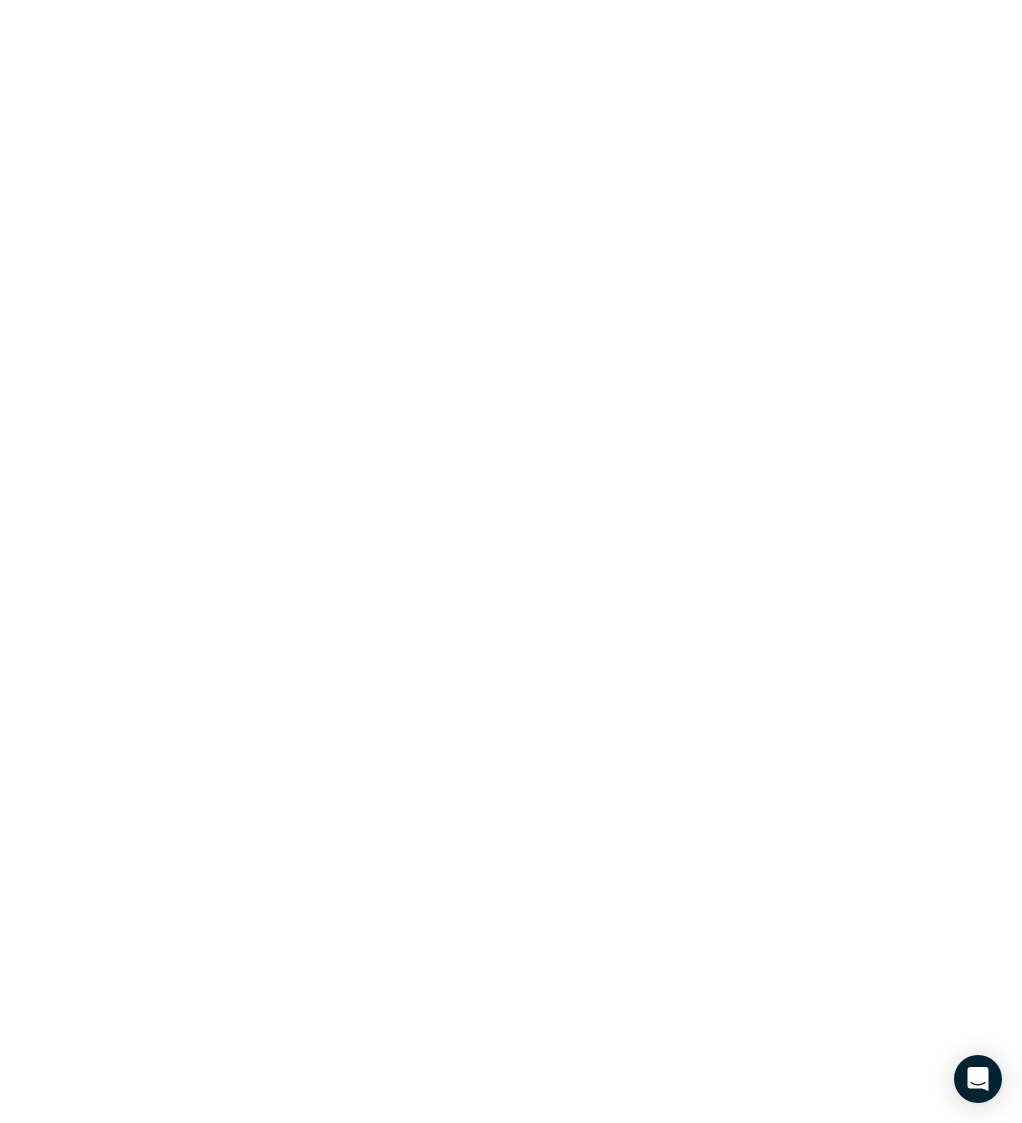 scroll, scrollTop: 0, scrollLeft: 0, axis: both 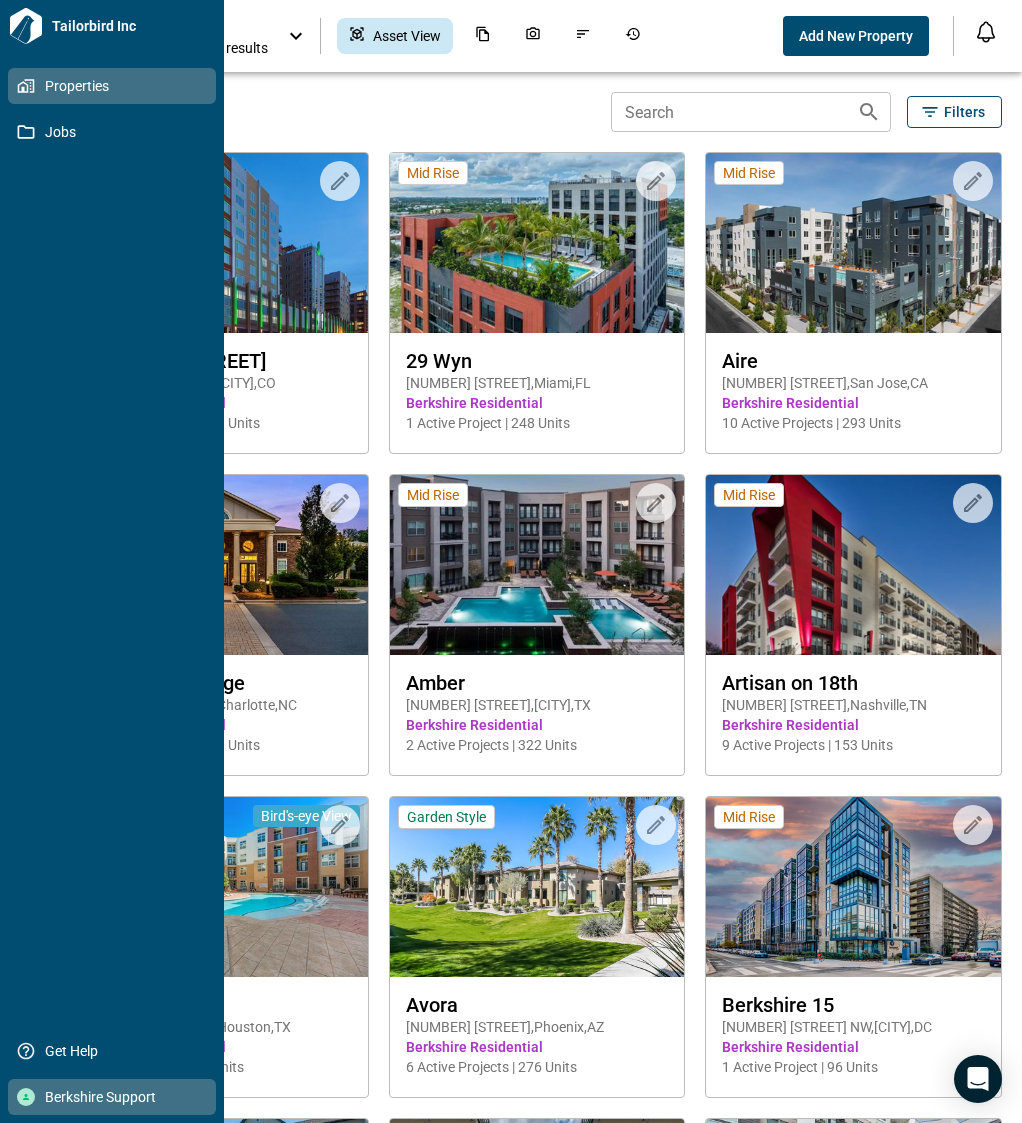 click 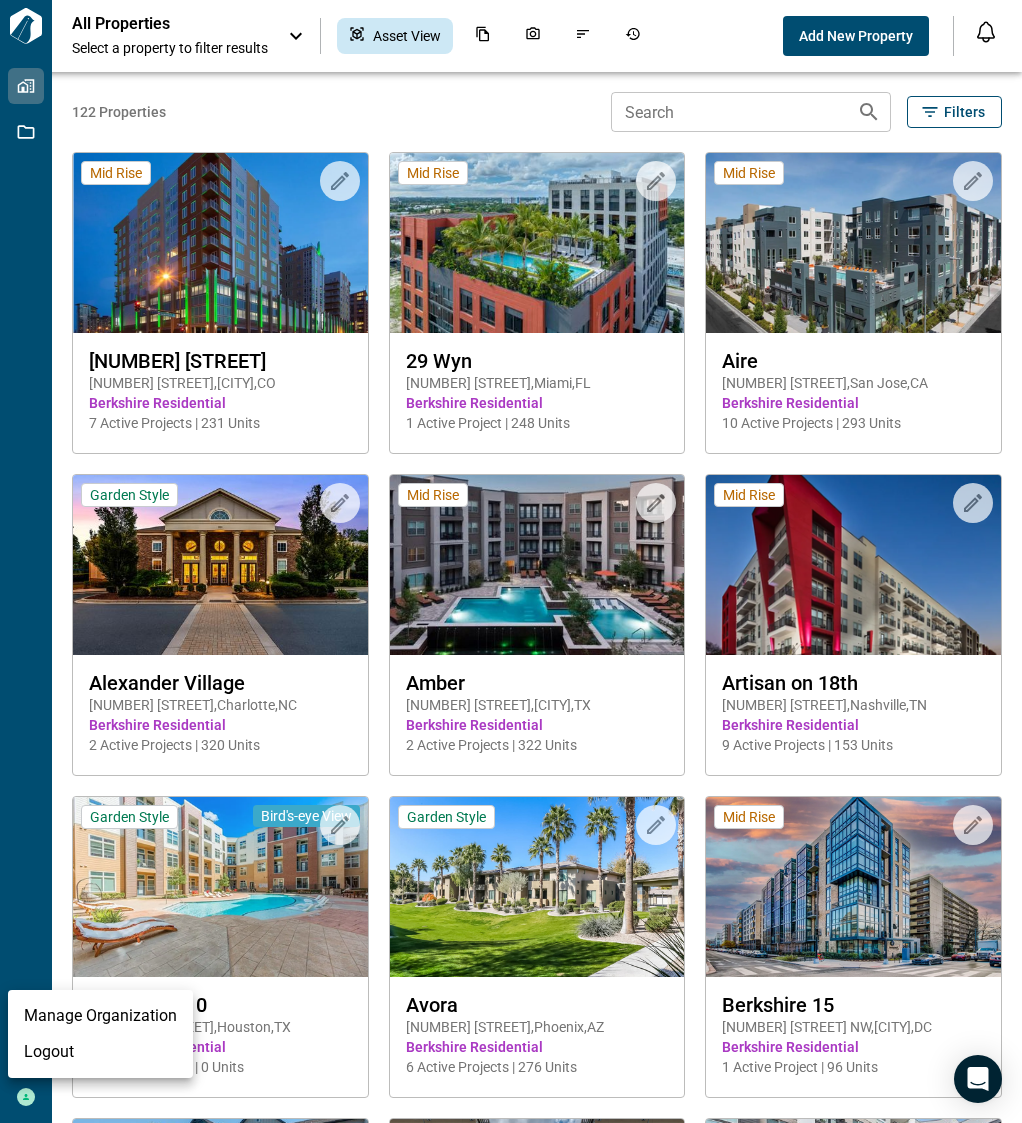 click at bounding box center [511, 561] 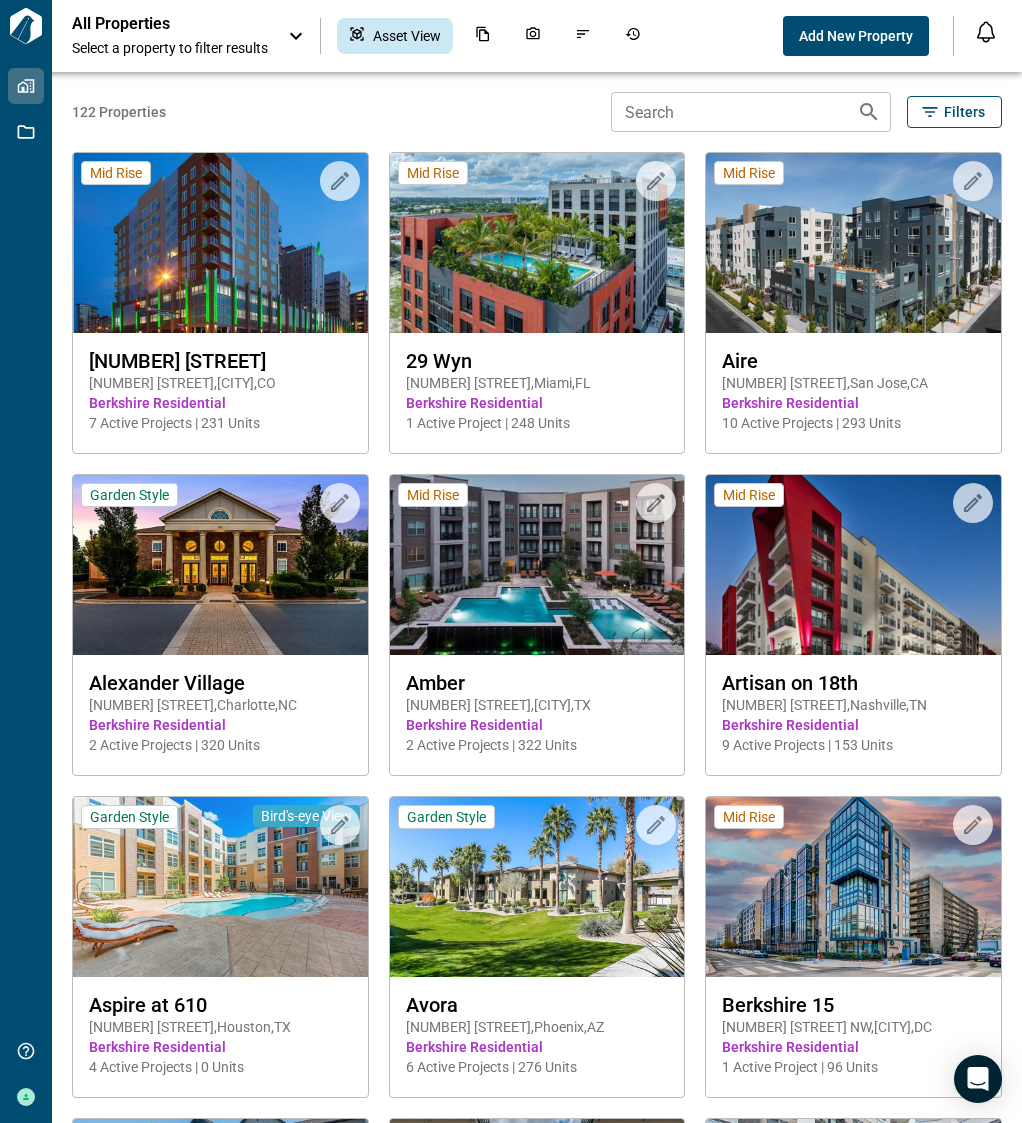 click on "Search" at bounding box center [726, 112] 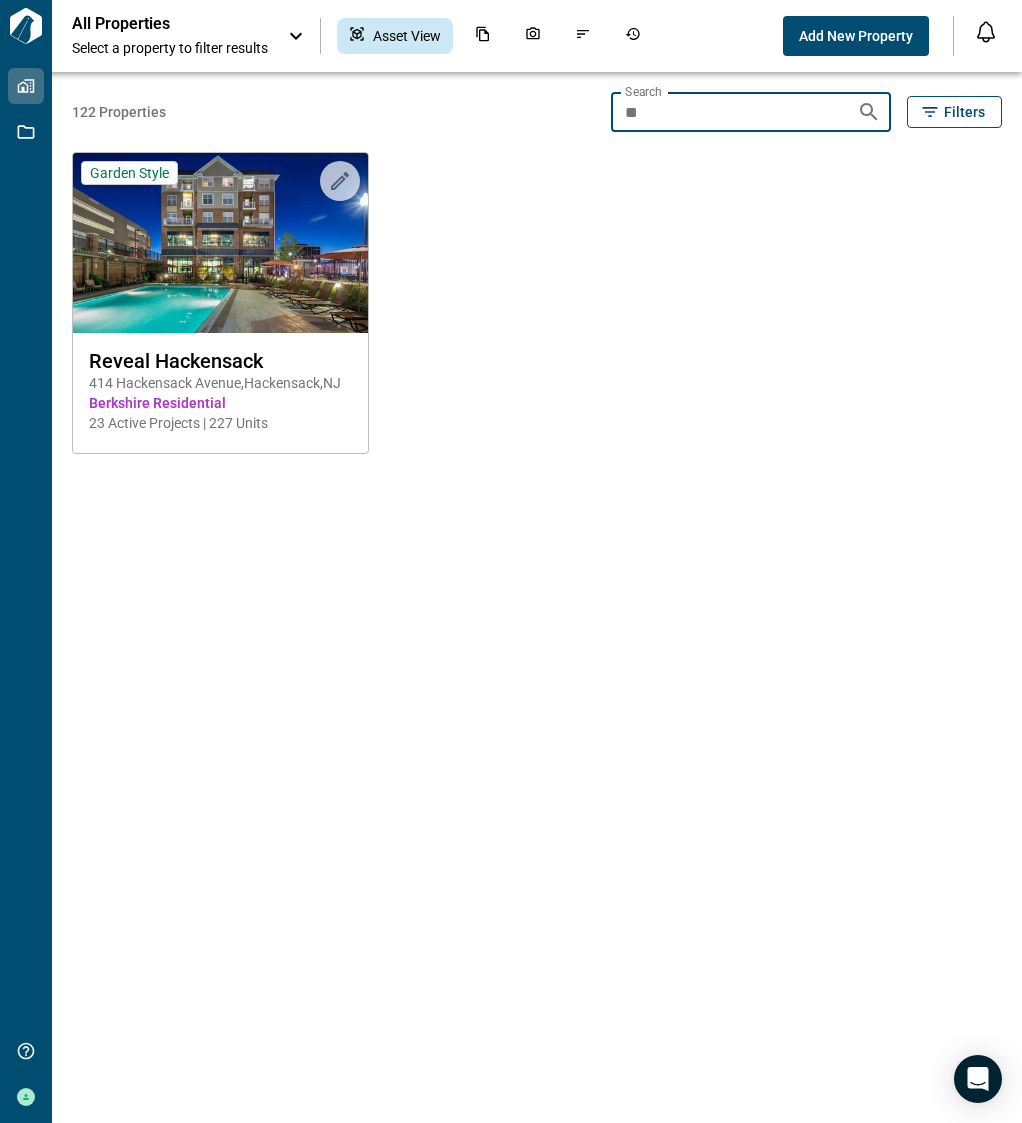 type on "*" 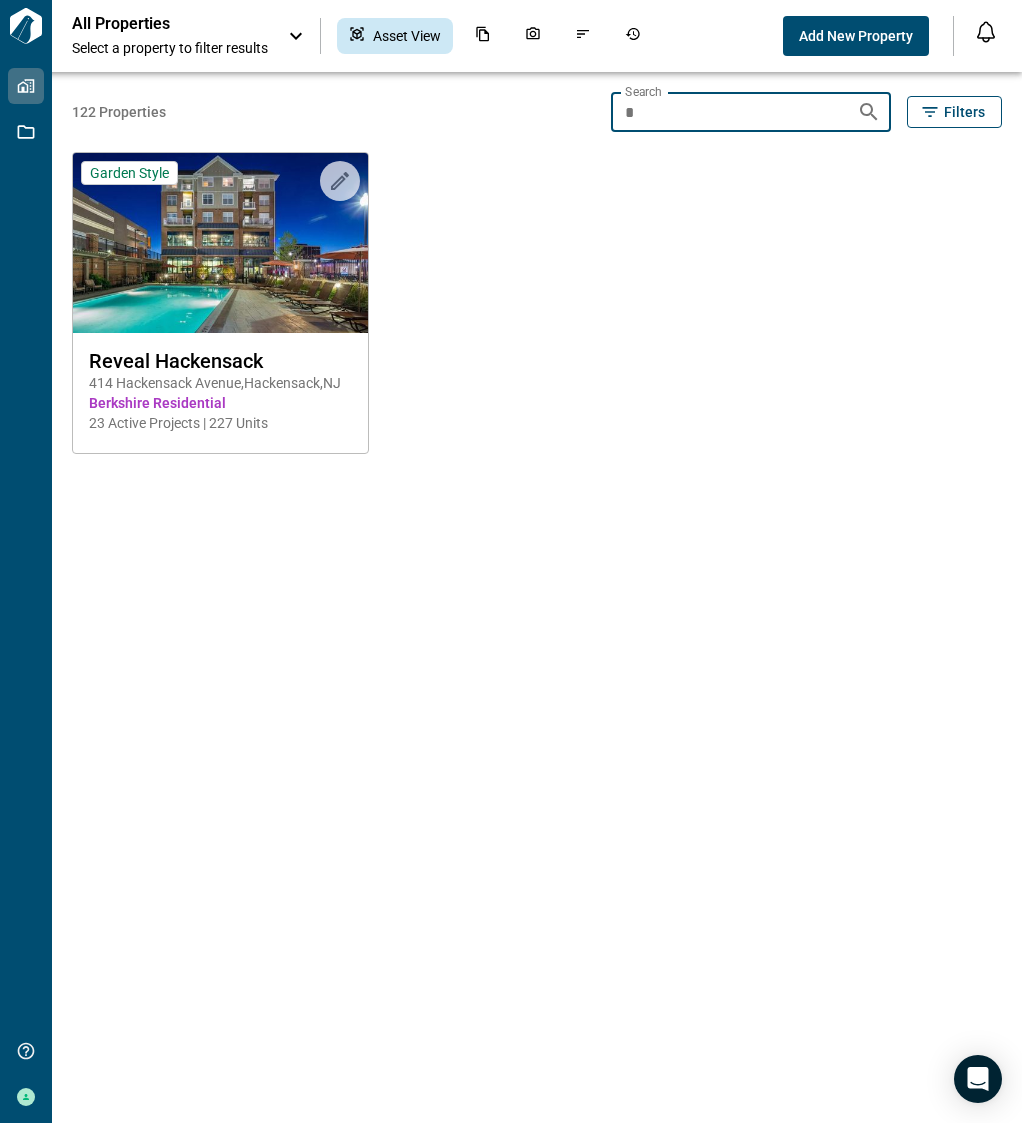 type 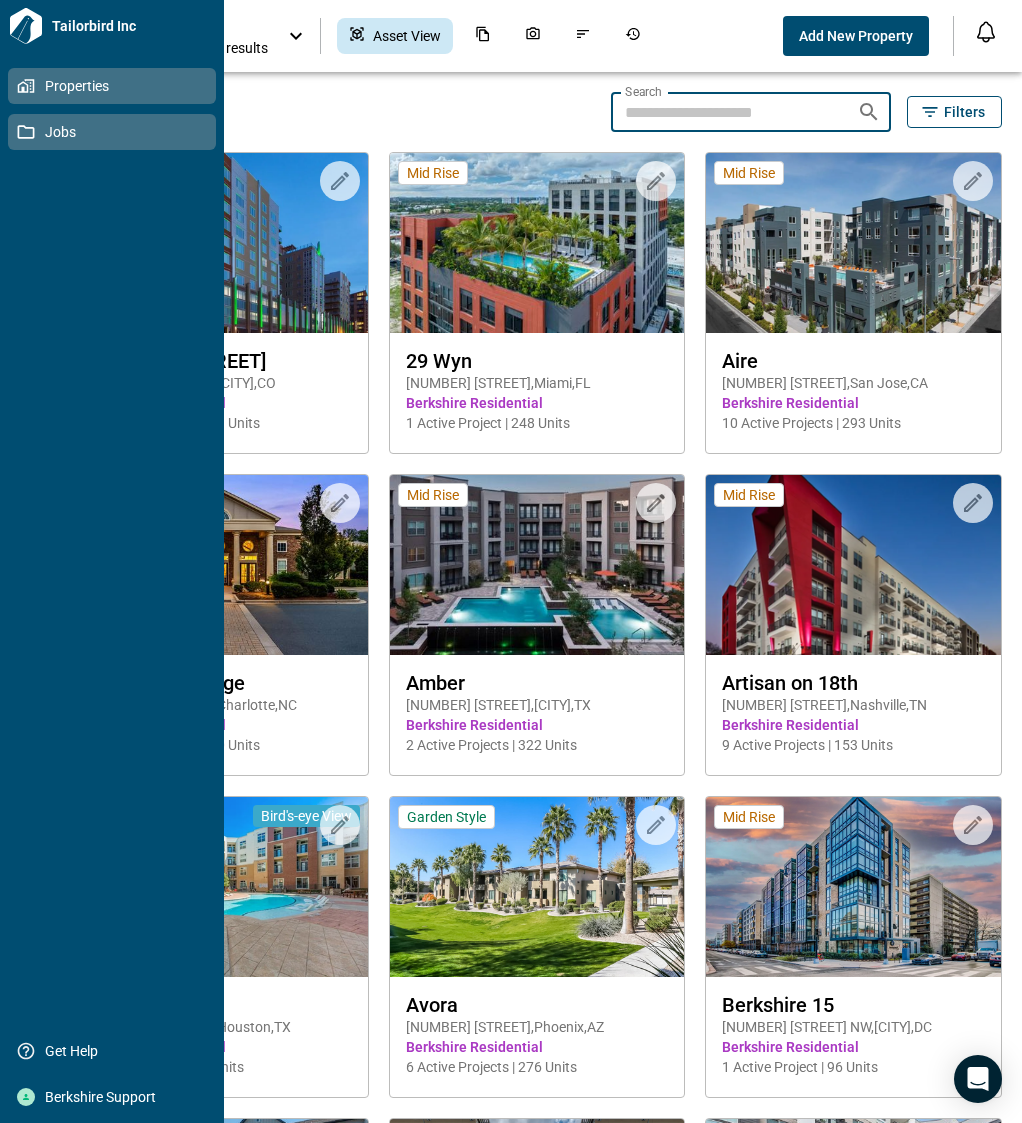click 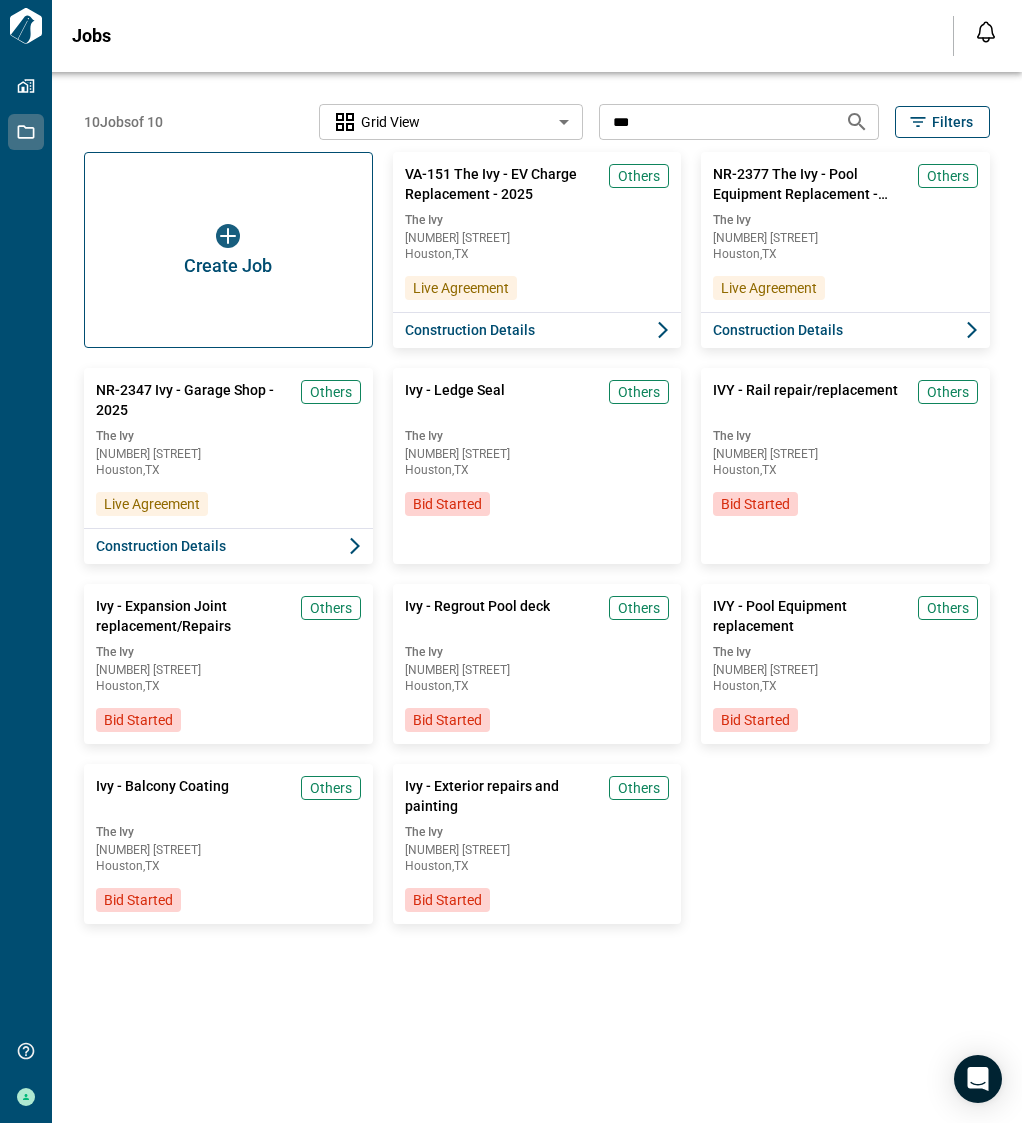 click on "***" at bounding box center [714, 121] 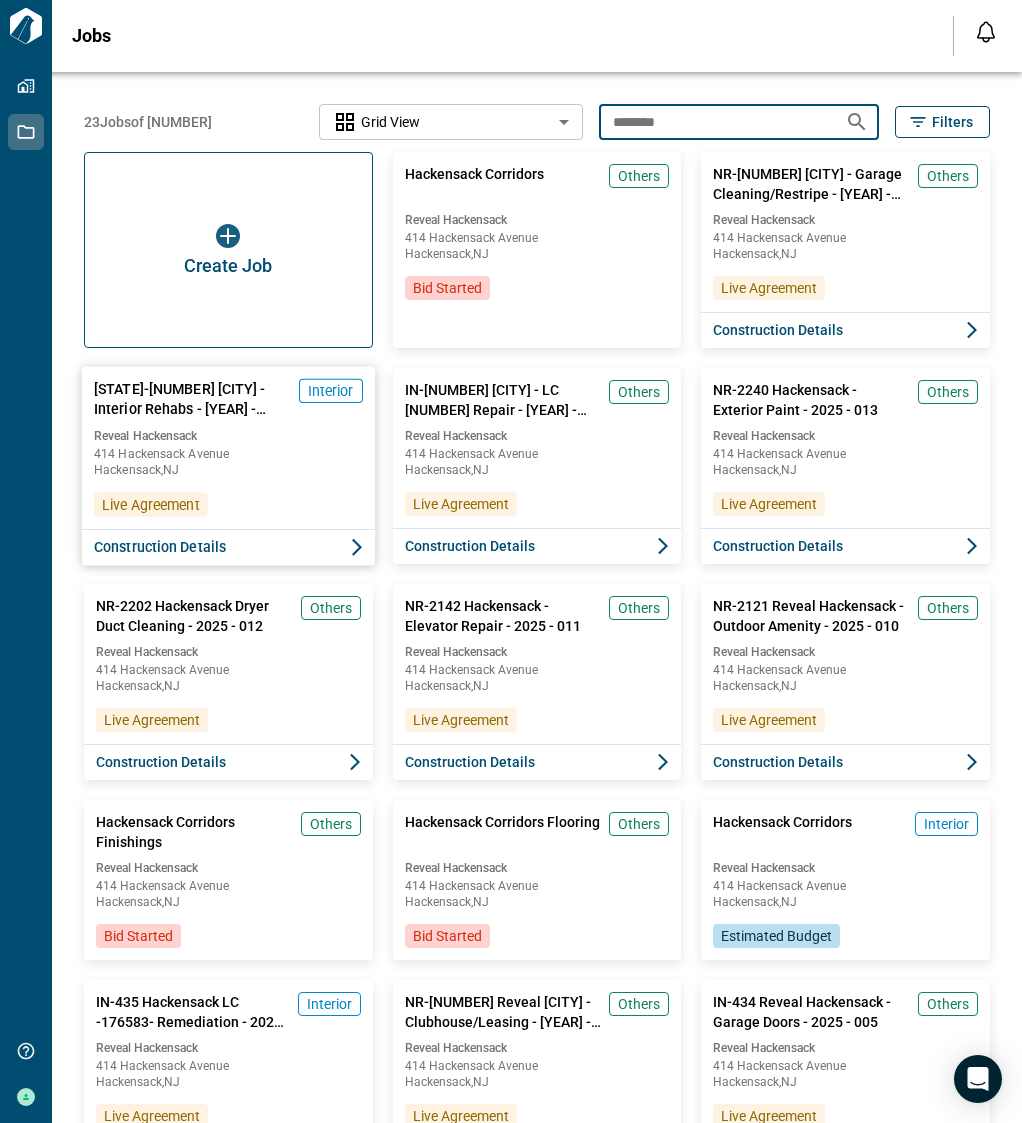 type on "********" 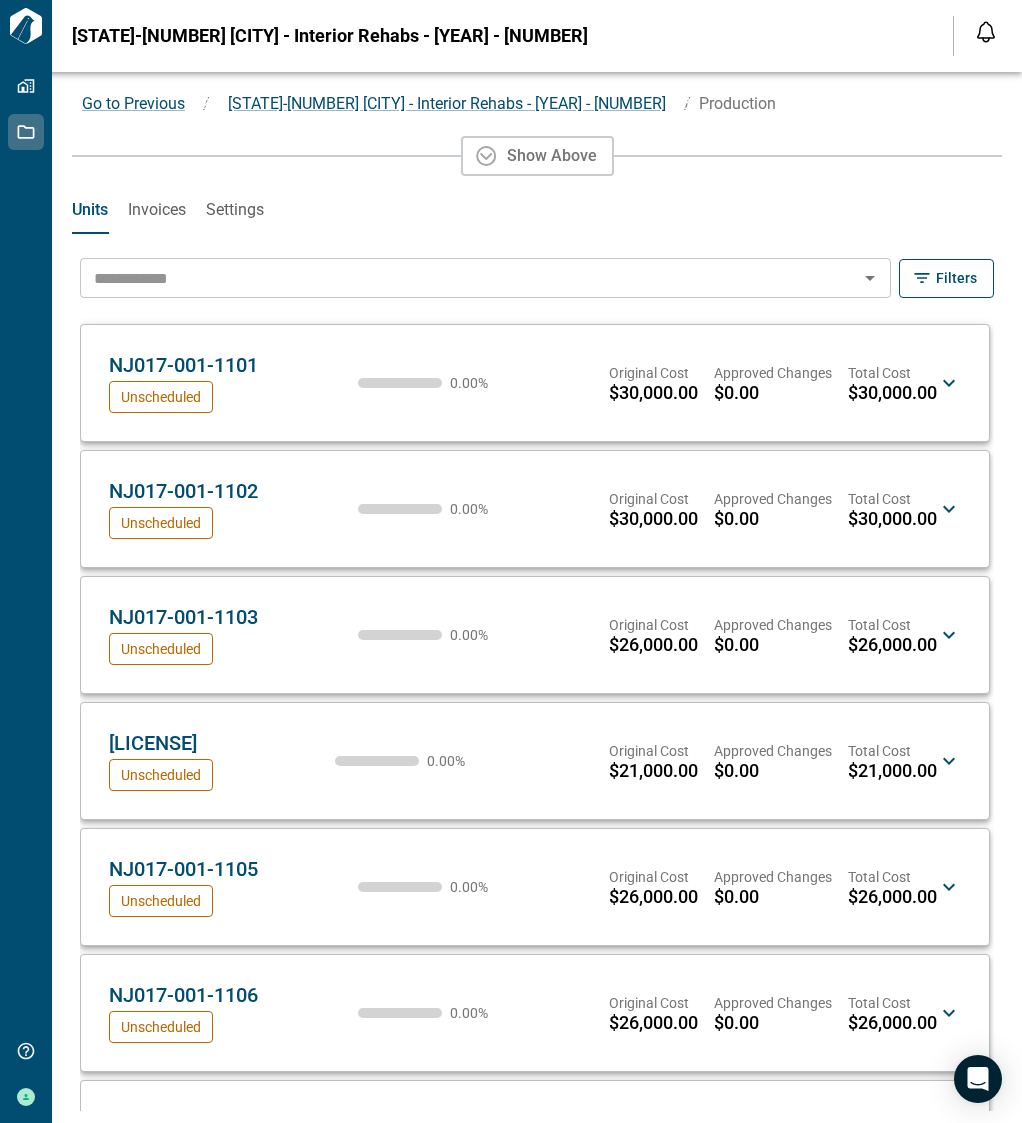 click at bounding box center [469, 278] 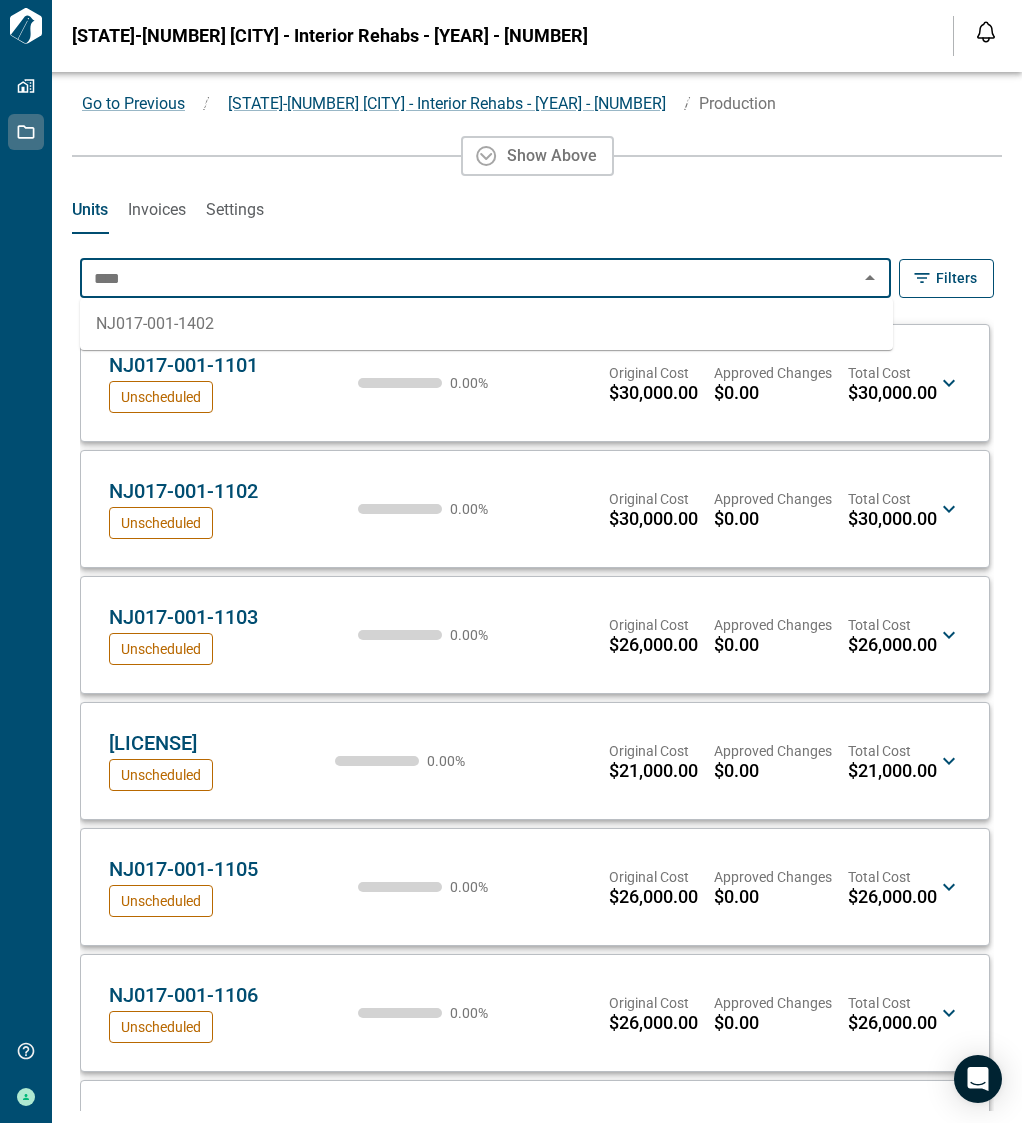 click on "NJ017-001-1402" at bounding box center [486, 324] 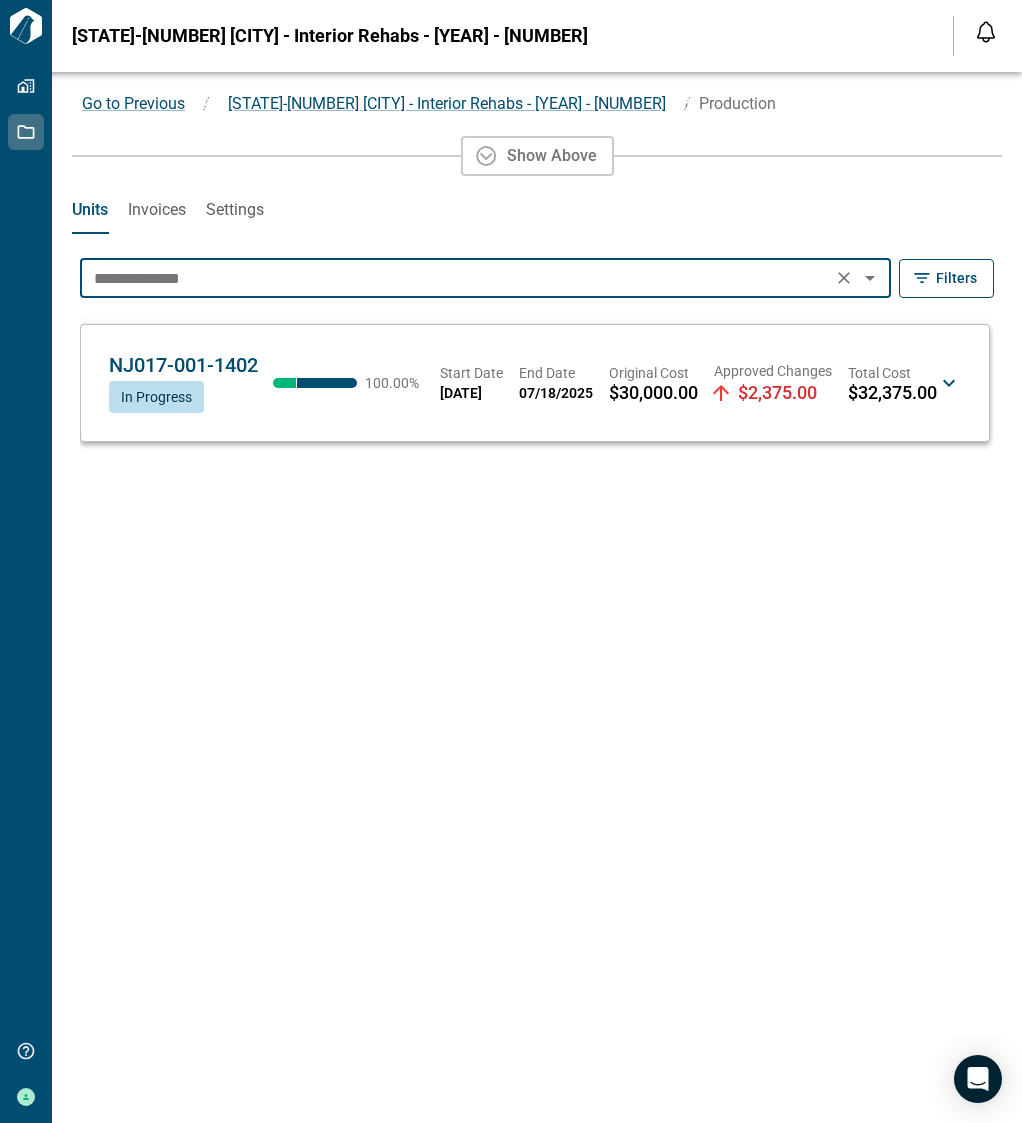 type on "**********" 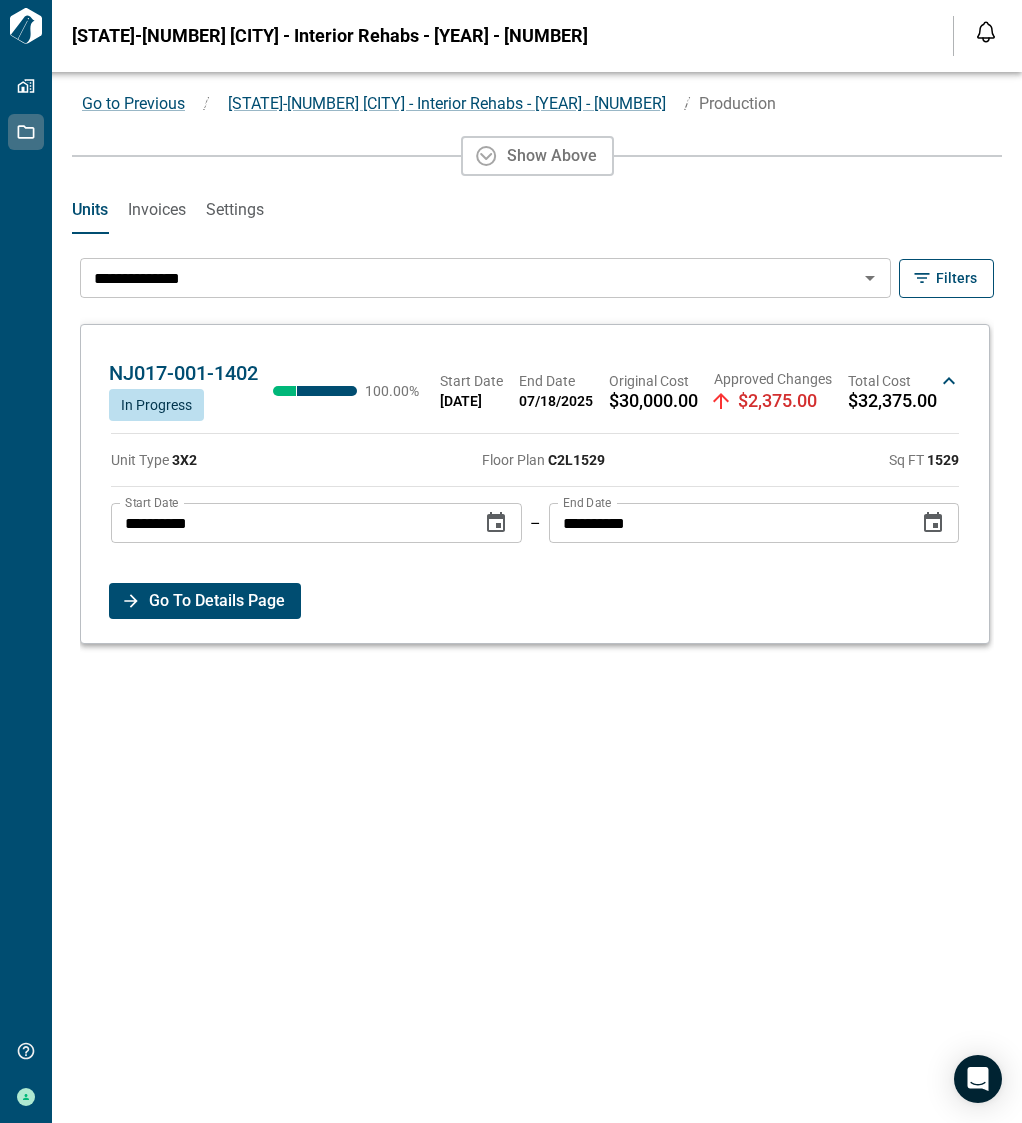 click on "Go To Details Page" at bounding box center (217, 601) 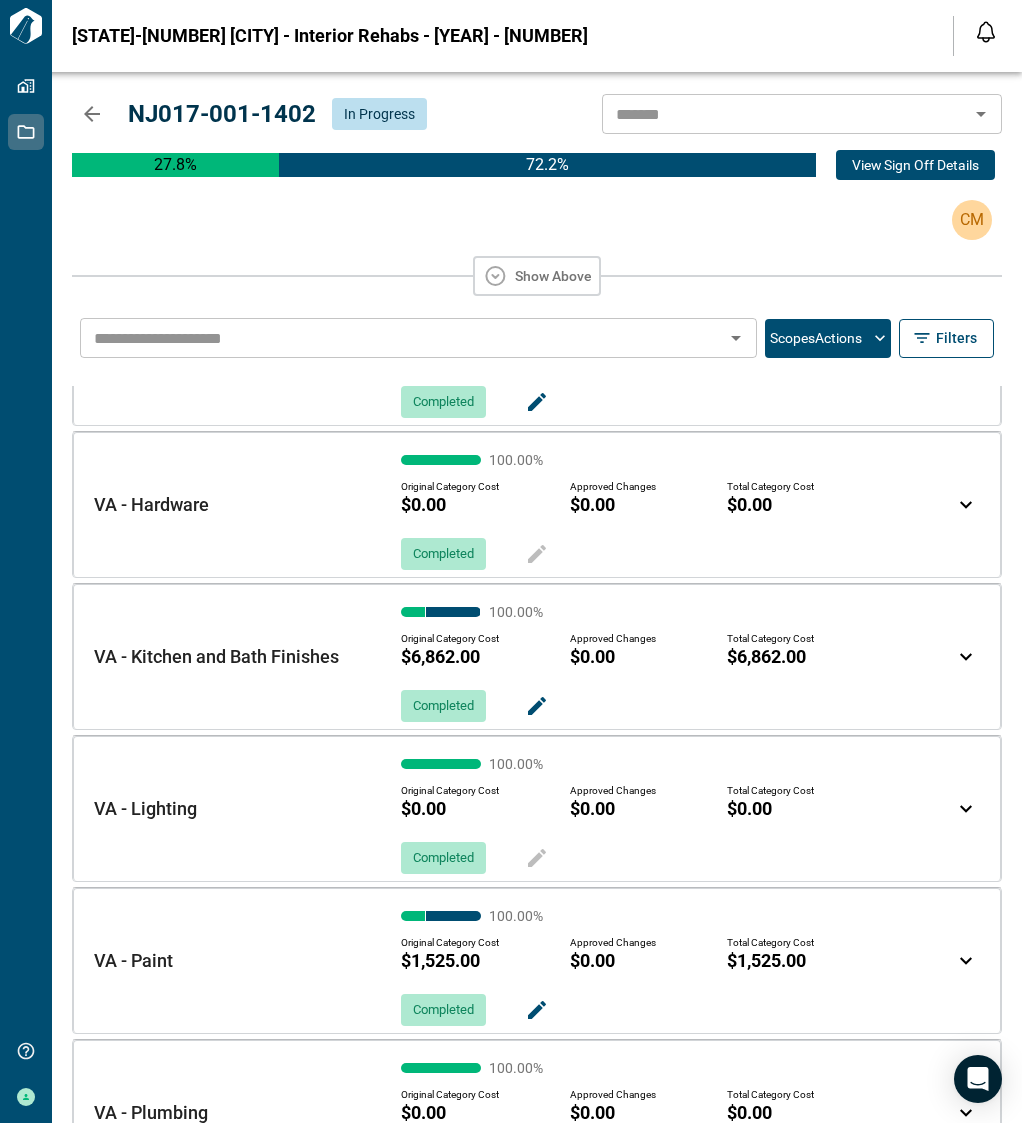 scroll, scrollTop: 944, scrollLeft: 0, axis: vertical 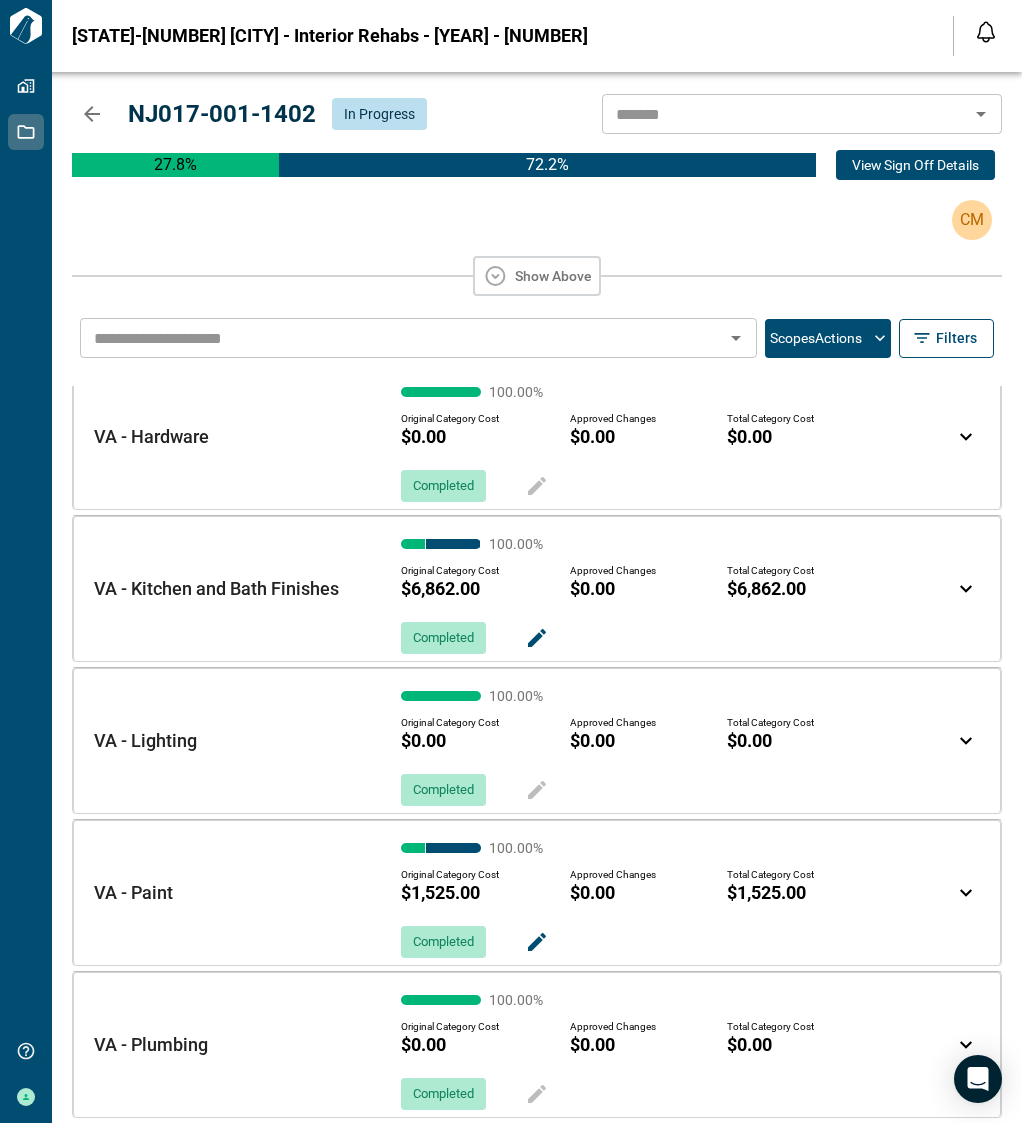 click on "View Sign Off Details" at bounding box center [915, 165] 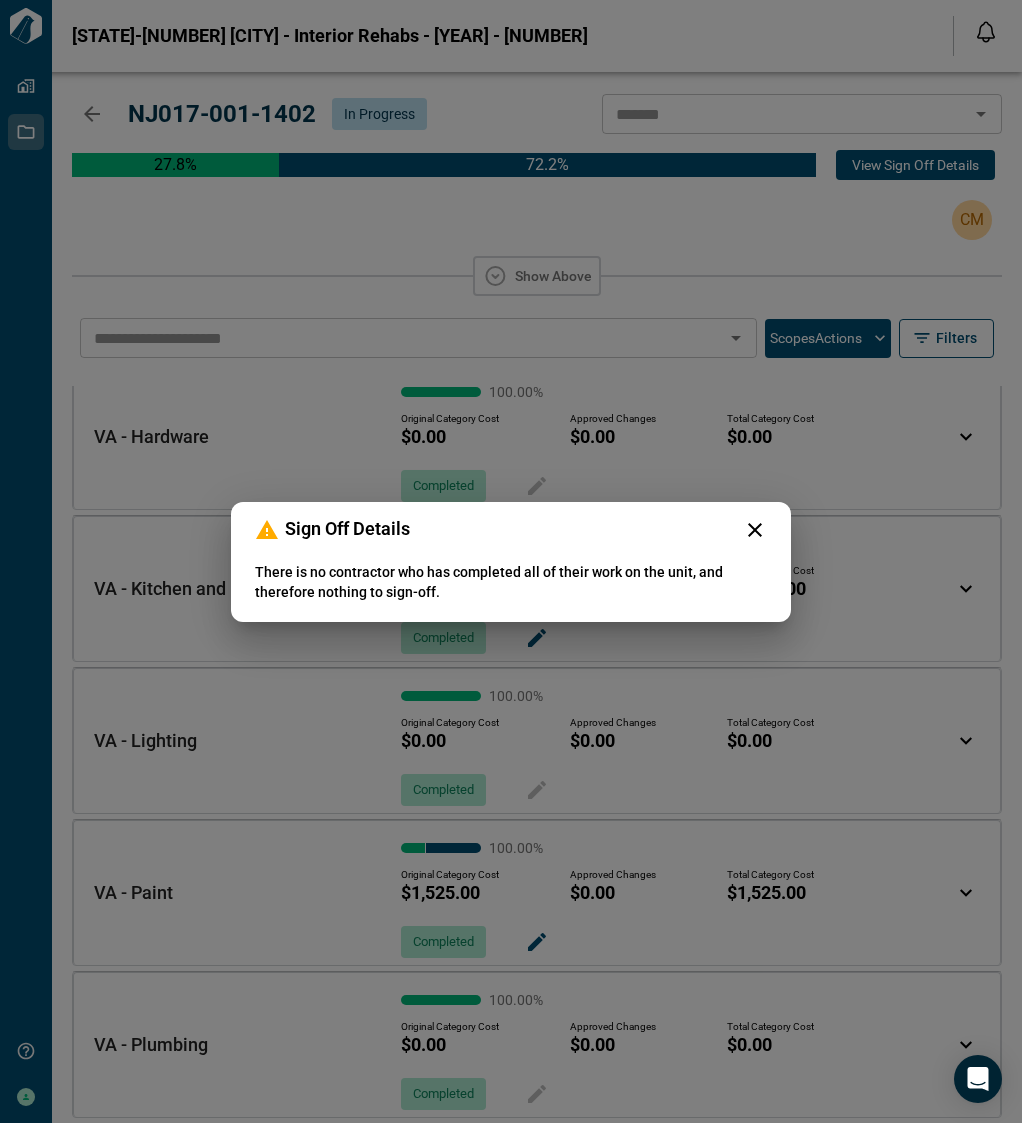 click 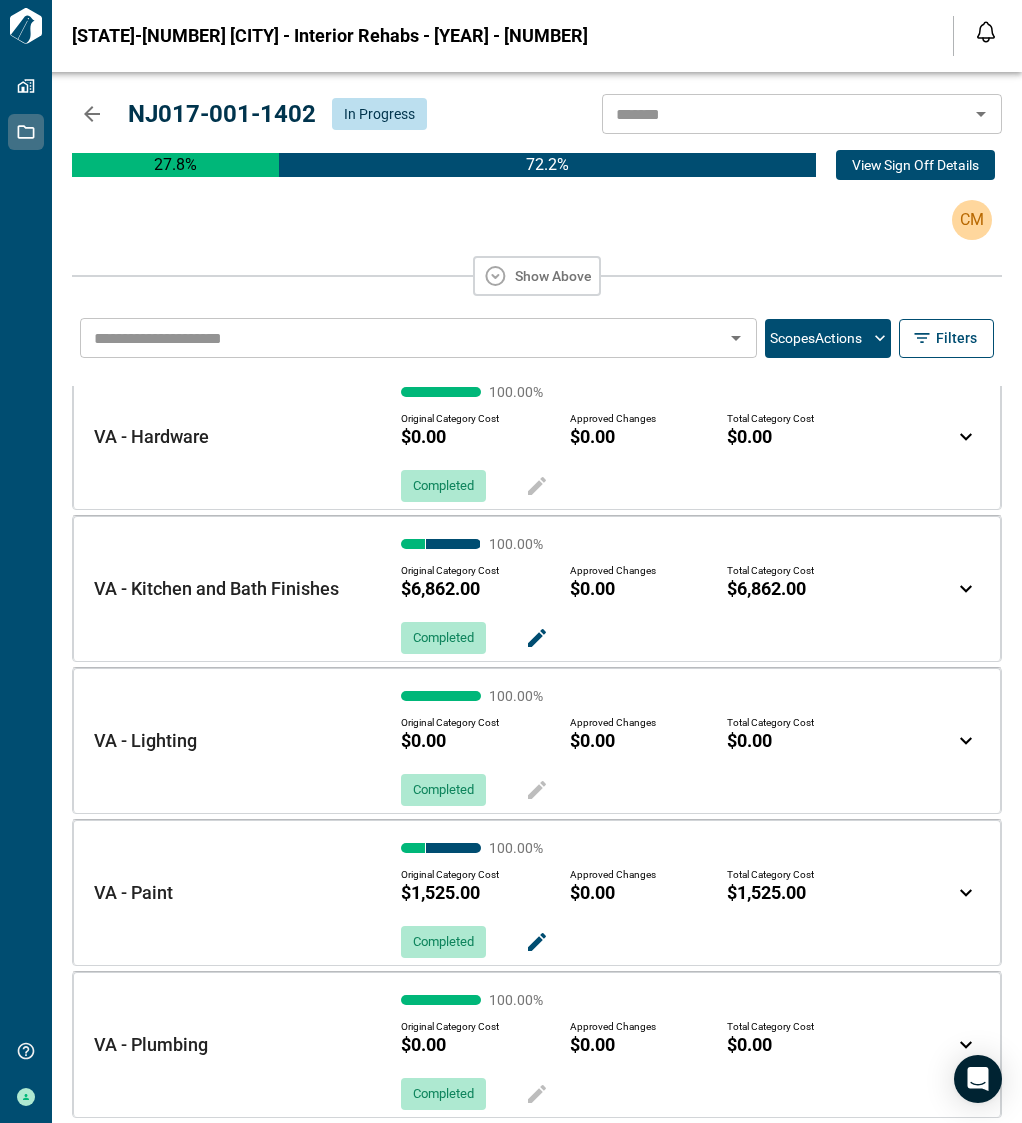 scroll, scrollTop: 0, scrollLeft: 0, axis: both 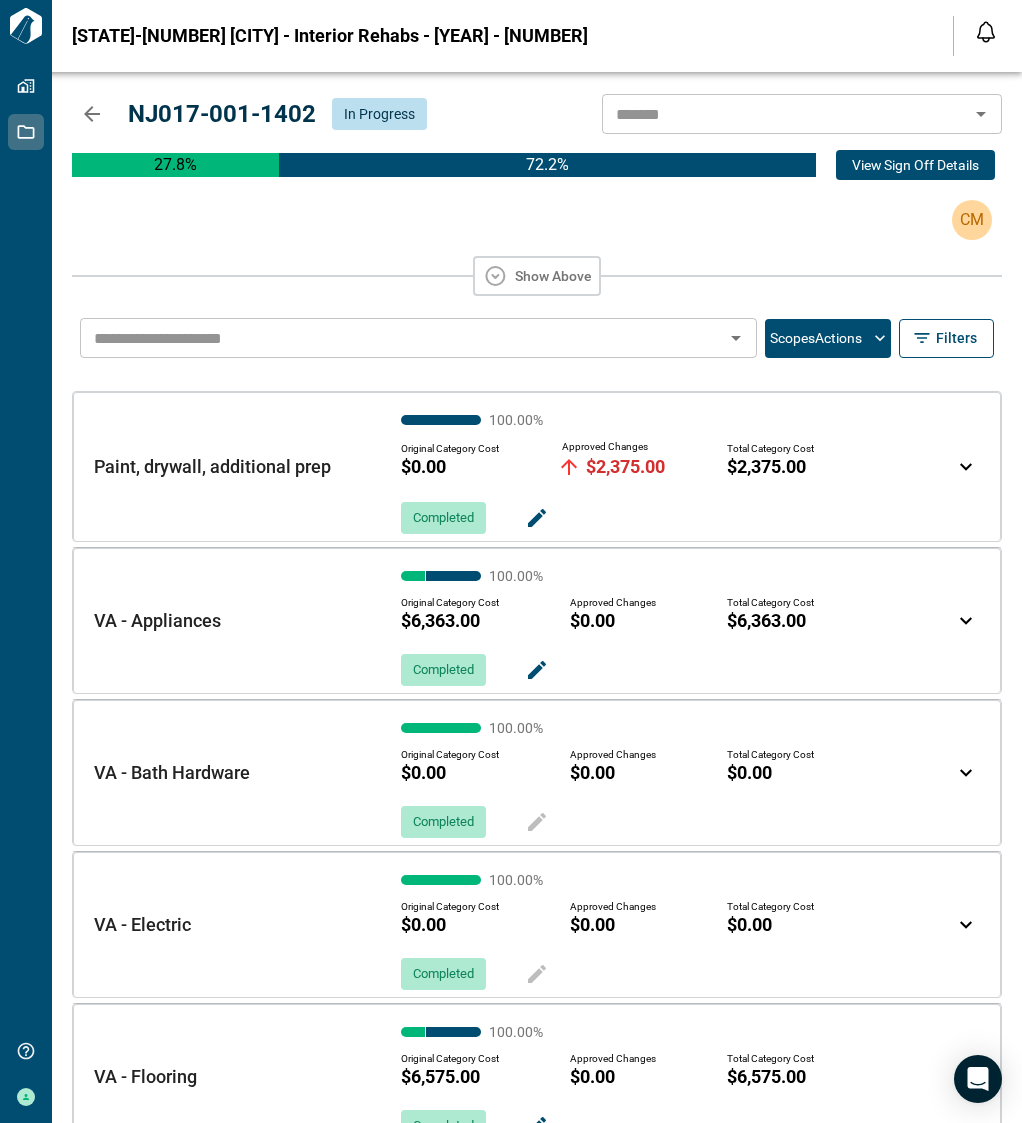 click on "Scopes  Actions" at bounding box center [828, 338] 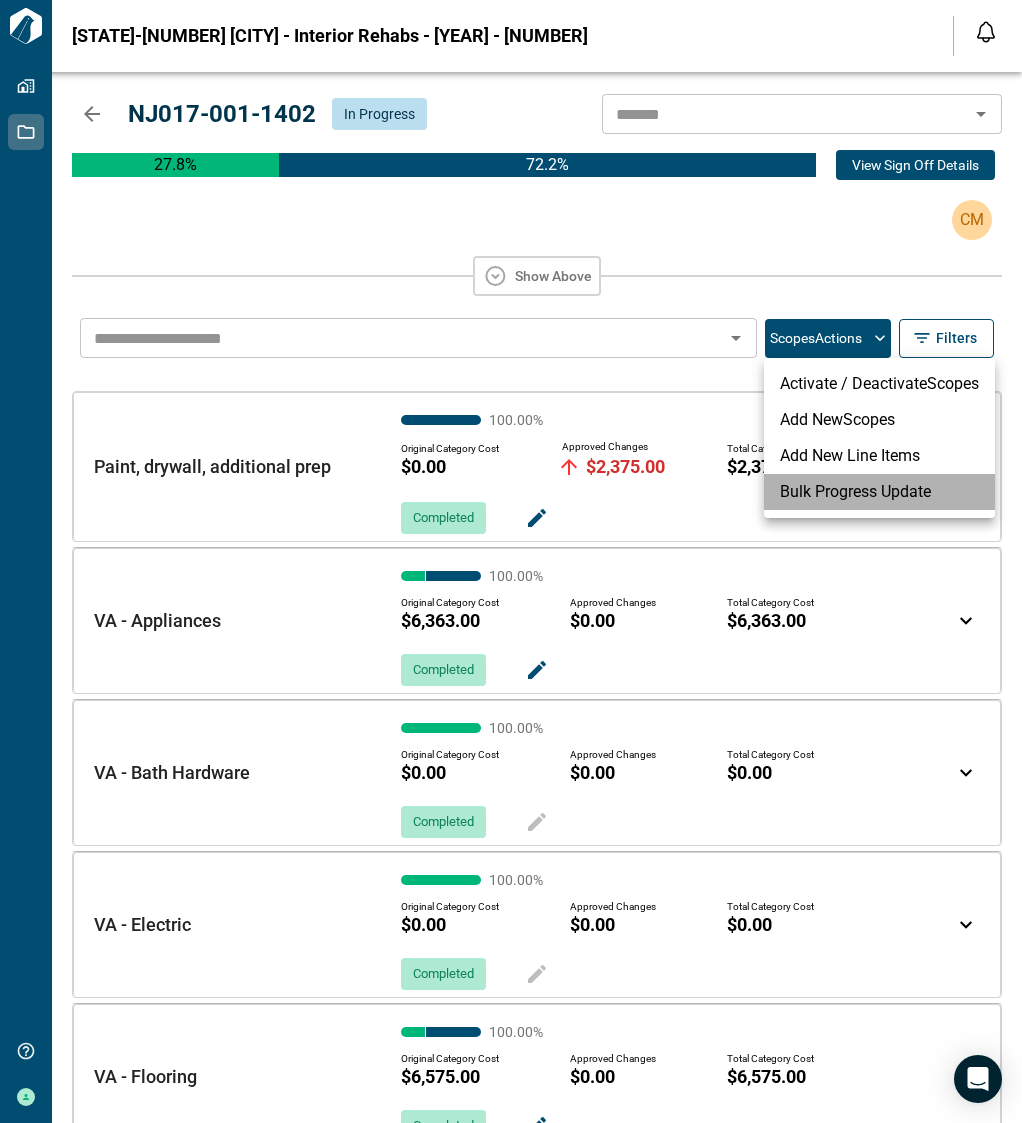 click on "Bulk Progress Update" at bounding box center (879, 492) 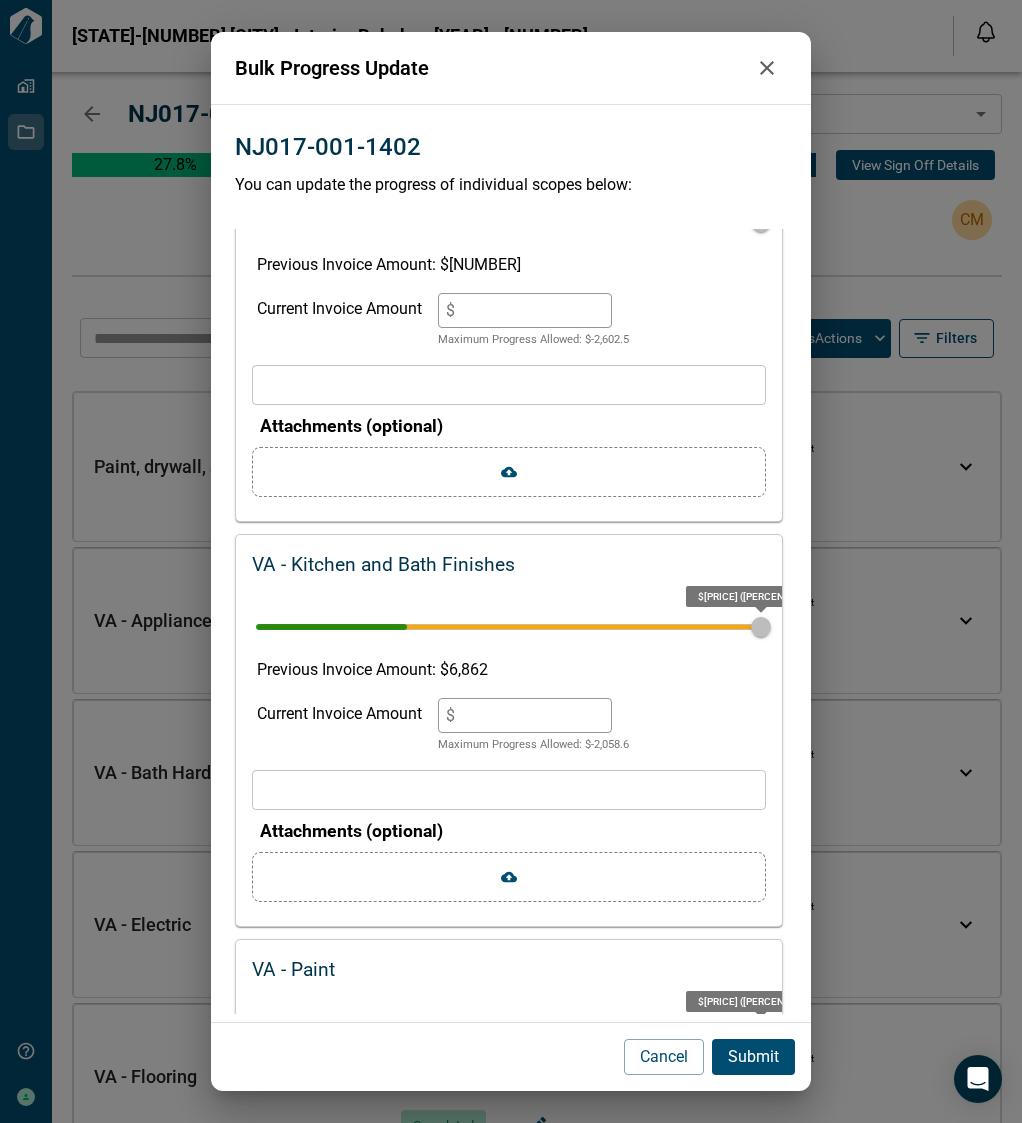 scroll, scrollTop: 1639, scrollLeft: 0, axis: vertical 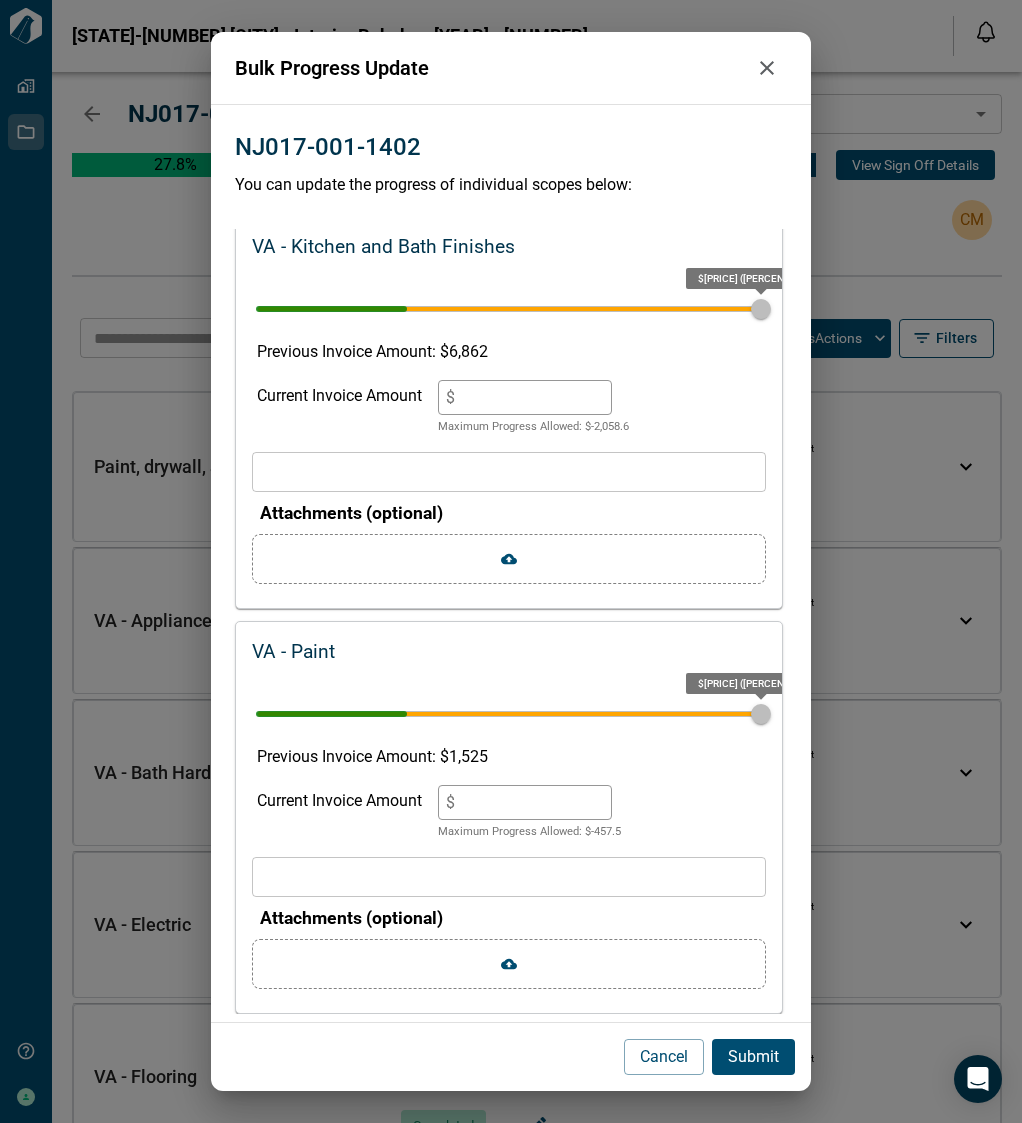 click 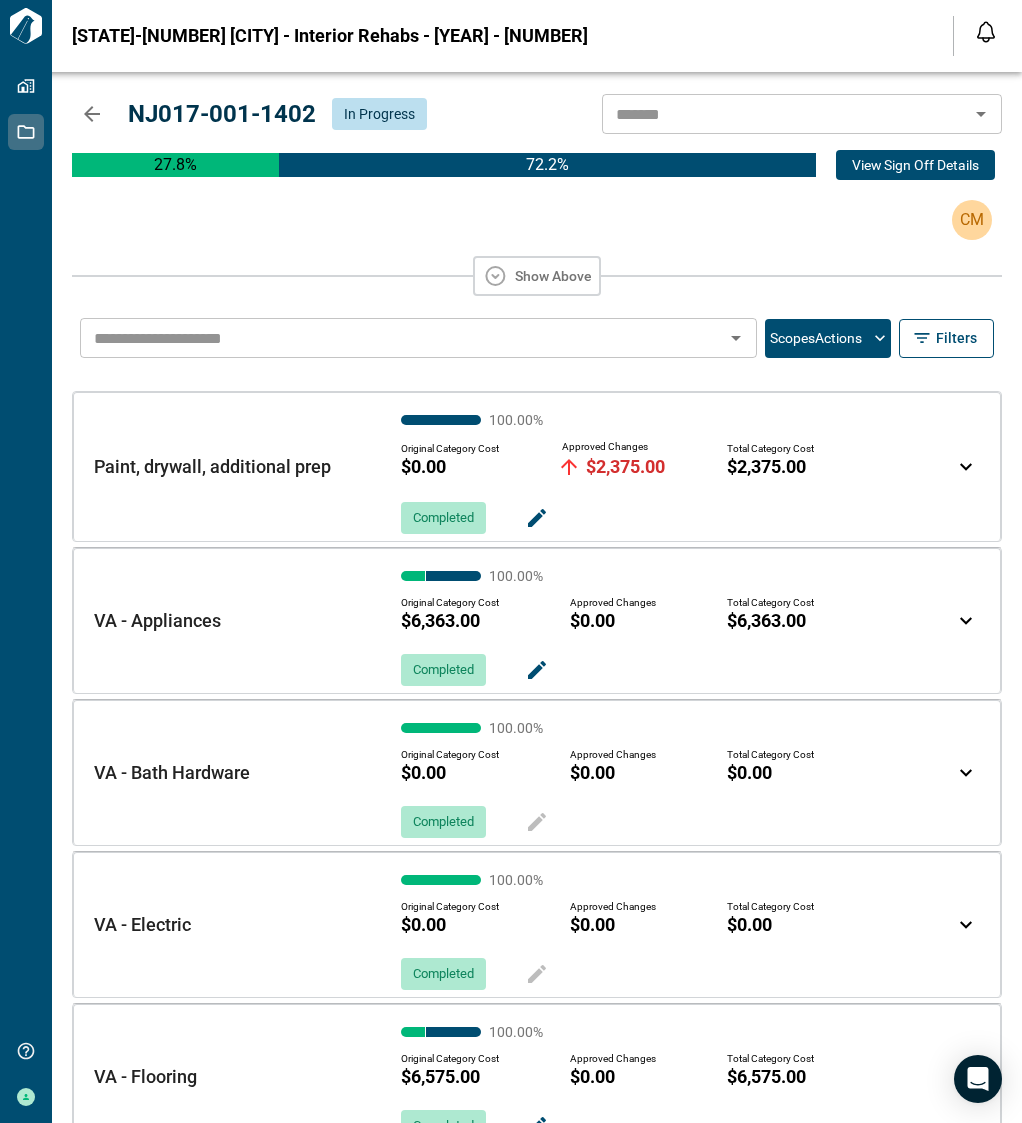 click on "[PERCENTAGE] % [PERCENTAGE] % View Sign Off Details CM" at bounding box center (537, 195) 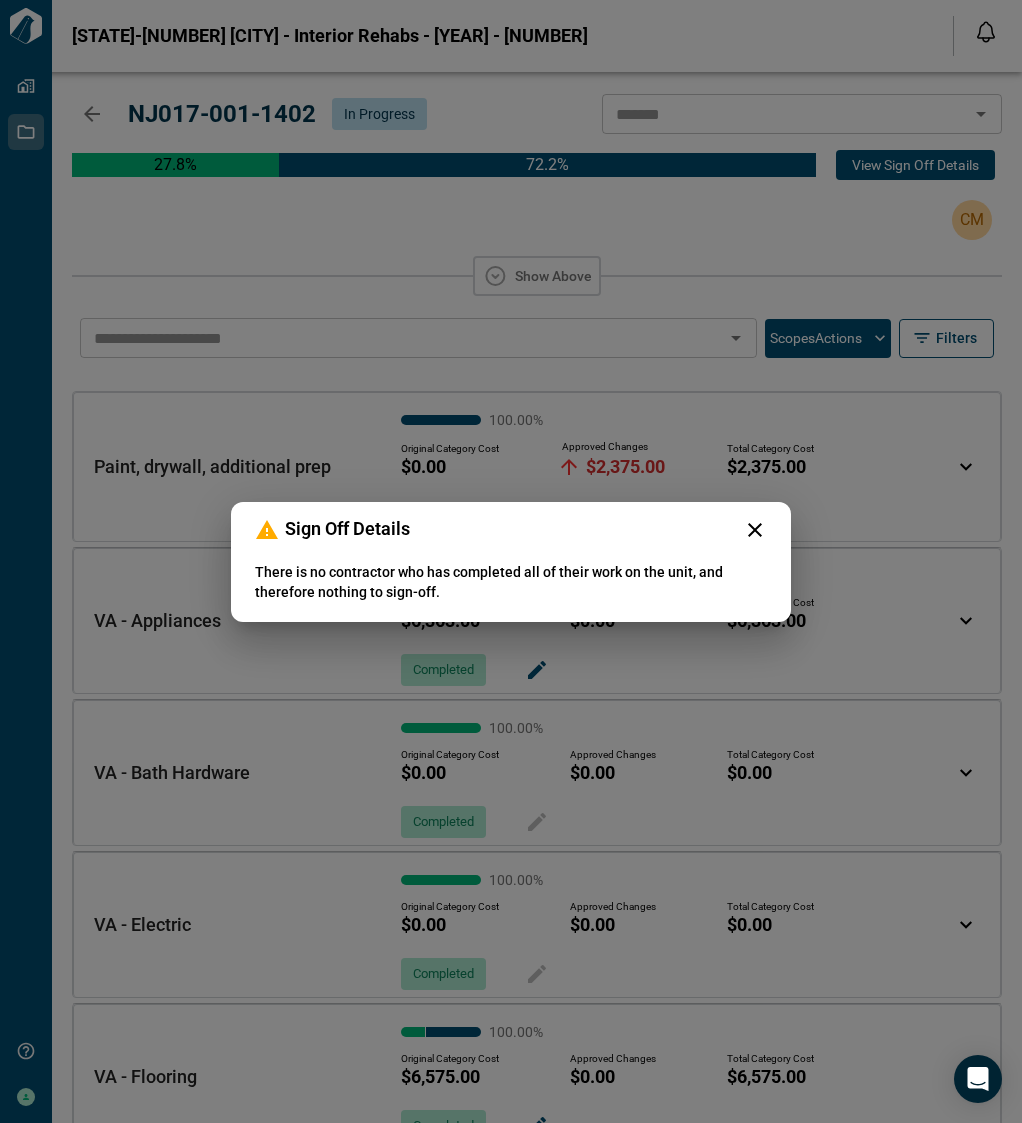 click 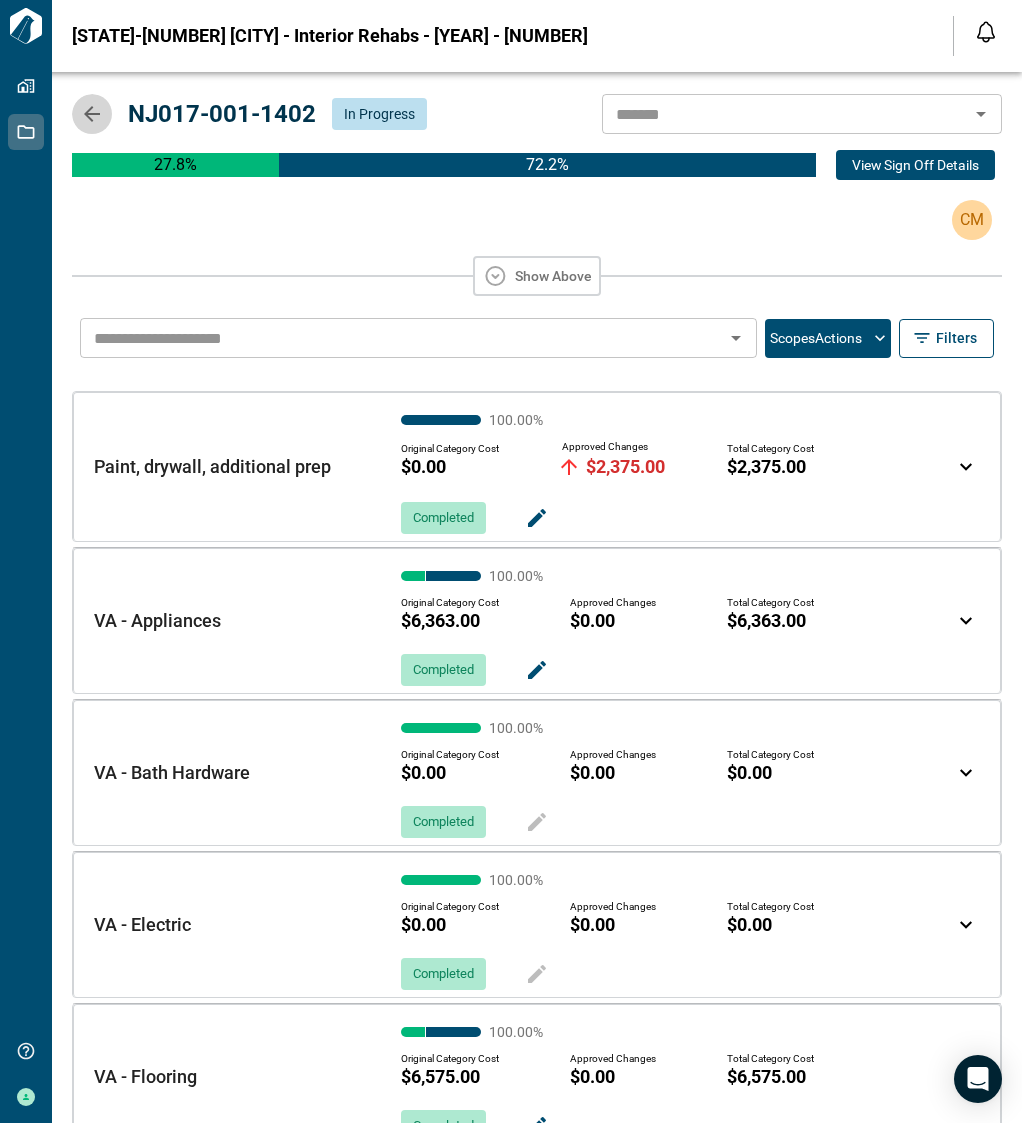 click 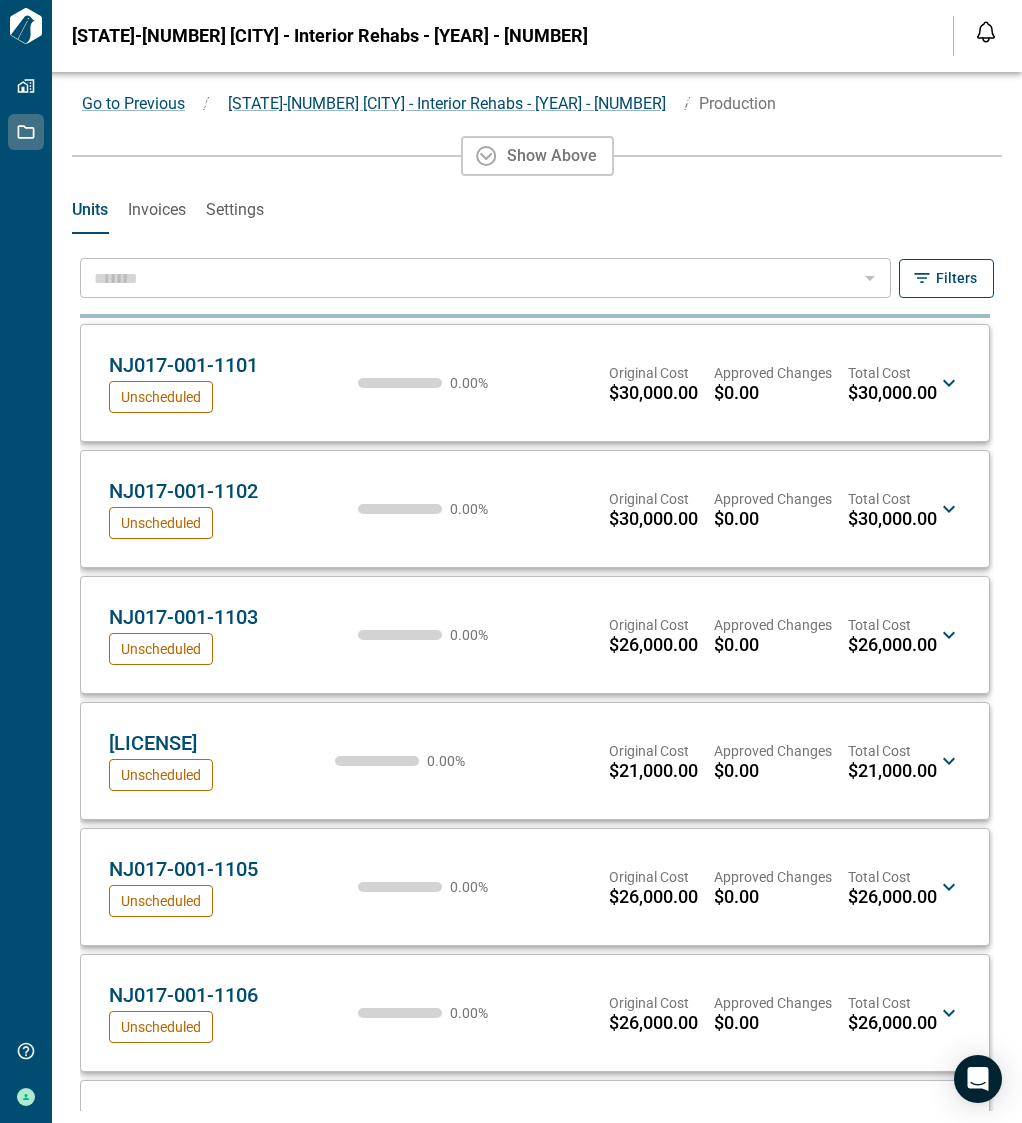 click on "Settings" at bounding box center (235, 210) 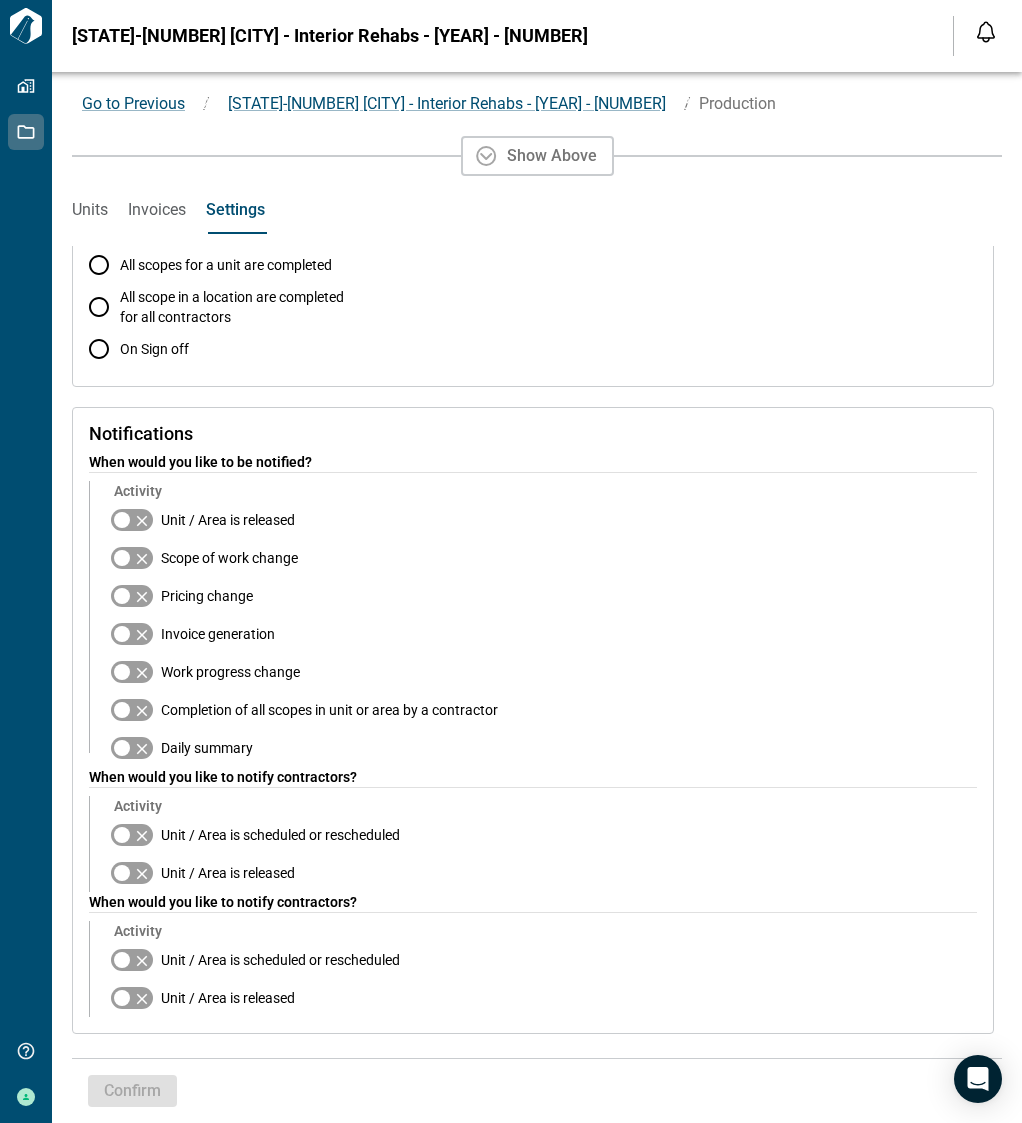 scroll, scrollTop: 0, scrollLeft: 0, axis: both 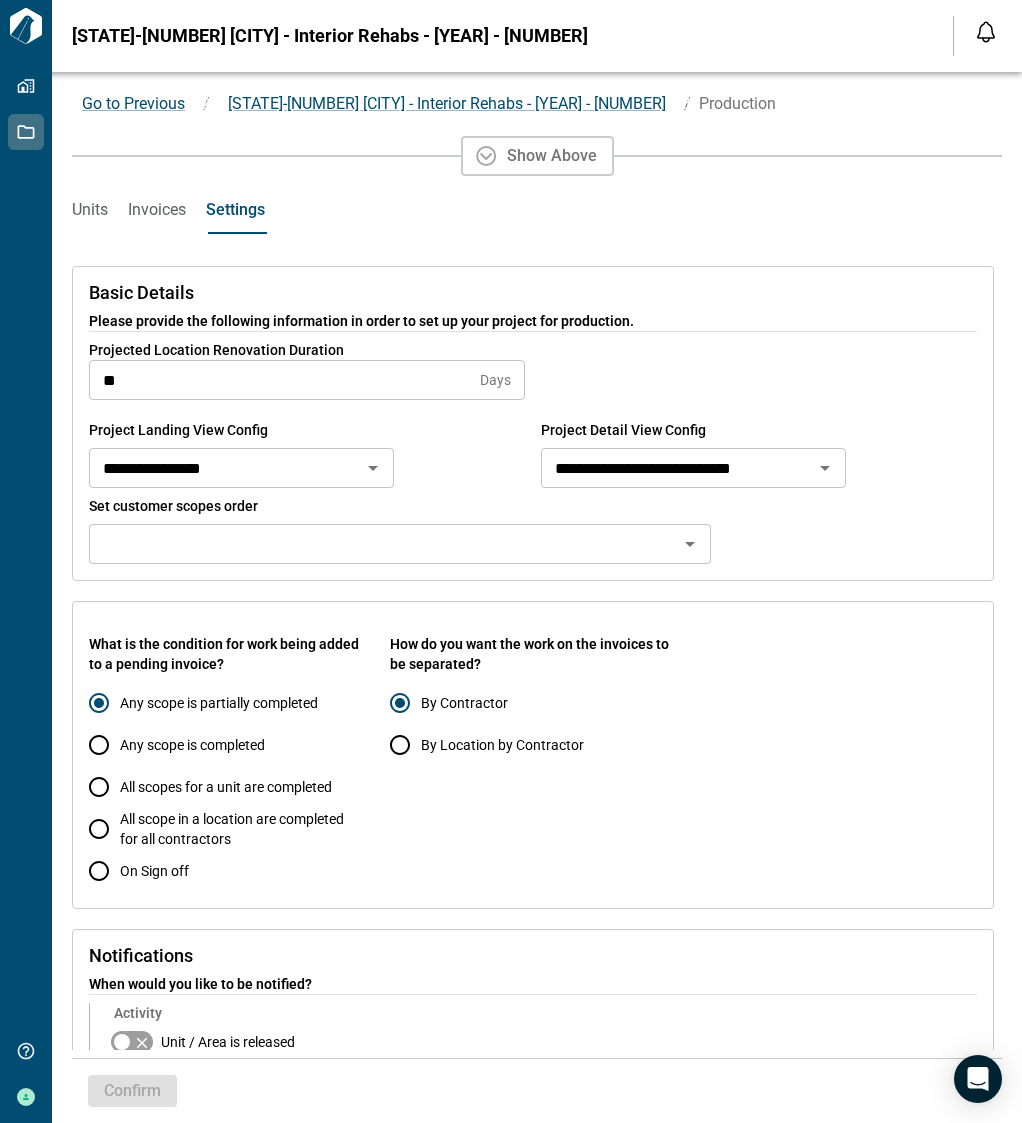 click on "Units" at bounding box center [90, 210] 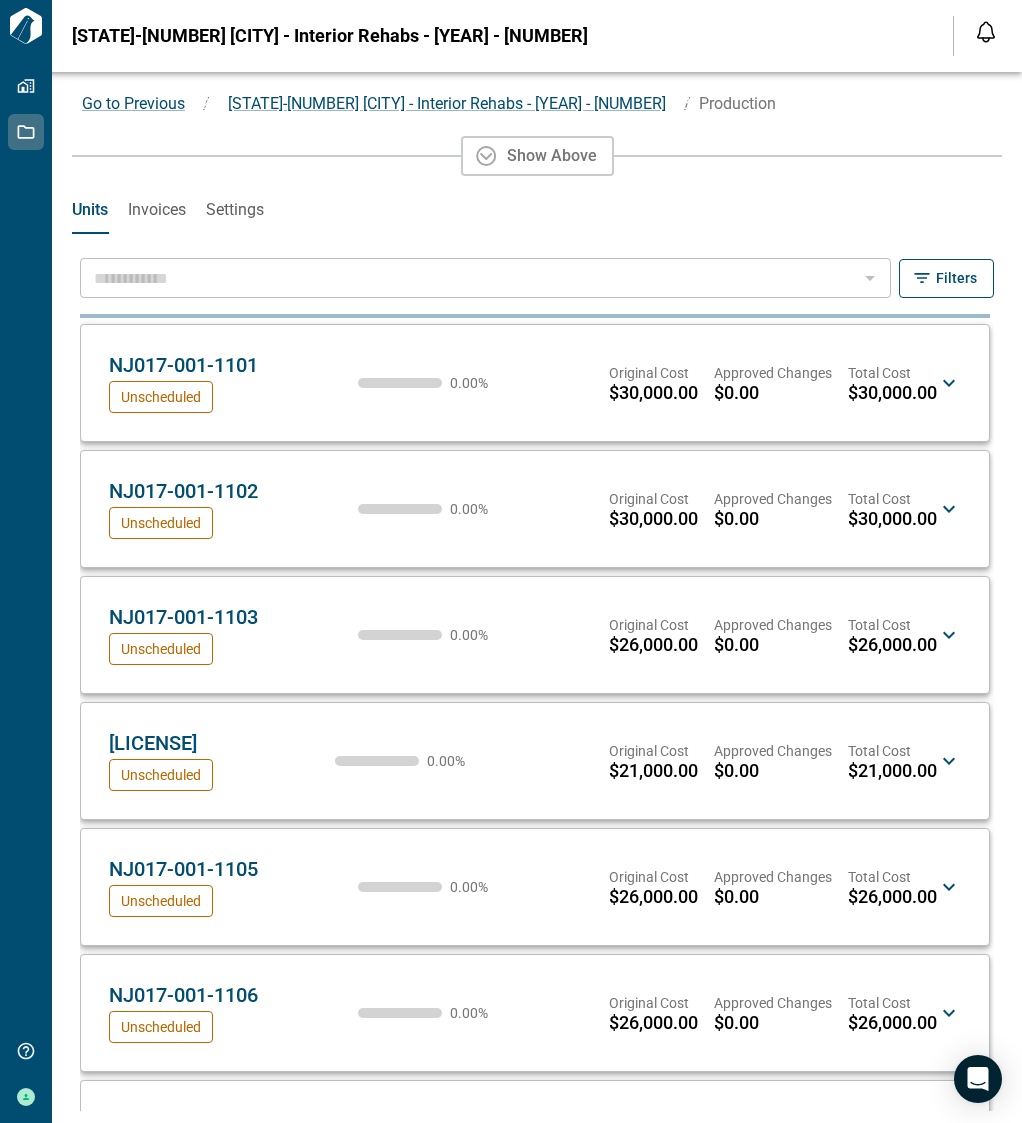 click at bounding box center [469, 278] 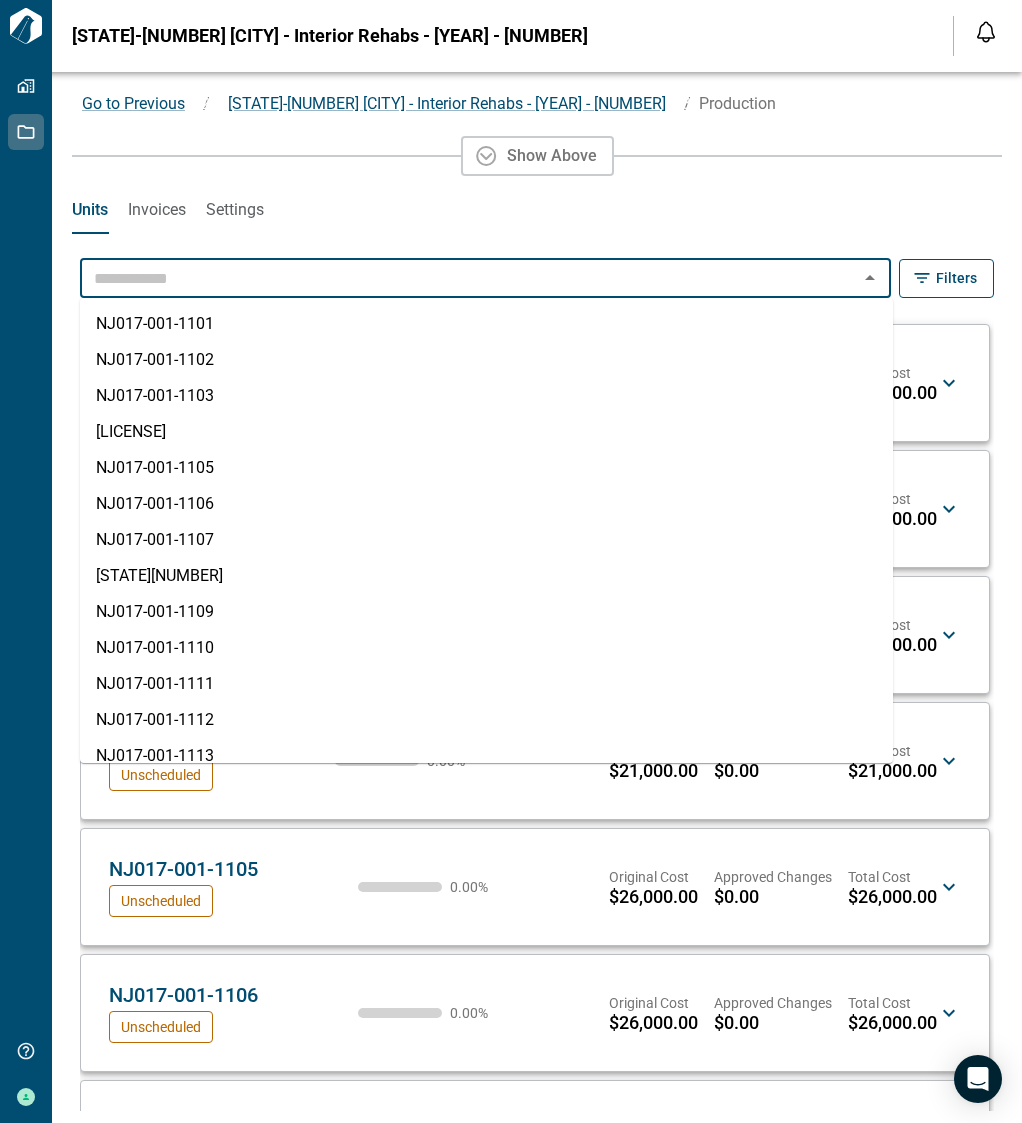 click at bounding box center (469, 278) 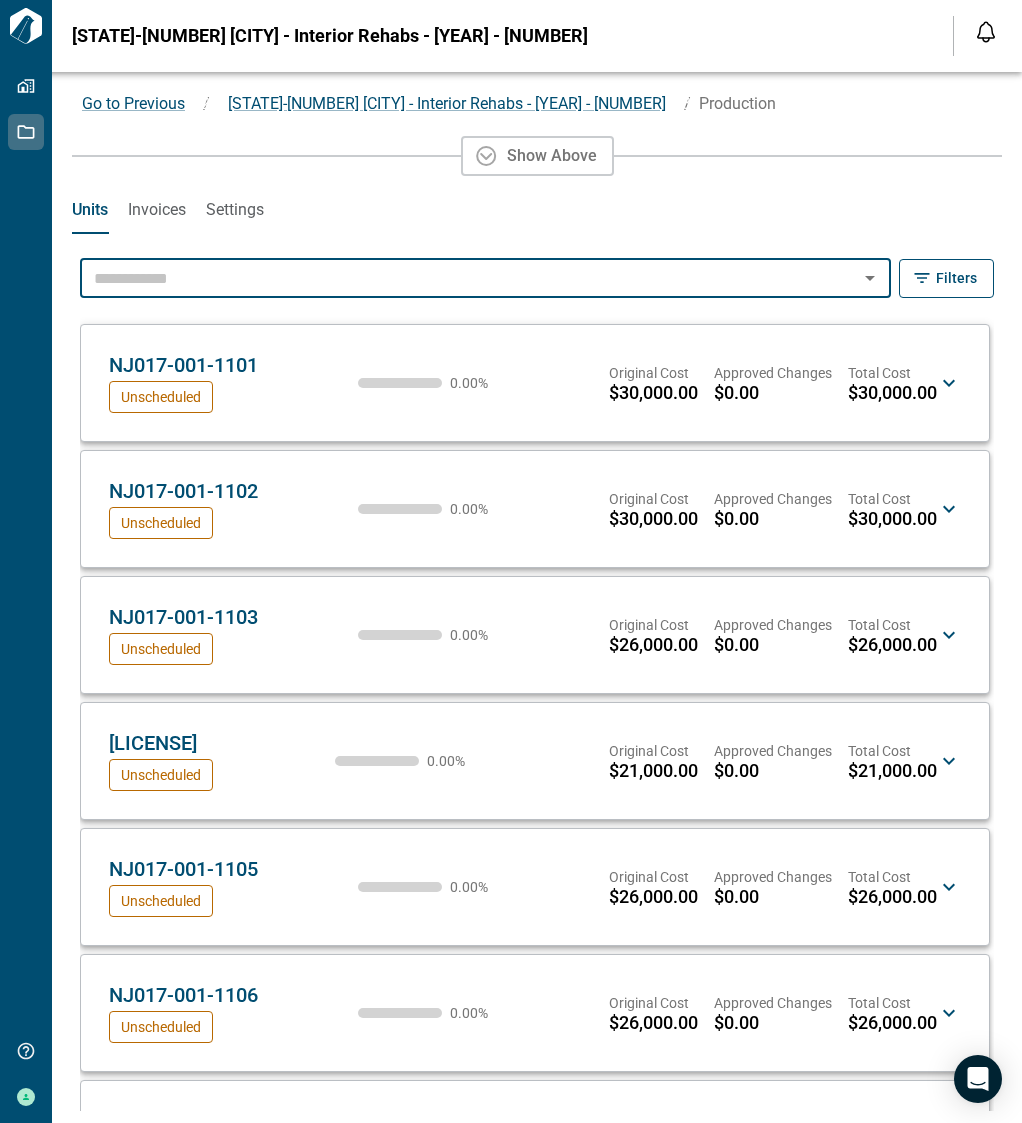 click at bounding box center (469, 278) 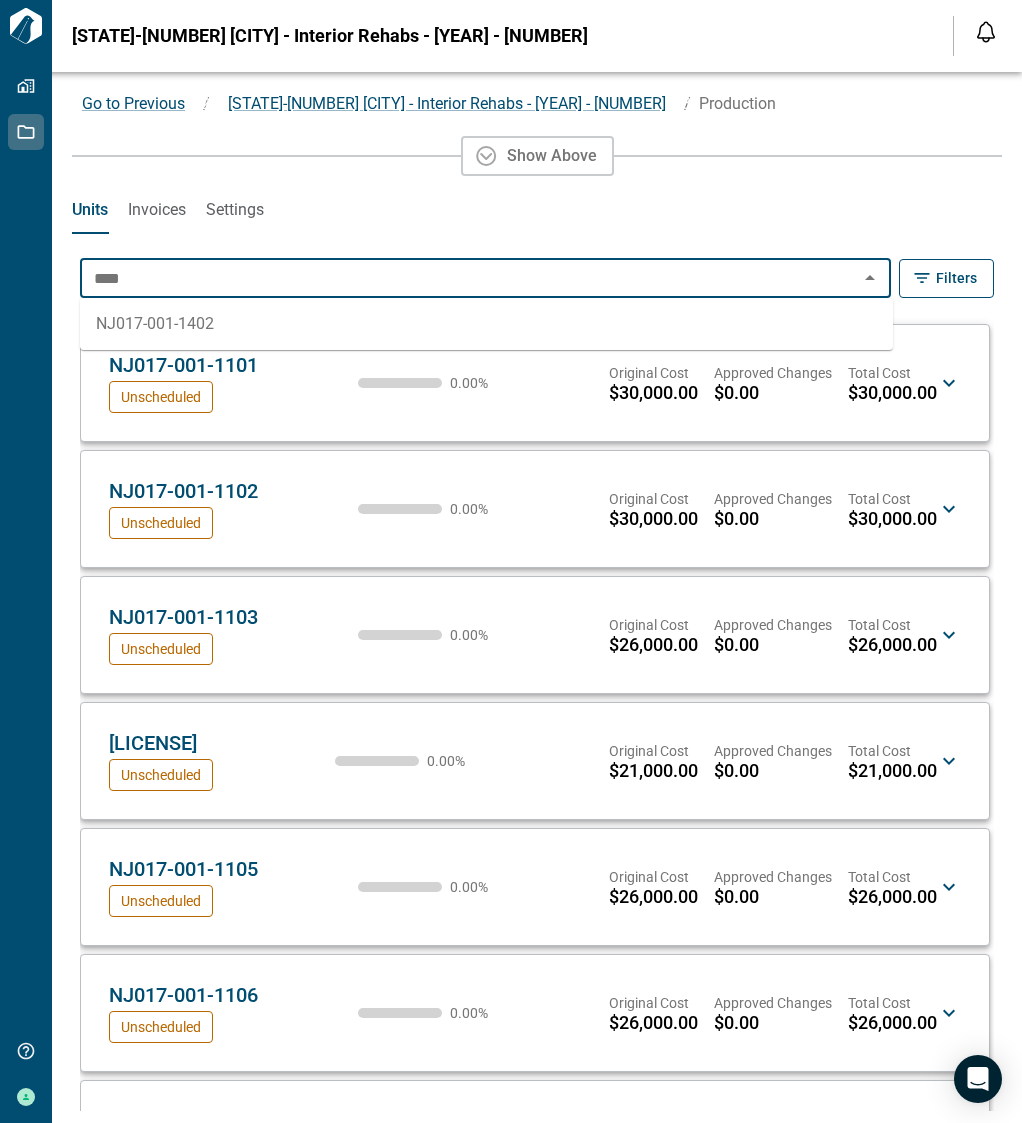 click on "NJ017-001-1402" at bounding box center (486, 324) 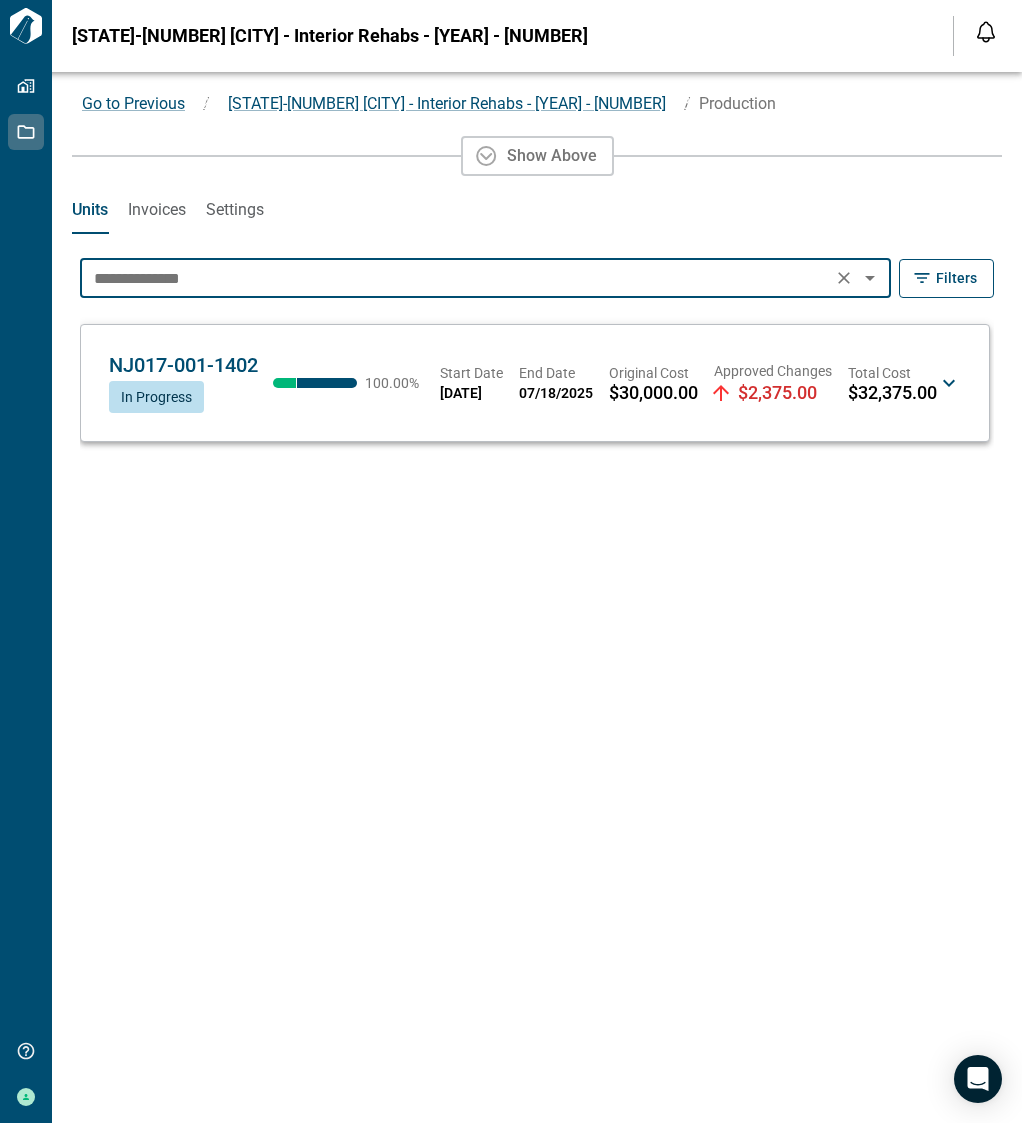 type on "**********" 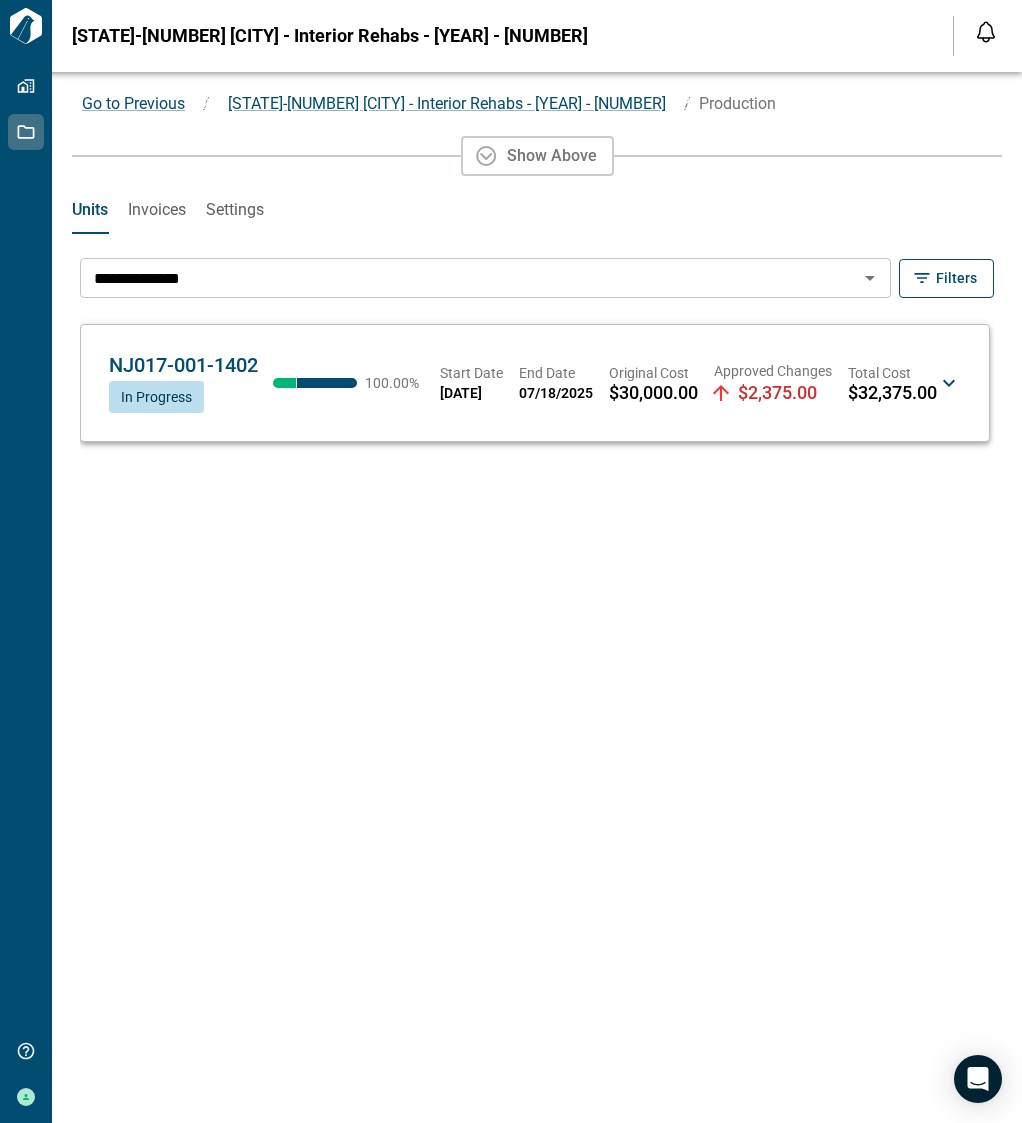 click 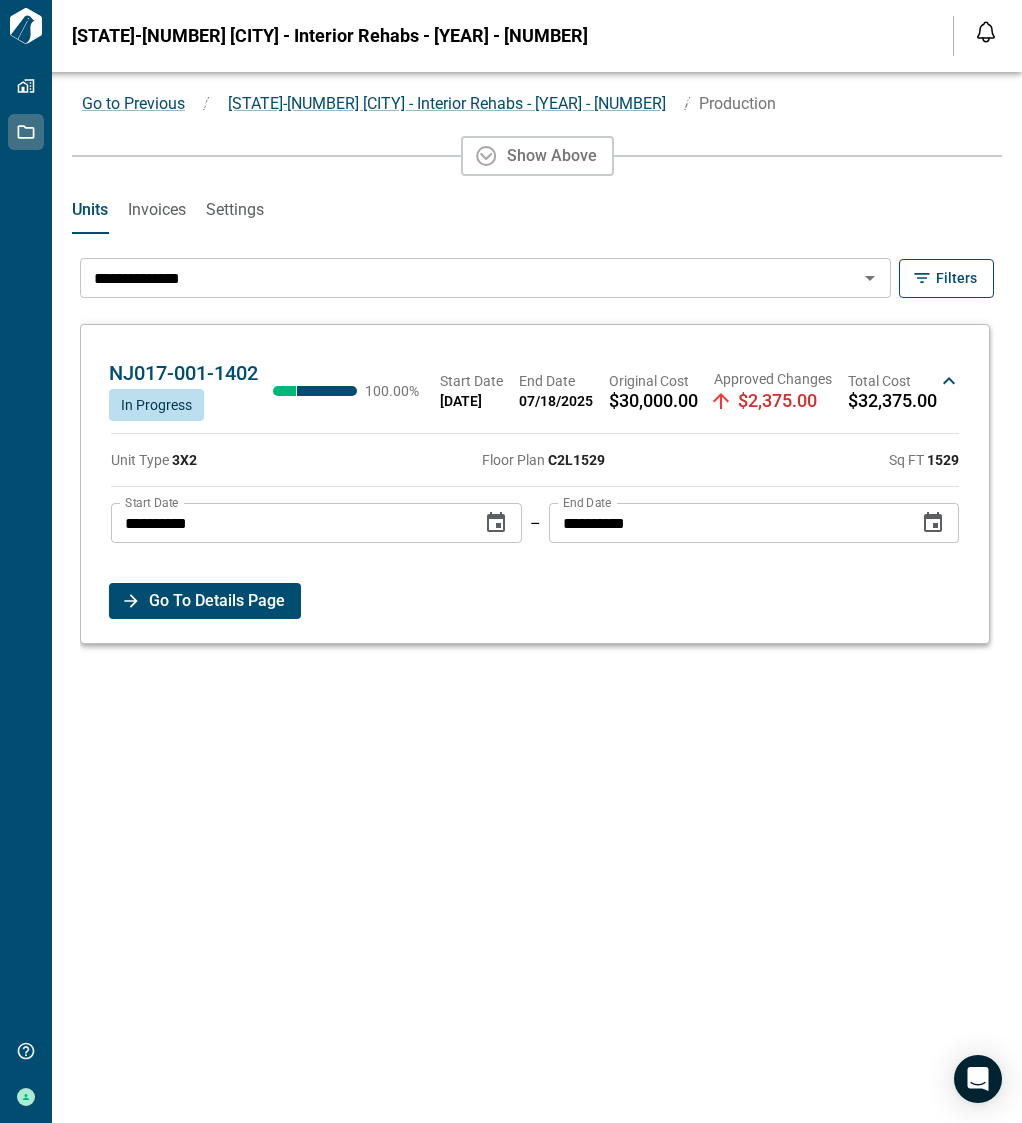 click on "Go To Details Page" at bounding box center [217, 601] 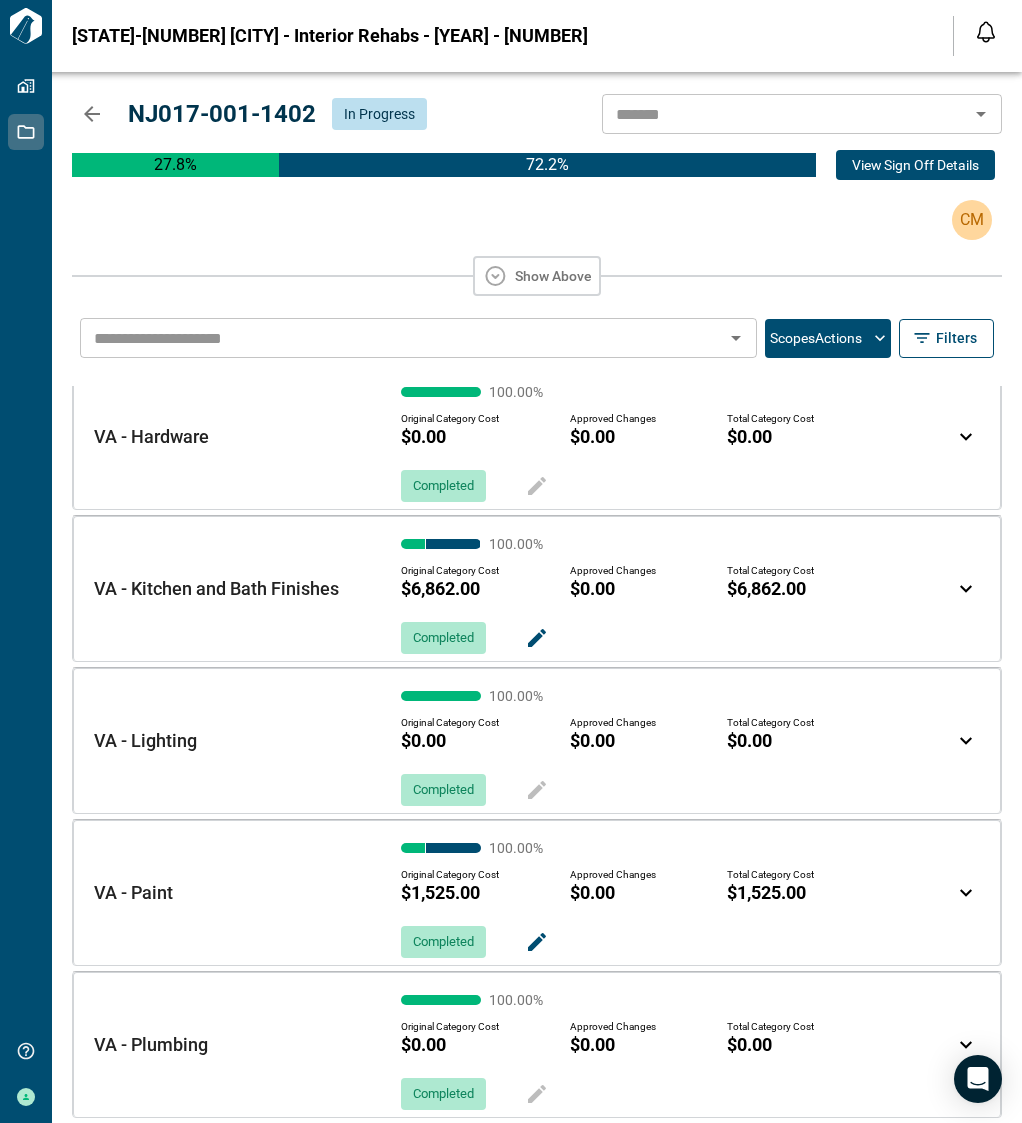 scroll, scrollTop: 0, scrollLeft: 0, axis: both 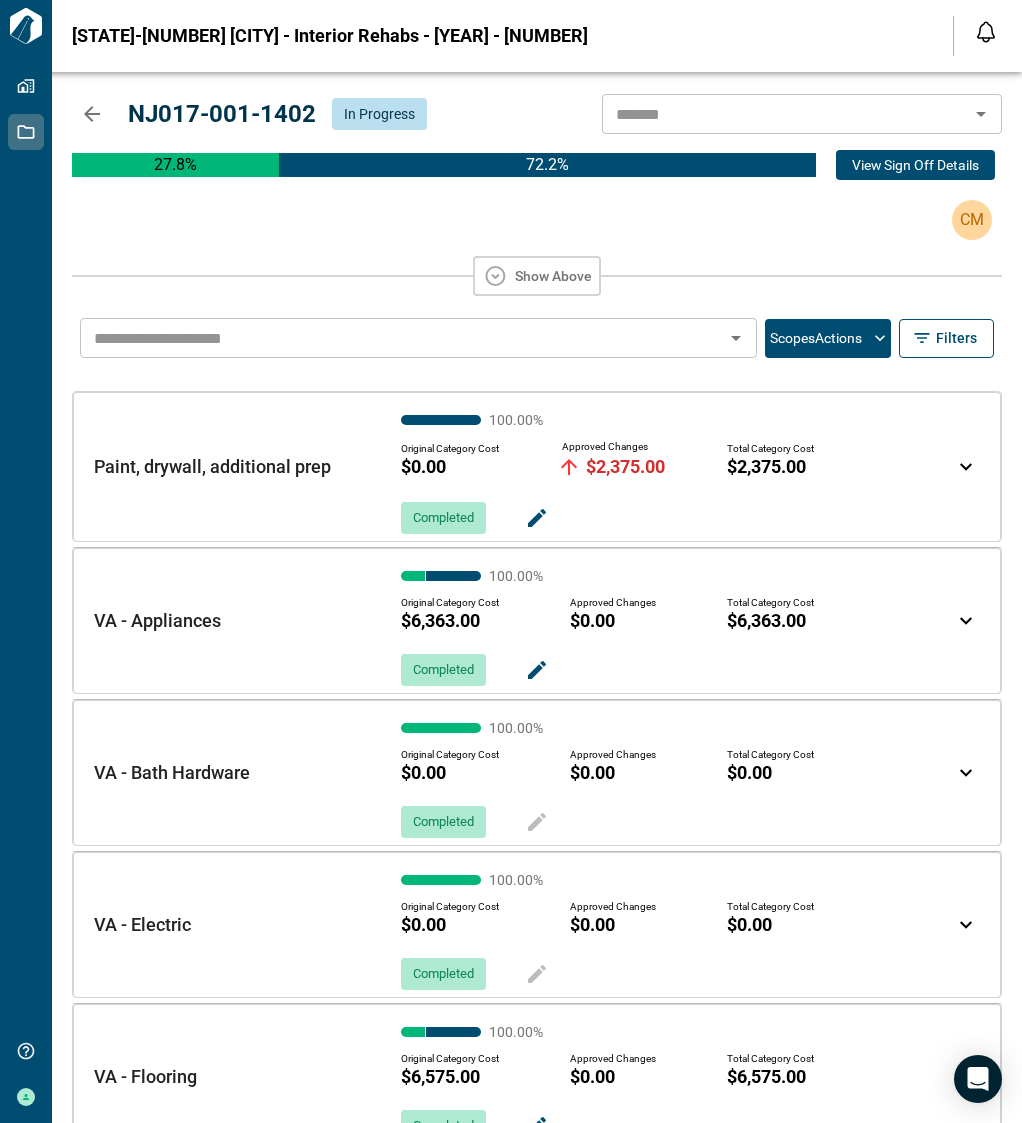 click 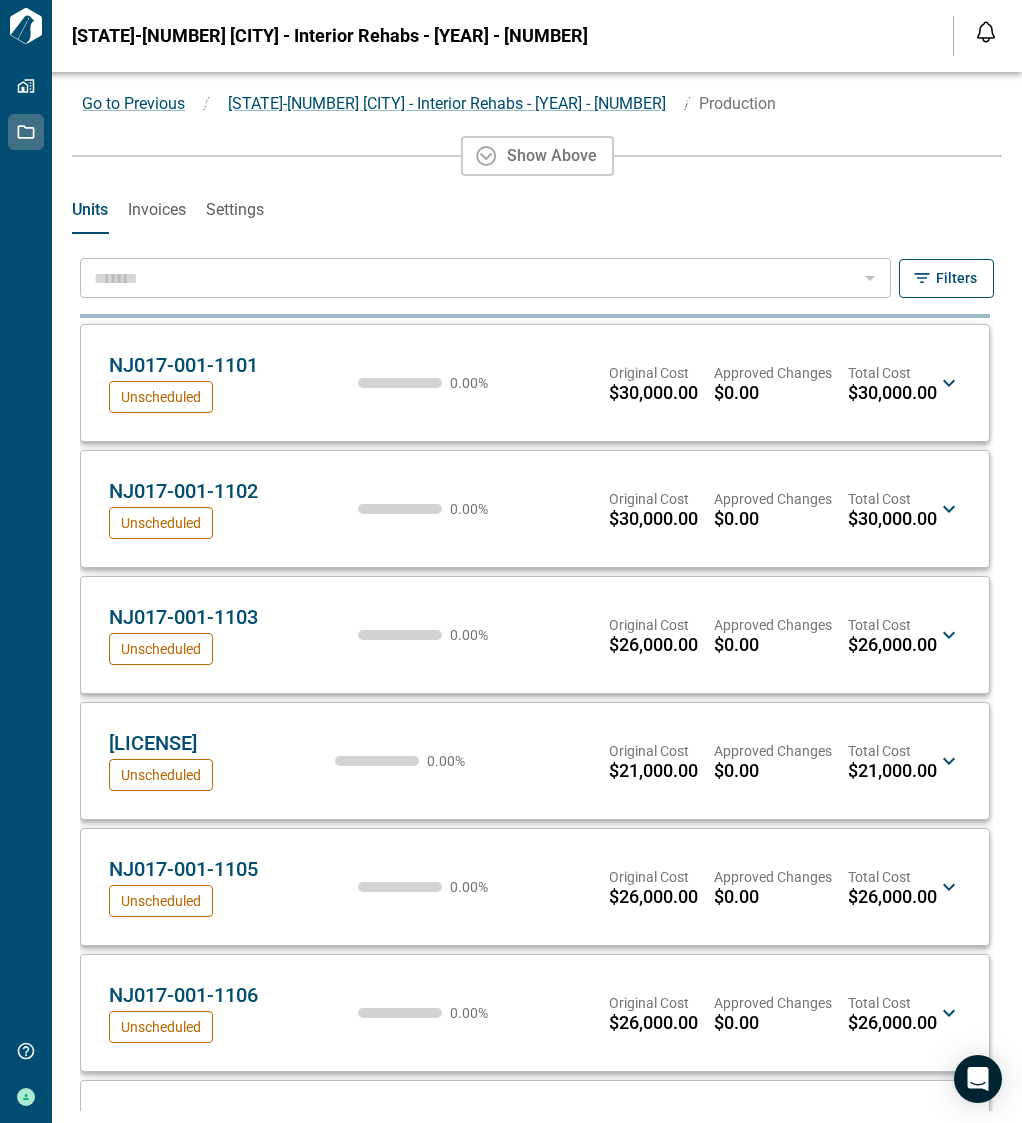 click on "Invoices" at bounding box center [157, 210] 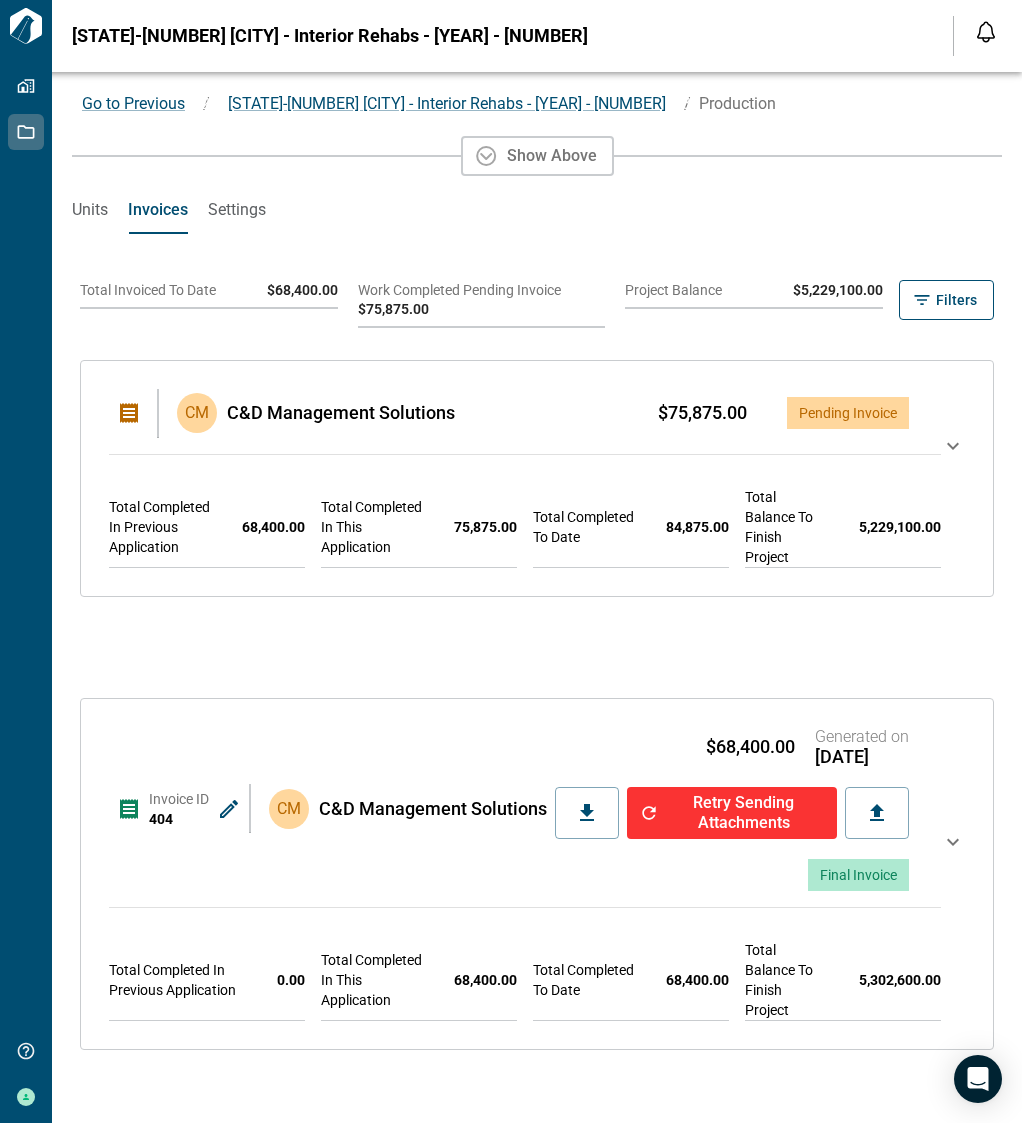 click 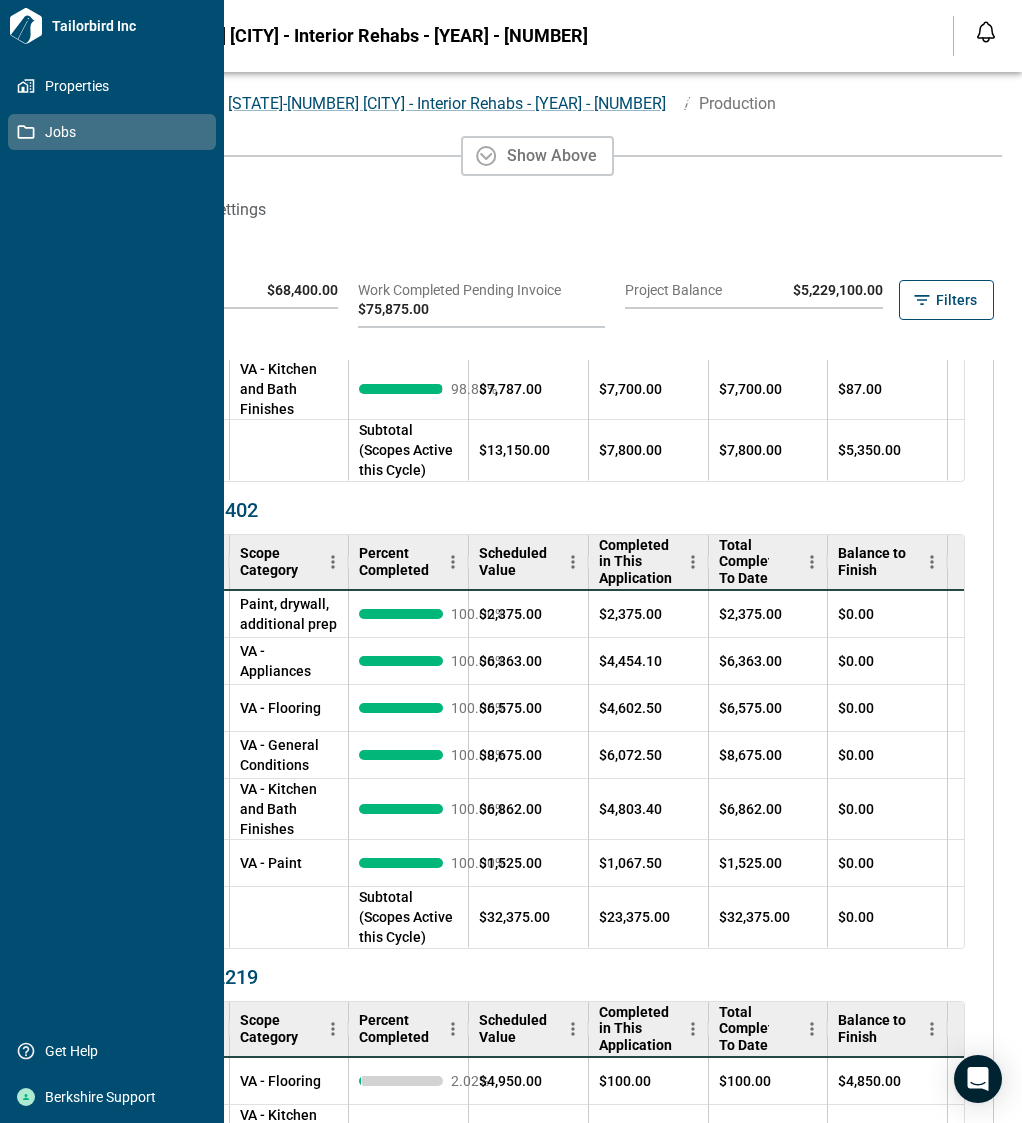 scroll, scrollTop: 1276, scrollLeft: 0, axis: vertical 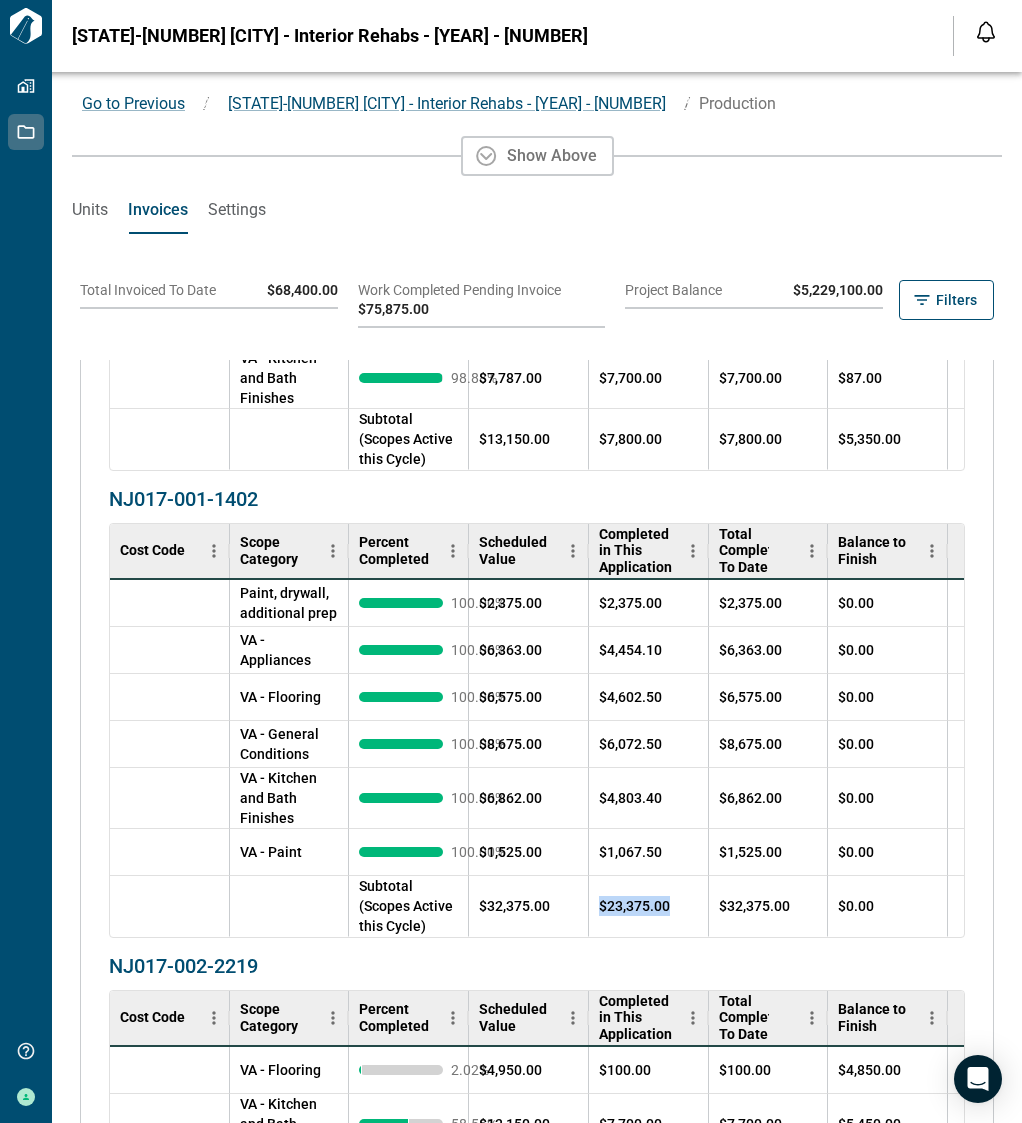 drag, startPoint x: 600, startPoint y: 906, endPoint x: 695, endPoint y: 899, distance: 95.257545 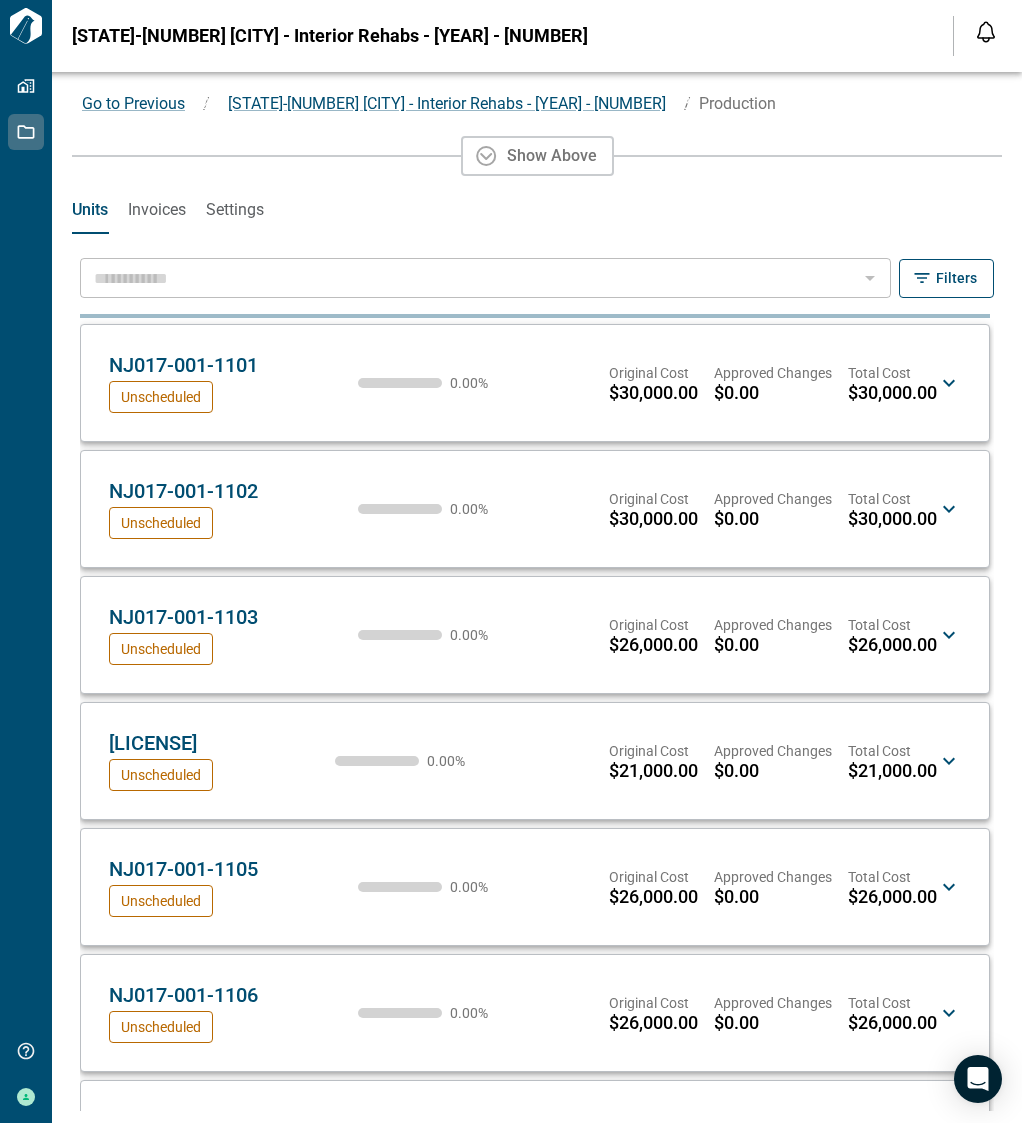 click at bounding box center [469, 278] 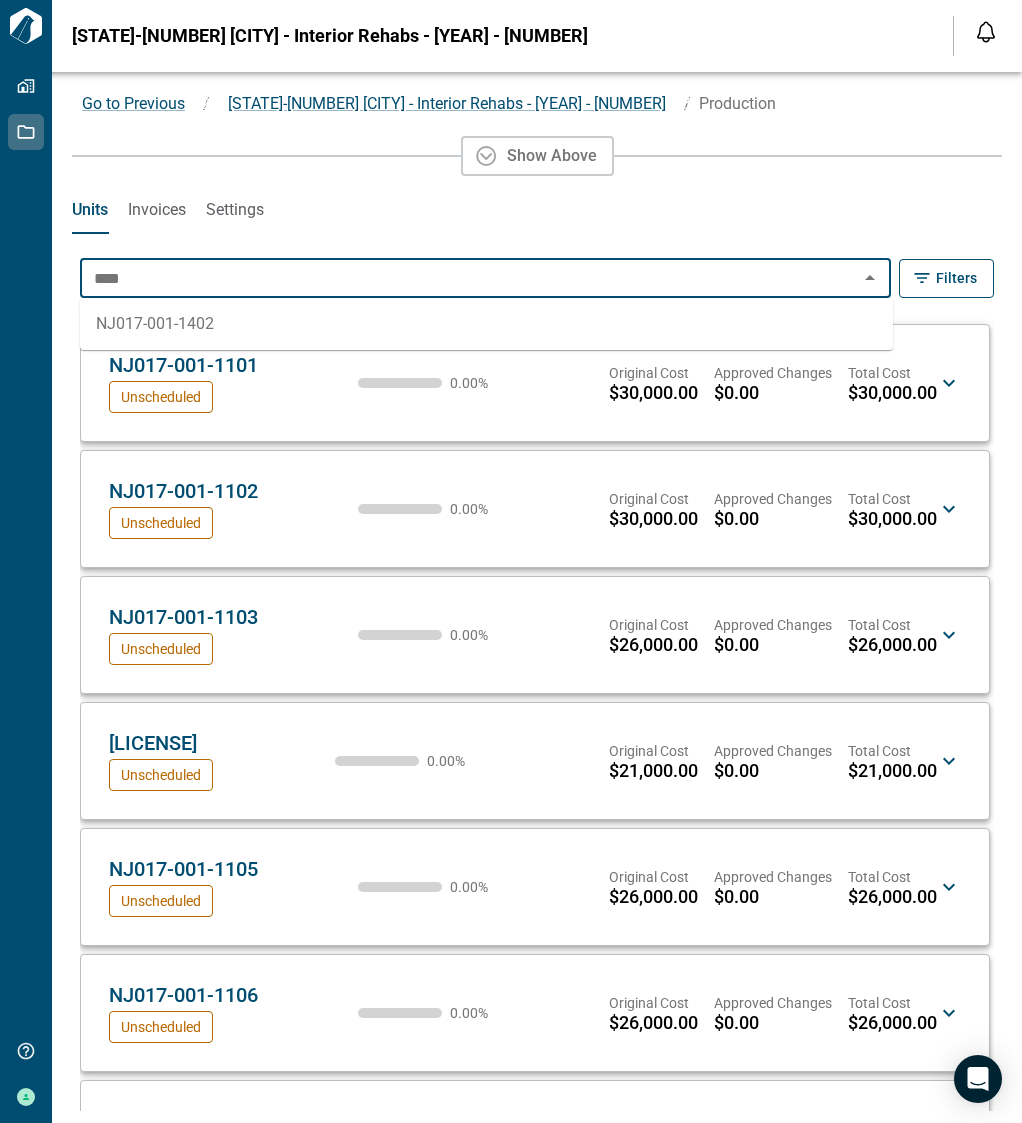 click on "NJ017-001-1402" at bounding box center (486, 324) 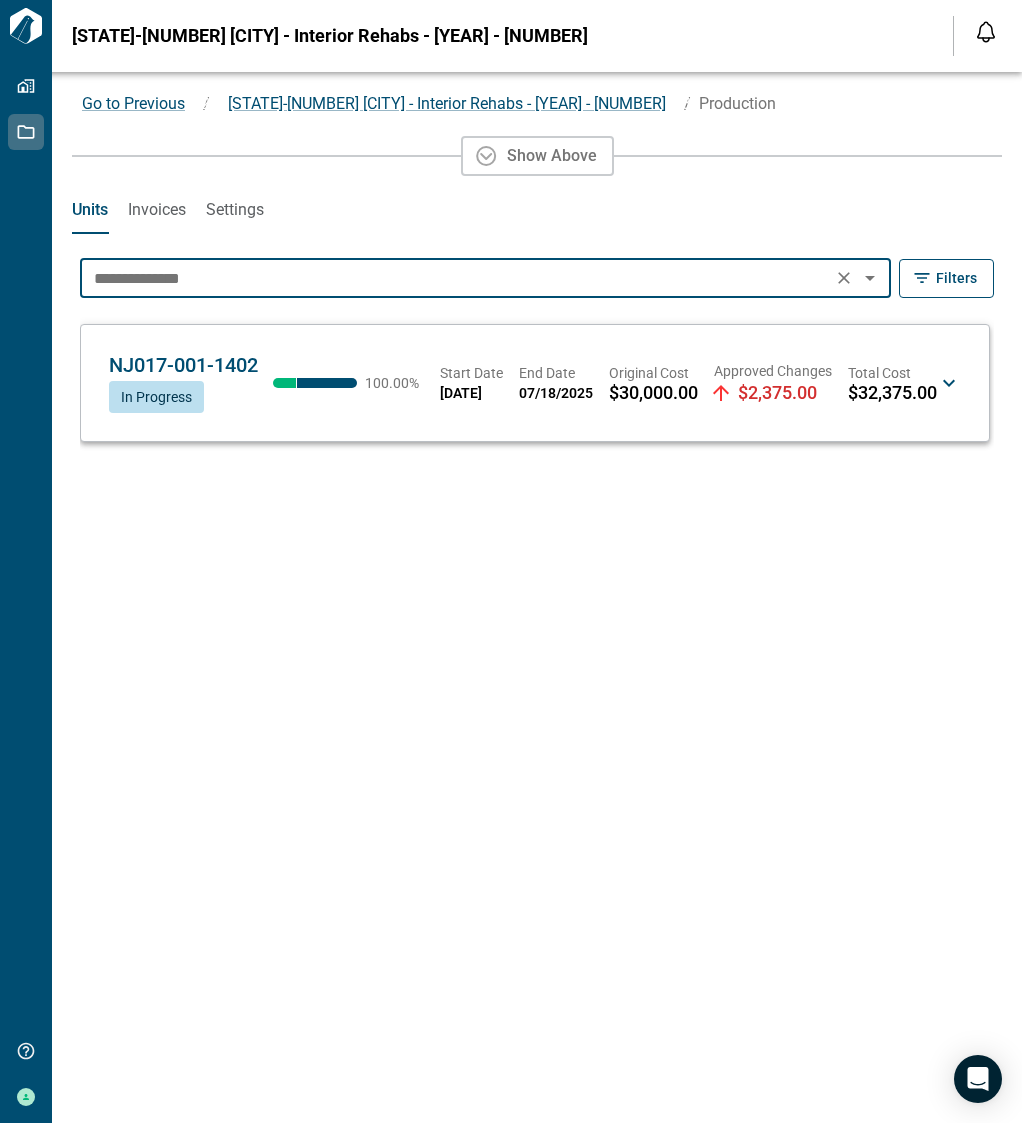 type on "**********" 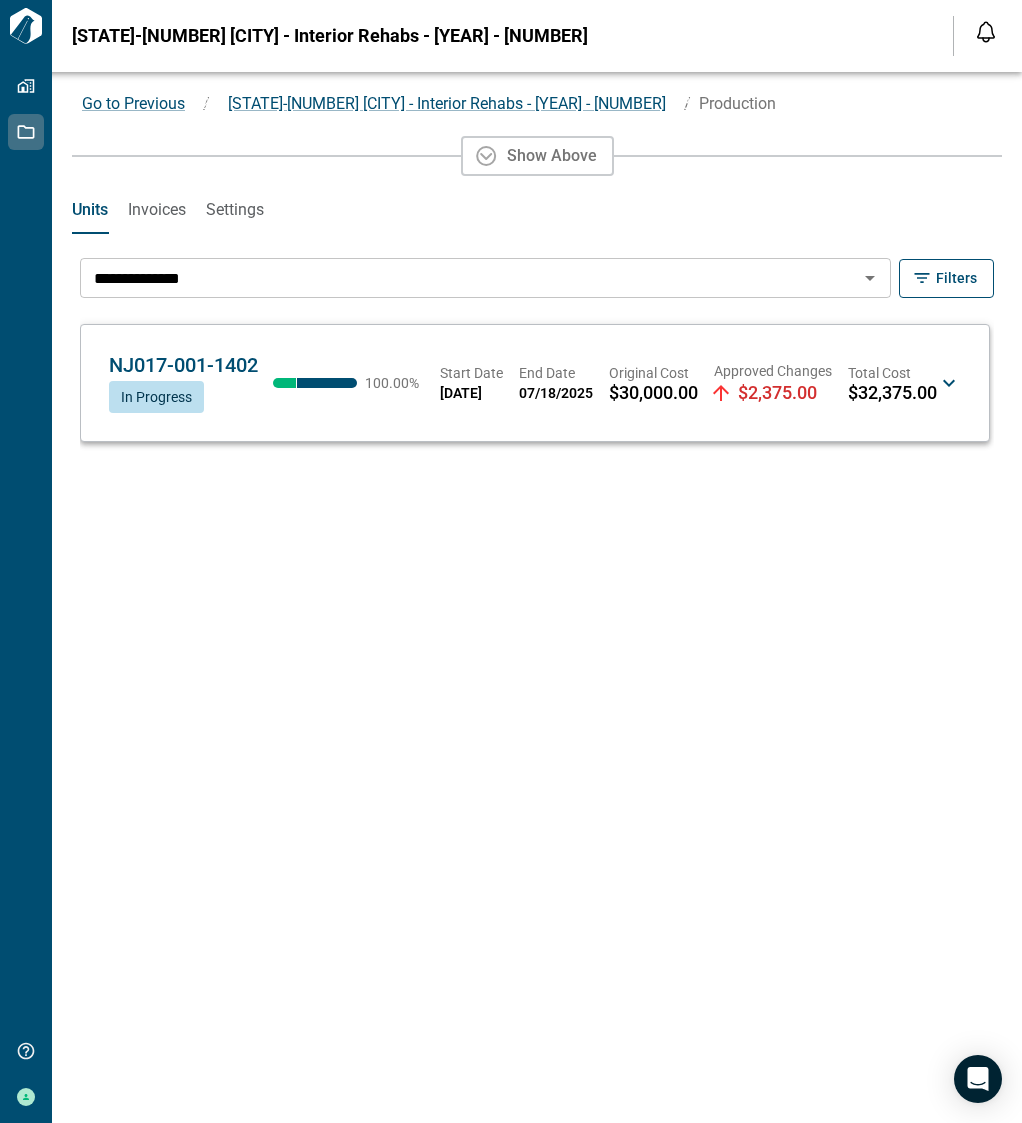 click on "CM In Progress 100.00 % Start Date [DATE] End Date [DATE] Original Cost $[PRICE] Approved Changes $[PRICE] Total Cost $[PRICE] CM" at bounding box center [535, 383] 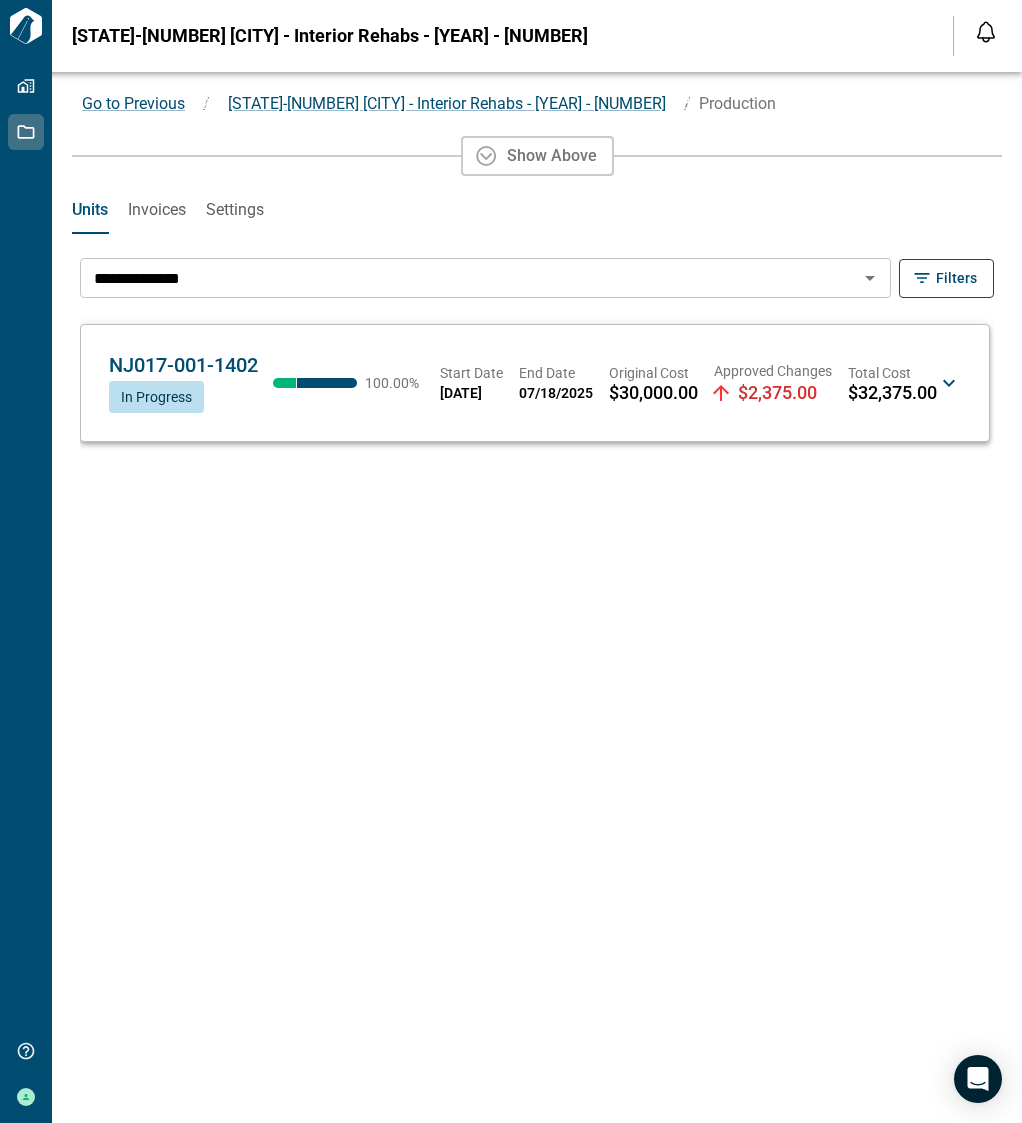 click 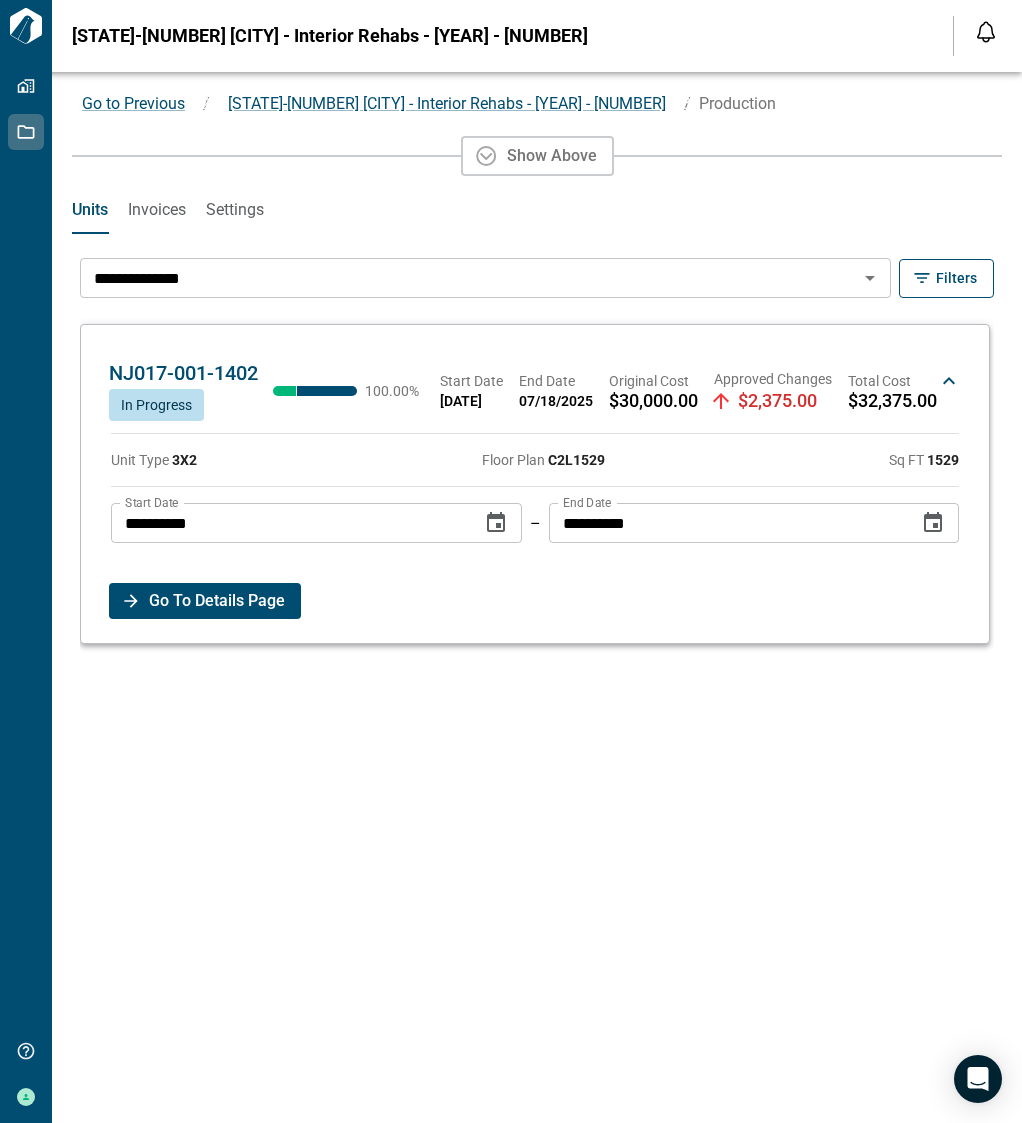 click on "Go To Details Page" at bounding box center [217, 601] 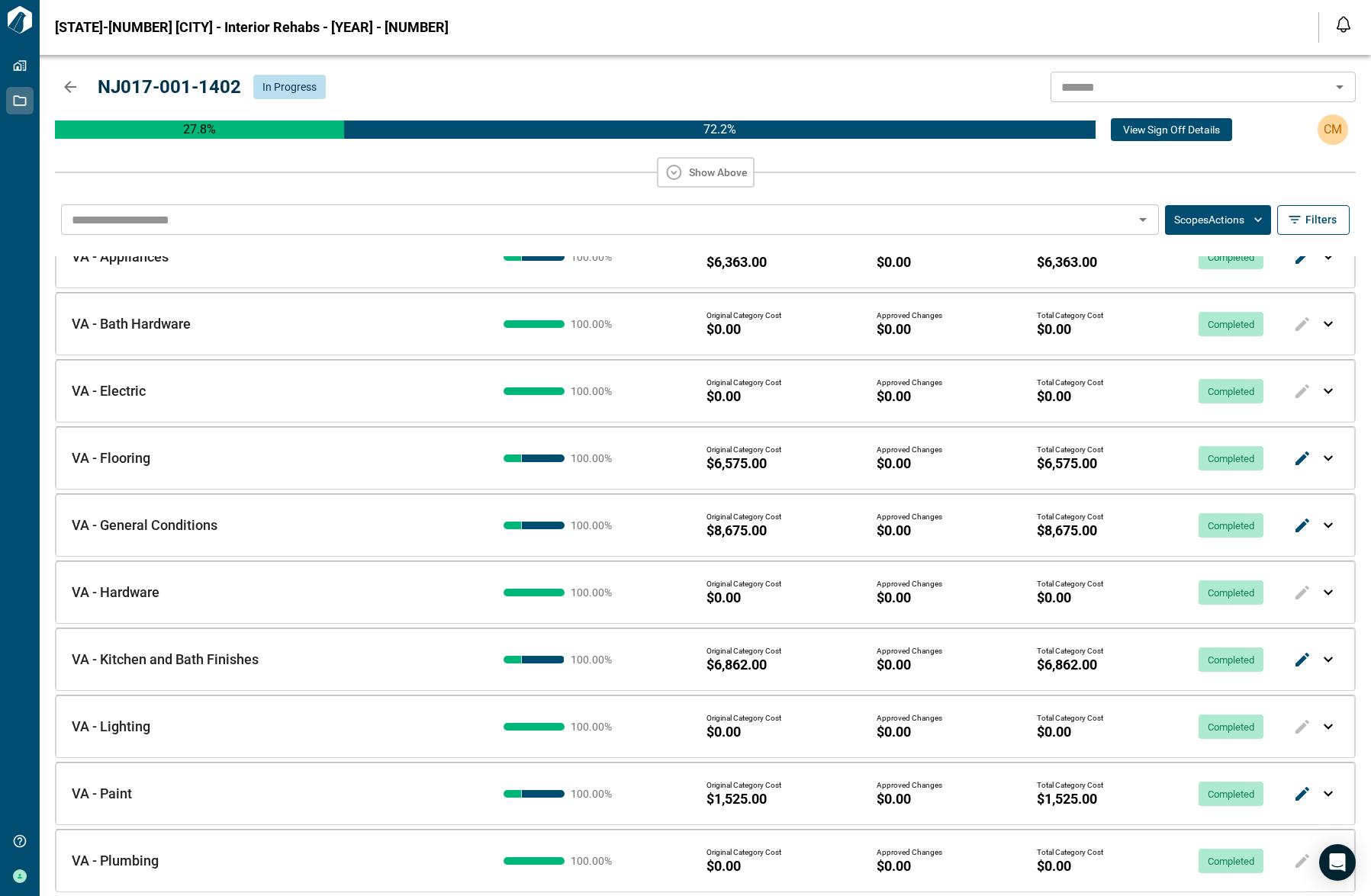 scroll, scrollTop: 0, scrollLeft: 0, axis: both 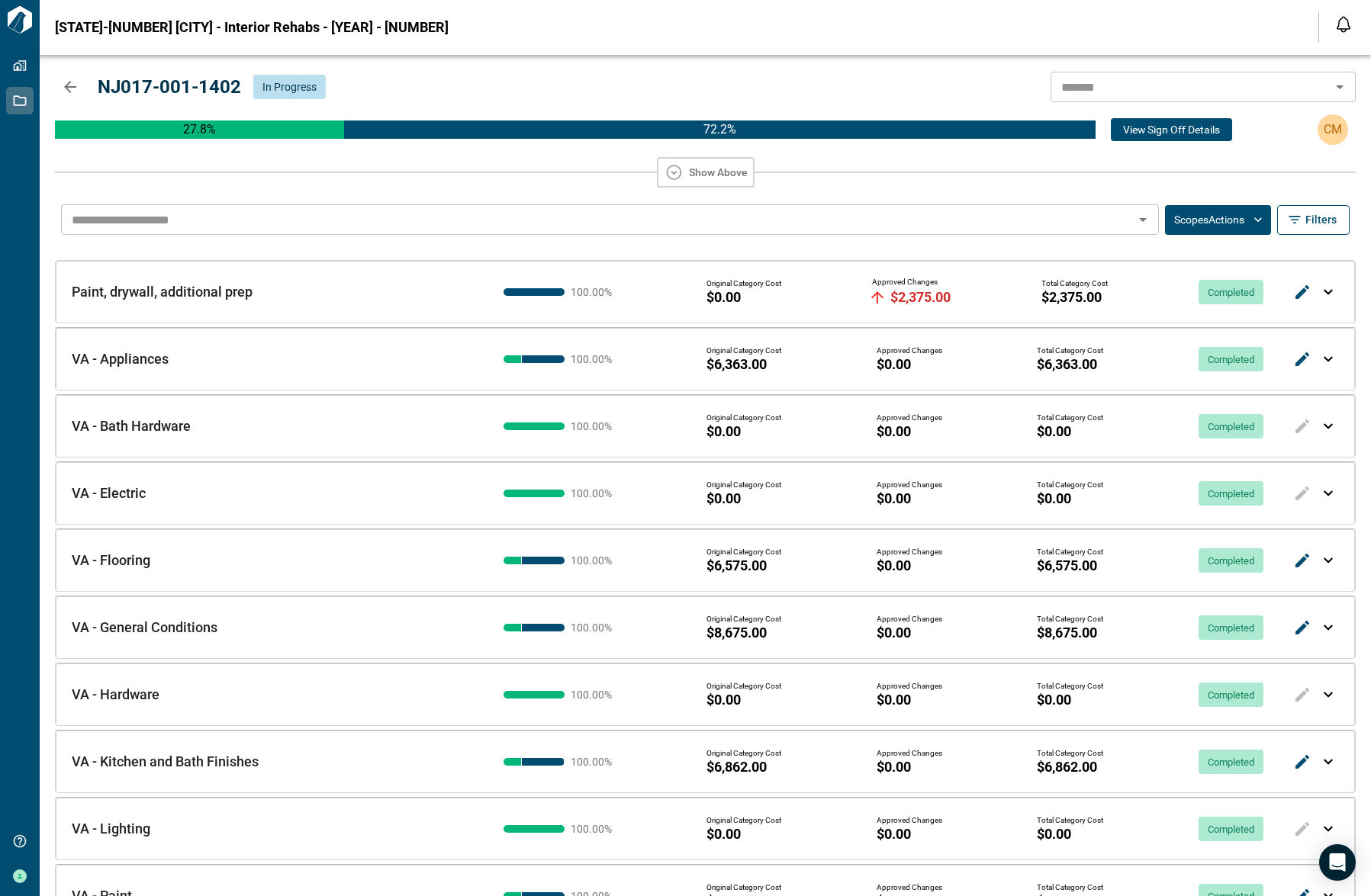 click on "[LICENSE] In Progress ​ [PERCENTAGE] [PERCENTAGE] View Sign Off Details CM Show Above" at bounding box center [705, 125] 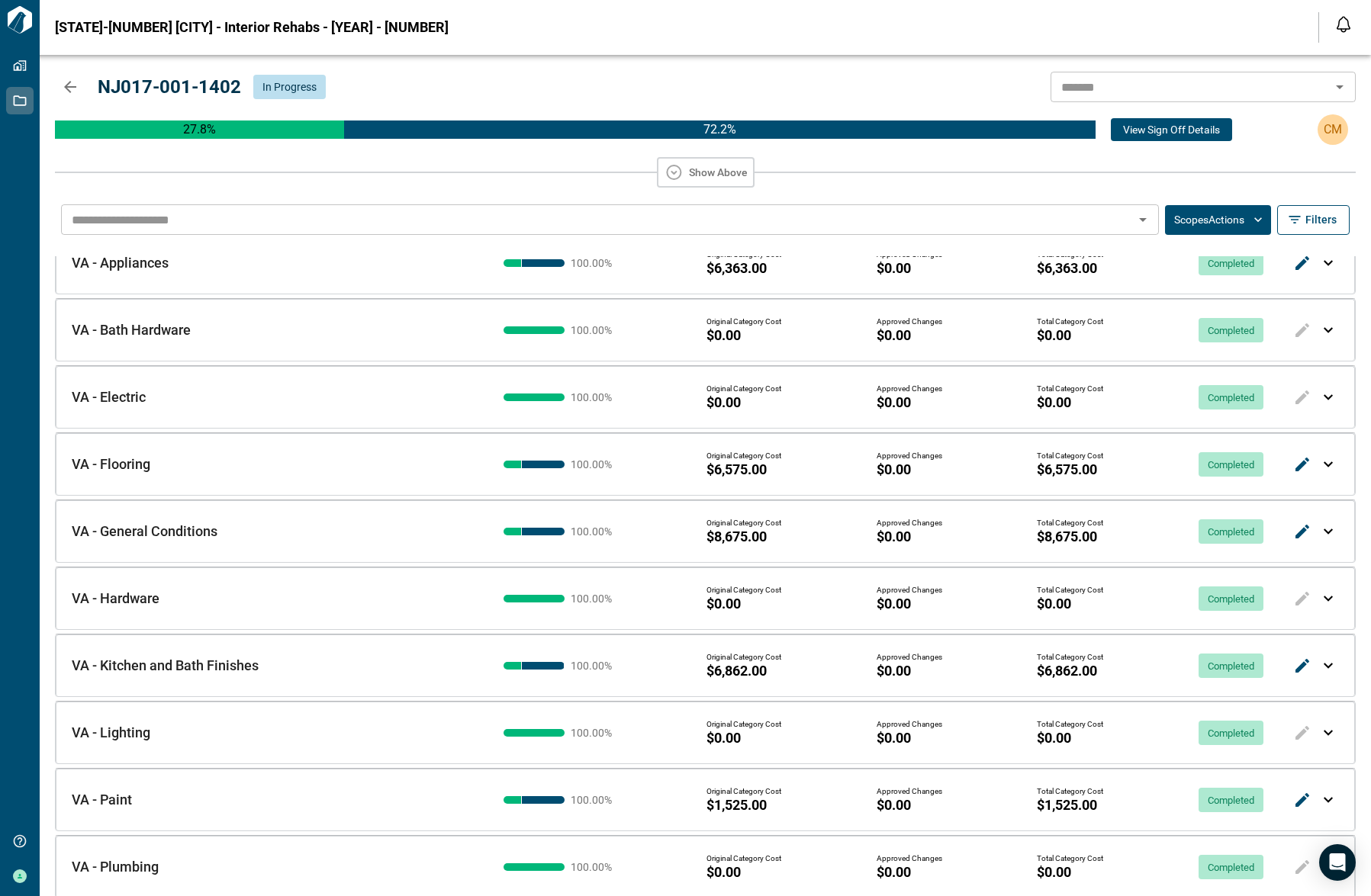 scroll, scrollTop: 102, scrollLeft: 0, axis: vertical 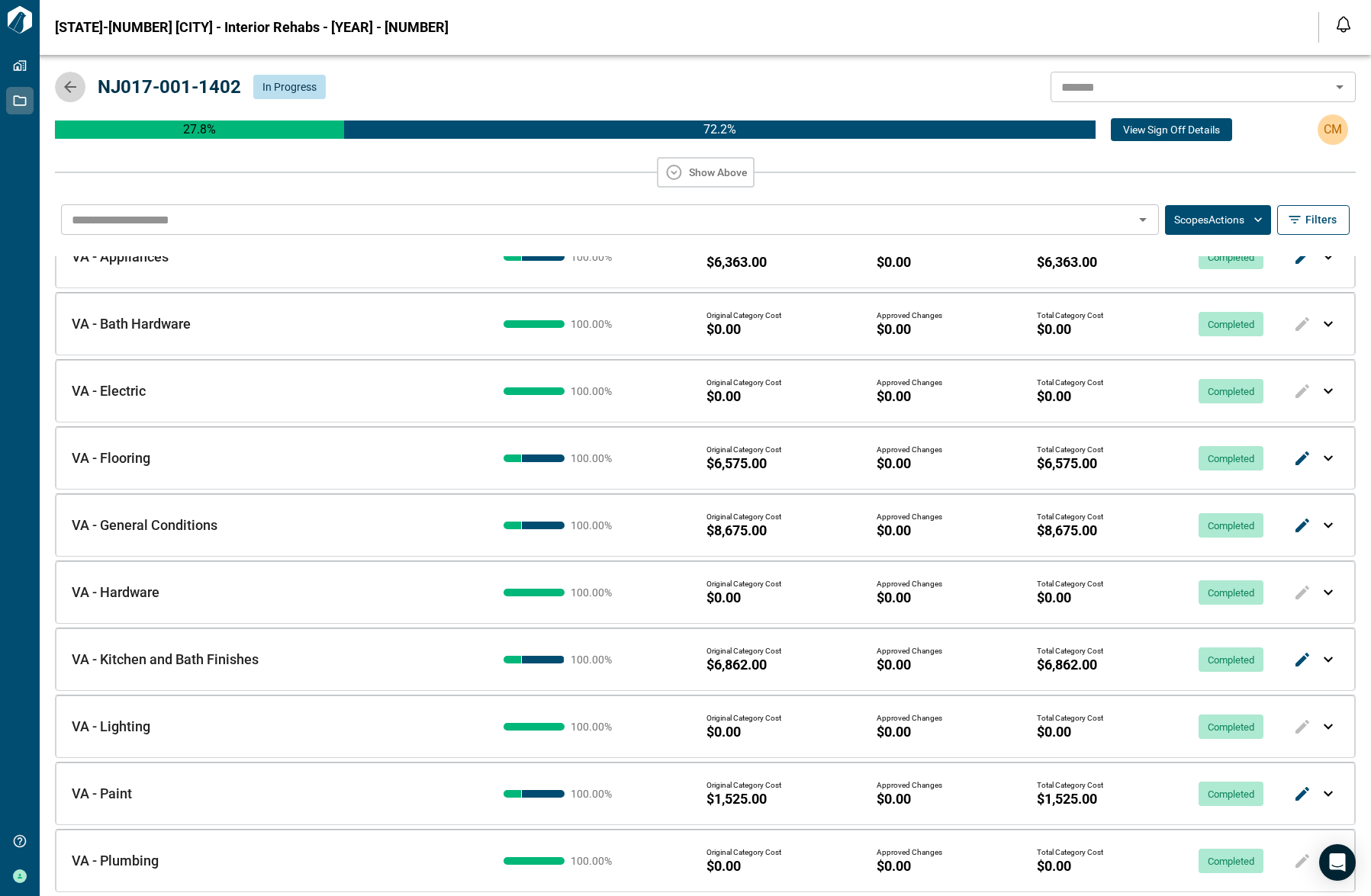 click 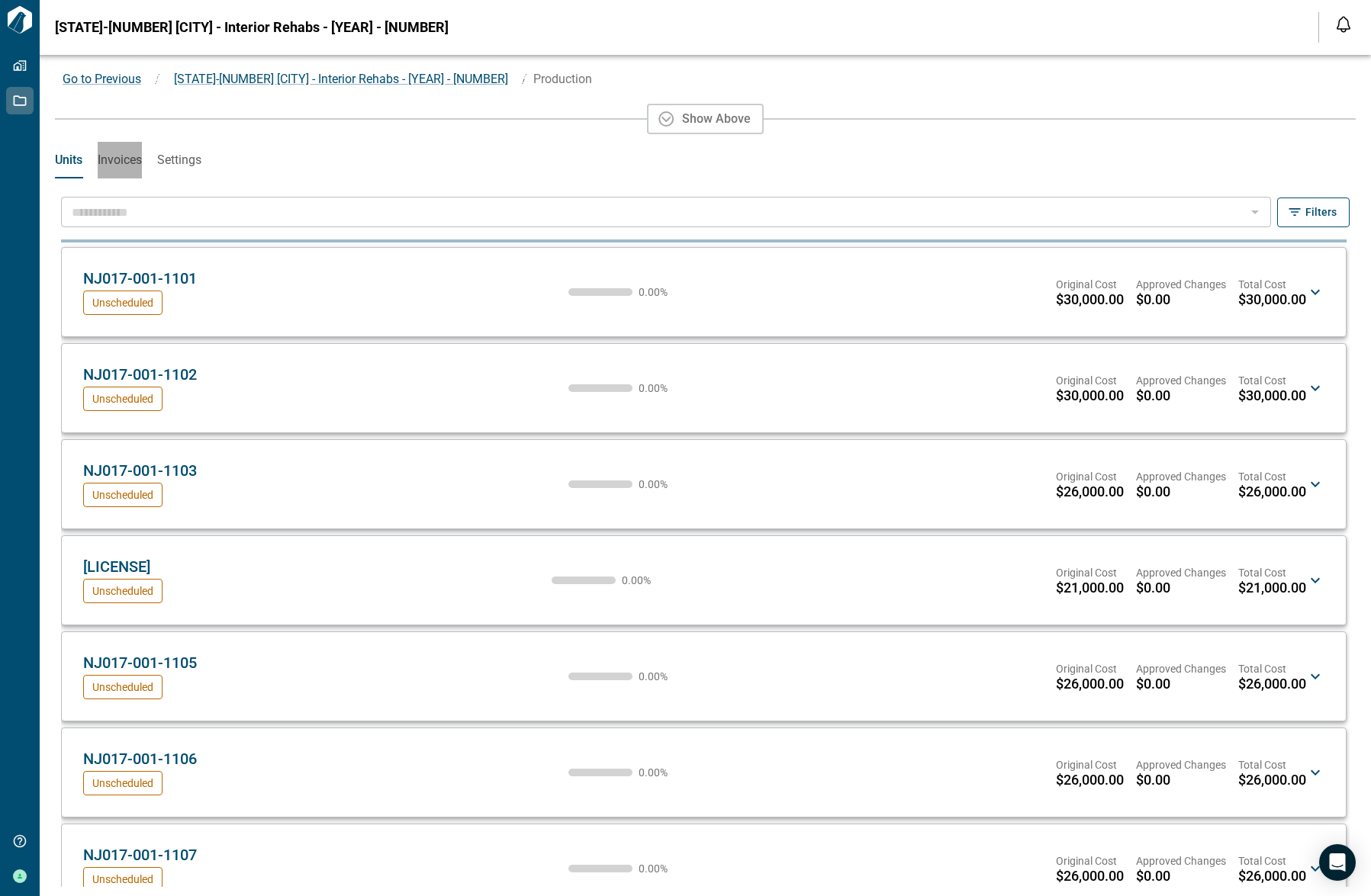 click on "Invoices" at bounding box center [120, 160] 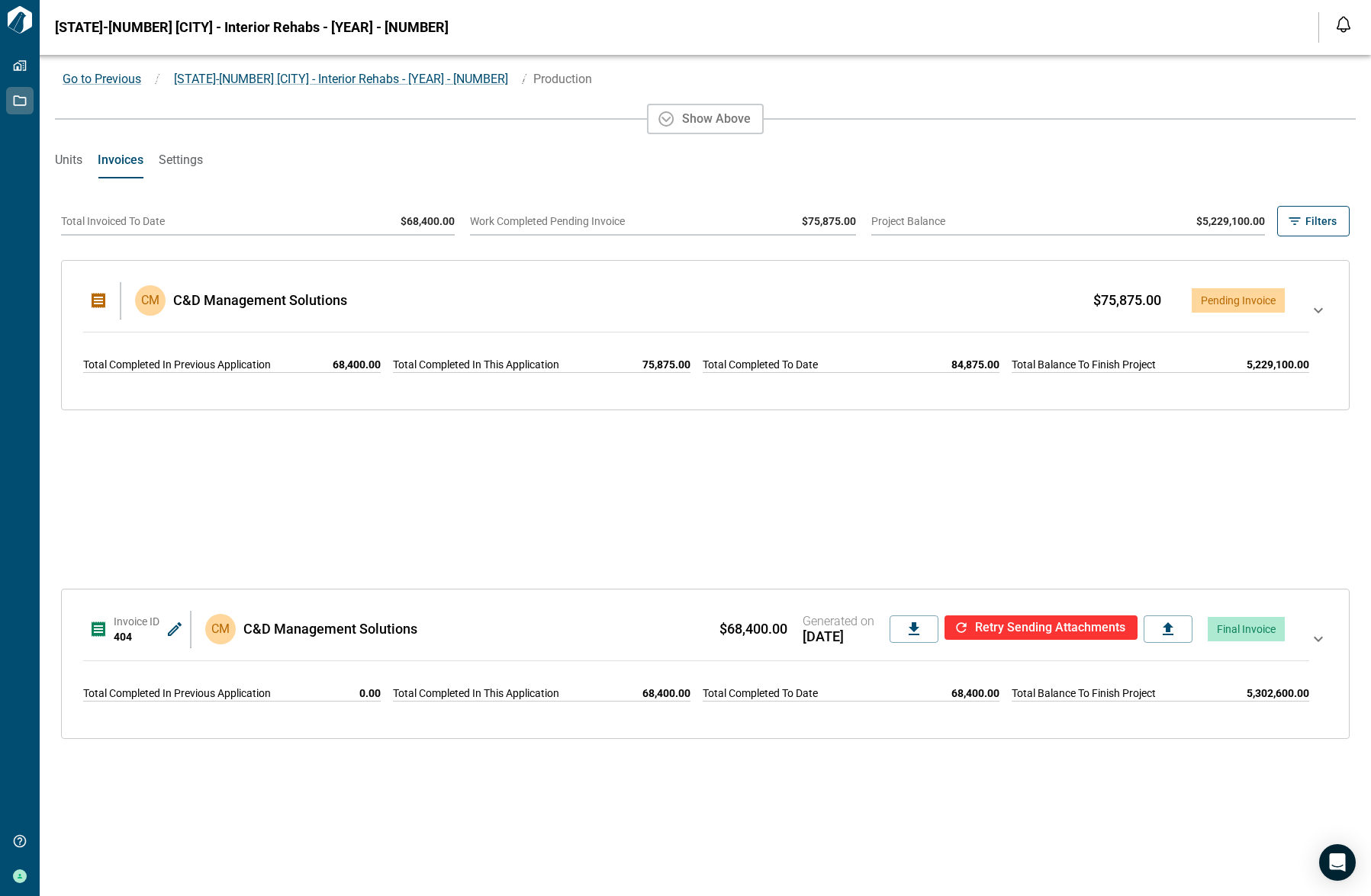 click 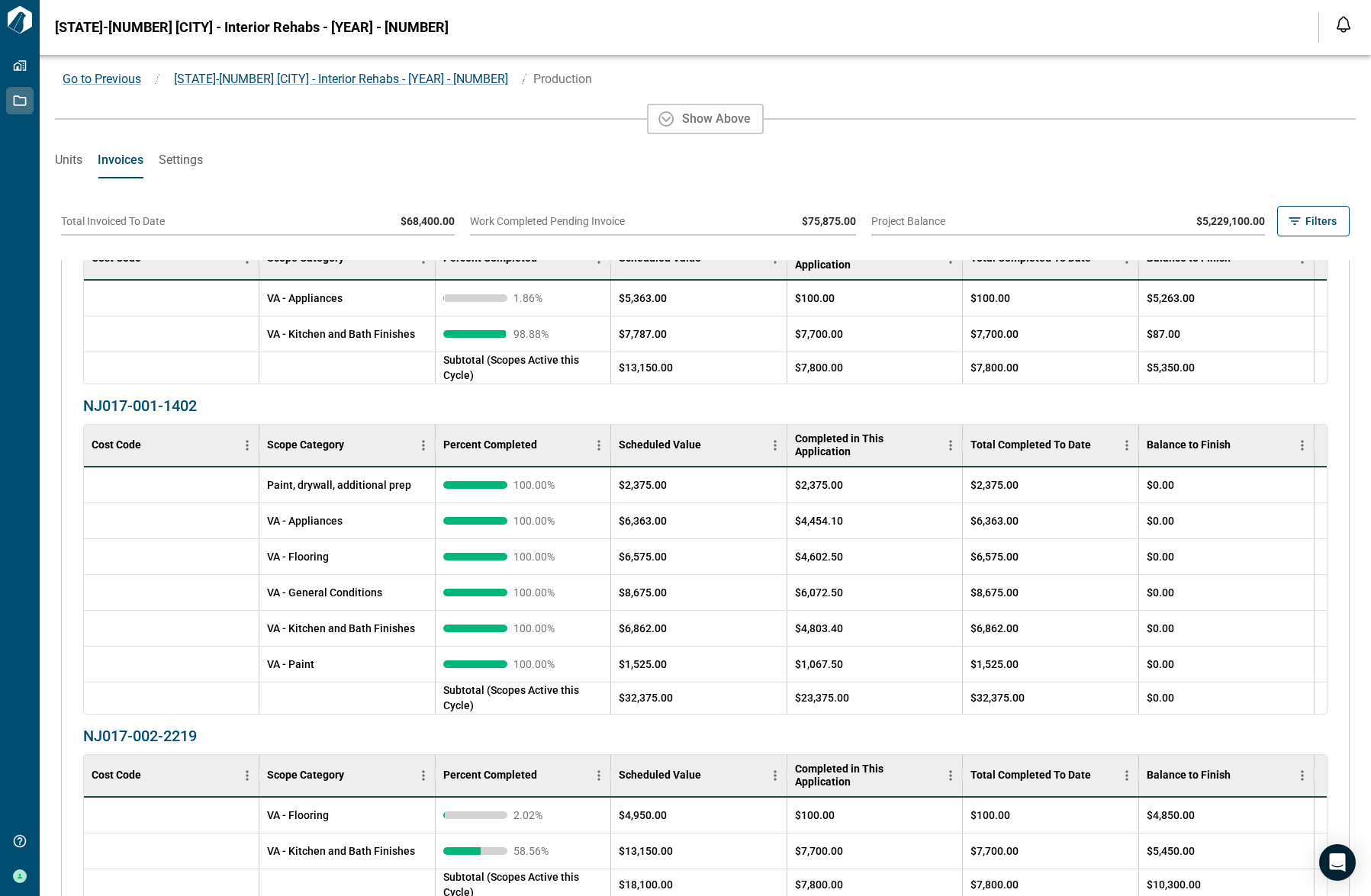 scroll, scrollTop: 812, scrollLeft: 0, axis: vertical 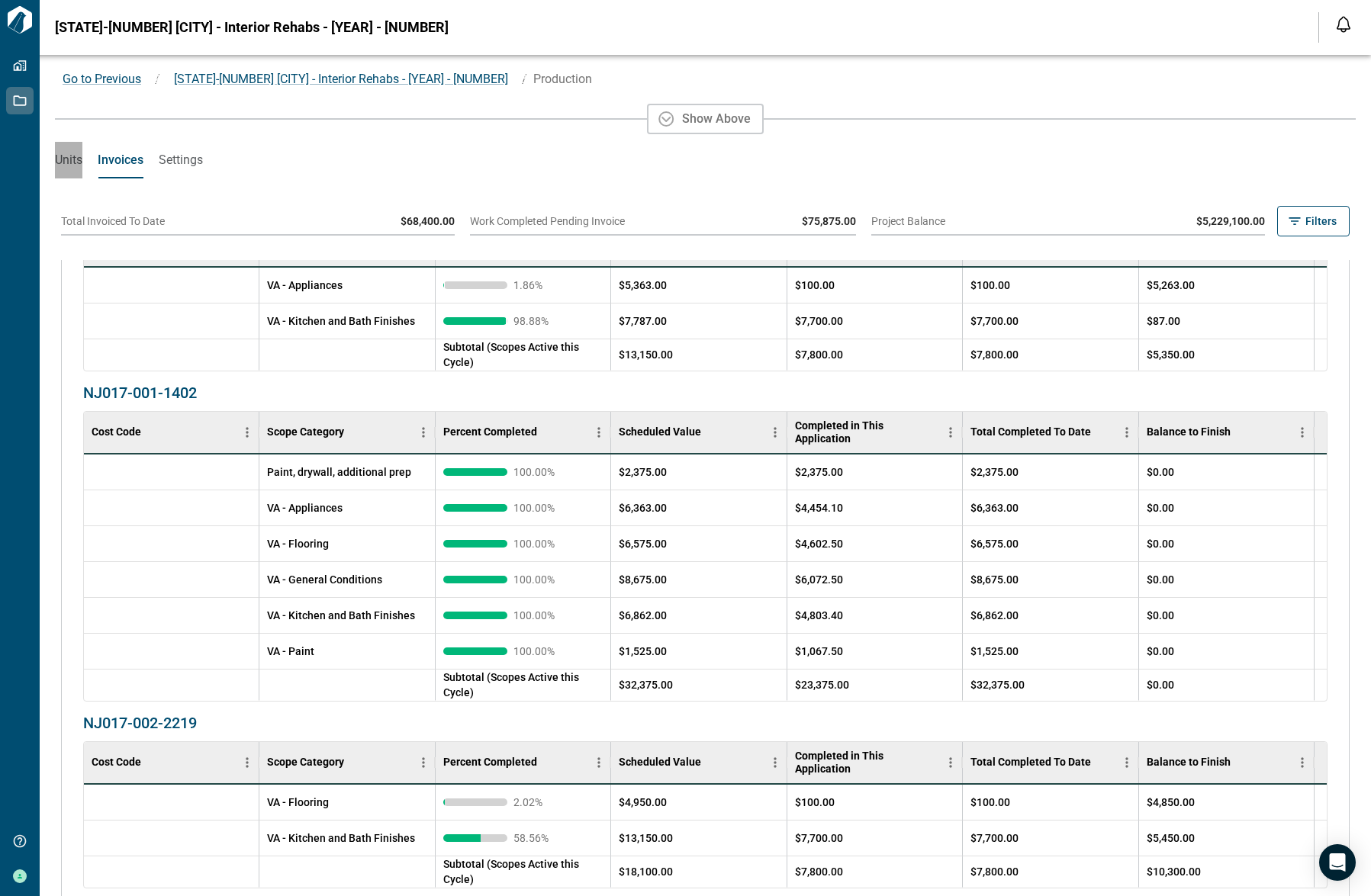 click on "Units" at bounding box center [69, 160] 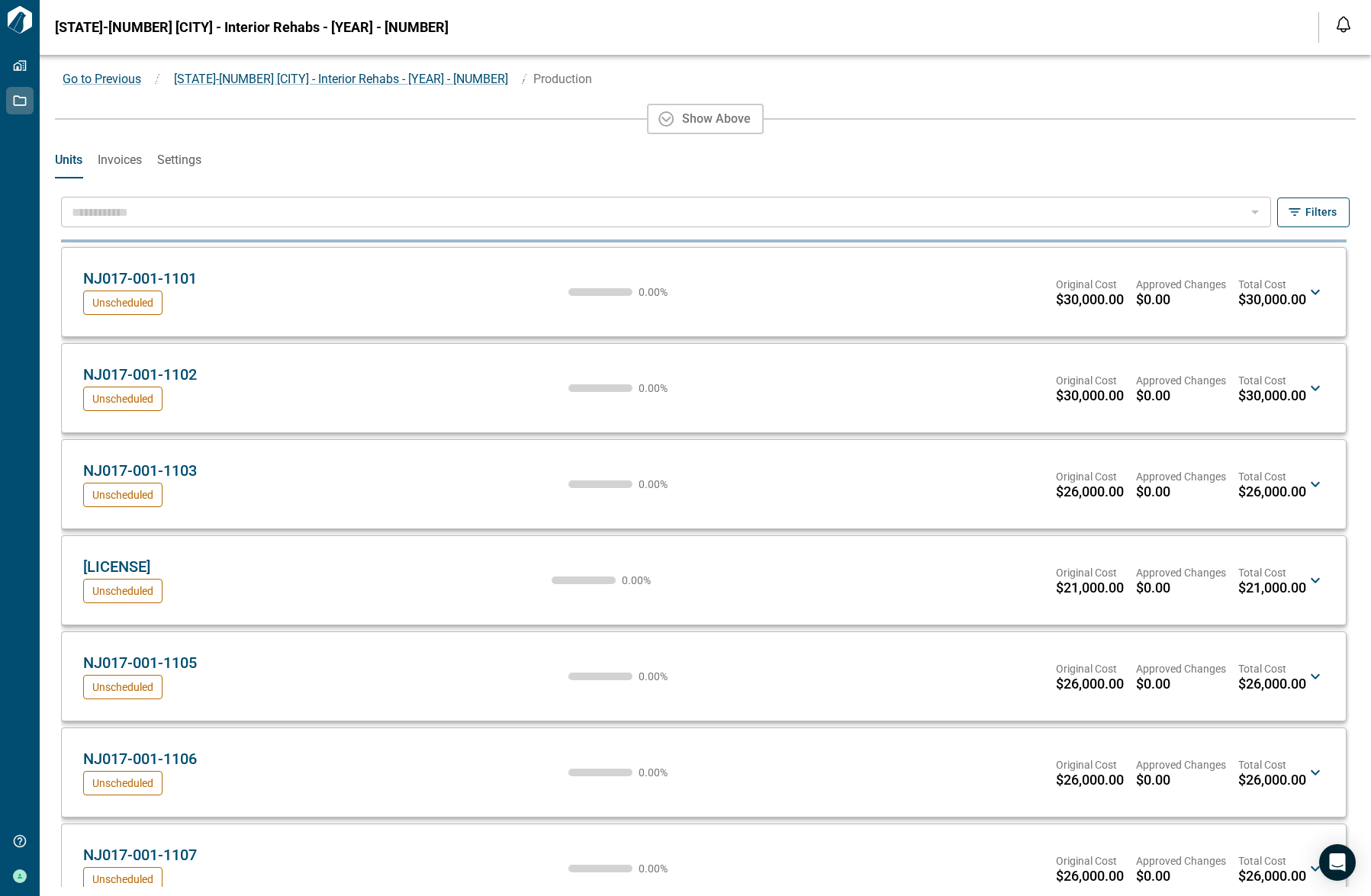 click at bounding box center [653, 212] 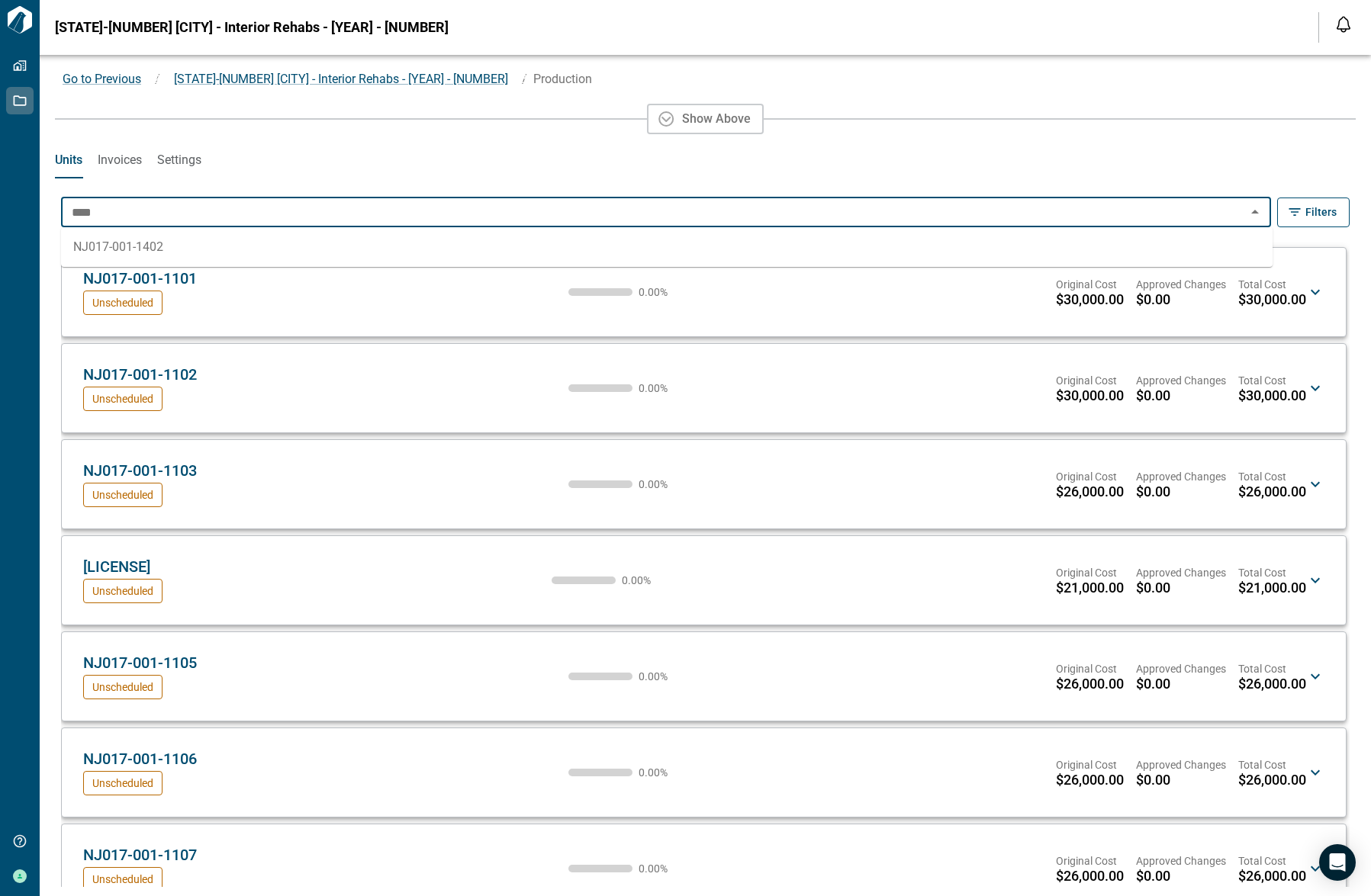 click on "NJ017-001-1402" at bounding box center (667, 247) 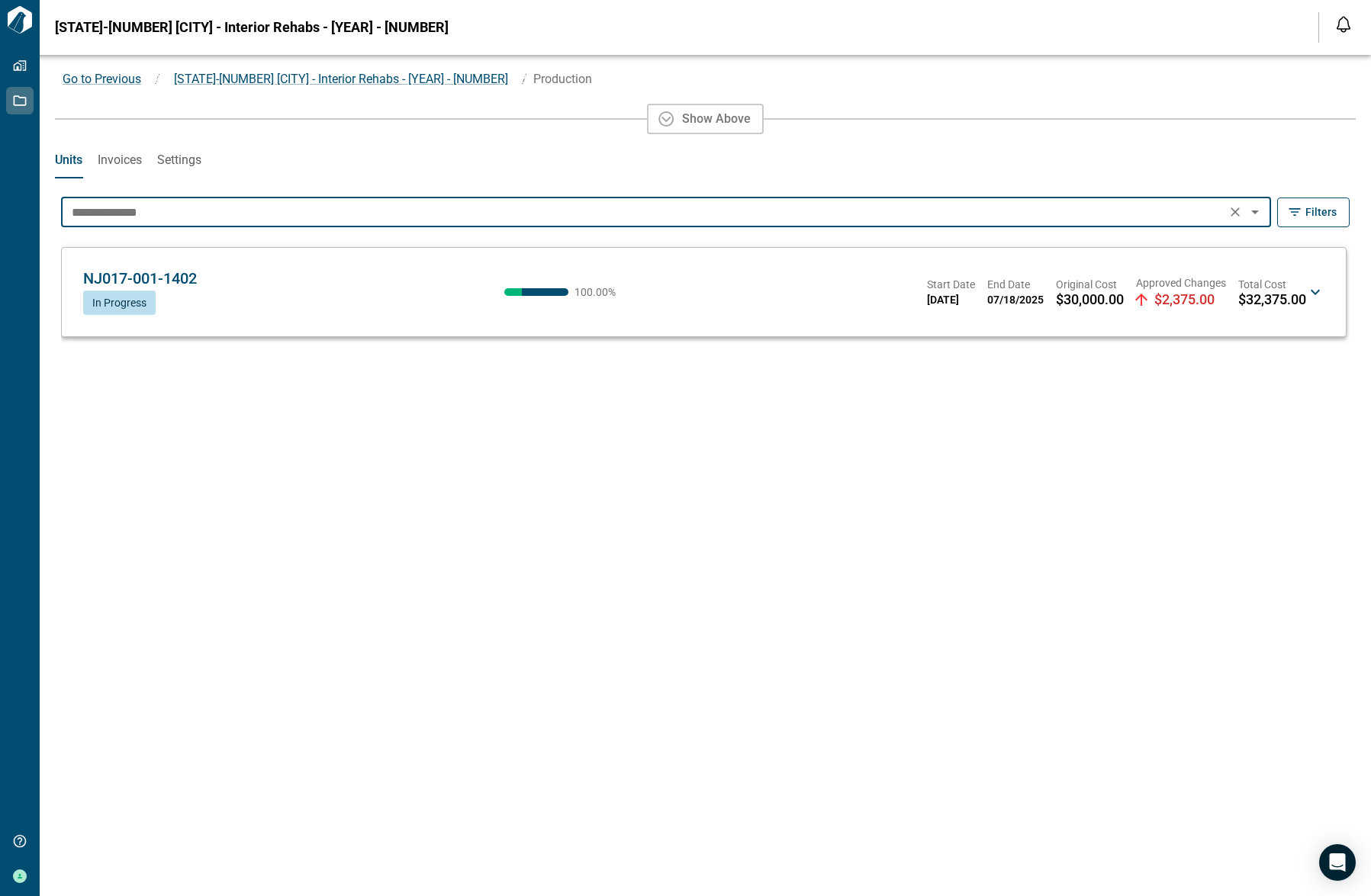 type on "**********" 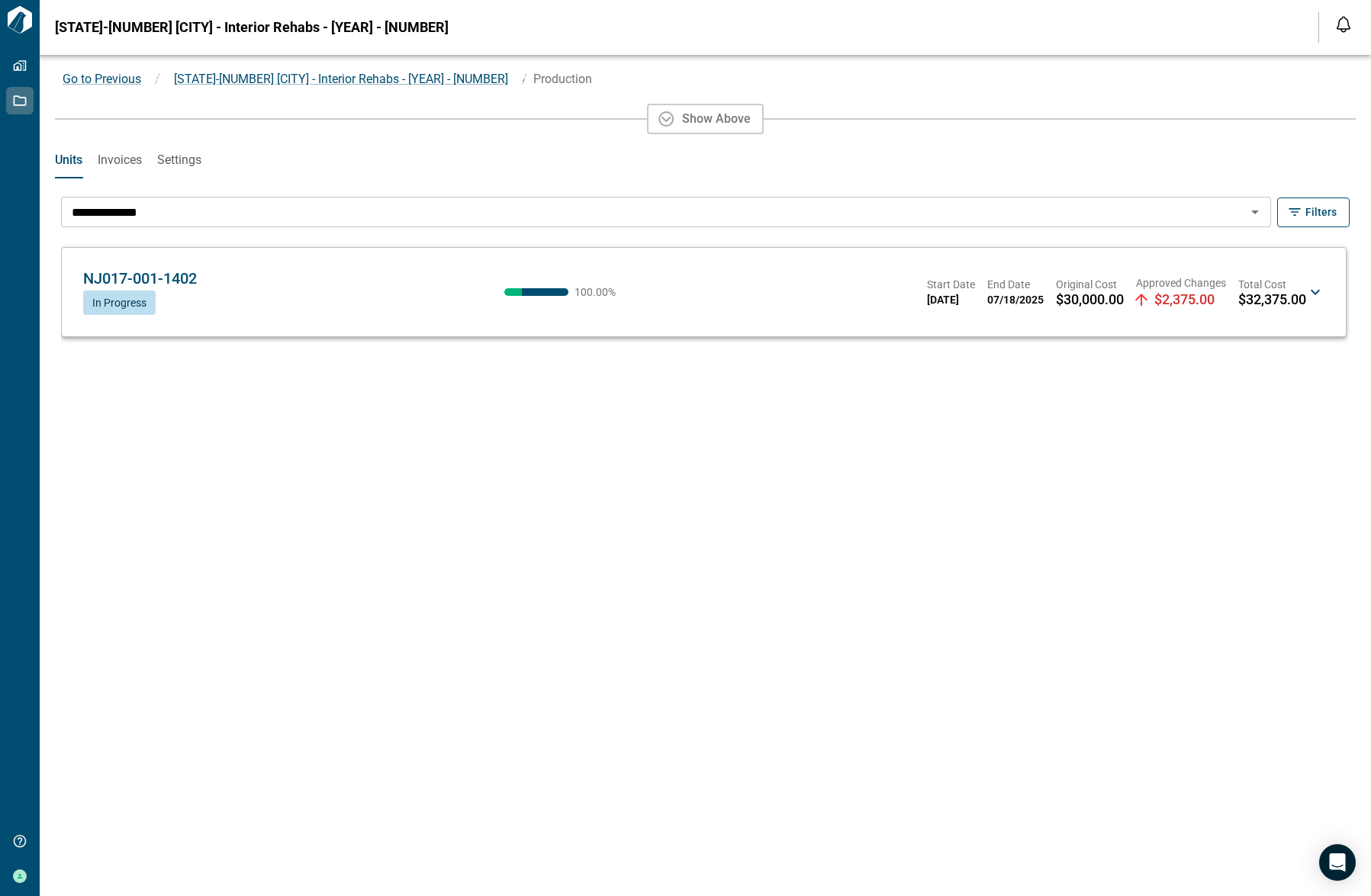 click 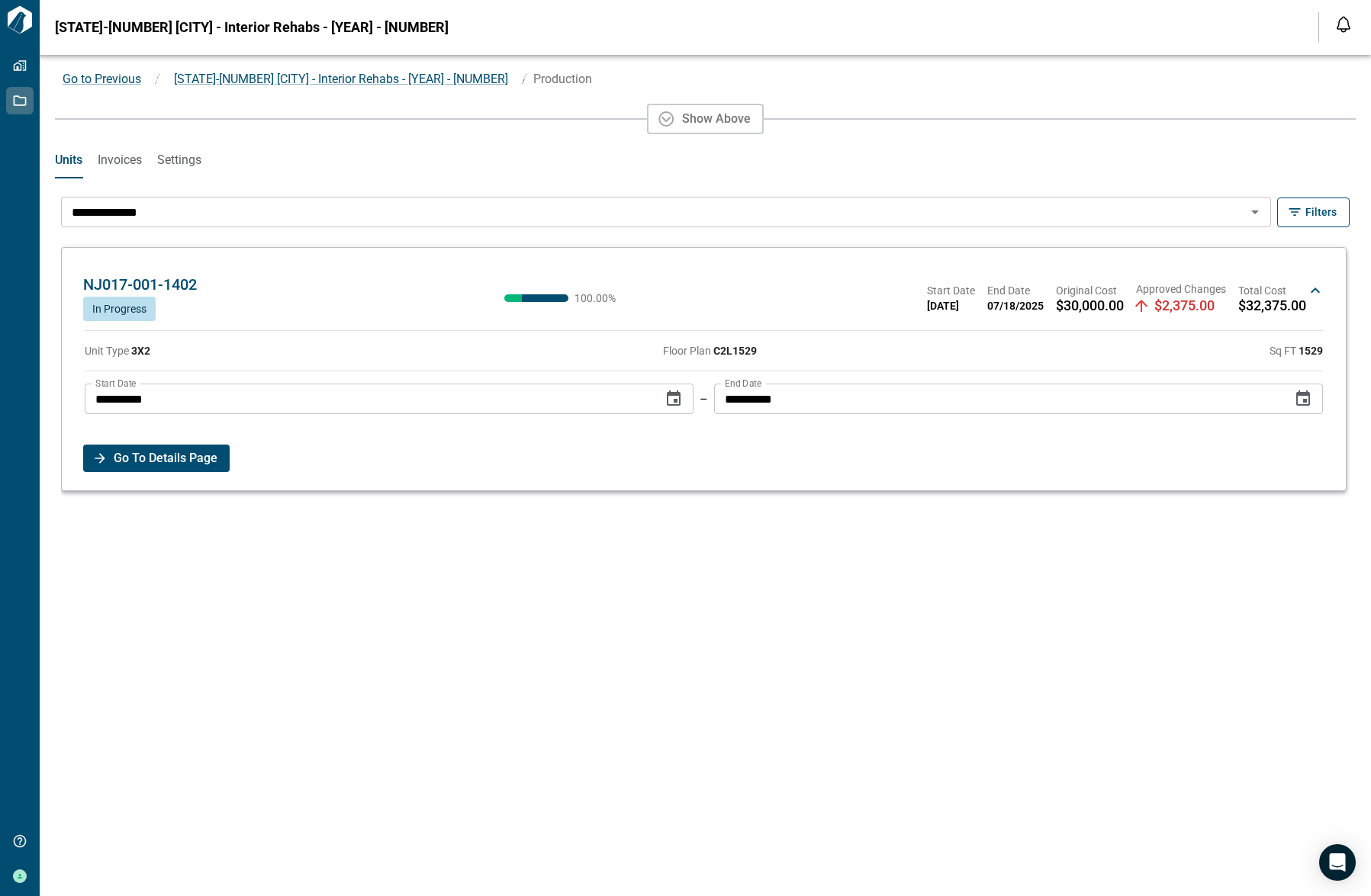 click on "Go To Details Page" at bounding box center (166, 458) 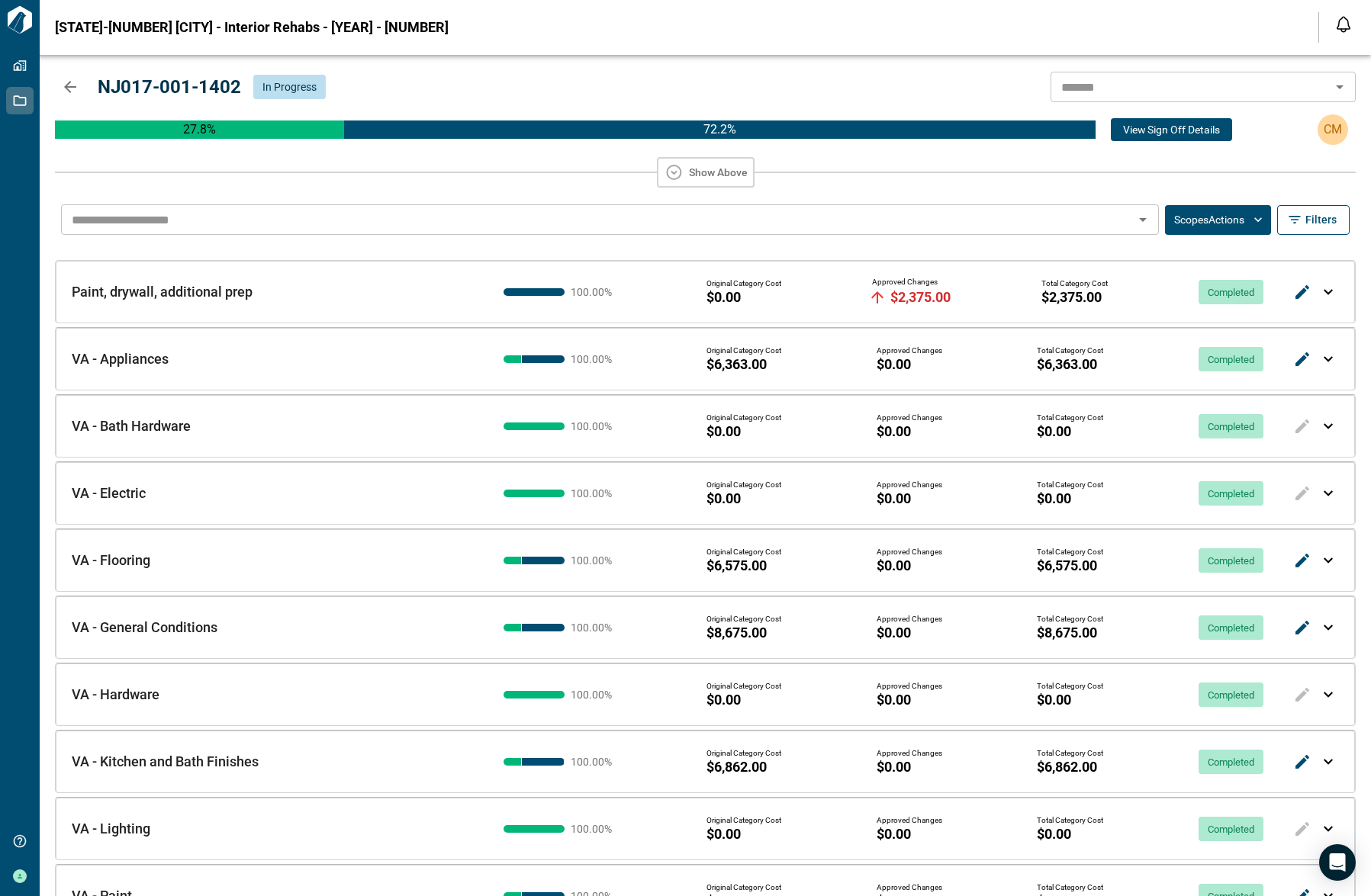 click on "VA - Appliances VA - Appliances 100.00 % Original Category Cost $[PRICE] Approved Changes $0.00 Total Category Cost $[PRICE] Completed" at bounding box center (705, 358) 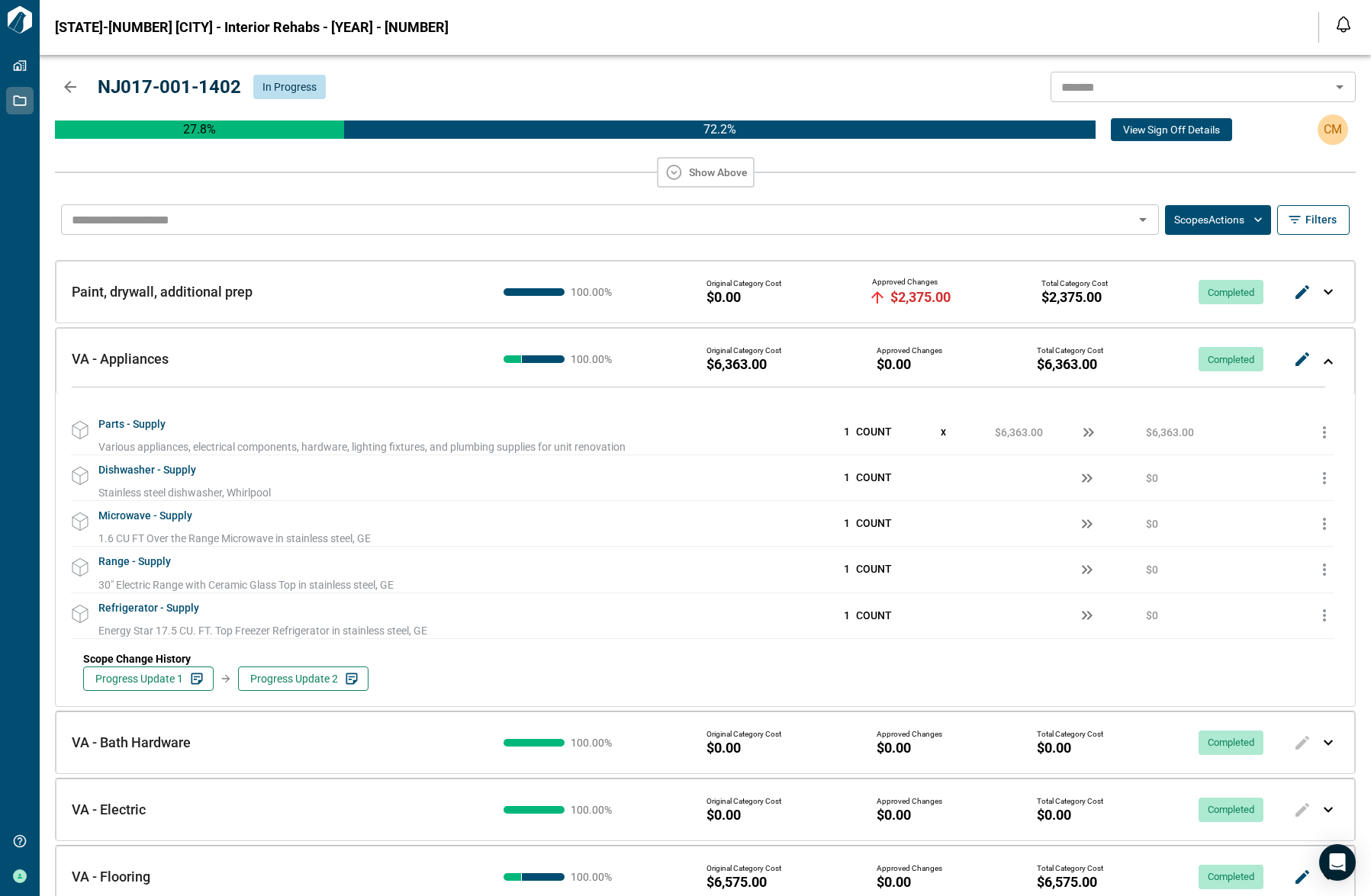 click at bounding box center [1328, 361] 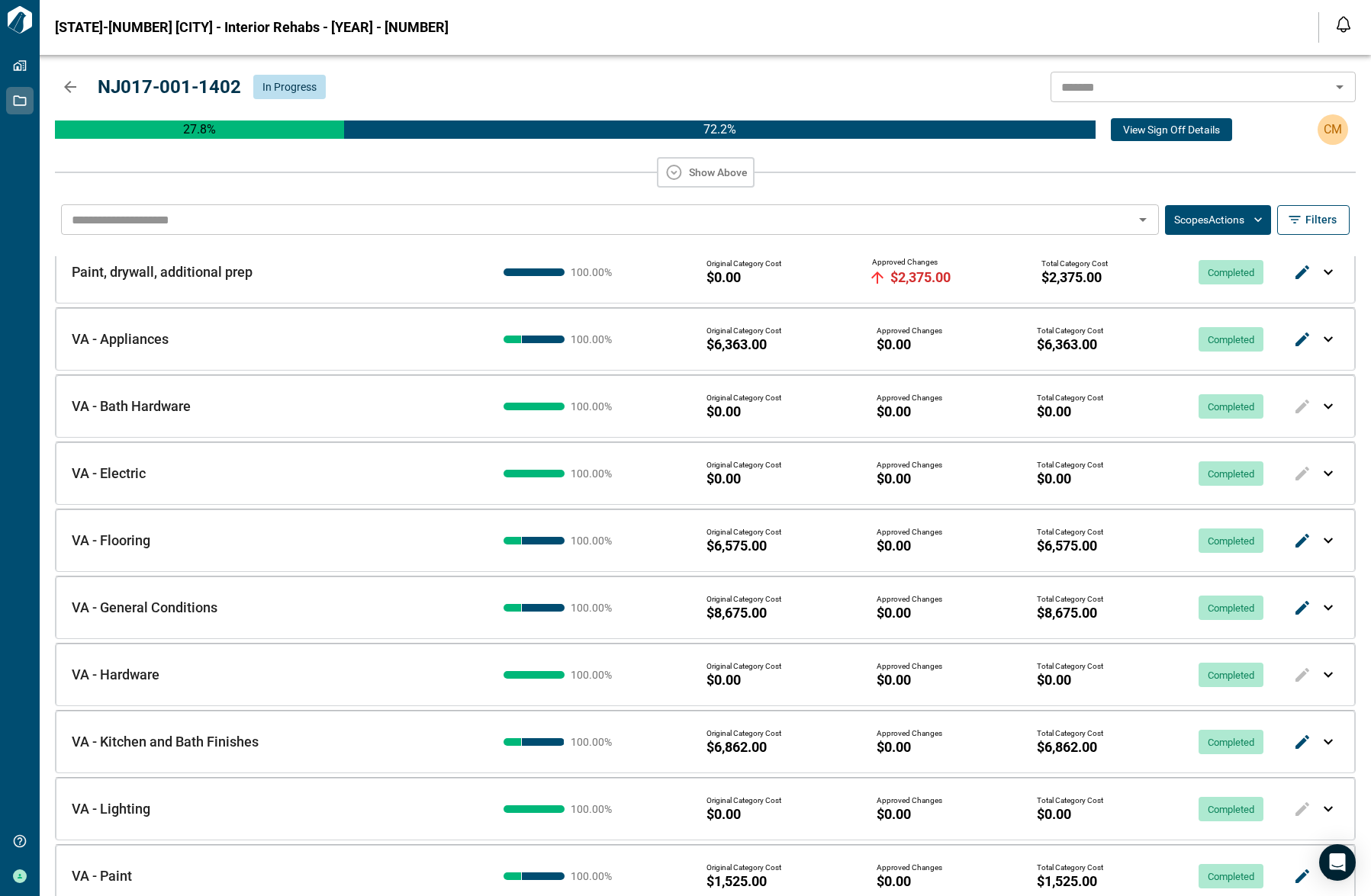 scroll, scrollTop: 102, scrollLeft: 0, axis: vertical 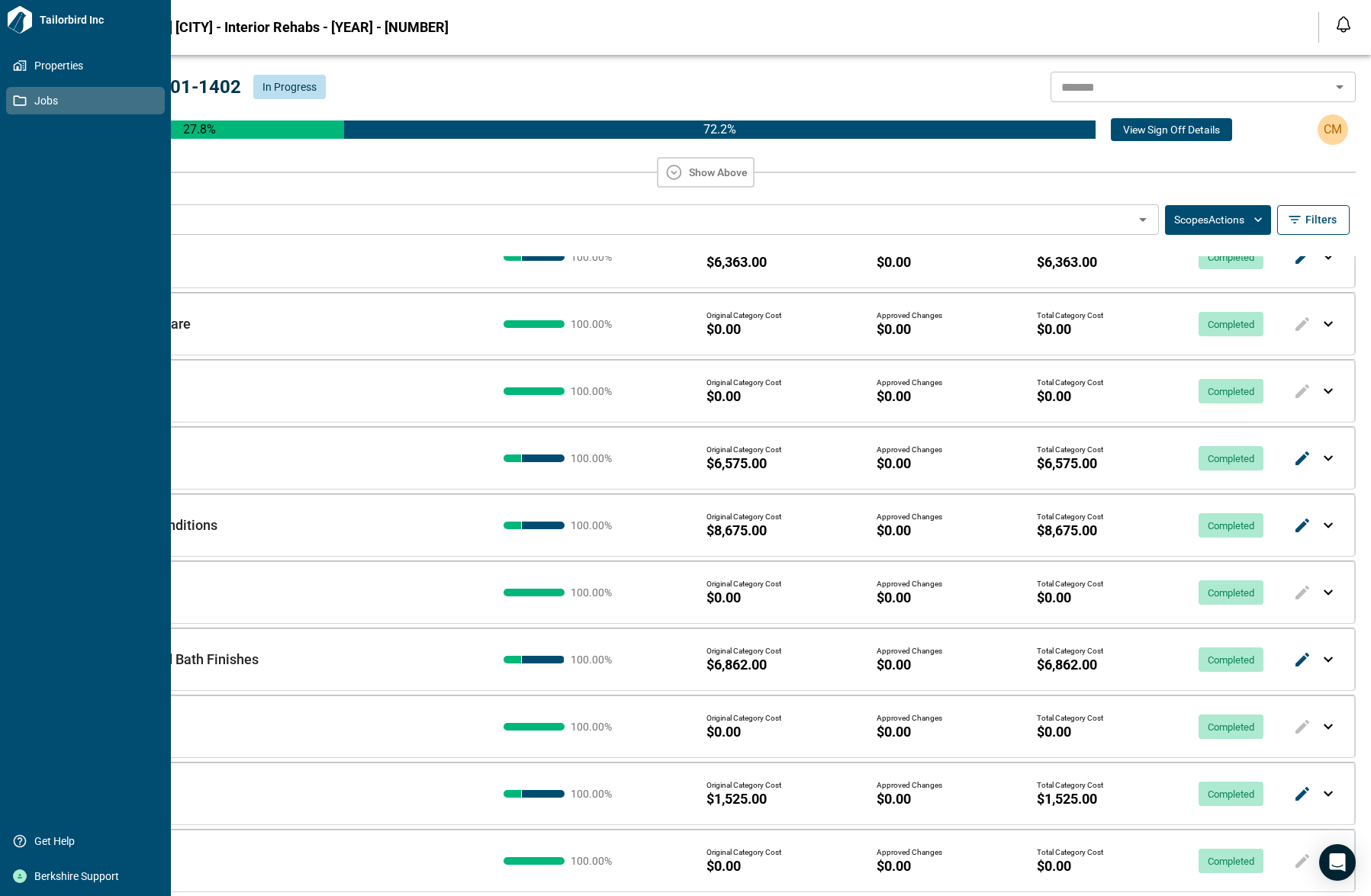 click on "Jobs" at bounding box center [89, 101] 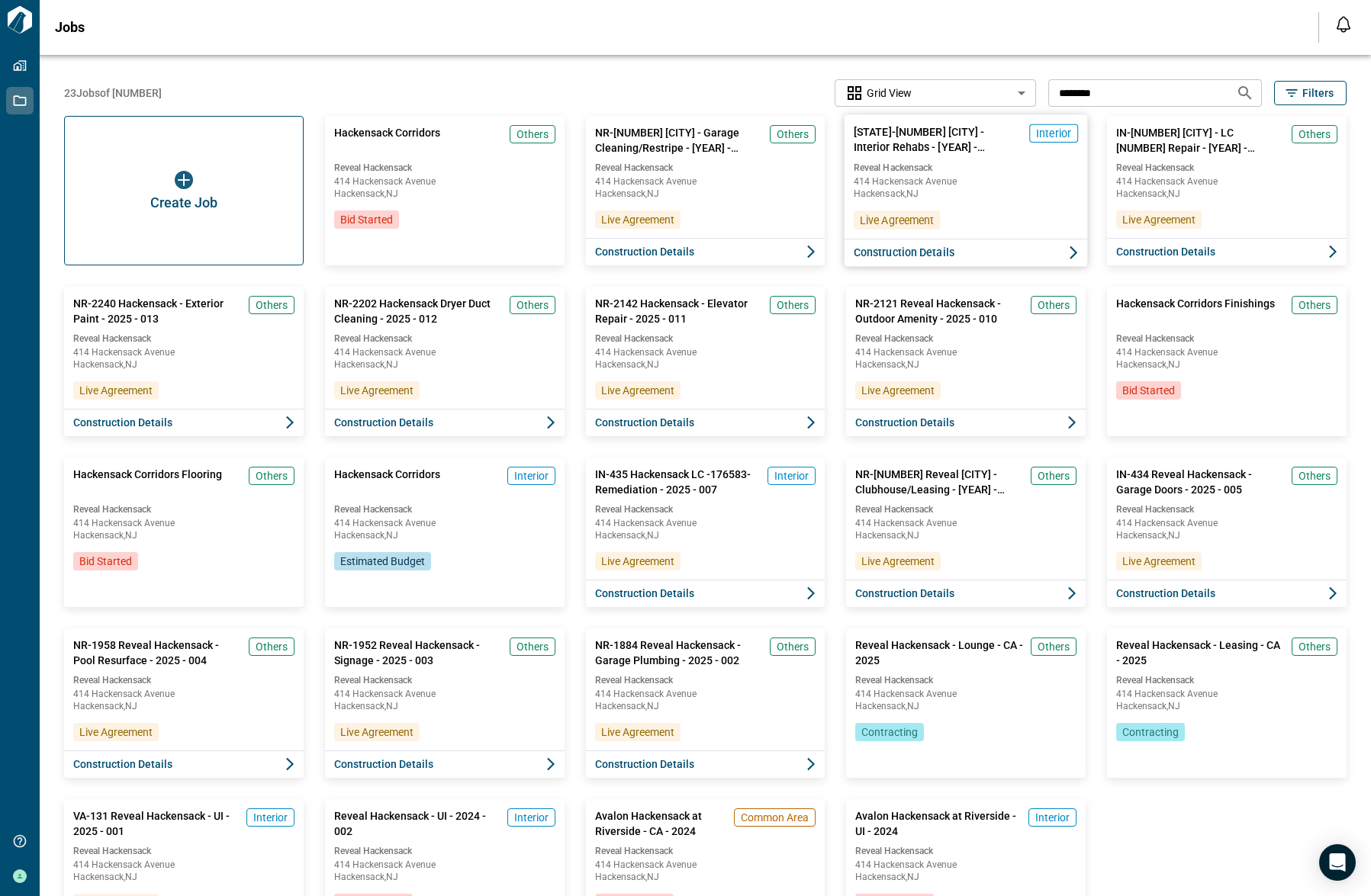 click on "Construction Details" at bounding box center (904, 252) 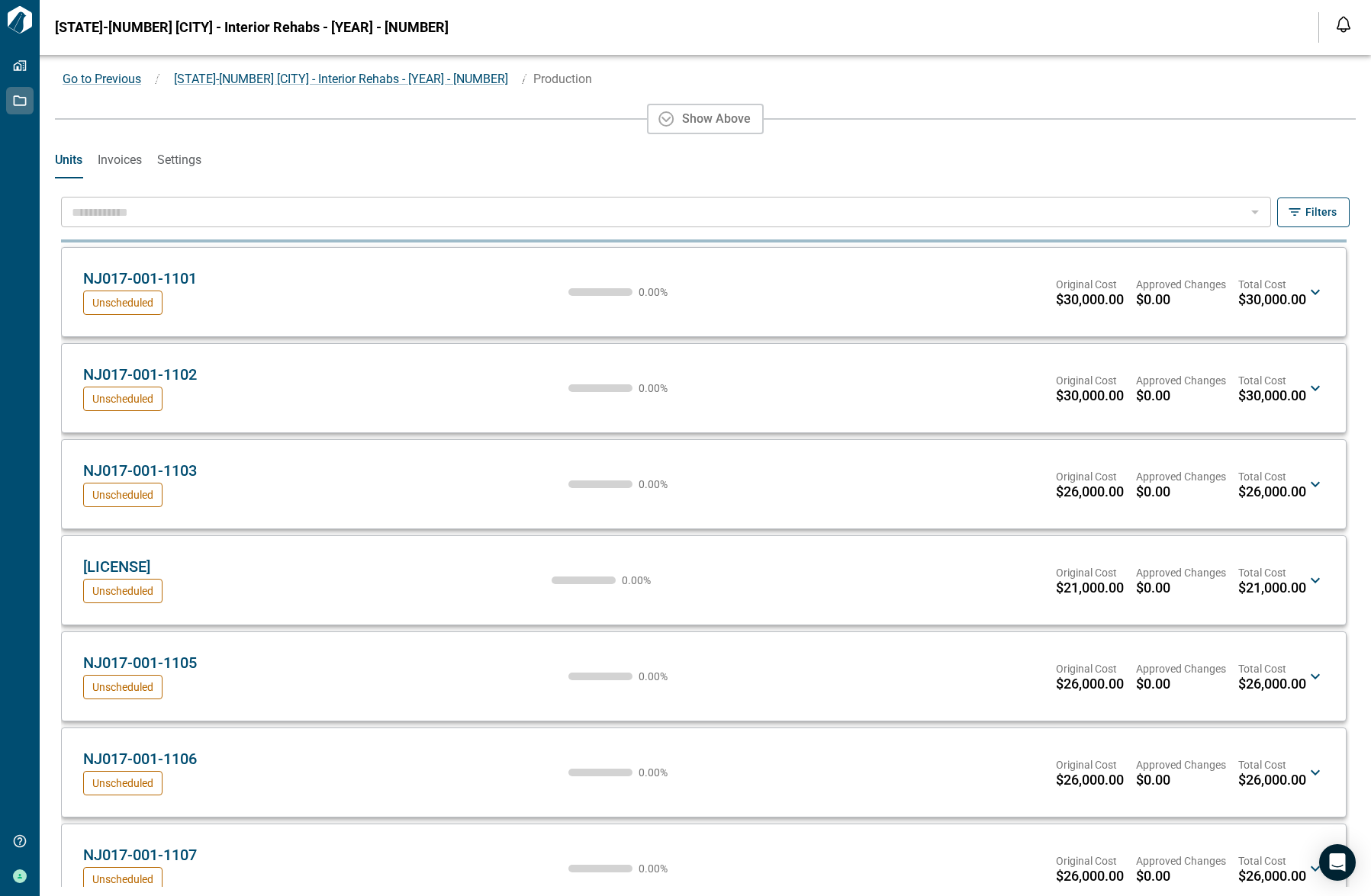 click on "Invoices" at bounding box center [120, 160] 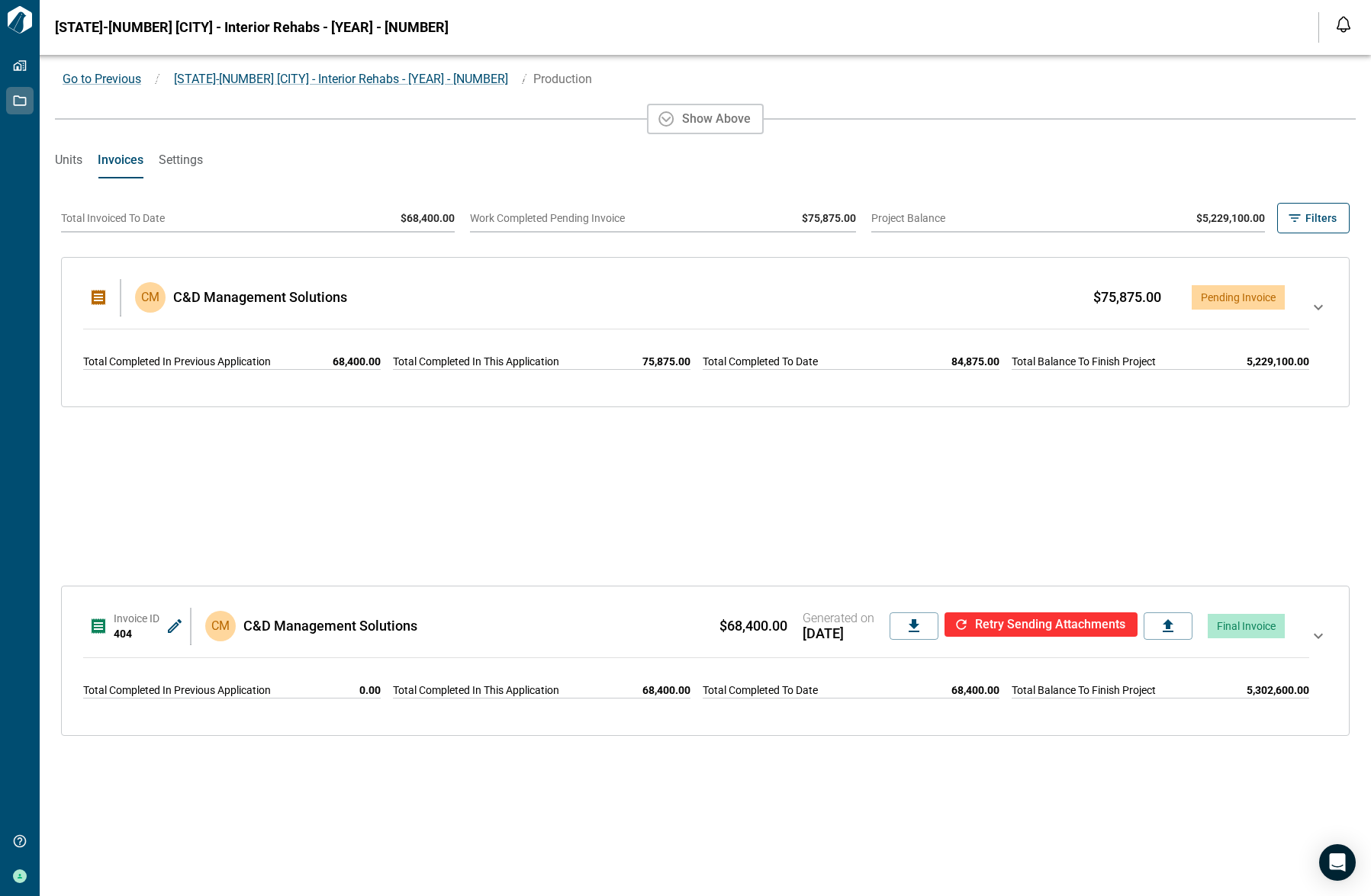 scroll, scrollTop: 12, scrollLeft: 0, axis: vertical 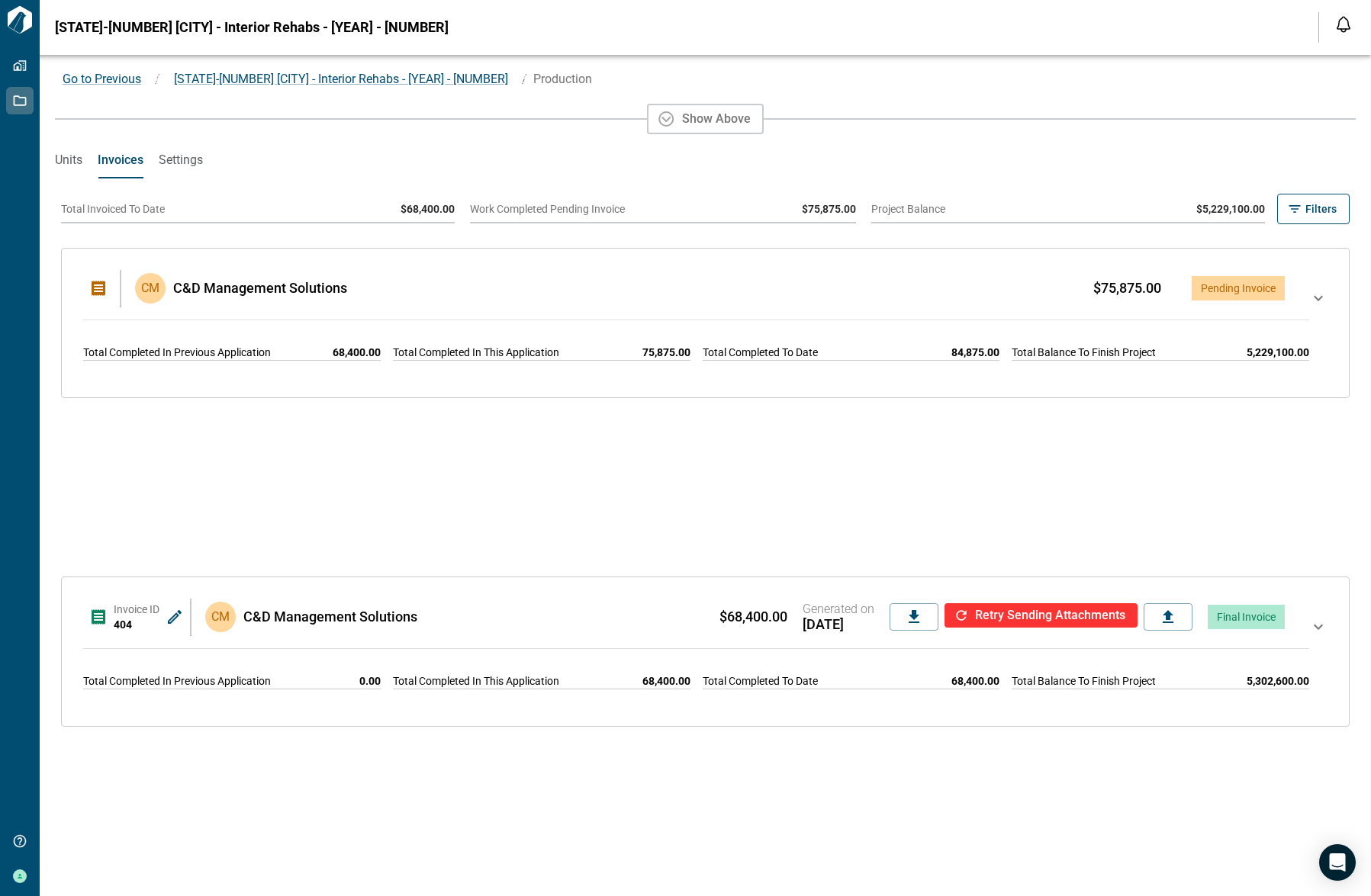 click 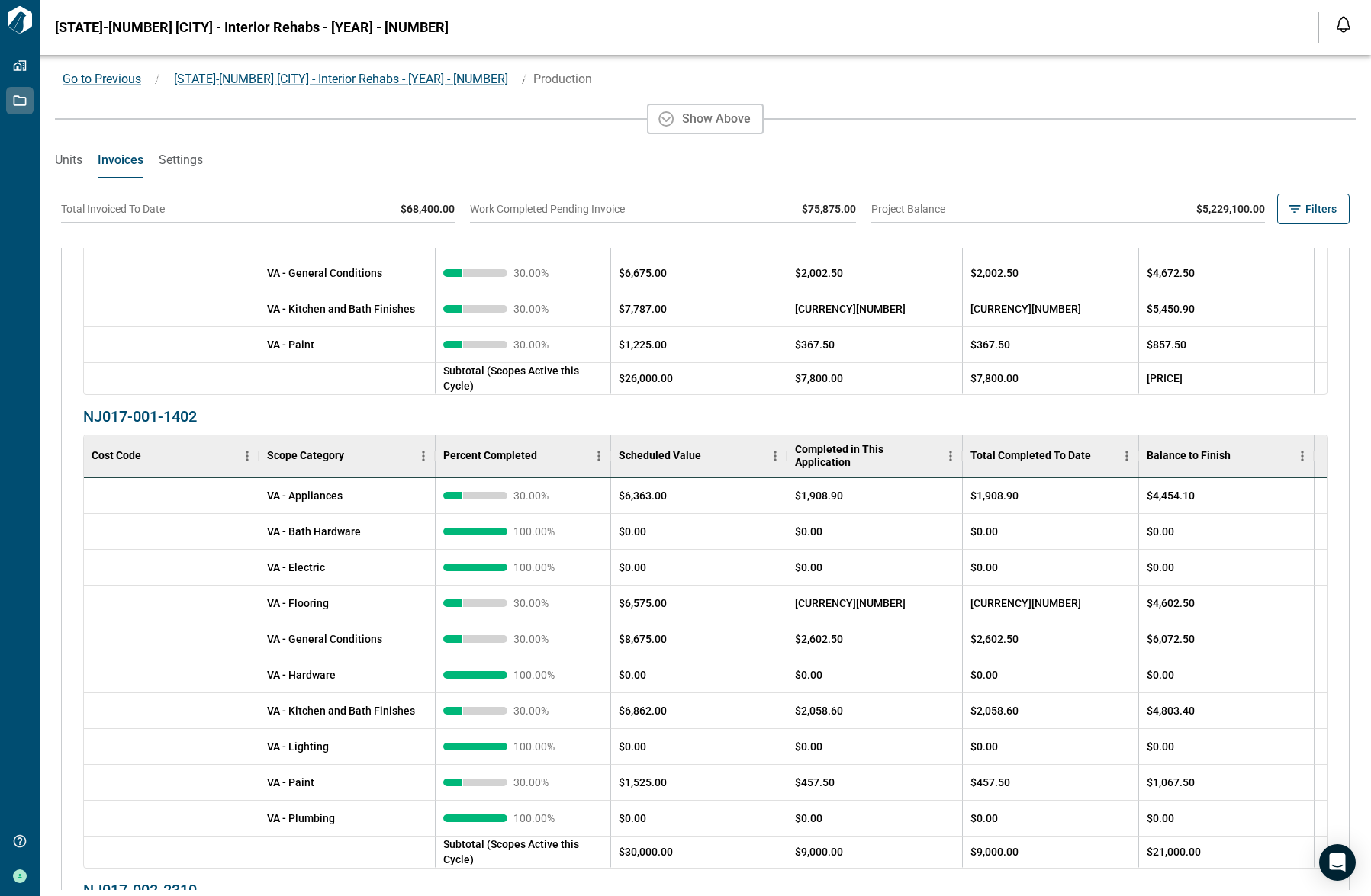 scroll, scrollTop: 716, scrollLeft: 0, axis: vertical 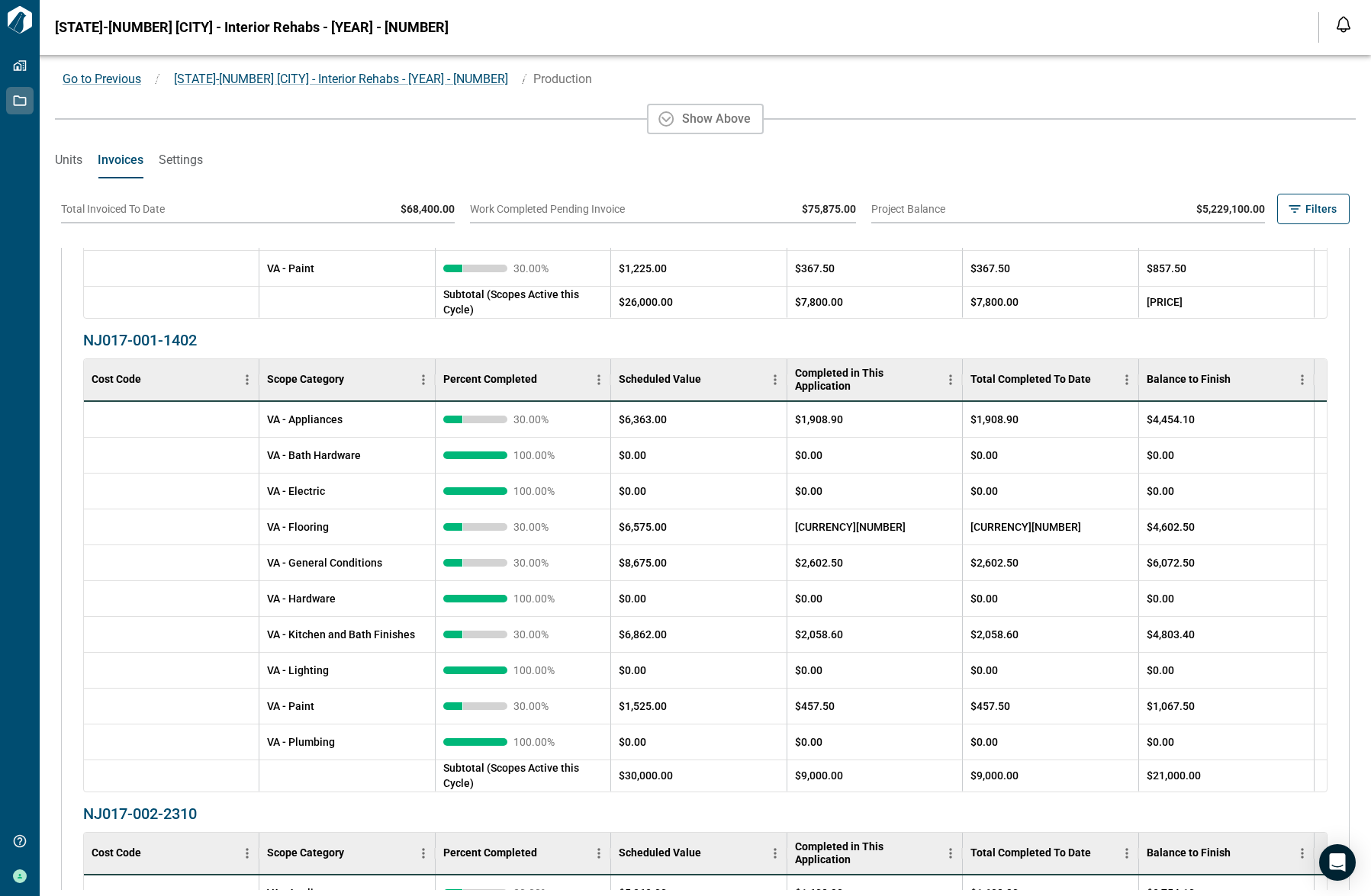 click on "$9,000.00" at bounding box center [1051, 776] 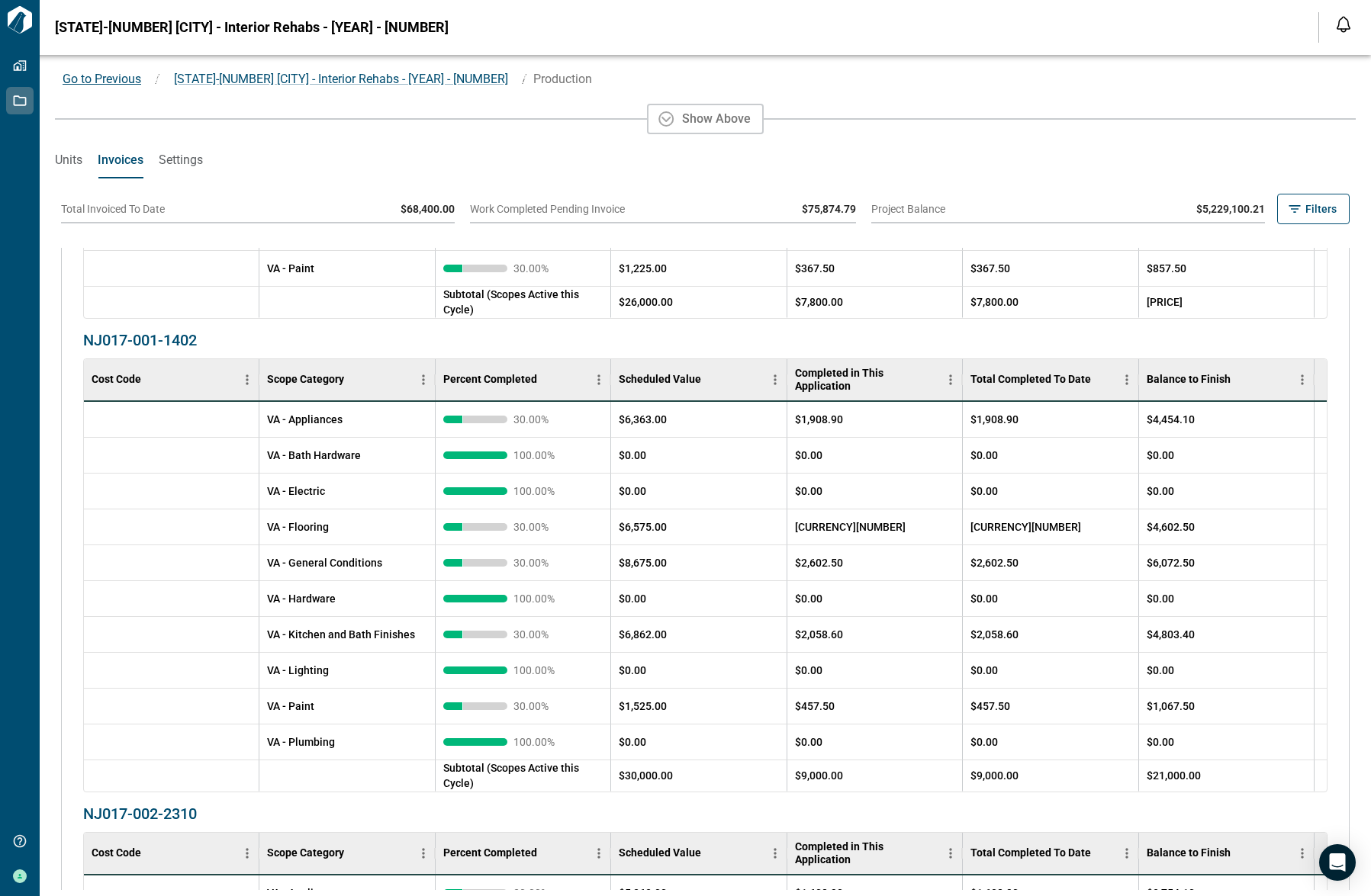click on "Go to Previous" at bounding box center (101, 79) 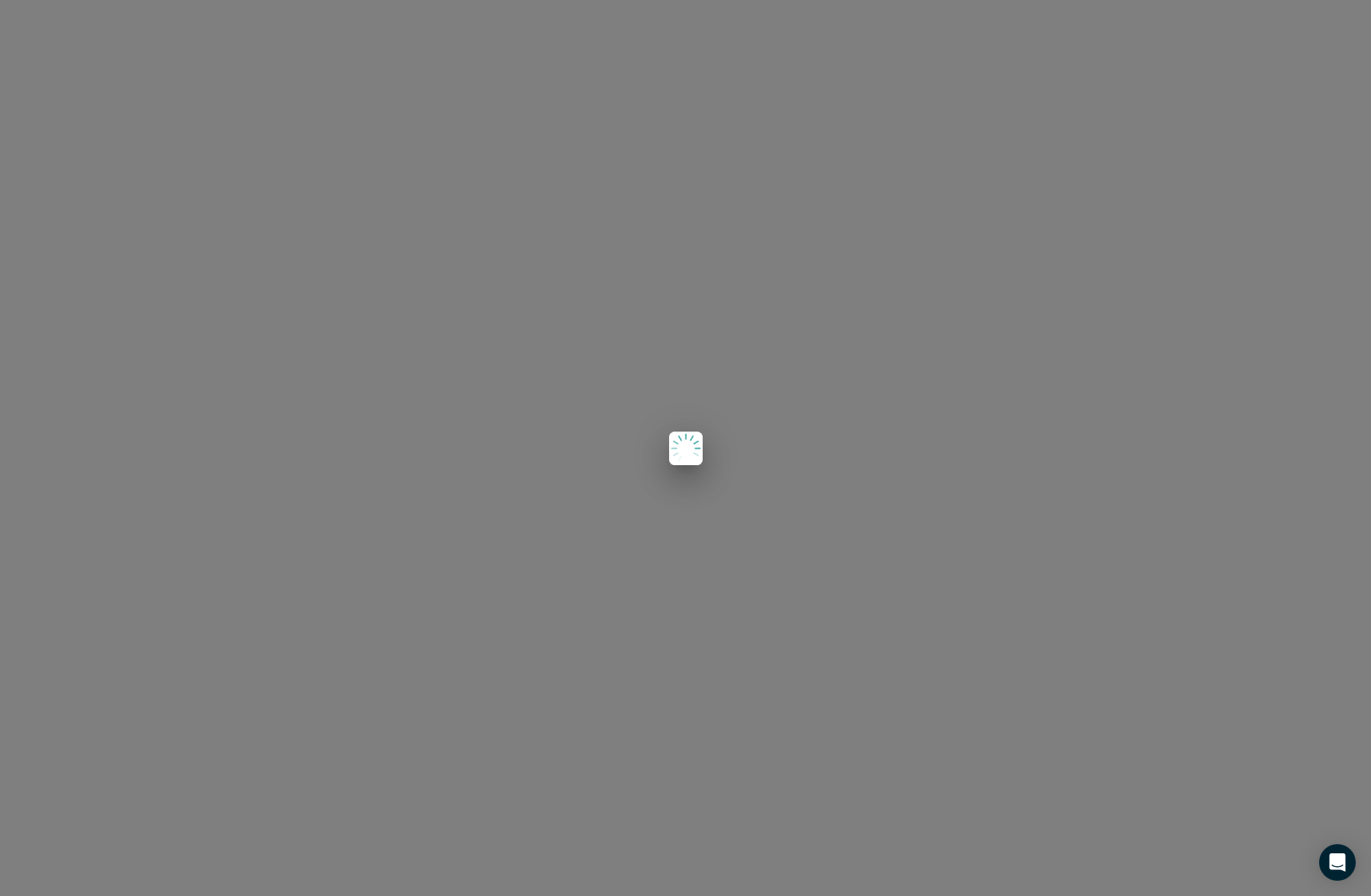 scroll, scrollTop: 0, scrollLeft: 0, axis: both 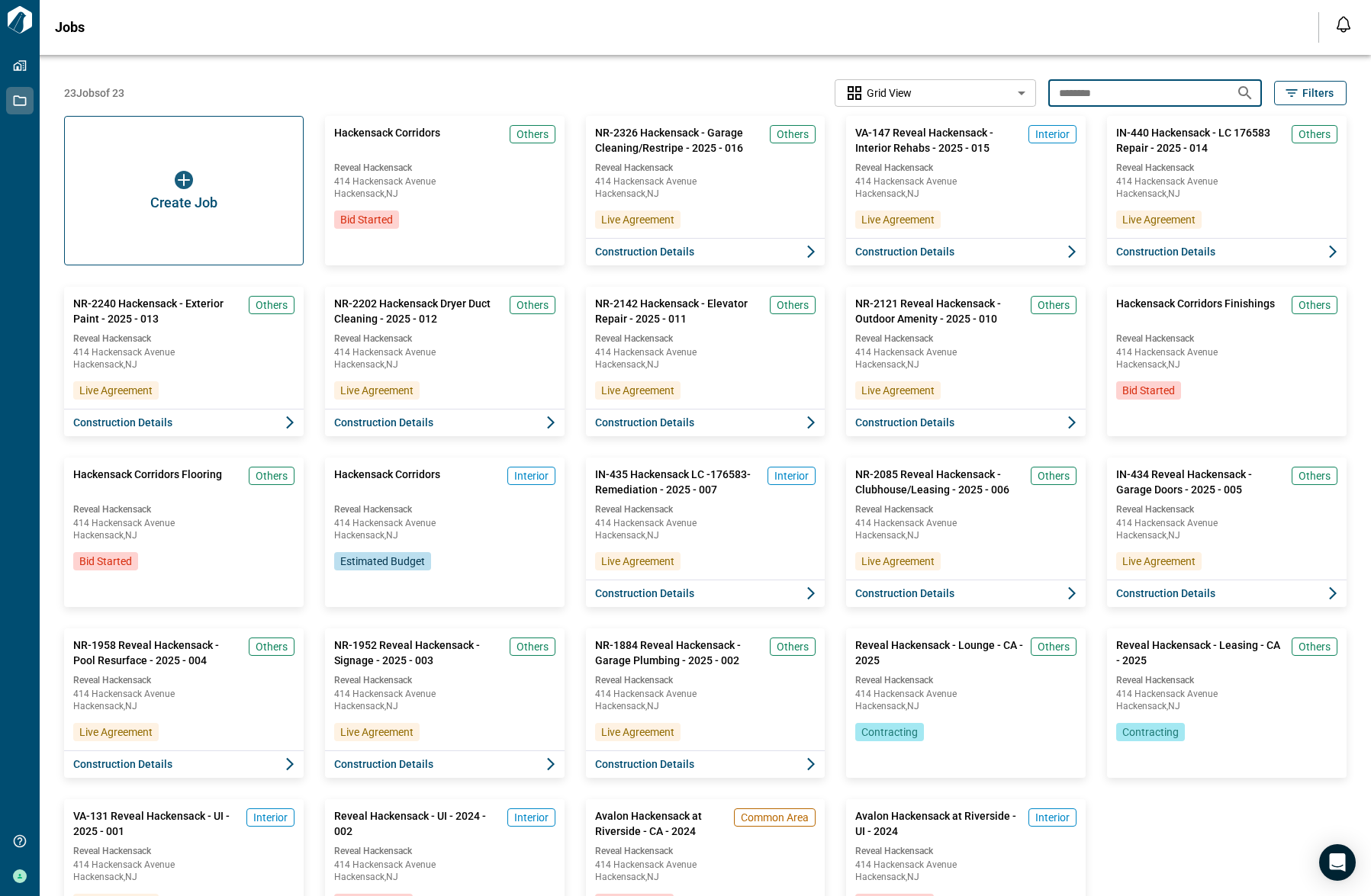click on "********" at bounding box center [1136, 92] 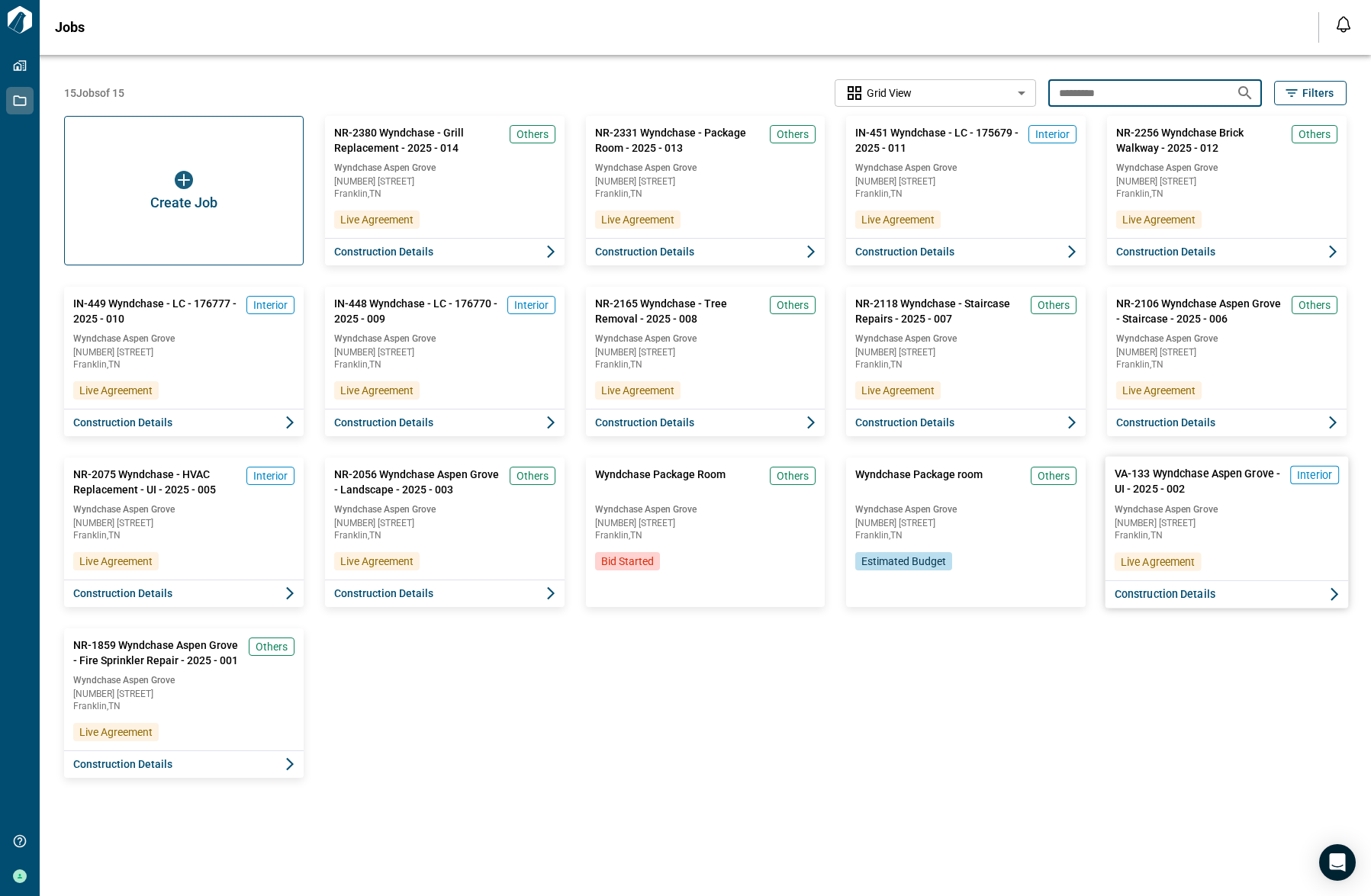 type on "*********" 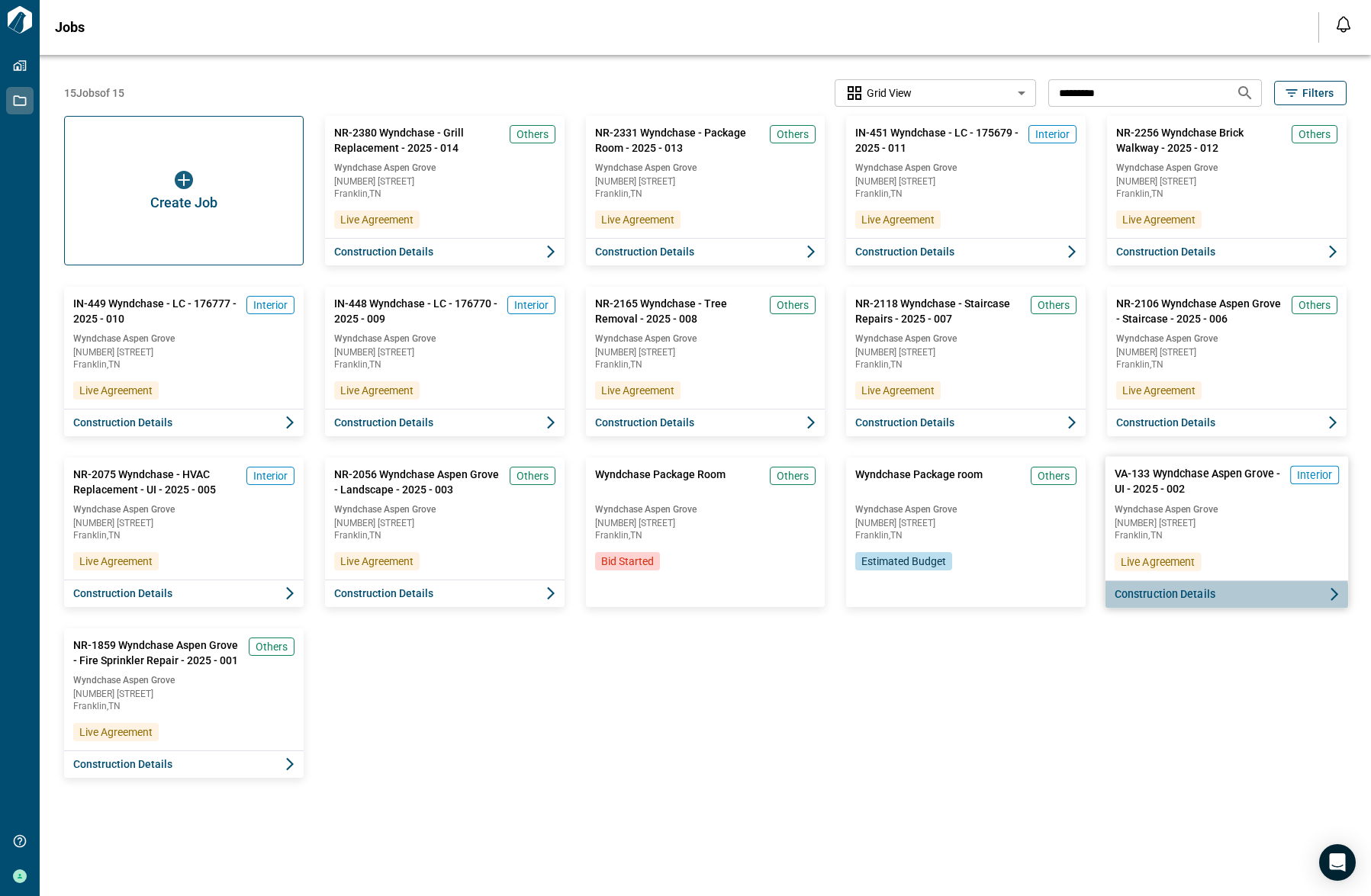 click on "Construction Details" at bounding box center (1165, 594) 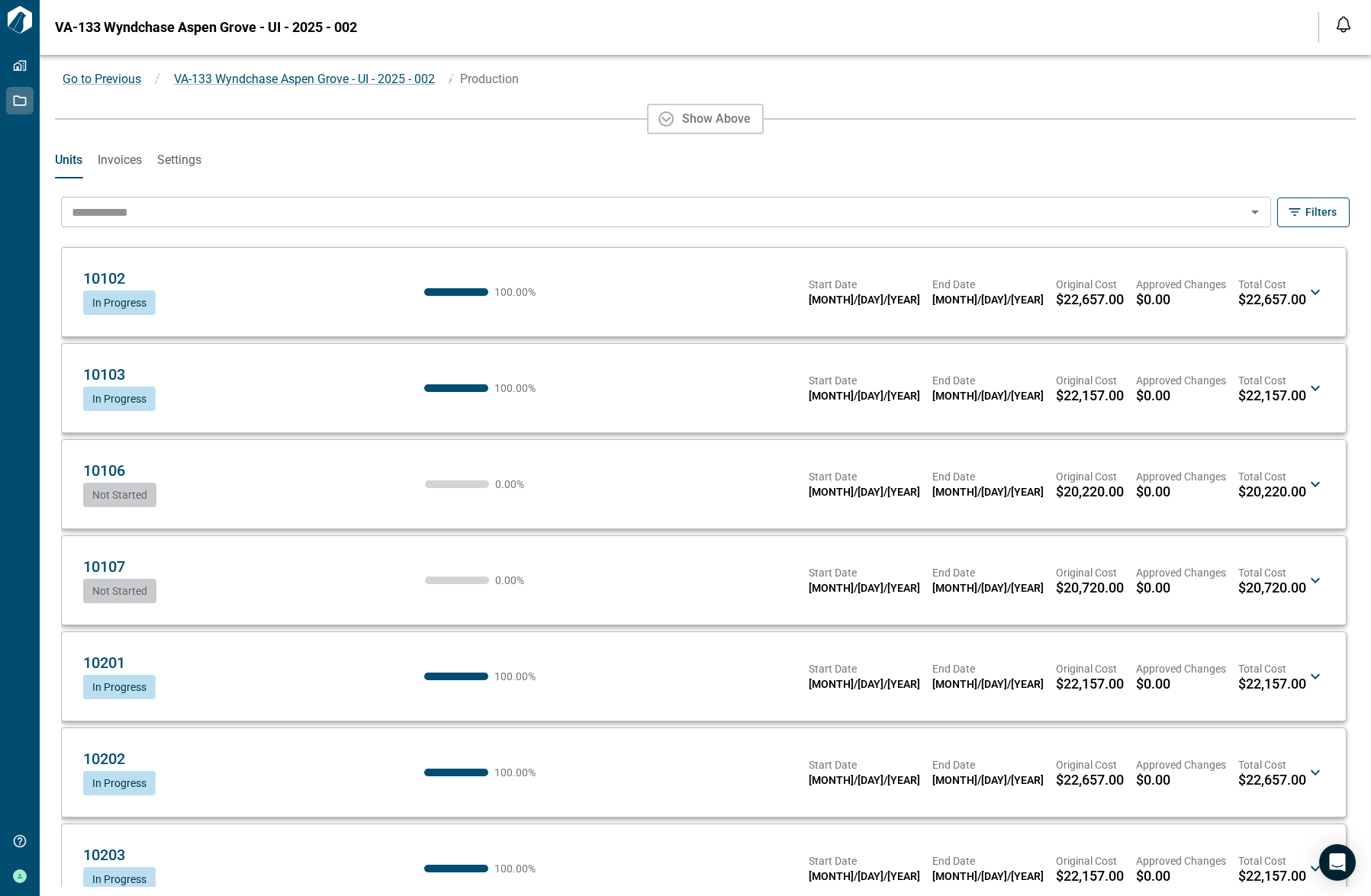 click on "​" at bounding box center [666, 212] 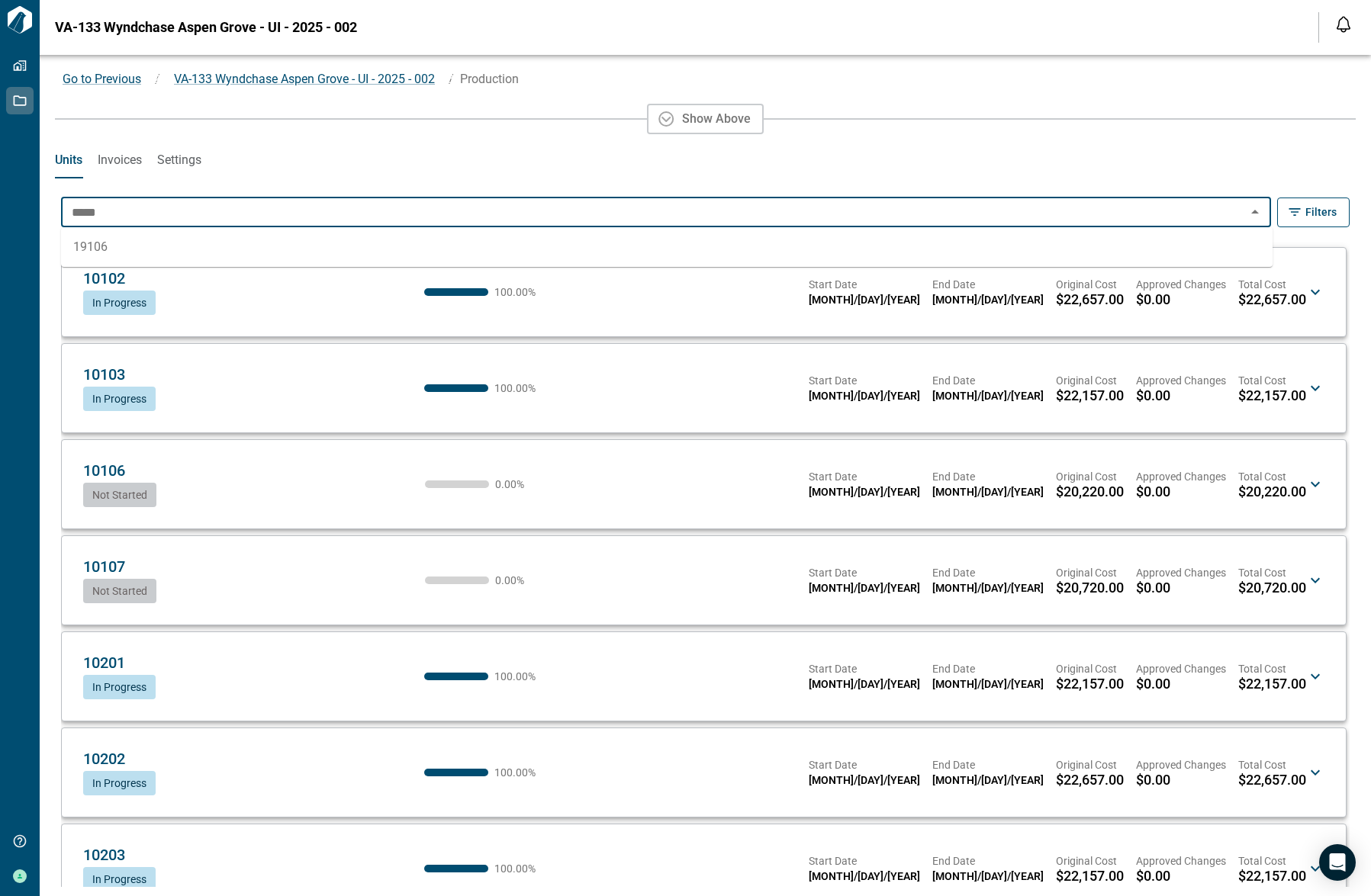 click on "19106" at bounding box center (667, 247) 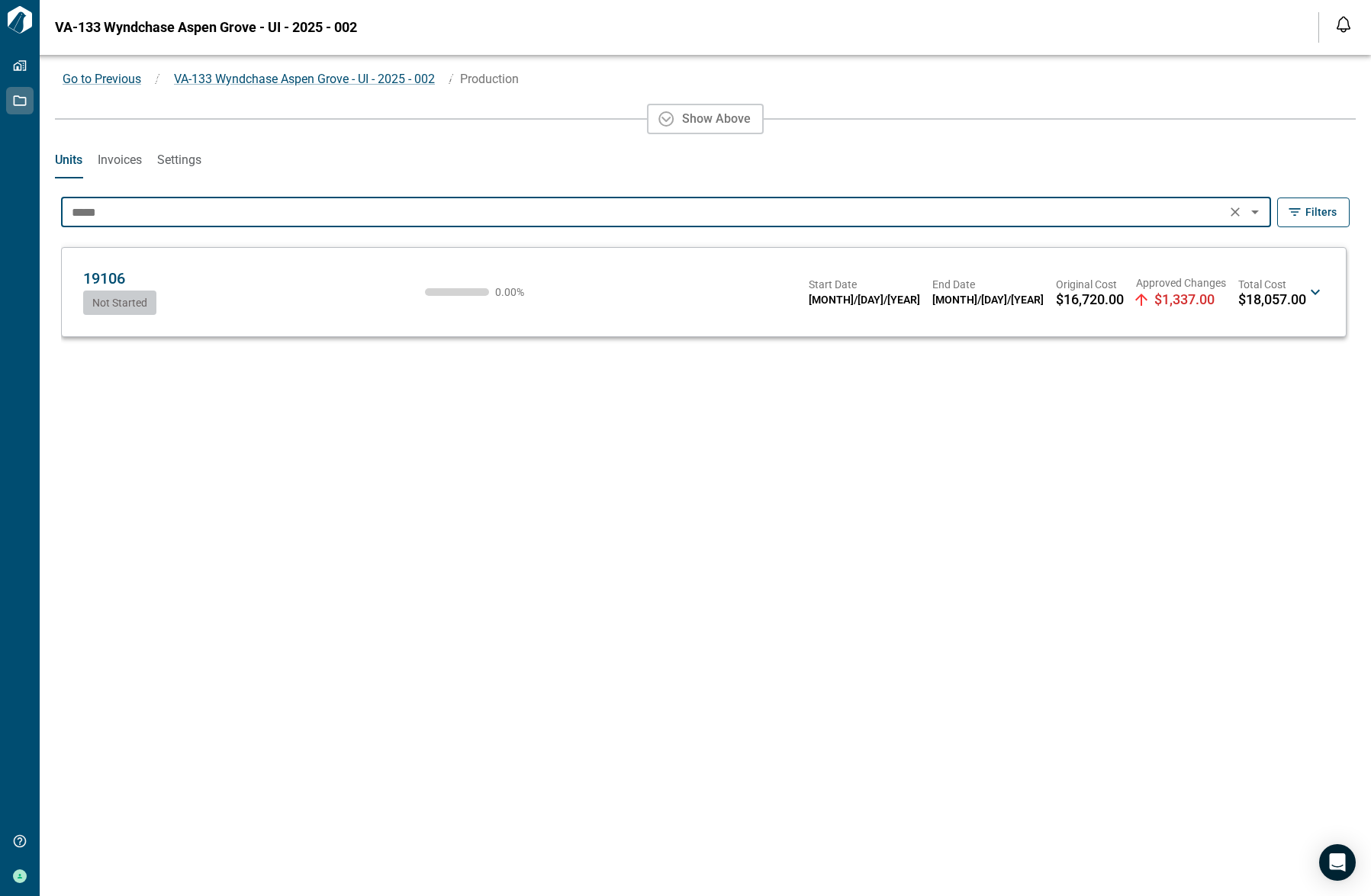 type on "*****" 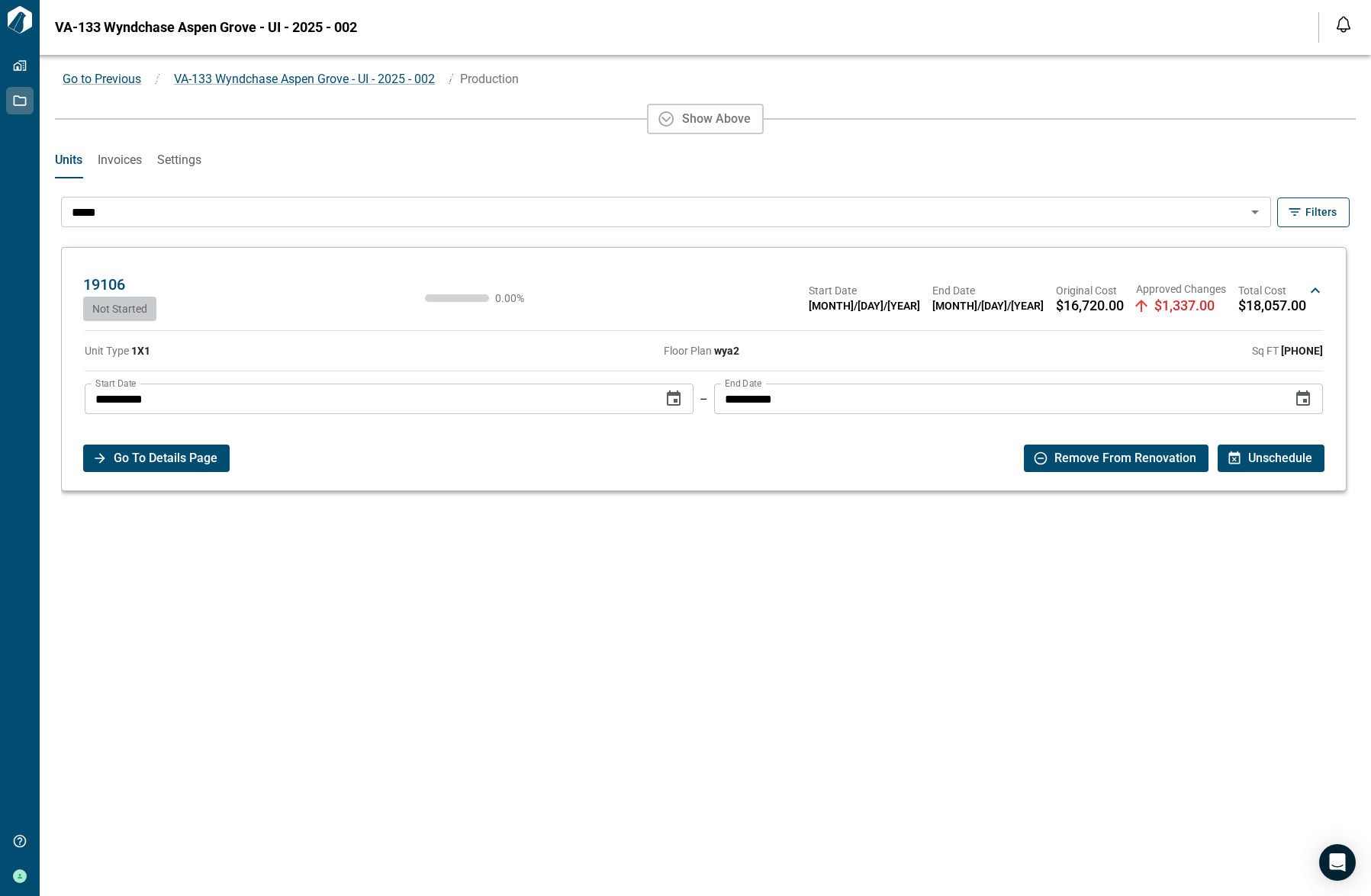 click on "Go To Details Page" at bounding box center (166, 458) 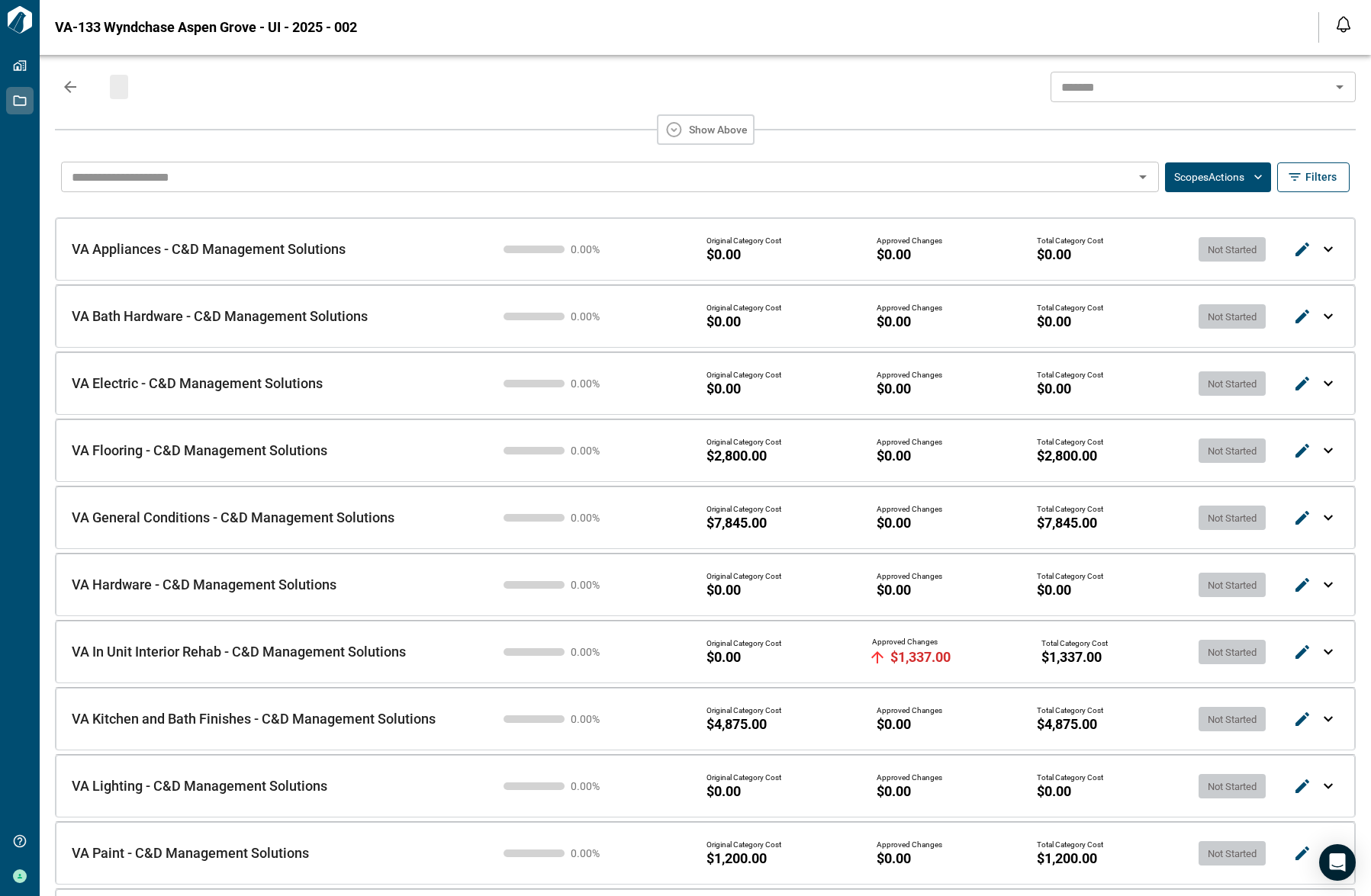 click 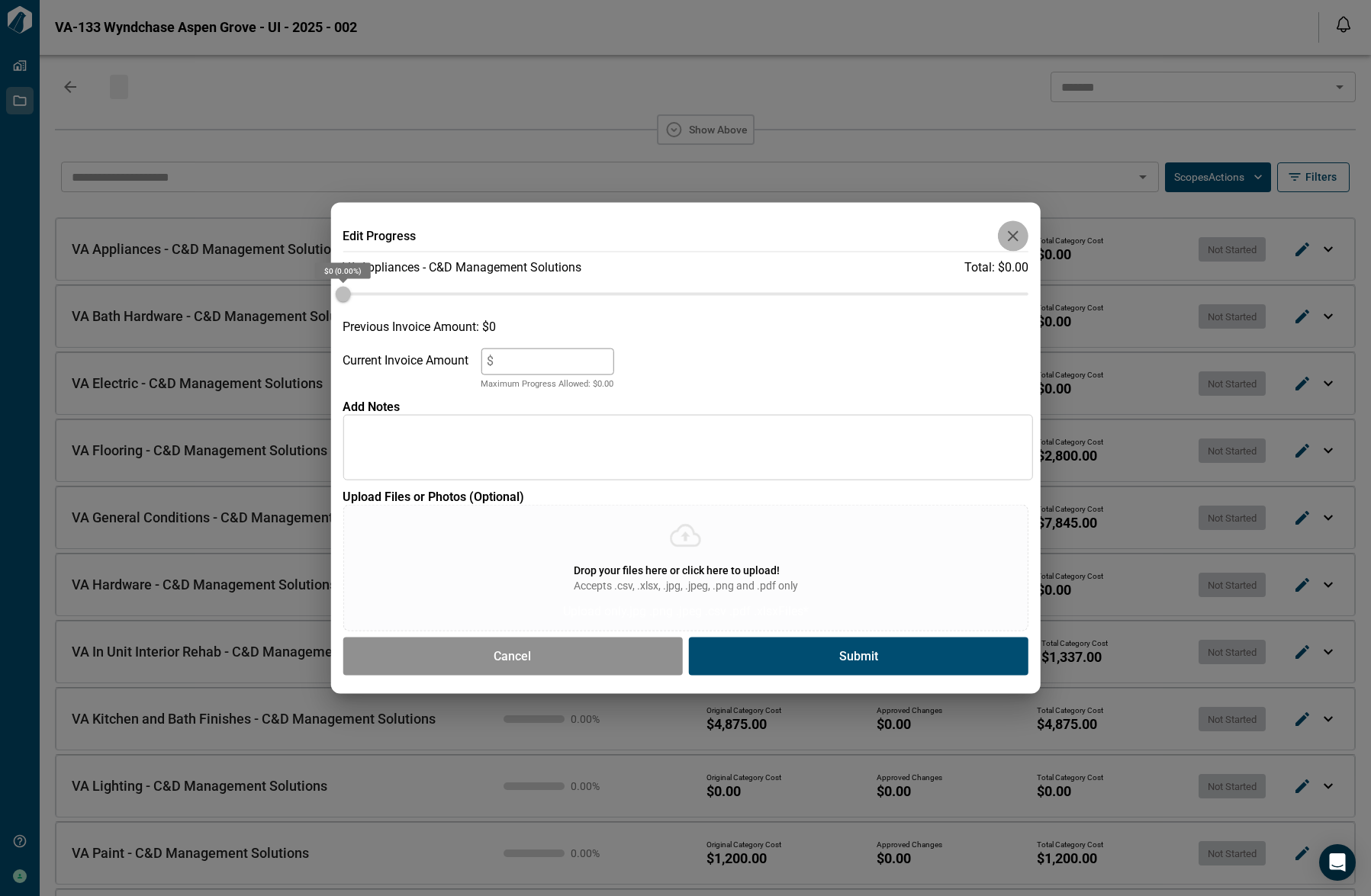click 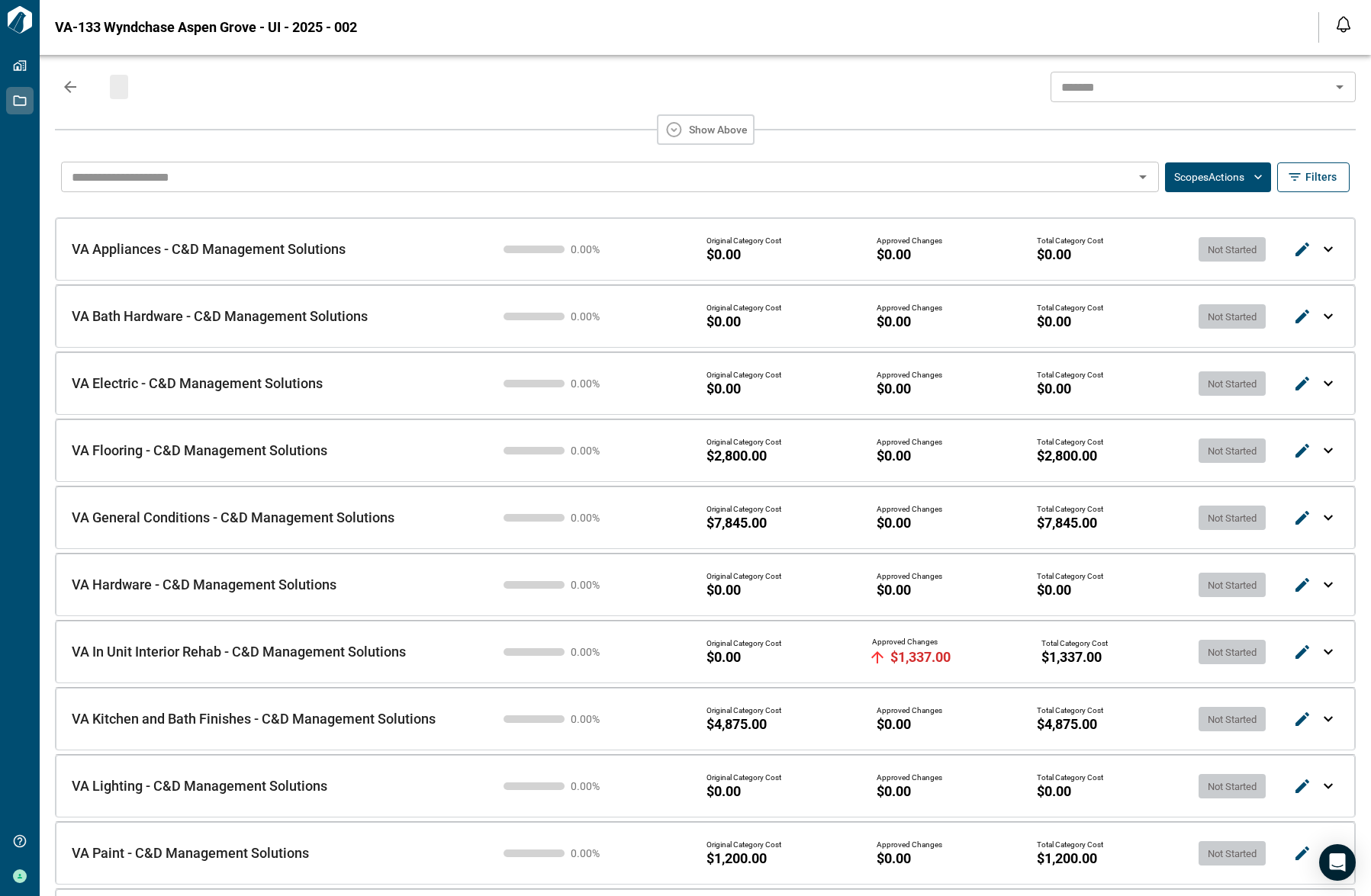 click on "Scopes  Actions" at bounding box center (1218, 177) 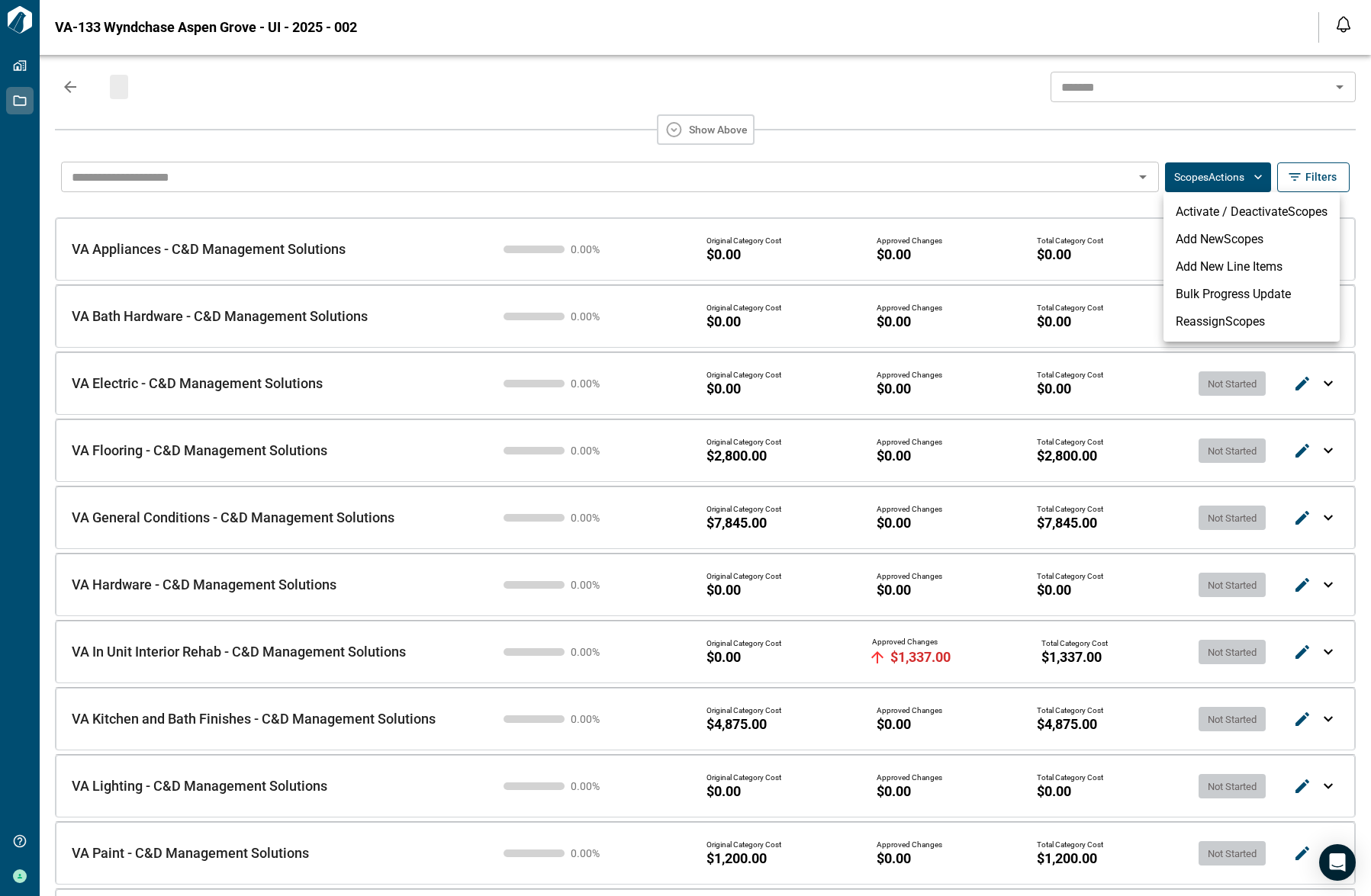 click on "Reassign  Scopes" at bounding box center (1251, 322) 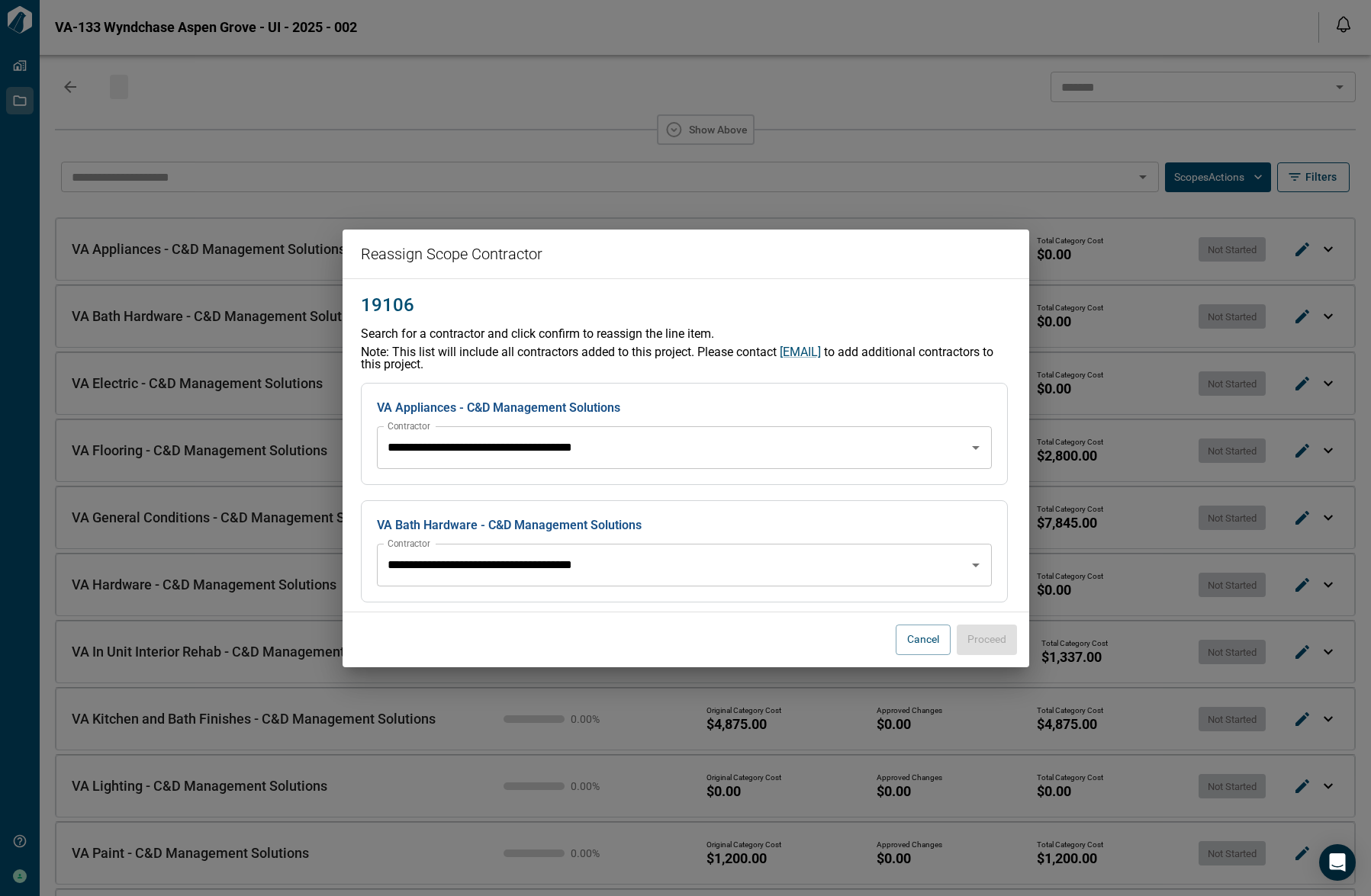 click on "**********" at bounding box center (673, 448) 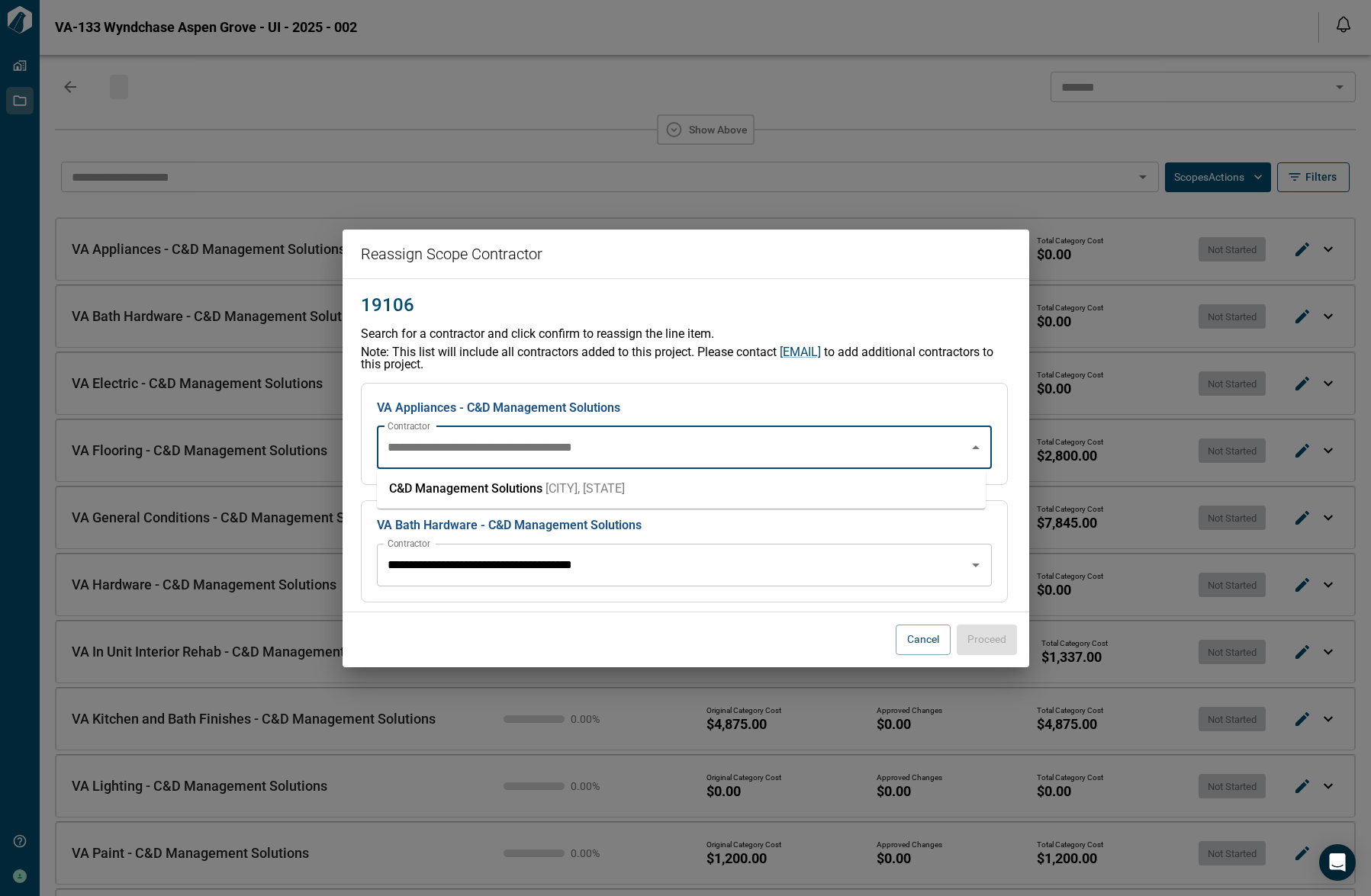 click on "**********" at bounding box center (673, 448) 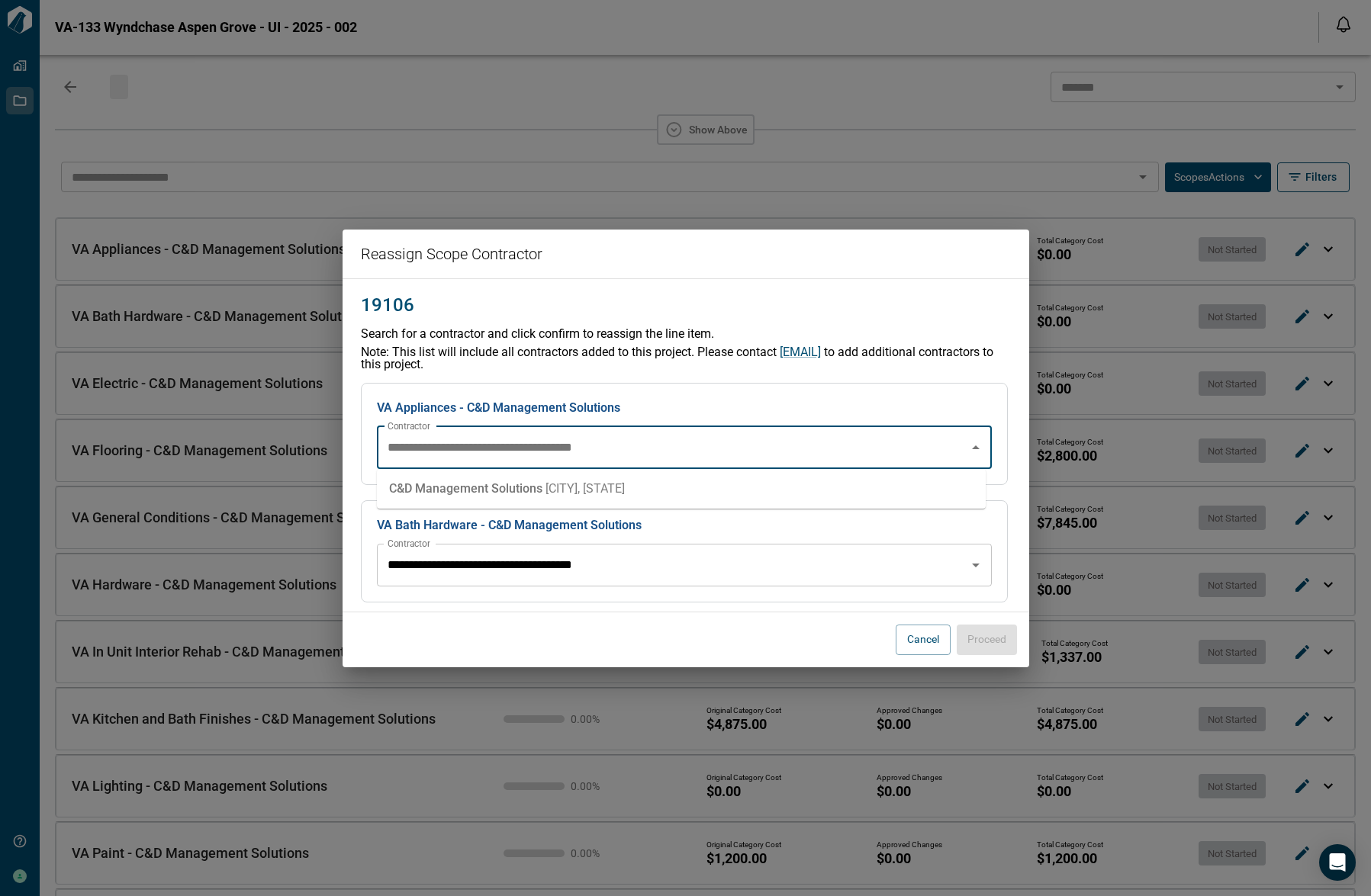click on "**********" at bounding box center (673, 565) 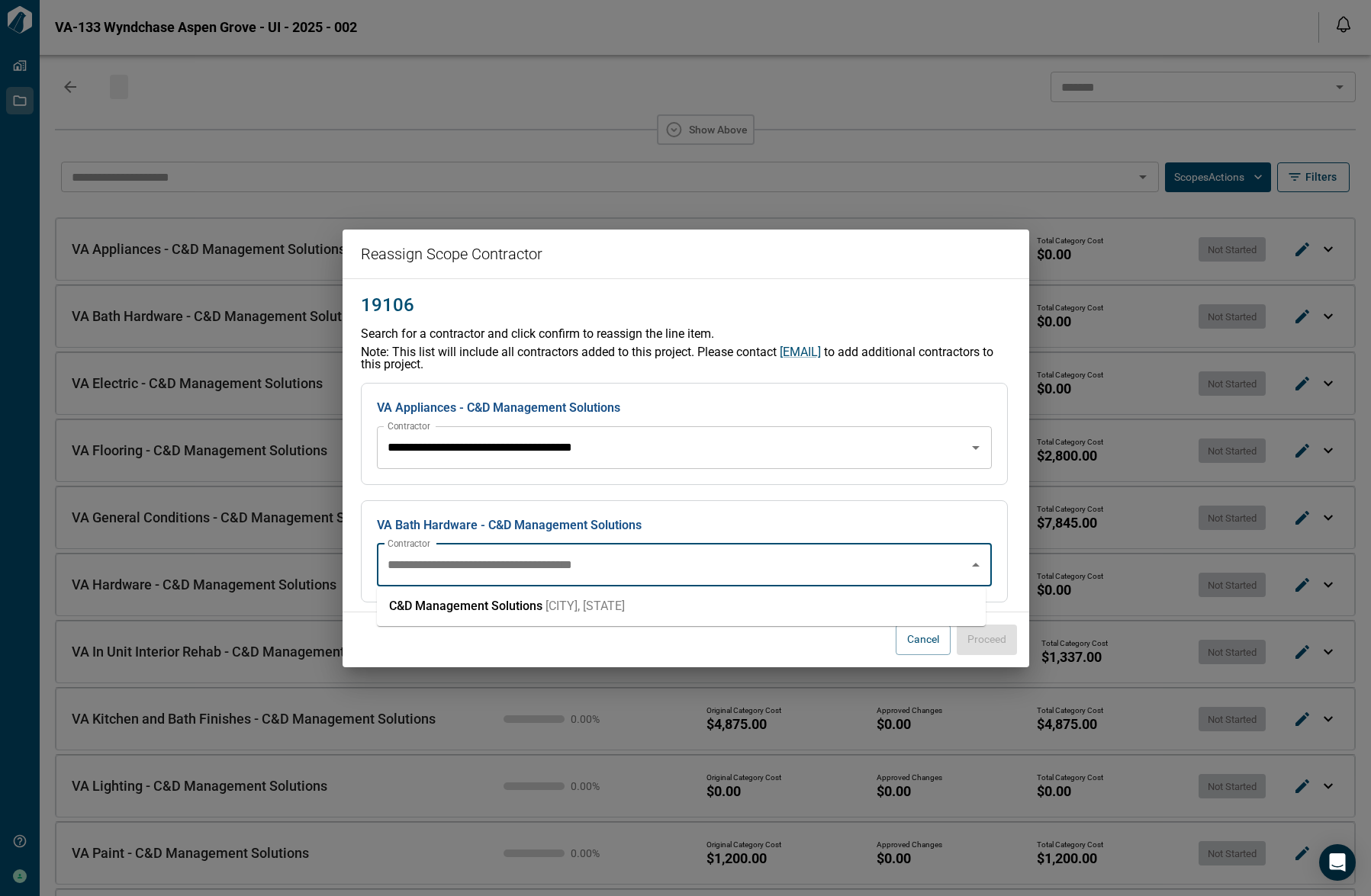 click on "**********" at bounding box center [673, 565] 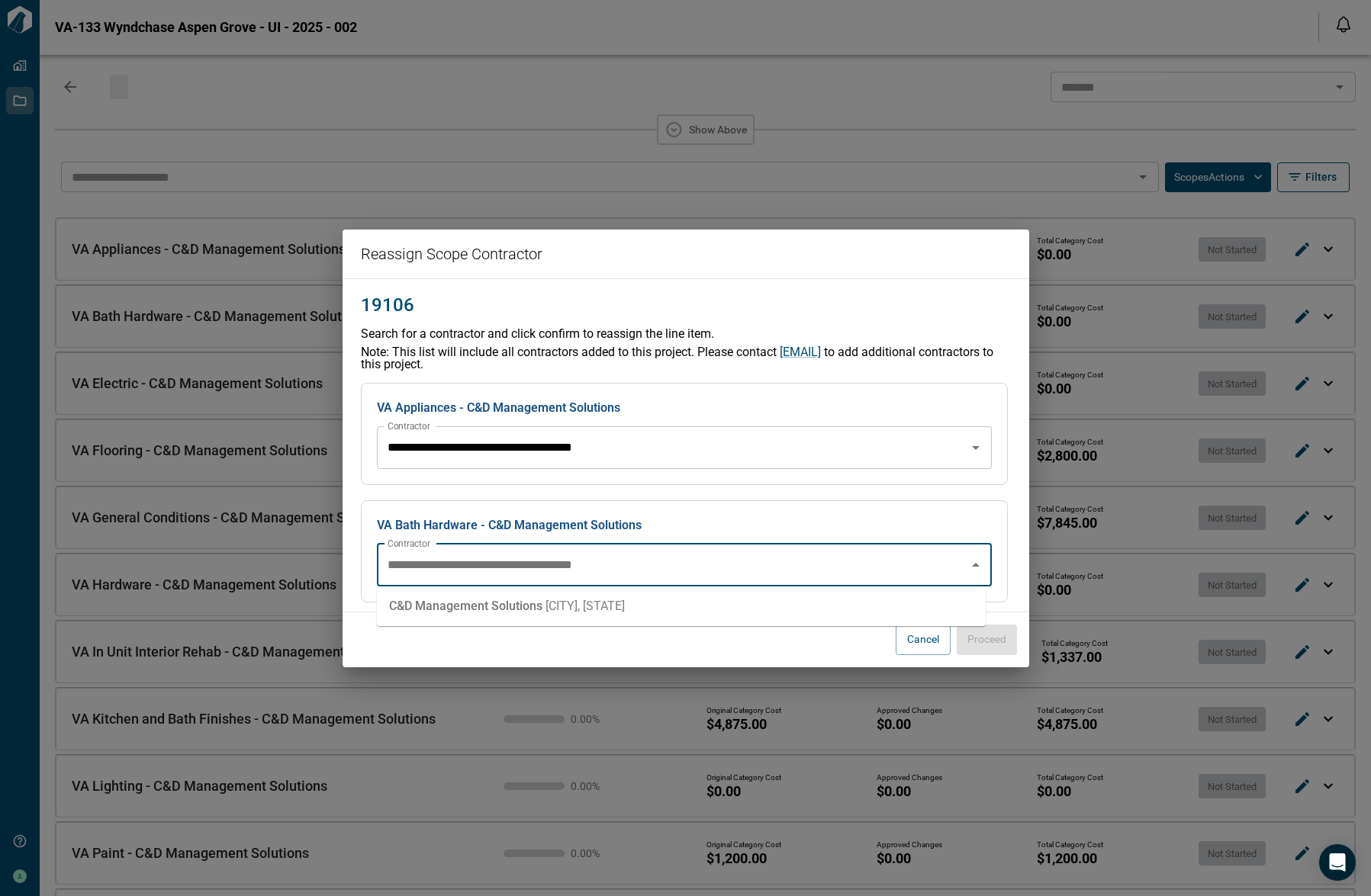 click on "**********" at bounding box center [685, 448] 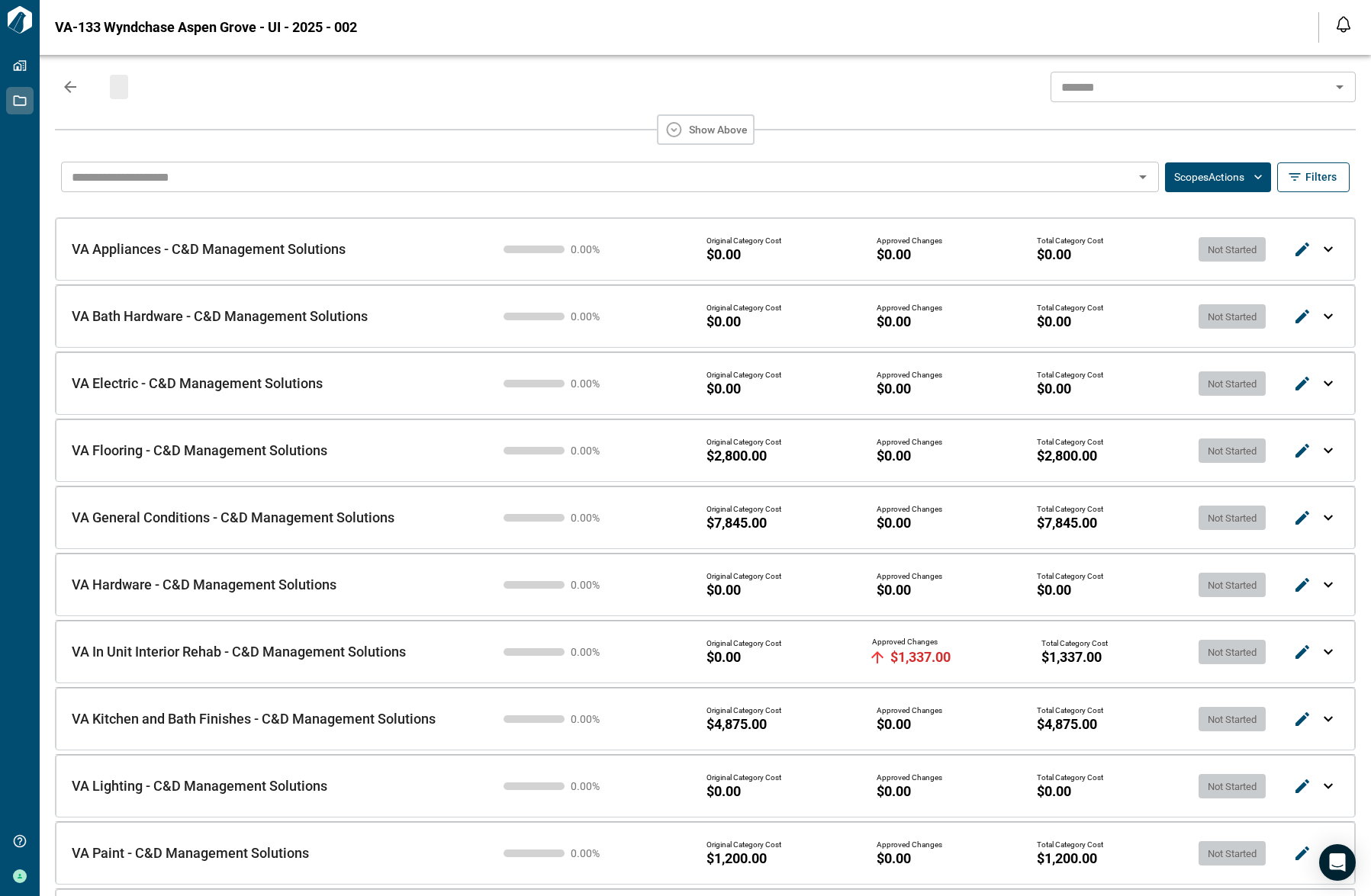 click on "Scopes  Actions" at bounding box center (1218, 177) 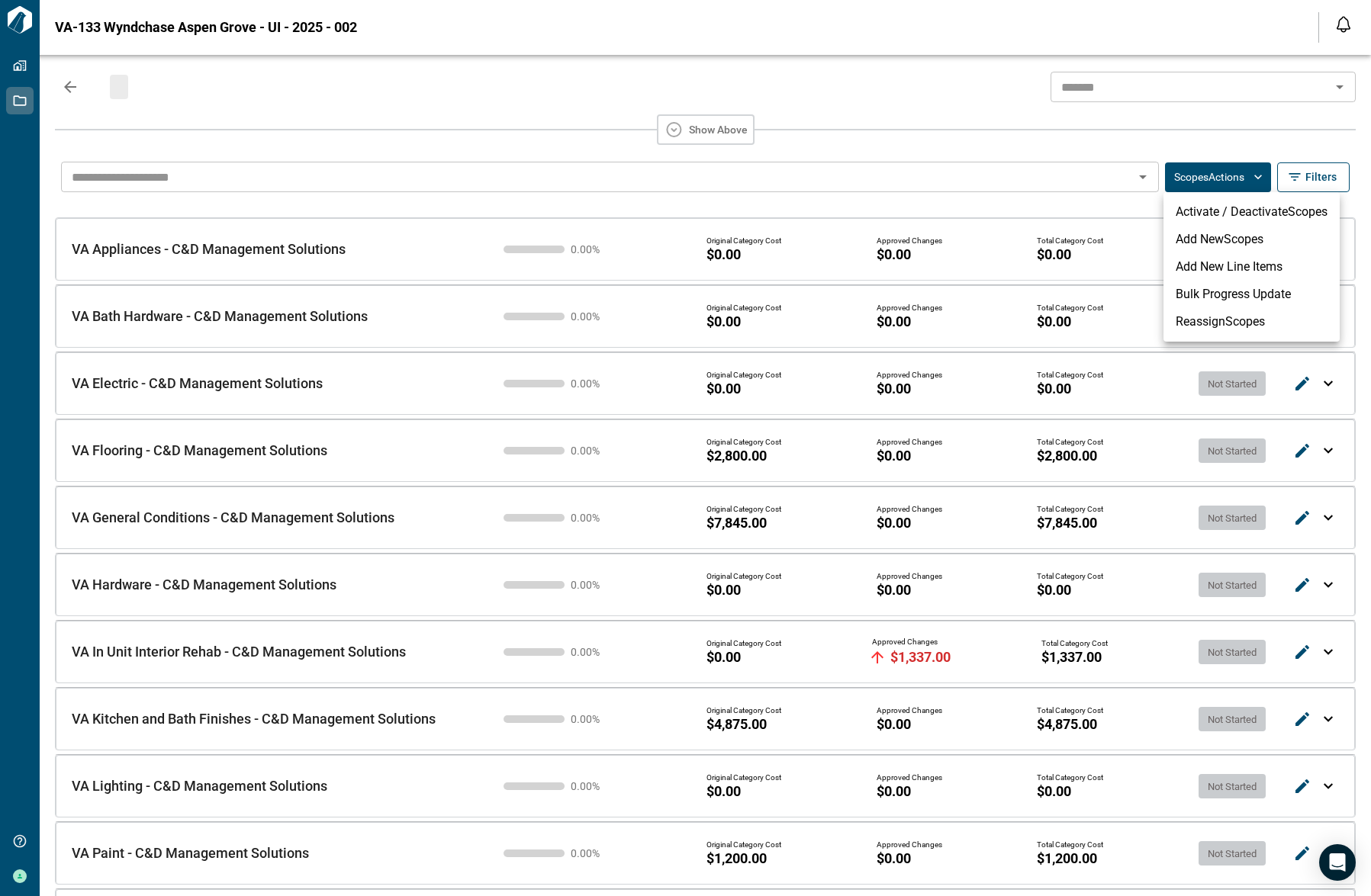 click on "Reassign  Scopes" at bounding box center [1251, 322] 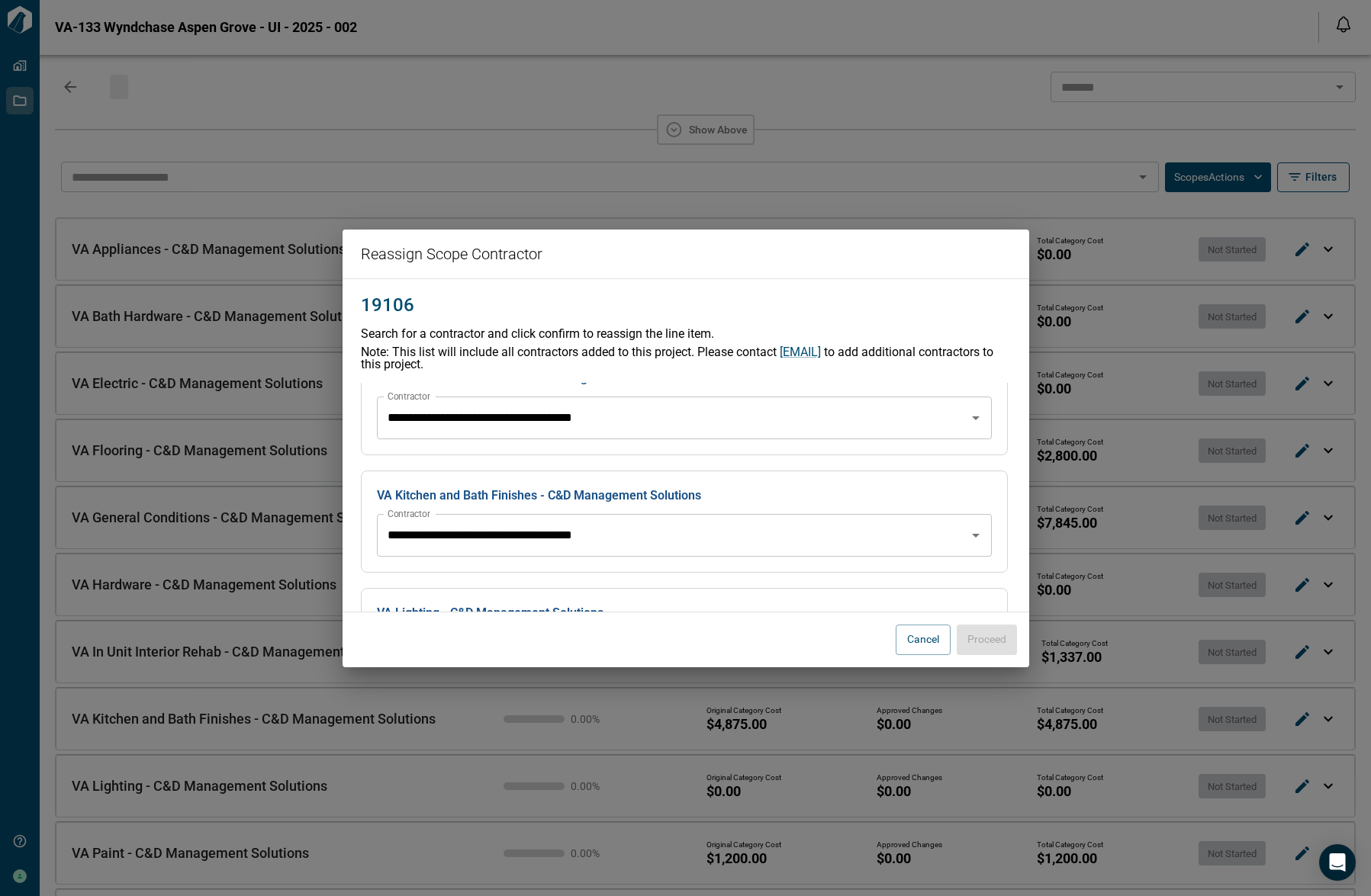 scroll, scrollTop: 727, scrollLeft: 0, axis: vertical 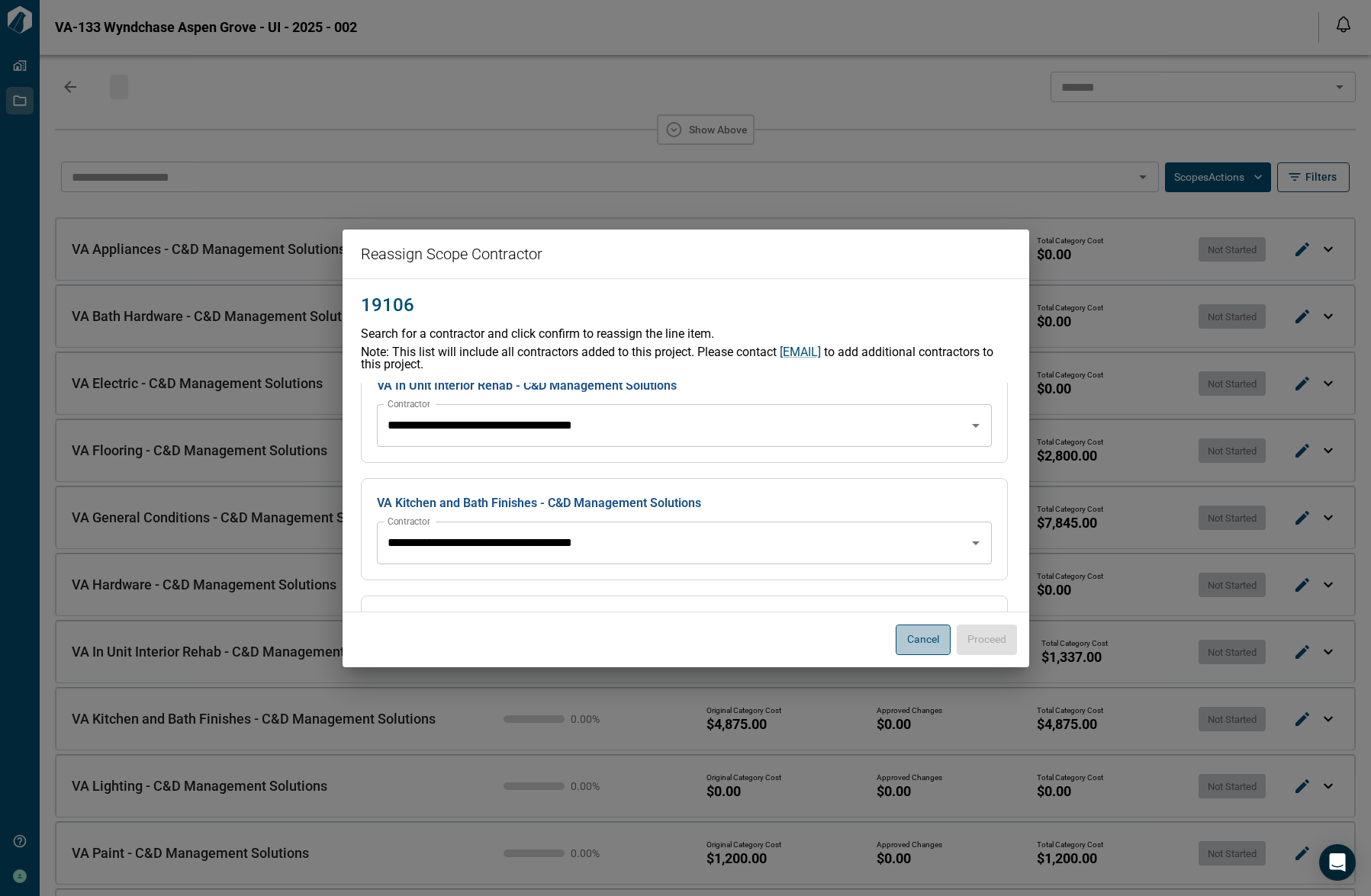 click on "Cancel" at bounding box center [923, 640] 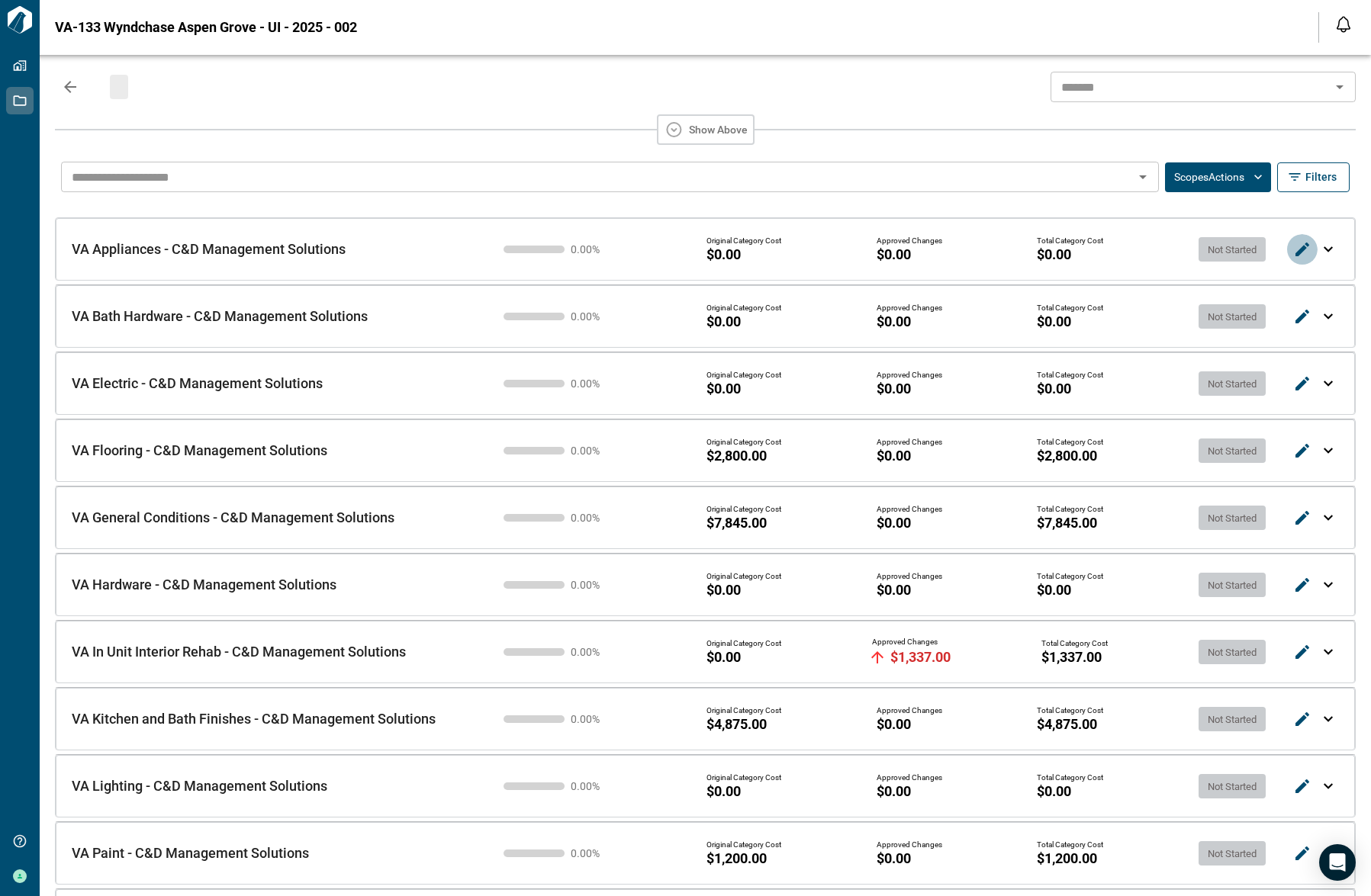 click 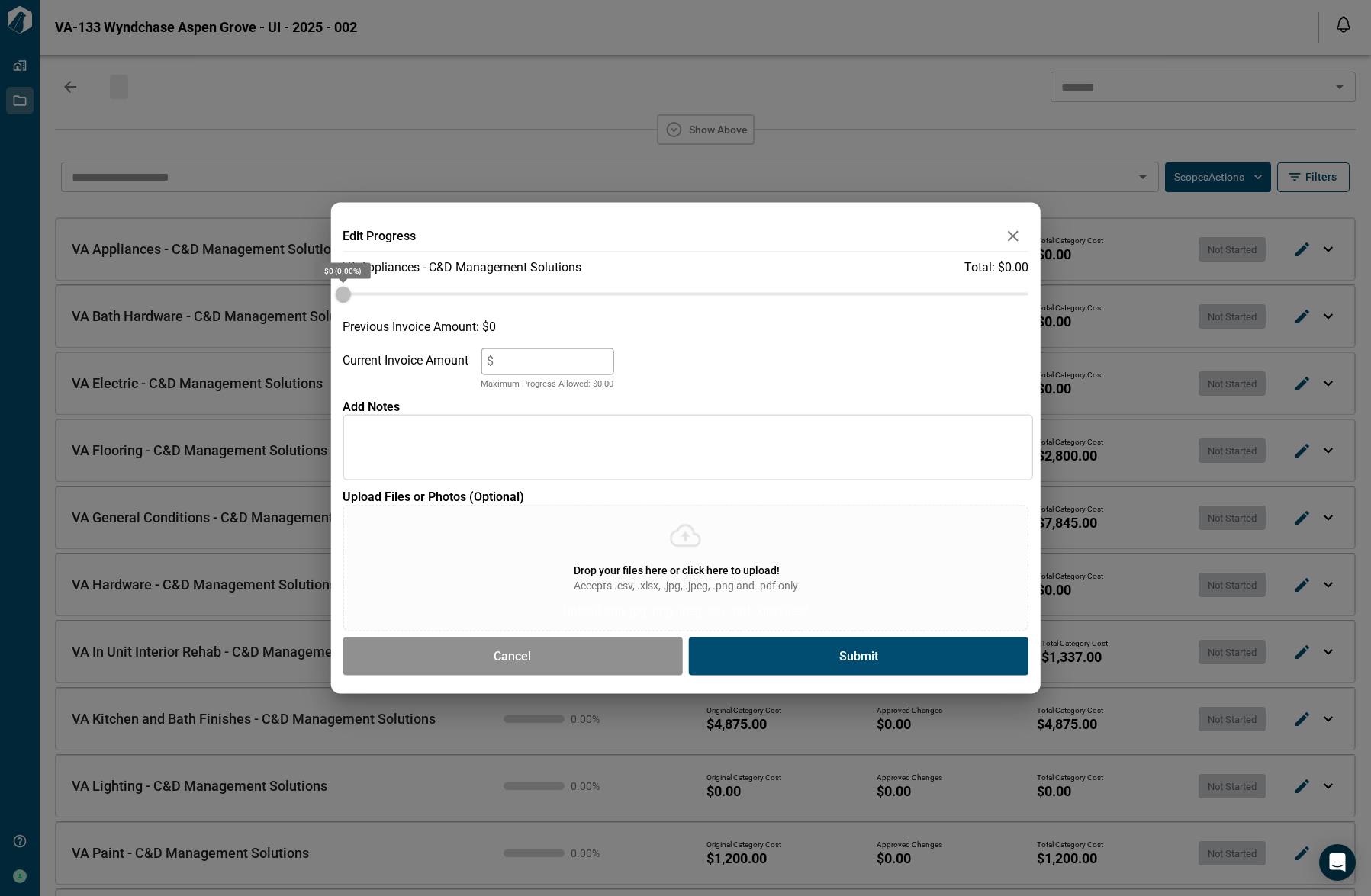 click on "*" at bounding box center [547, 361] 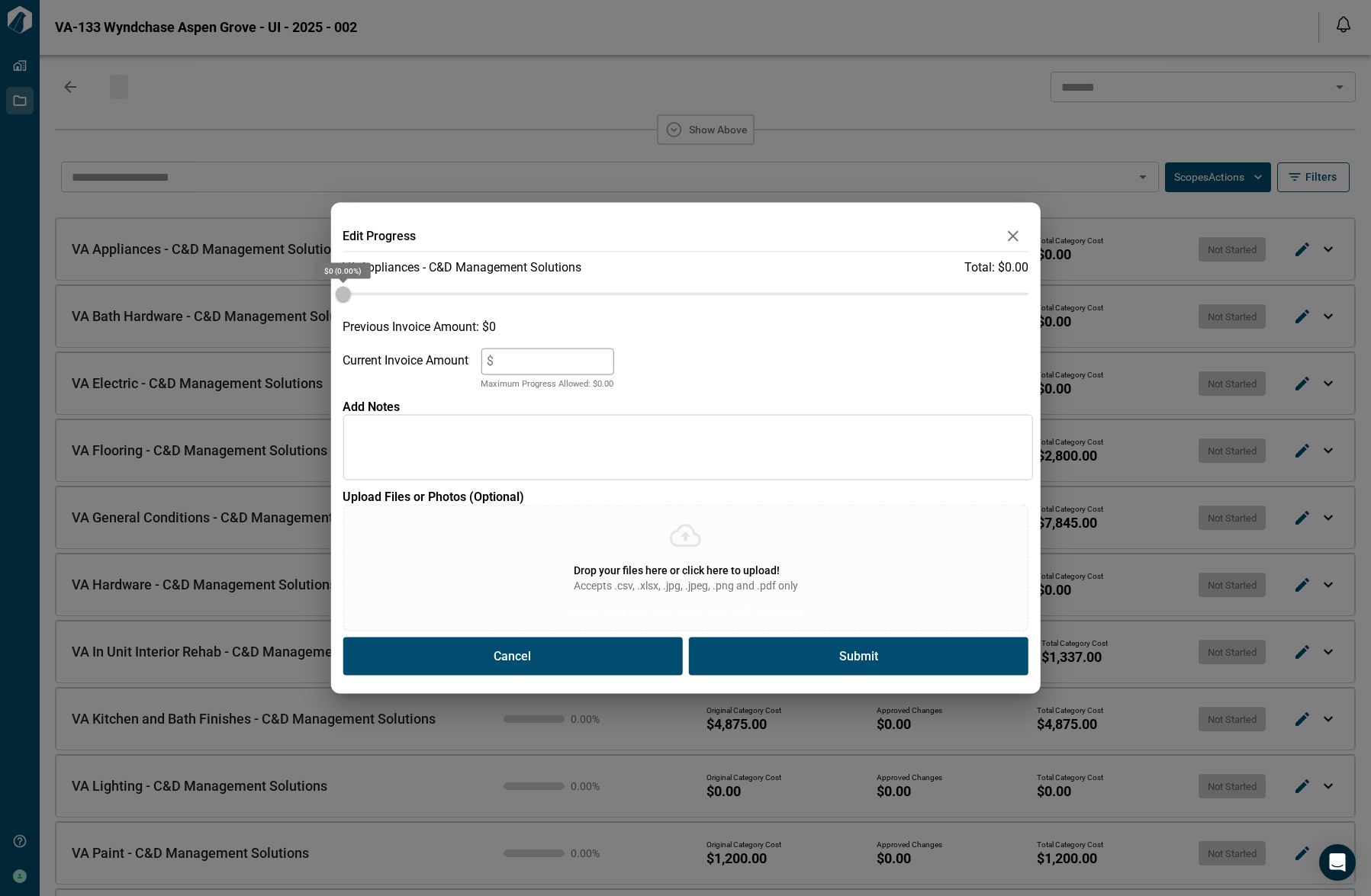 click on "Cancel" at bounding box center [512, 657] 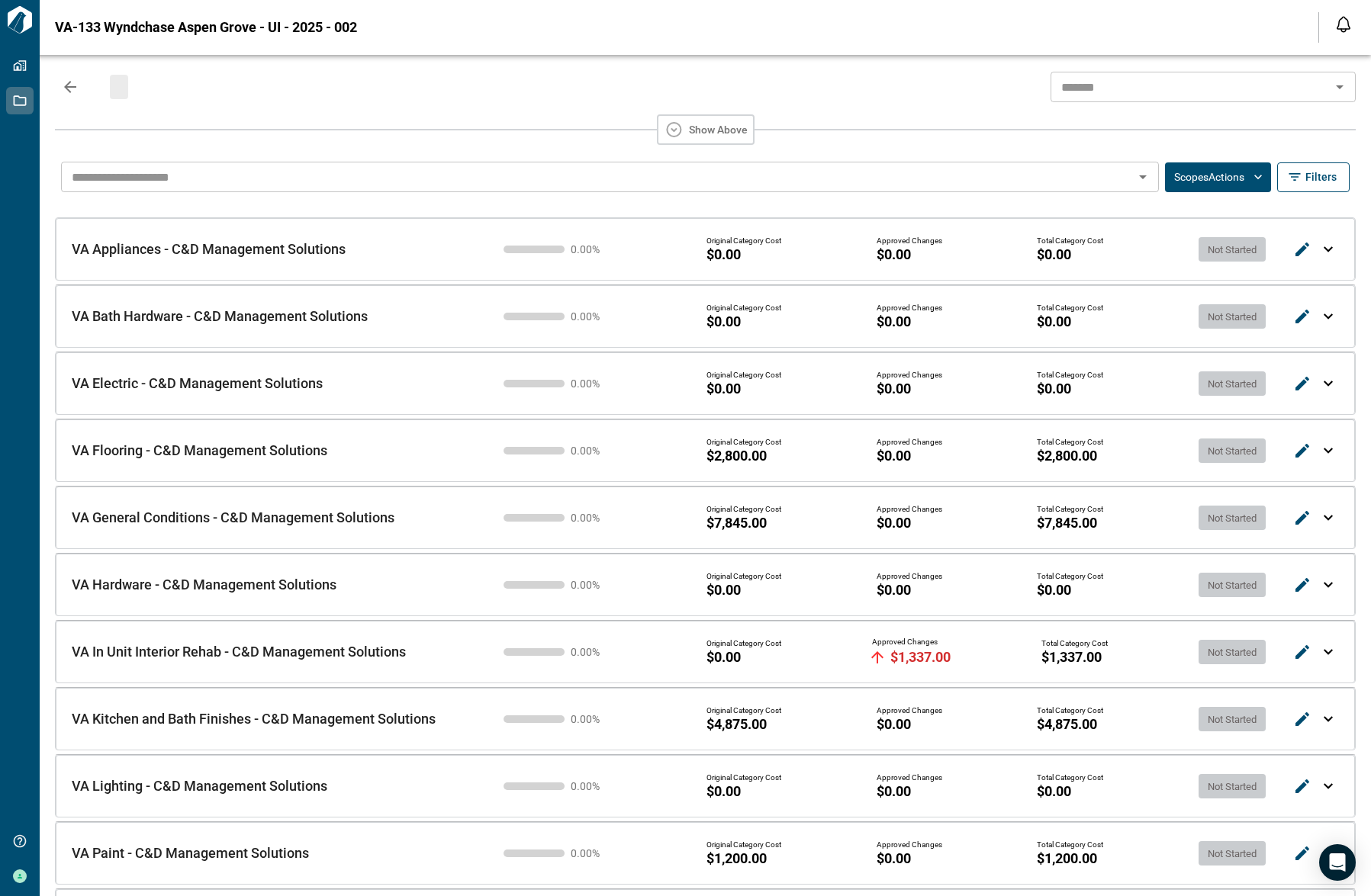 click on "Scopes  Actions" at bounding box center (1218, 177) 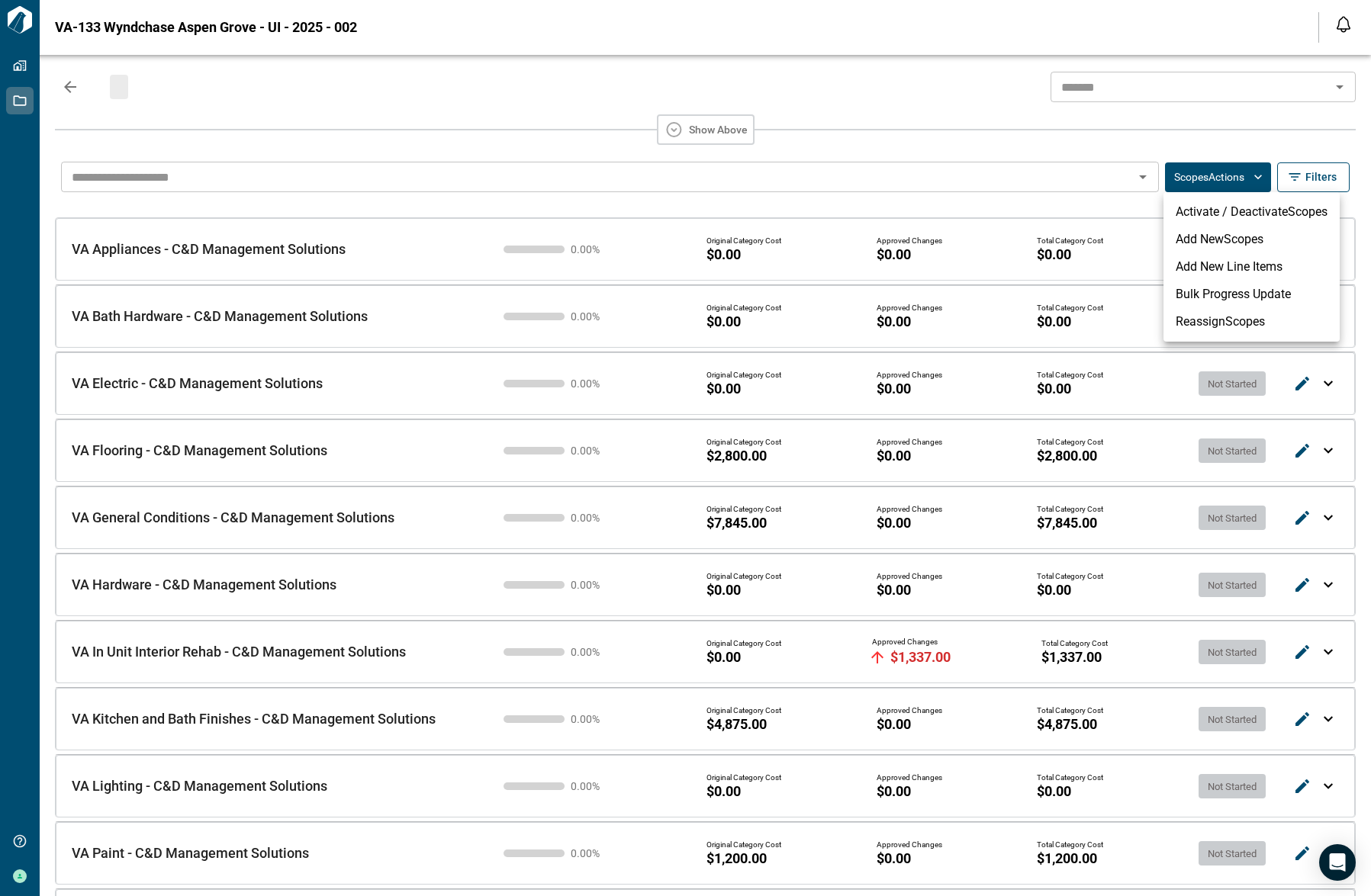 click at bounding box center [685, 448] 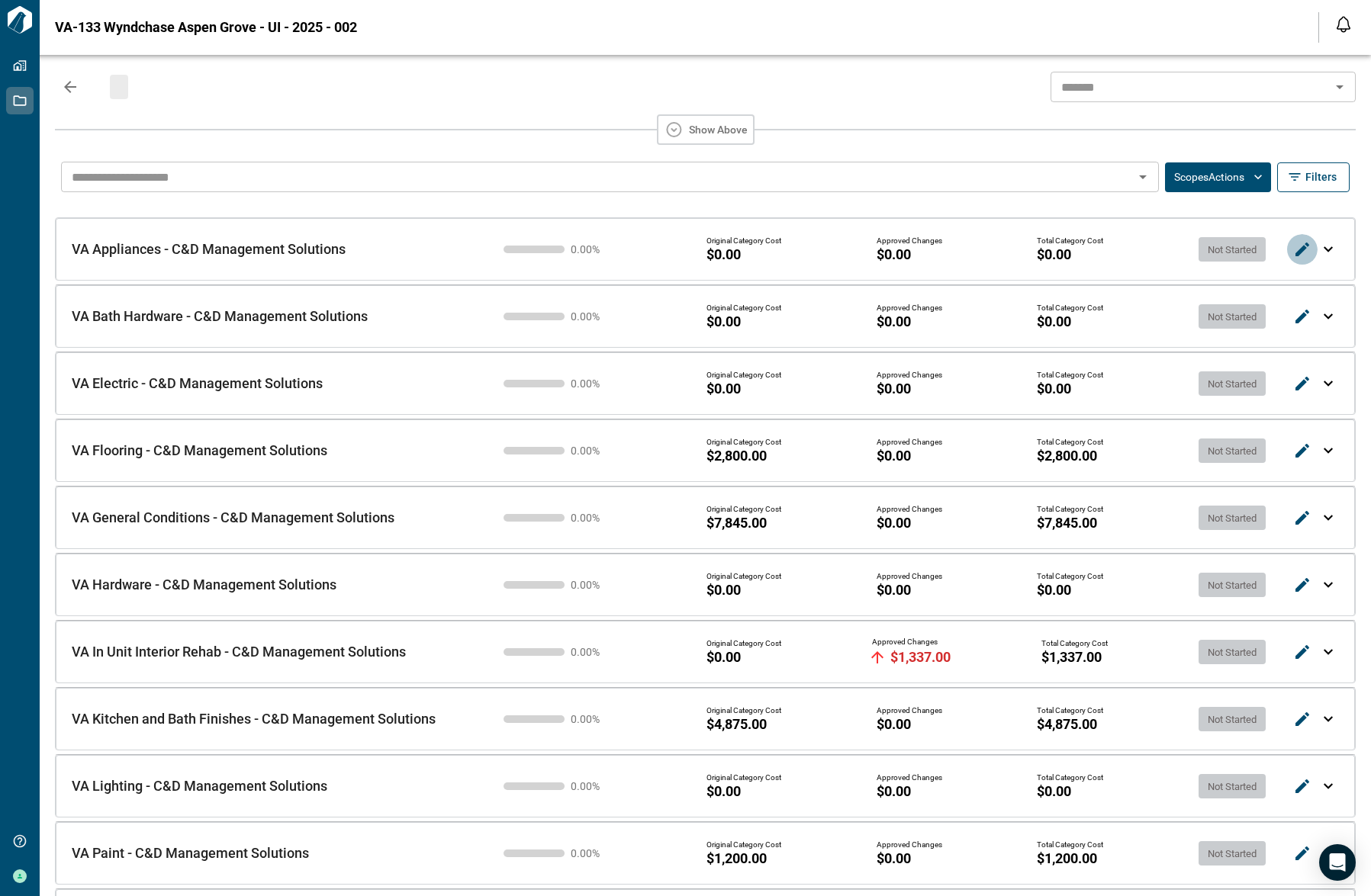 click 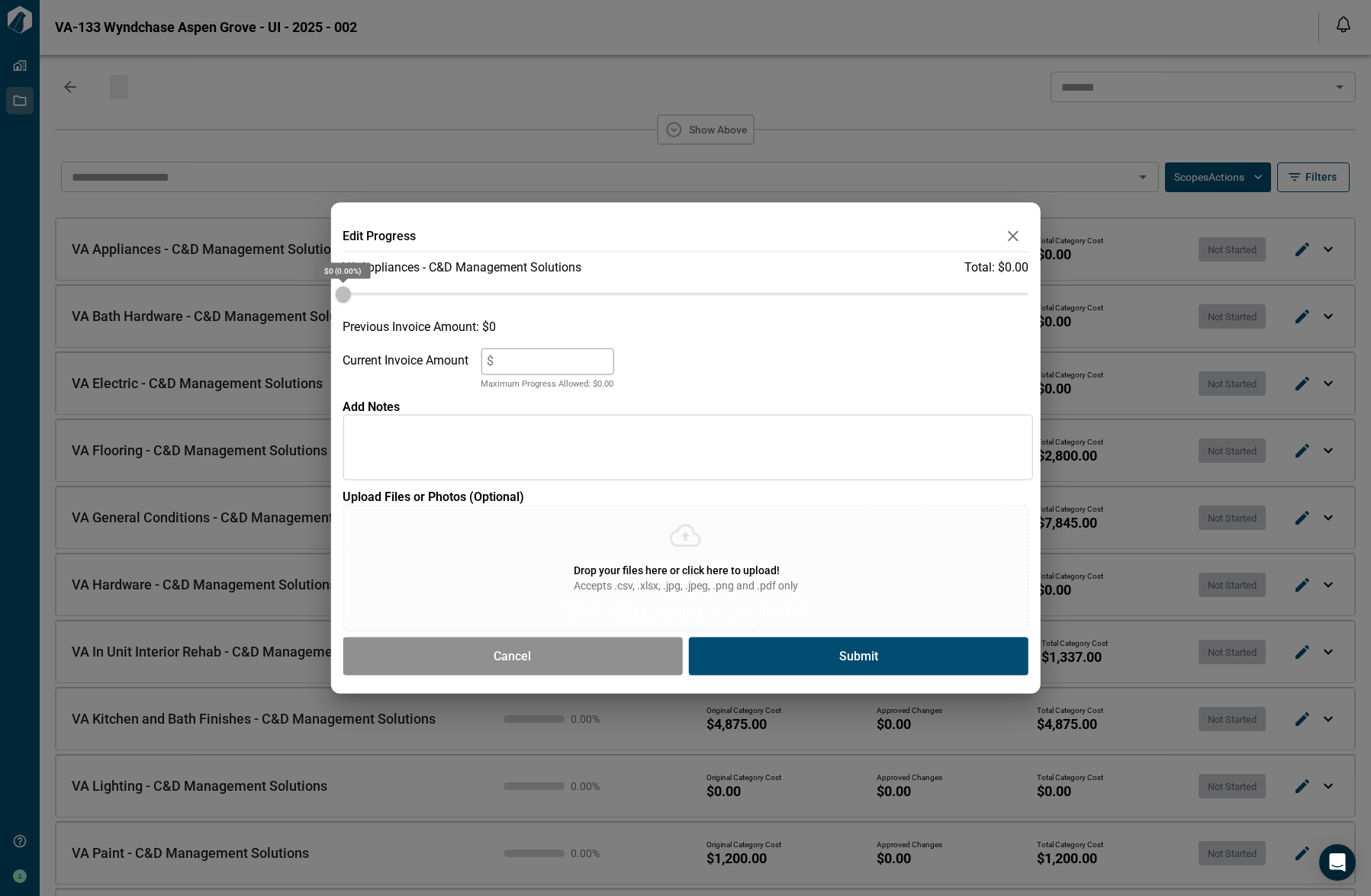 click 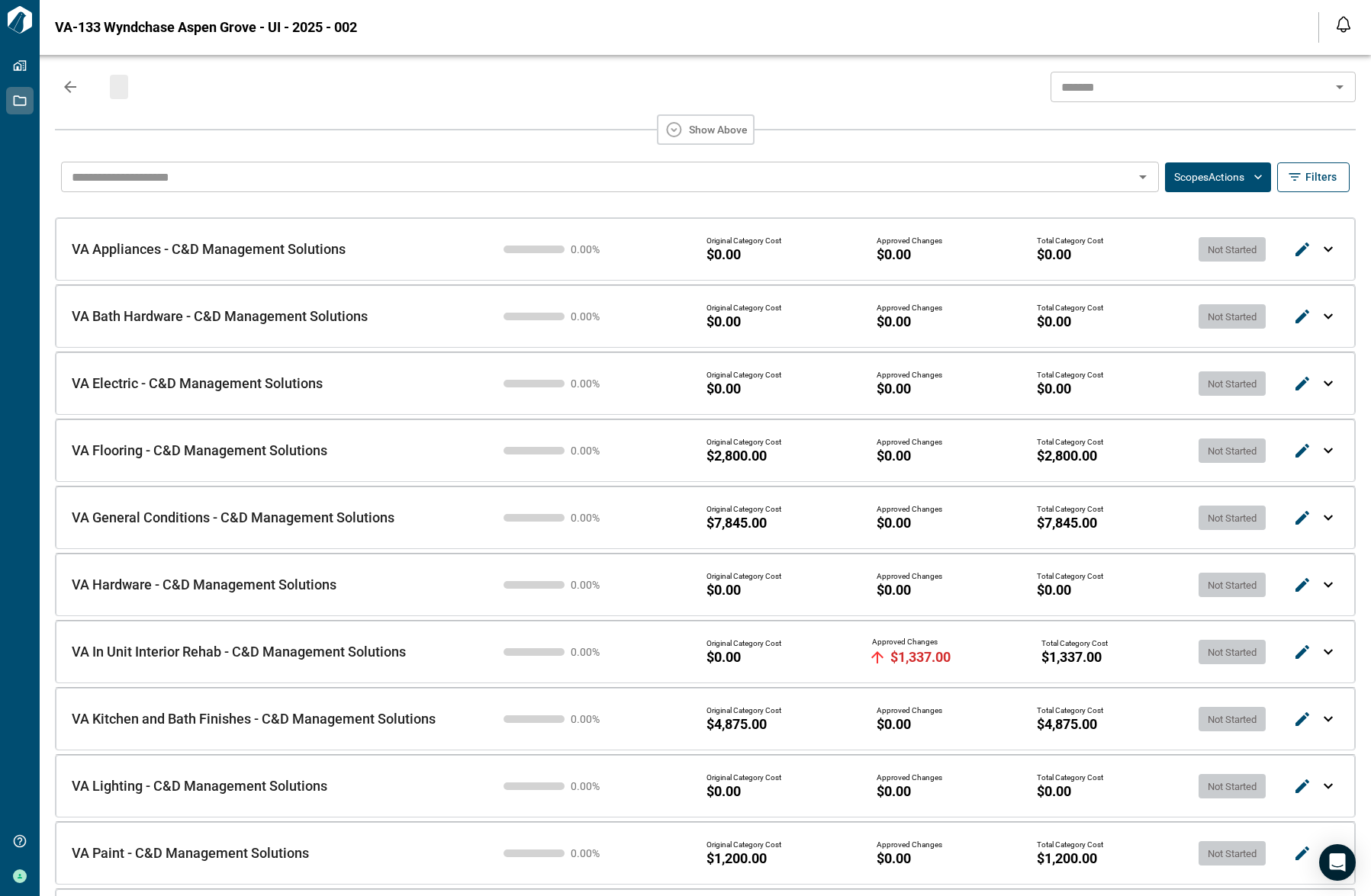 click on "Scopes  Actions" at bounding box center (1218, 177) 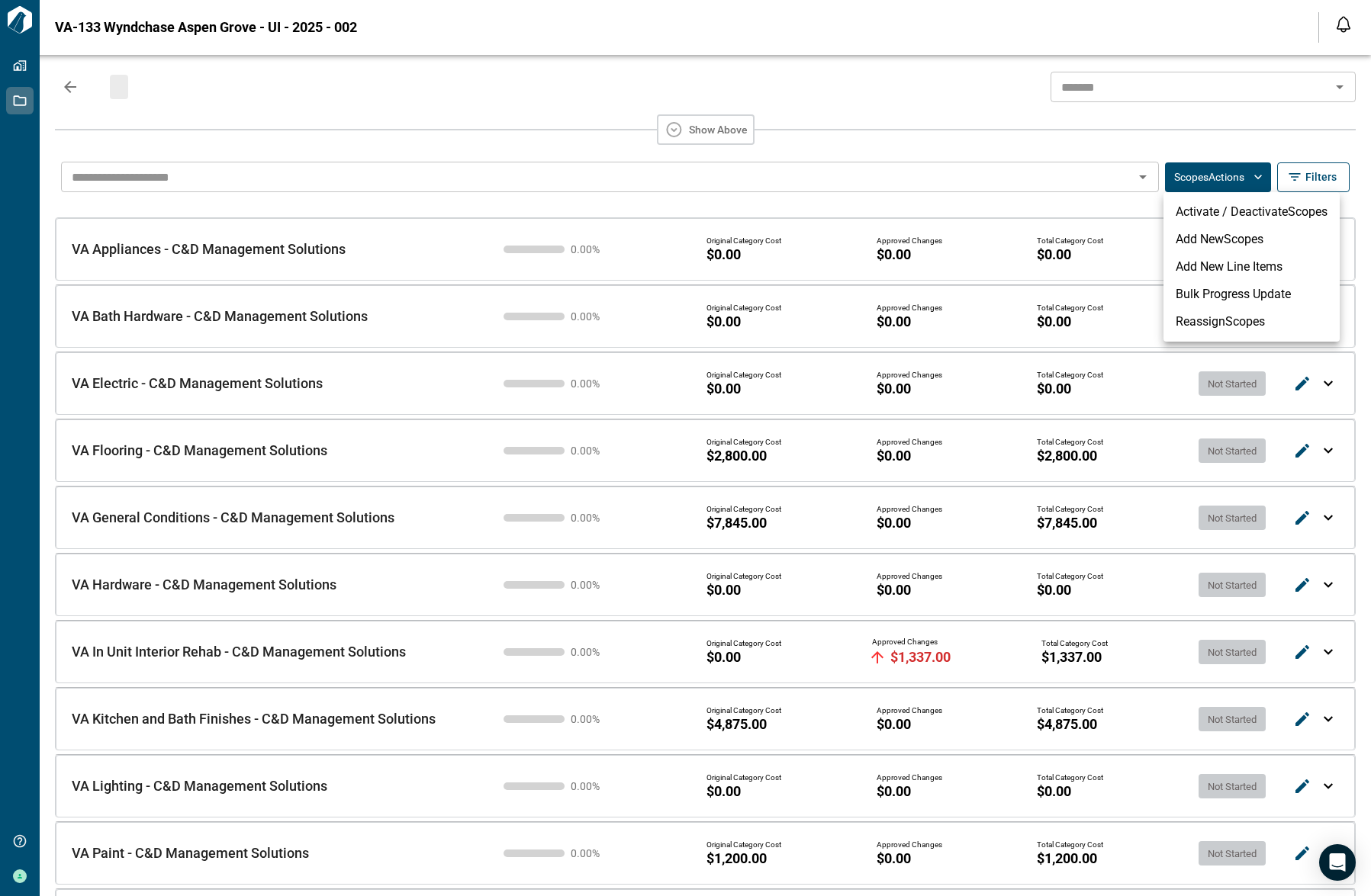 click at bounding box center (685, 448) 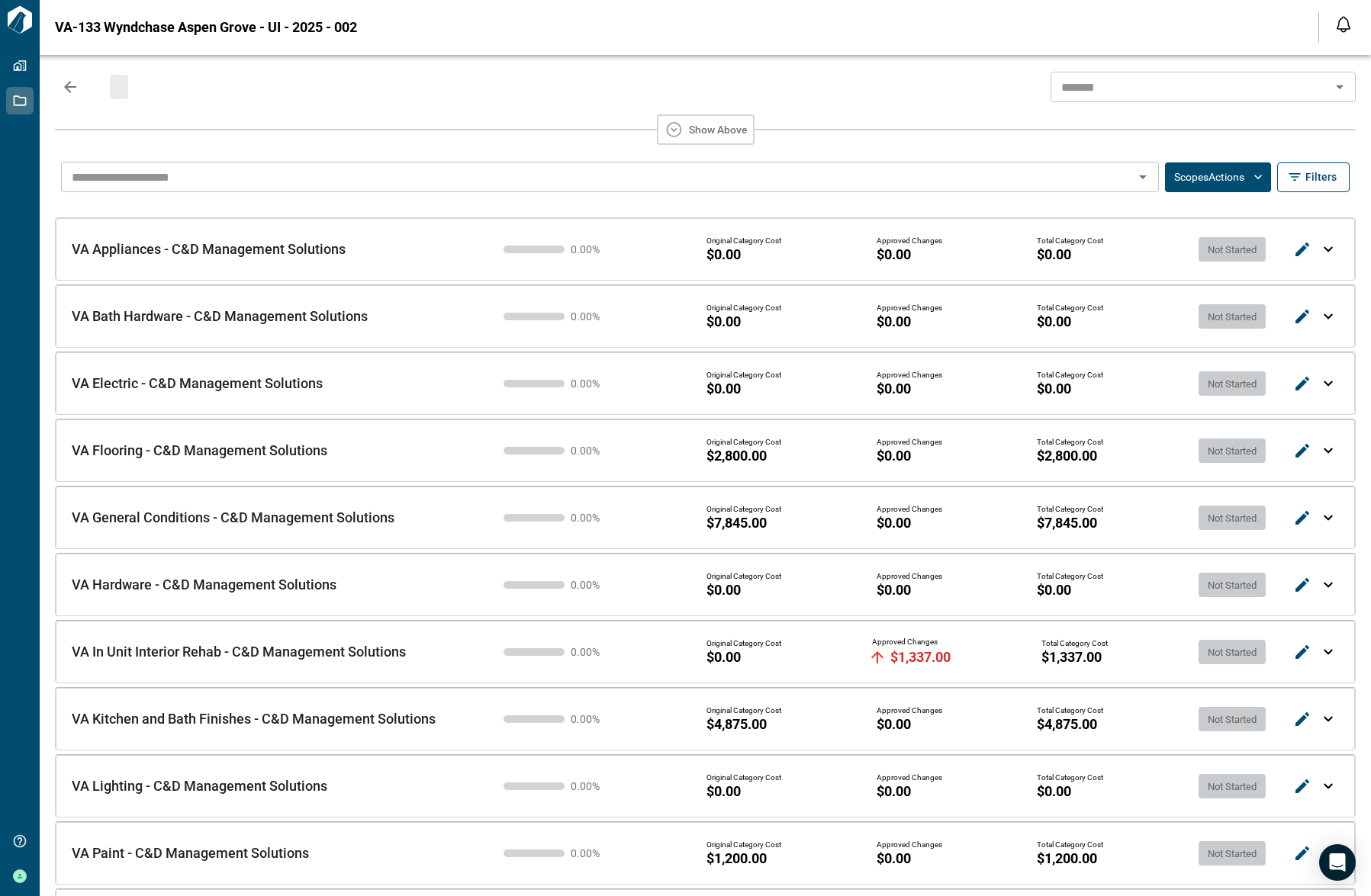 click on "VA Appliances - C&D Management Solutions VA Appliances - C&D Management Solutions 0.00 % Original Category Cost $0.00 Approved Changes $0.00 Total Category Cost $0.00 Not Started" at bounding box center (705, 249) 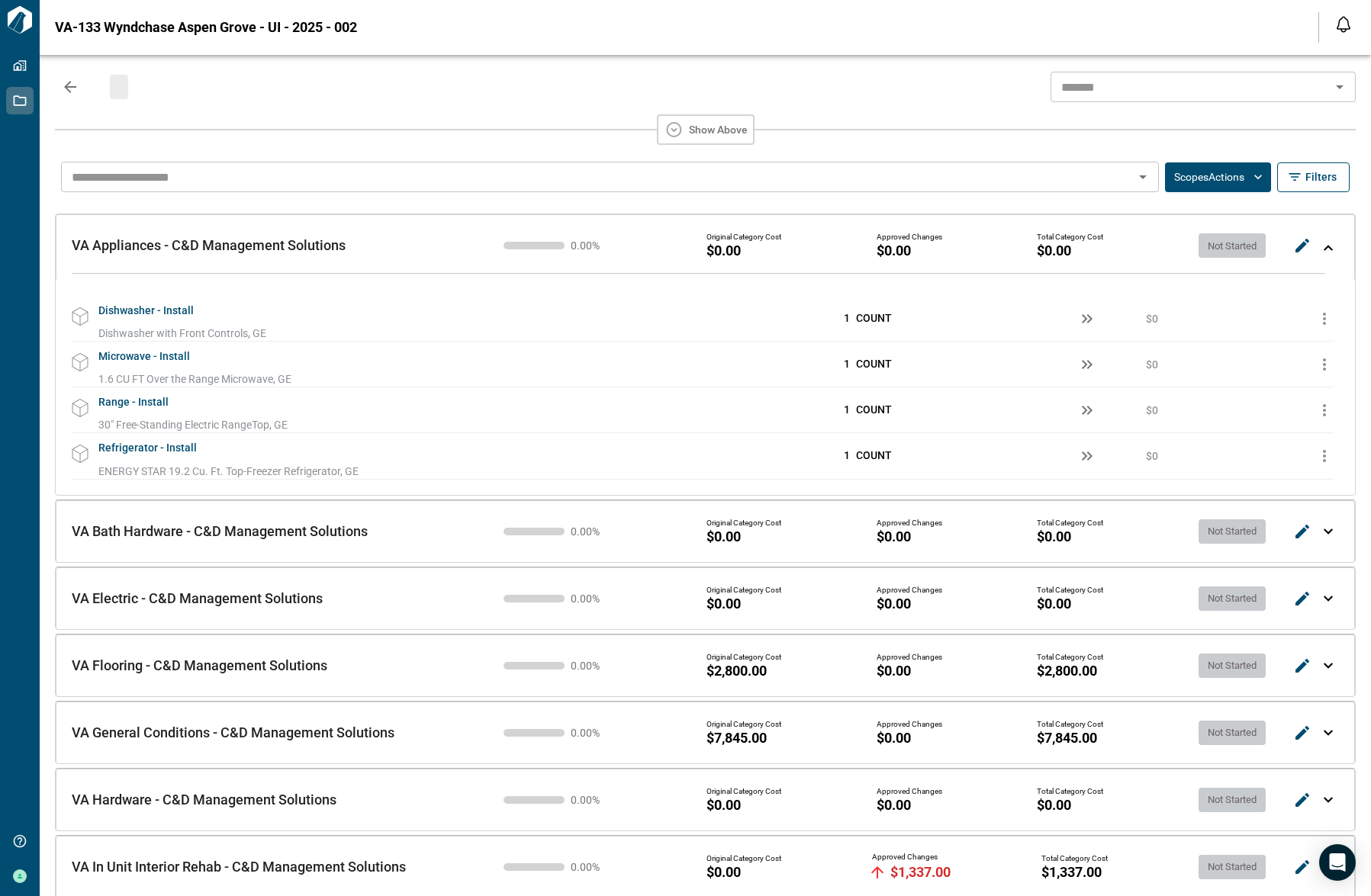 click 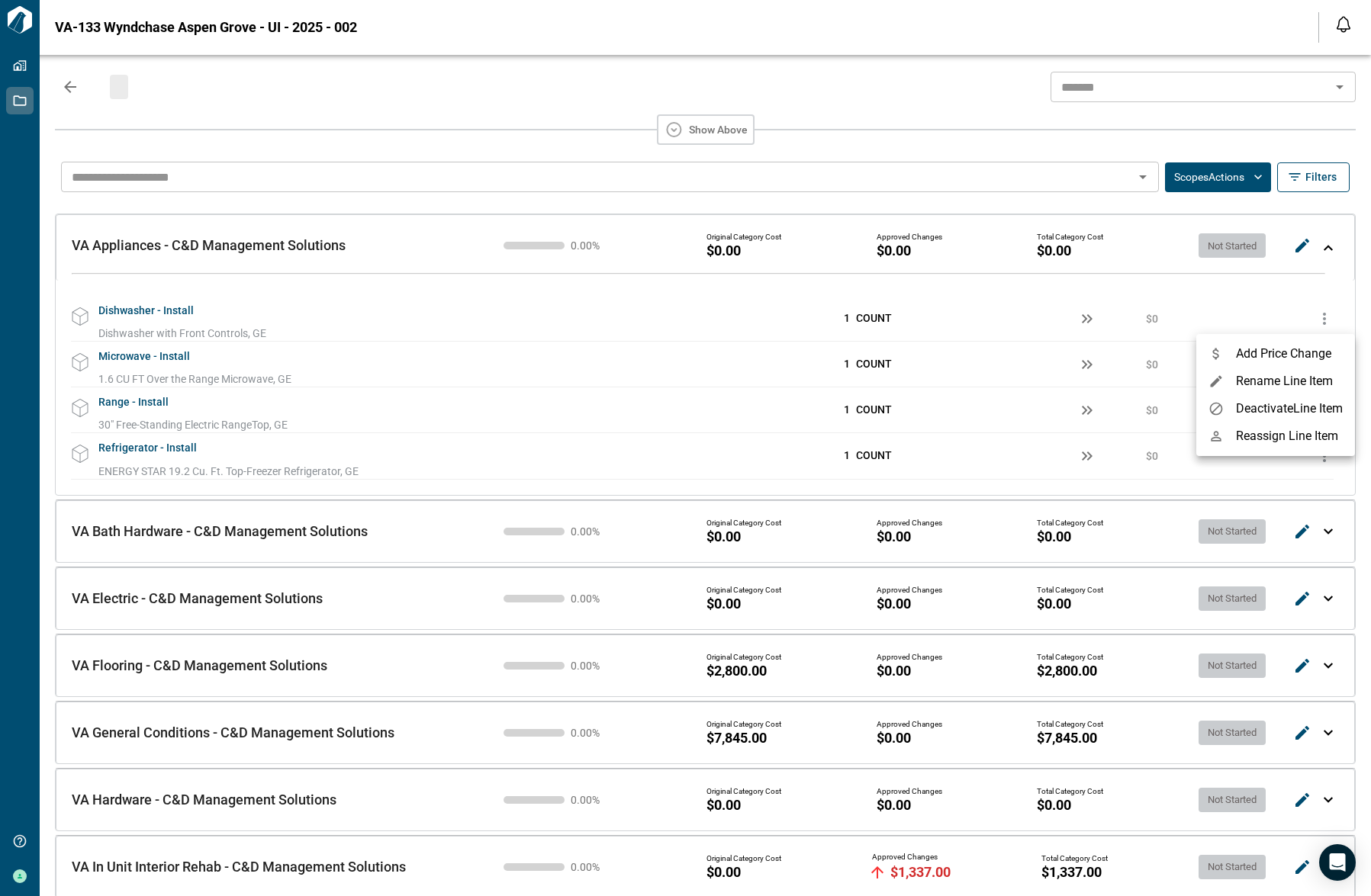 click on "Add Price Change" at bounding box center (1283, 353) 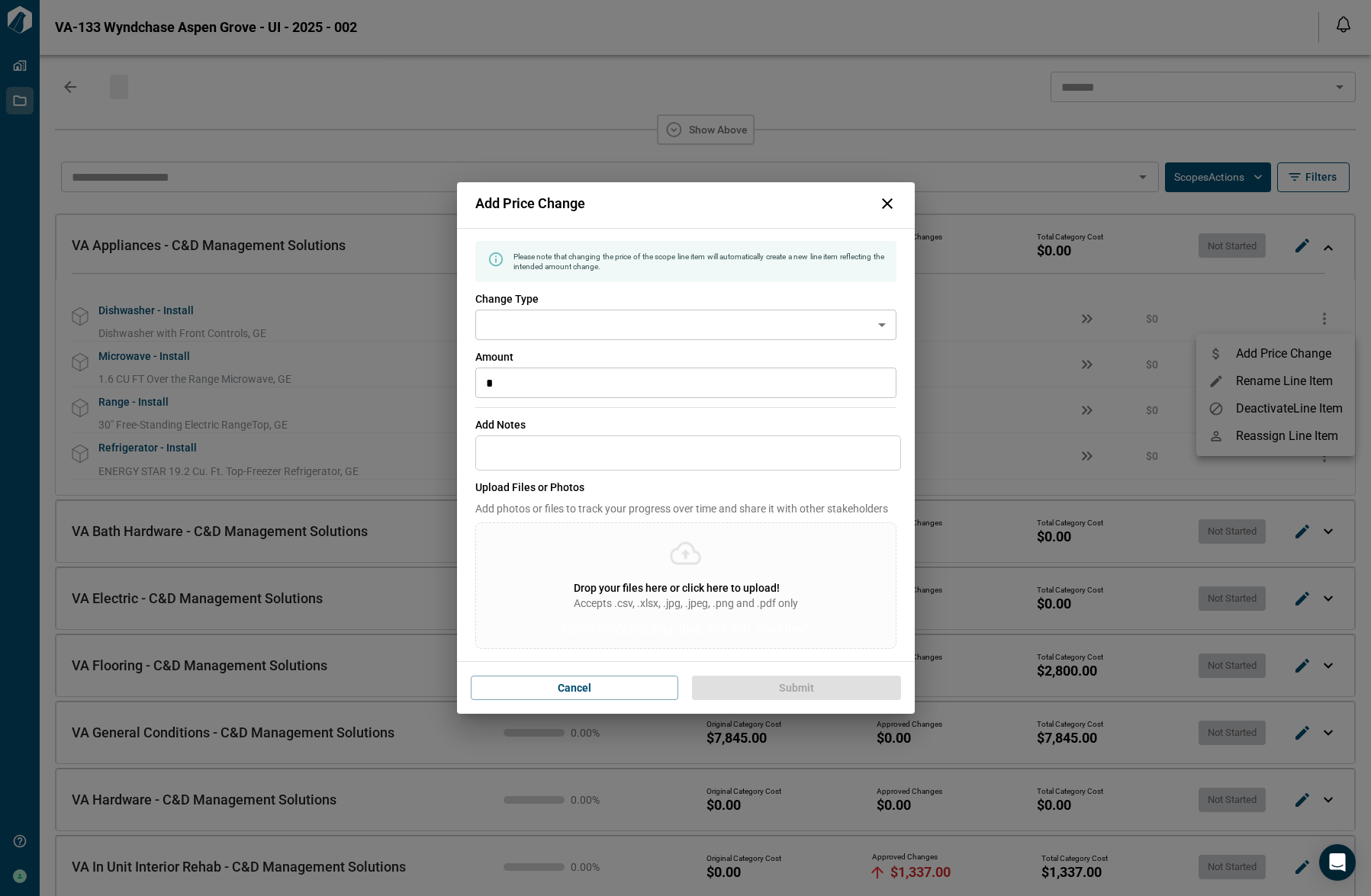 click on "Tailorbird Inc Properties Jobs Get Help Berkshire Support VA-133 Wyndchase Aspen Grove - UI - 2025 - 002 Notifications *** ****** **** Mark all as read No notifications yet We'll let you know when we've got something new for you. Powered by Knock ​ Show Above ​ Scopes  Actions Filters VA Appliances - C&D Management Solutions VA Appliances - C&D Management Solutions 0.00 % Original Category Cost $0.00 Approved Changes $0.00 Total Category Cost $0.00 Not Started Dishwasher - Install Dishwasher with Front Controls, GE 1 COUNT $0 Microwave - Install 1.6 CU FT Over the Range Microwave, GE 1 COUNT $0 Range - Install 30" Free-Standing Electric RangeTop, GE 1 COUNT $0 Refrigerator - Install ENERGY STAR 19.2 Cu. Ft. Top-Freezer Refrigerator, GE 1 COUNT $0 VA  Bath Hardware - C&D Management Solutions VA  Bath Hardware - C&D Management Solutions 0.00 % Original Category Cost $0.00 Approved Changes $0.00 Total Category Cost $0.00 Not Started VA Electric - C&D Management Solutions 0.00 % Original Category Cost $0.00 %" at bounding box center [685, 448] 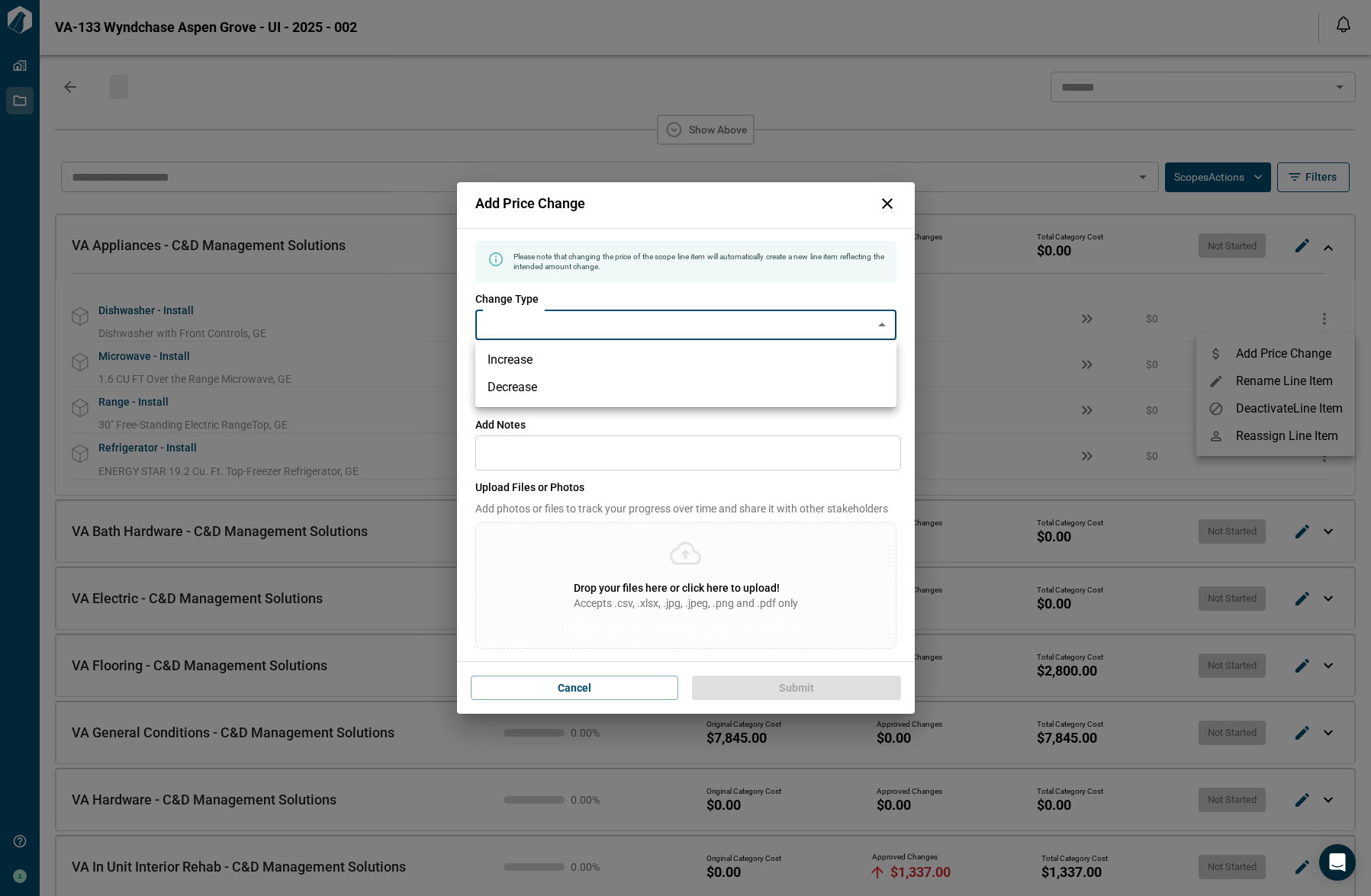 click on "Increase" at bounding box center (686, 360) 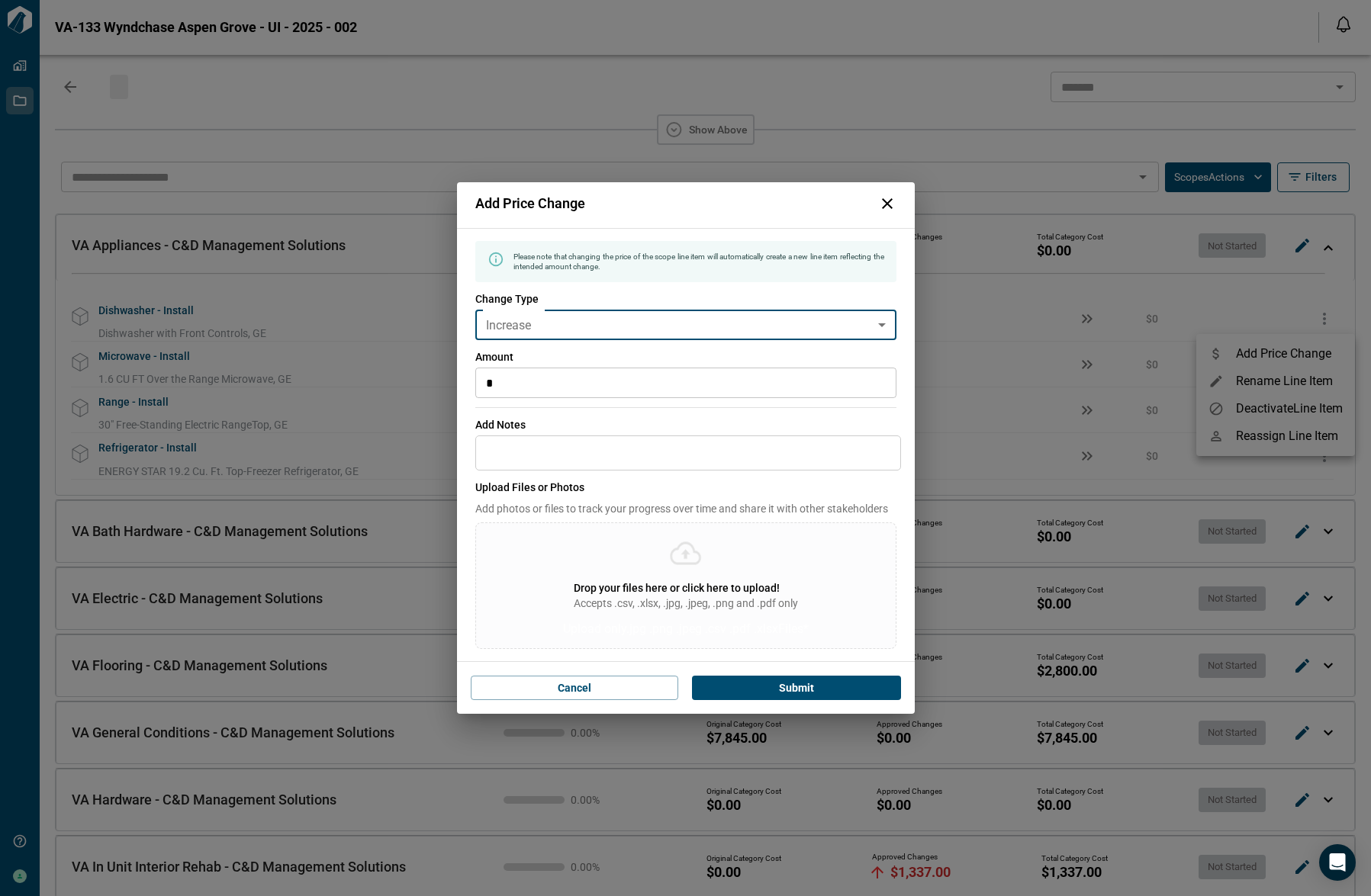 click on "*" at bounding box center (686, 383) 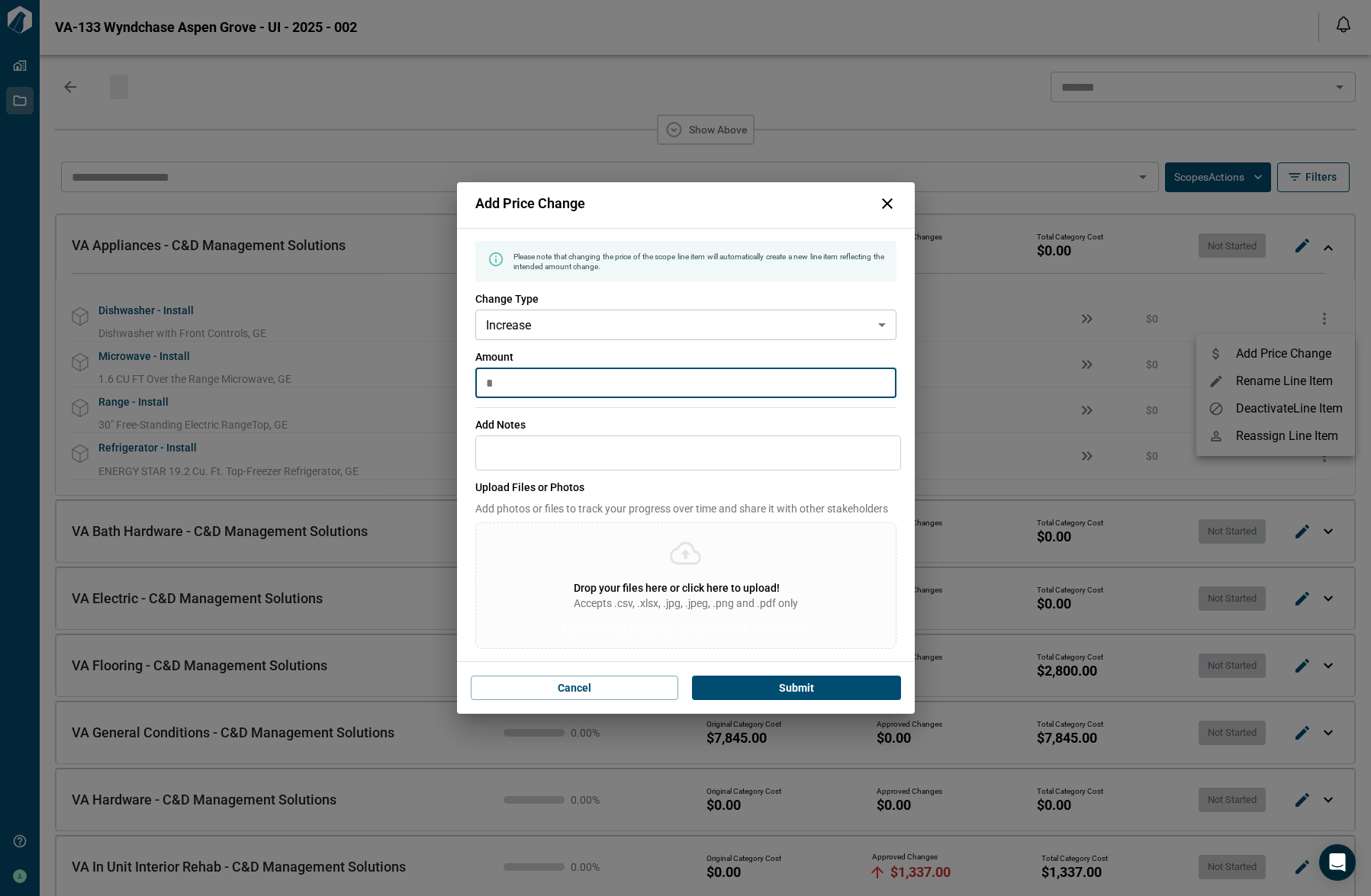 click 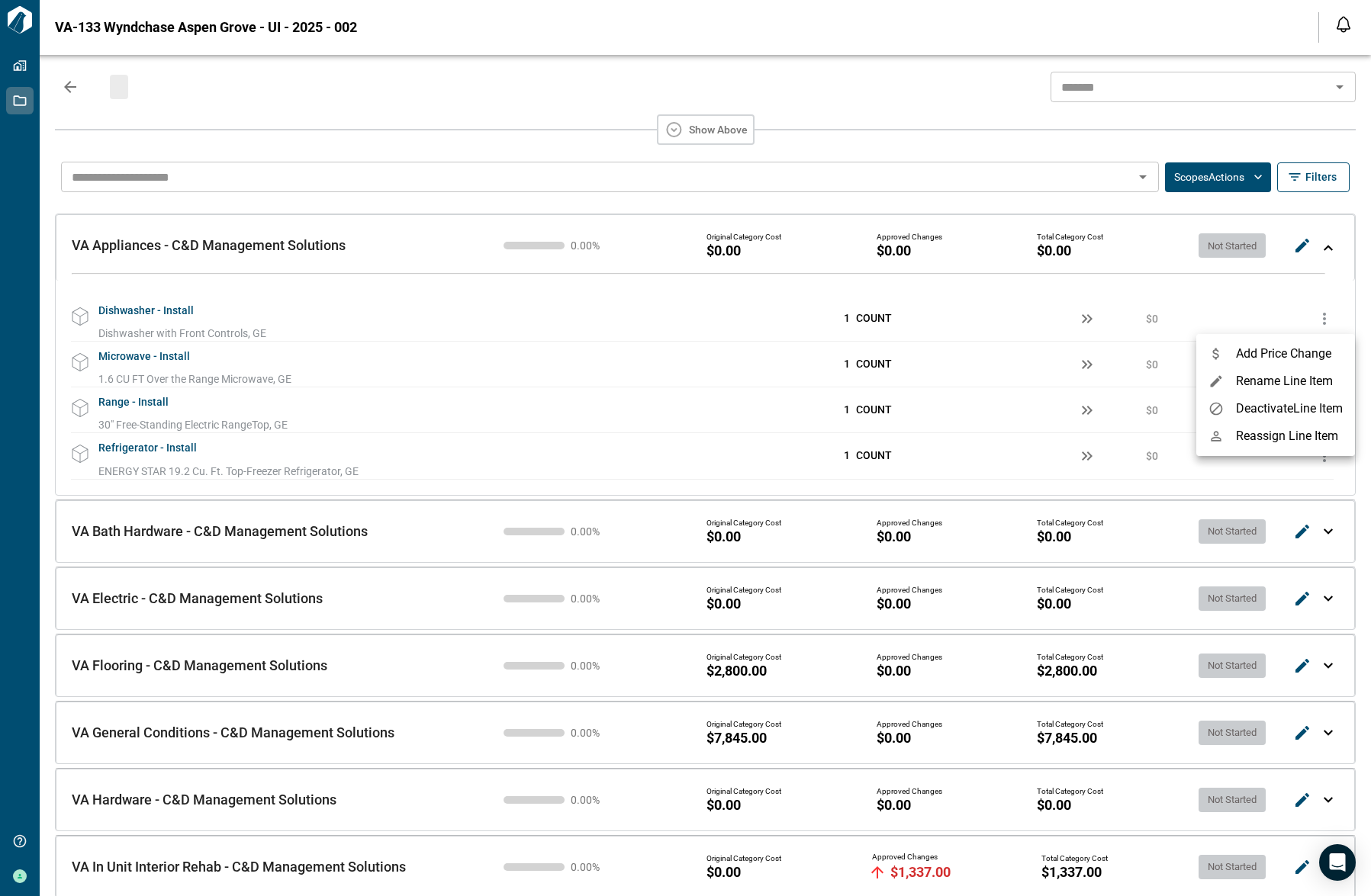 click at bounding box center [685, 448] 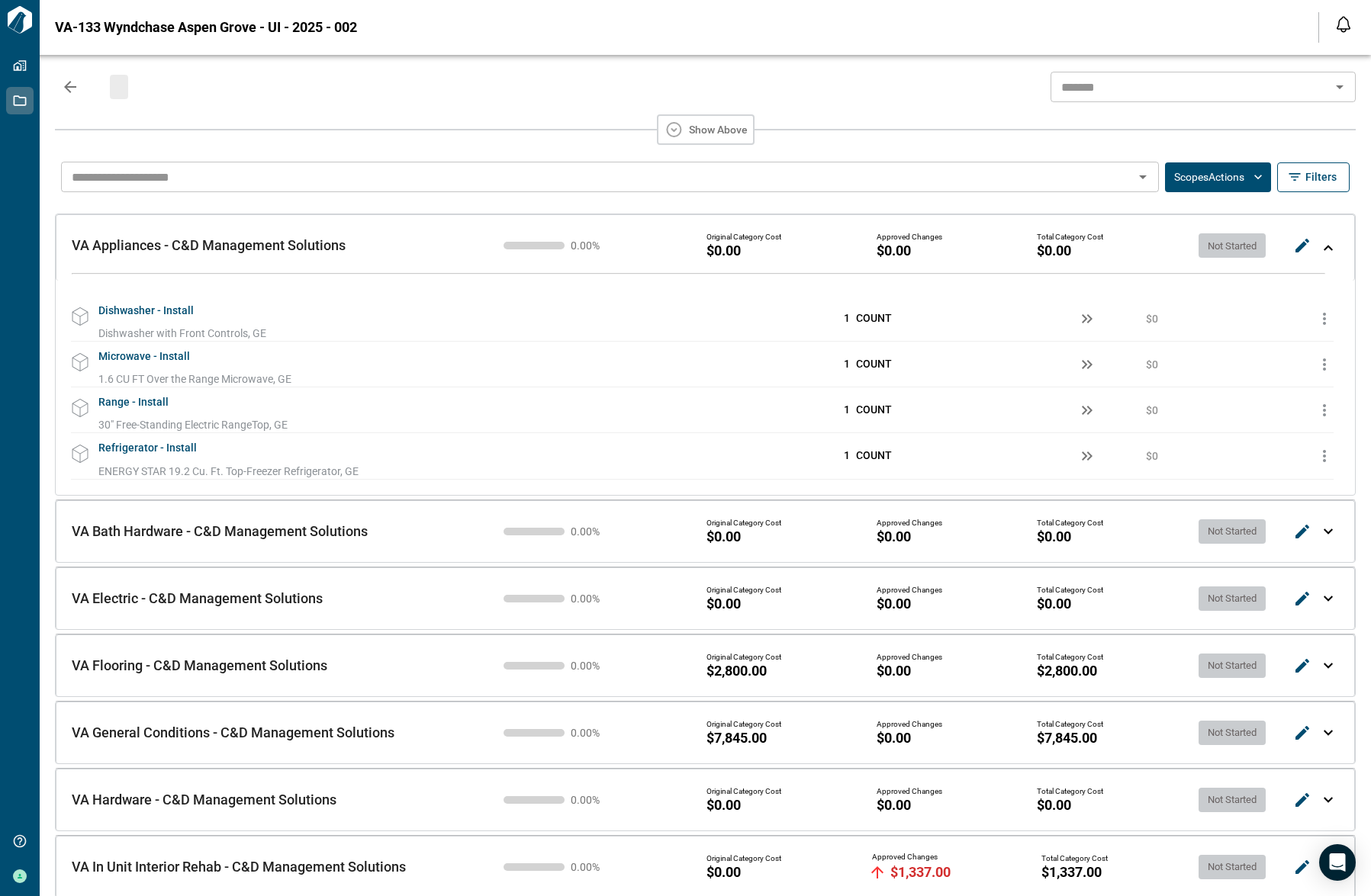 click at bounding box center [1328, 248] 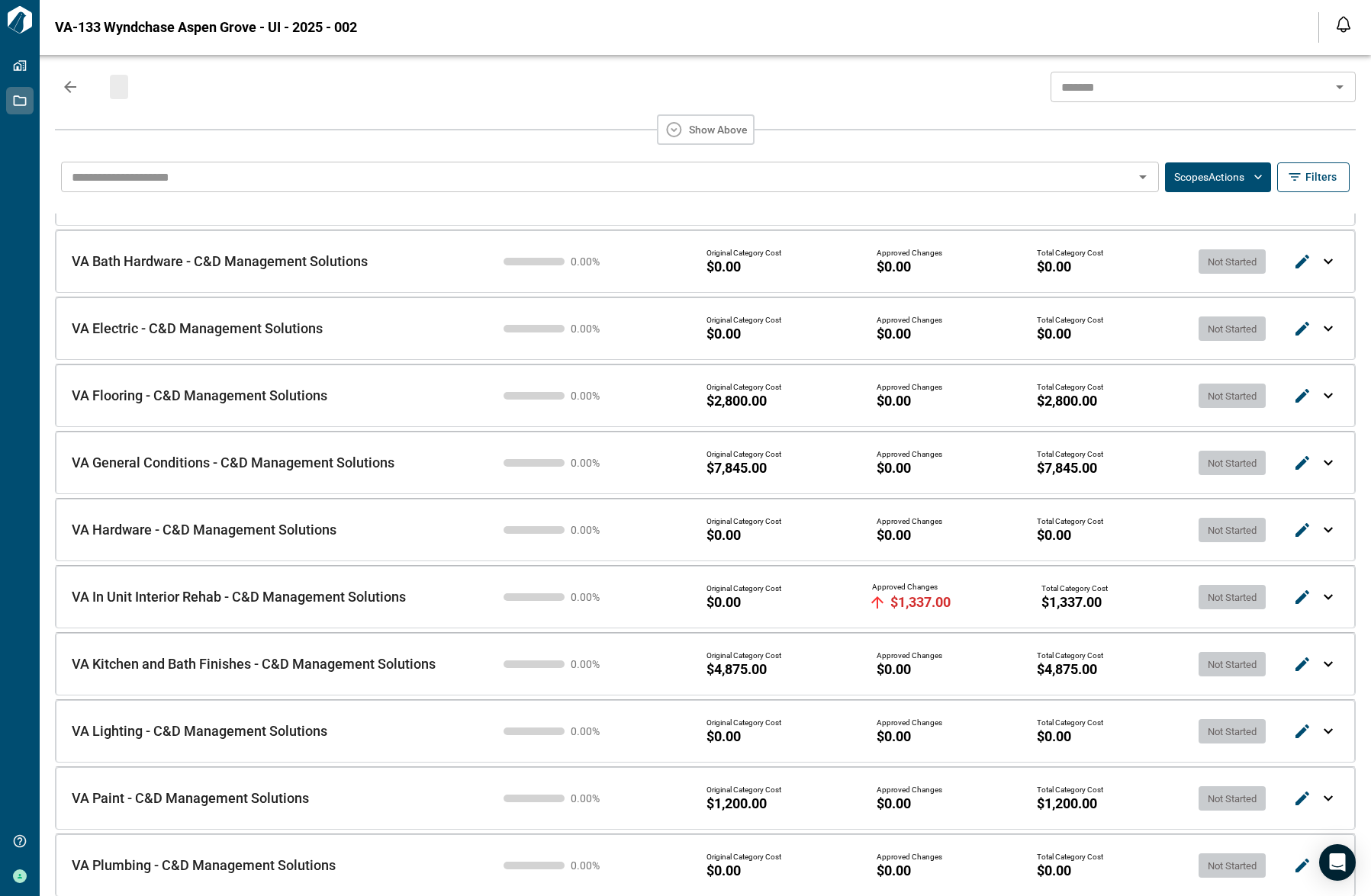 scroll, scrollTop: 59, scrollLeft: 0, axis: vertical 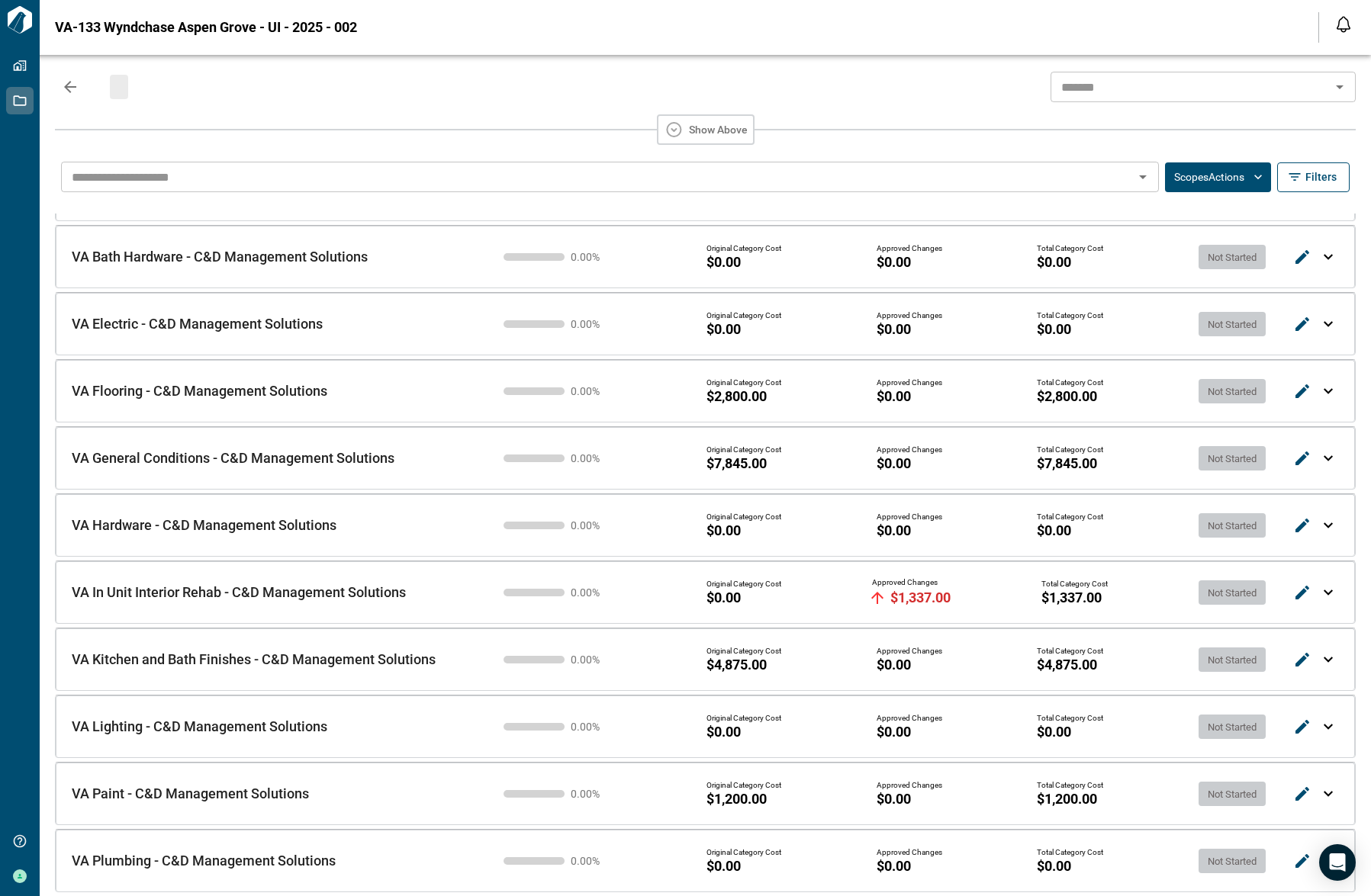 click 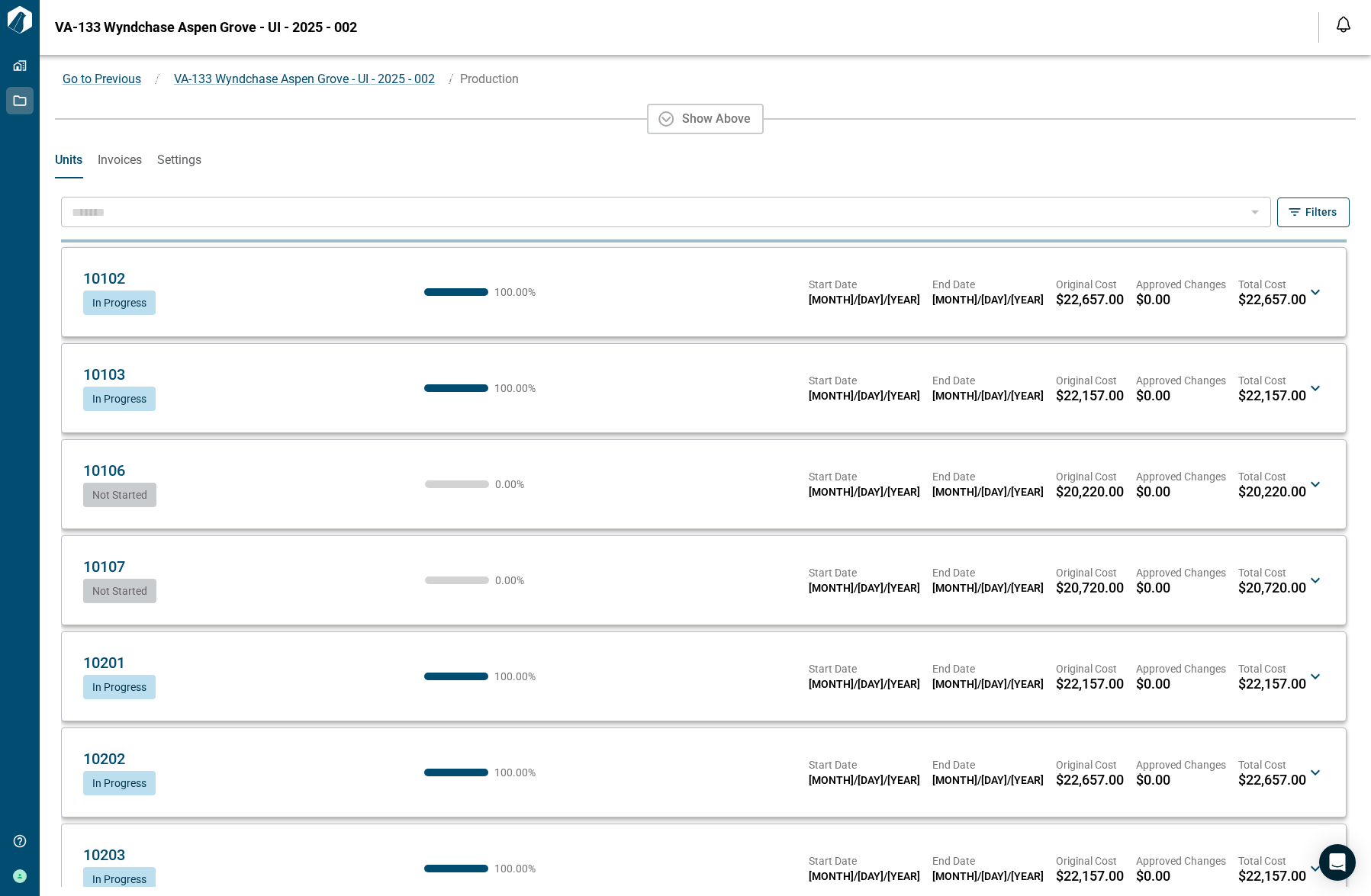 click on "​ Filters 10102 CM In Progress 100.00 % Start Date 03/28/2025 End Date 07/04/2025 Original Cost $22,657.00 Approved Changes $0.00 Total Cost $22,657.00 CM 10103 CM In Progress 100.00 % Start Date 03/28/2025 End Date 07/04/2025 Original Cost $22,157.00 Approved Changes $0.00 Total Cost $22,157.00 CM 10106 CM Not Started 0.00 % Start Date 03/28/2025 End Date 07/04/2025 Original Cost $20,220.00 Approved Changes $0.00 Total Cost $20,220.00 CM 10107 CM Not Started 0.00 % Start Date 03/28/2025 End Date 07/04/2025 Original Cost $20,720.00 Approved Changes $0.00 Total Cost $20,720.00 CM 10201 CM In Progress 100.00 % Start Date 03/28/2025 End Date 07/04/2025 Original Cost $22,157.00 Approved Changes $0.00 Total Cost $22,157.00 CM 10202 CM In Progress 100.00 % Start Date 03/28/2025 End Date 07/04/2025 Original Cost $22,657.00 Approved Changes $0.00 Total Cost $22,657.00 CM 10203 CM In Progress 100.00 % Start Date 03/28/2025 End Date 07/04/2025 Original Cost $22,157.00 Approved Changes $0.00 Total Cost $22,157.00 CM %" at bounding box center (705, 541) 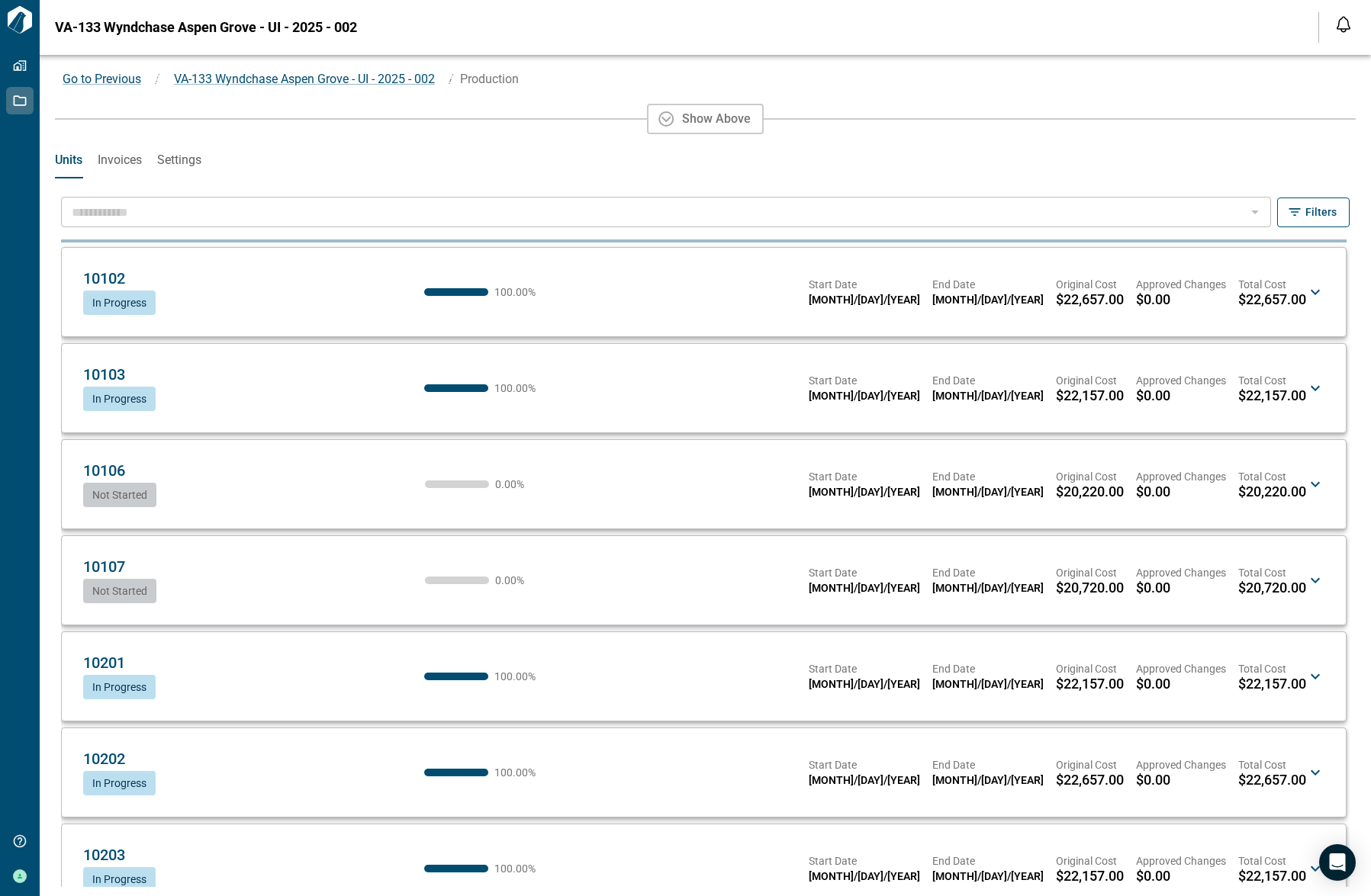 click at bounding box center (653, 212) 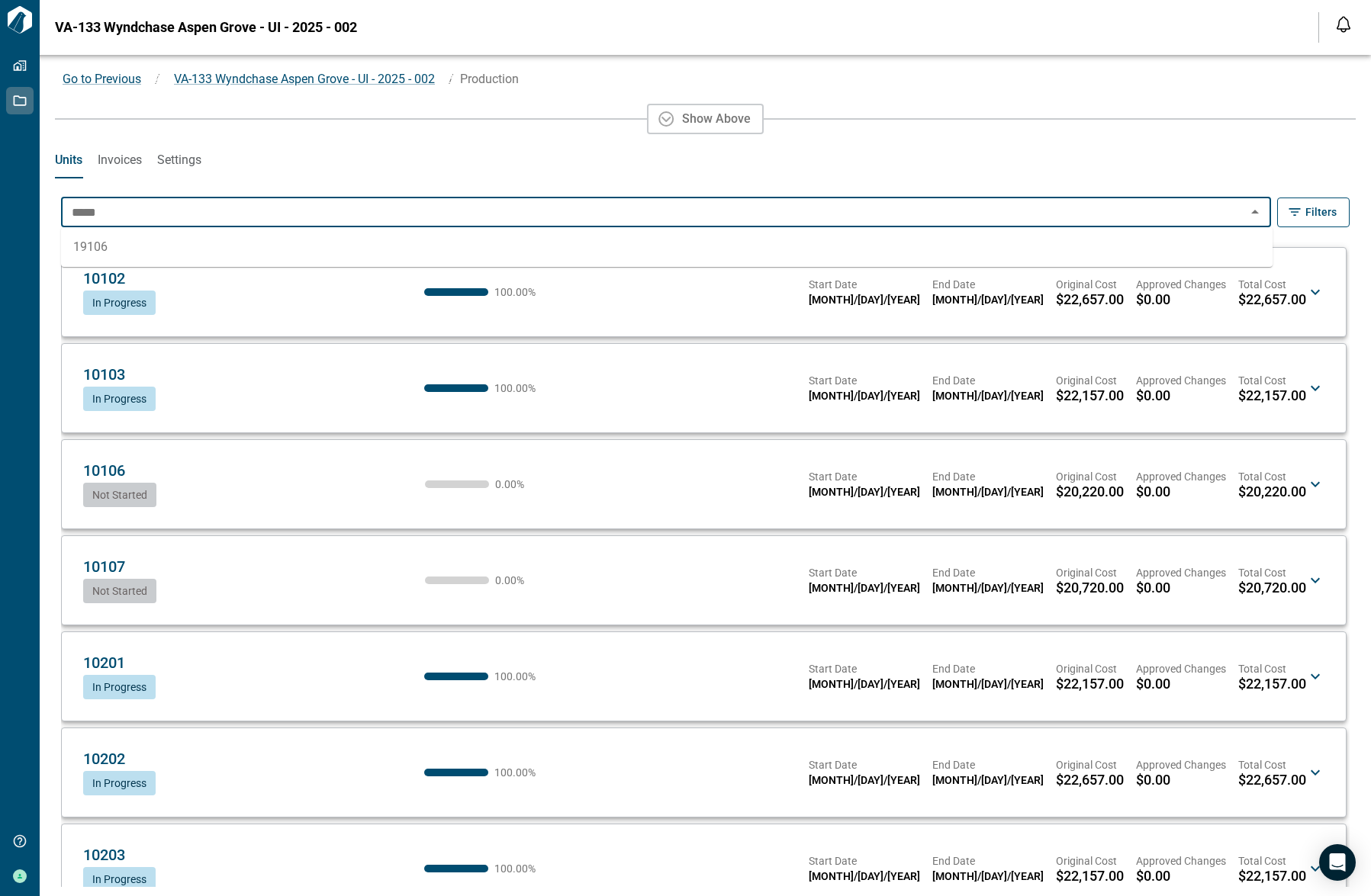 click on "19106" at bounding box center (667, 247) 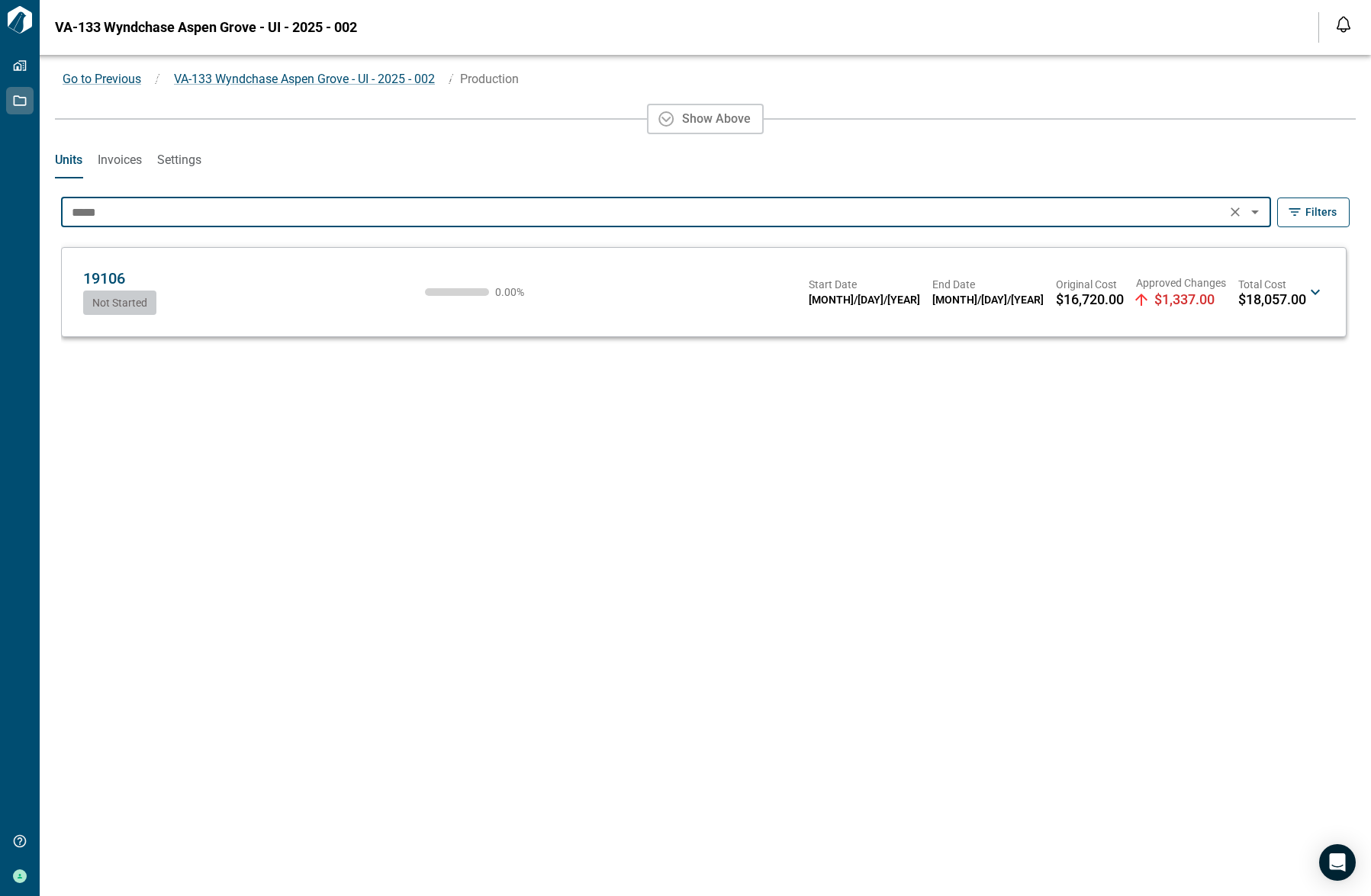 type on "*****" 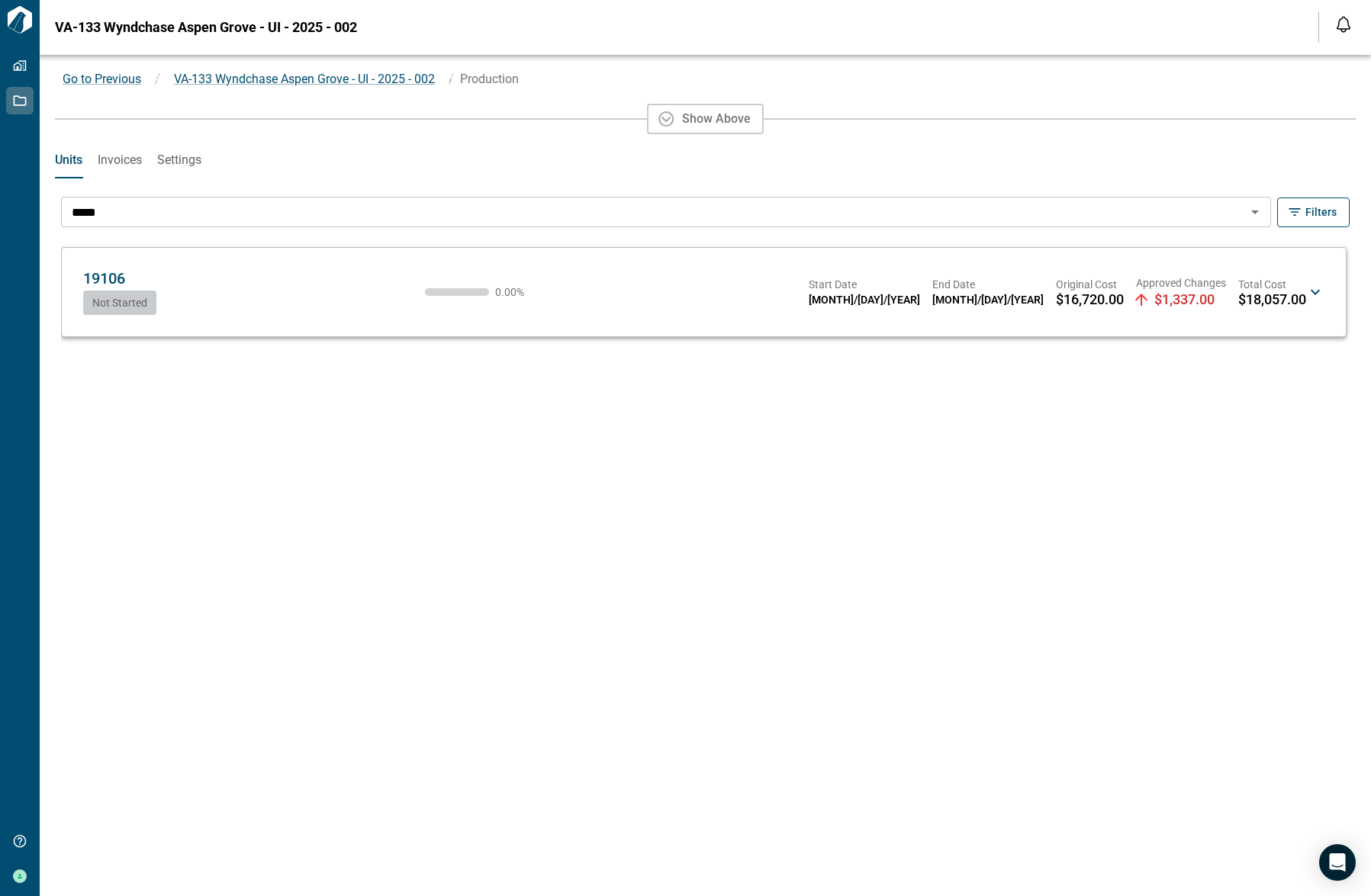 click on "19106 CM Not Started 0.00 % Start Date 03/28/2025 End Date 07/04/2025 Original Cost $16,720.00 Approved Changes $1,337.00 Total Cost $18,057.00 CM" at bounding box center [694, 292] 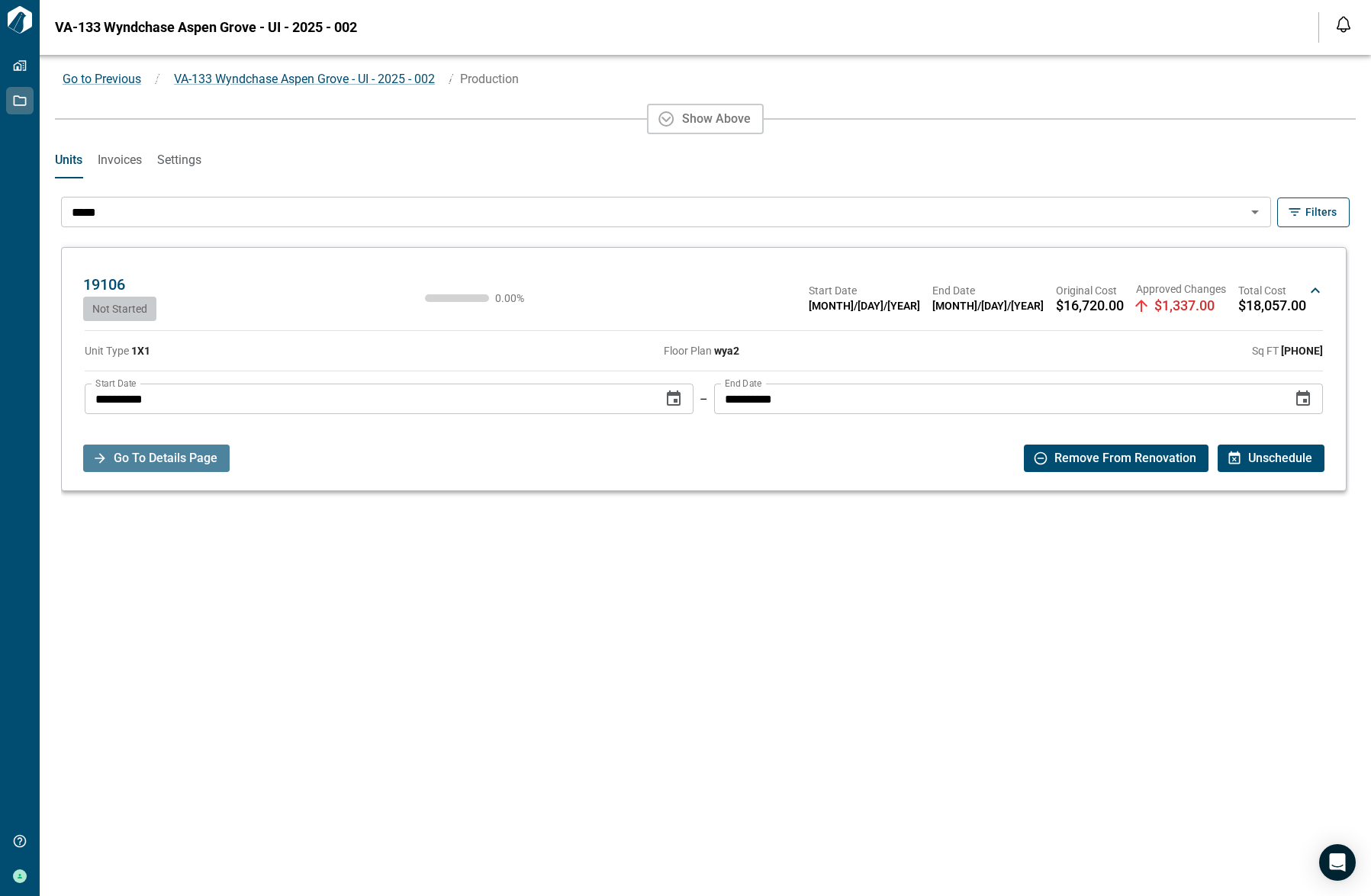 click on "Go To Details Page" at bounding box center (166, 458) 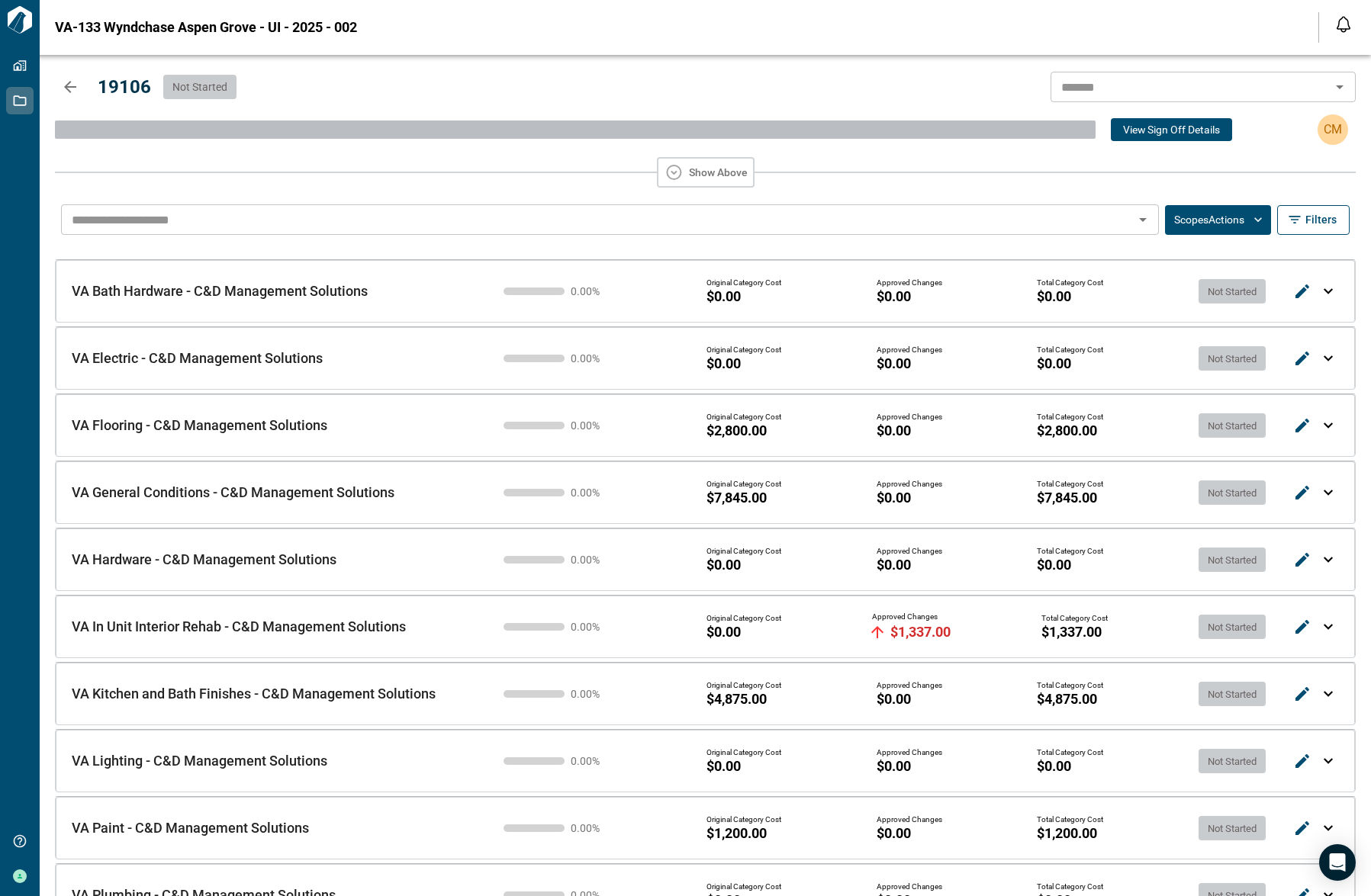 scroll, scrollTop: 102, scrollLeft: 0, axis: vertical 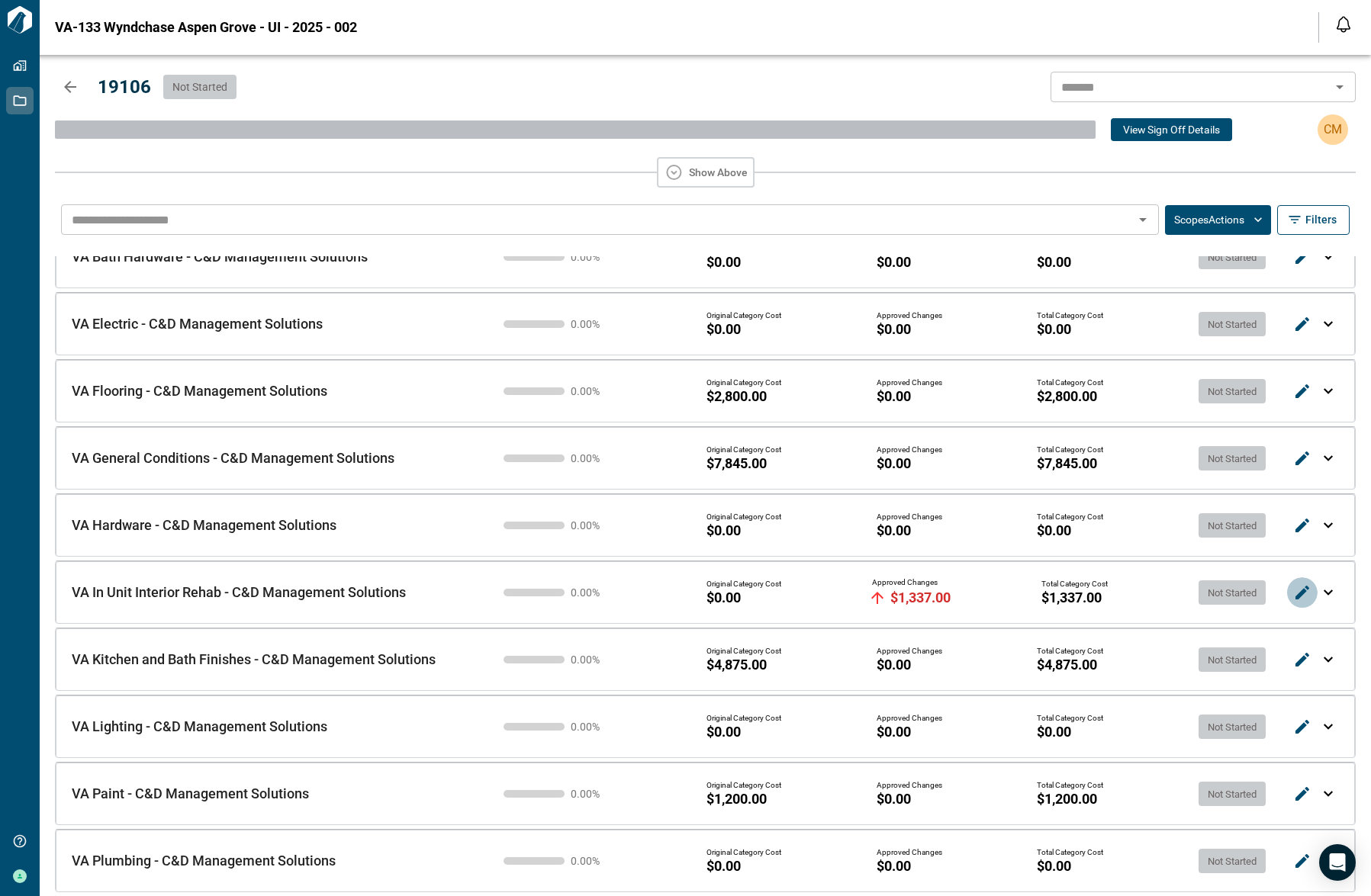 click 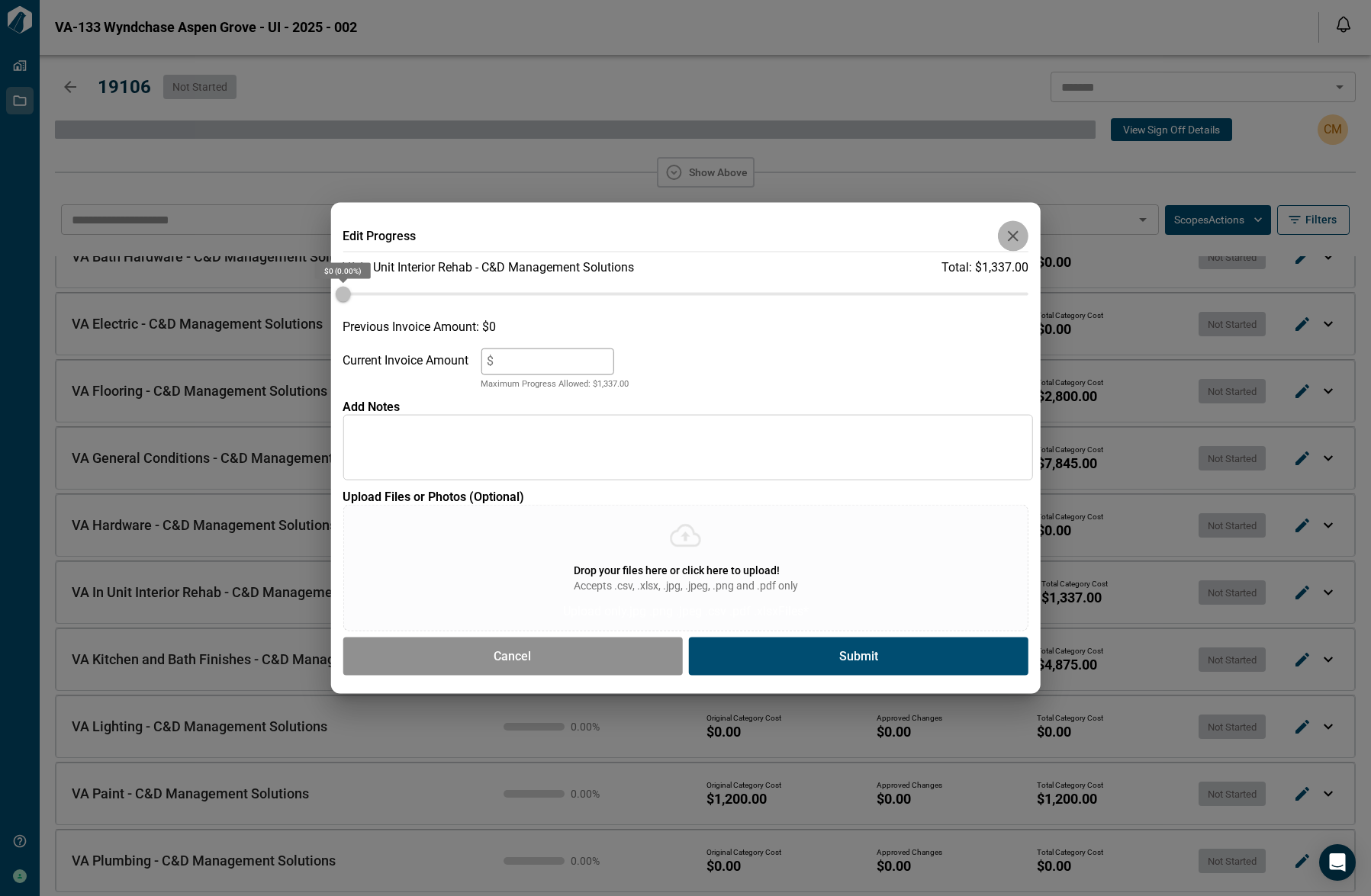 click 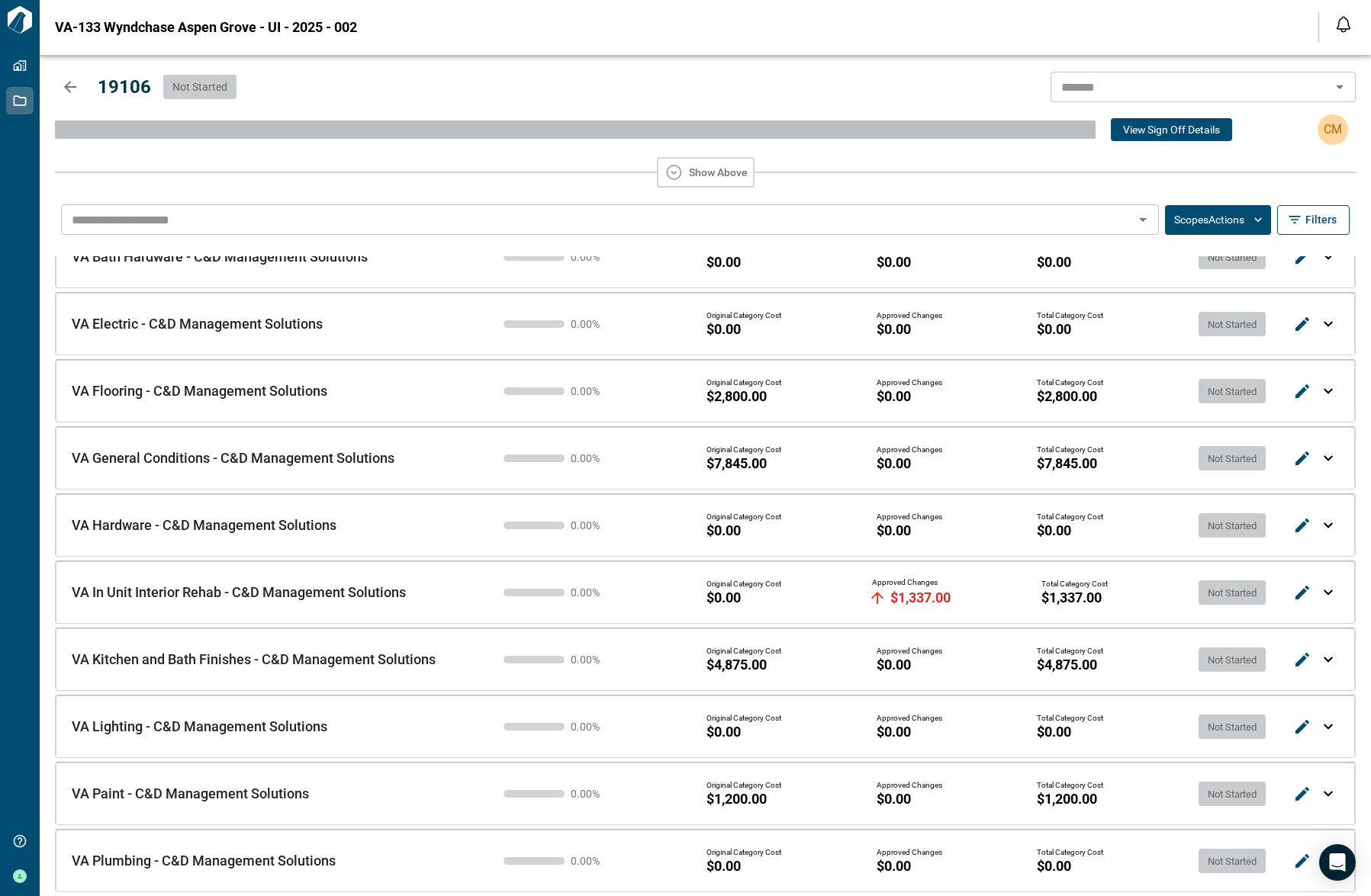 click on "VA In Unit Interior Rehab - C&D Management Solutions VA In Unit Interior Rehab - C&D Management Solutions 0.00 % Original Category Cost $0.00 Approved Changes $1,337.00 Total Category Cost $1,337.00 Not Started" at bounding box center [705, 592] 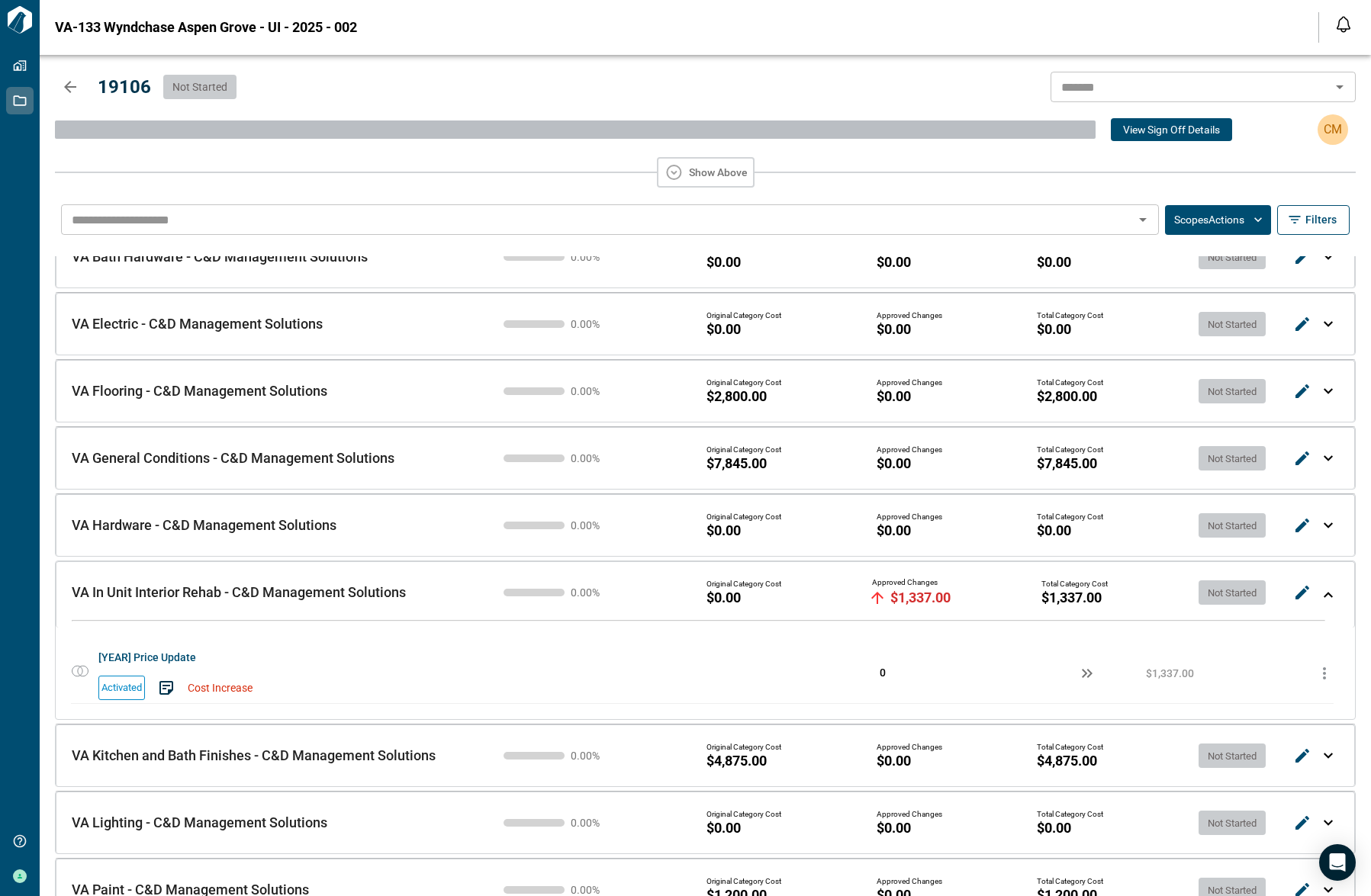 click 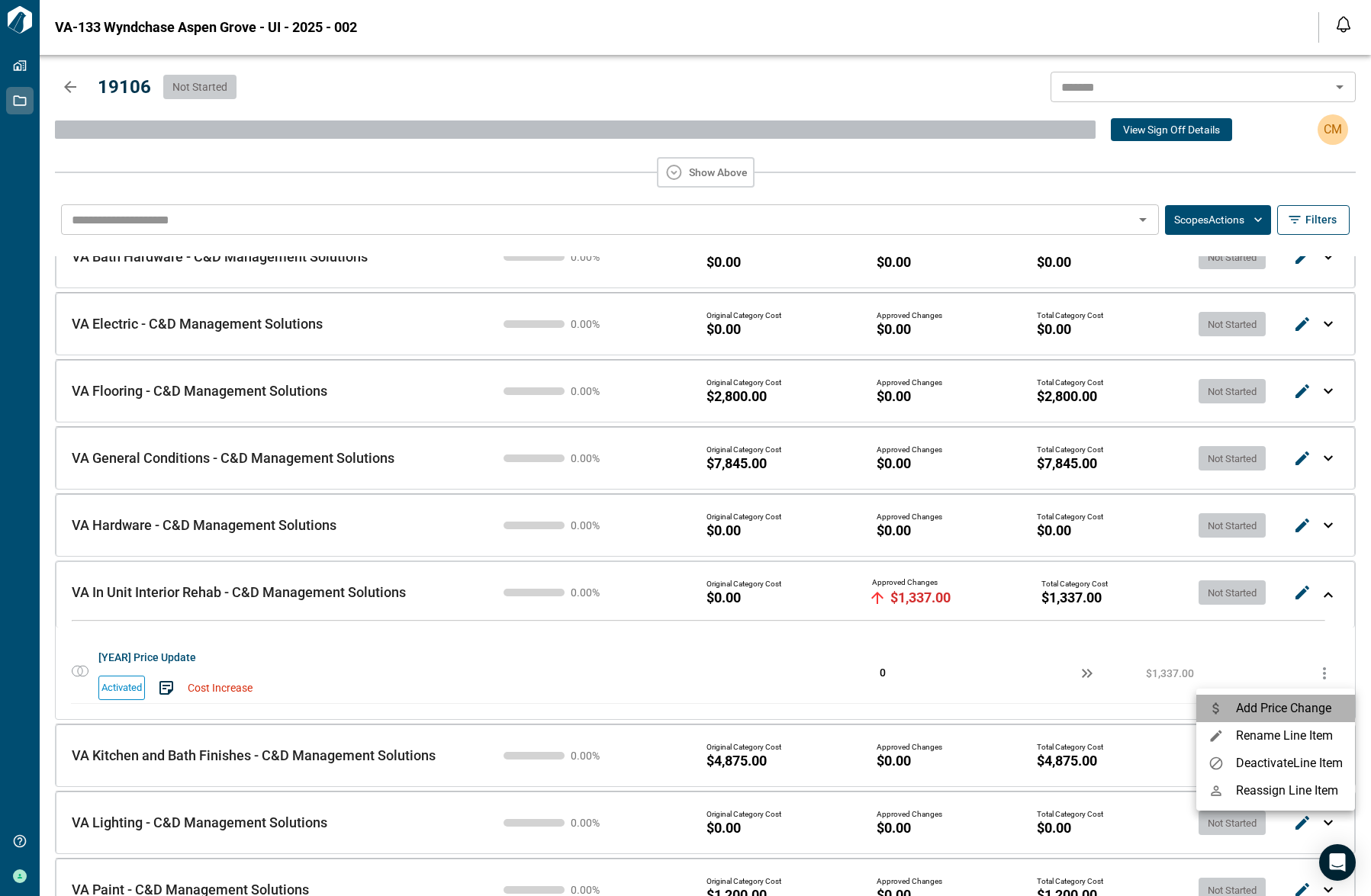 click on "Add Price Change" at bounding box center [1283, 708] 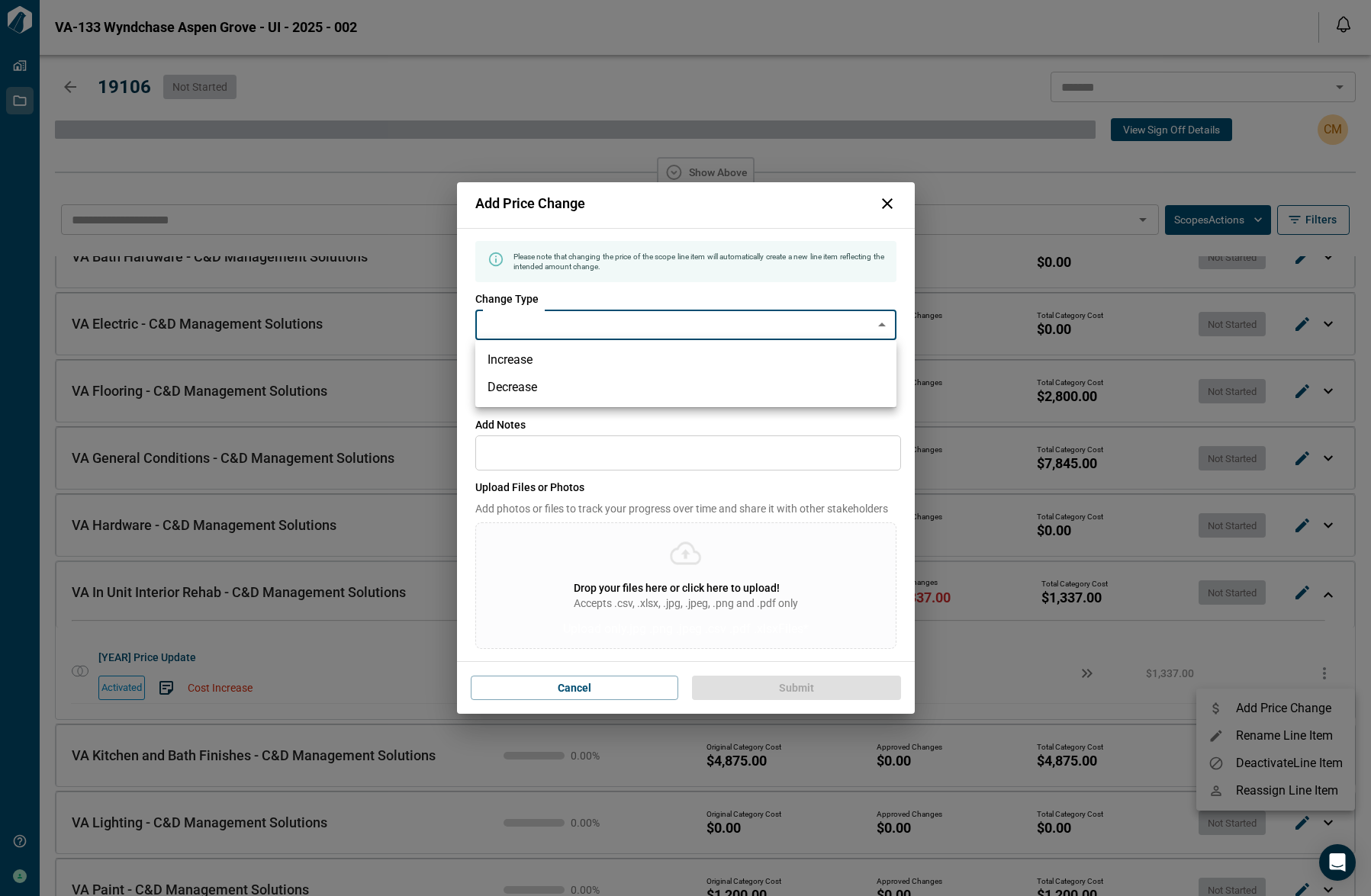 click on "Tailorbird Inc Properties Jobs Get Help Berkshire Support VA-133 Wyndchase Aspen Grove - UI - 2025 - 002 Notifications *** ****** **** Mark all as read No notifications yet We'll let you know when we've got something new for you. Powered by Knock 19106 Not Started ​ View Sign Off Details CM Show Above ​ Scopes  Actions Filters VA Appliances - C&D Management Solutions VA Appliances - C&D Management Solutions 0.00 % Original Category Cost $0.00 Approved Changes $0.00 Total Category Cost $0.00 Not Started VA  Bath Hardware - C&D Management Solutions VA  Bath Hardware - C&D Management Solutions 0.00 % Original Category Cost $0.00 Approved Changes $0.00 Total Category Cost $0.00 Not Started VA Electric - C&D Management Solutions VA Electric - C&D Management Solutions 0.00 % Original Category Cost $0.00 Approved Changes $0.00 Total Category Cost $0.00 Not Started VA Flooring - C&D Management Solutions VA Flooring - C&D Management Solutions 0.00 % Original Category Cost $2,800.00 Approved Changes $0.00 $2,800.00" at bounding box center [685, 448] 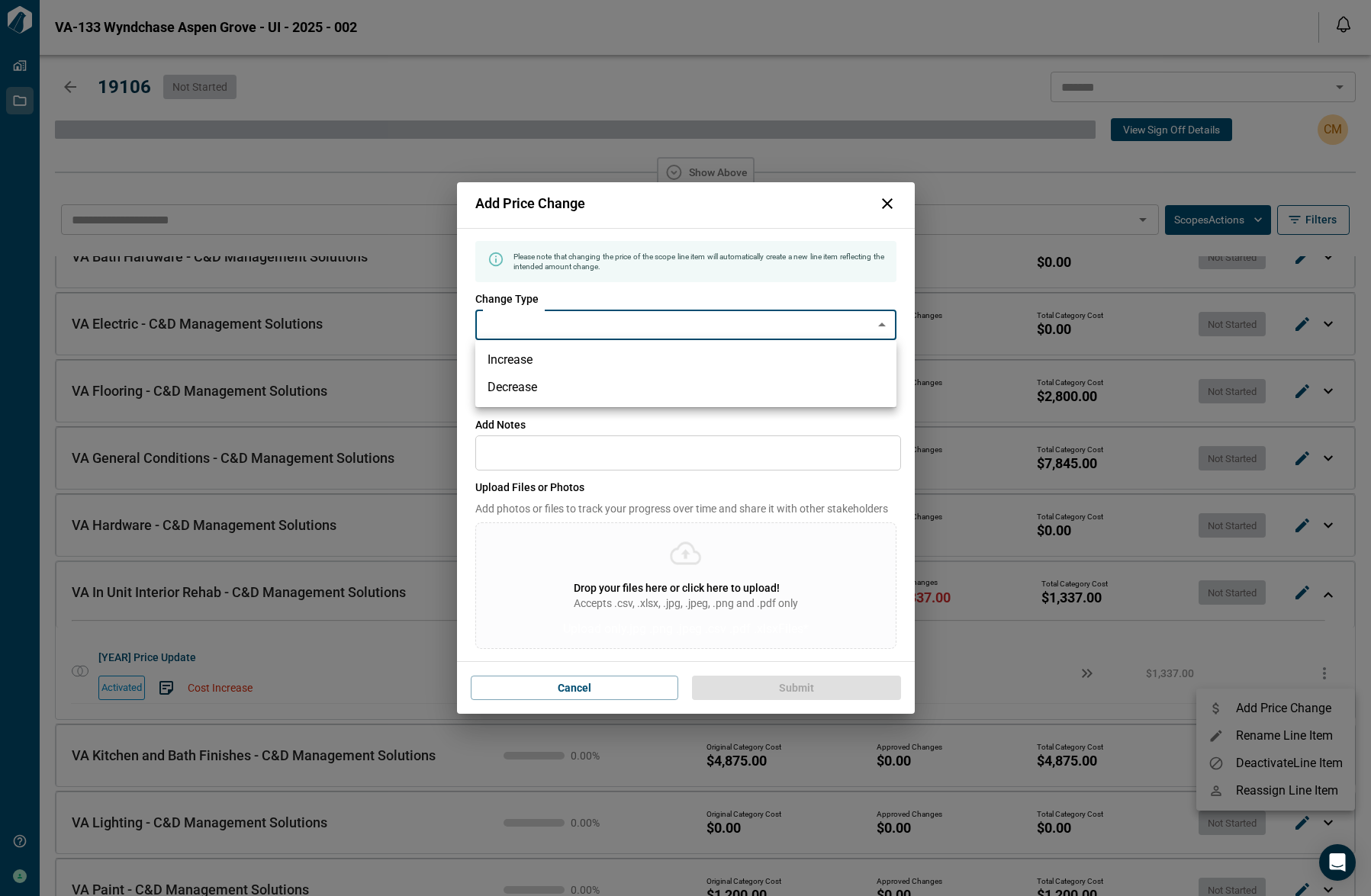 click on "Increase" at bounding box center (686, 360) 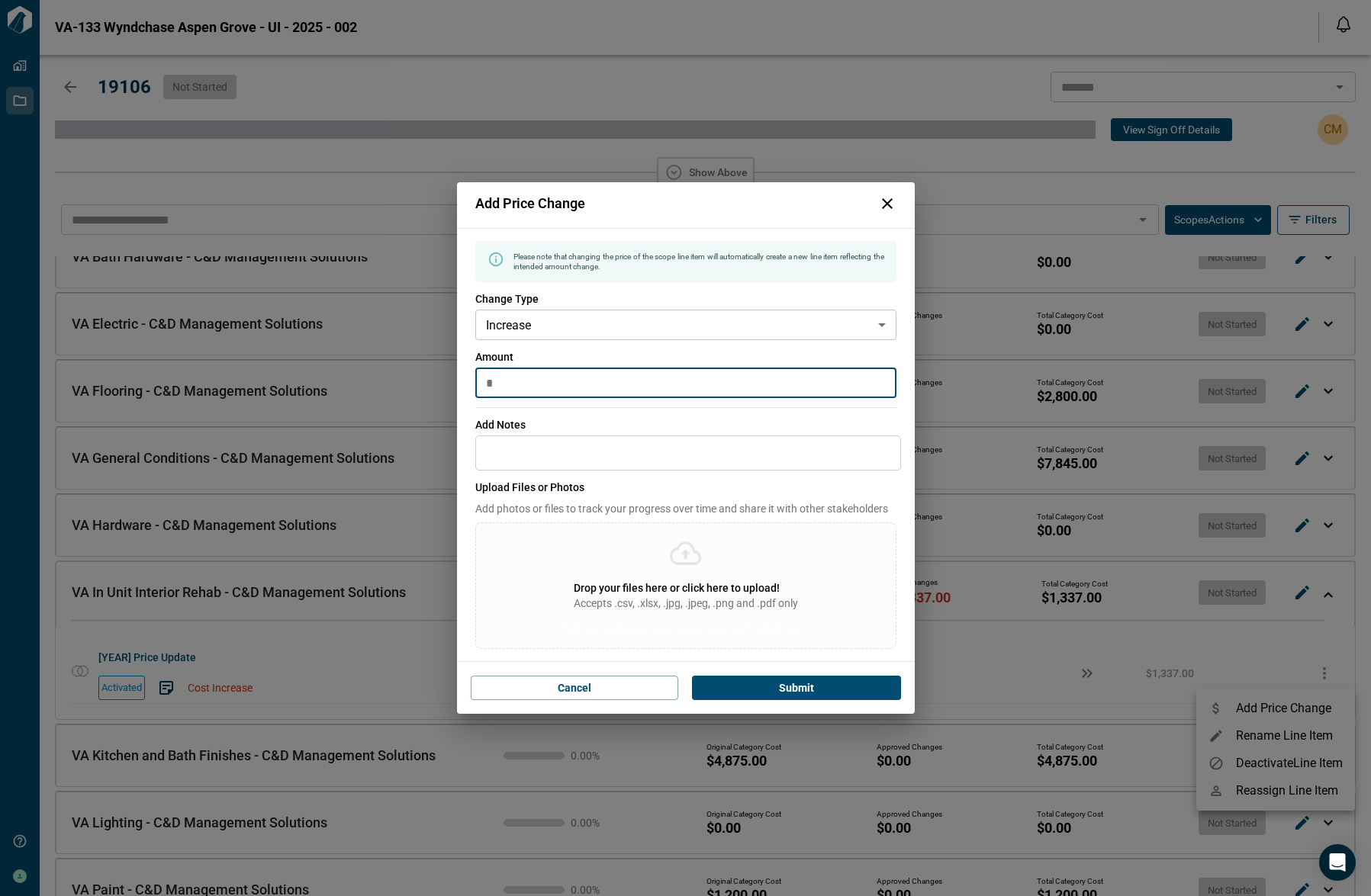 click on "*" at bounding box center (686, 383) 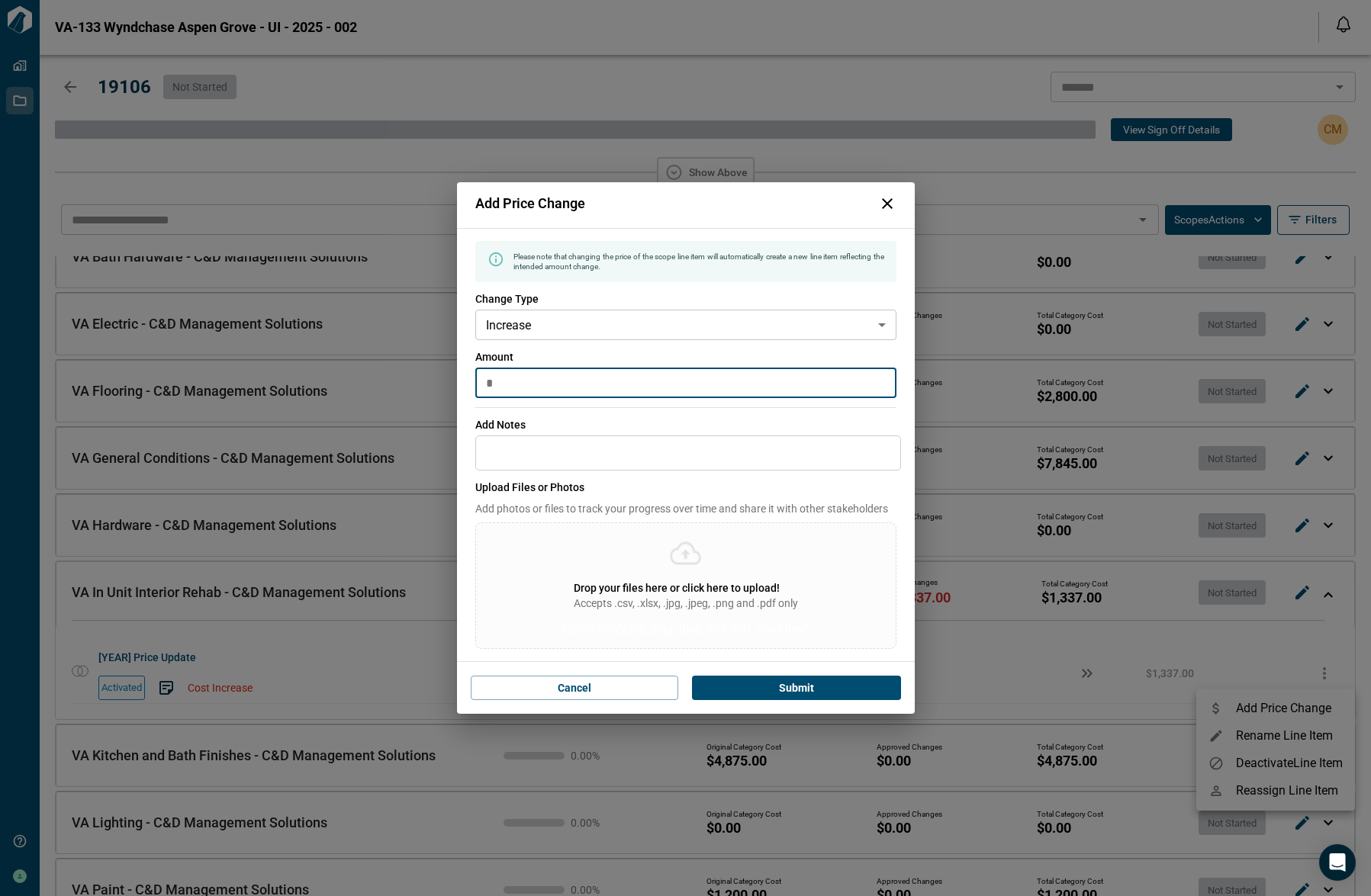 type on "*" 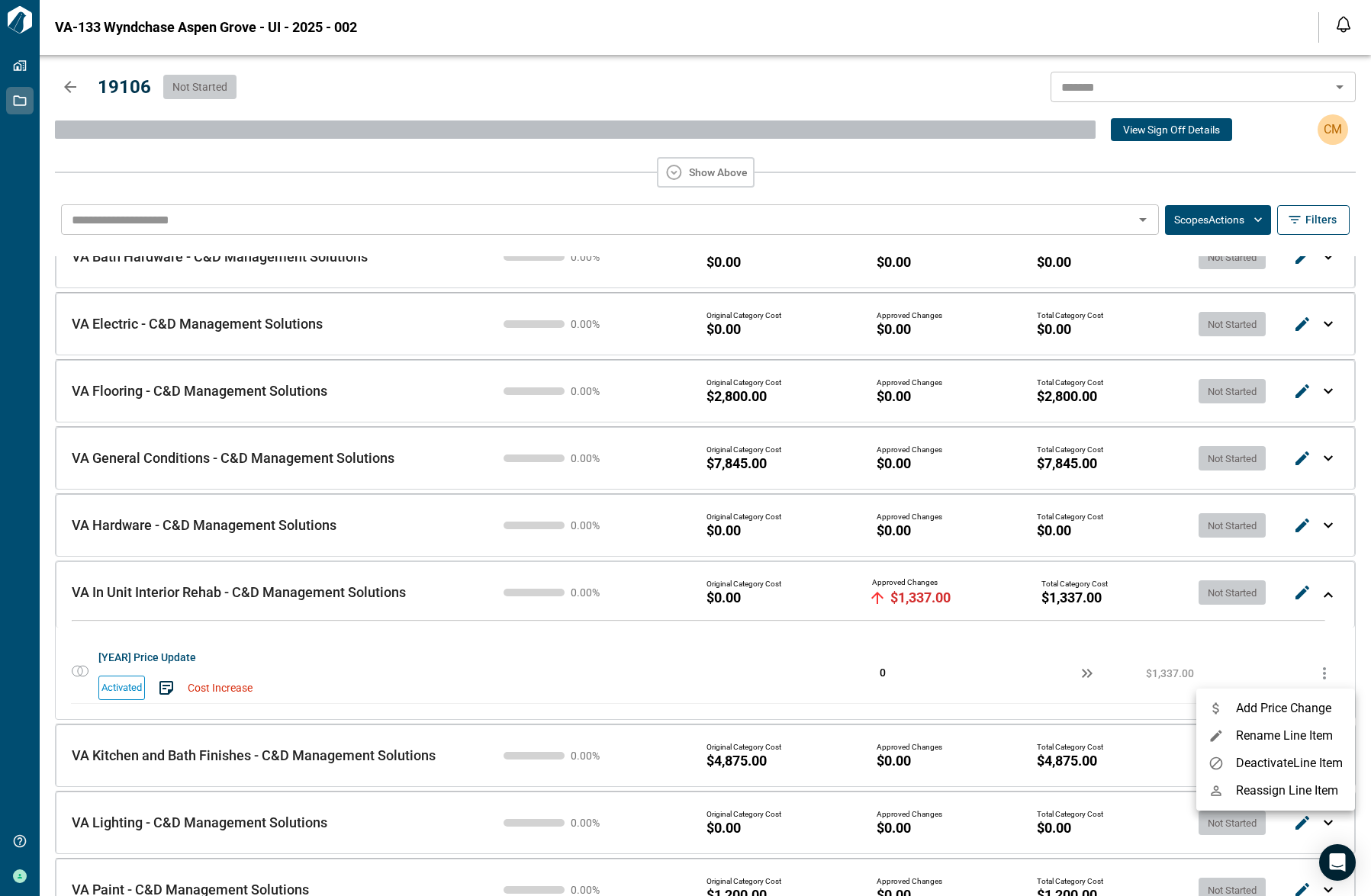 click at bounding box center (685, 448) 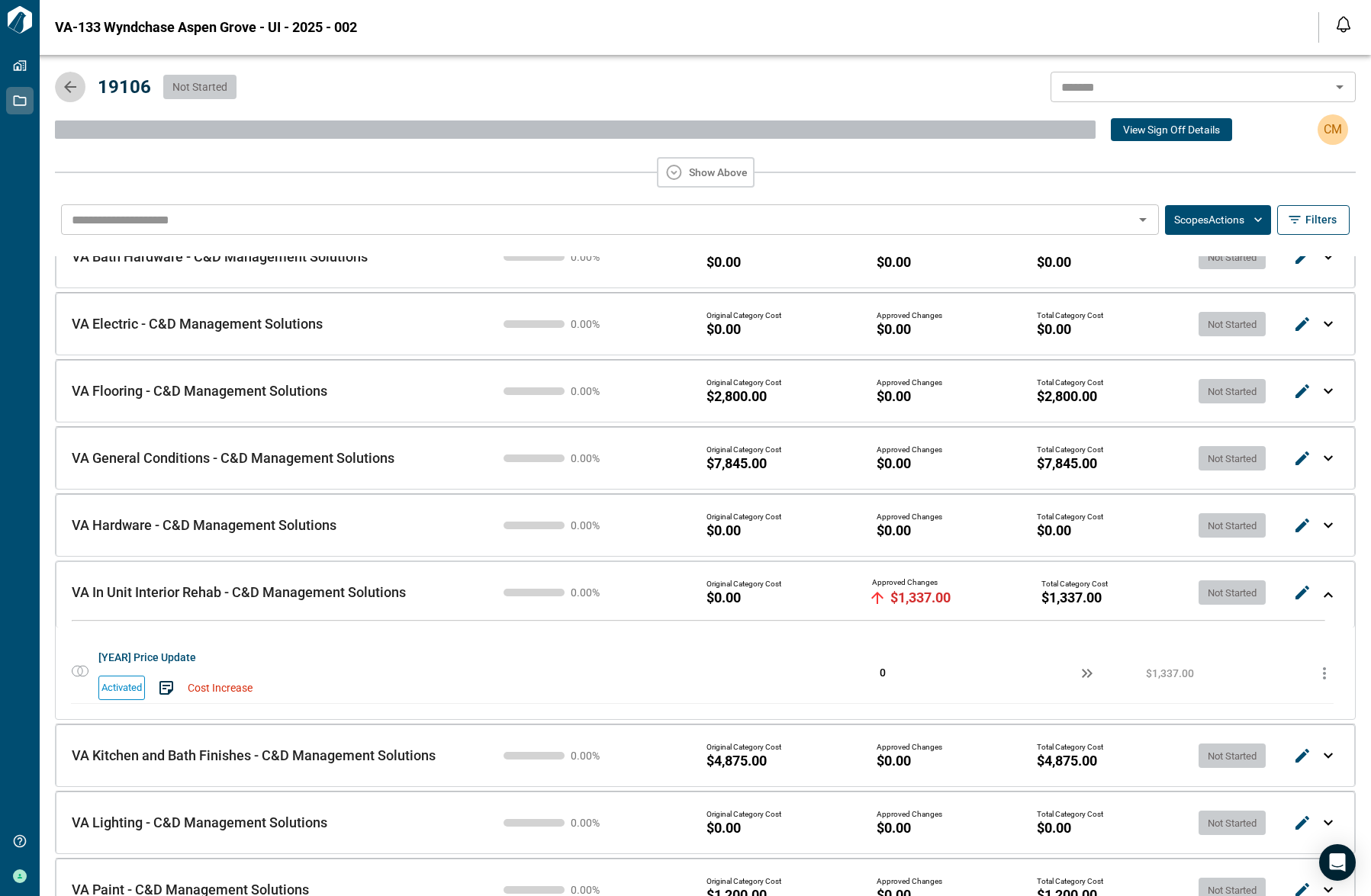 click 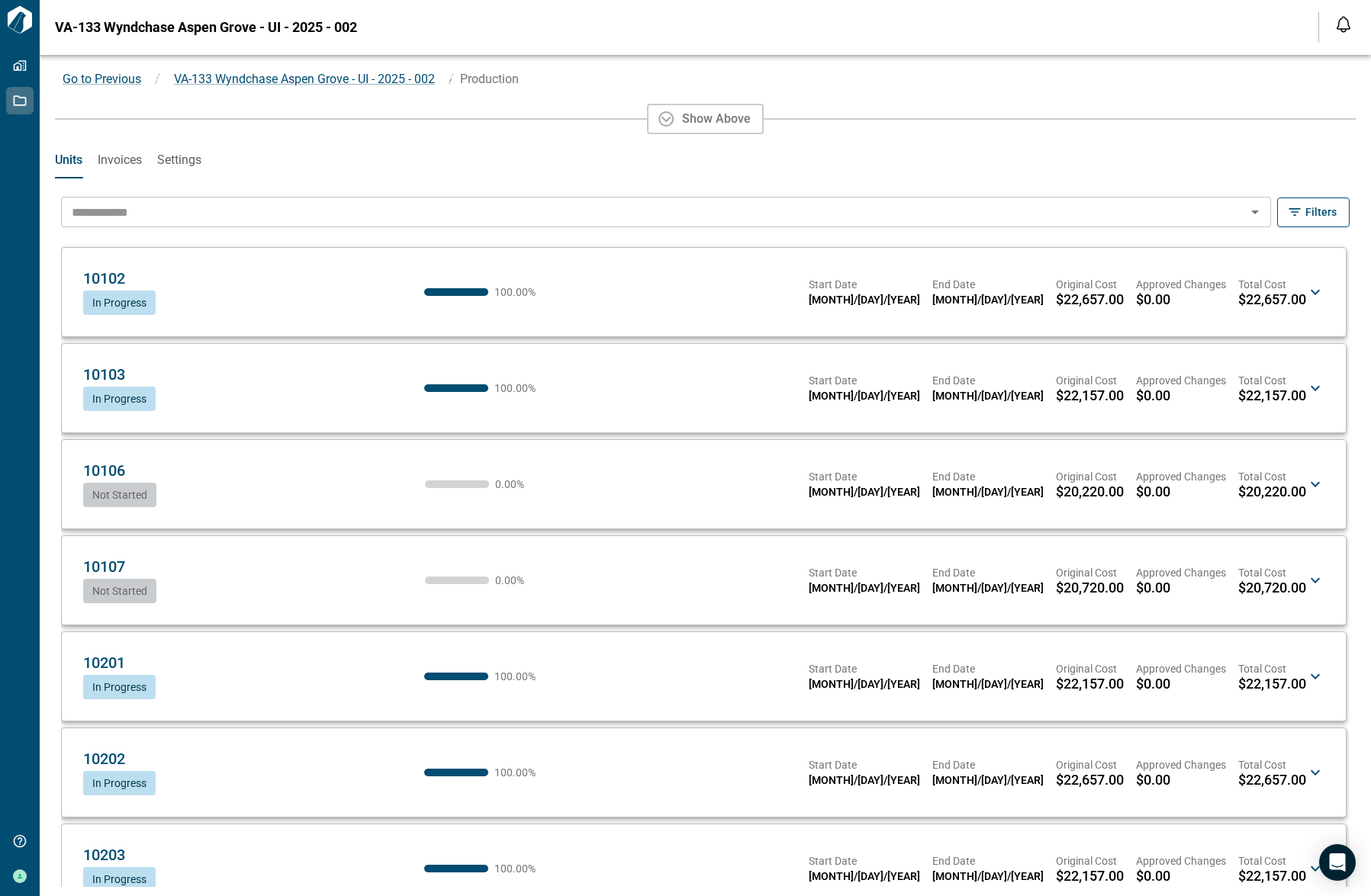 click at bounding box center [653, 212] 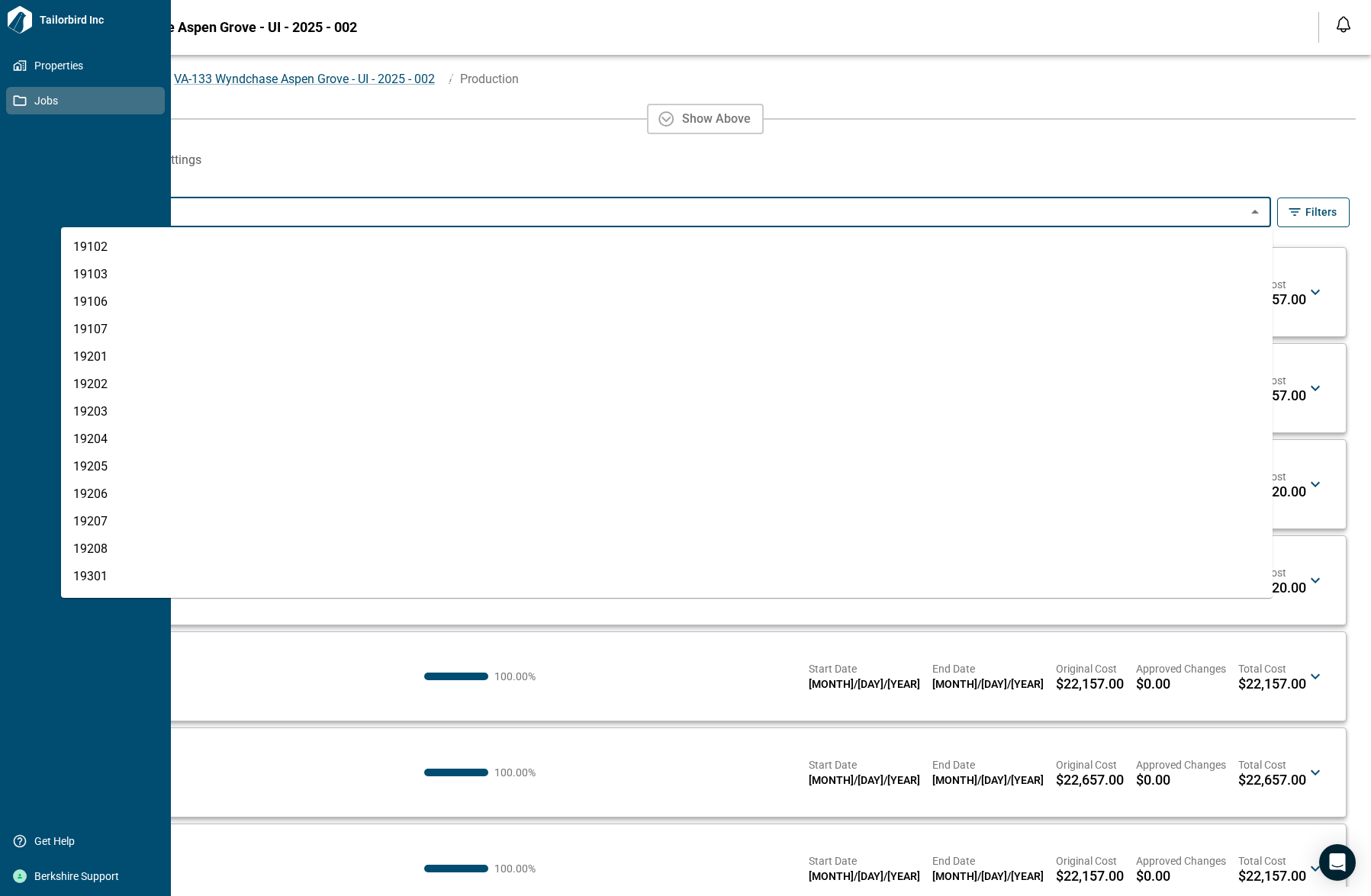 type on "**" 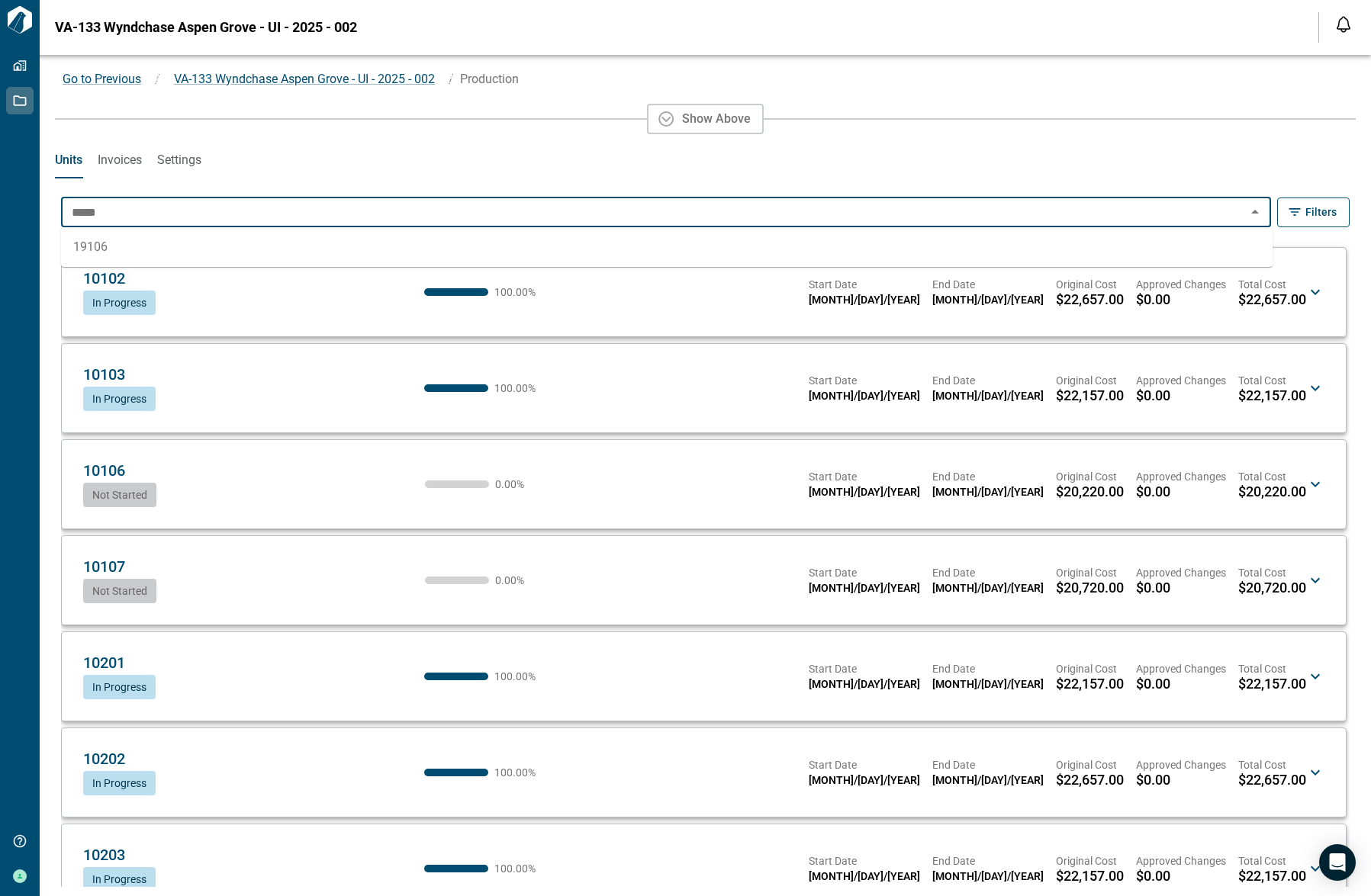 click on "19106" at bounding box center (667, 247) 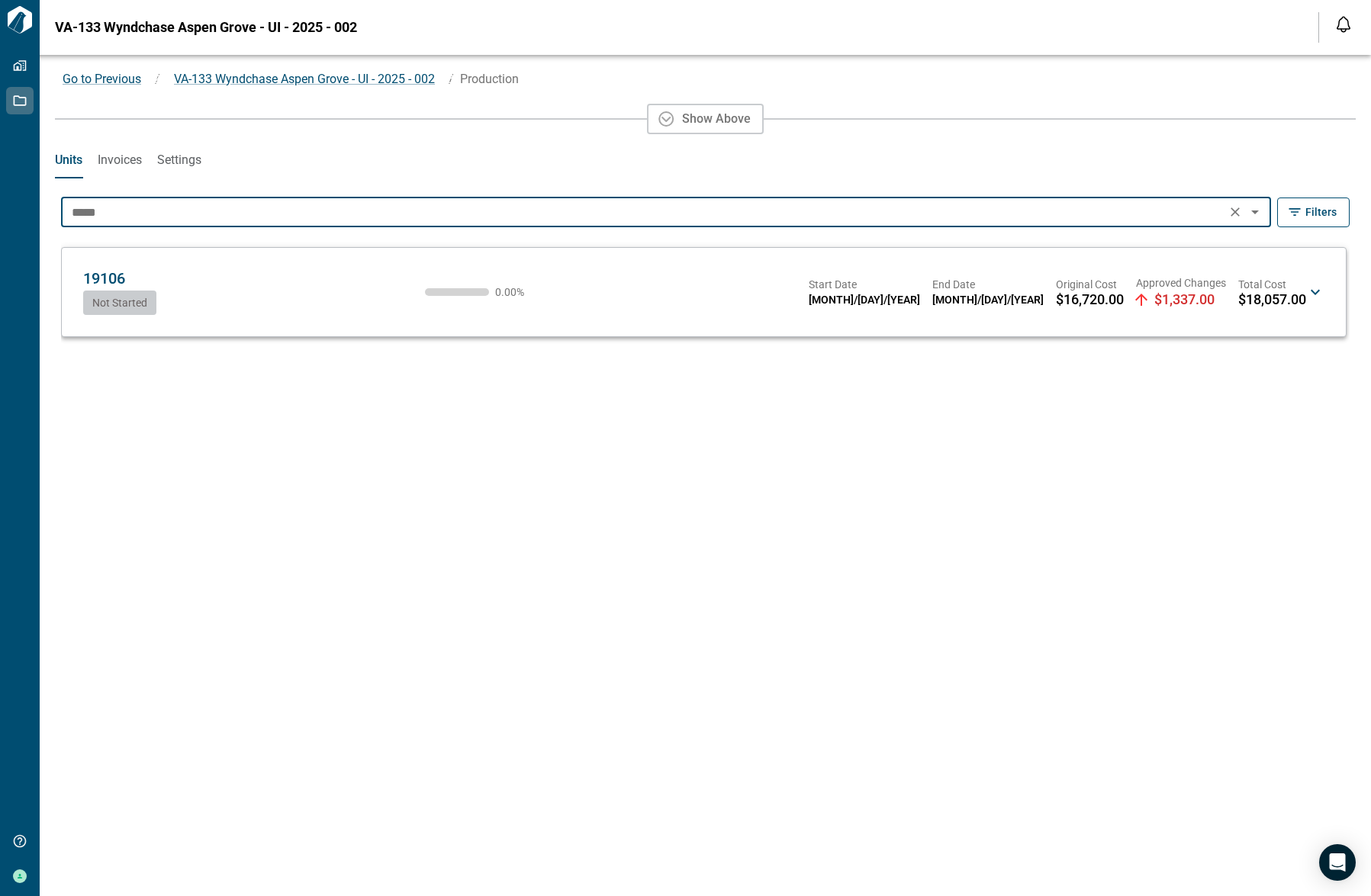 type on "*****" 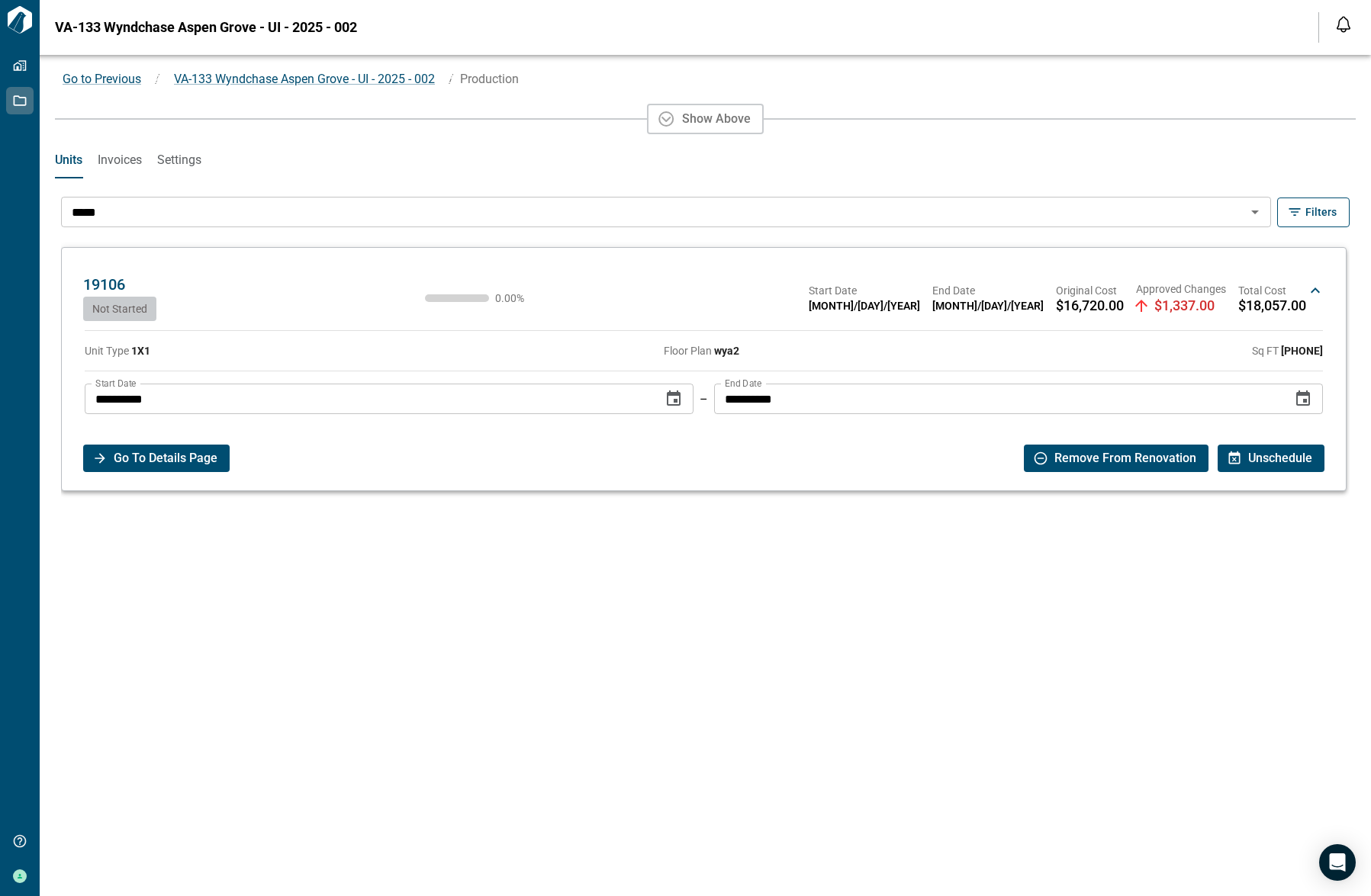 click on "Go To Details Page" at bounding box center [166, 458] 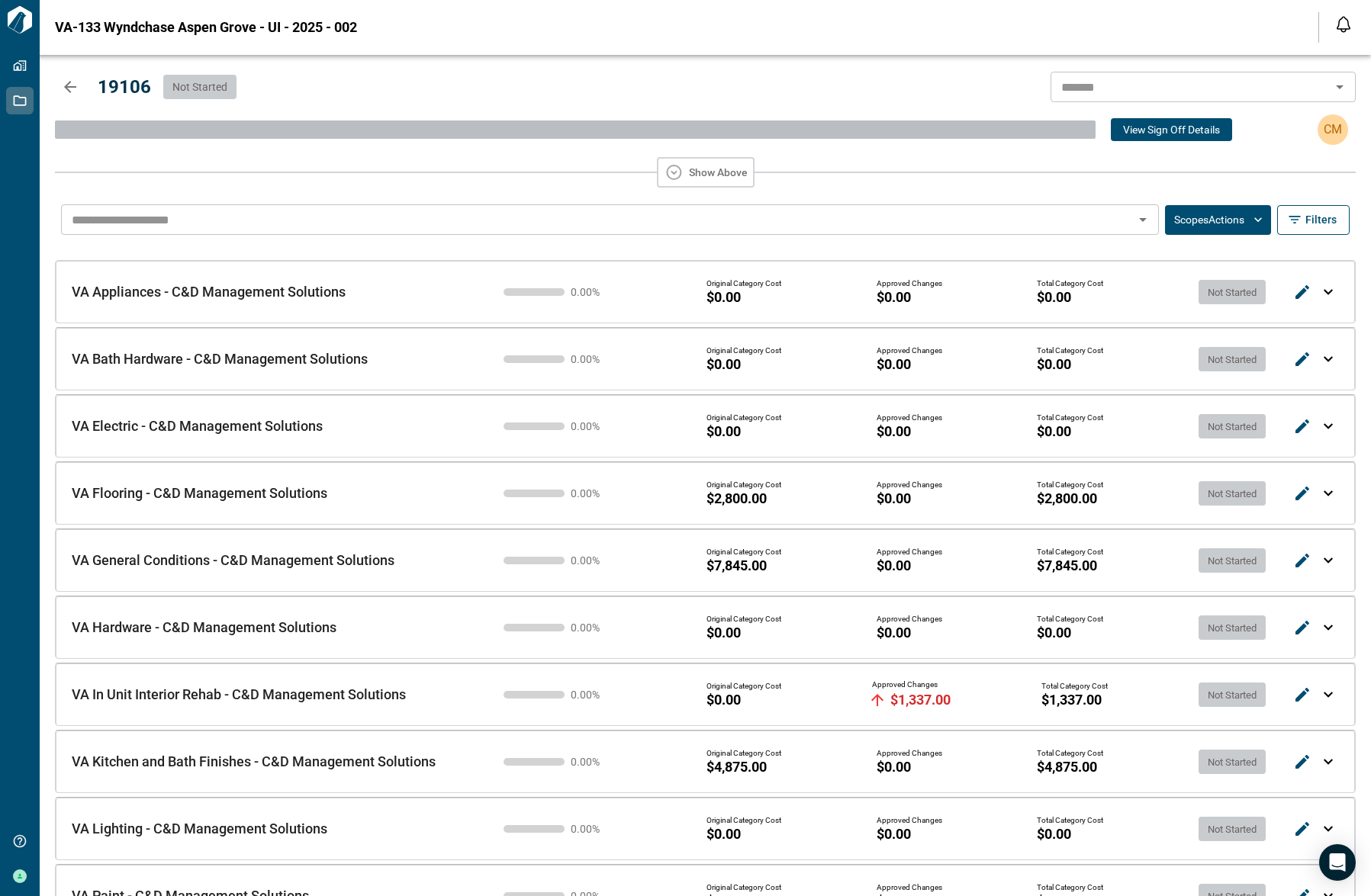 click 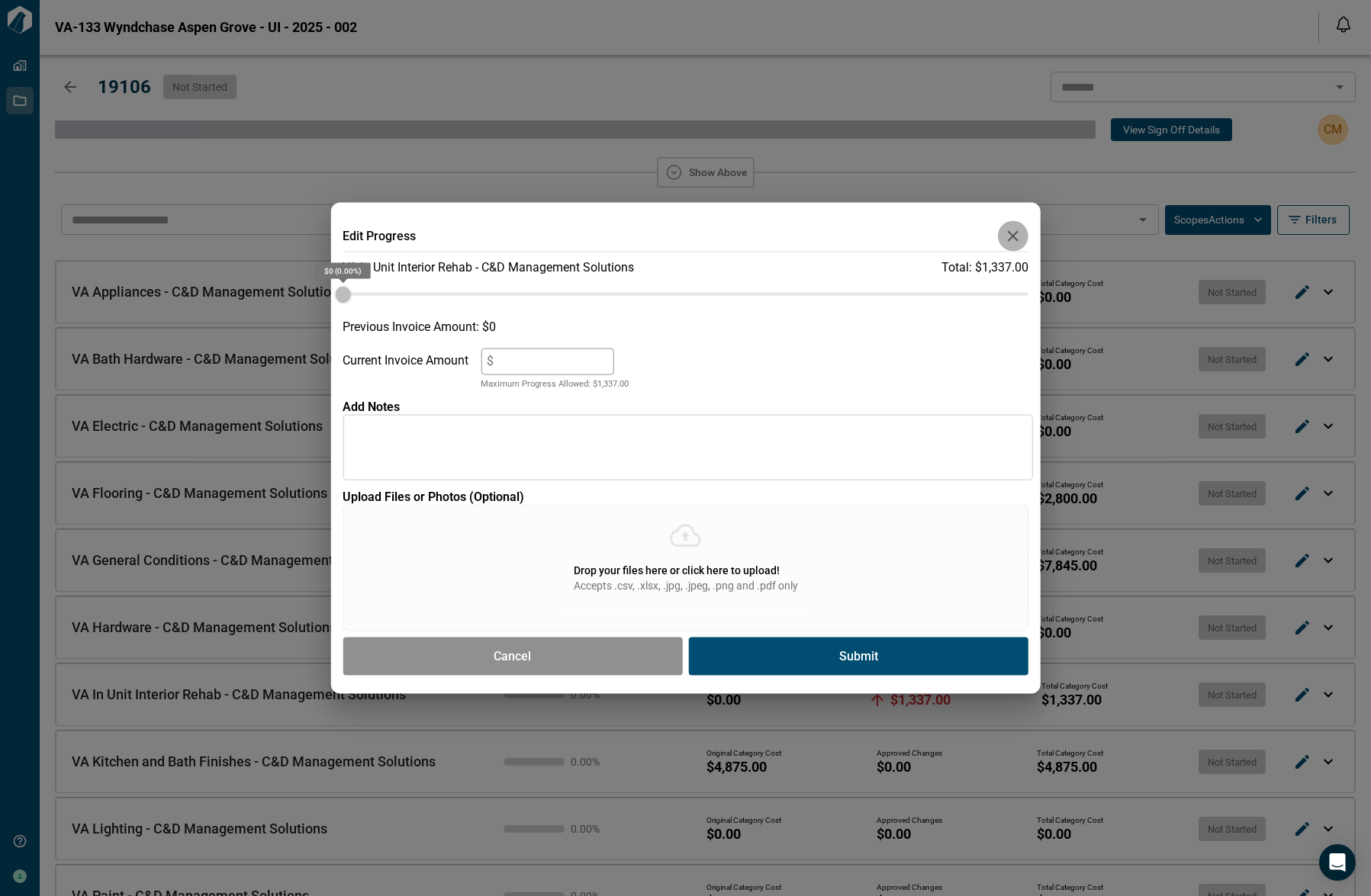 click 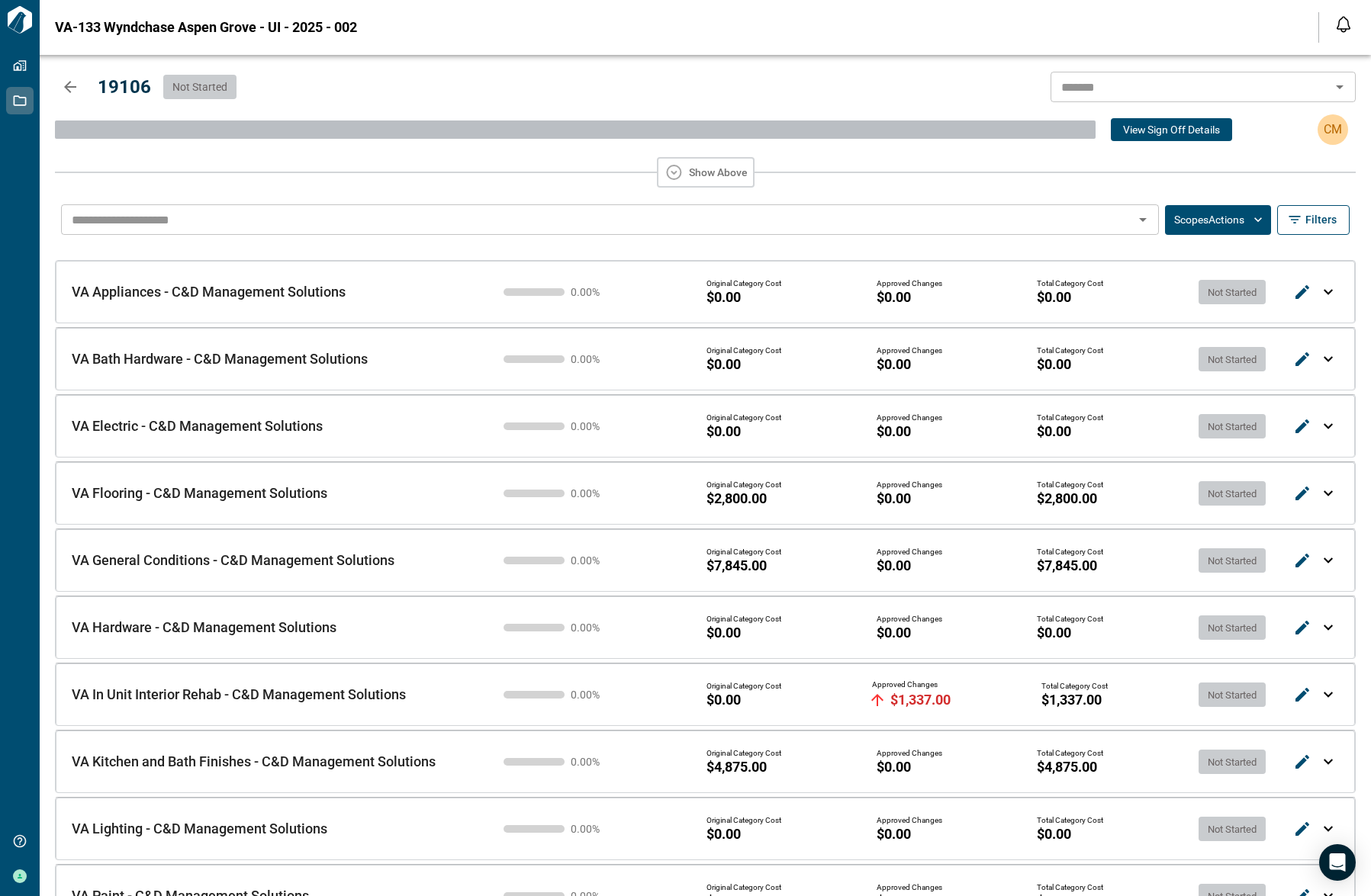click on "VA In Unit Interior Rehab - C&D Management Solutions VA In Unit Interior Rehab - C&D Management Solutions 0.00 % Original Category Cost $0.00 Approved Changes $1,337.00 Total Category Cost $1,337.00 Not Started" at bounding box center (705, 694) 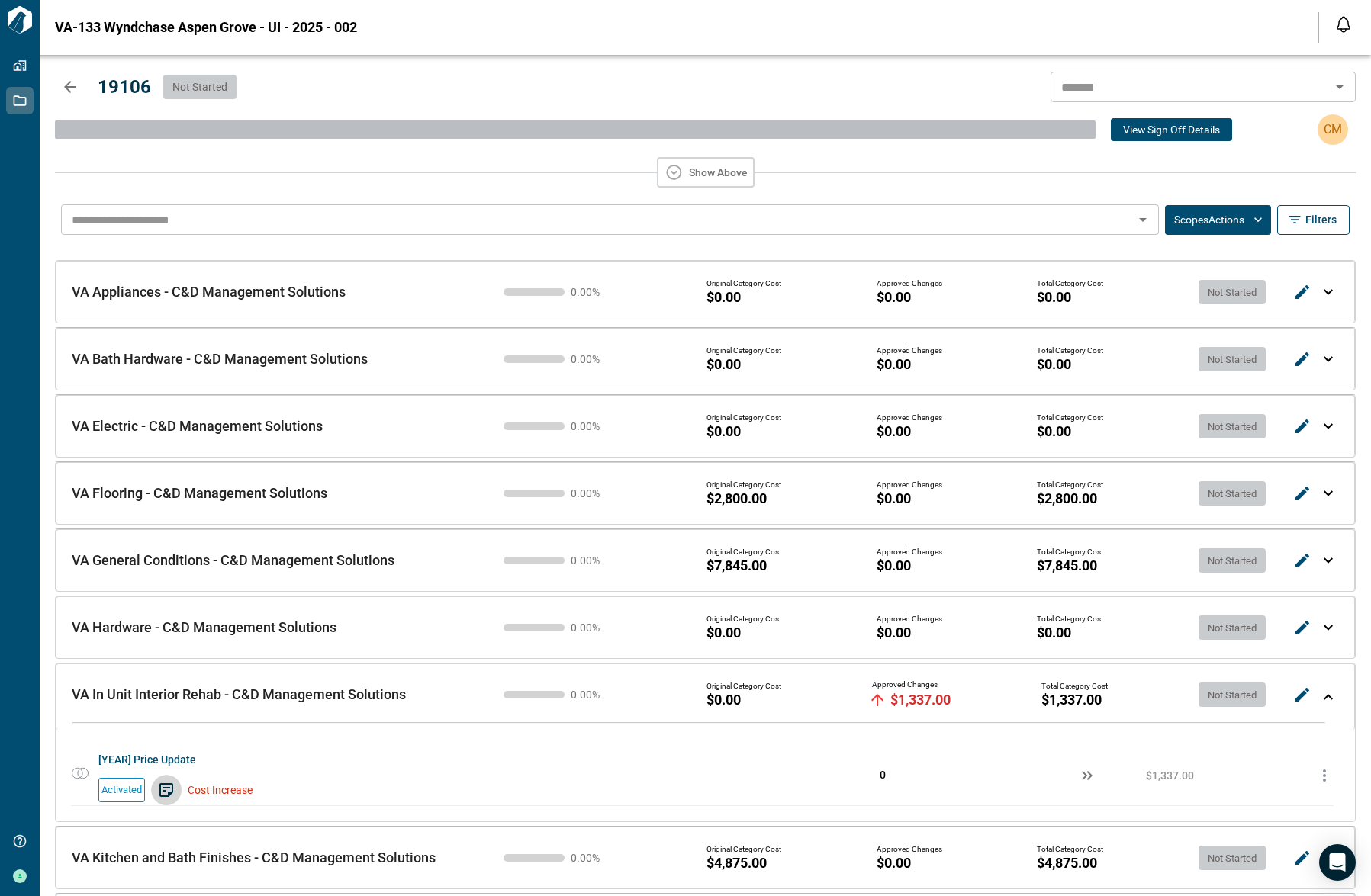 click at bounding box center (166, 790) 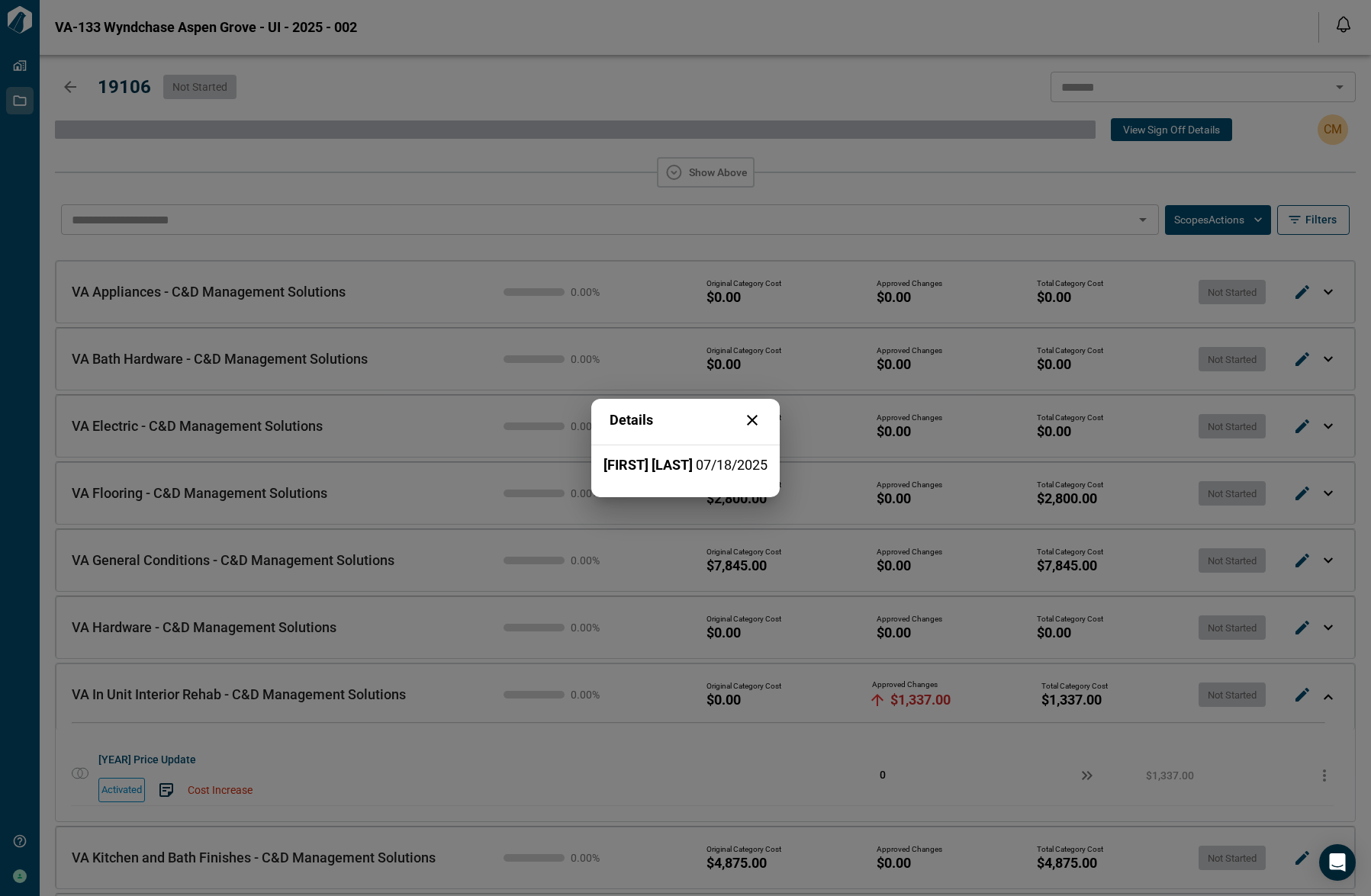 click 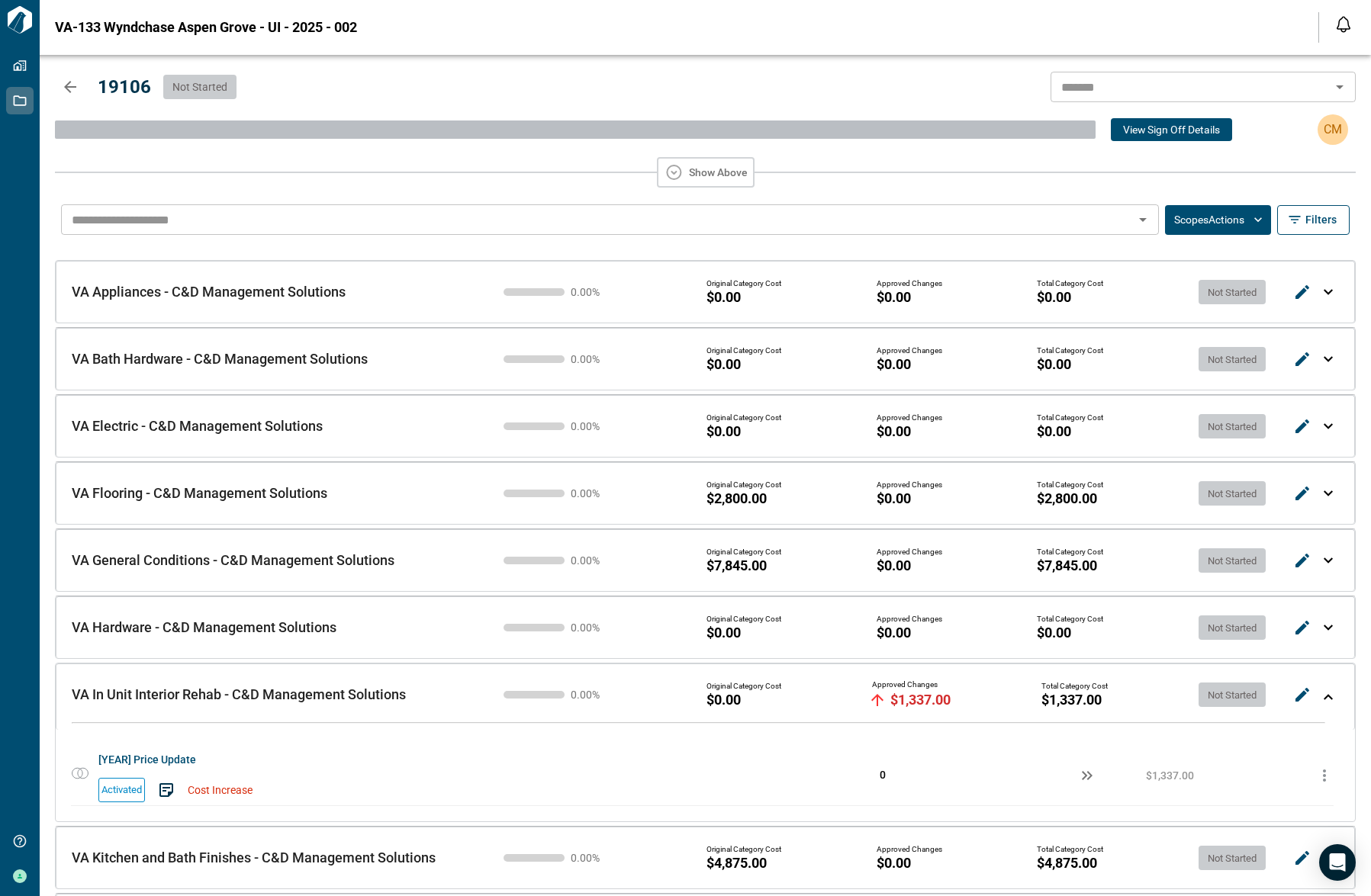 click 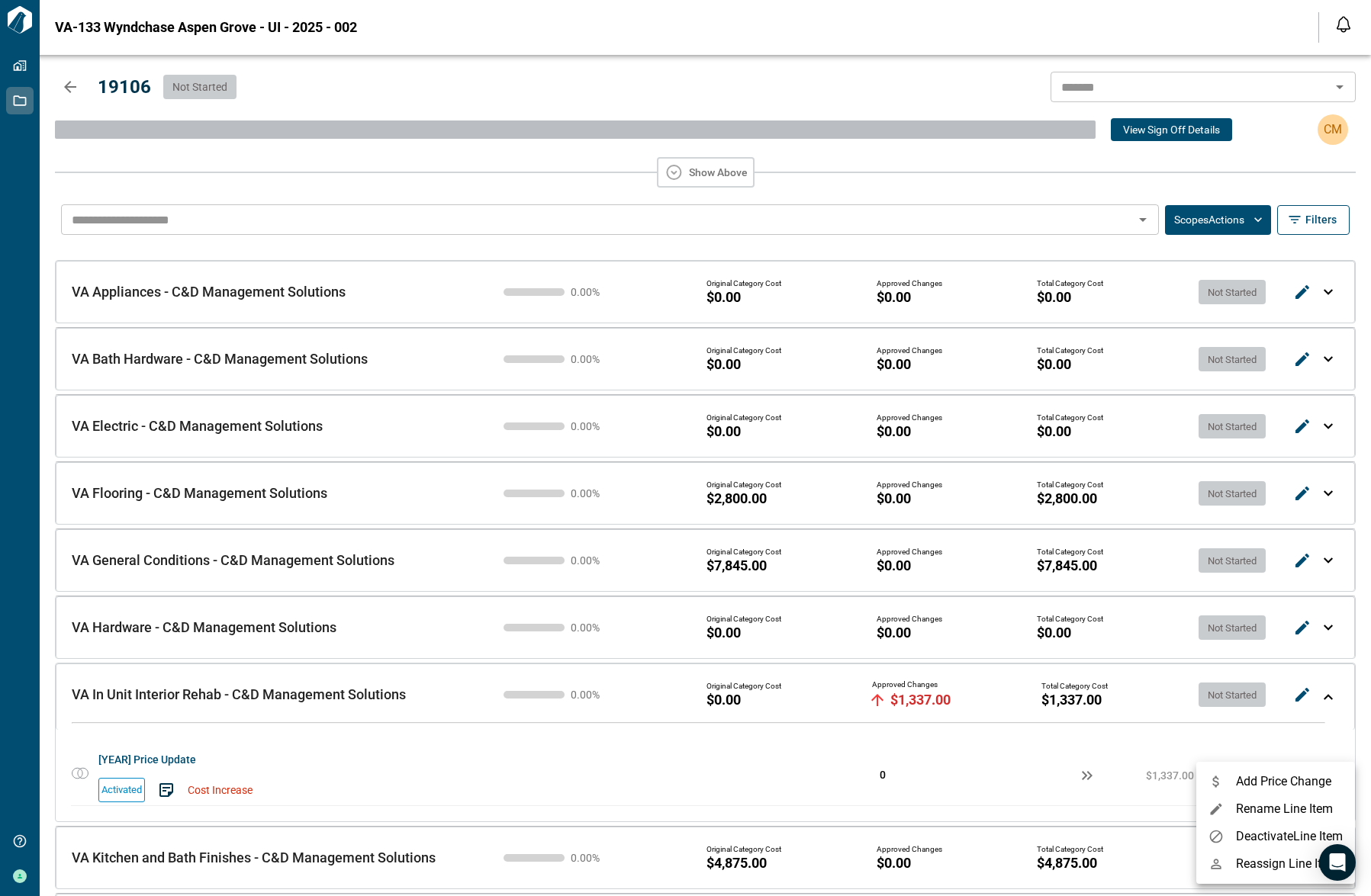 click at bounding box center (685, 448) 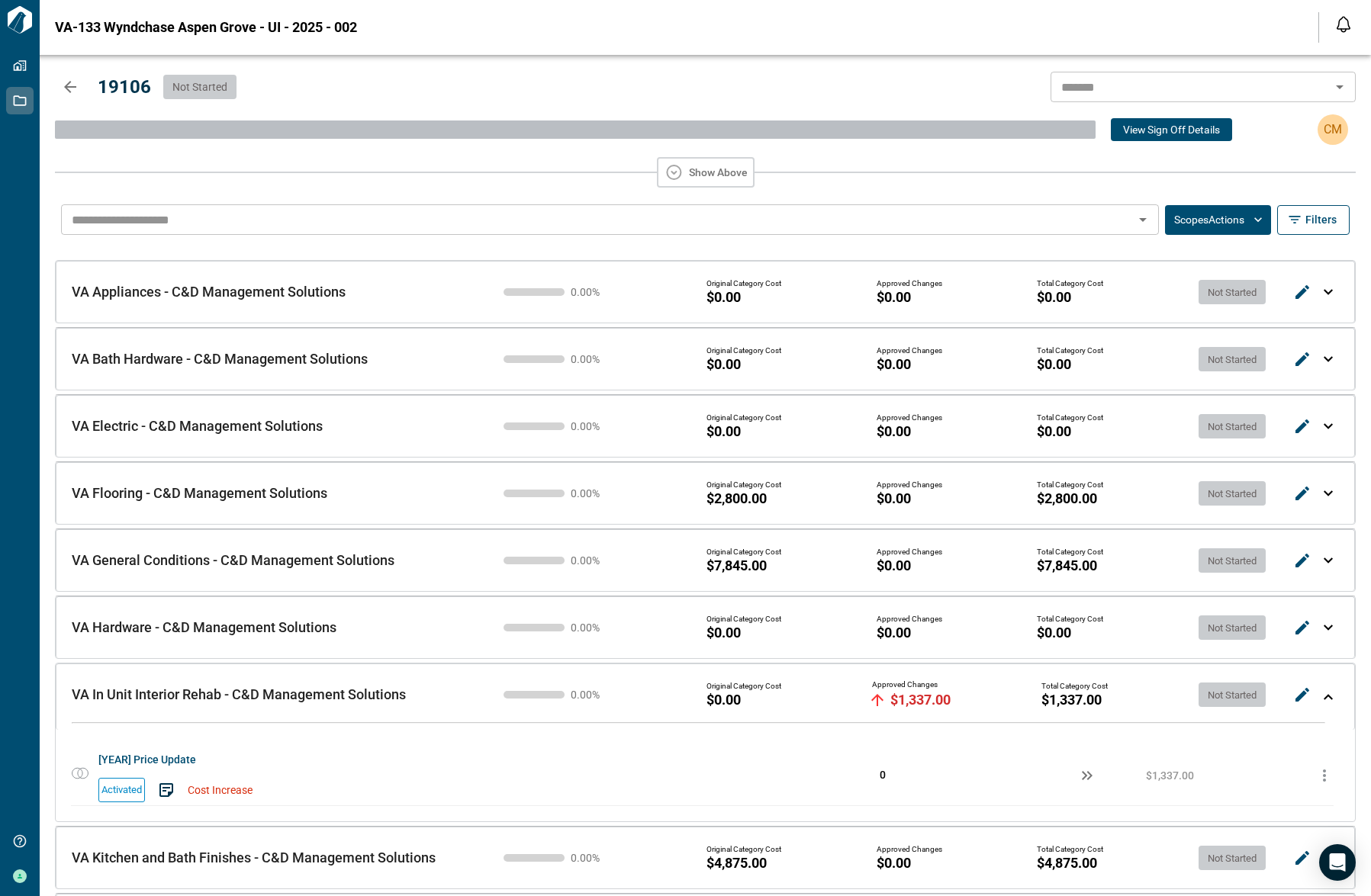 click on "0" at bounding box center [883, 775] 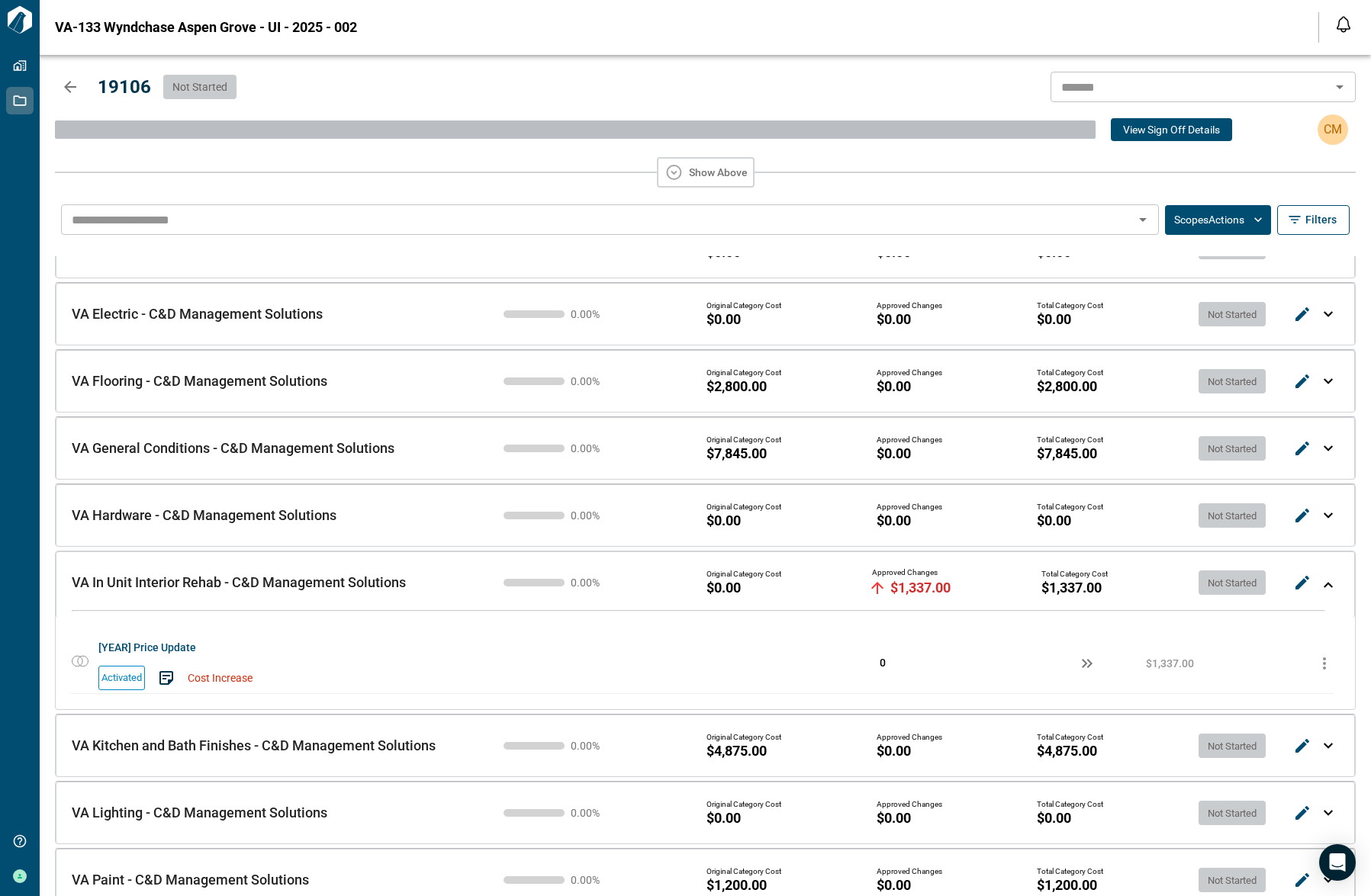 scroll, scrollTop: 124, scrollLeft: 0, axis: vertical 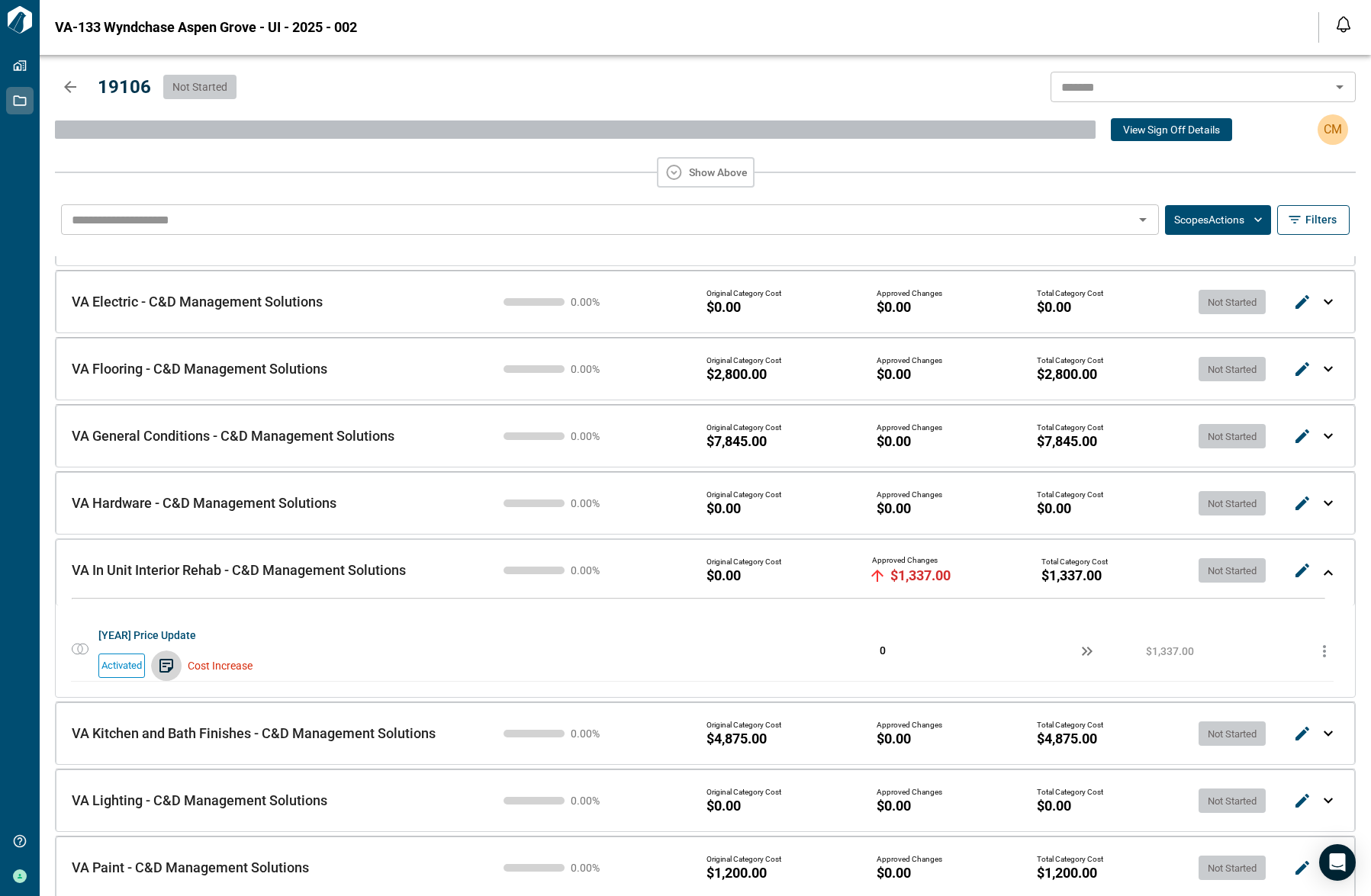 click 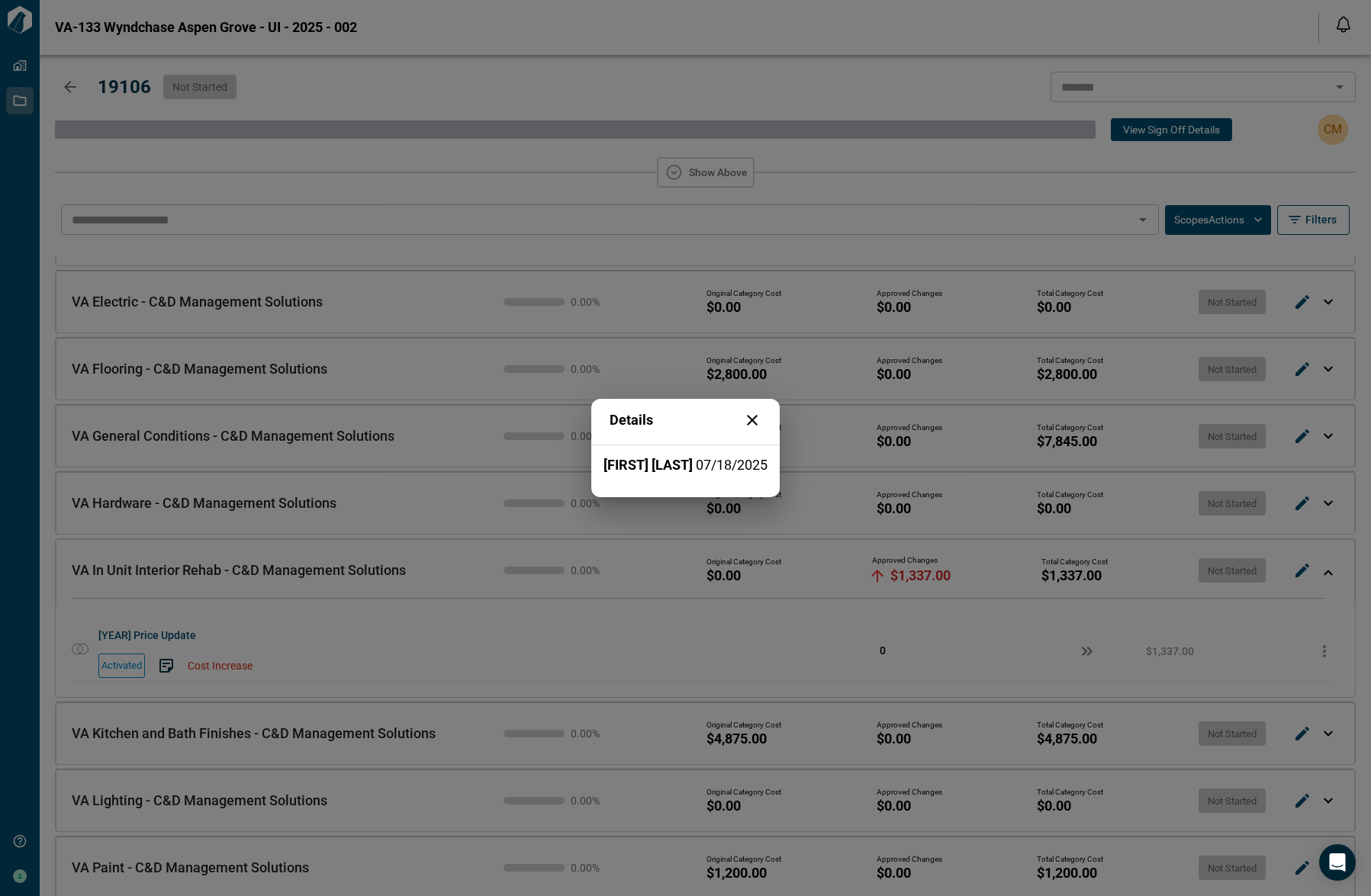 click 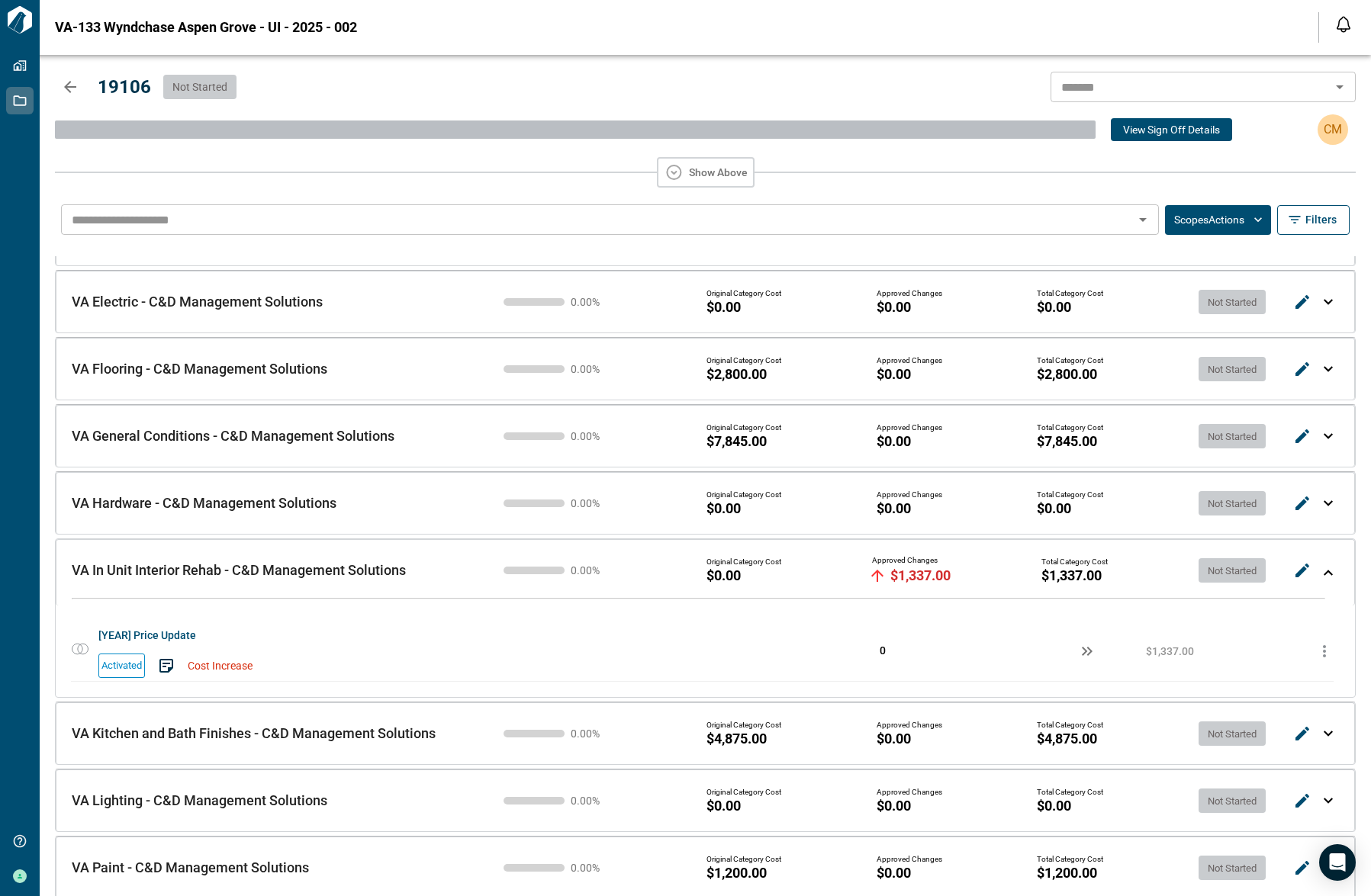 click on "Scopes  Actions" at bounding box center [1218, 220] 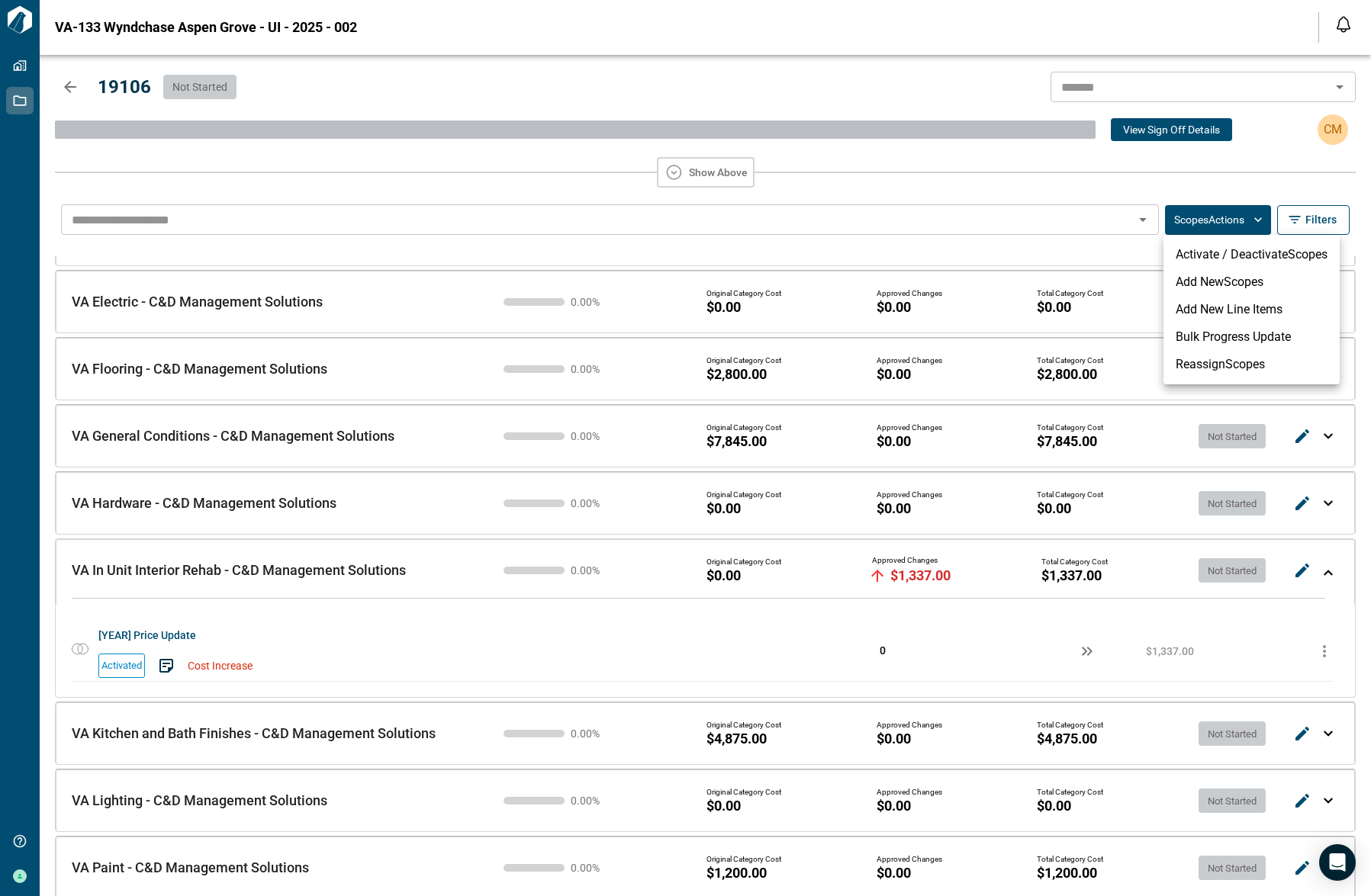 click at bounding box center (685, 448) 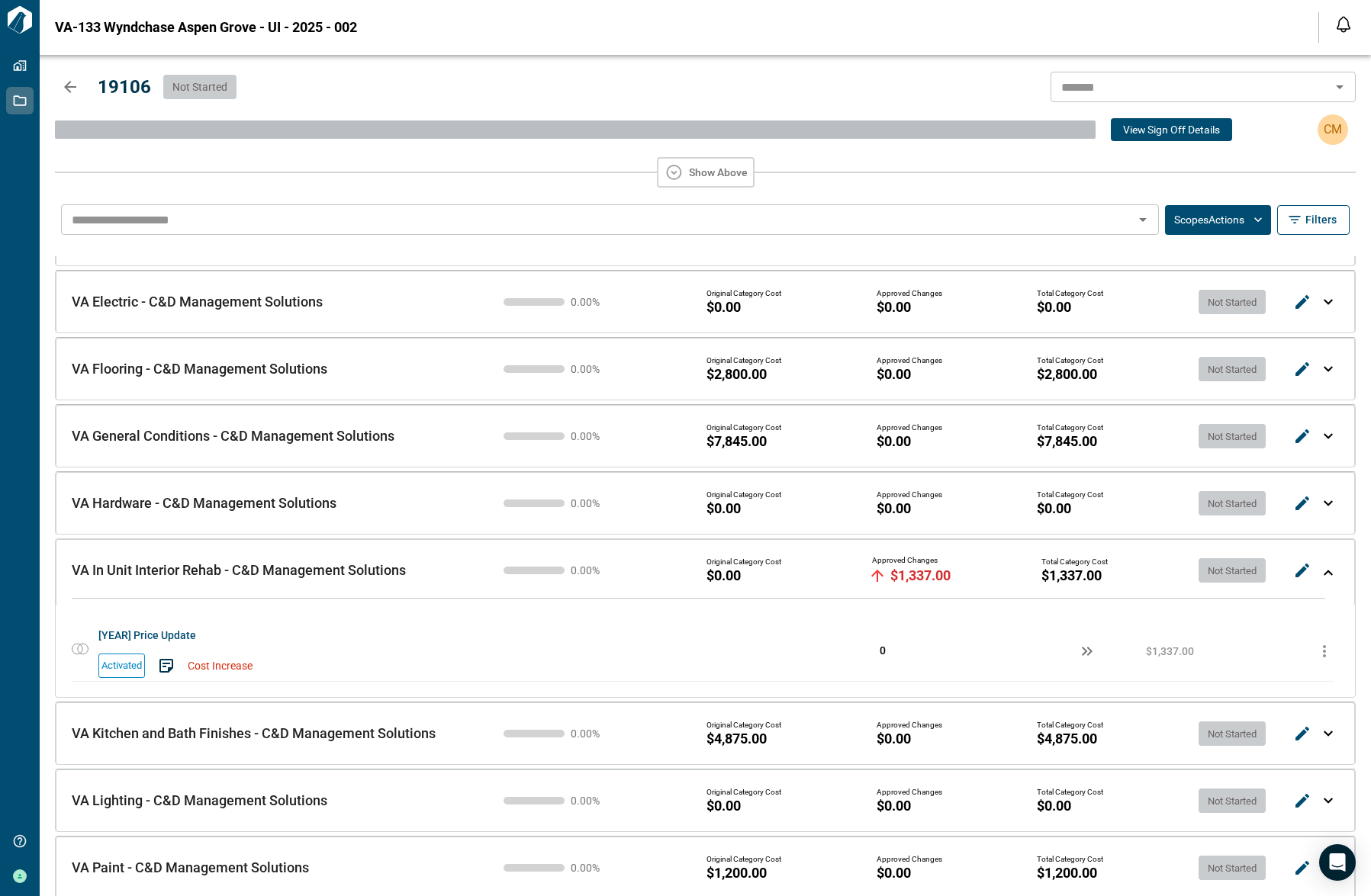 scroll, scrollTop: 0, scrollLeft: 0, axis: both 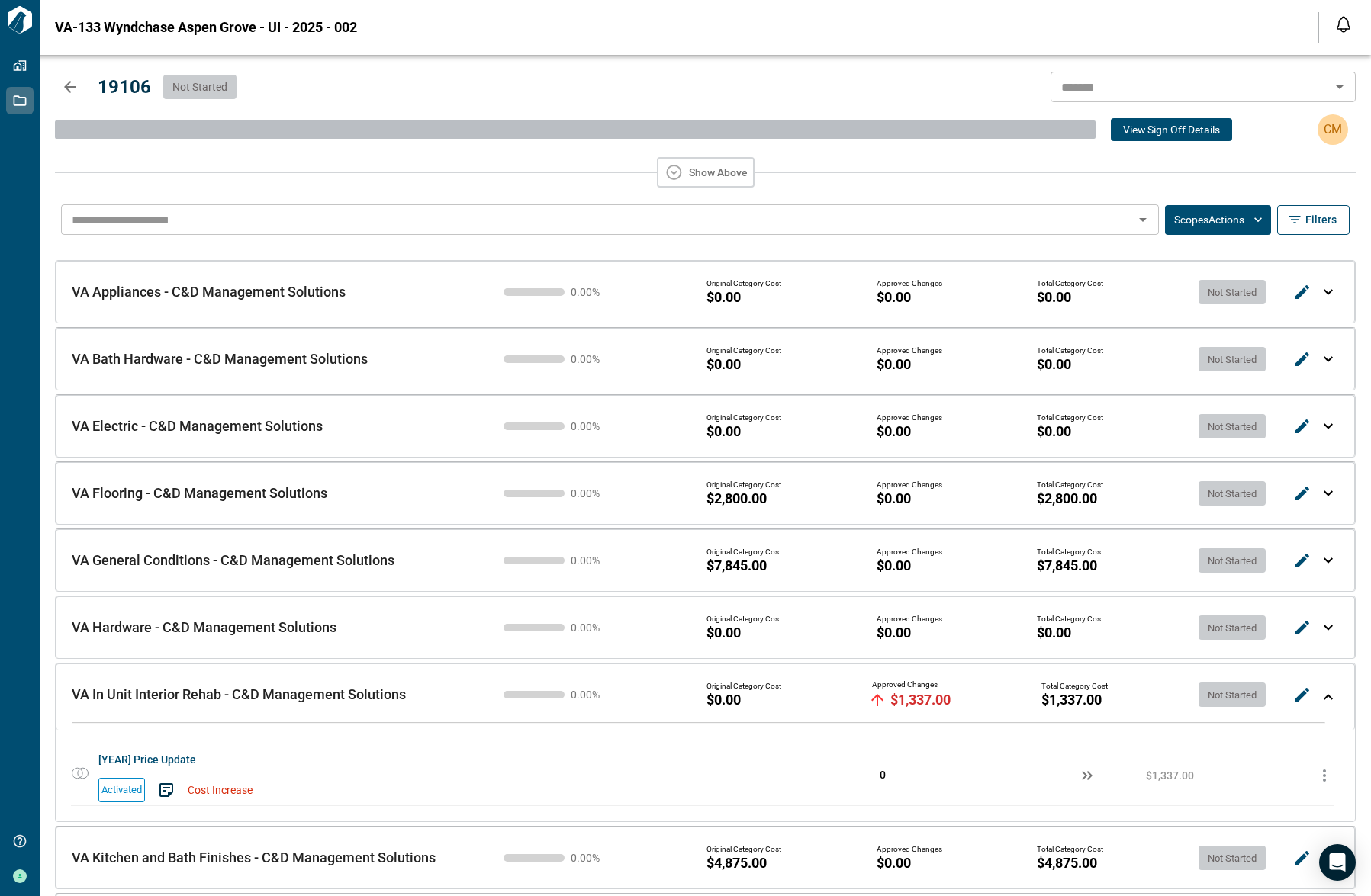 click at bounding box center (1328, 292) 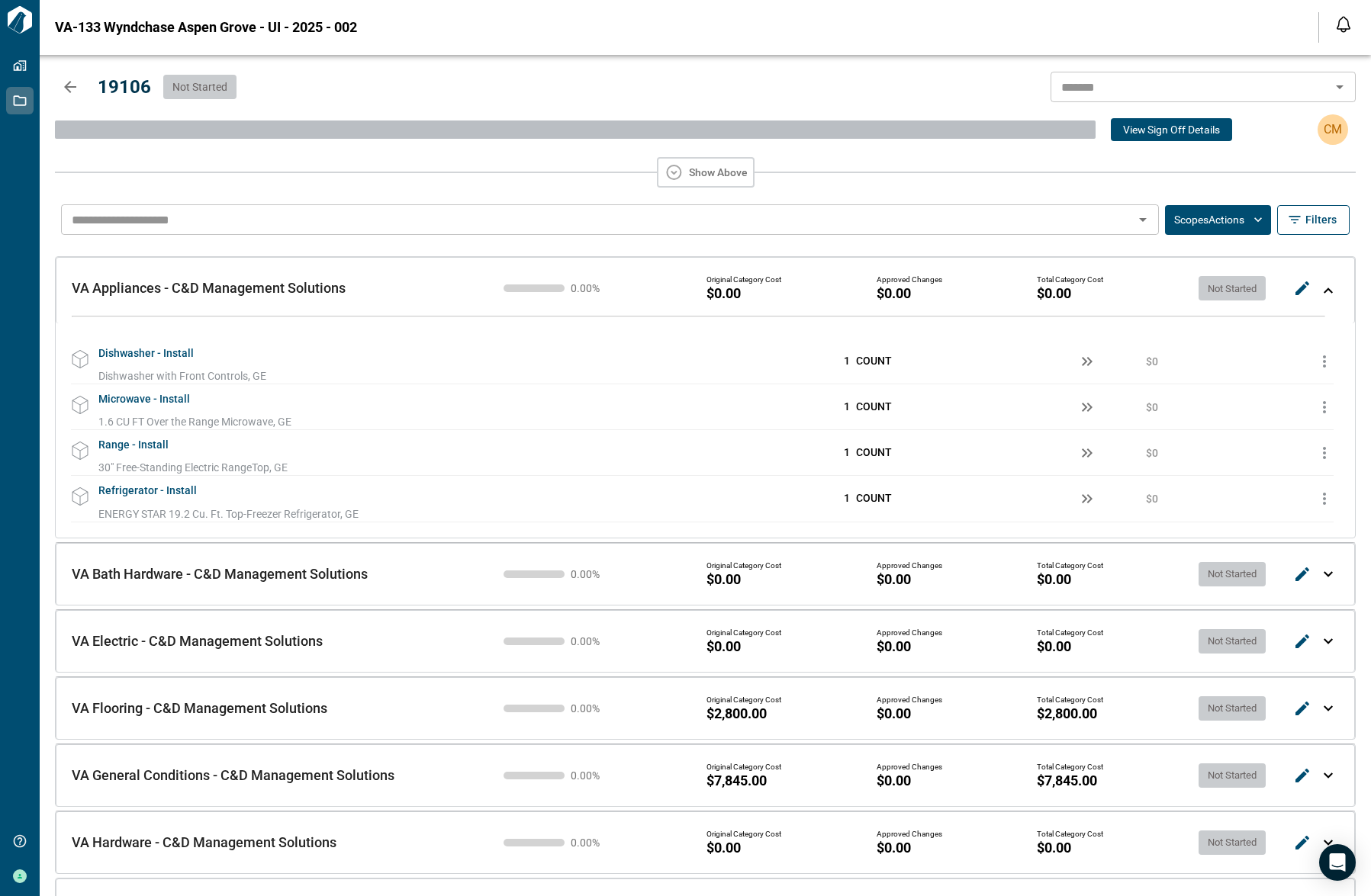 click at bounding box center (1328, 291) 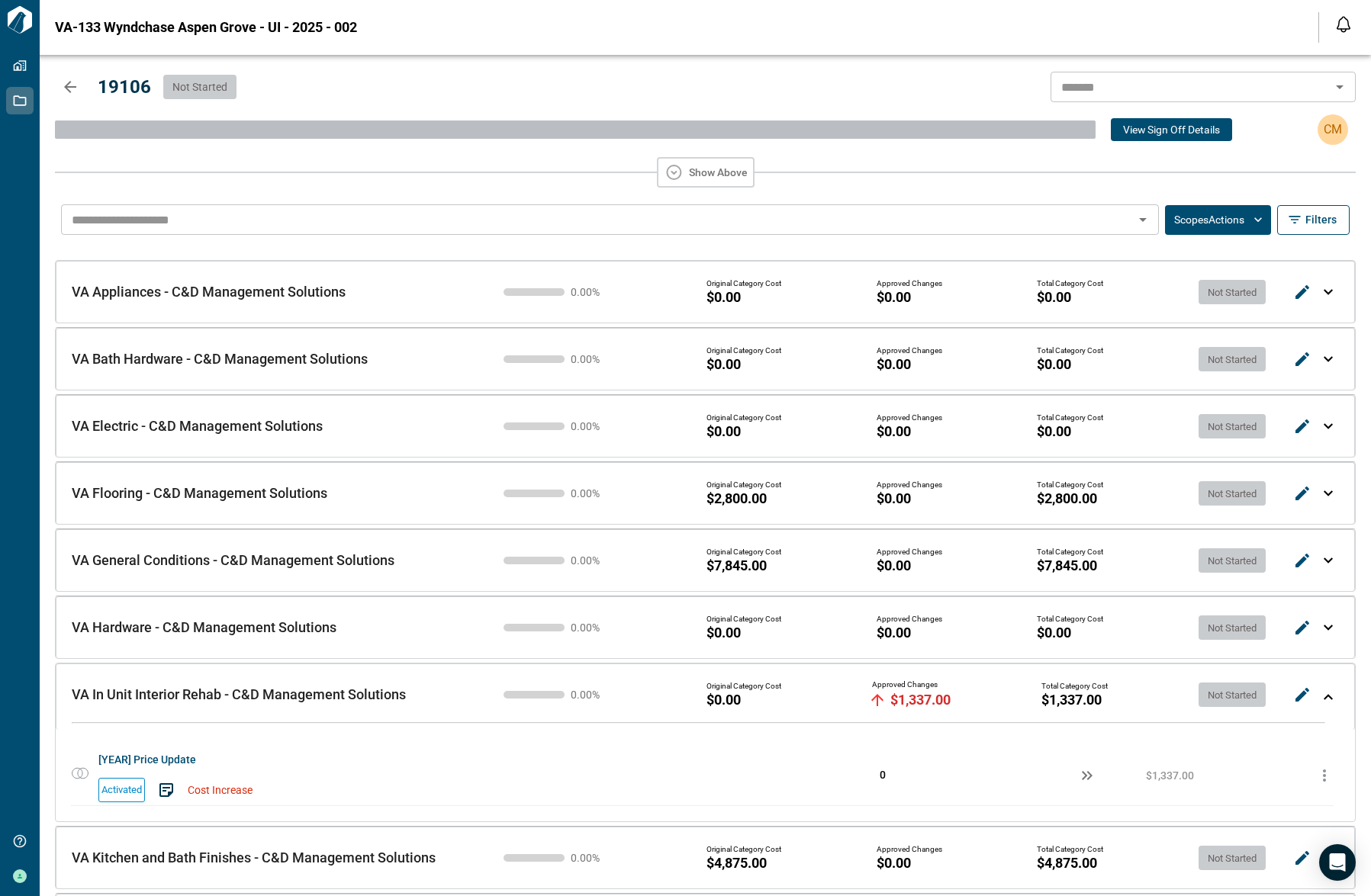 click on "​ Scopes  Actions Filters" at bounding box center (705, 220) 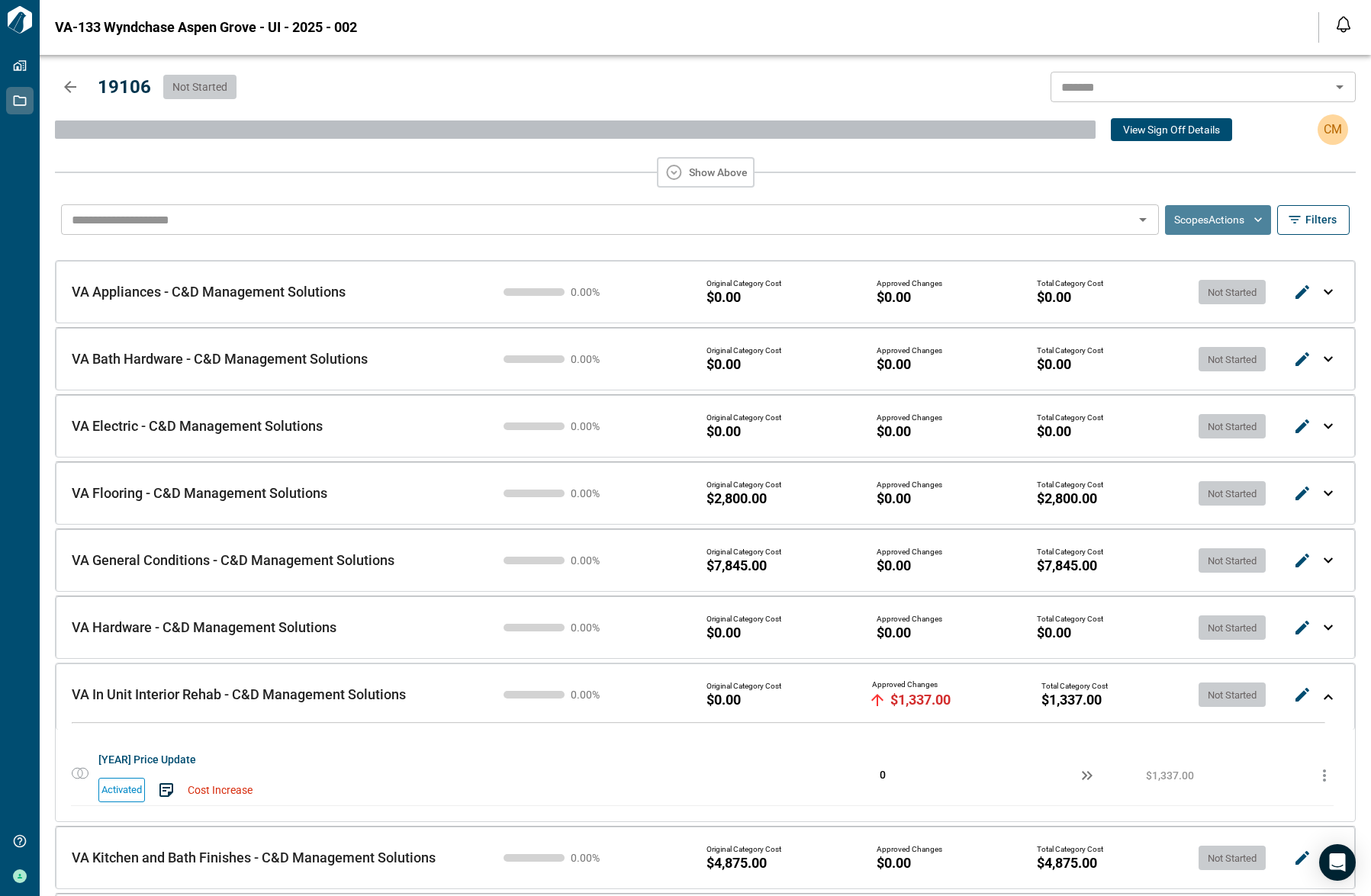 click on "Scopes  Actions" at bounding box center (1218, 220) 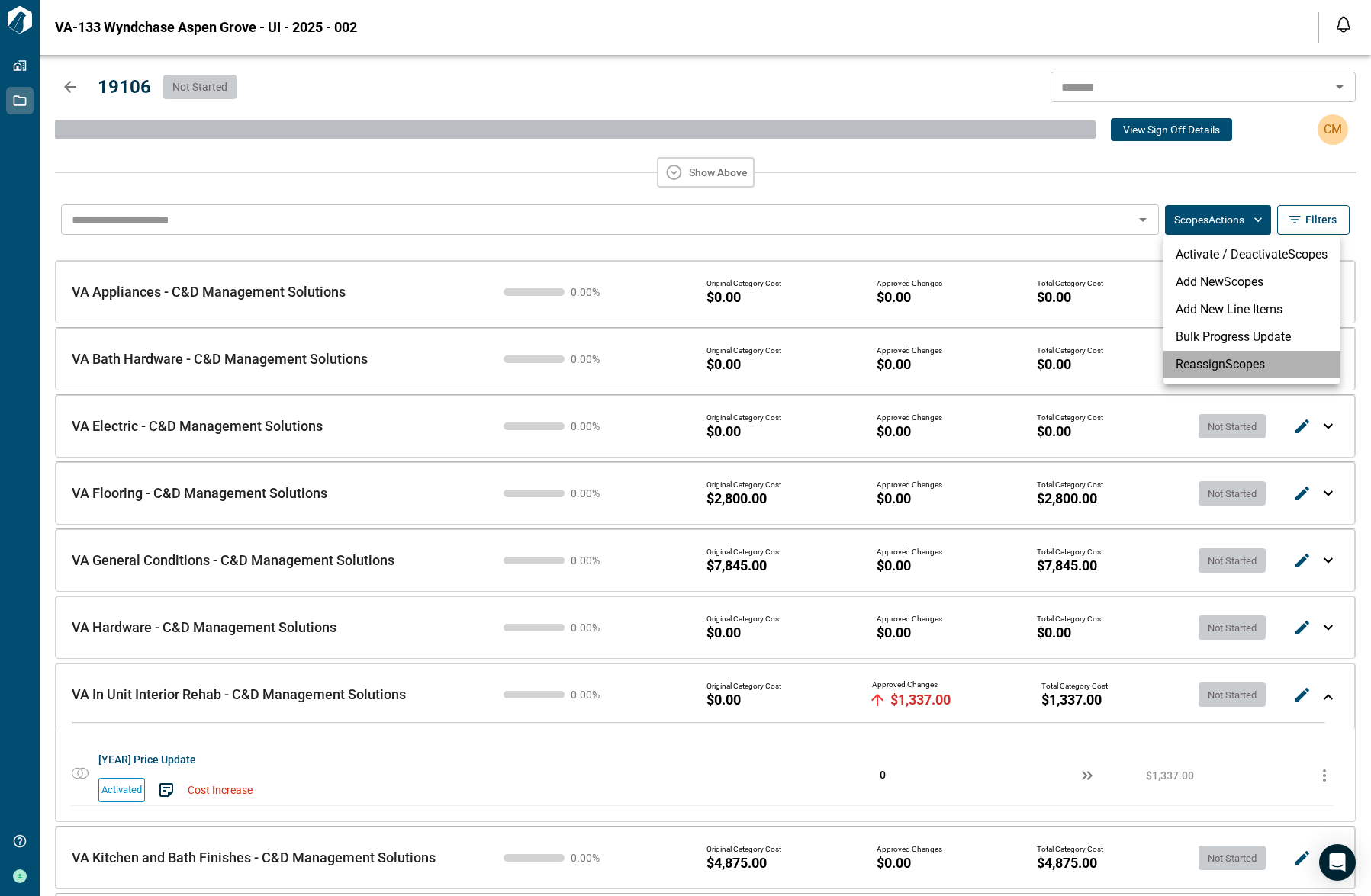 click on "Reassign  Scopes" at bounding box center (1251, 365) 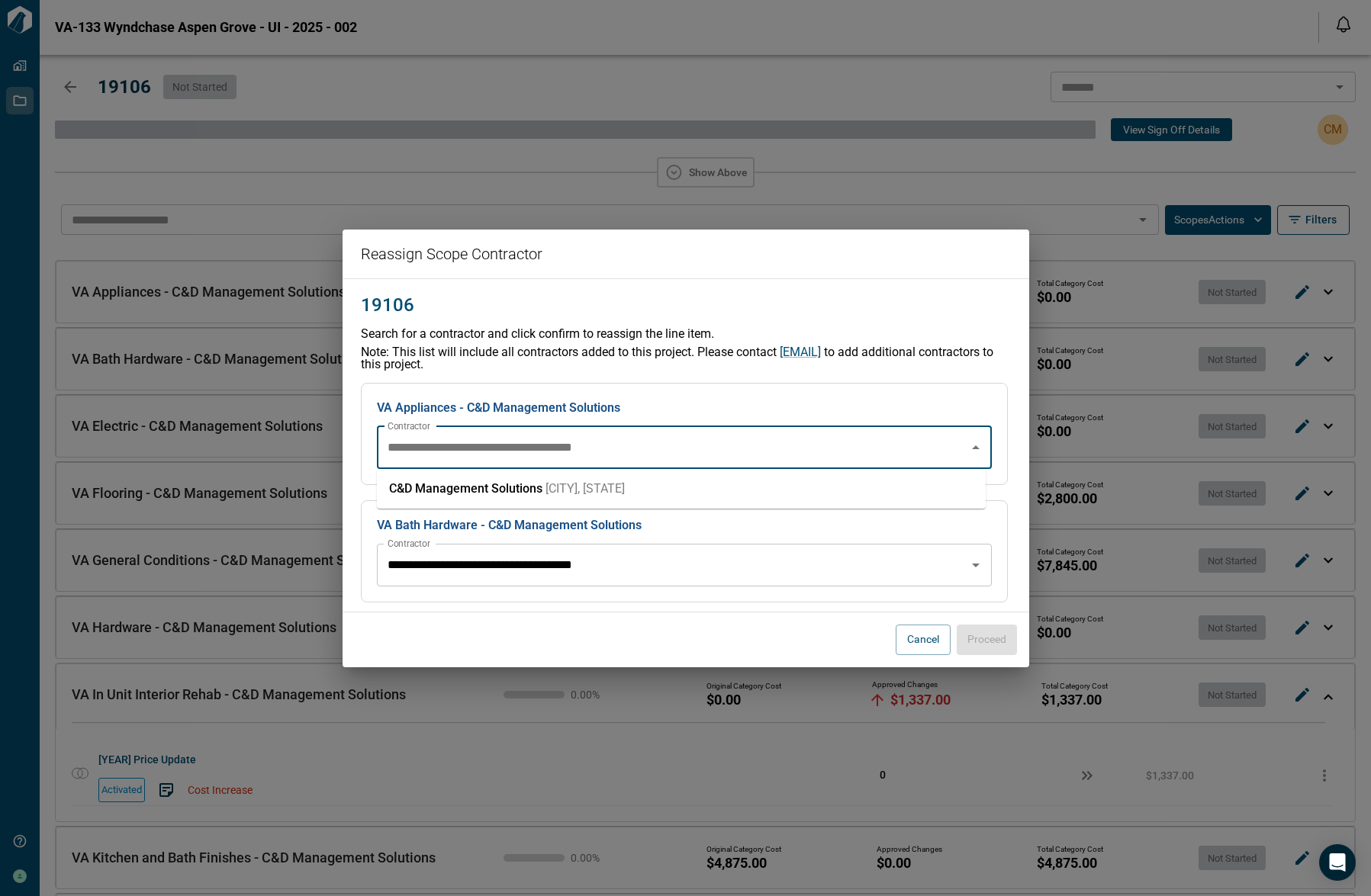 click on "**********" at bounding box center [673, 448] 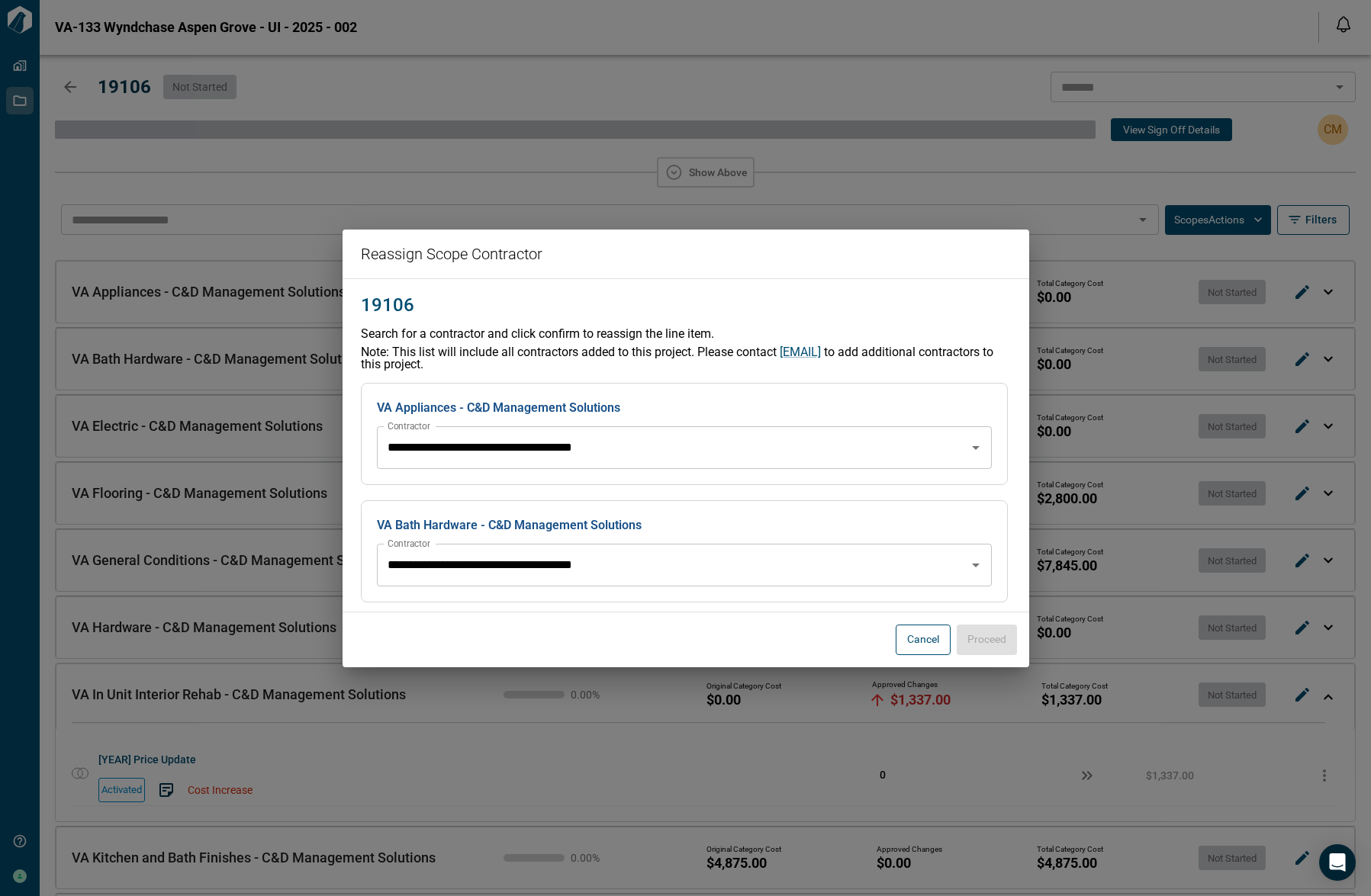 click on "Cancel" at bounding box center (923, 640) 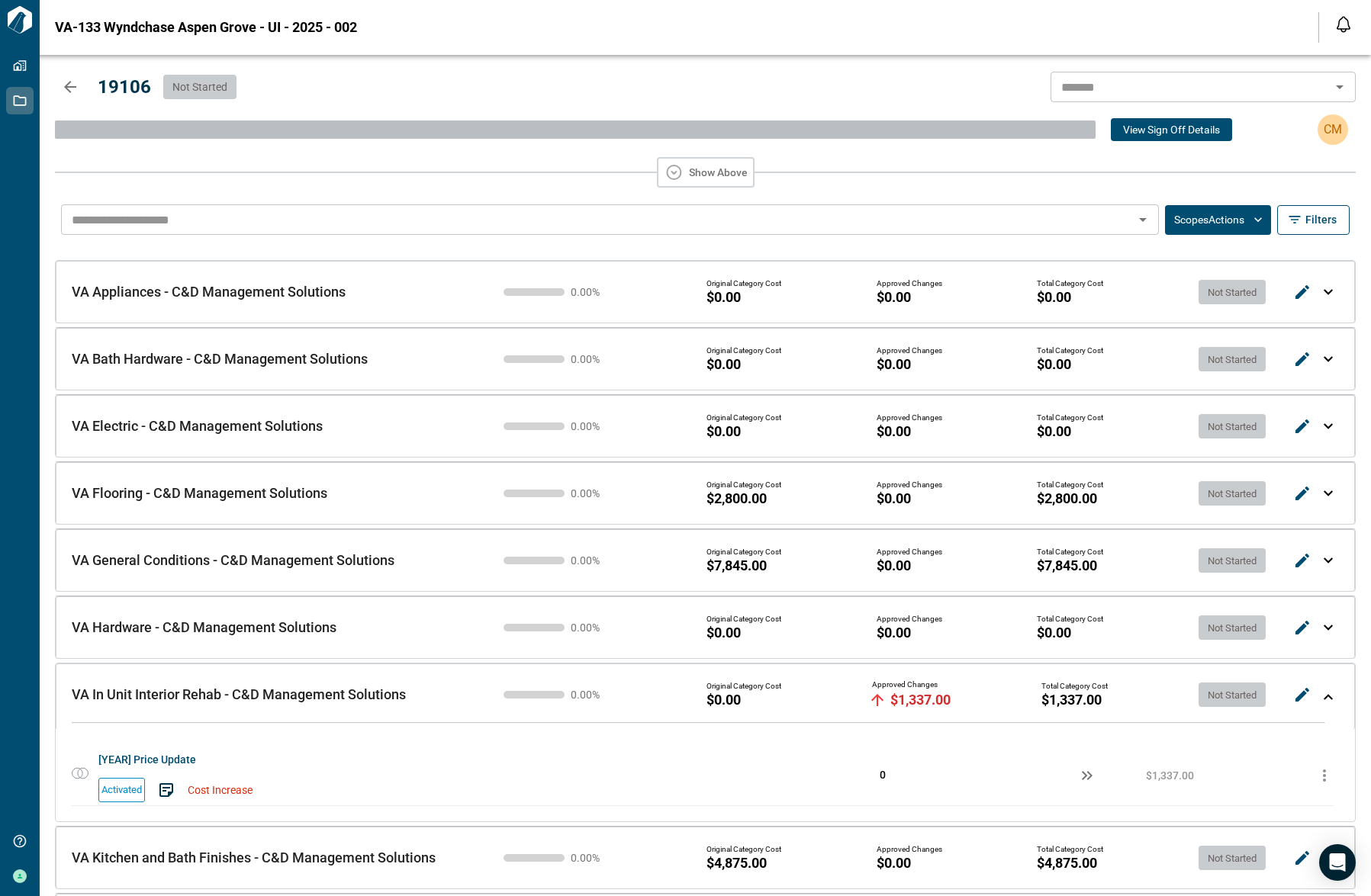 click at bounding box center (597, 220) 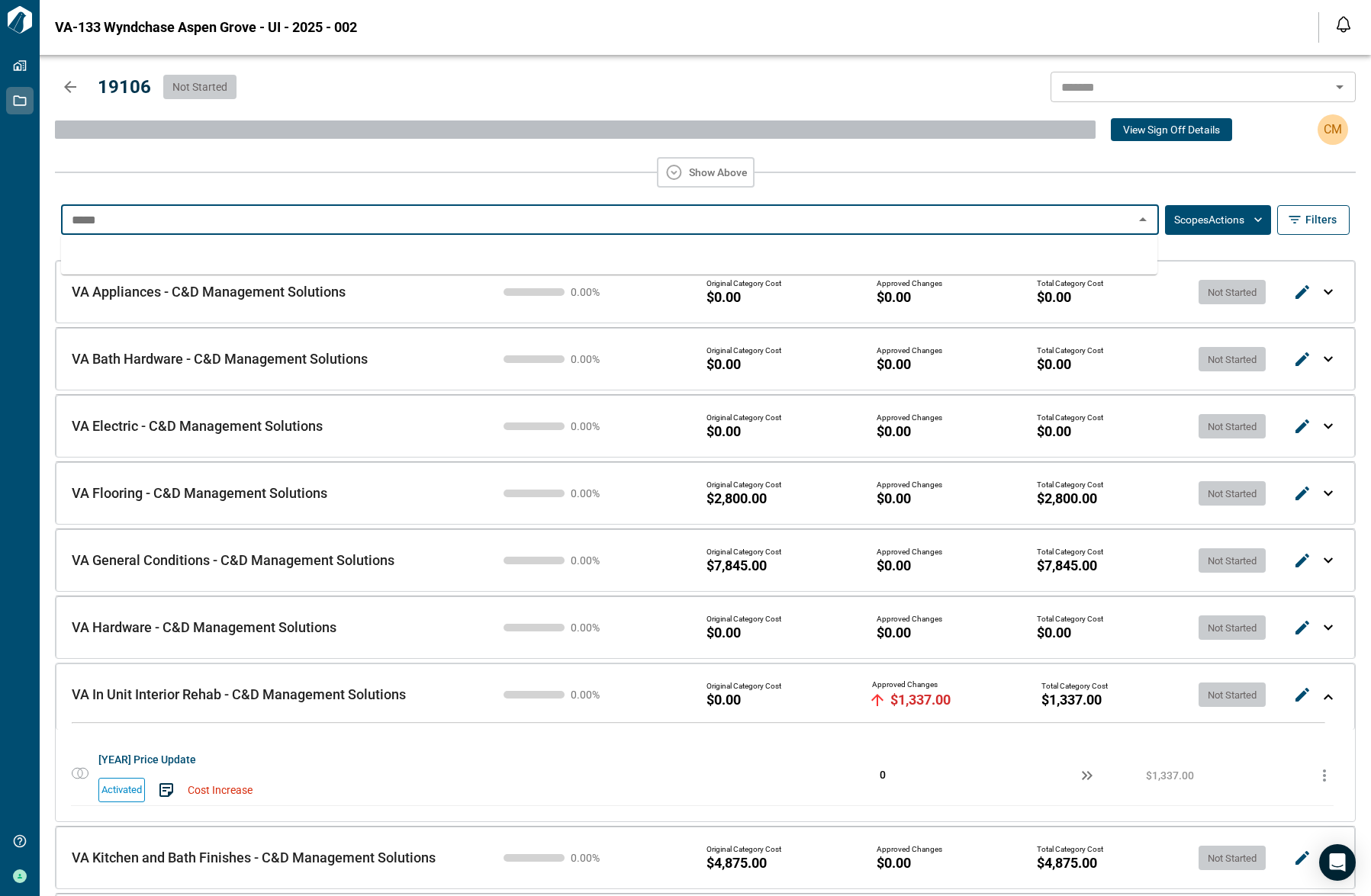 type on "*****" 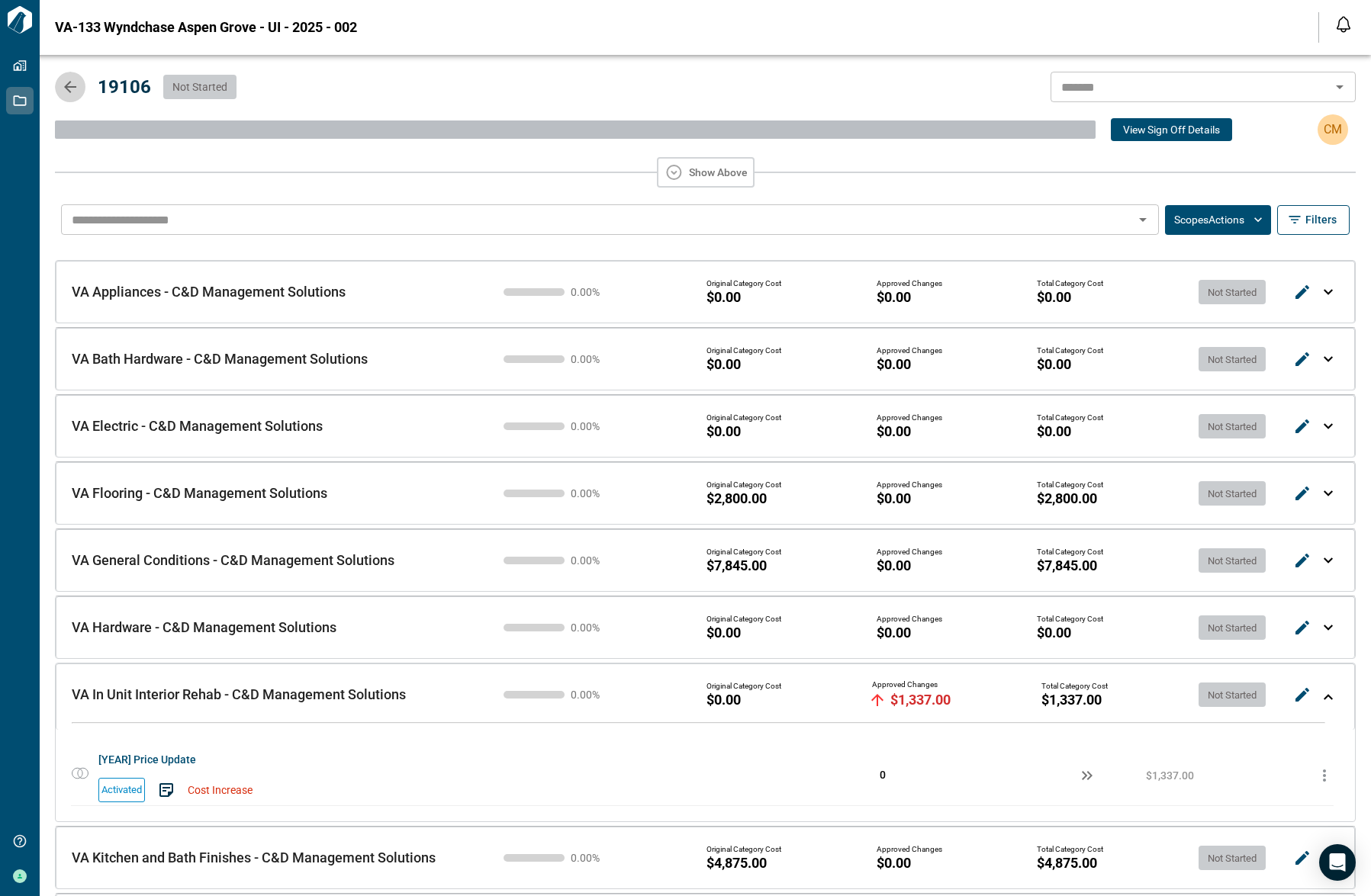 click at bounding box center (70, 87) 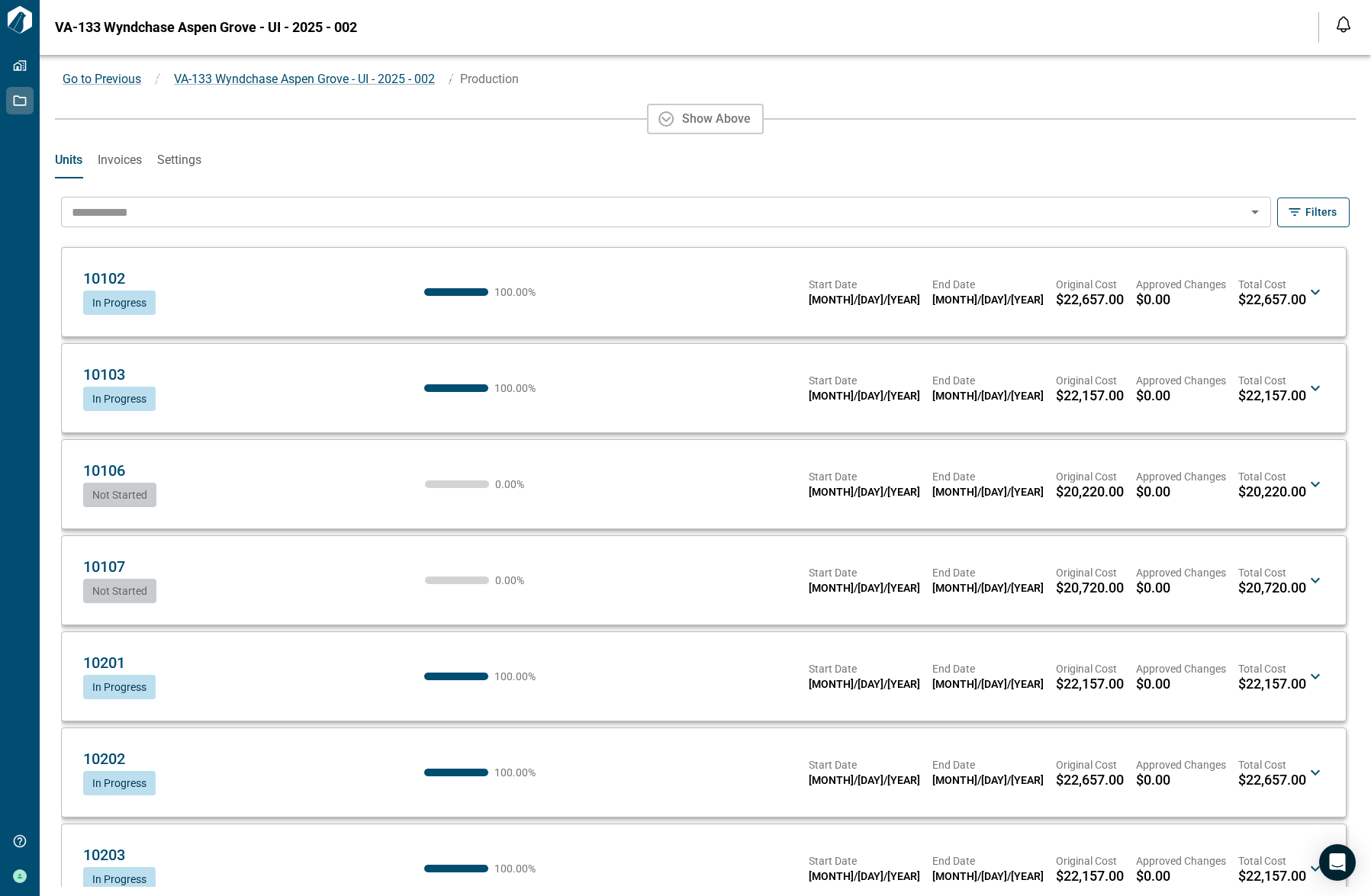 click at bounding box center [653, 212] 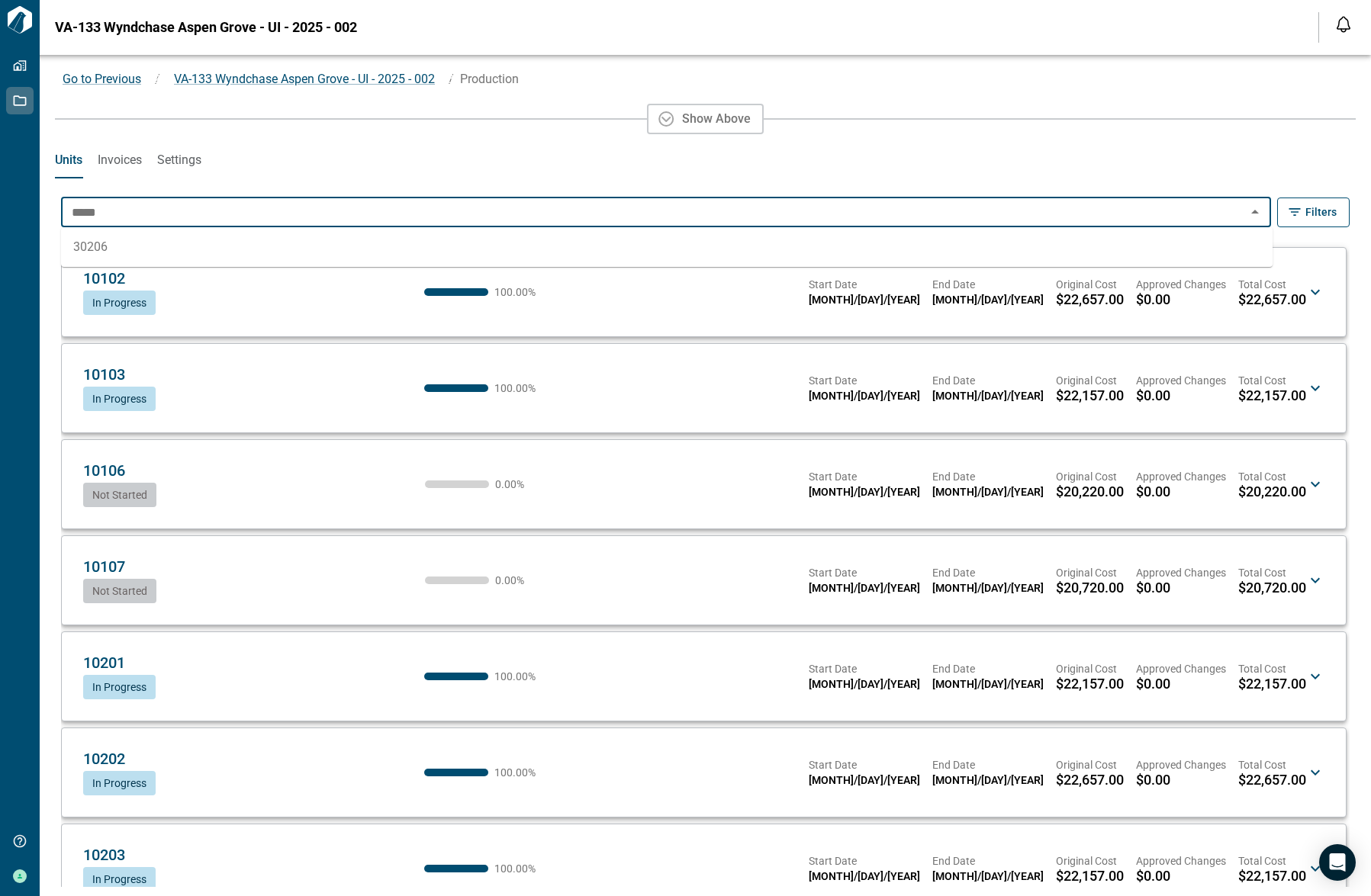 click on "30206" at bounding box center [667, 247] 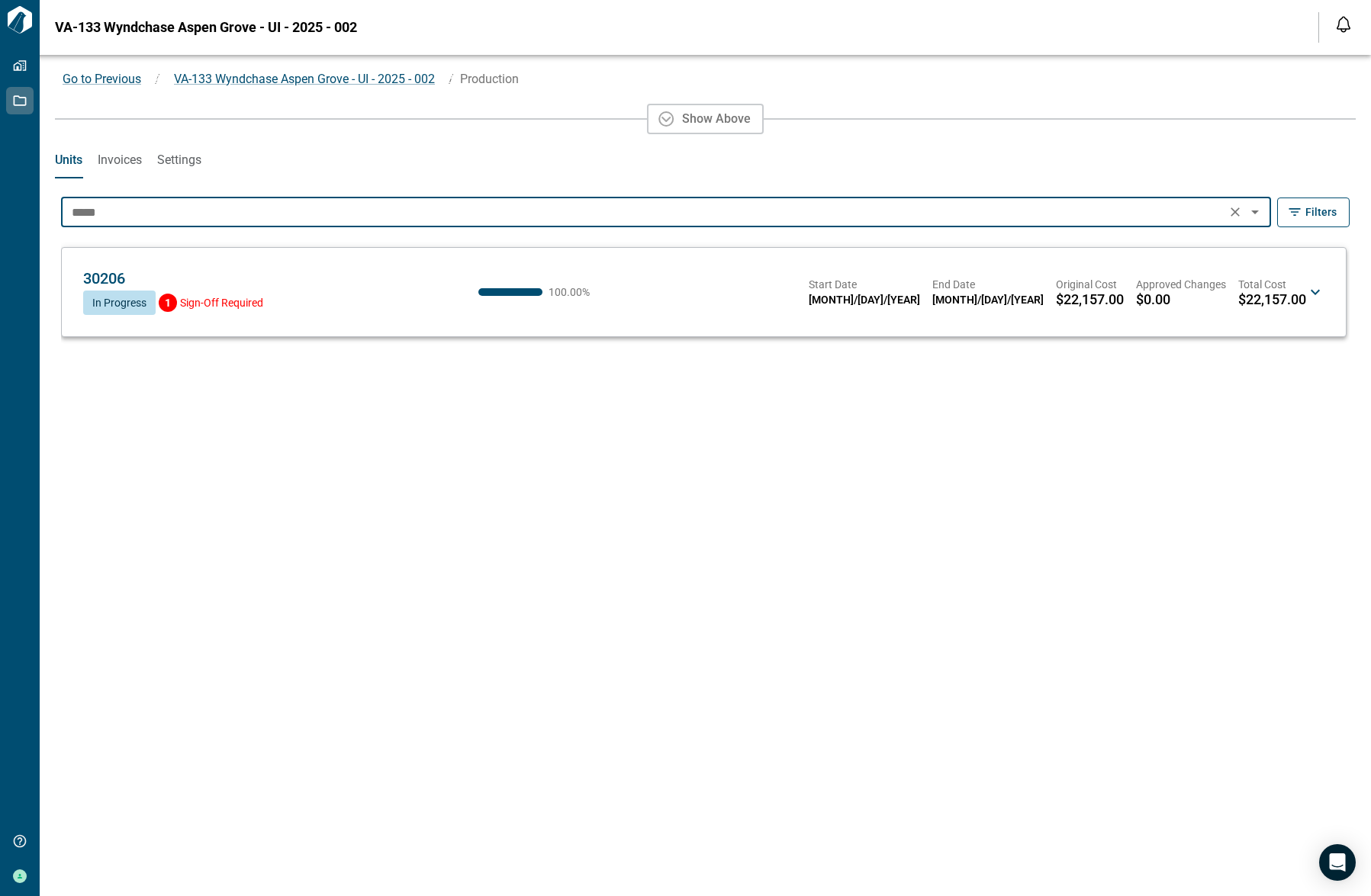 type on "*****" 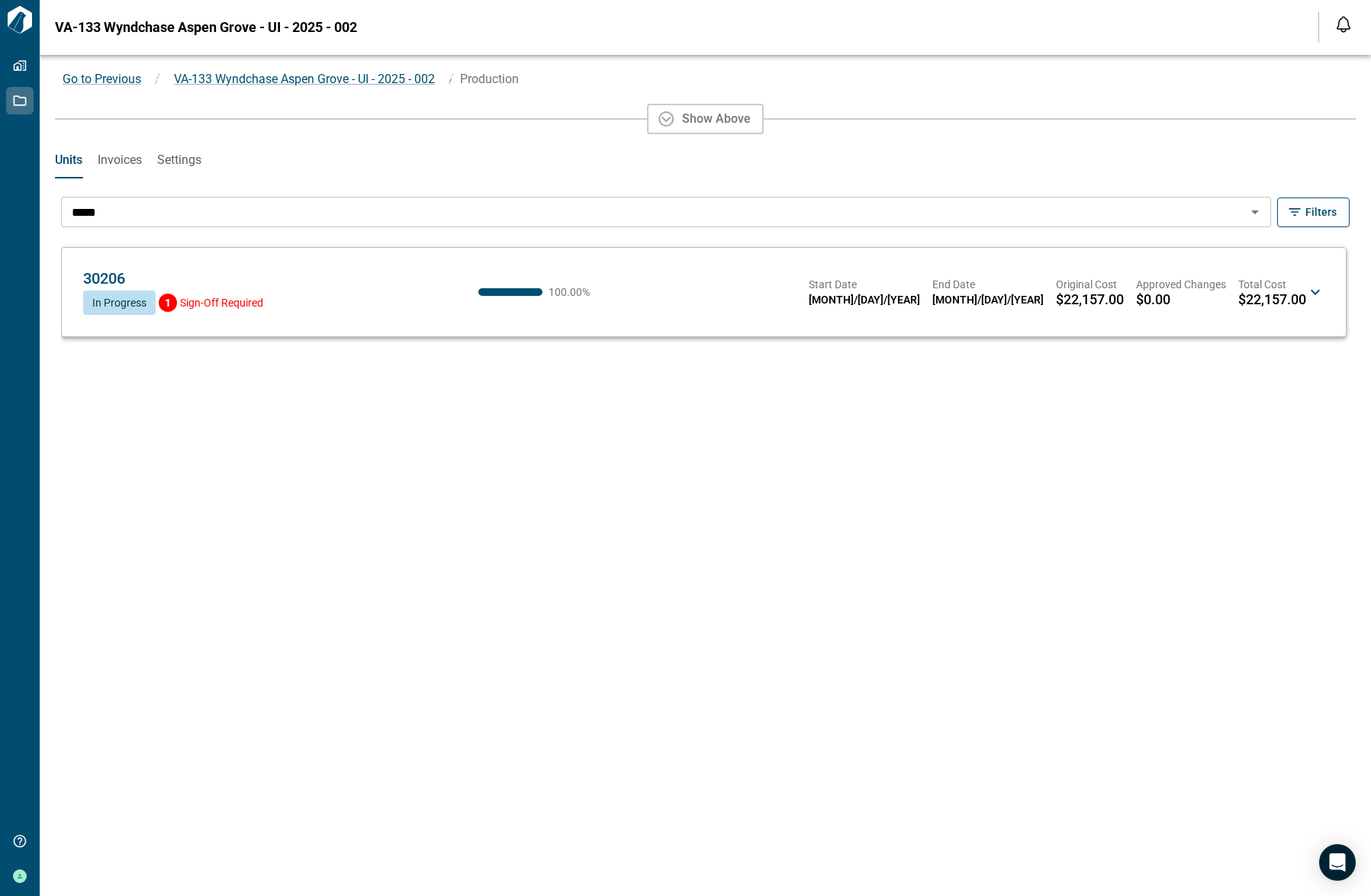 click on "30206 CM In Progress 1 Sign-Off Required 100.00 % Start Date 03/28/2025 End Date 07/04/2025 Original Cost $22,157.00 Approved Changes $0.00 Total Cost $22,157.00 CM" at bounding box center (703, 292) 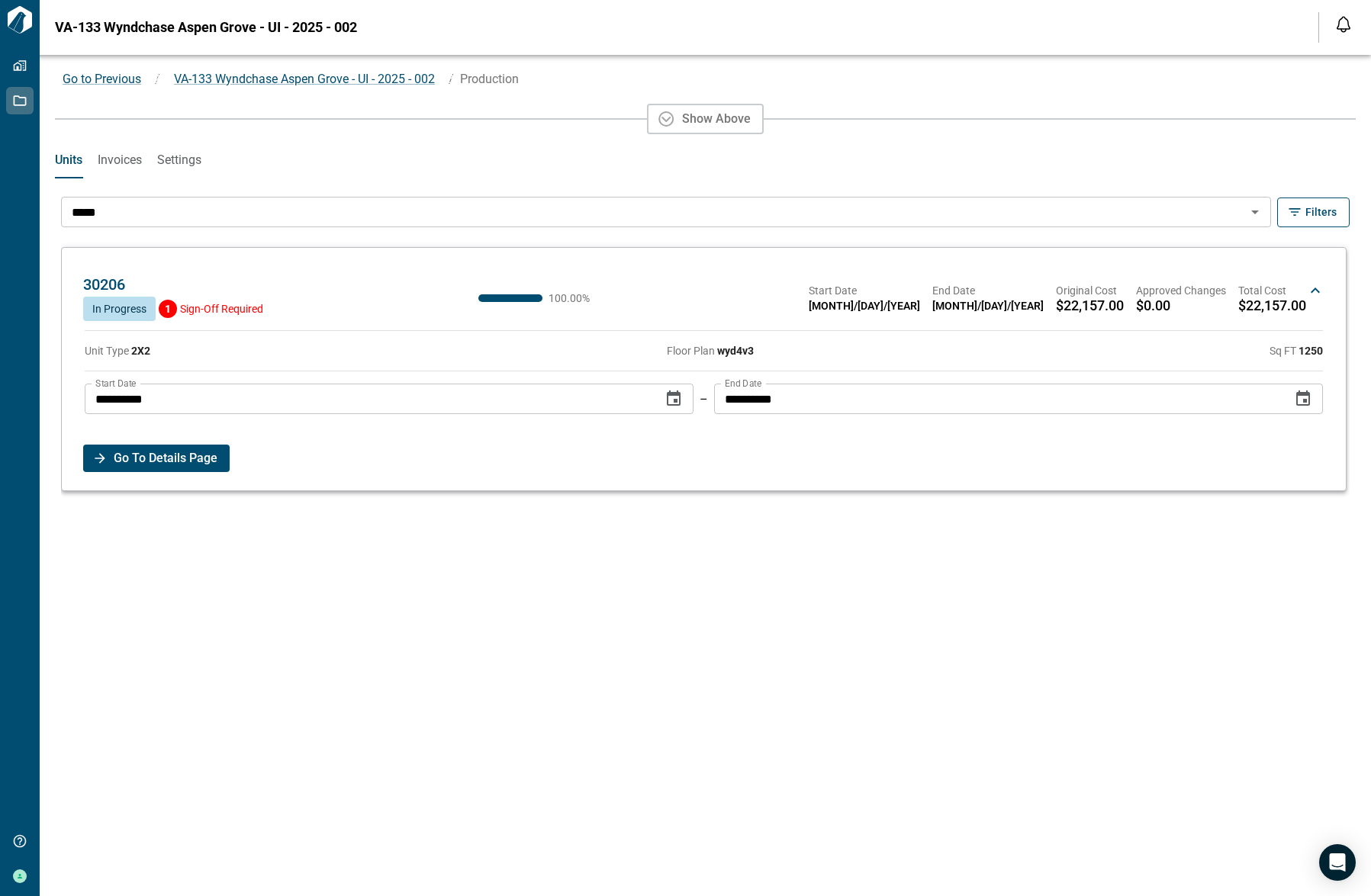 click on "Go To Details Page" at bounding box center (156, 458) 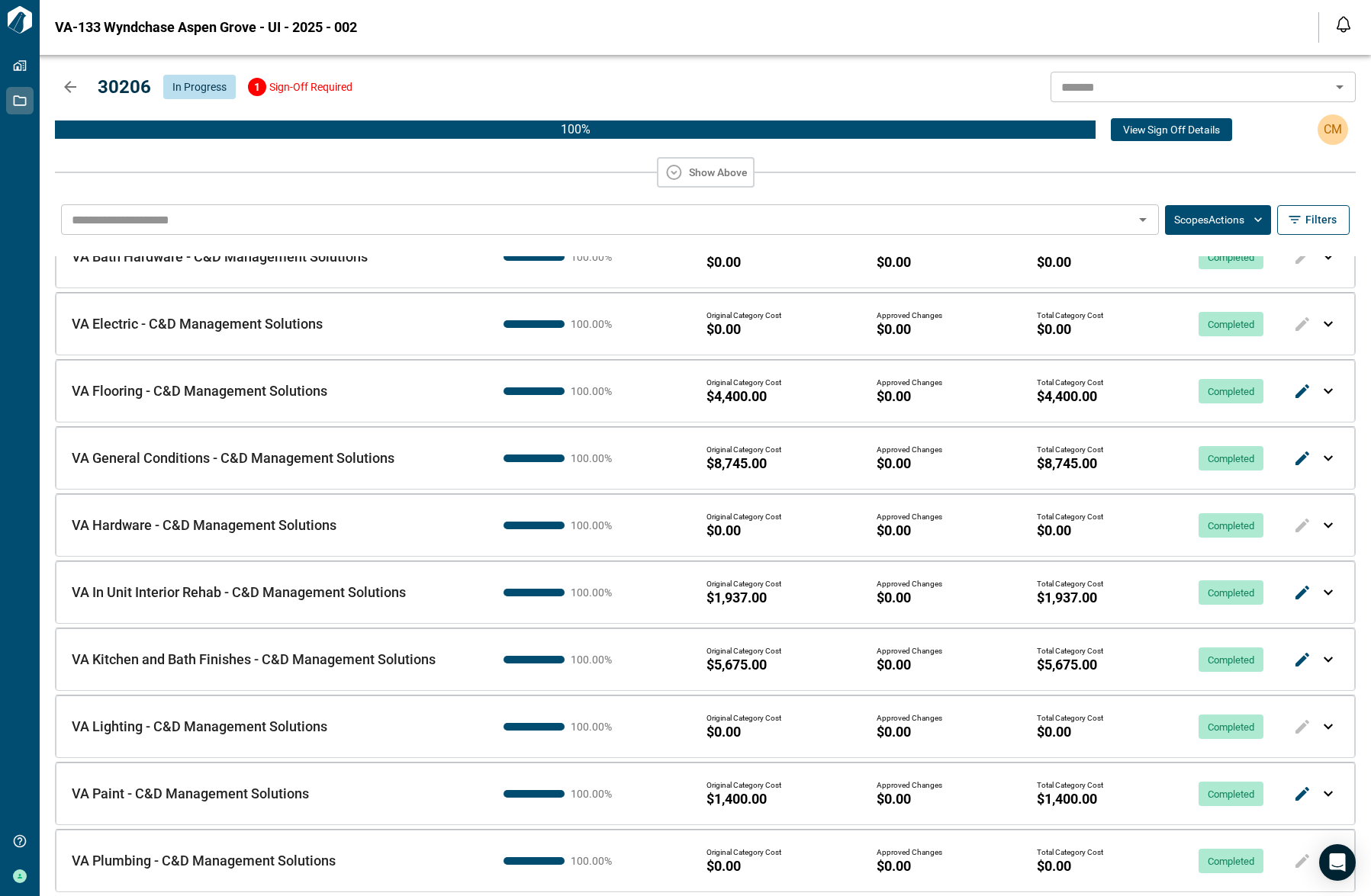 scroll, scrollTop: 0, scrollLeft: 0, axis: both 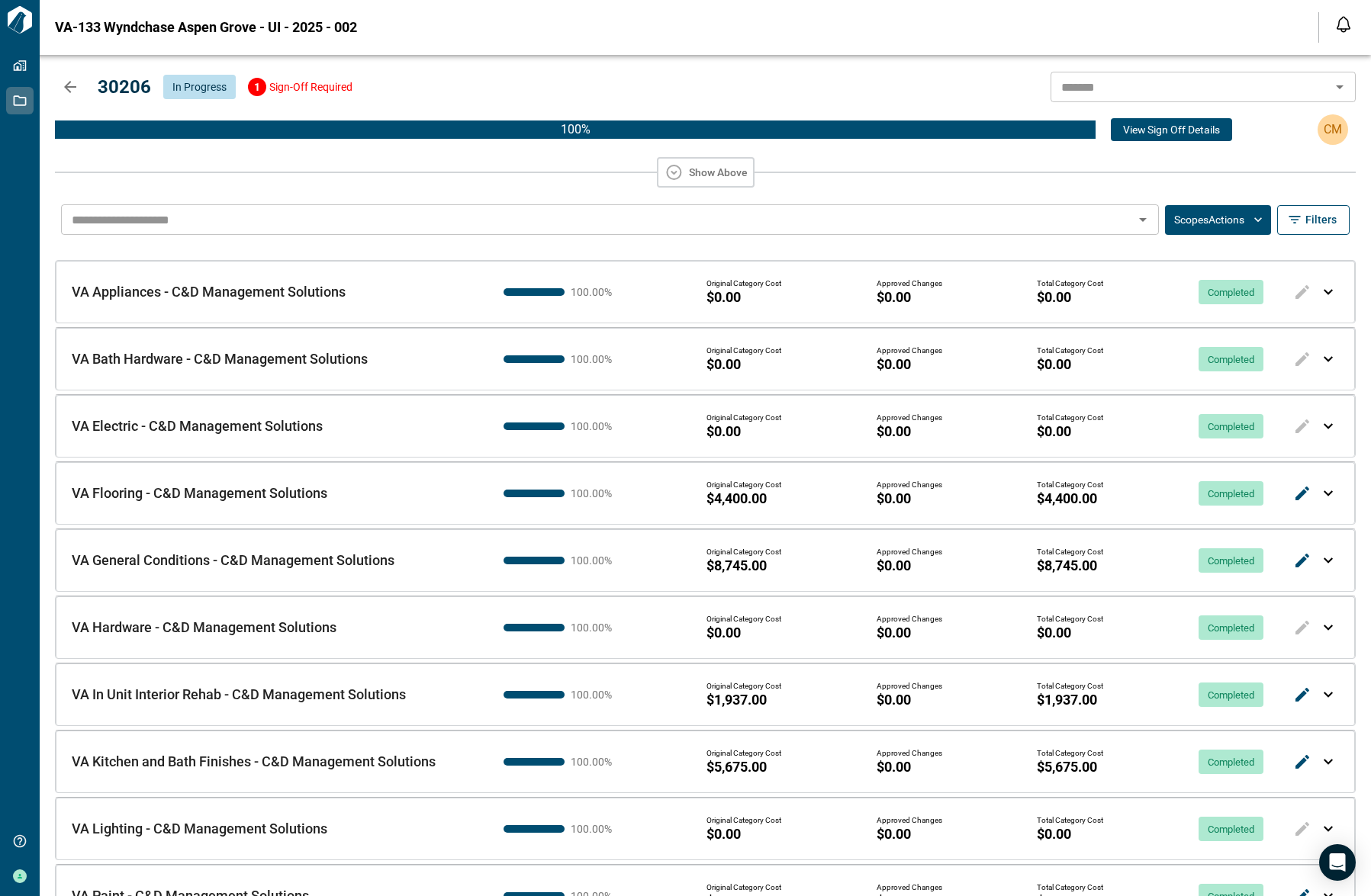 click 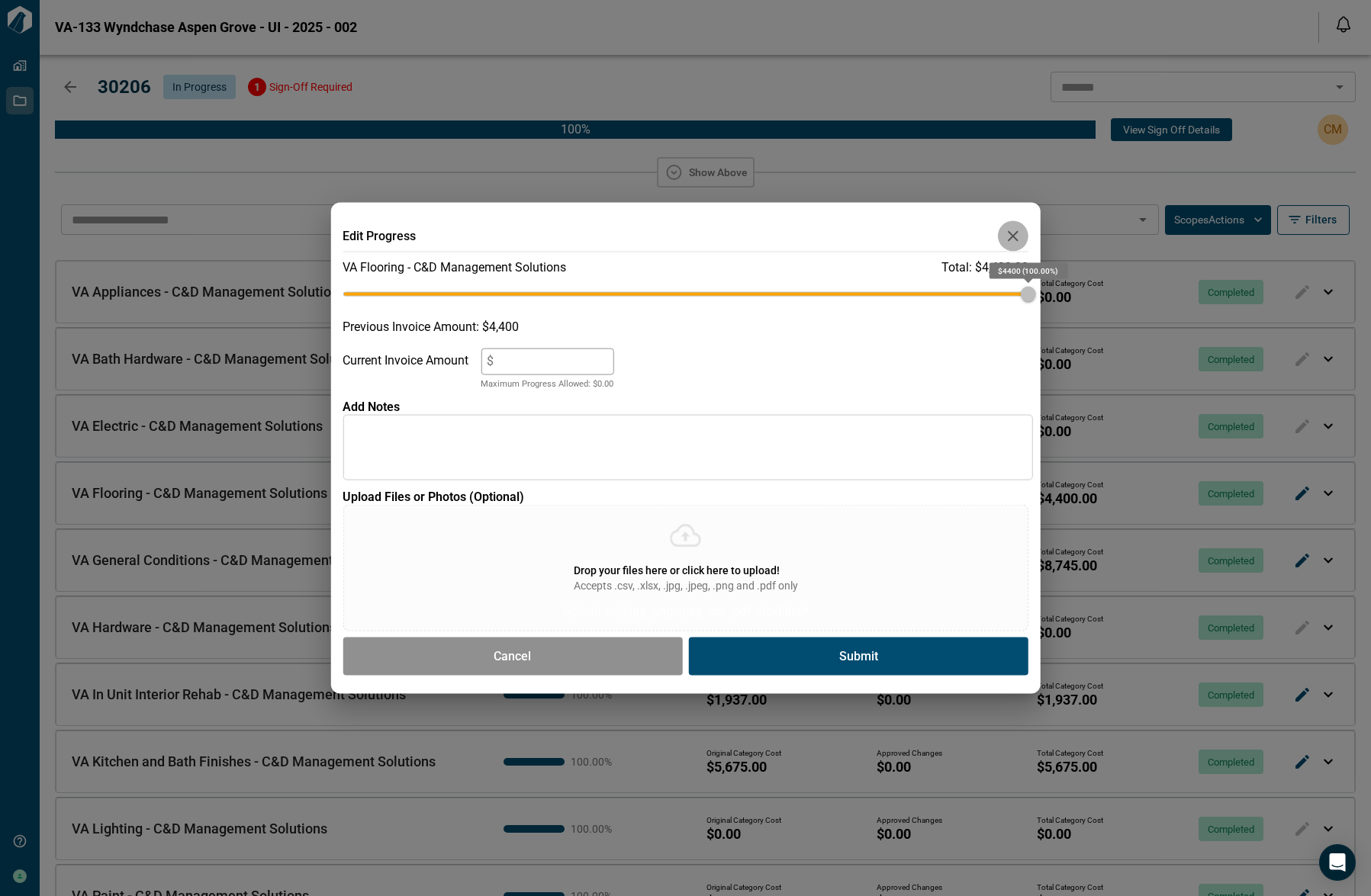 click 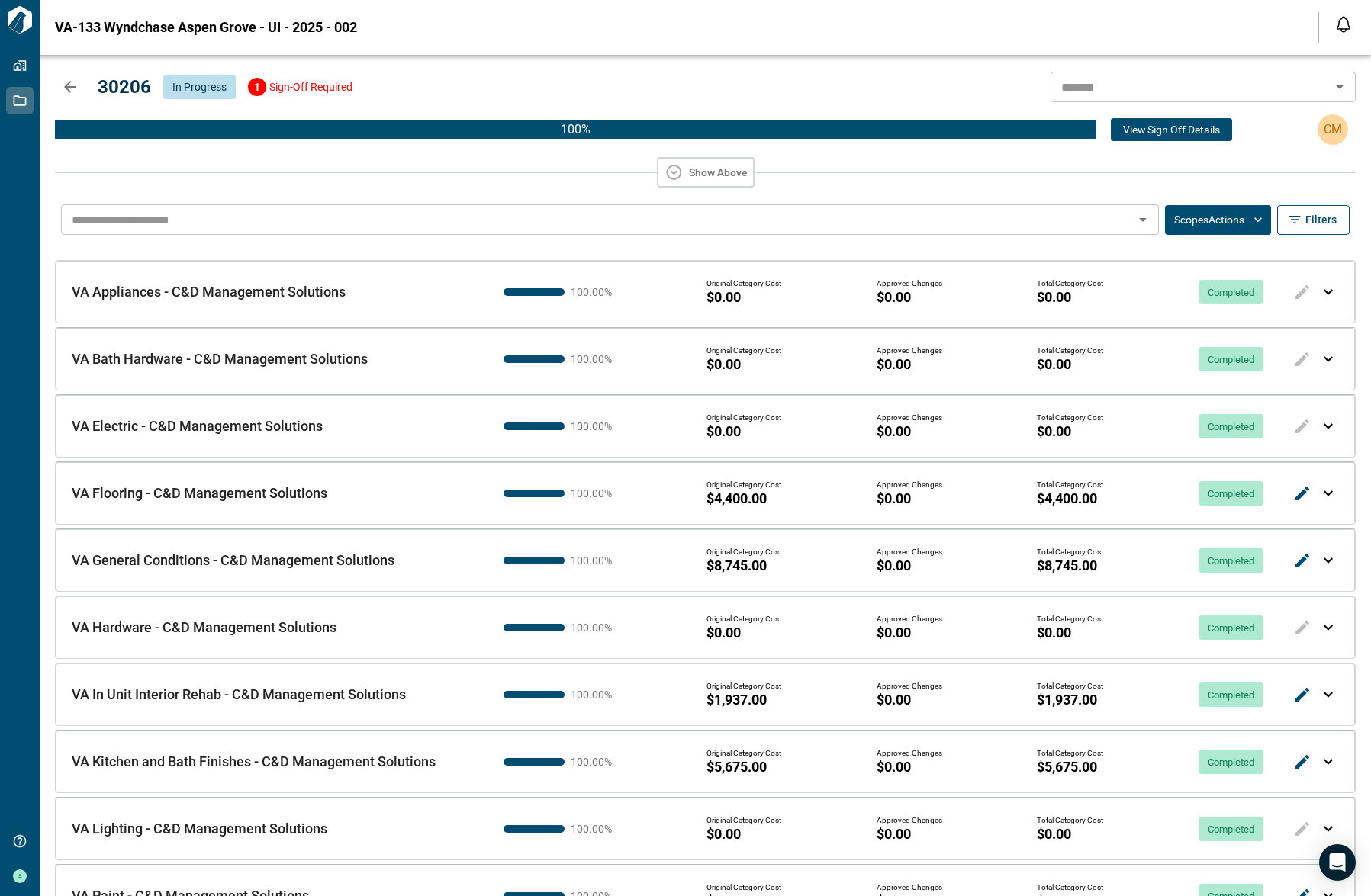click on "VA Flooring - C&D Management Solutions VA Flooring - C&D Management Solutions 100.00 % Original Category Cost $4,400.00 Approved Changes $0.00 Total Category Cost $4,400.00 Completed" at bounding box center [705, 493] 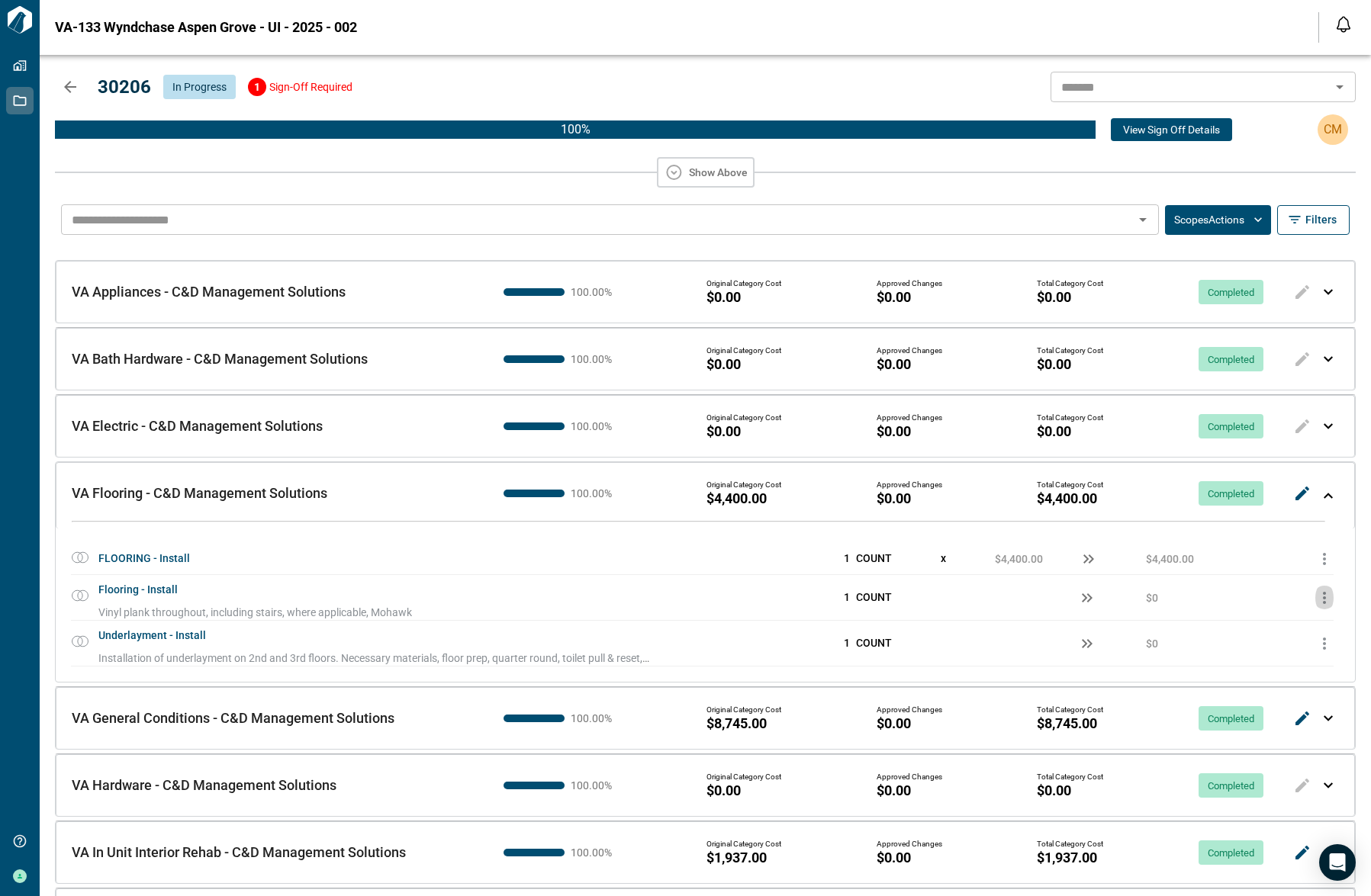 click 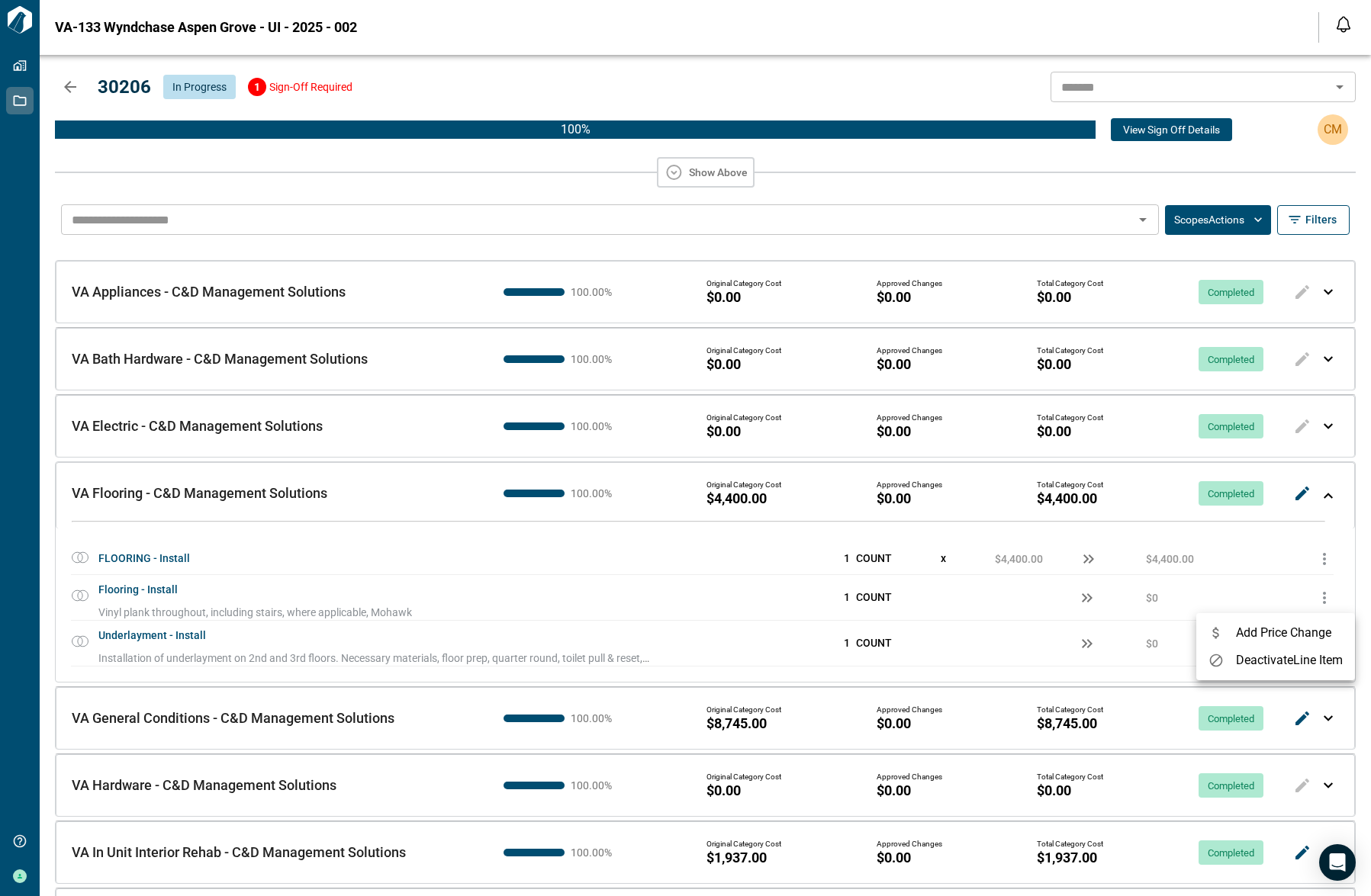 click on "Add Price Change" at bounding box center (1283, 632) 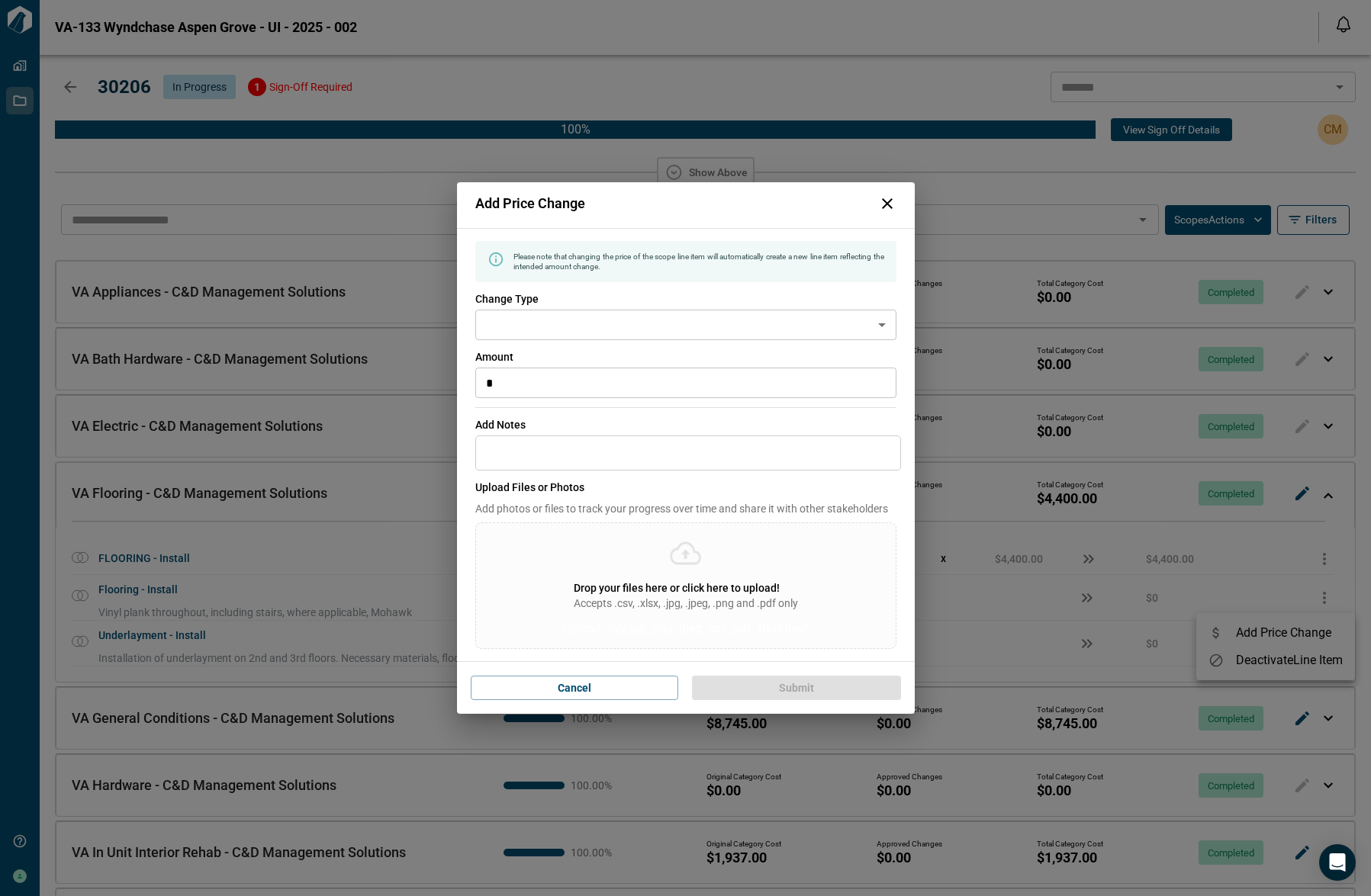 click 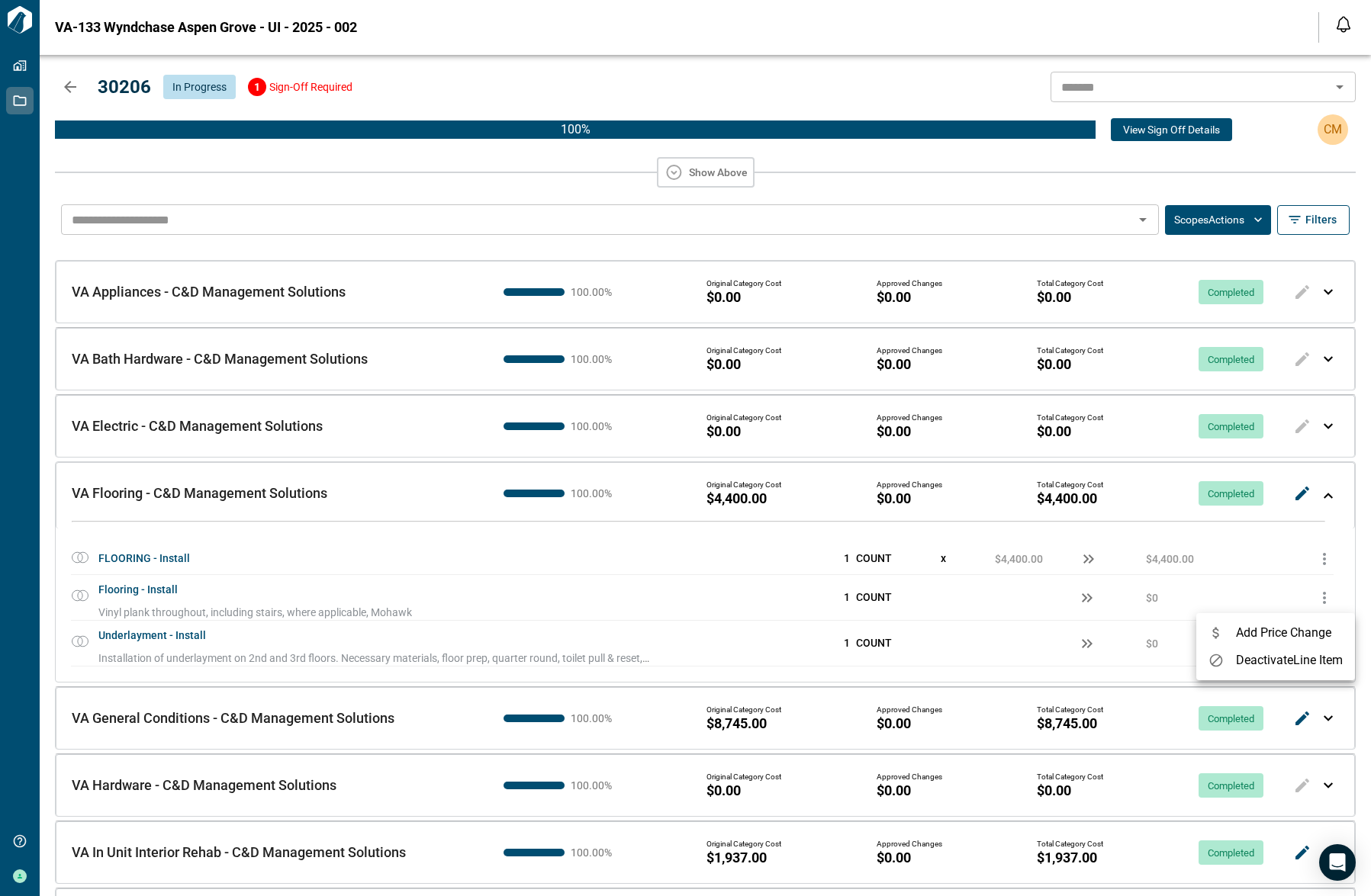 click at bounding box center (685, 448) 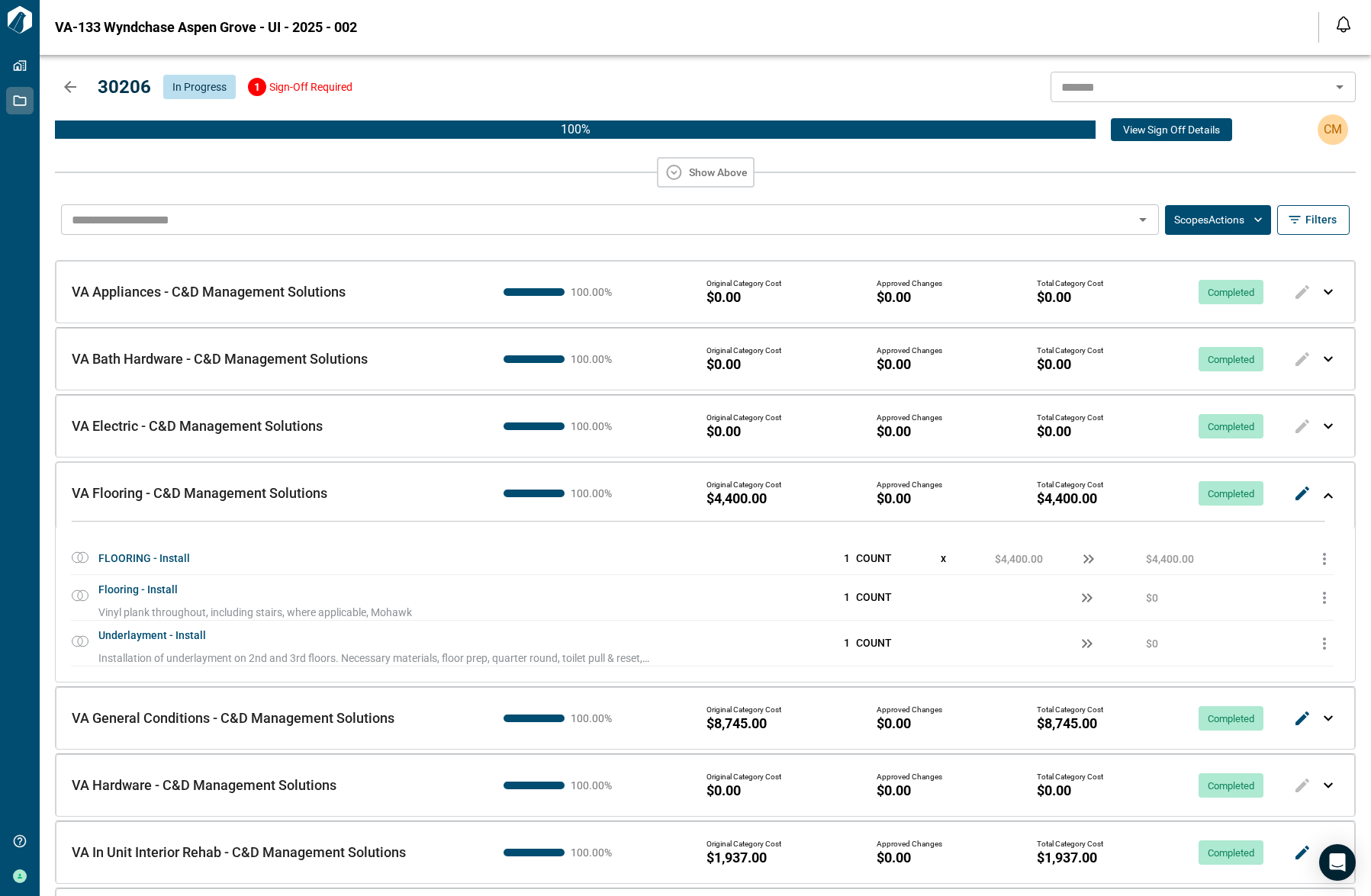 click on "Show Above" at bounding box center (705, 172) 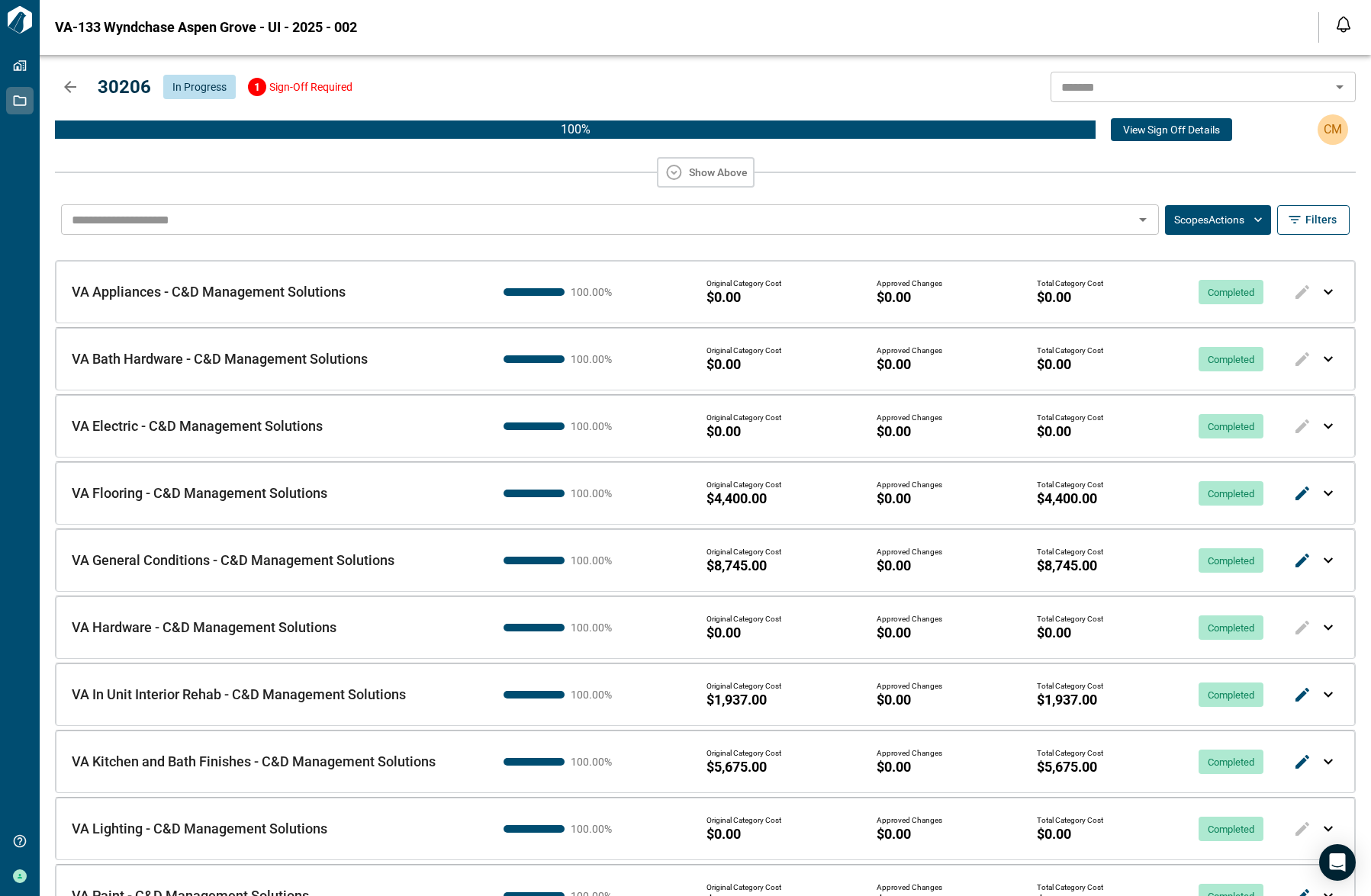 scroll, scrollTop: 102, scrollLeft: 0, axis: vertical 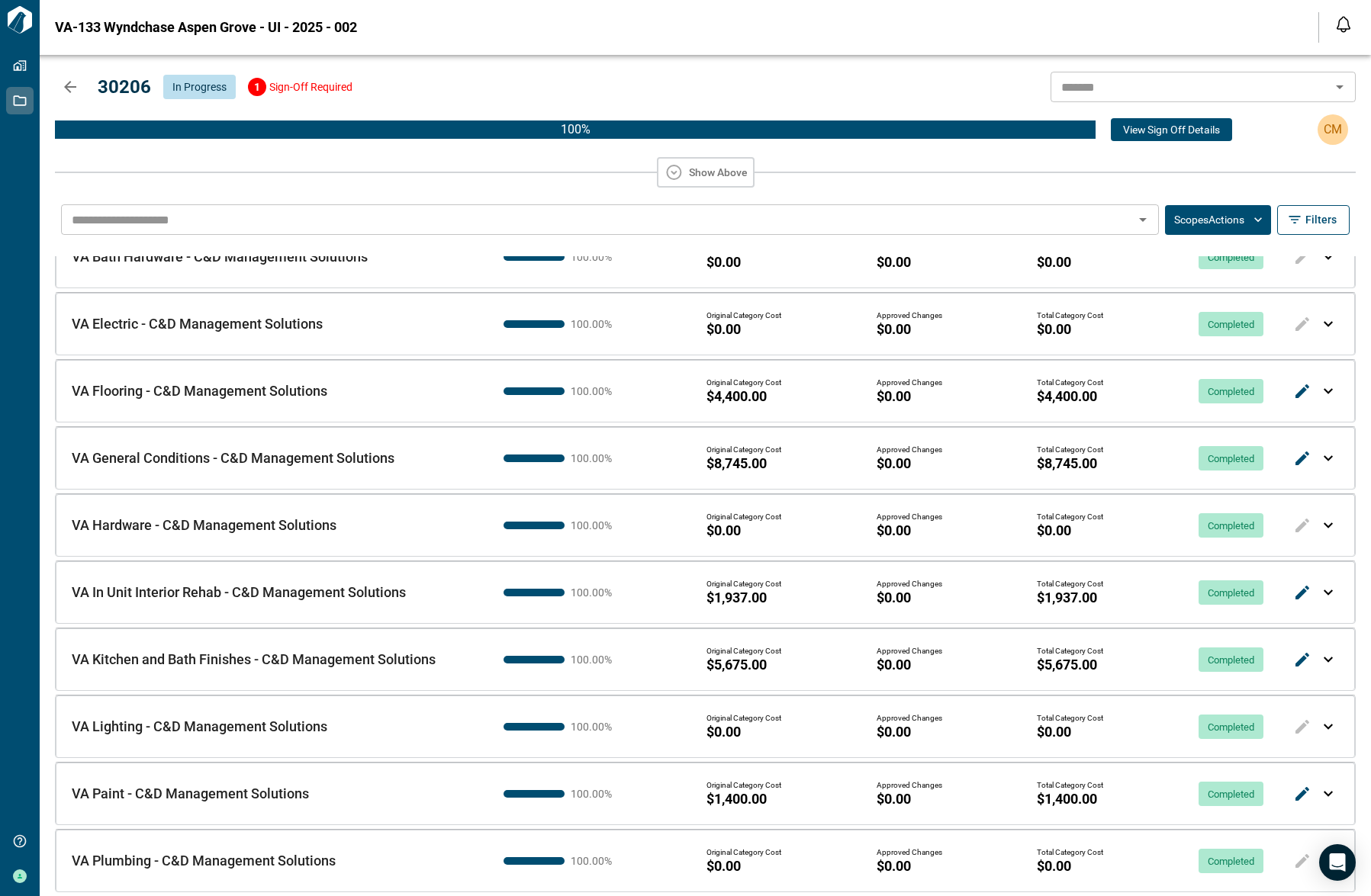 click at bounding box center (1328, 525) 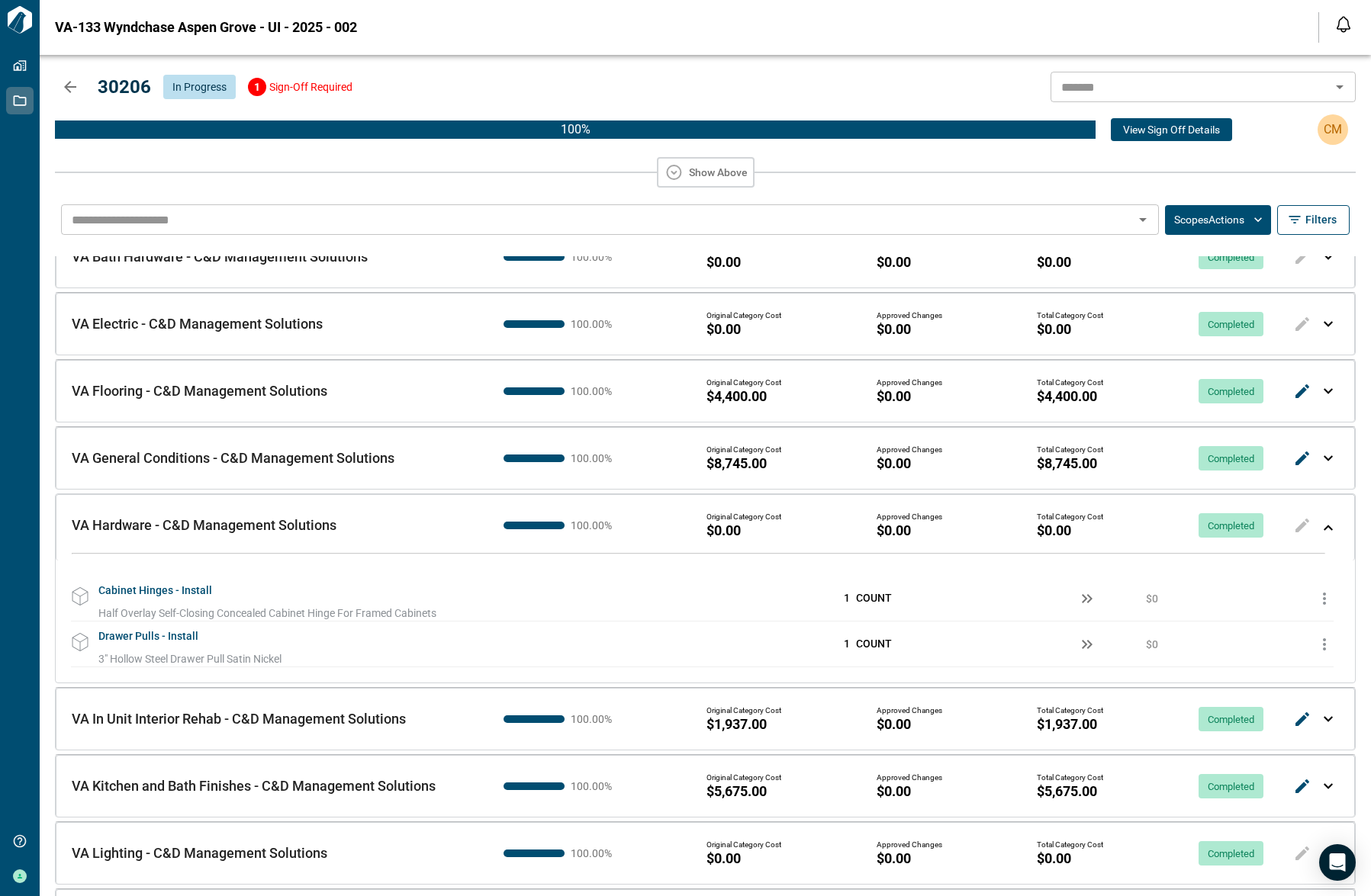 click 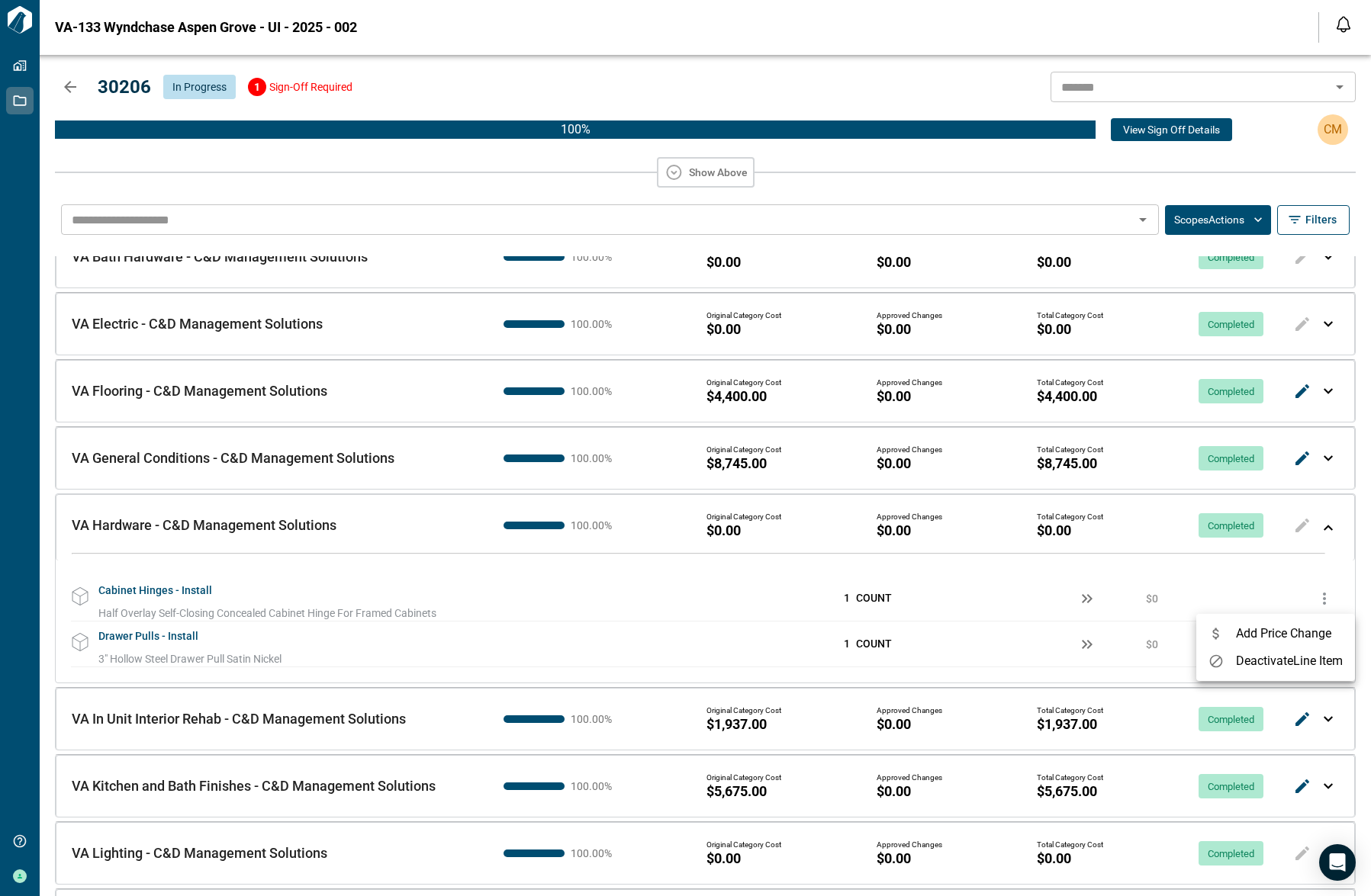 click at bounding box center [685, 448] 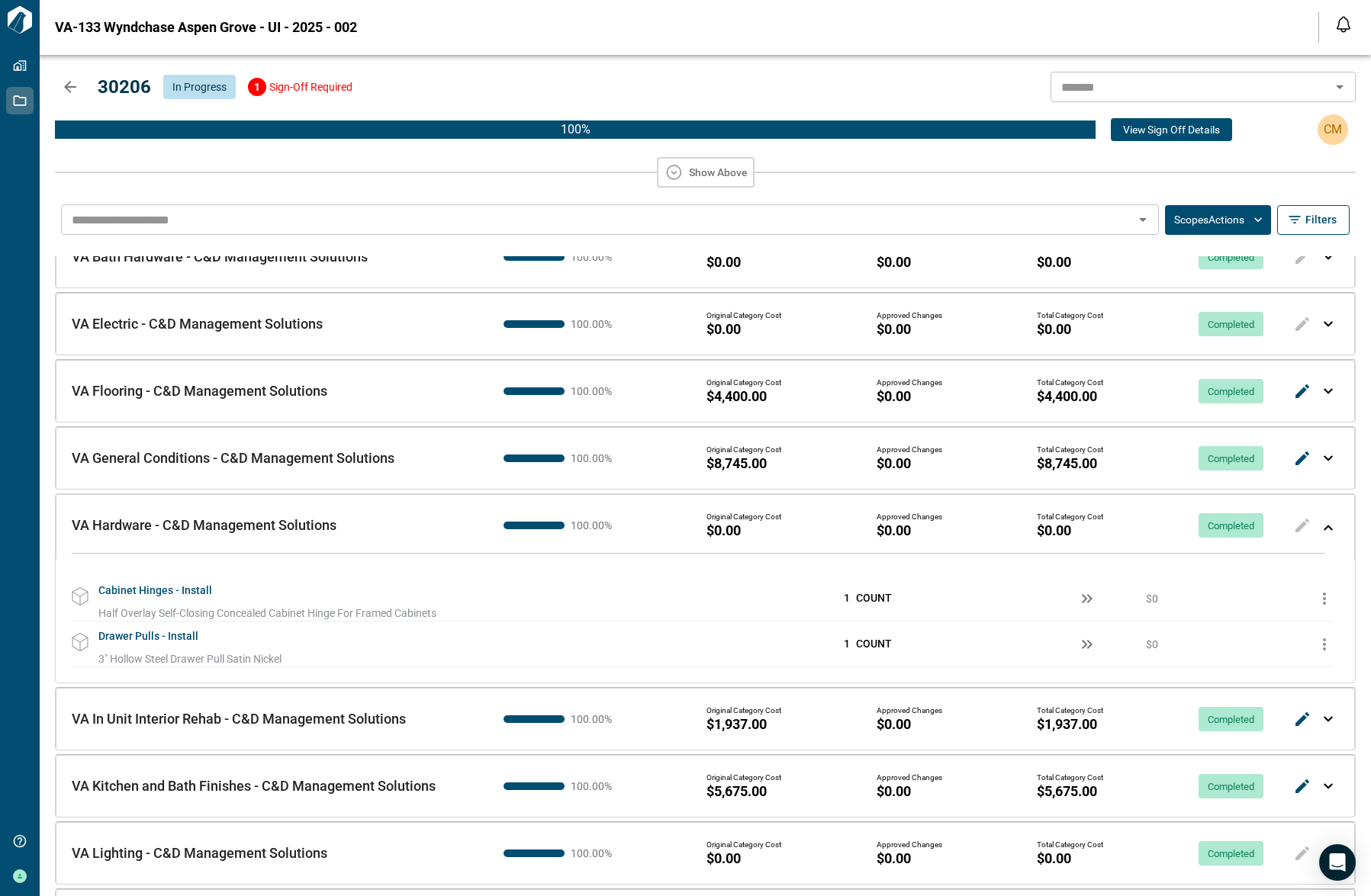 click on "VA Hardware - C&D Management Solutions VA Hardware - C&D Management Solutions 100.00 % Original Category Cost $0.00 Approved Changes $0.00 Total Category Cost $0.00 Completed" at bounding box center [705, 527] 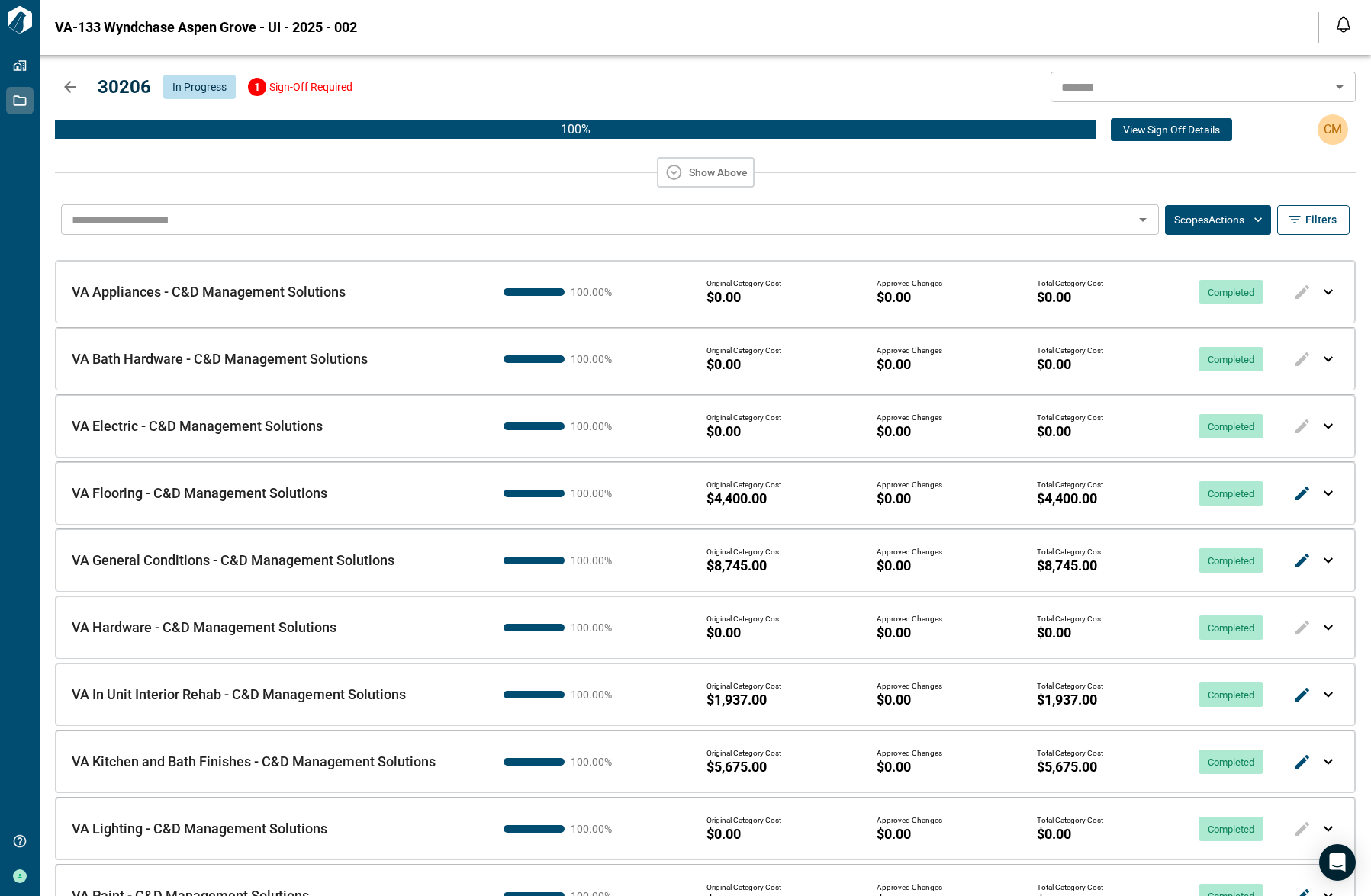 scroll, scrollTop: 102, scrollLeft: 0, axis: vertical 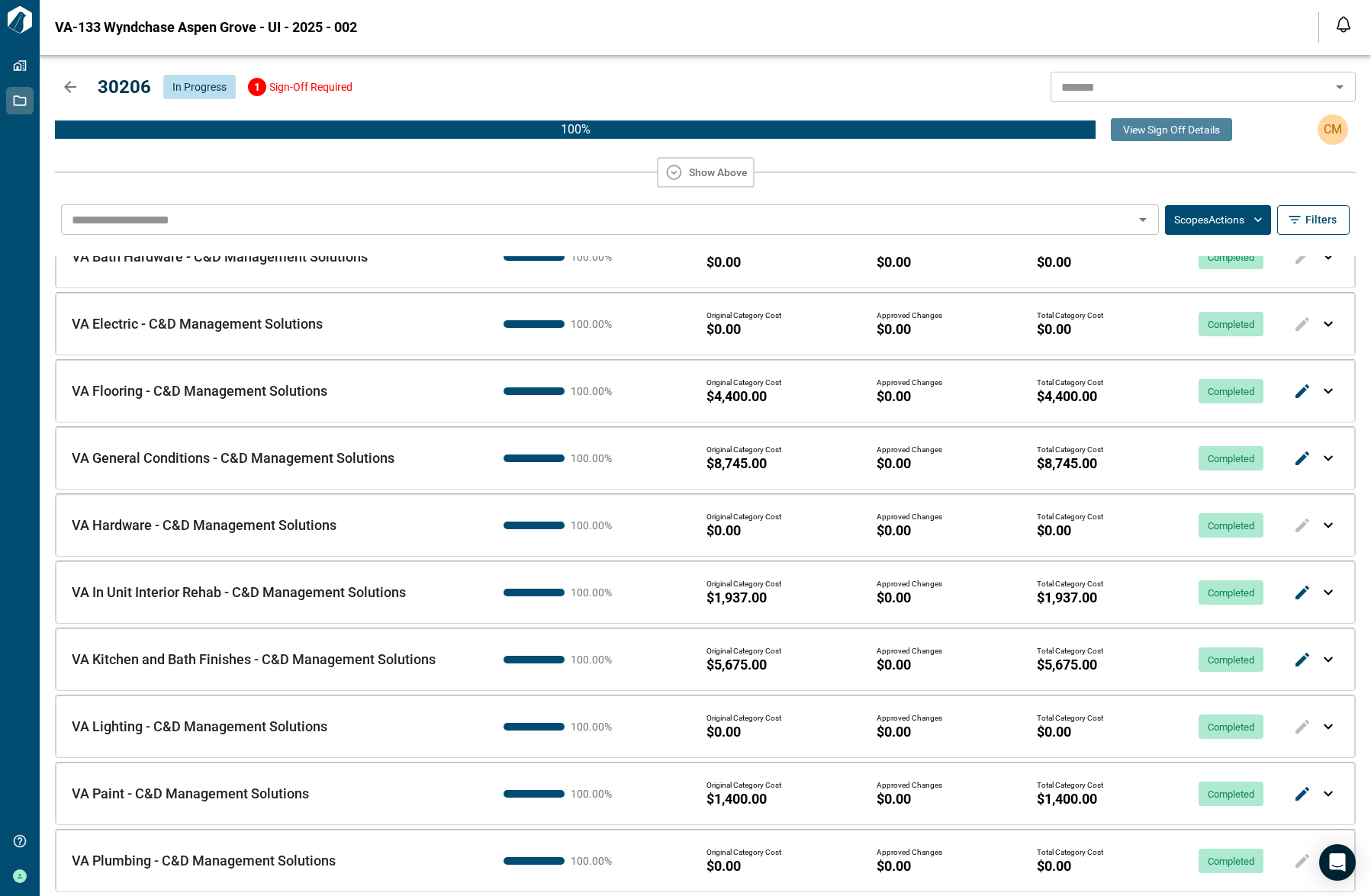 click on "View Sign Off Details" at bounding box center [1171, 130] 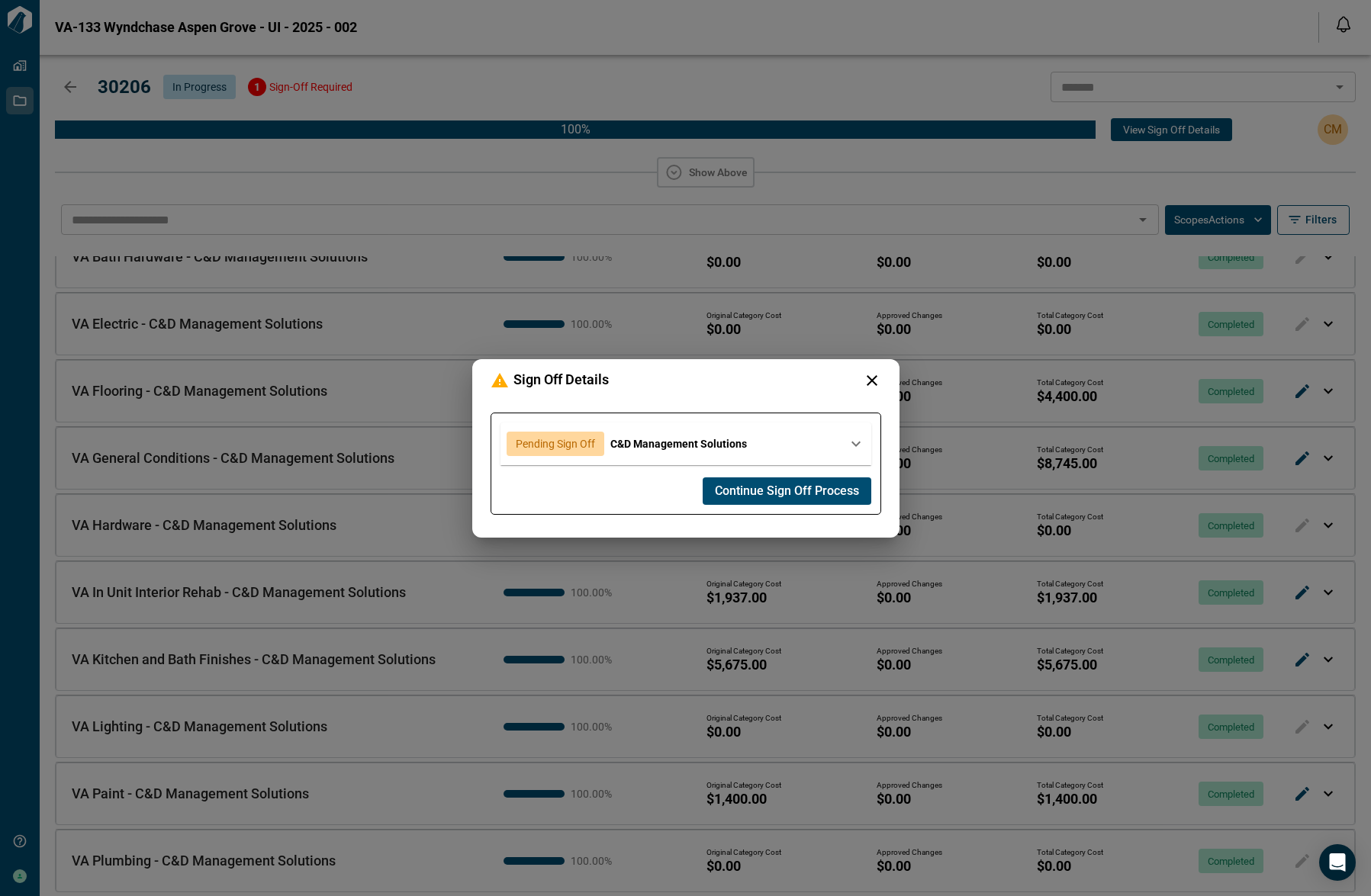 click 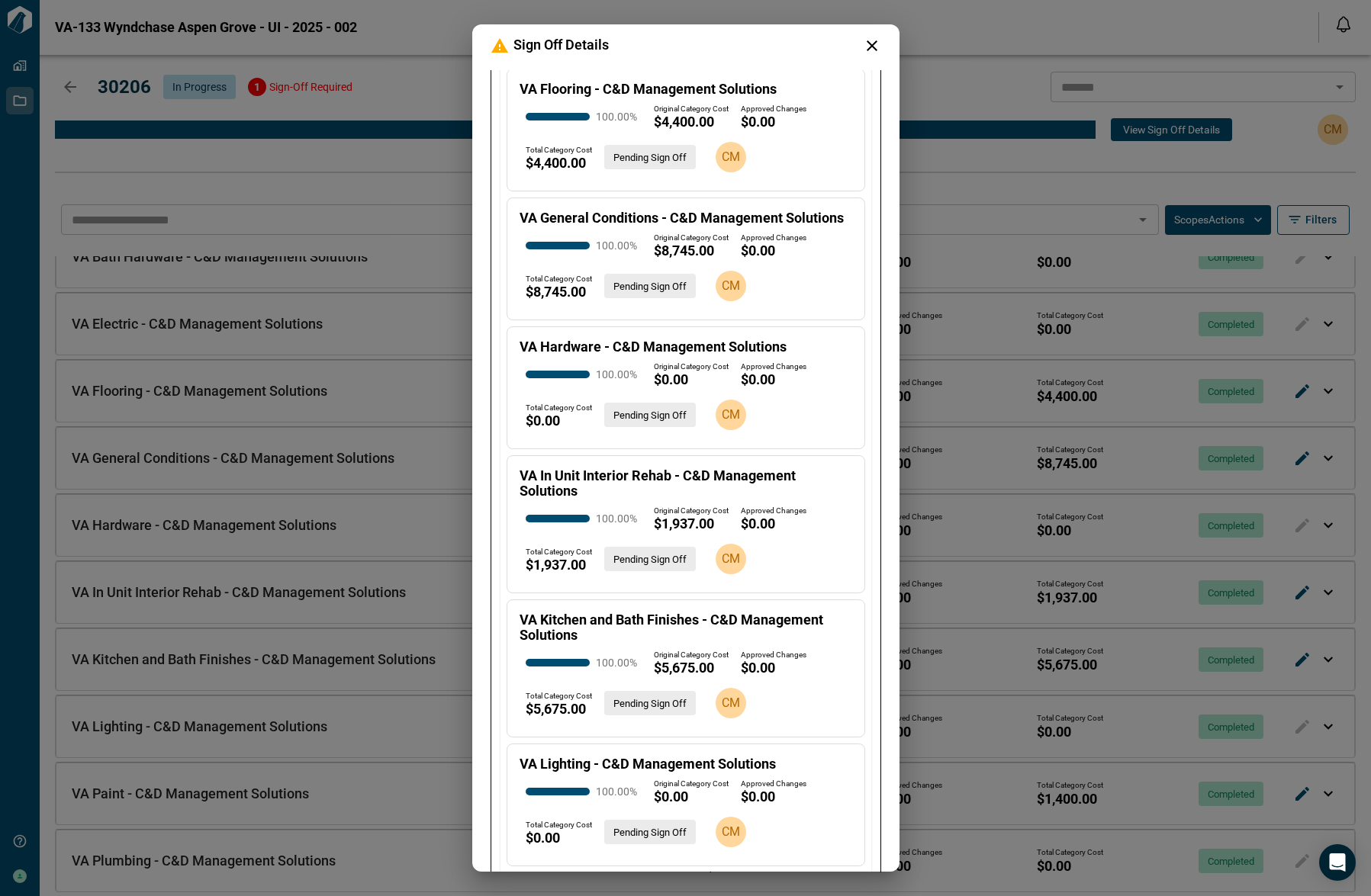 scroll, scrollTop: 0, scrollLeft: 0, axis: both 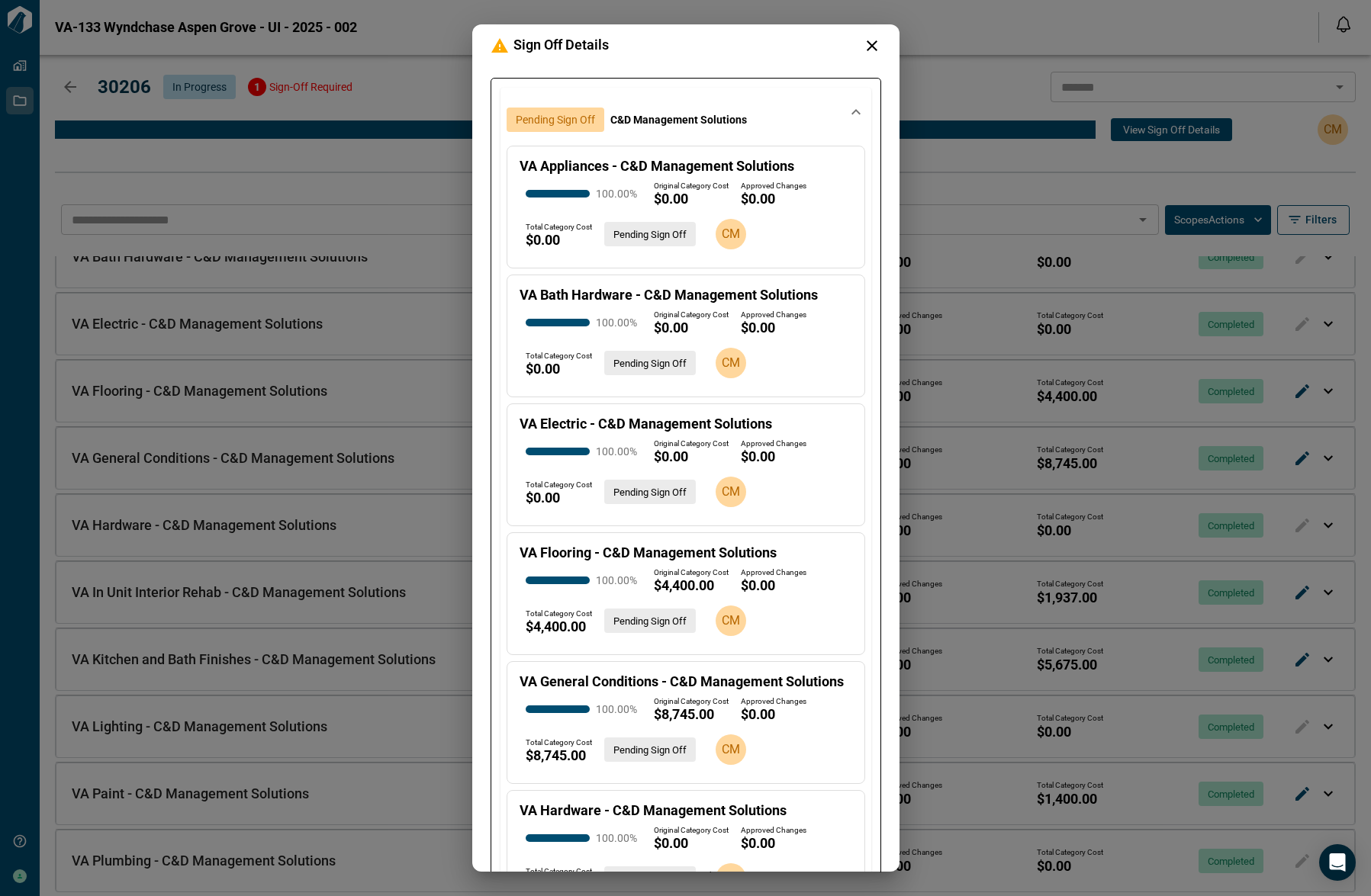 click 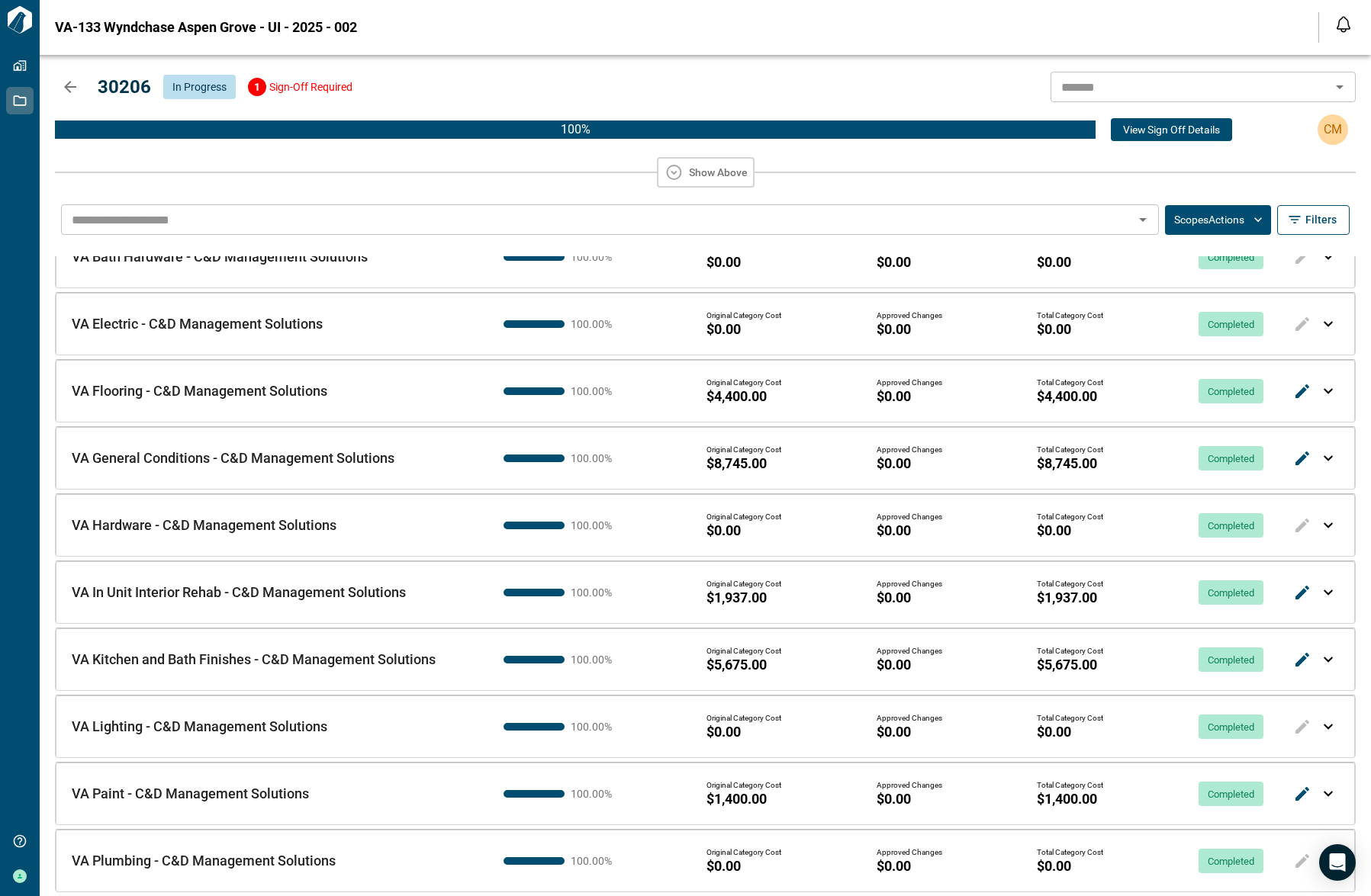 click on "Scopes  Actions" at bounding box center [1218, 220] 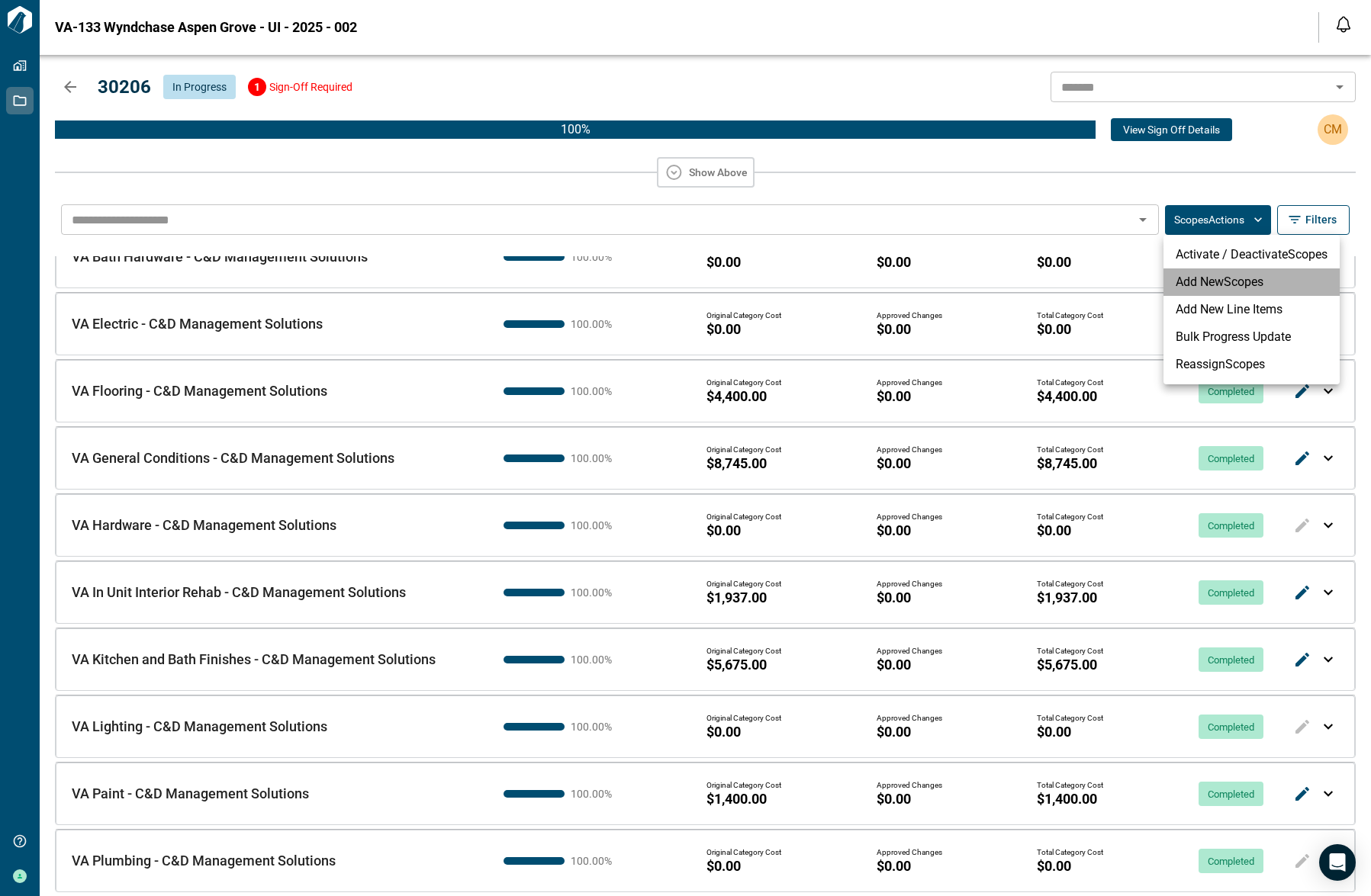 click on "Add New  Scopes" at bounding box center [1251, 282] 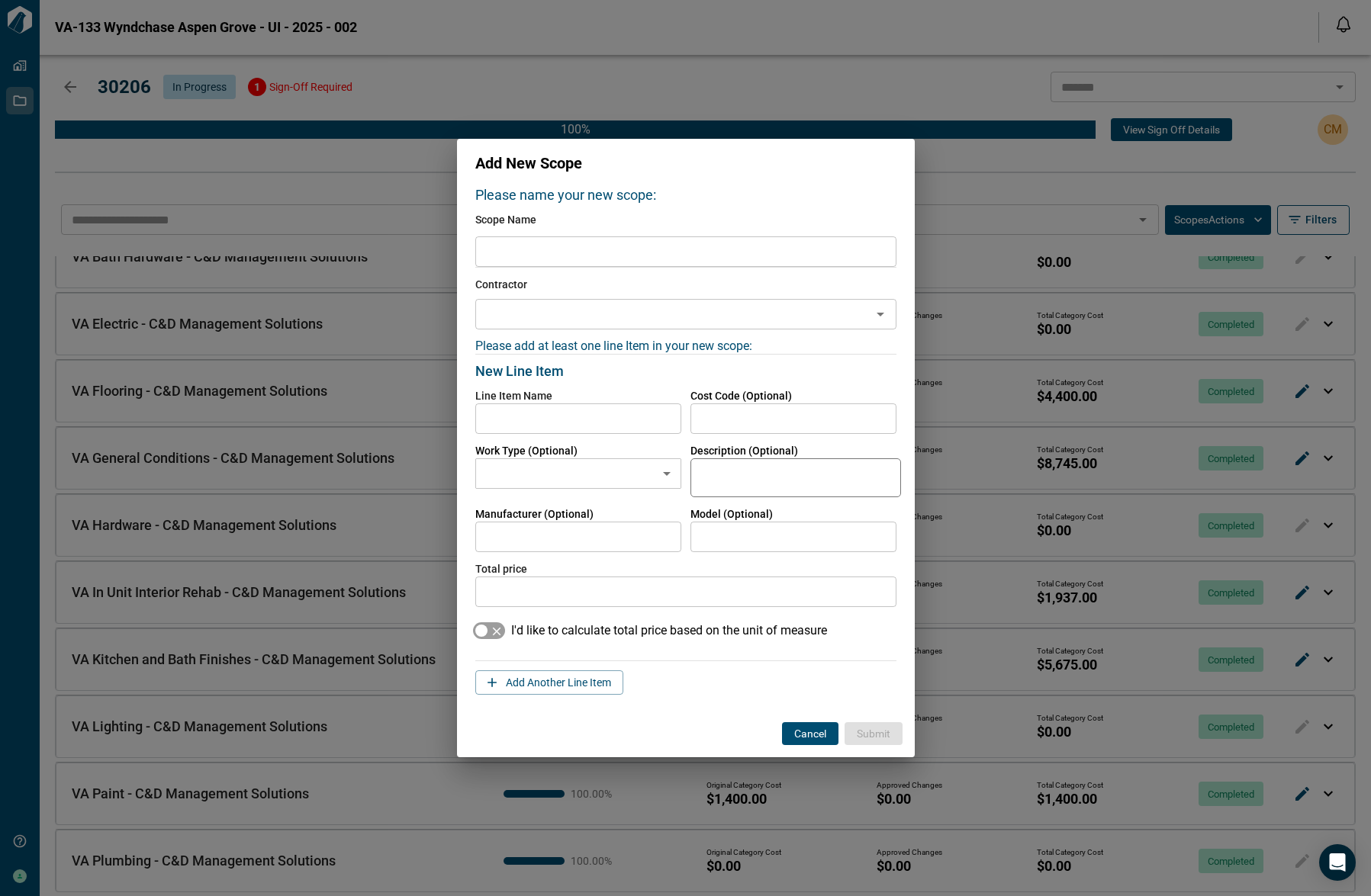 click on "Cancel" at bounding box center [810, 734] 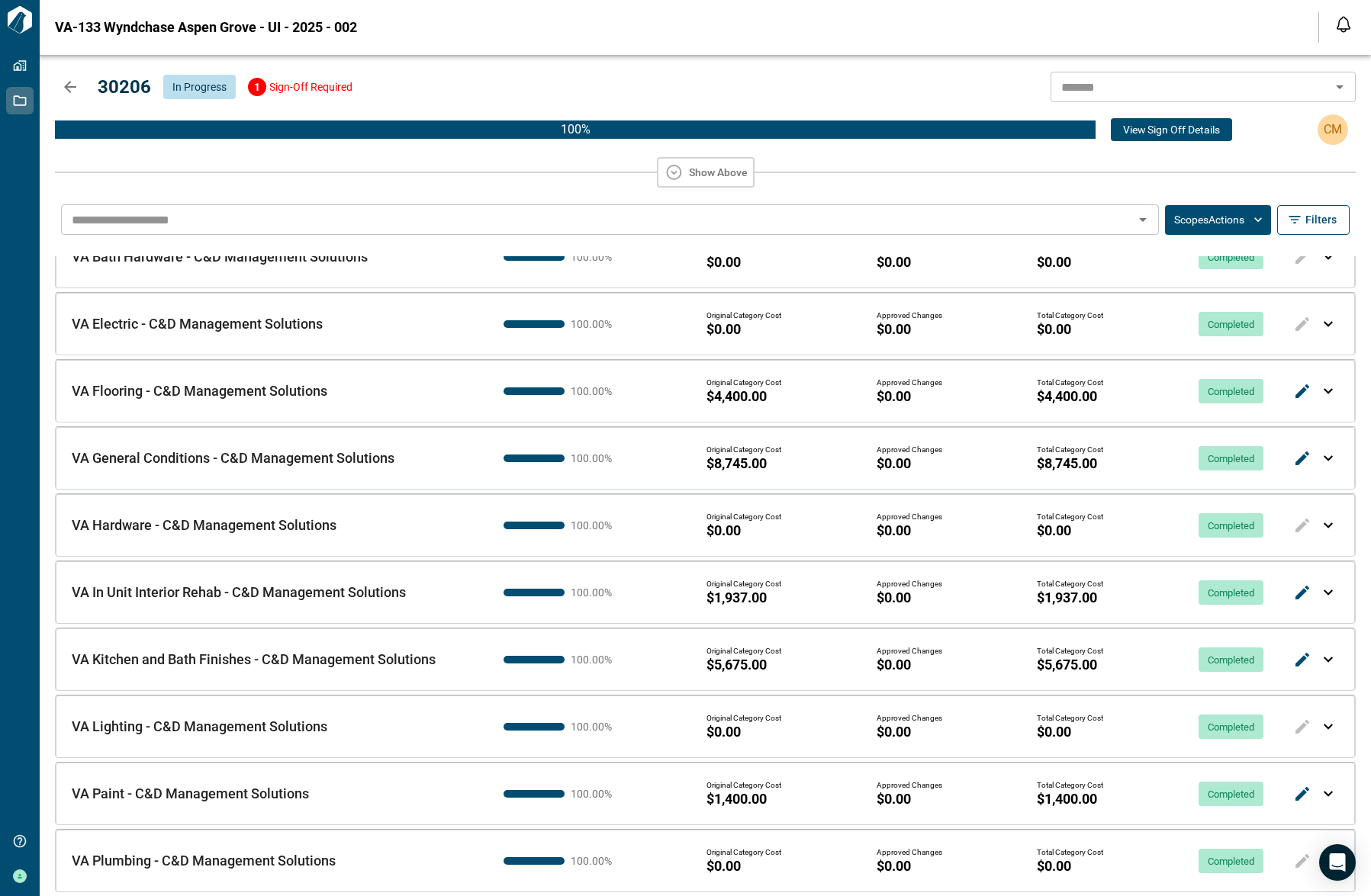 click on "Show Above" at bounding box center (705, 172) 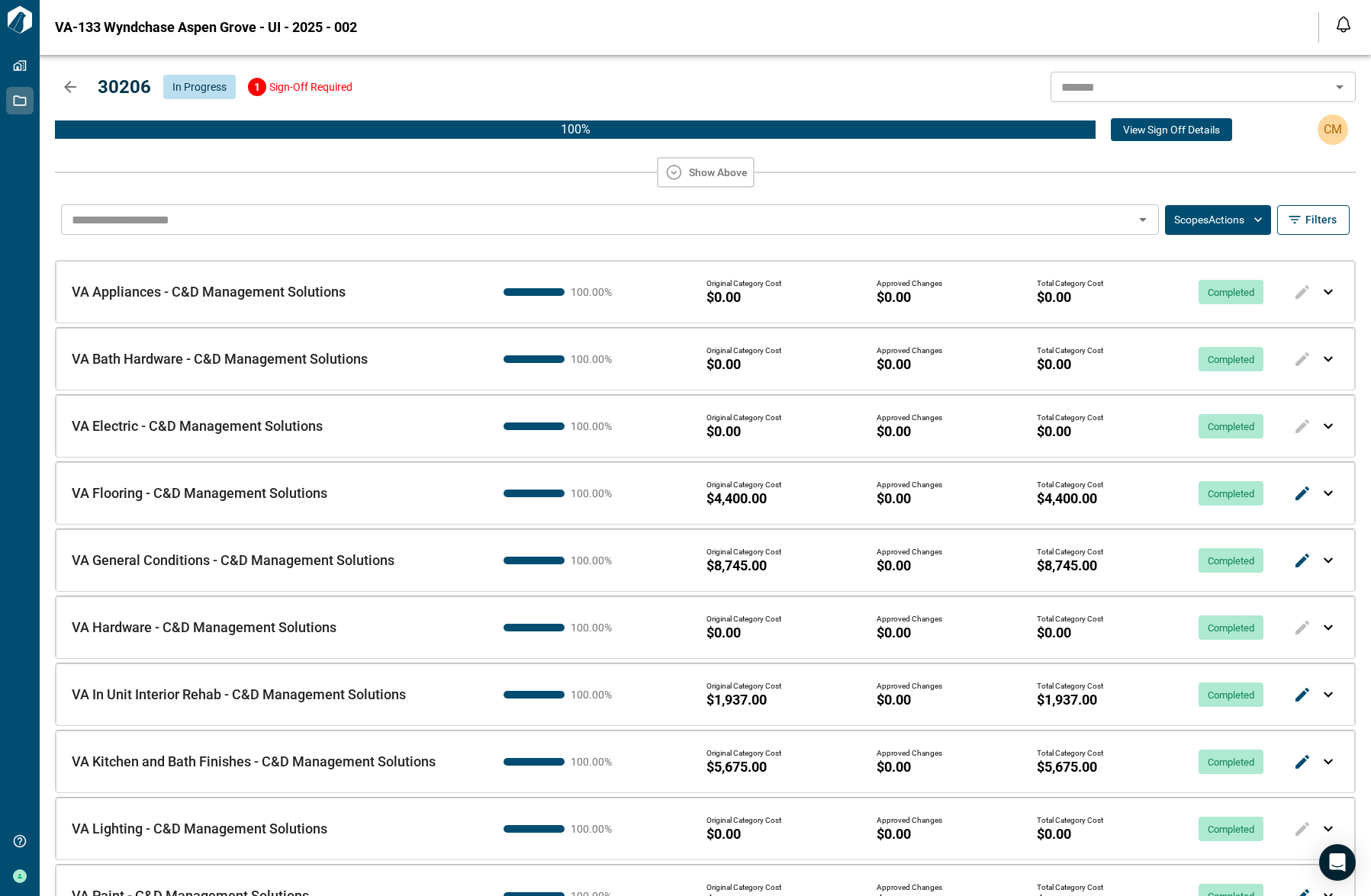 click on "VA Flooring - C&D Management Solutions VA Flooring - C&D Management Solutions 100.00 % Original Category Cost $4,400.00 Approved Changes $0.00 Total Category Cost $4,400.00 Completed" at bounding box center (705, 493) 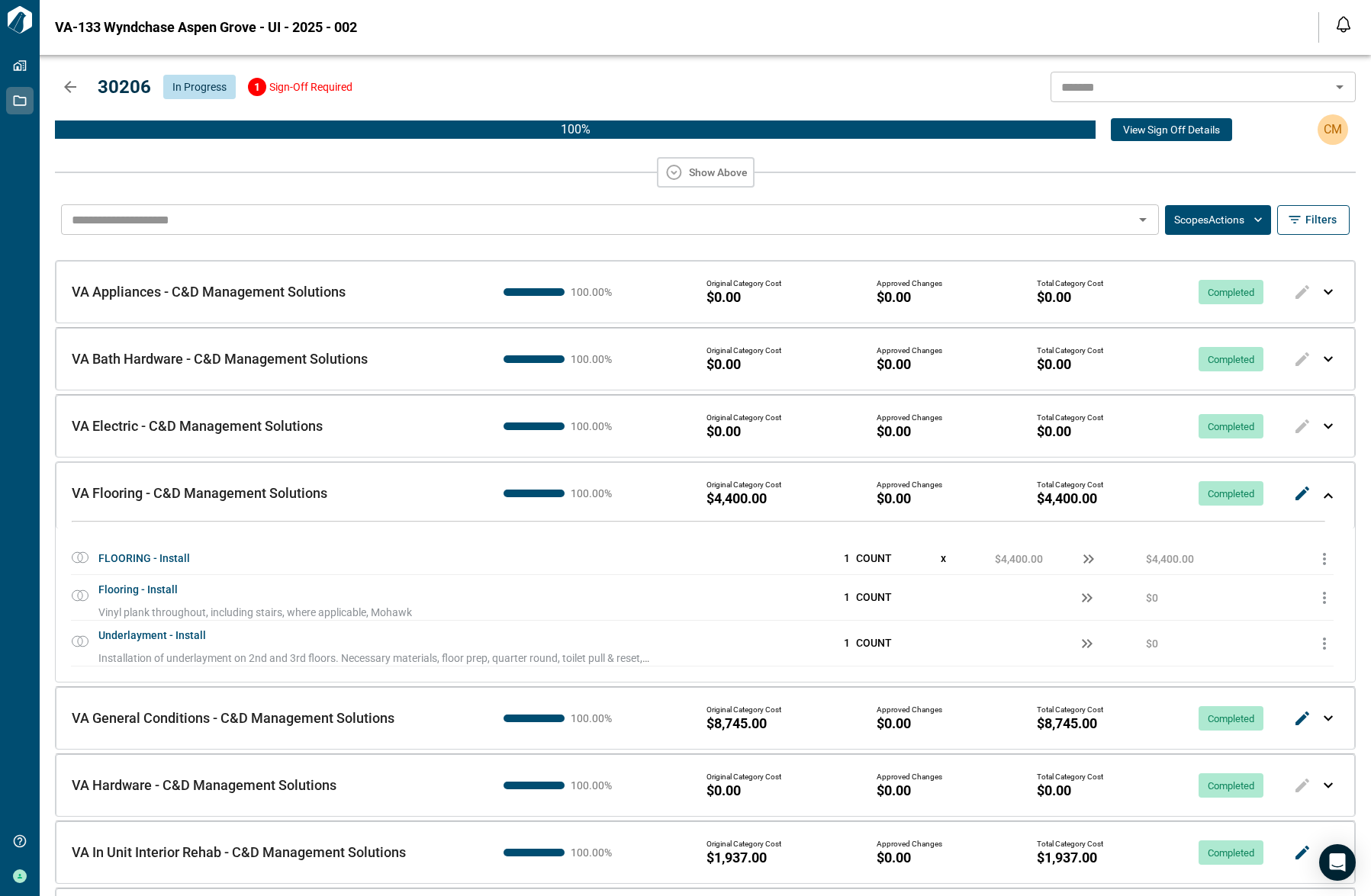 click at bounding box center (1328, 496) 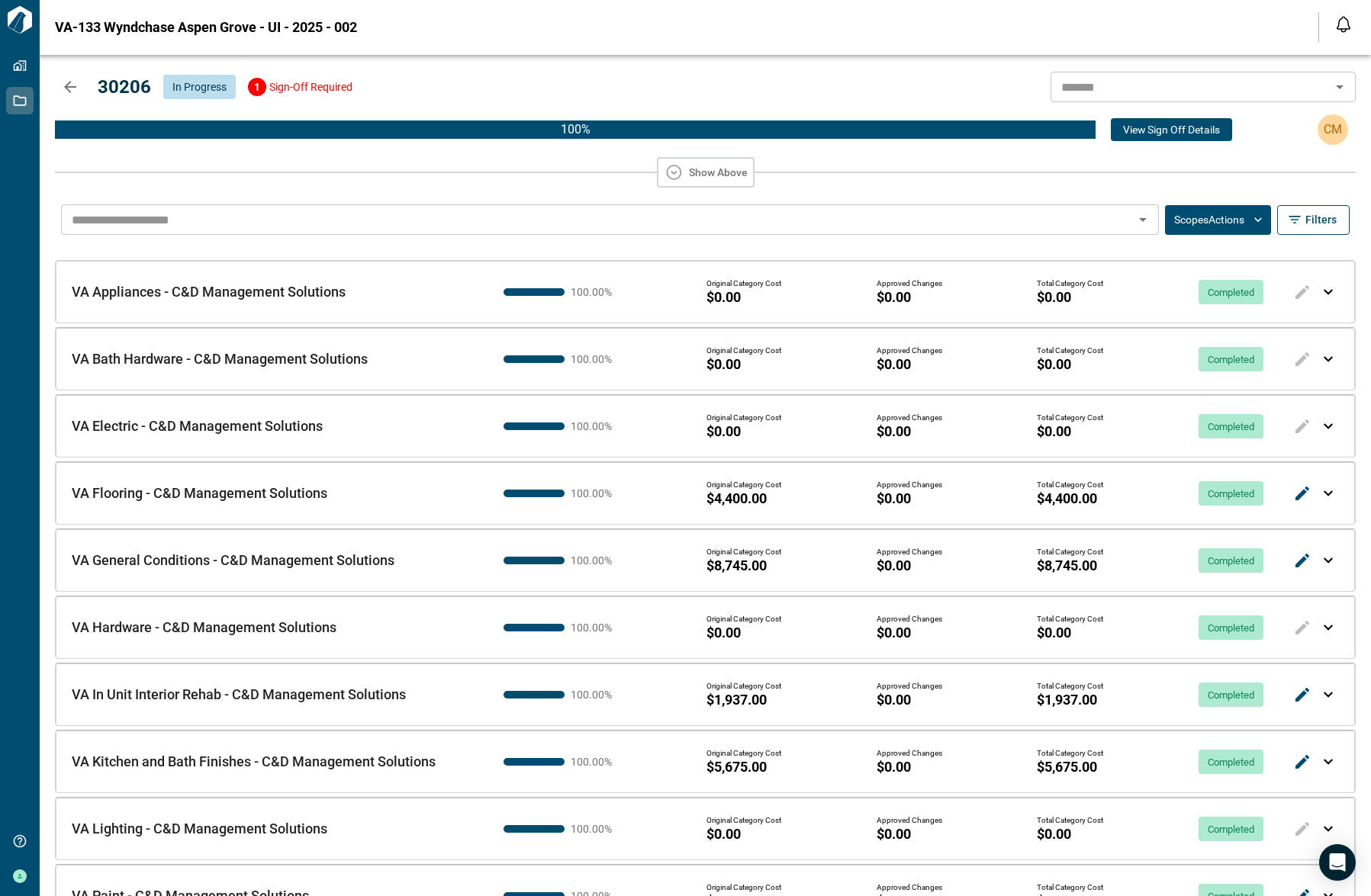 scroll, scrollTop: 102, scrollLeft: 0, axis: vertical 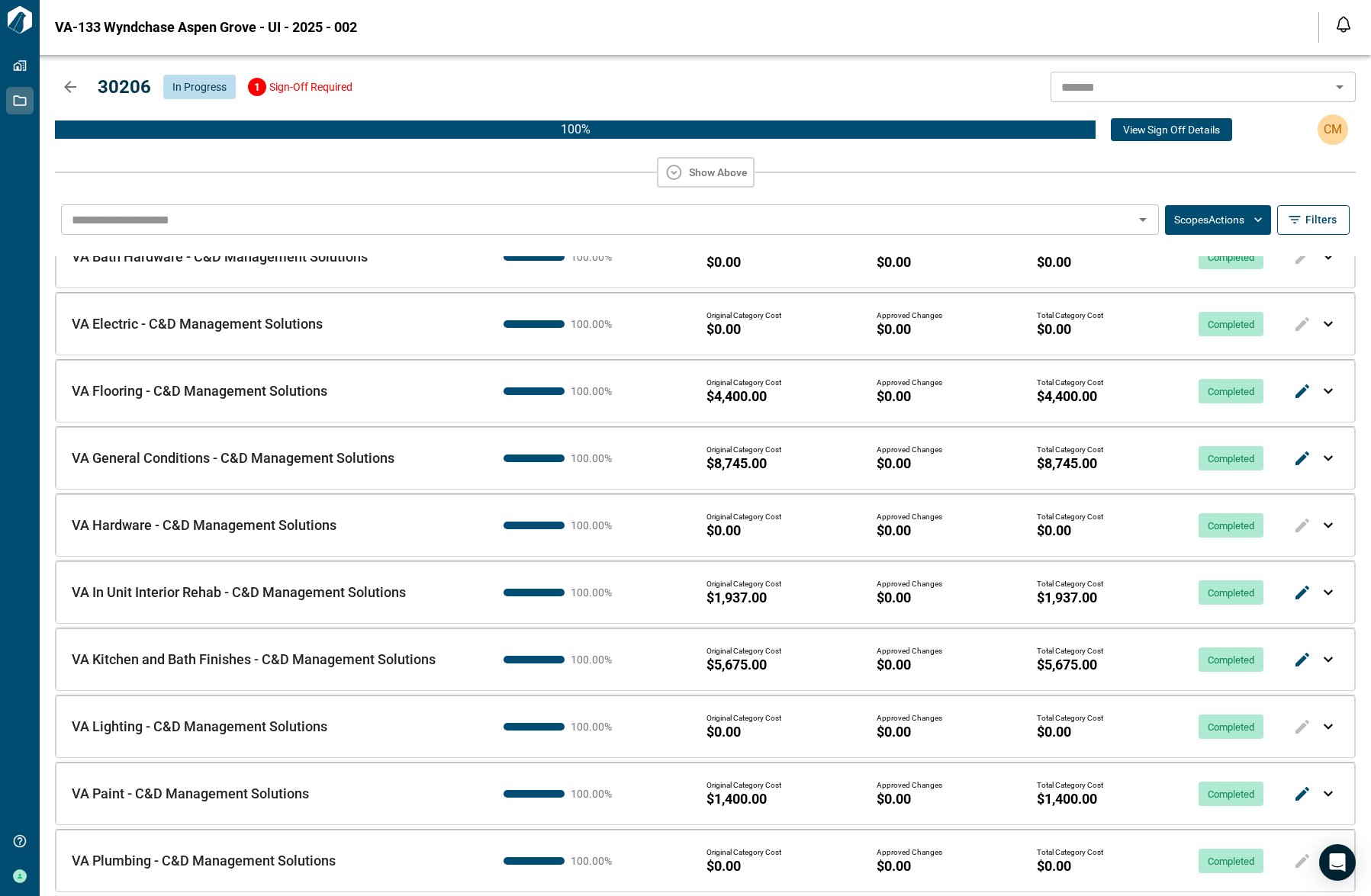 click on "VA Plumbing - C&D Management Solutions VA Plumbing - C&D Management Solutions" at bounding box center (272, 861) 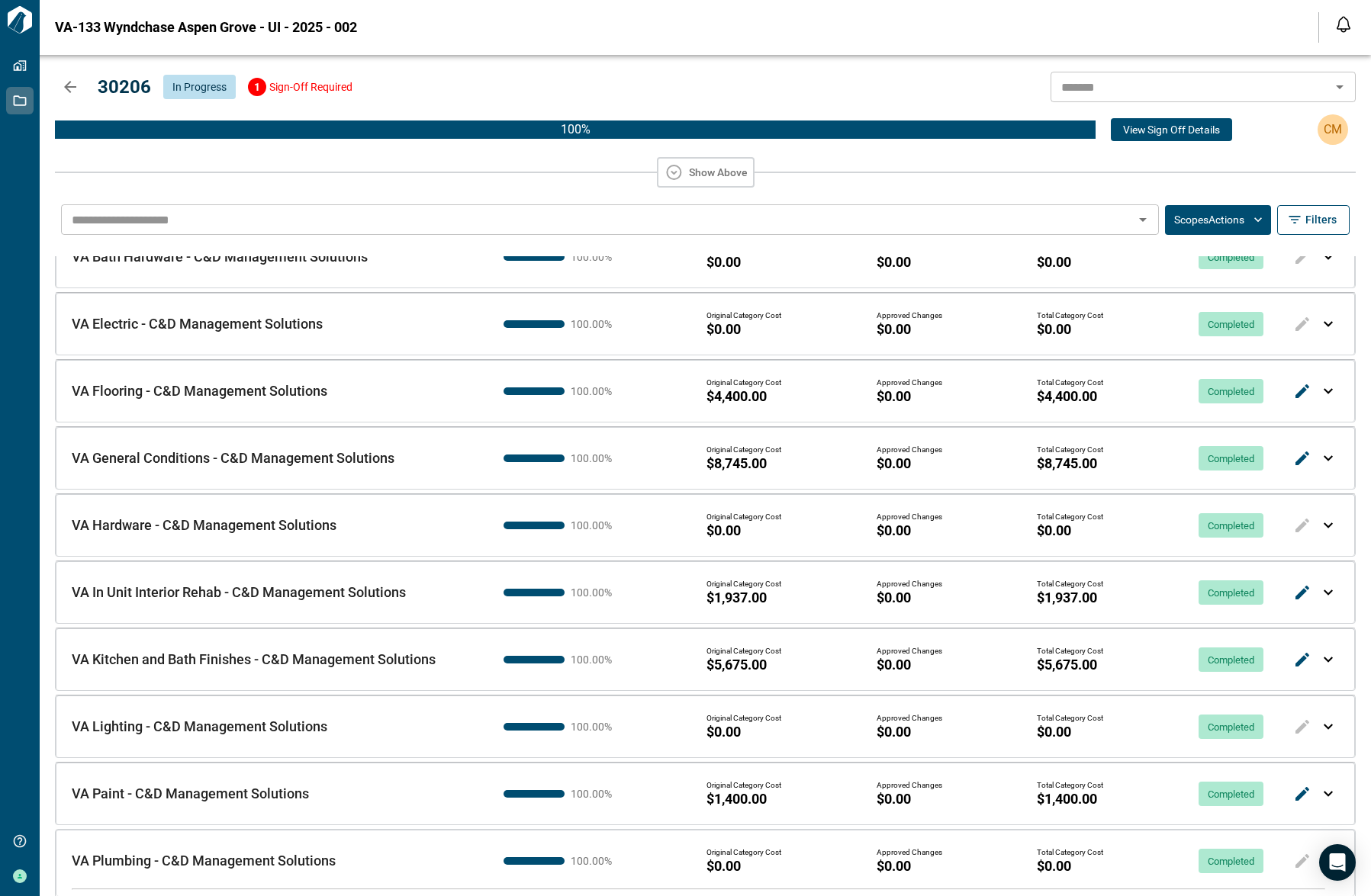 scroll, scrollTop: 363, scrollLeft: 0, axis: vertical 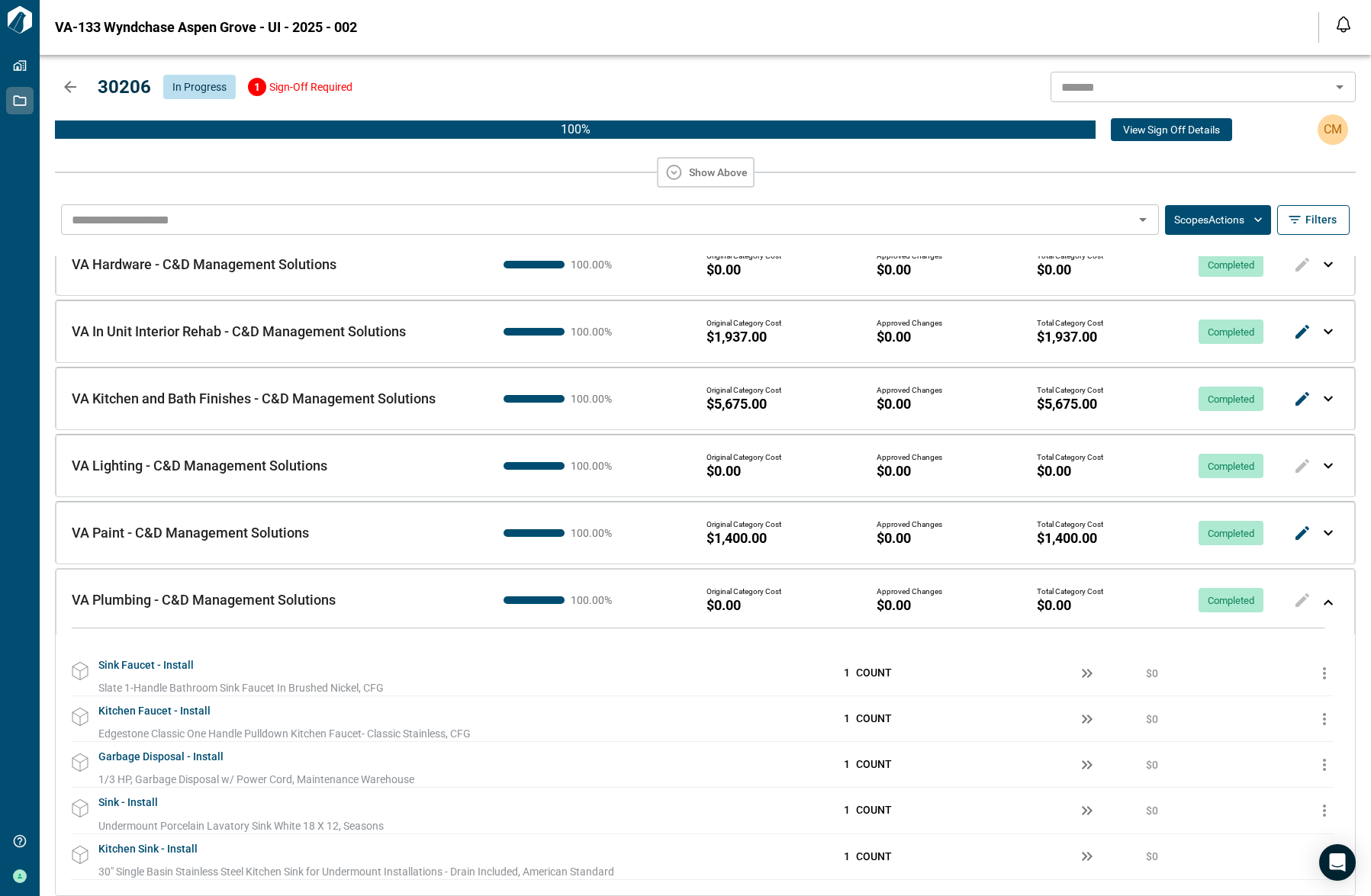 click on "VA Plumbing - C&D Management Solutions VA Plumbing - C&D Management Solutions 100.00 % Original Category Cost $0.00 Approved Changes $0.00 Total Category Cost $0.00 Completed" at bounding box center (705, 602) 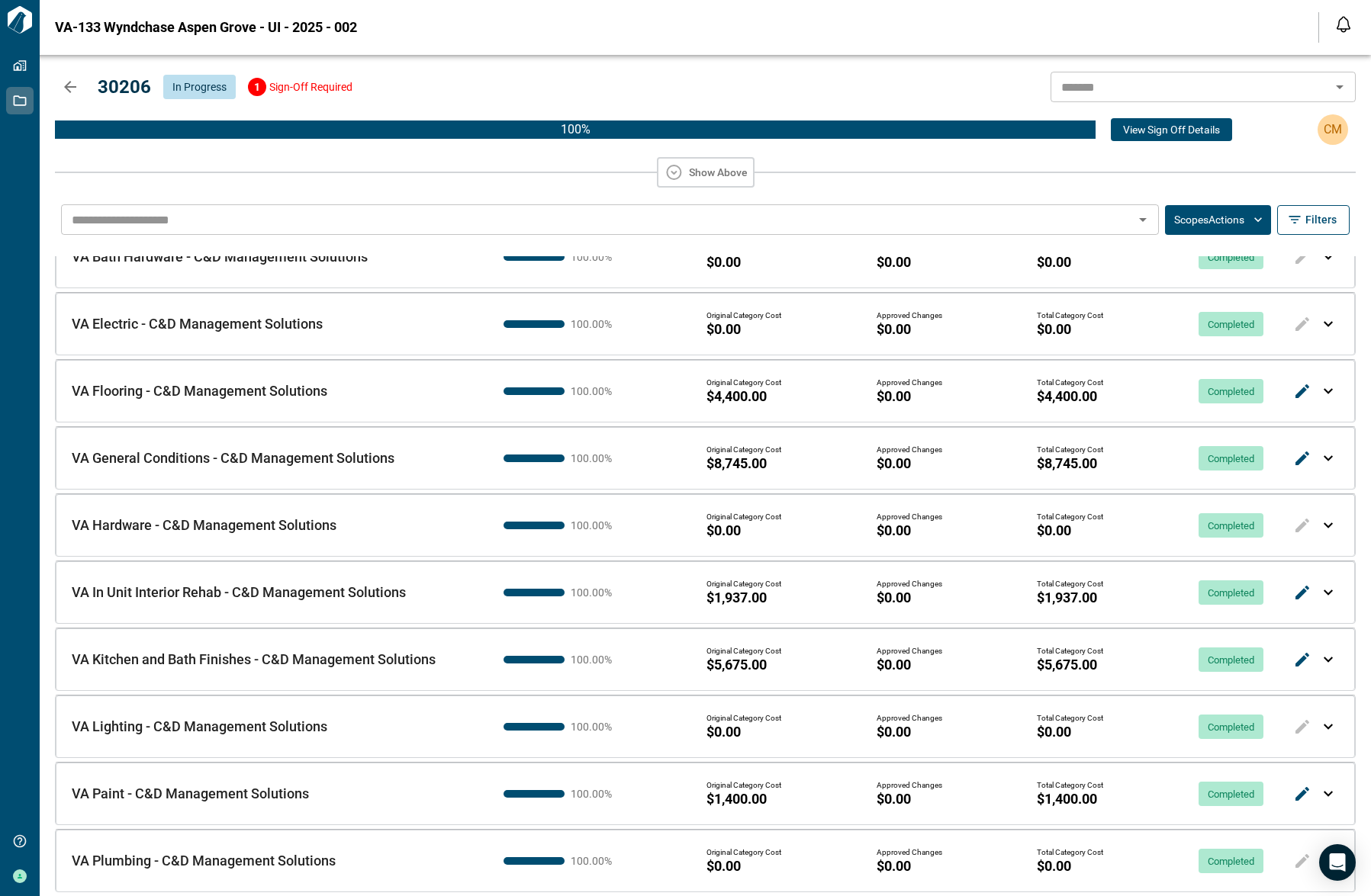 scroll, scrollTop: 102, scrollLeft: 0, axis: vertical 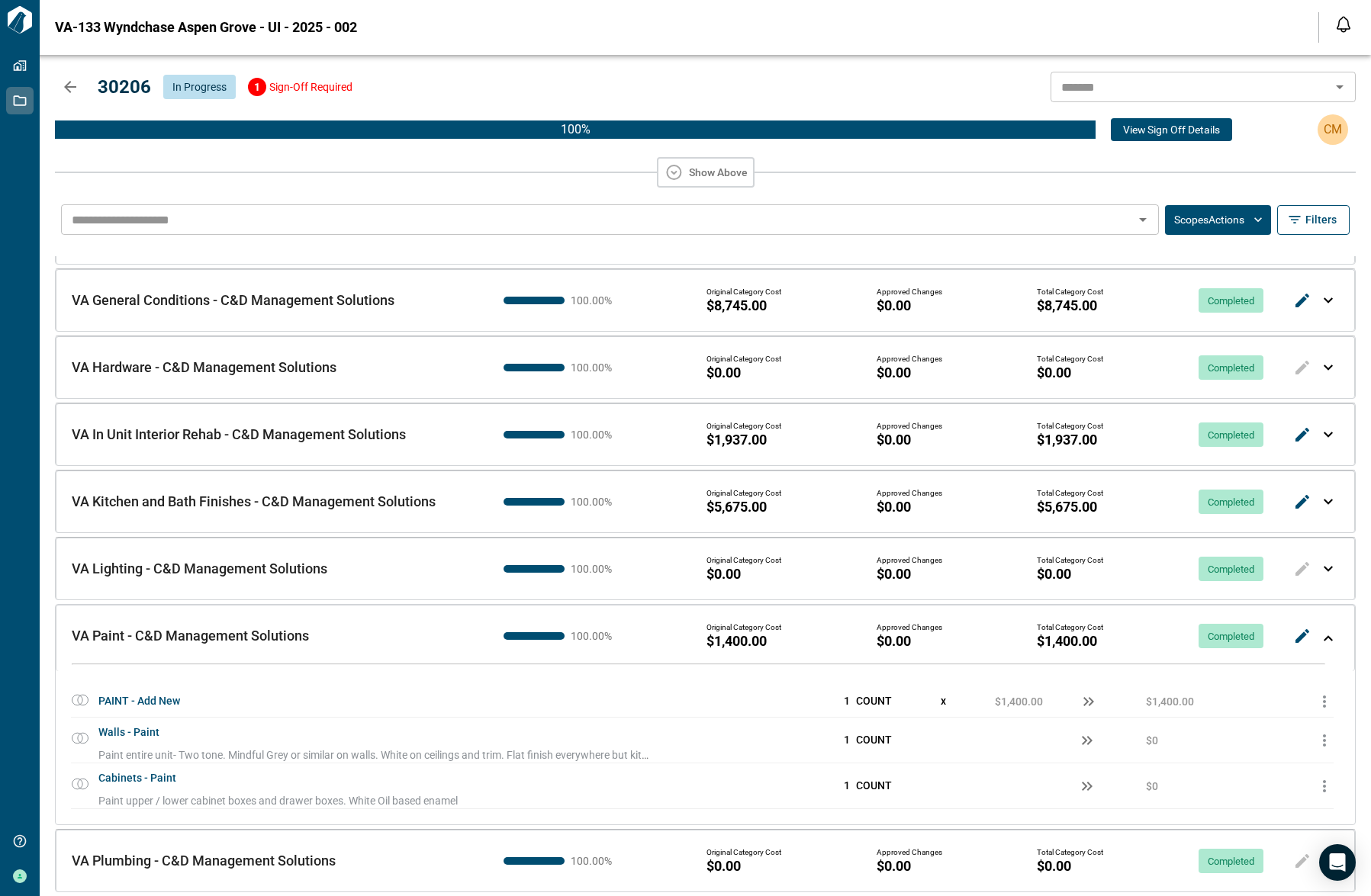click on "VA Paint - C&D Management Solutions VA Paint - C&D Management Solutions 100.00 % Original Category Cost $1,400.00 Approved Changes $0.00 Total Category Cost $1,400.00 Completed" at bounding box center [705, 637] 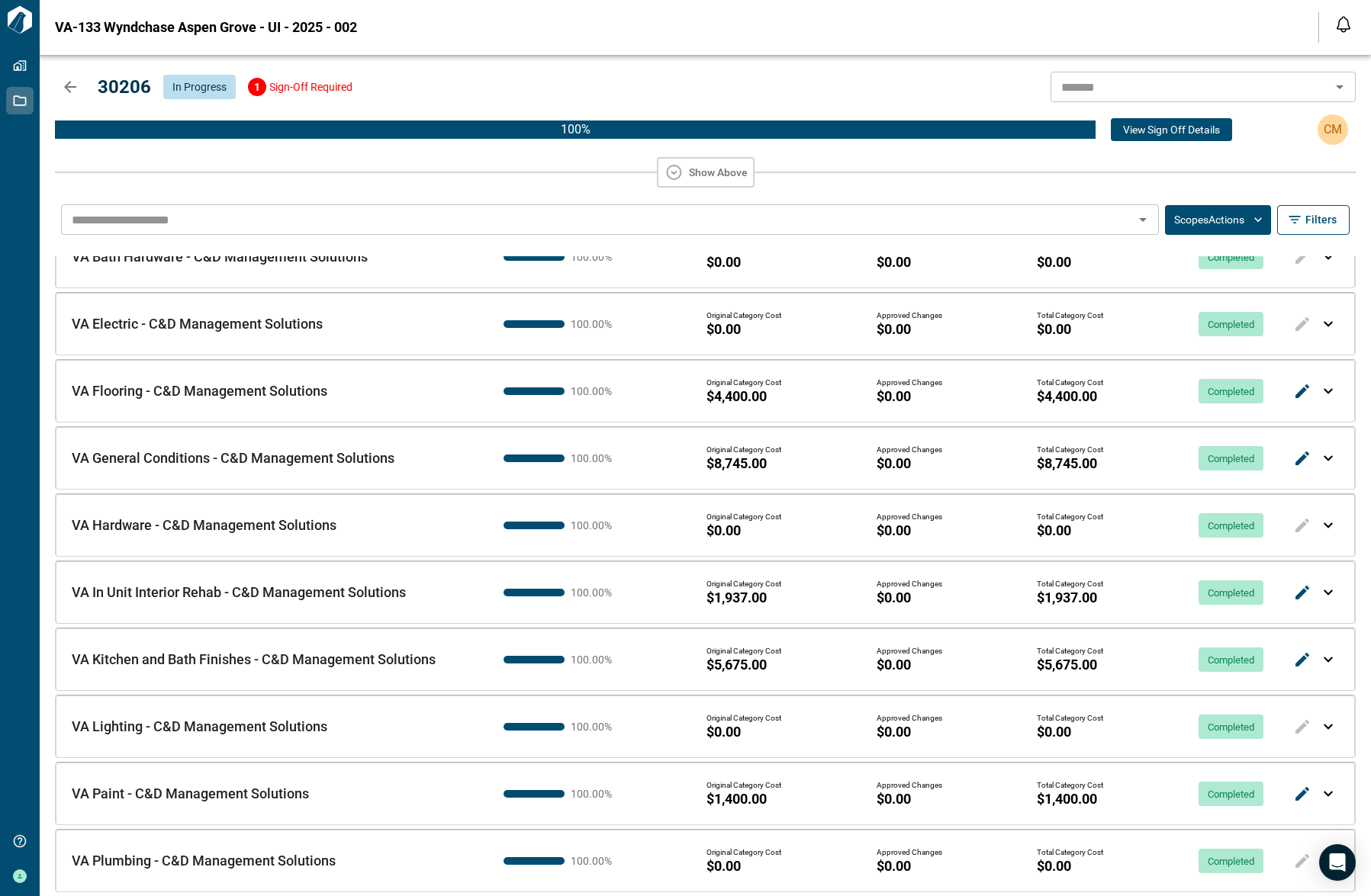 scroll, scrollTop: 0, scrollLeft: 0, axis: both 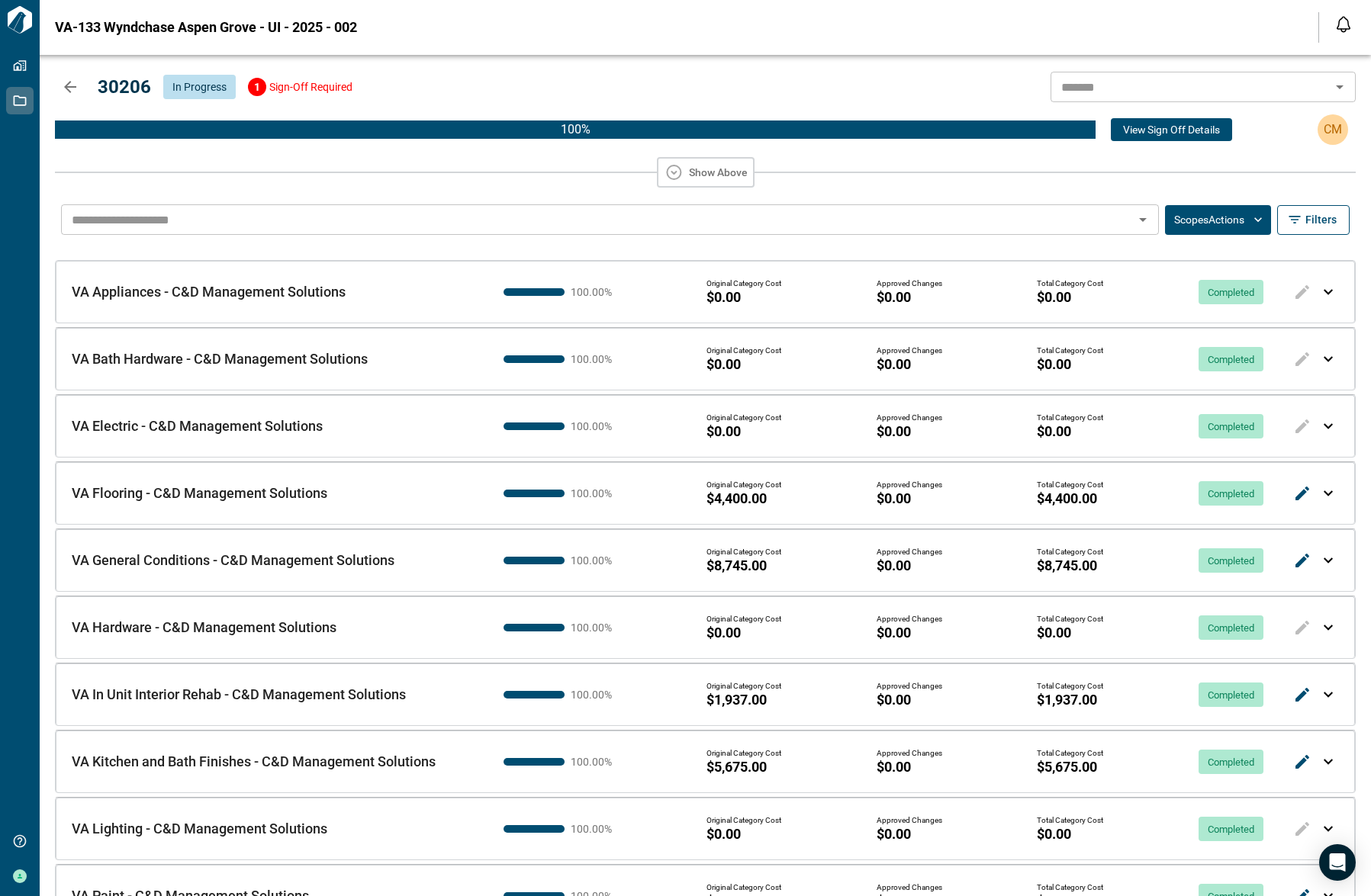 click on "VA Flooring - C&D Management Solutions VA Flooring - C&D Management Solutions 100.00 % Original Category Cost $4,400.00 Approved Changes $0.00 Total Category Cost $4,400.00 Completed" at bounding box center (705, 493) 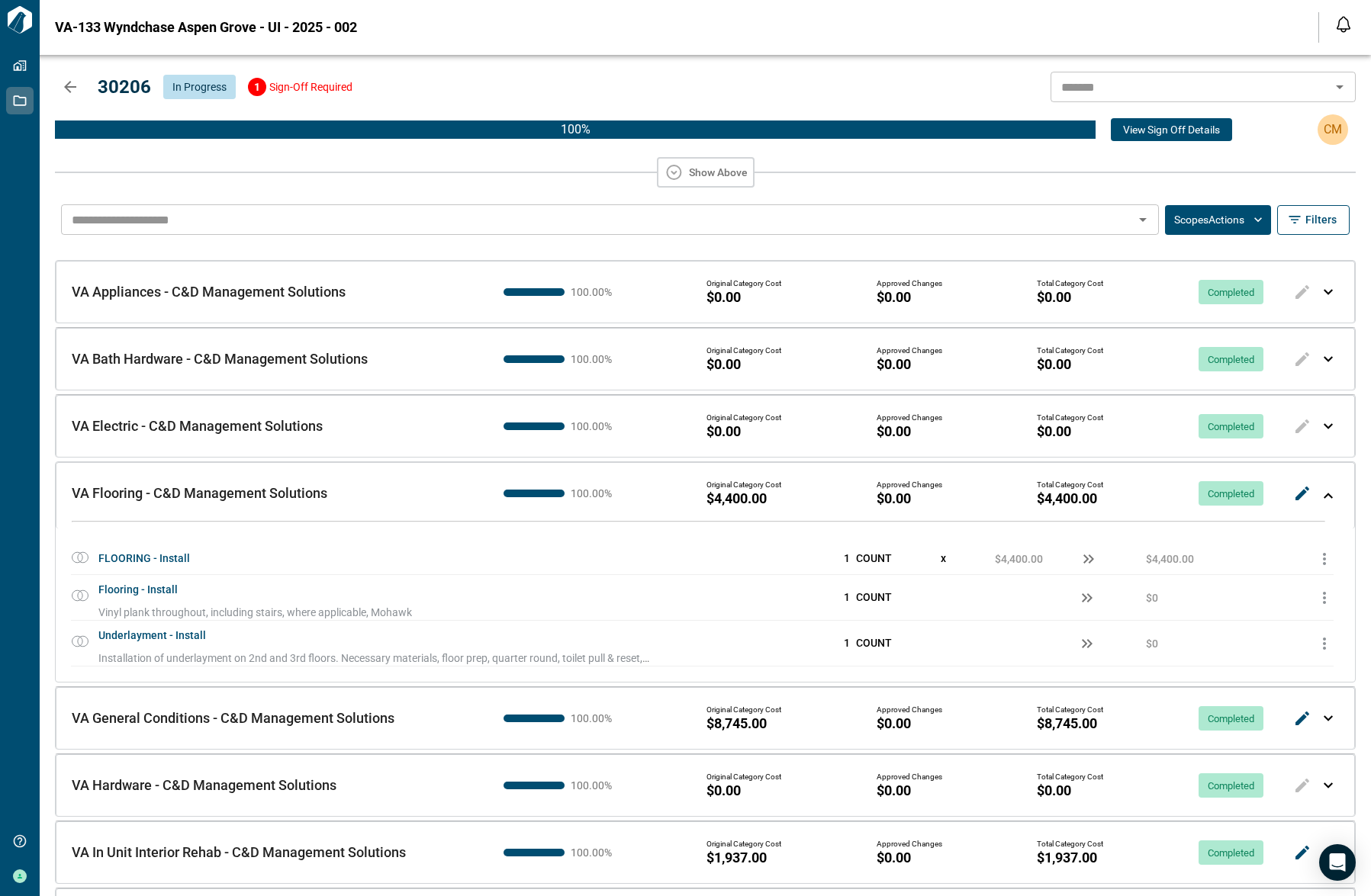 click on "VA Flooring - C&D Management Solutions VA Flooring - C&D Management Solutions 100.00 % Original Category Cost $4,400.00 Approved Changes $0.00 Total Category Cost $4,400.00 Completed" at bounding box center (705, 495) 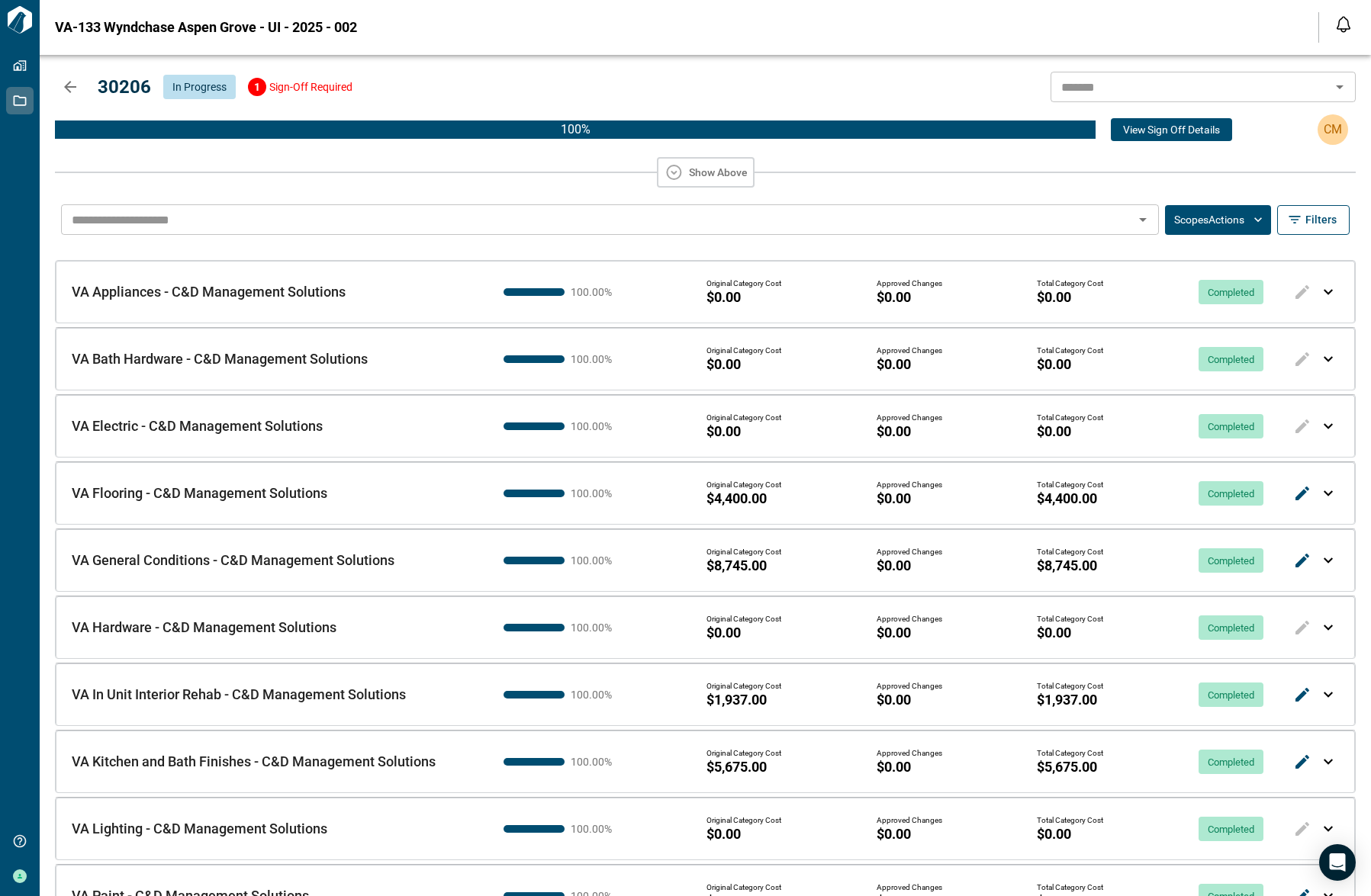 click at bounding box center [1328, 560] 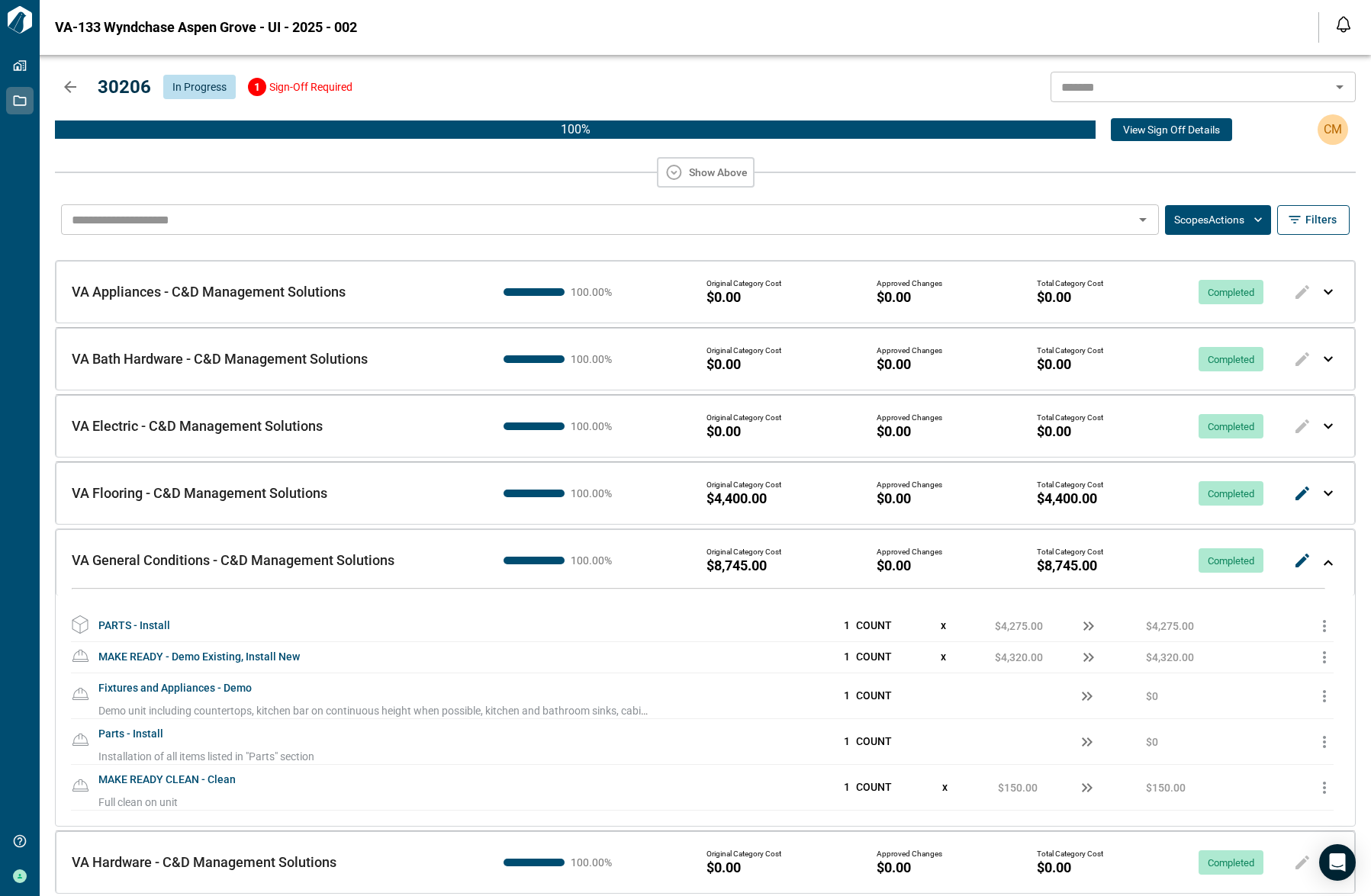click on "VA General Conditions - C&D Management Solutions VA General Conditions - C&D Management Solutions 100.00 % Original Category Cost $8,745.00 Approved Changes $0.00 Total Category Cost $8,745.00 Completed" at bounding box center (705, 562) 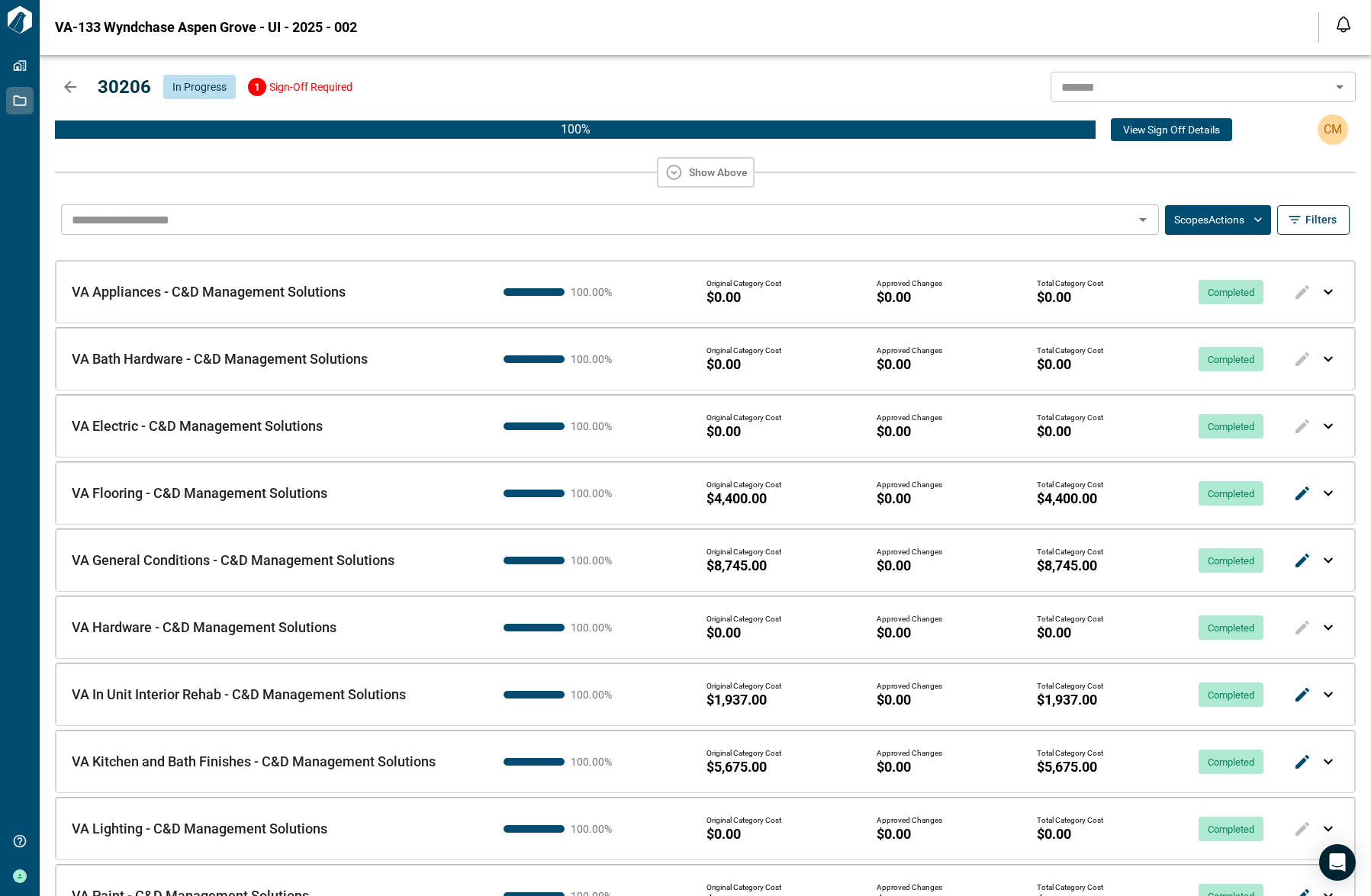 click at bounding box center [1328, 560] 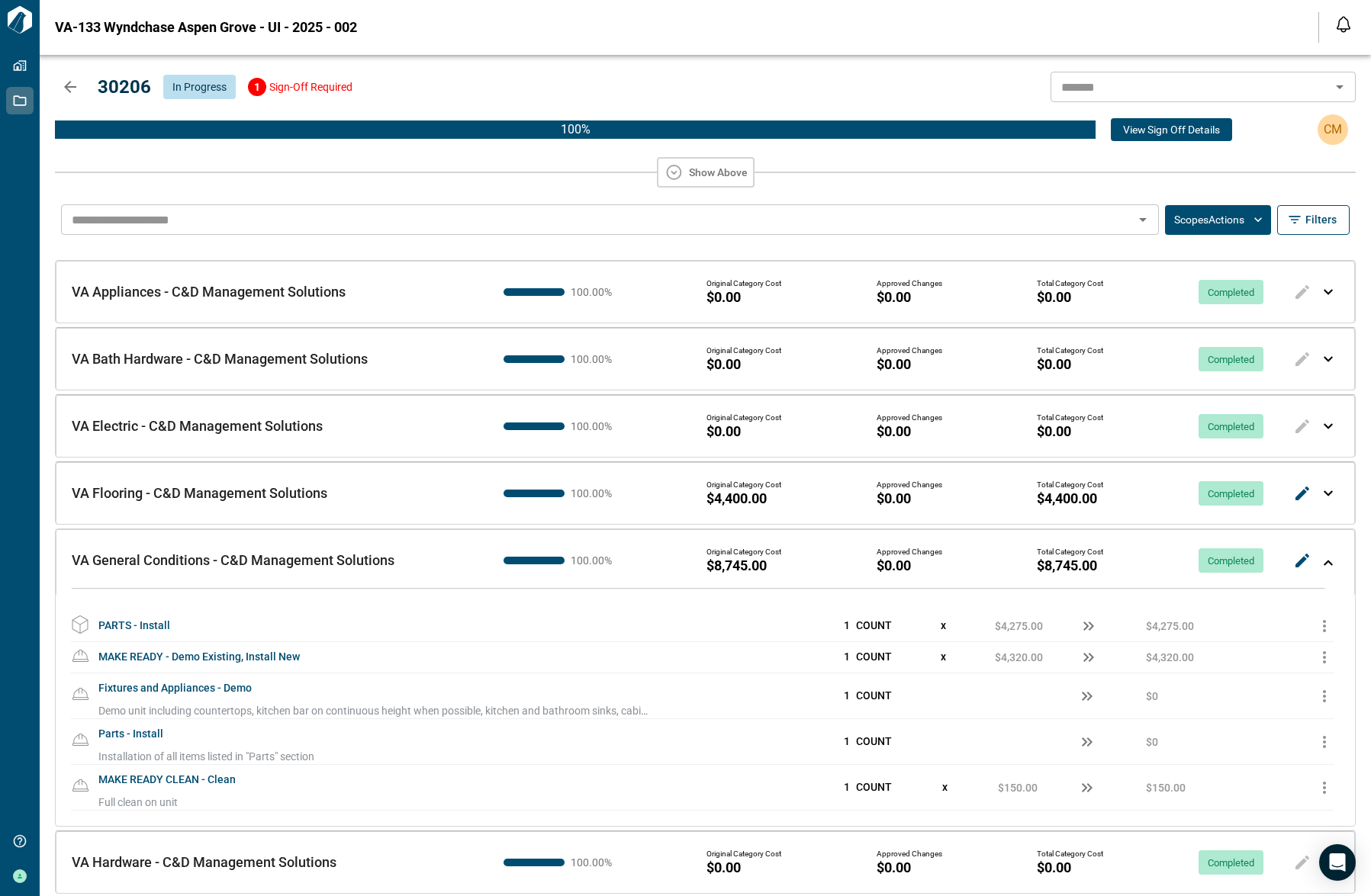 click at bounding box center [1328, 563] 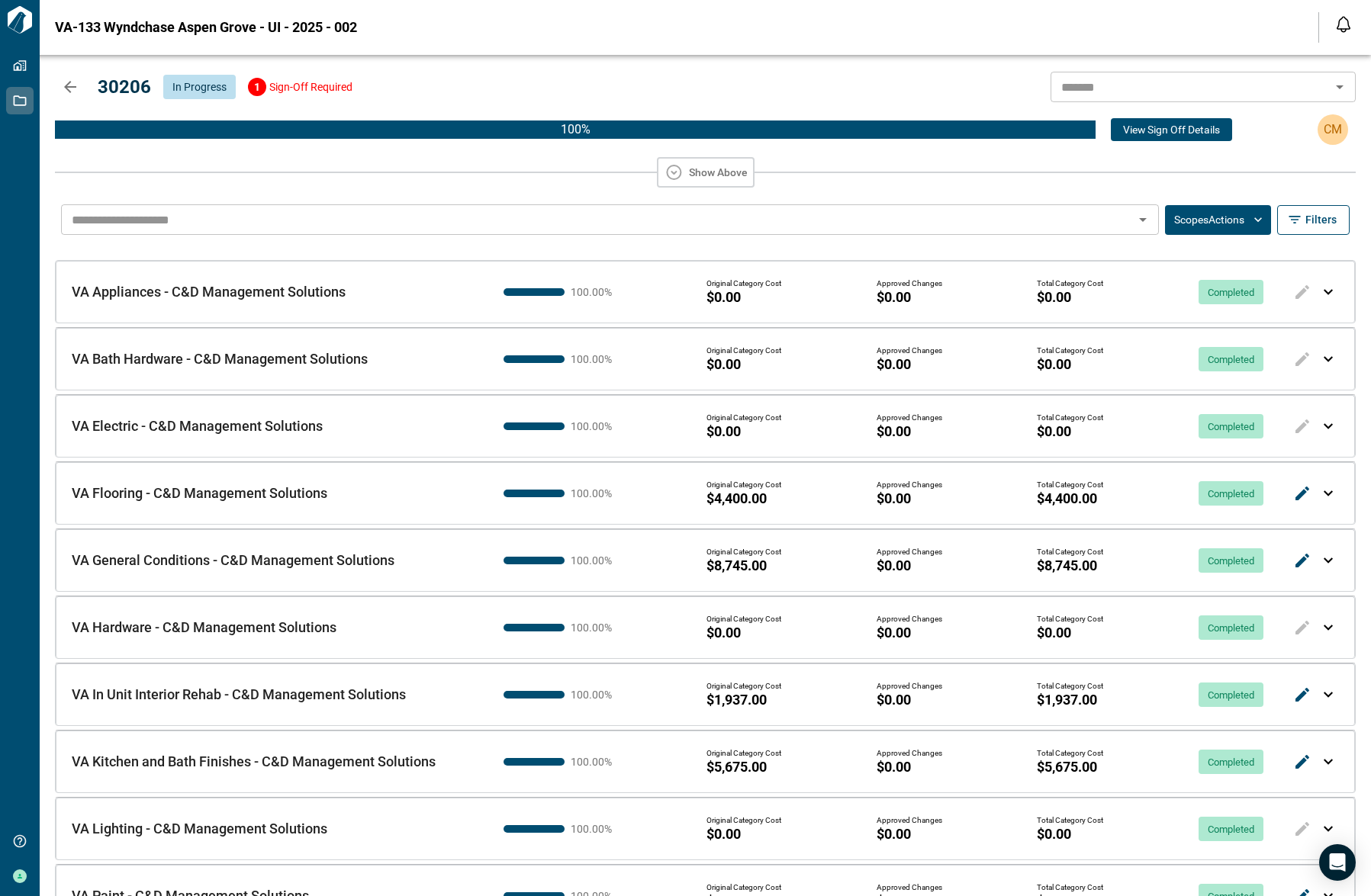 click on "30206 In Progress 1 Sign-Off Required ​" at bounding box center [705, 87] 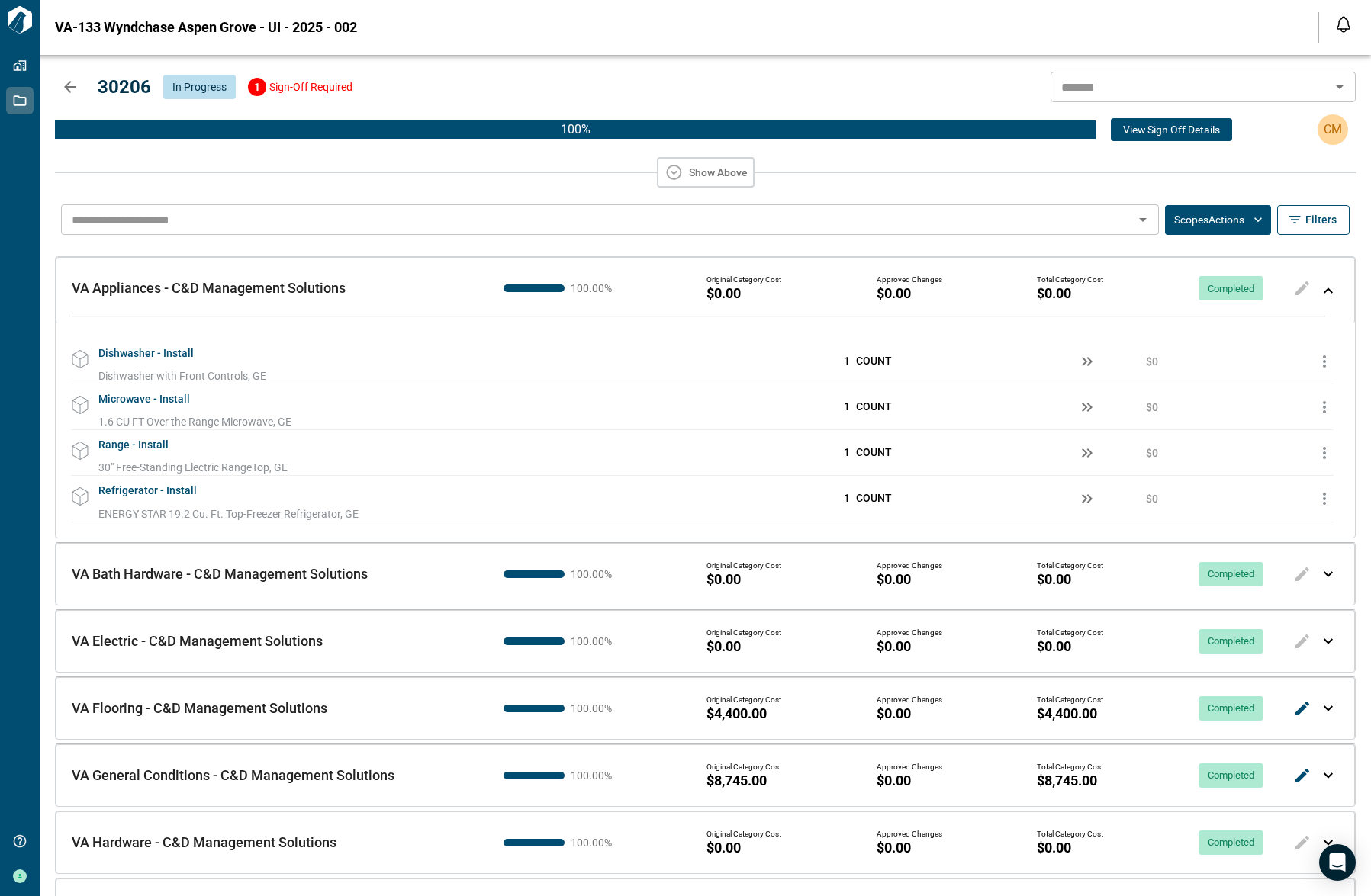 click at bounding box center [1328, 291] 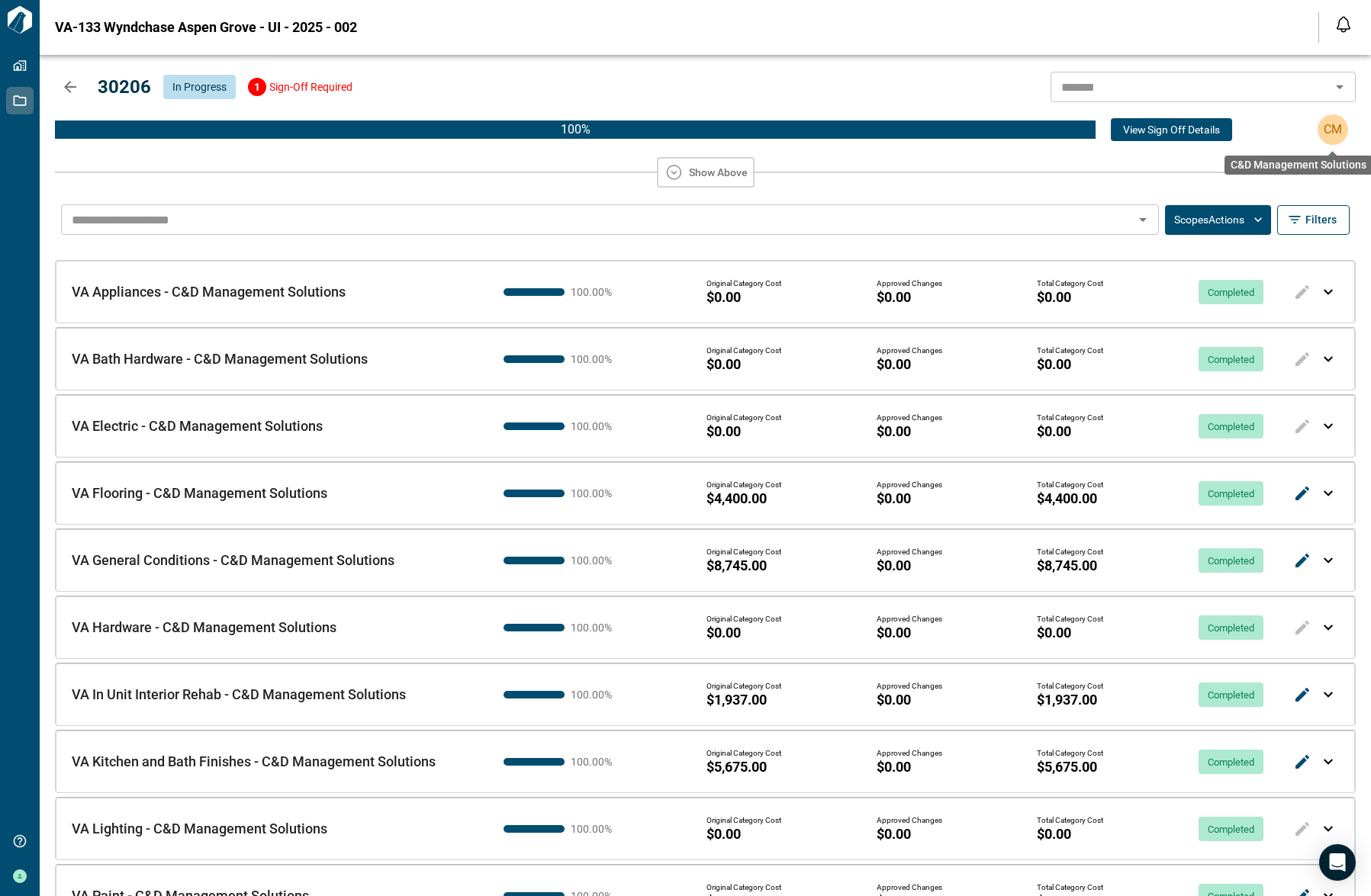click on "CM" at bounding box center [1333, 130] 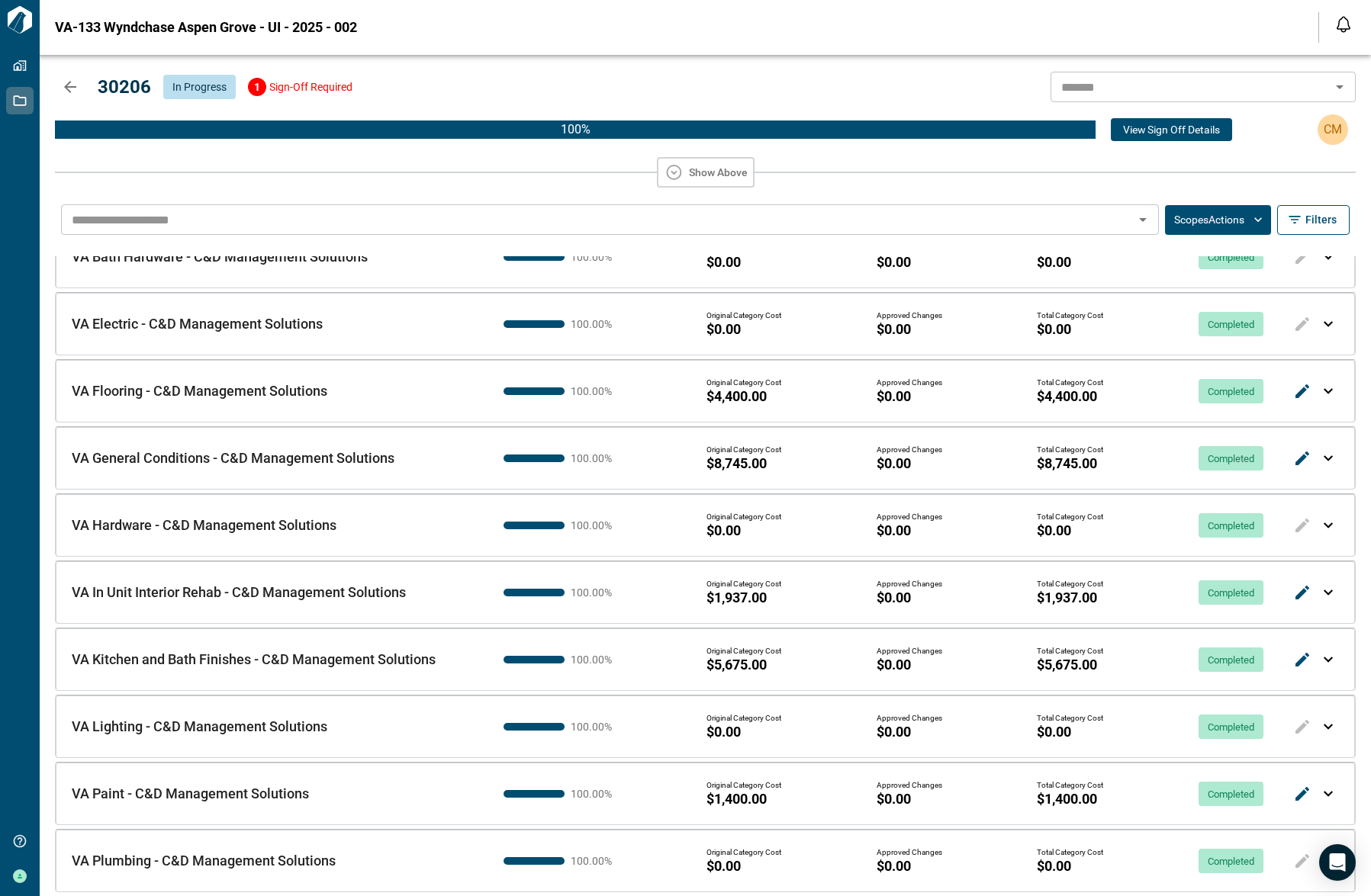 scroll, scrollTop: 0, scrollLeft: 0, axis: both 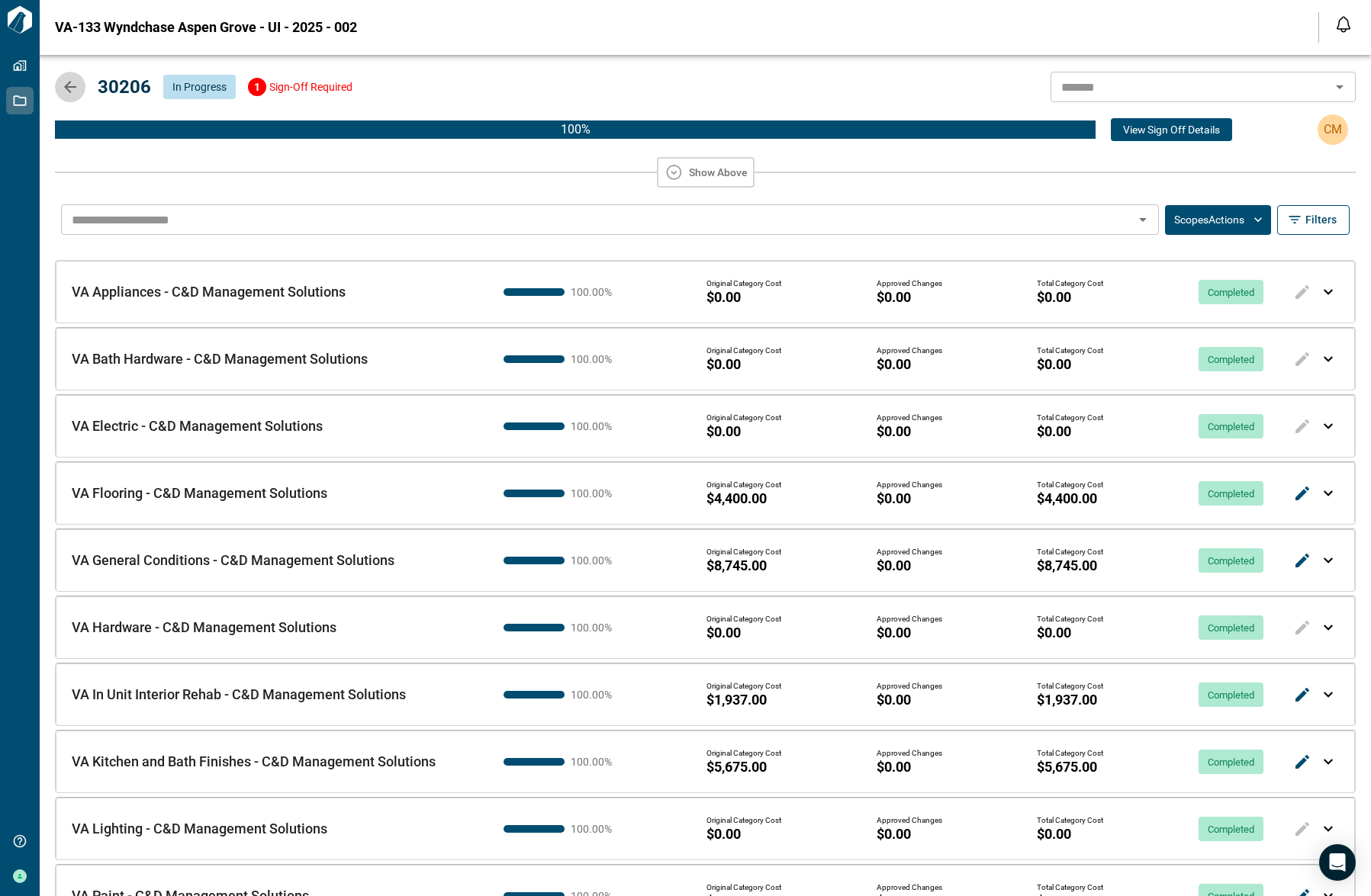 click 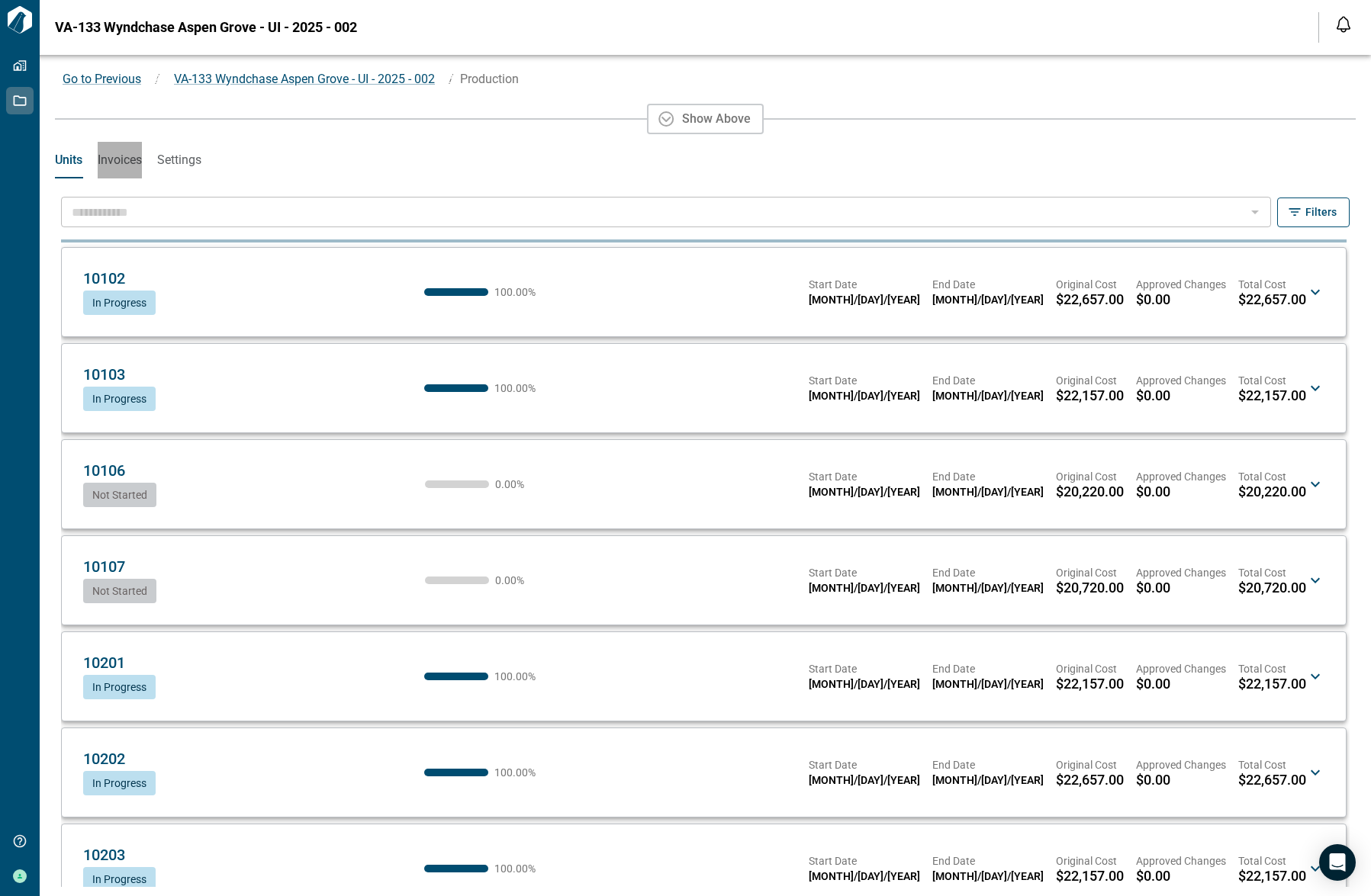 click on "Invoices" at bounding box center [120, 160] 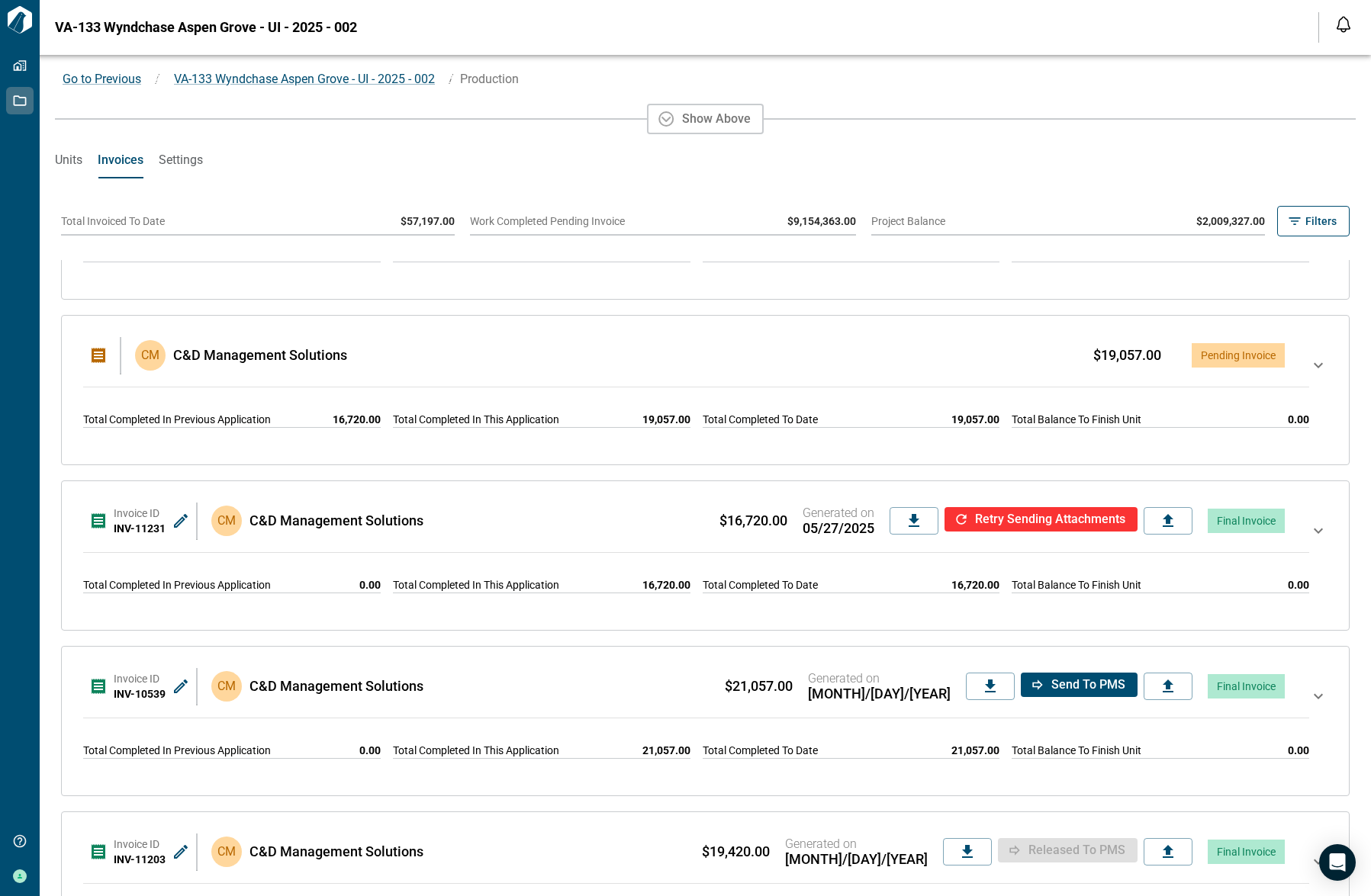 scroll, scrollTop: 170, scrollLeft: 0, axis: vertical 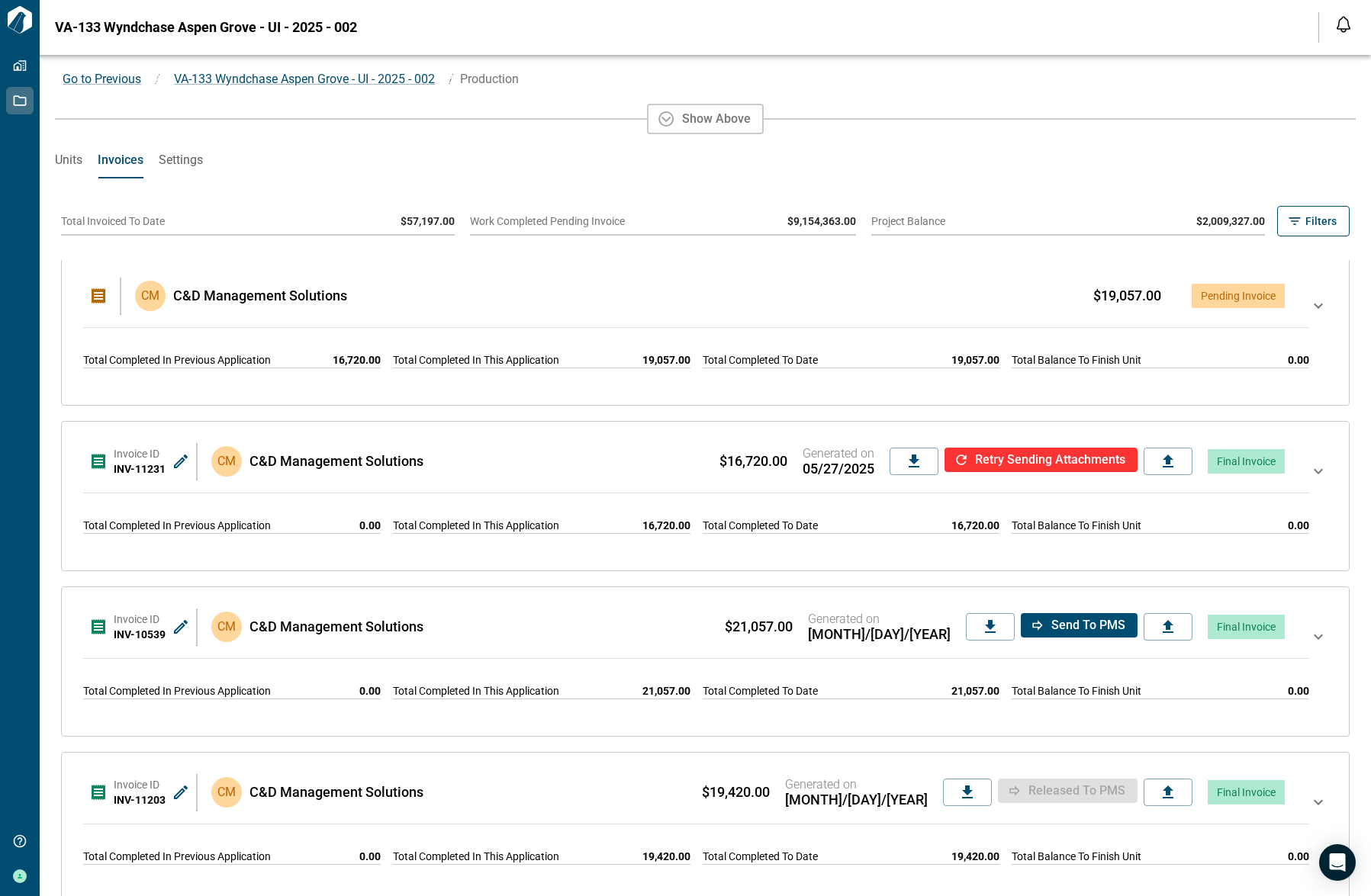 click on "Invoice ID INV-10539 CM C&D Management Solutions $21,057.00 Generated on 05/23/2025 Send to PMS Final Invoice" at bounding box center [684, 627] 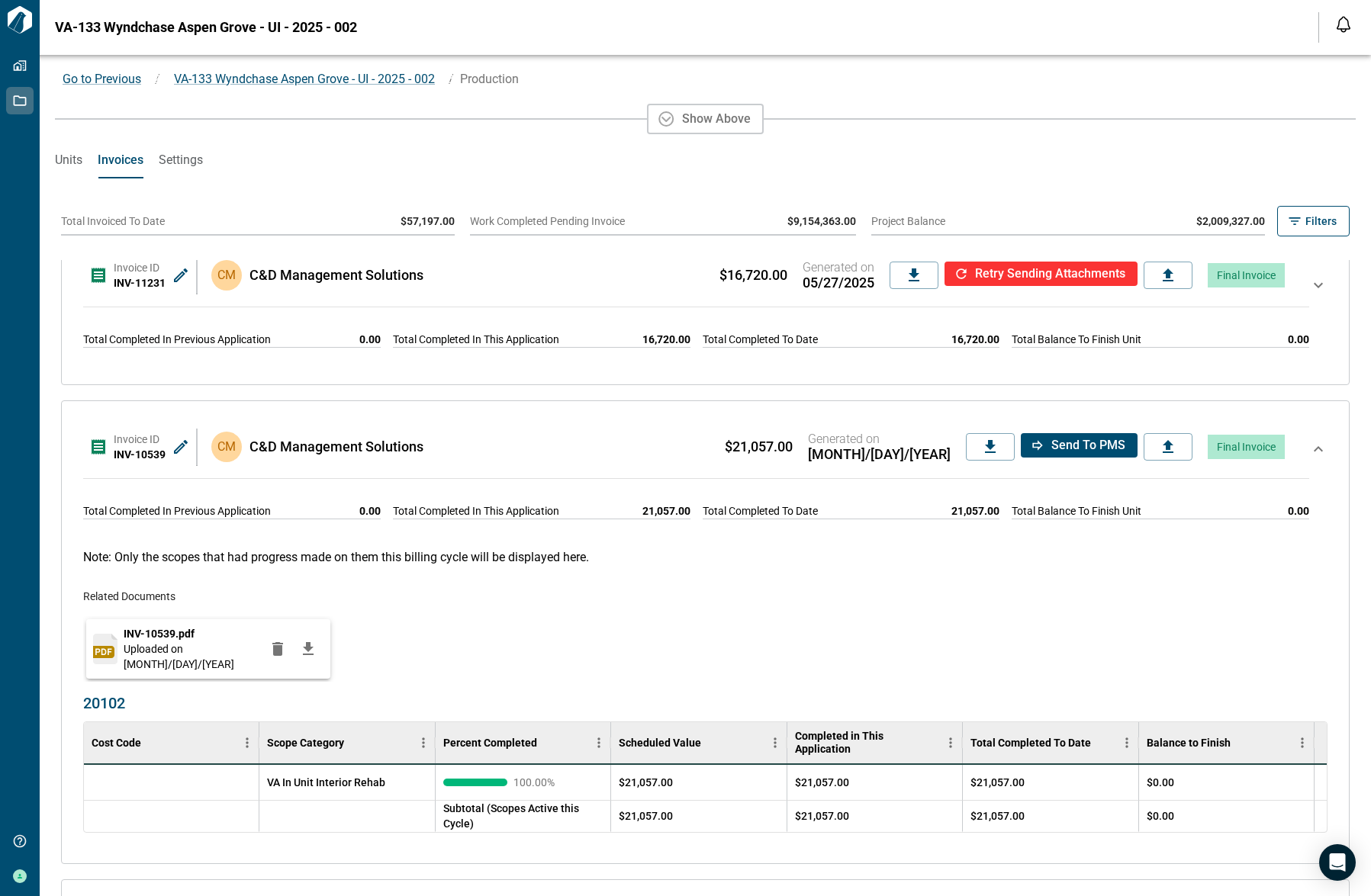 scroll, scrollTop: 483, scrollLeft: 0, axis: vertical 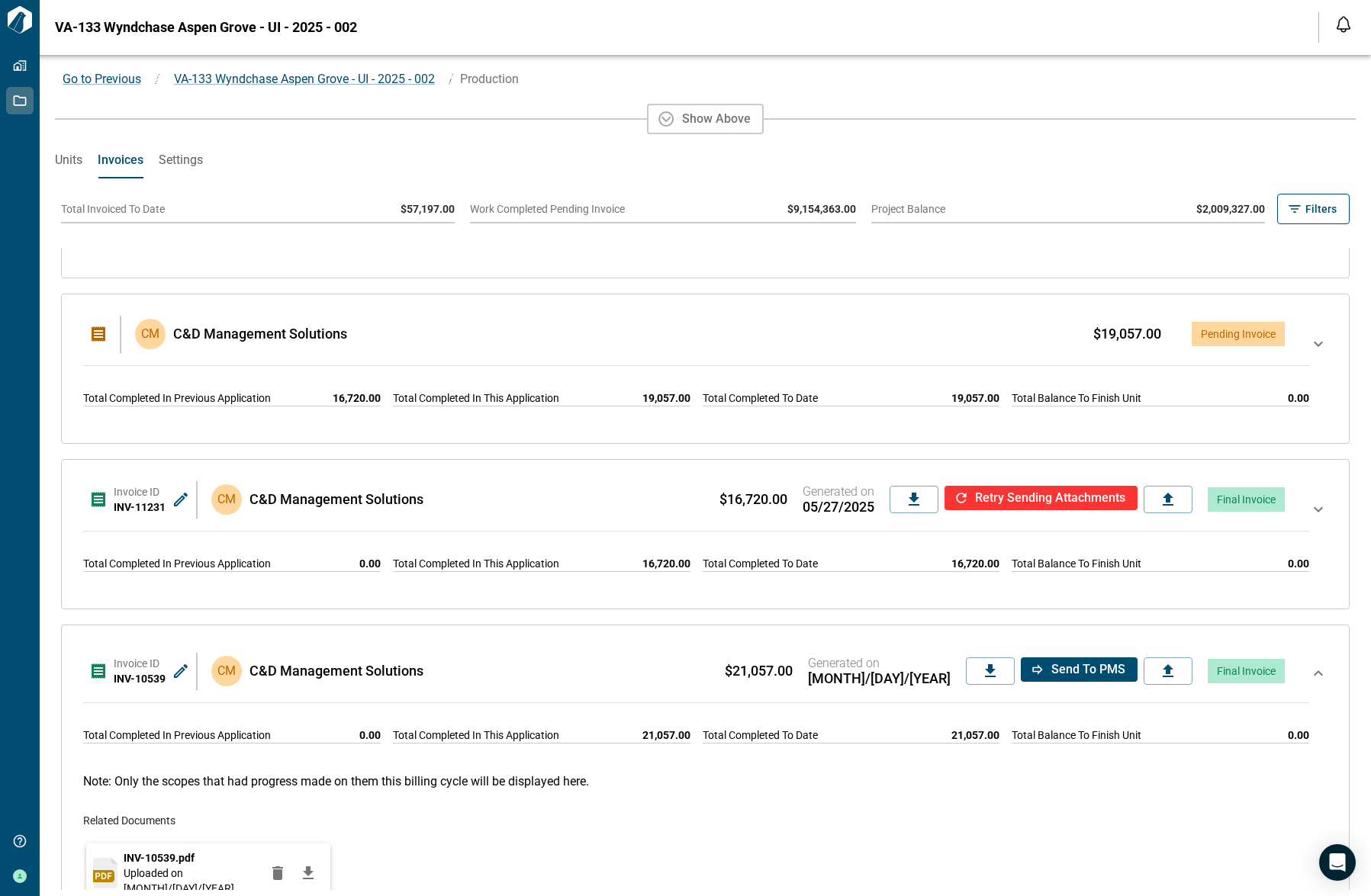 click on "$16,720.00 Generated on 05/27/2025 Retry sending attachments Final Invoice" at bounding box center (857, 499) 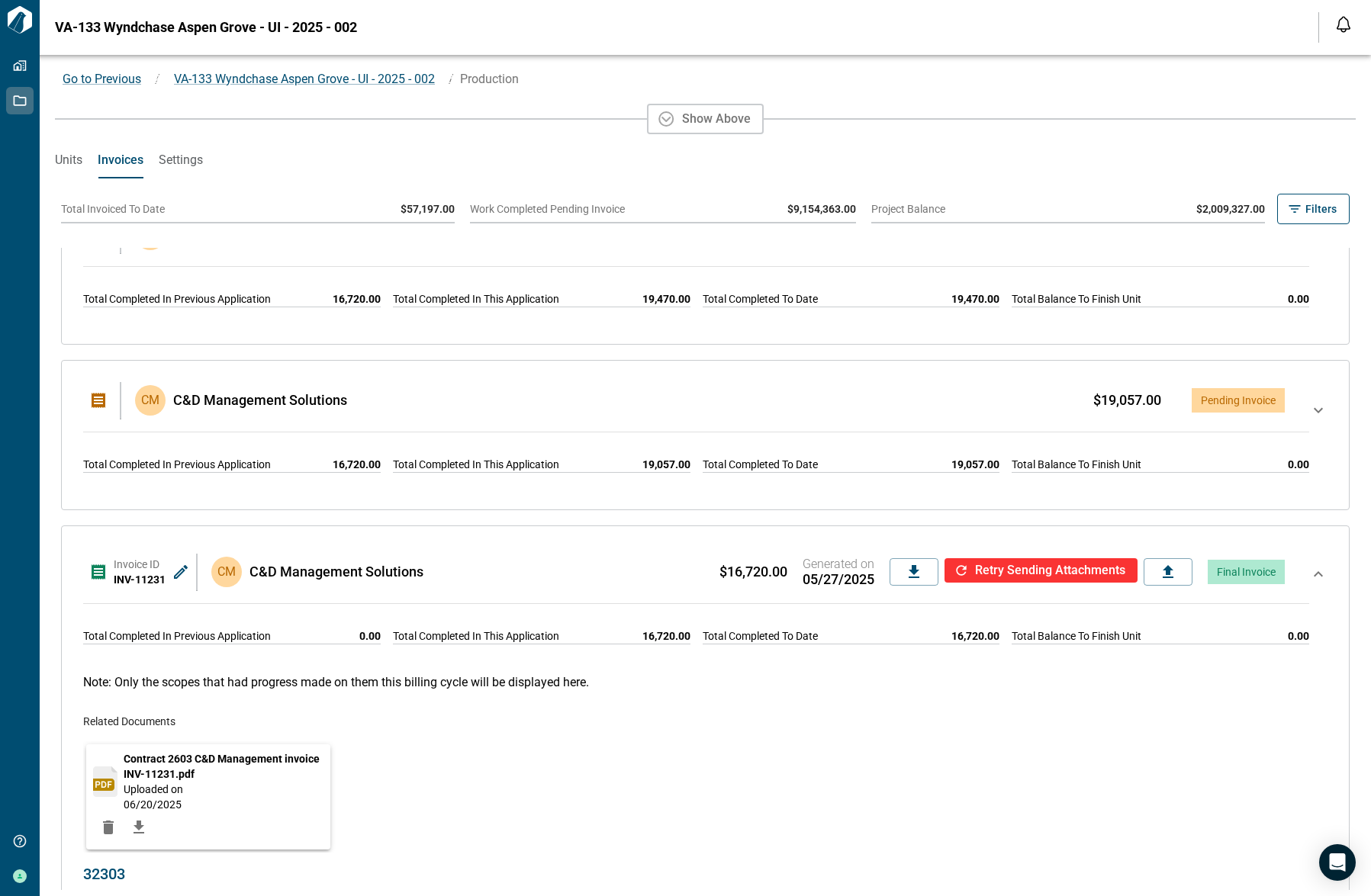 scroll, scrollTop: 0, scrollLeft: 0, axis: both 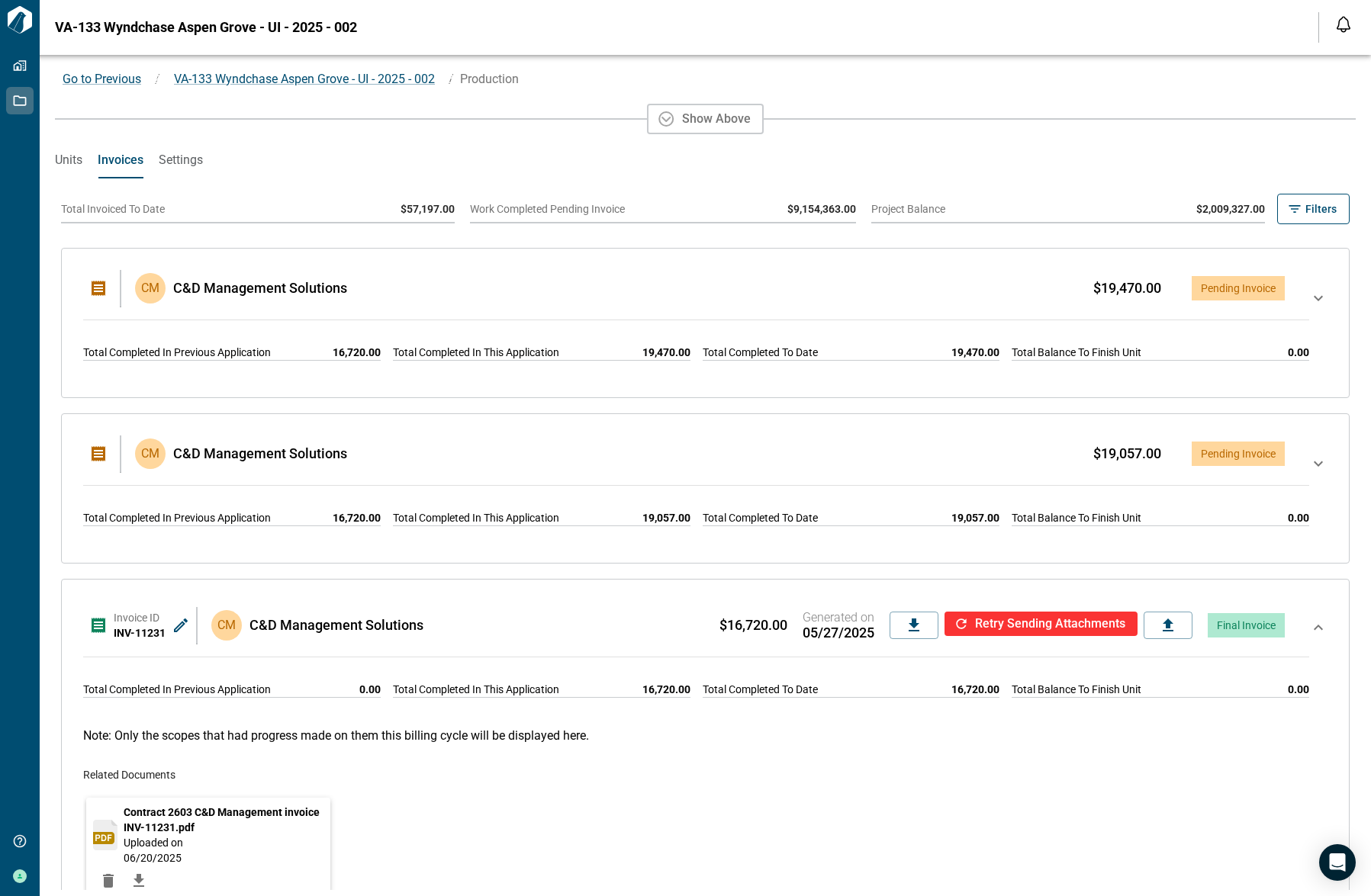 click on "CM C&D Management Solutions $19,057.00 Pending Invoice Total Completed In Previous Application 16,720.00 Total Completed In This Application 19,057.00 Total Completed To Date 19,057.00 Total Balance To Finish Unit 0.00" at bounding box center [705, 488] 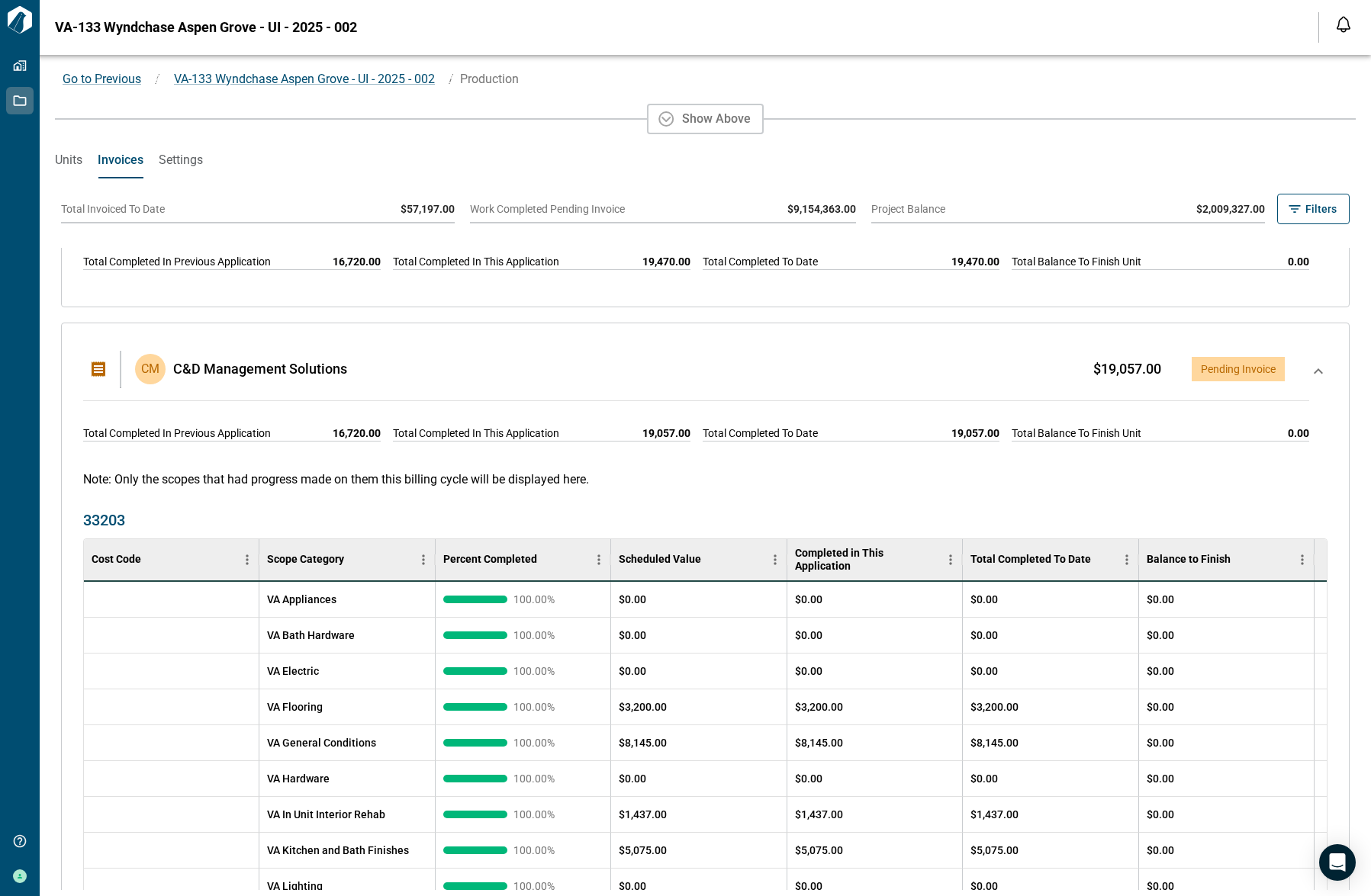 scroll, scrollTop: 0, scrollLeft: 0, axis: both 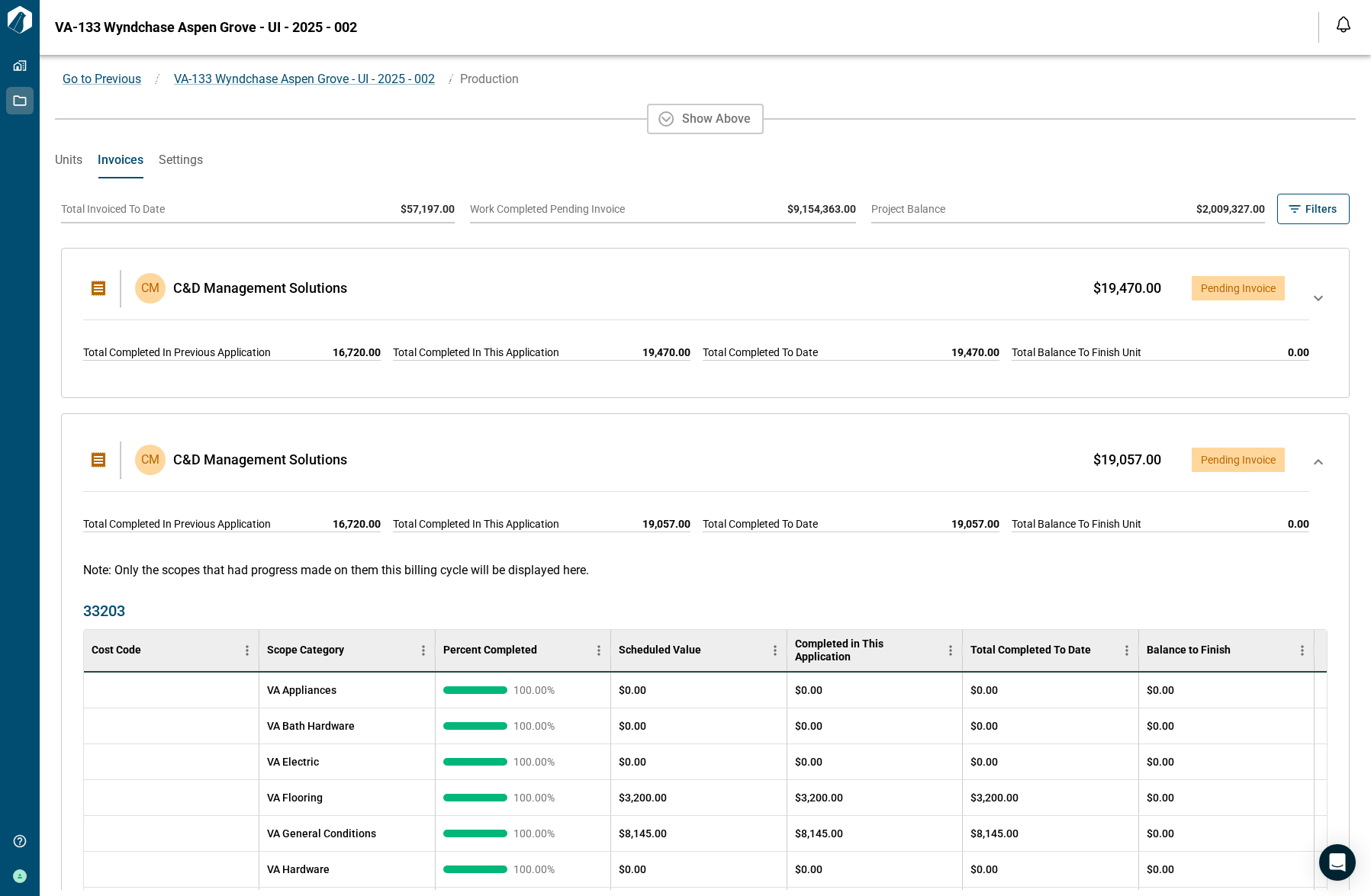click on "$19,470.00 Pending Invoice" at bounding box center (819, 288) 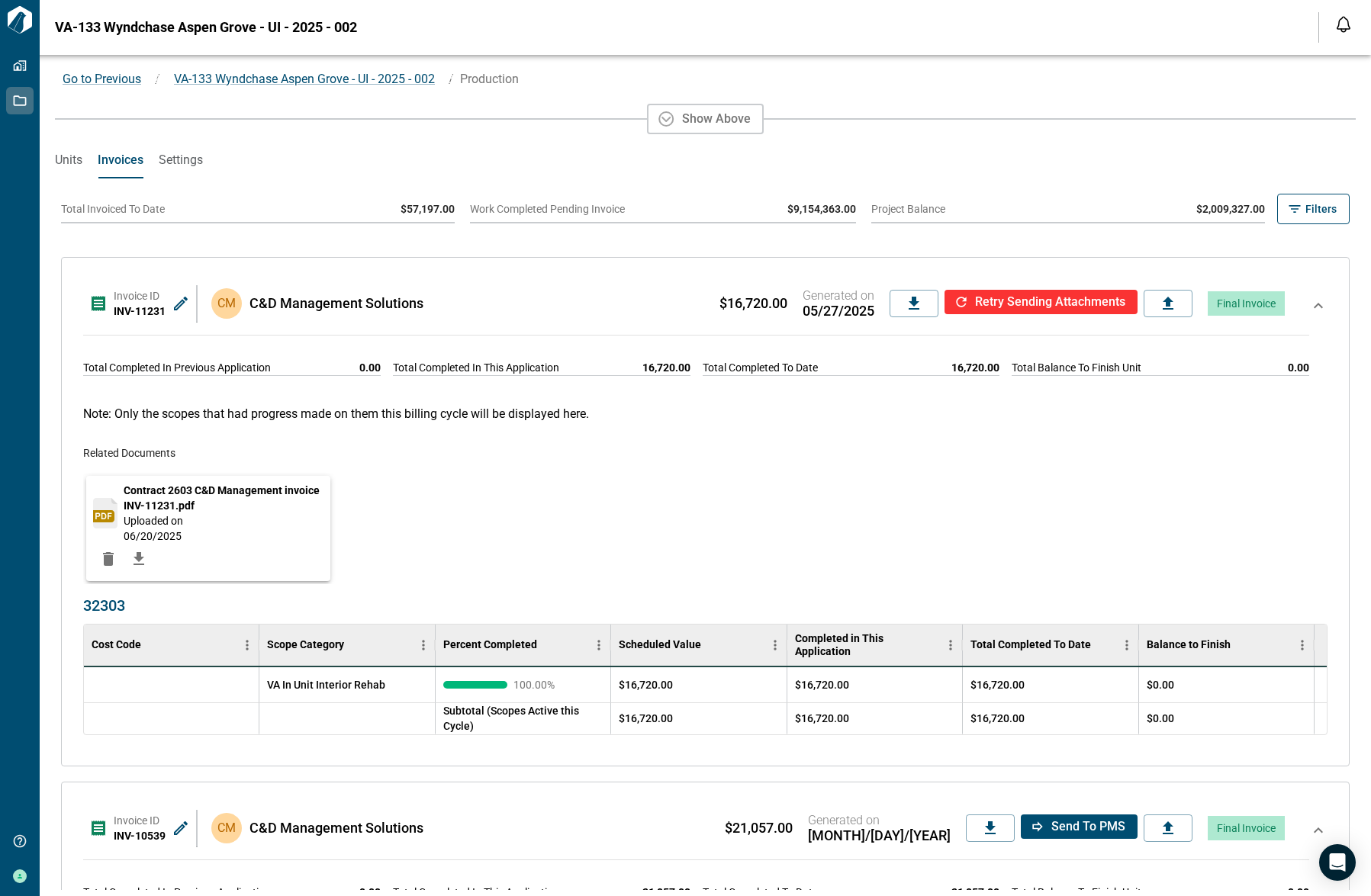 scroll, scrollTop: 2025, scrollLeft: 0, axis: vertical 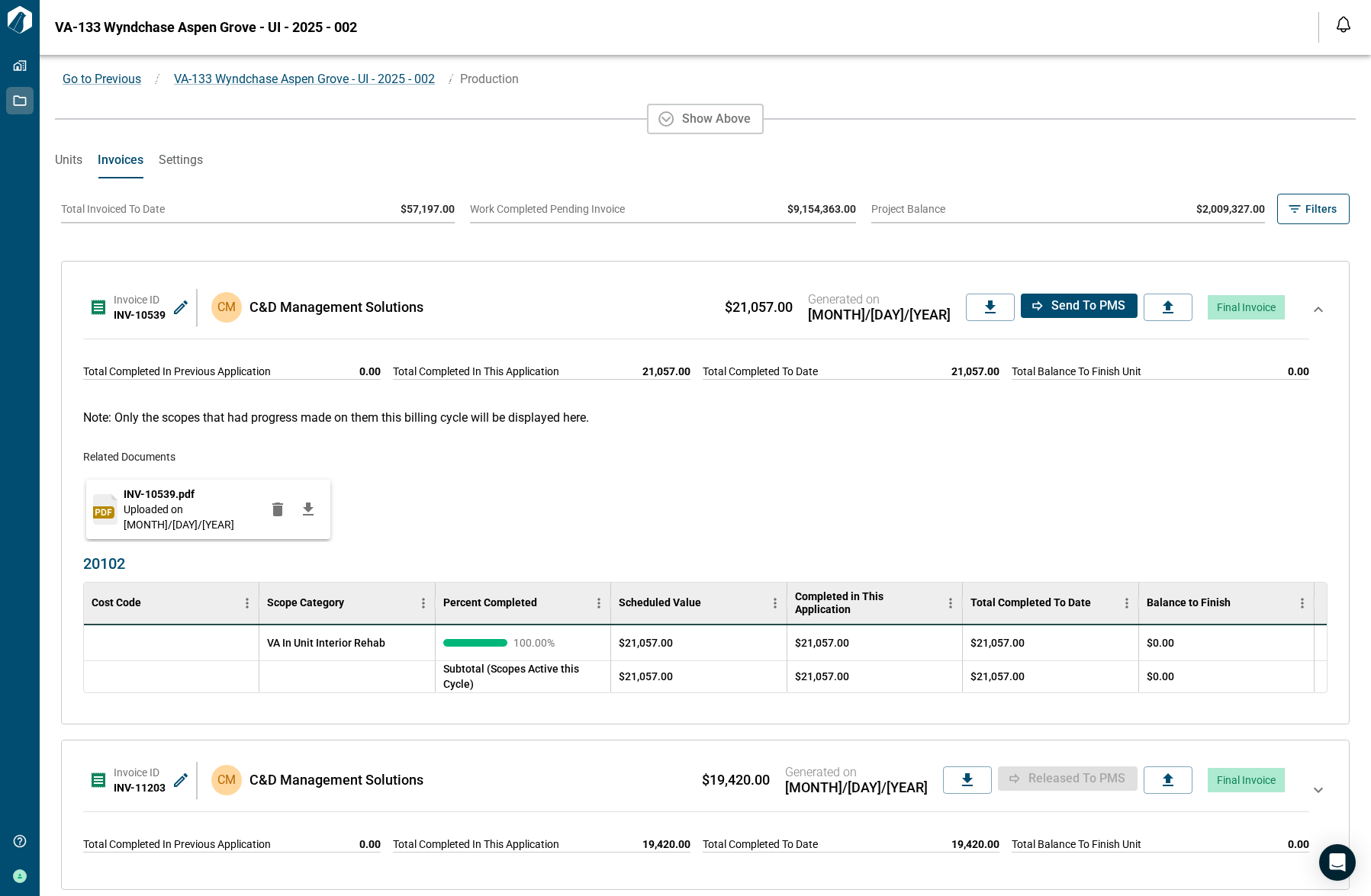 click on "$19,420.00 Generated on 05/23/2025 Released to PMS Final Invoice" at bounding box center [857, 780] 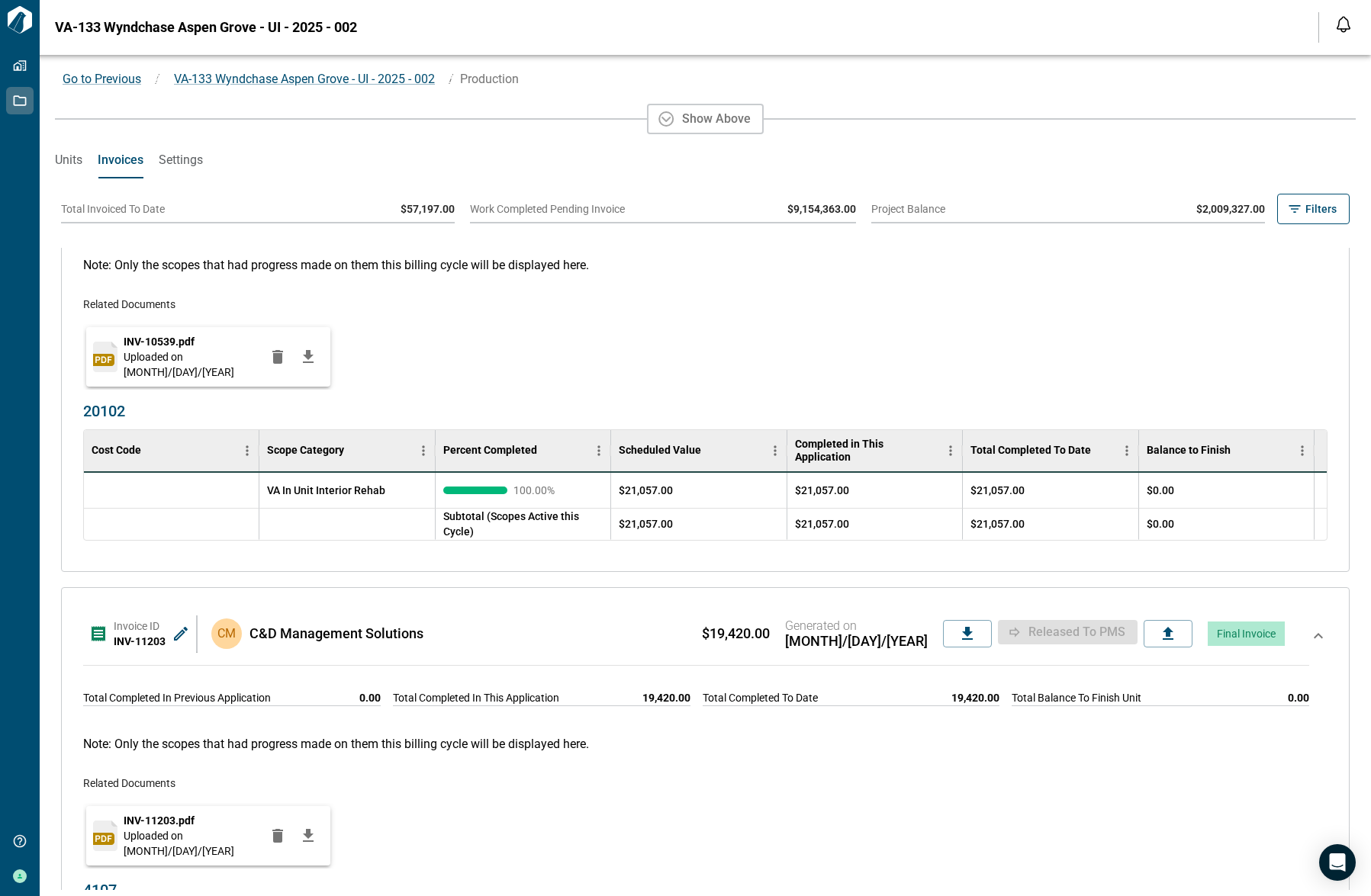 scroll, scrollTop: 2338, scrollLeft: 0, axis: vertical 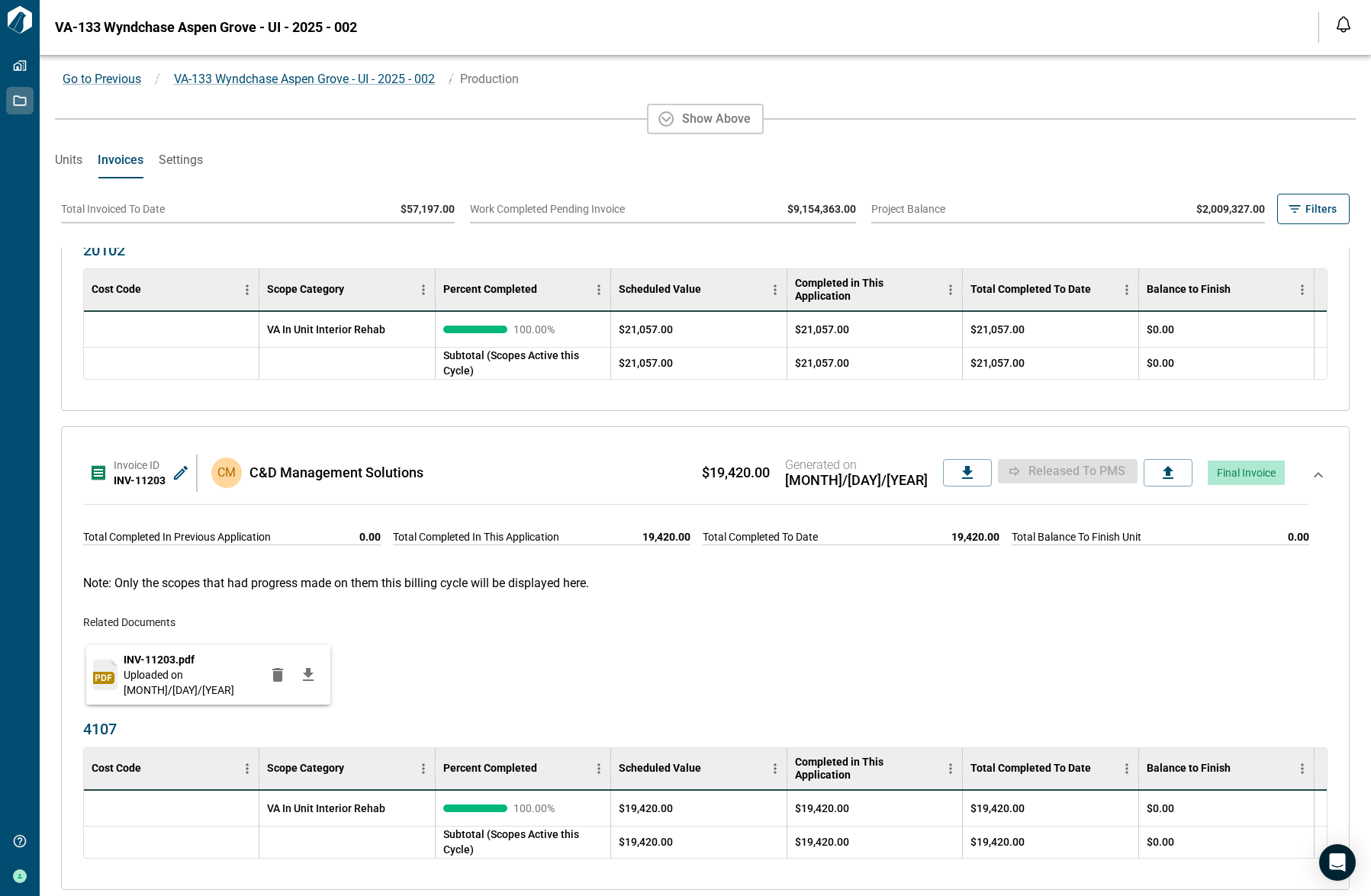 click on "Units" at bounding box center (69, 160) 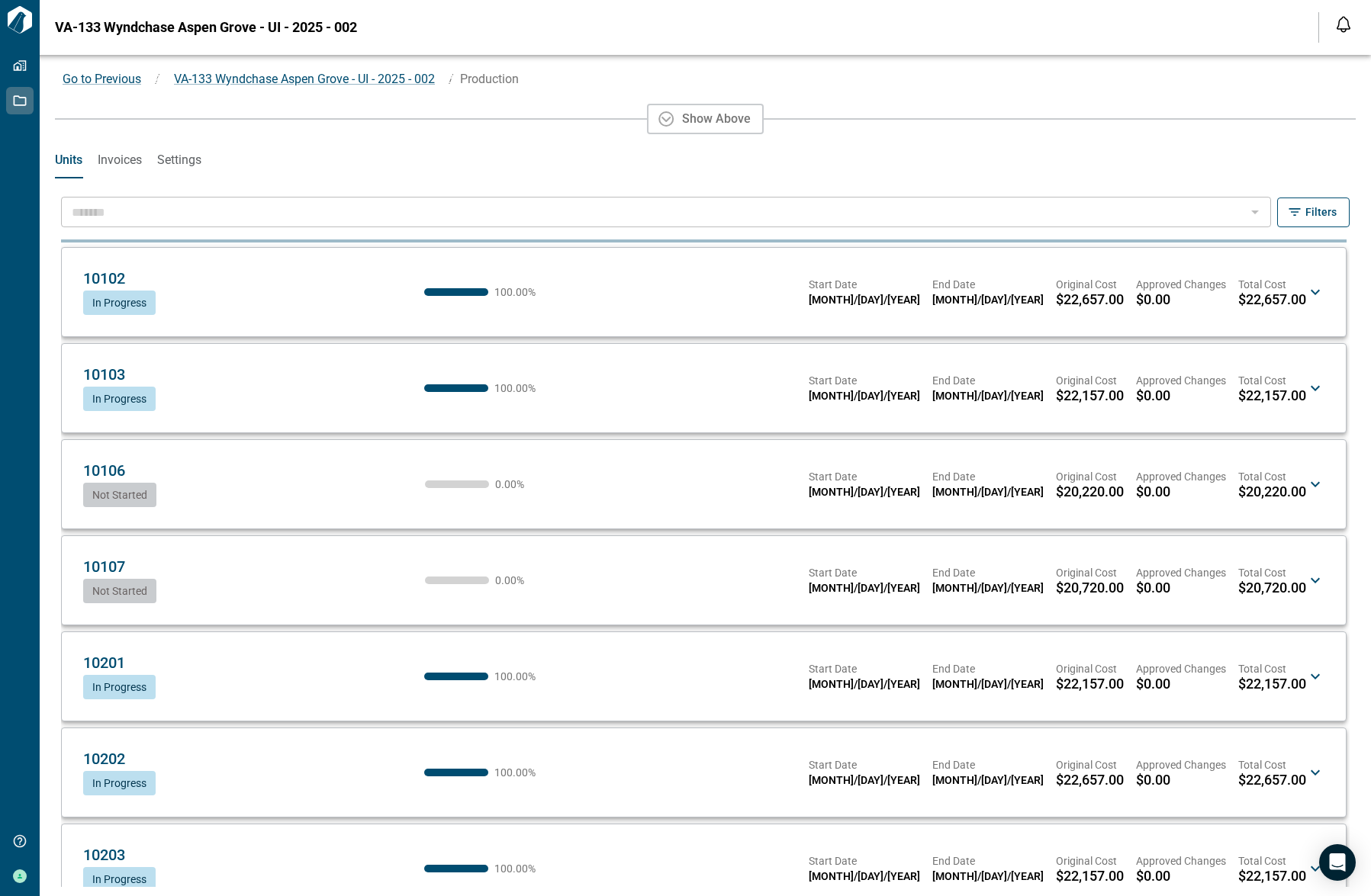 scroll, scrollTop: 0, scrollLeft: 0, axis: both 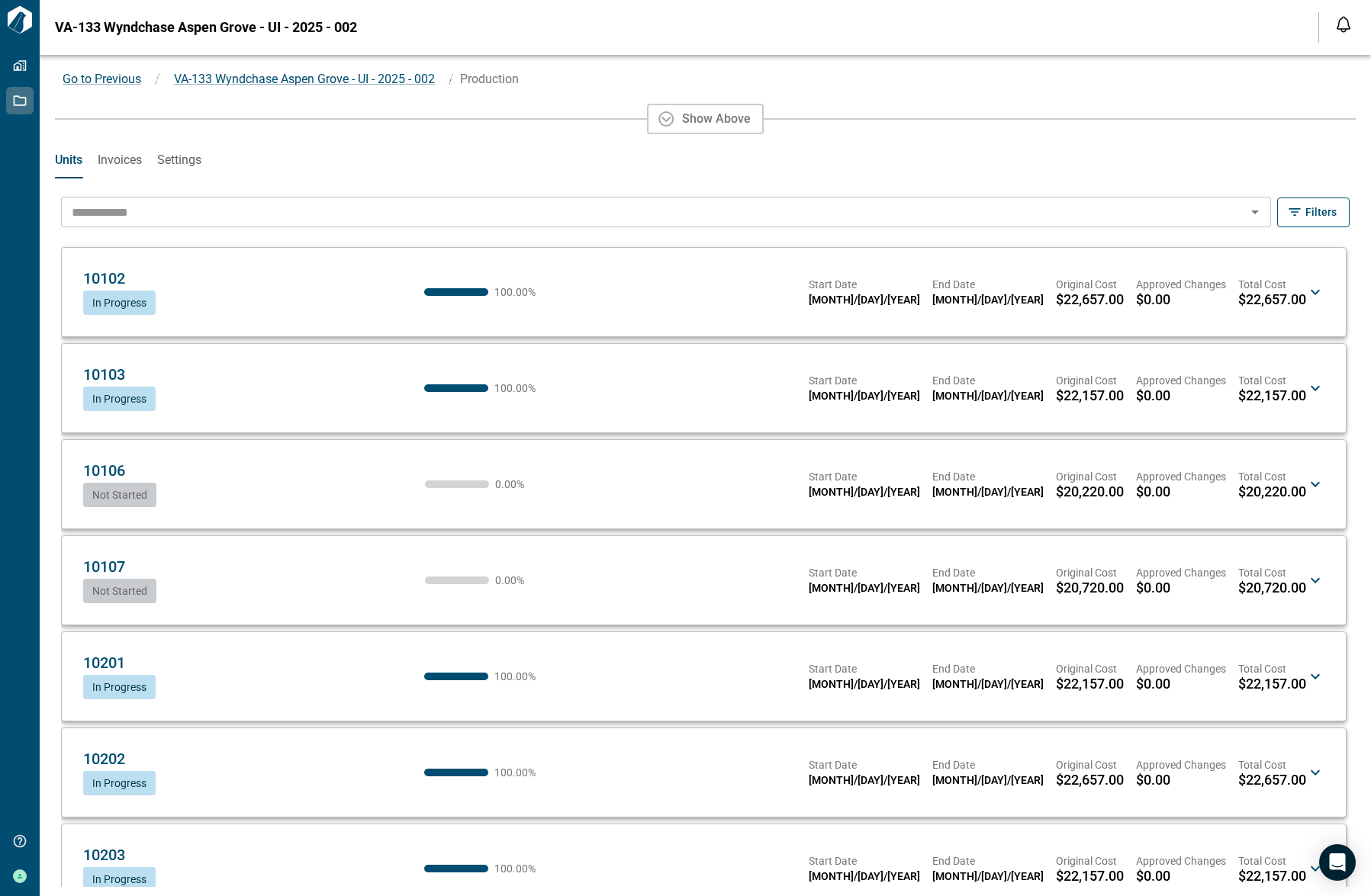 click at bounding box center (653, 212) 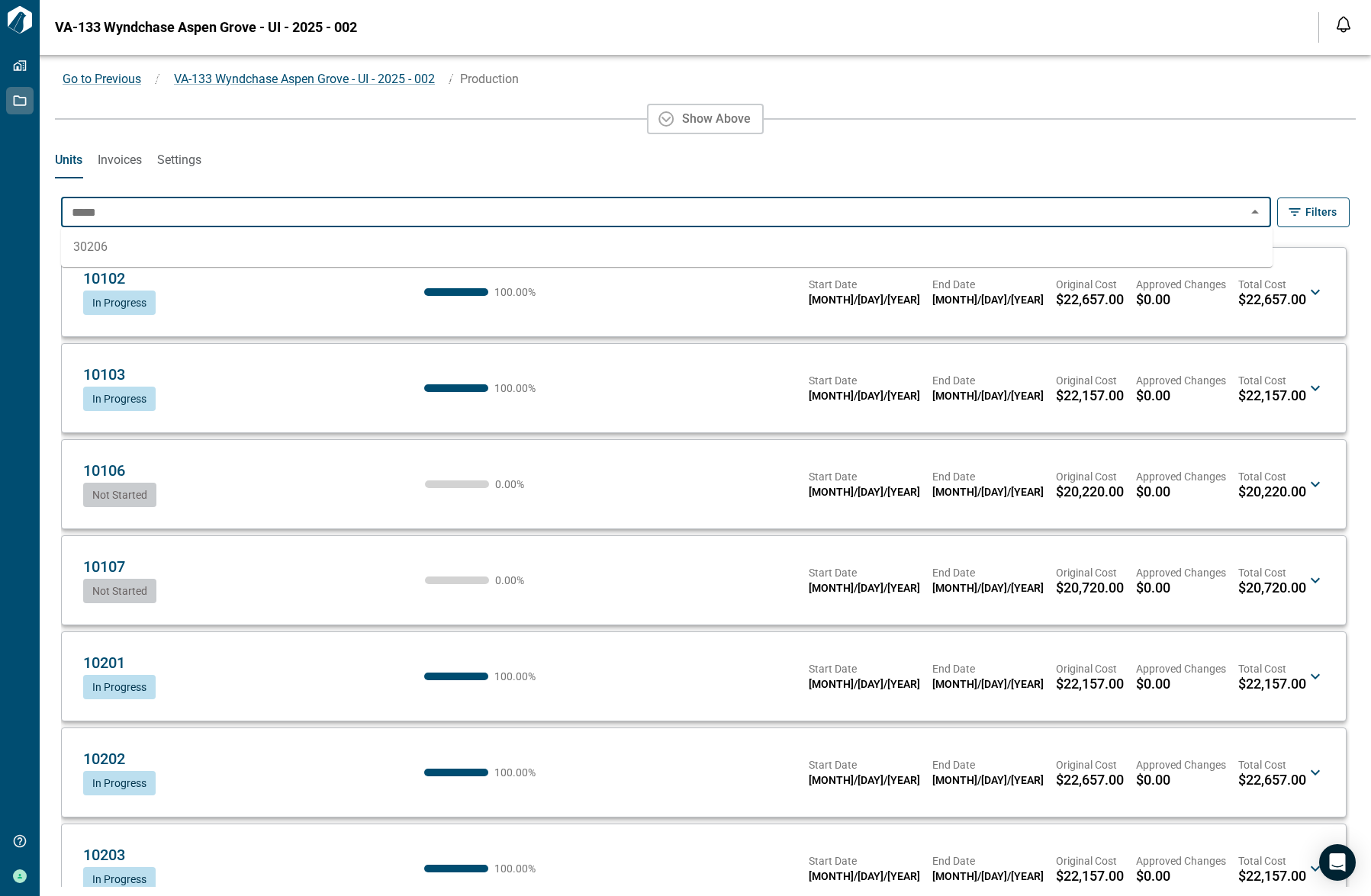 click on "30206" at bounding box center (667, 247) 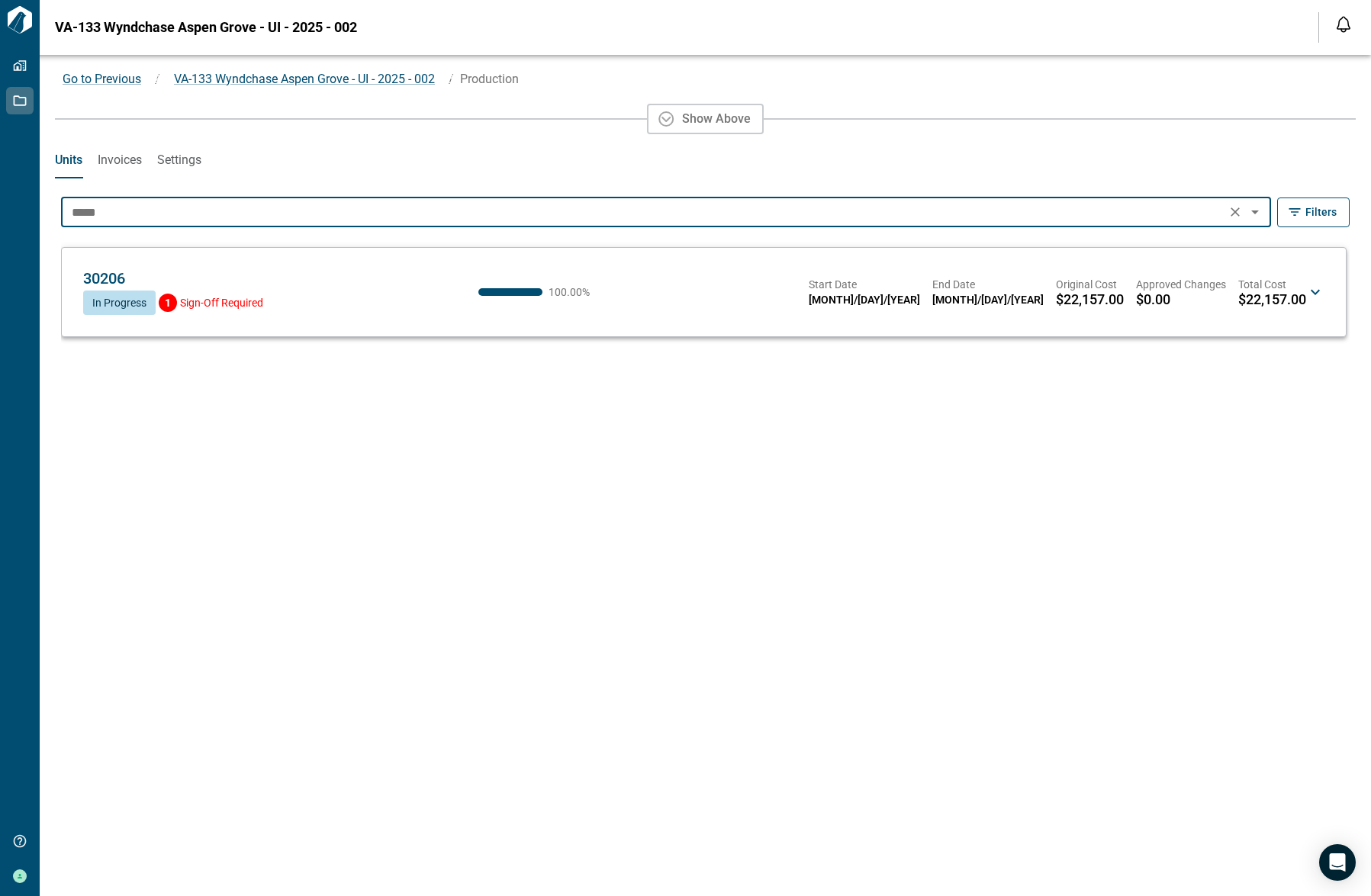 type on "*****" 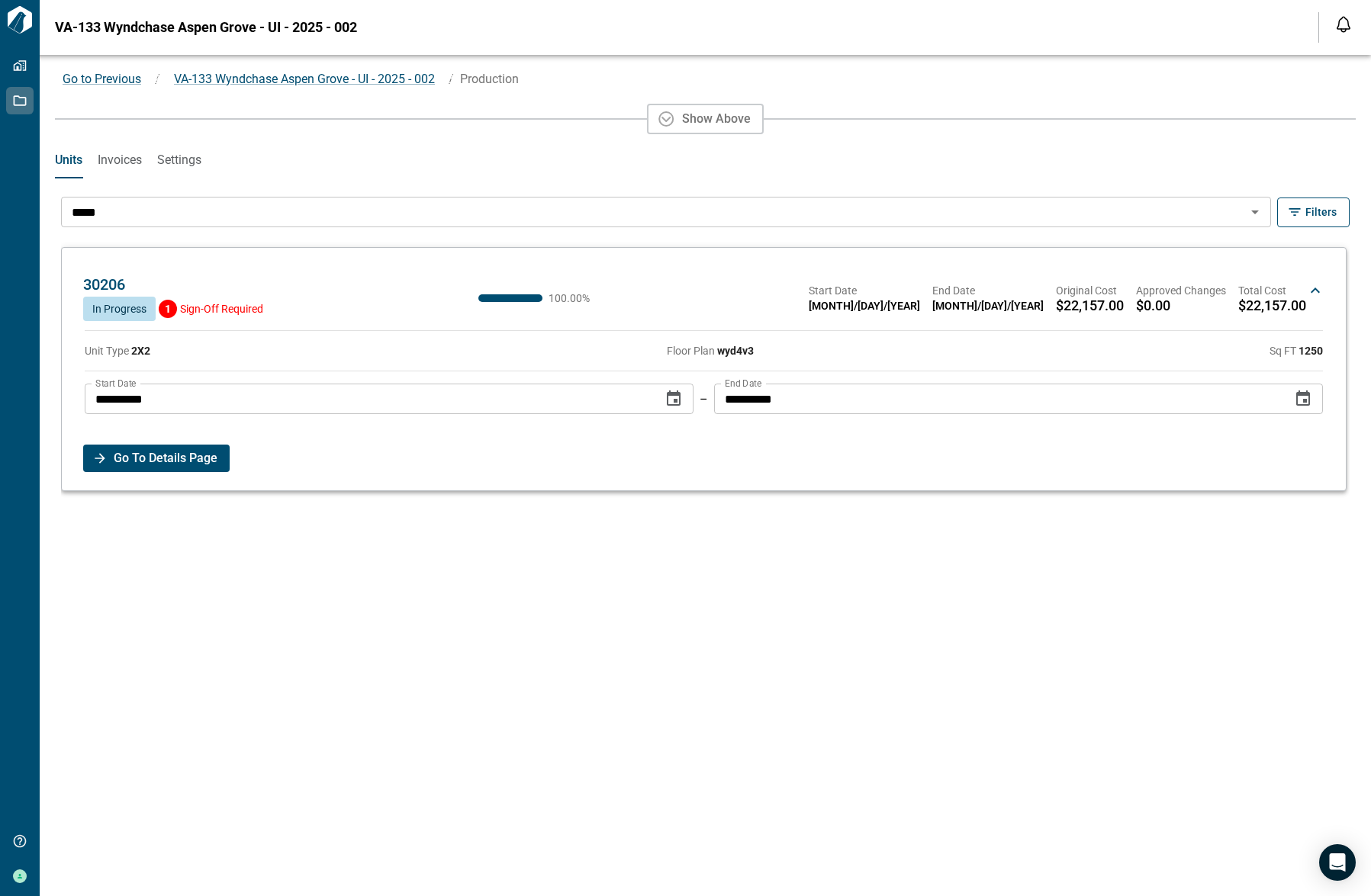 click on "Go To Details Page" at bounding box center [166, 458] 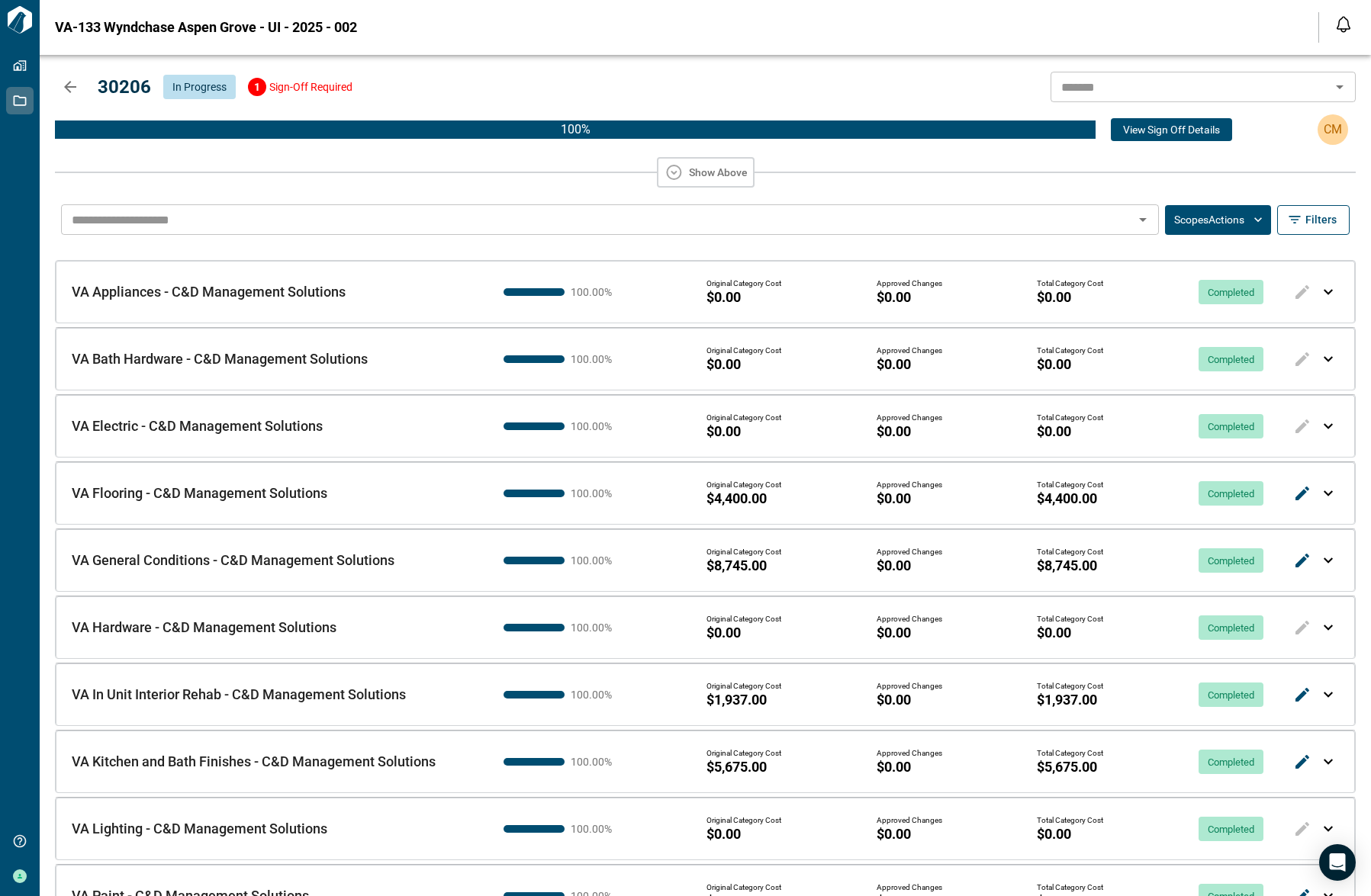click at bounding box center [1302, 291] 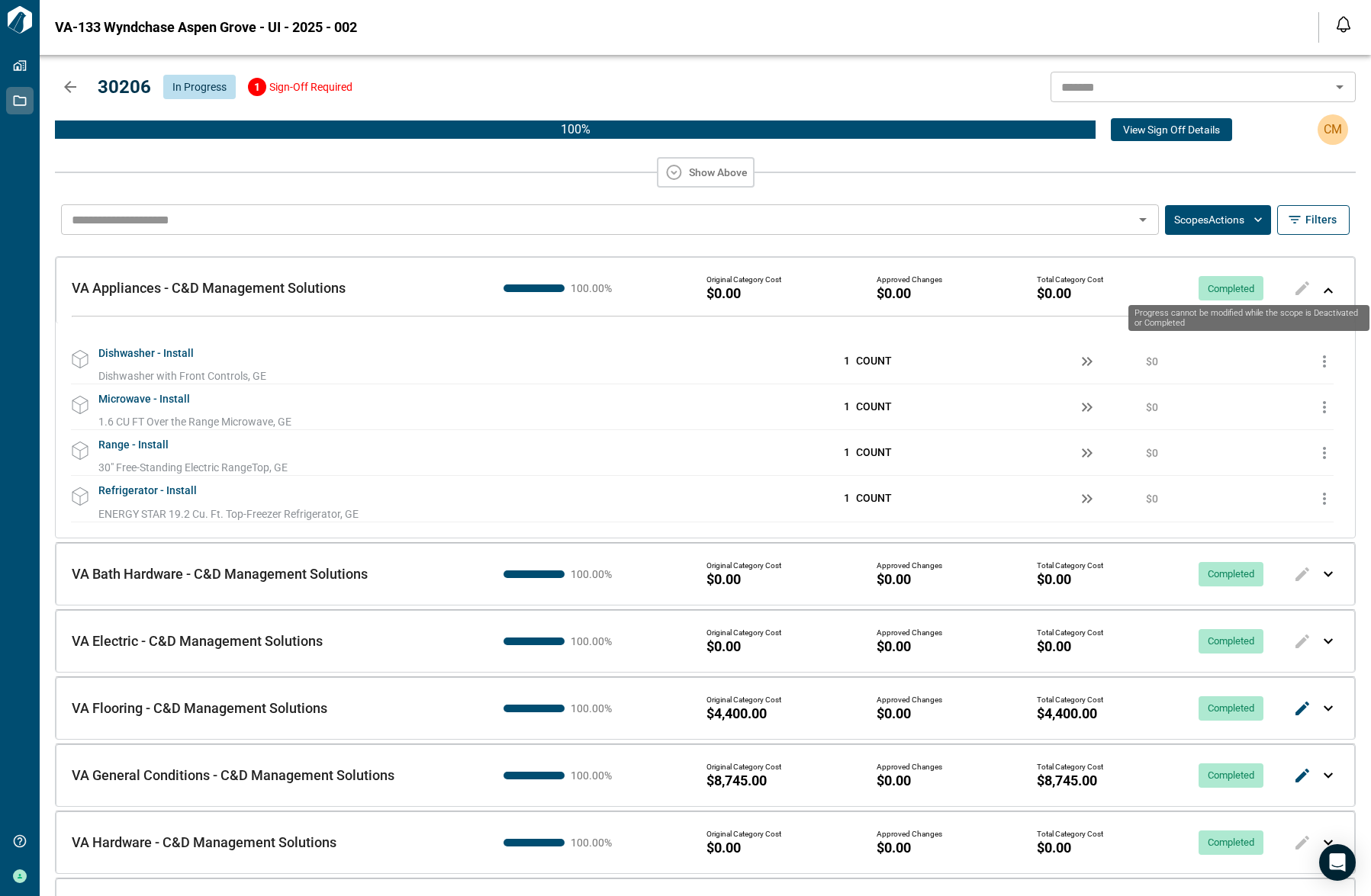click at bounding box center (1302, 287) 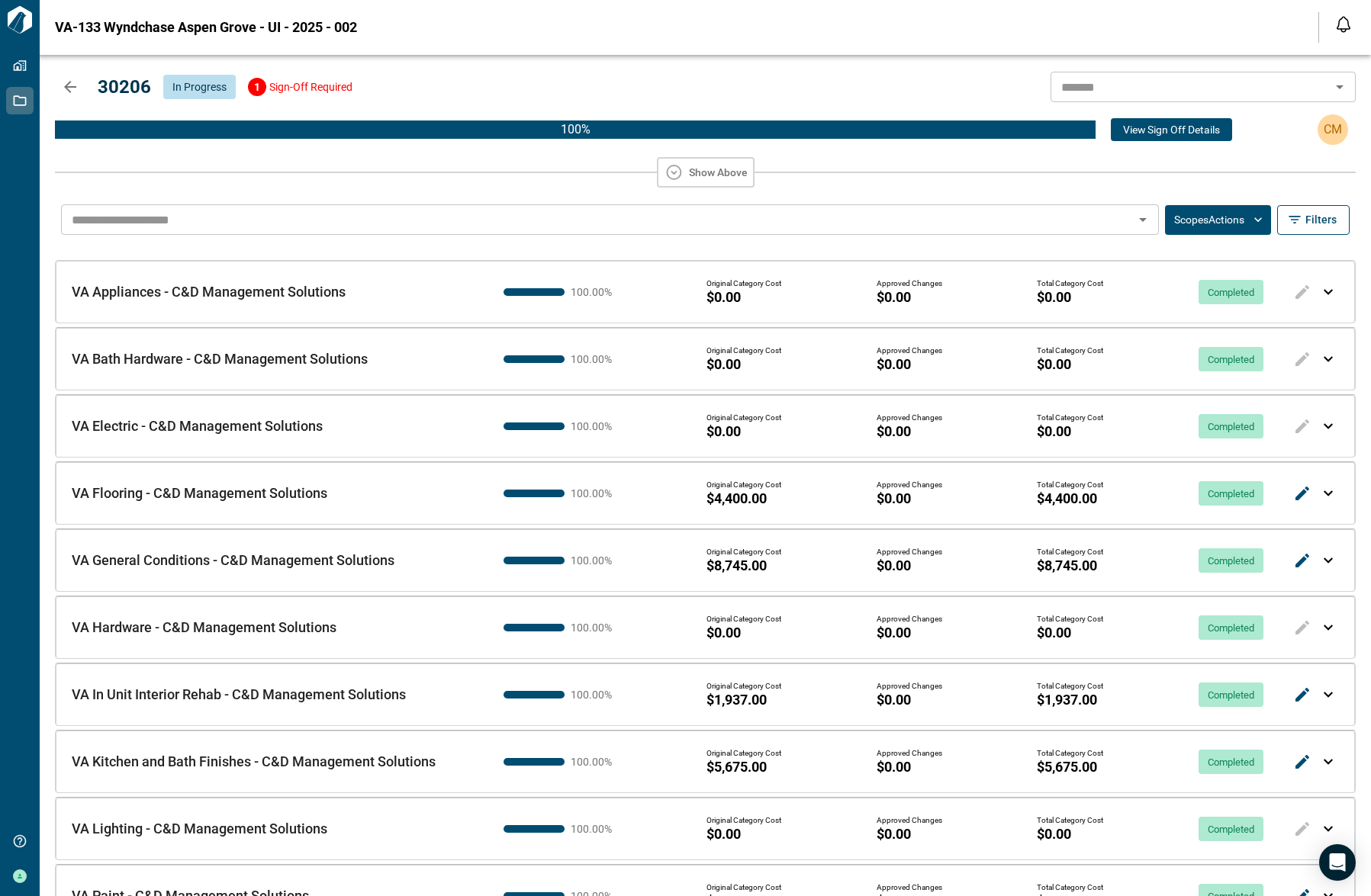 click at bounding box center [1328, 292] 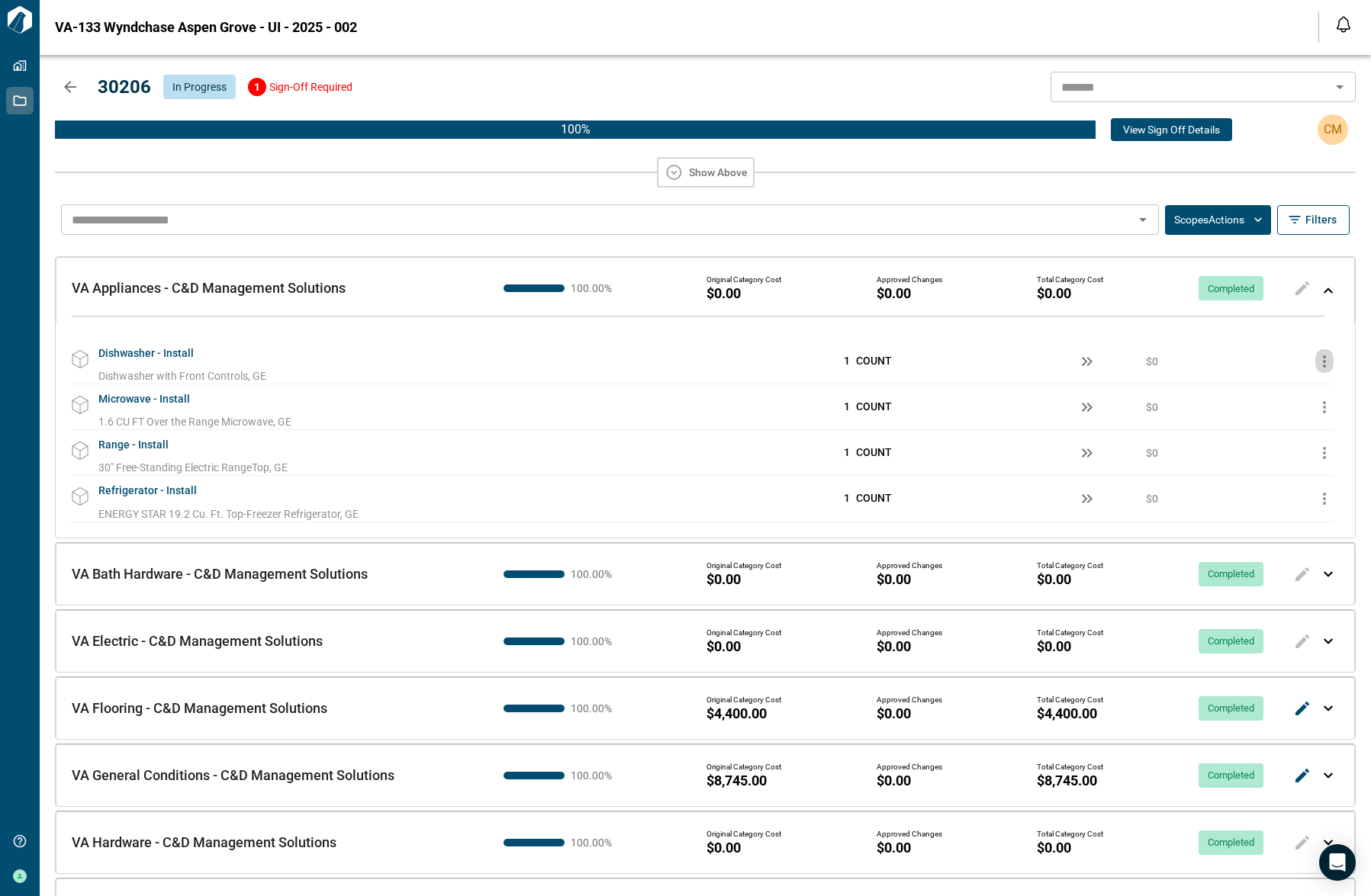 click 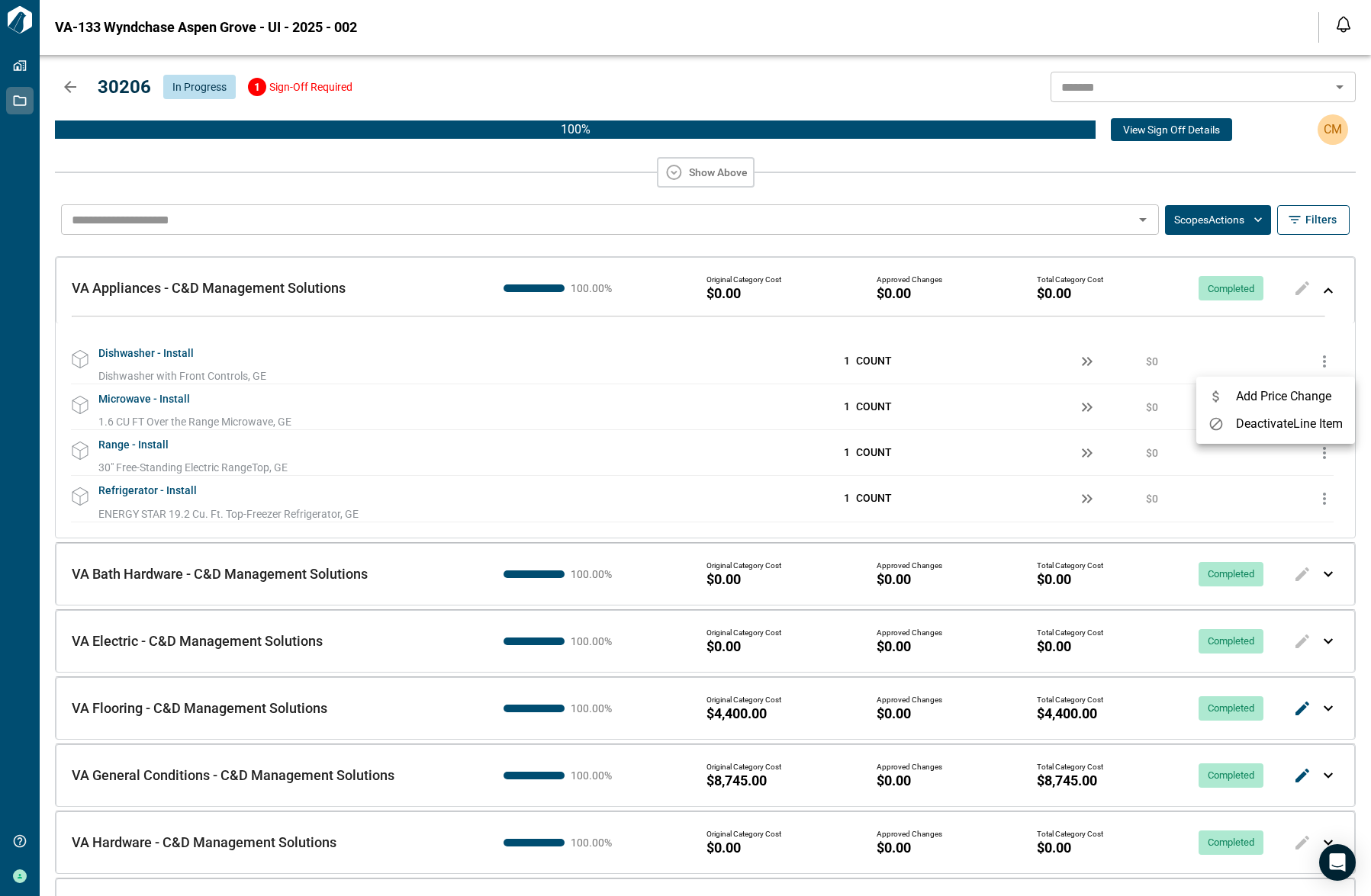click on "Add Price Change" at bounding box center (1283, 396) 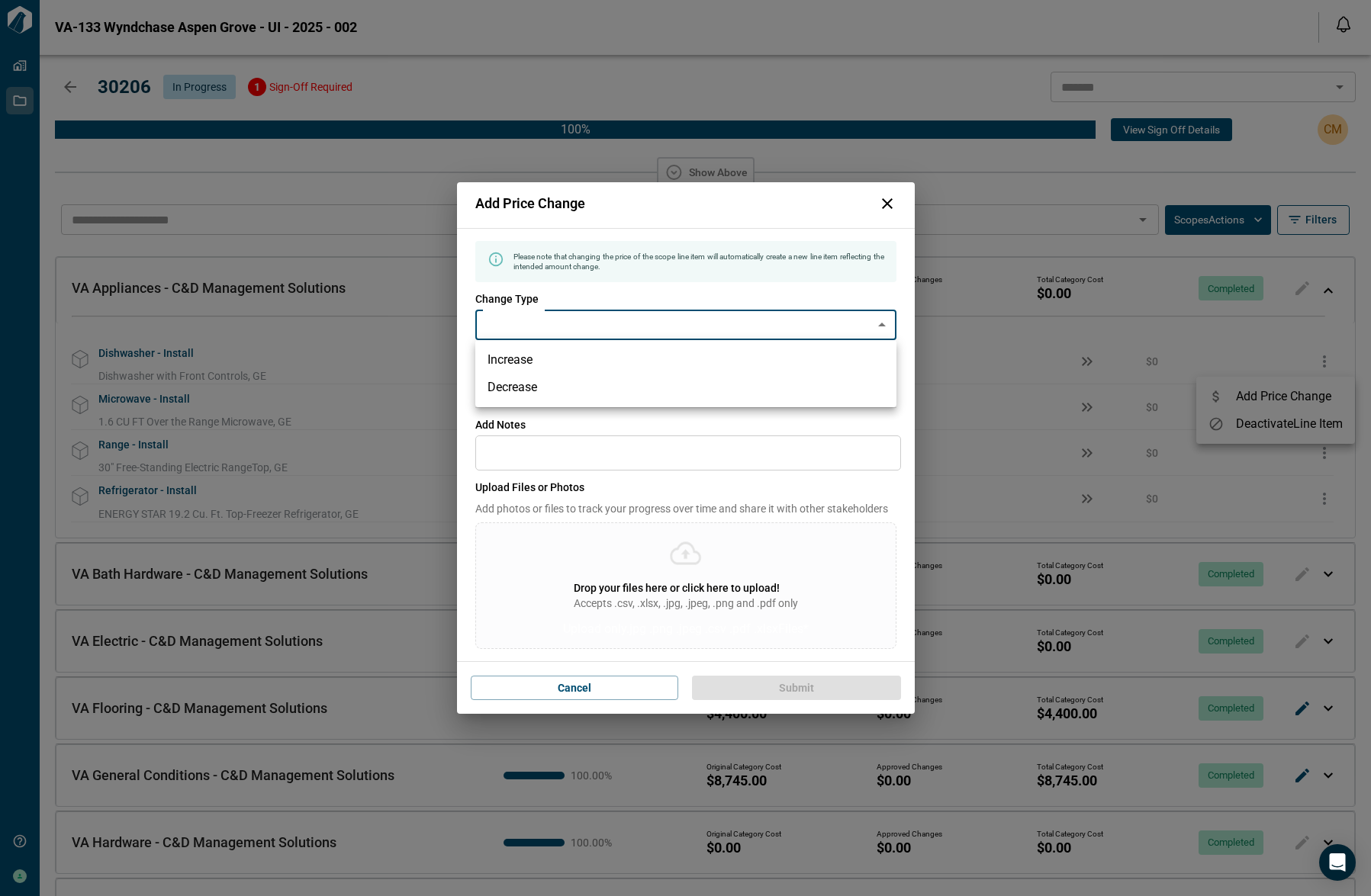 click on "Tailorbird Inc Properties Jobs Get Help Berkshire Support VA-133 Wyndchase Aspen Grove - UI - 2025 - 002 Notifications *** ****** **** Mark all as read No notifications yet We'll let you know when we've got something new for you. Powered by Knock 30206 In Progress 1 Sign-Off Required ​ 100 % View Sign Off Details CM Show Above ​ Scopes  Actions Filters VA Appliances - C&D Management Solutions VA Appliances - C&D Management Solutions 100.00 % Original Category Cost $0.00 Approved Changes $0.00 Total Category Cost $0.00 Completed Dishwasher - Install Dishwasher with Front Controls, GE 1 COUNT $0 Microwave - Install 1.6 CU FT Over the Range Microwave, GE 1 COUNT $0 Range - Install 30" Free-Standing Electric RangeTop, GE 1 COUNT $0 Refrigerator - Install ENERGY STAR 19.2 Cu. Ft. Top-Freezer Refrigerator, GE 1 COUNT $0 VA  Bath Hardware - C&D Management Solutions VA  Bath Hardware - C&D Management Solutions 100.00 % Original Category Cost $0.00 Approved Changes $0.00 Total Category Cost $0.00 Completed 100.00" at bounding box center [685, 448] 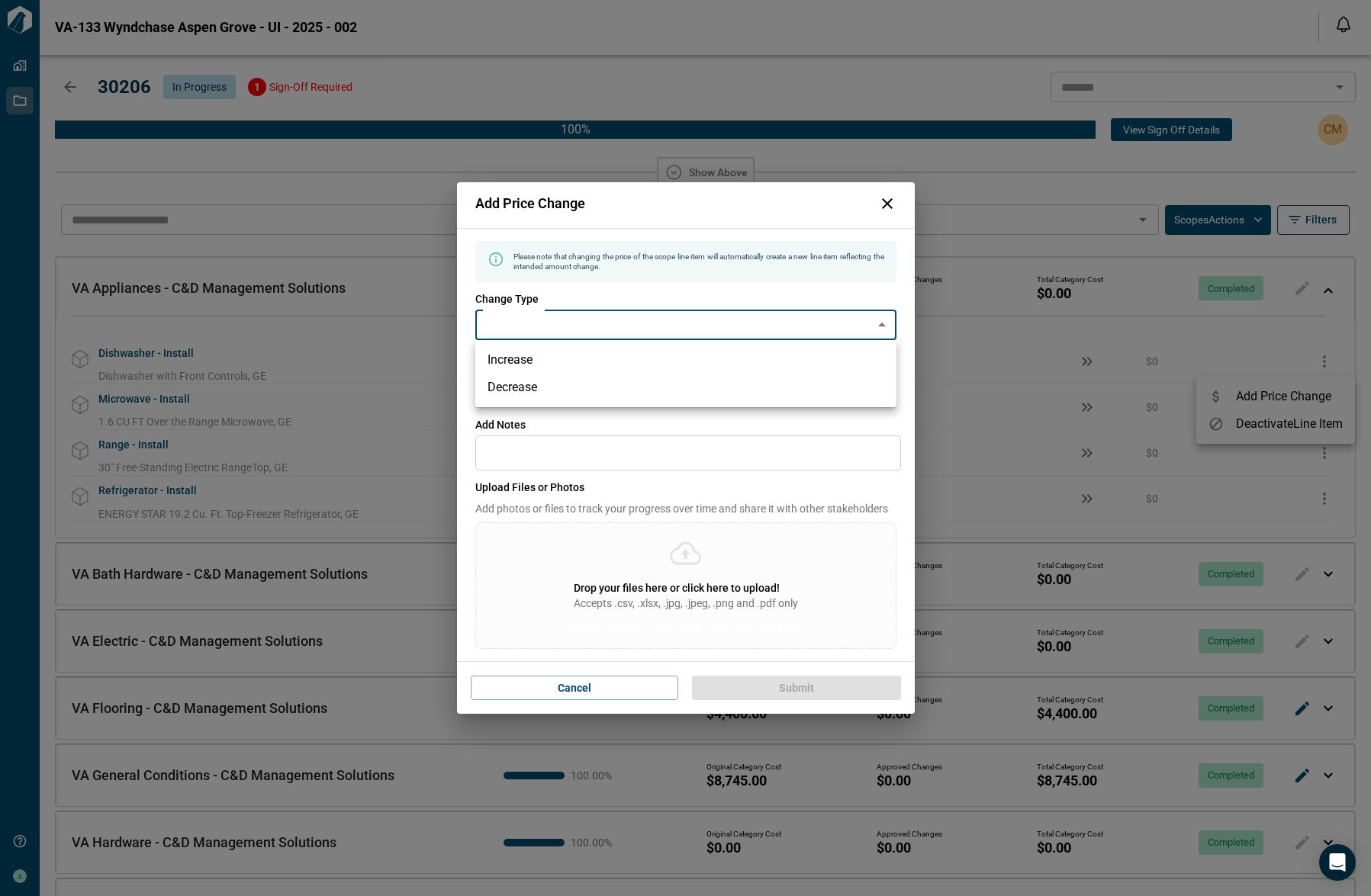 click on "Increase" at bounding box center [686, 360] 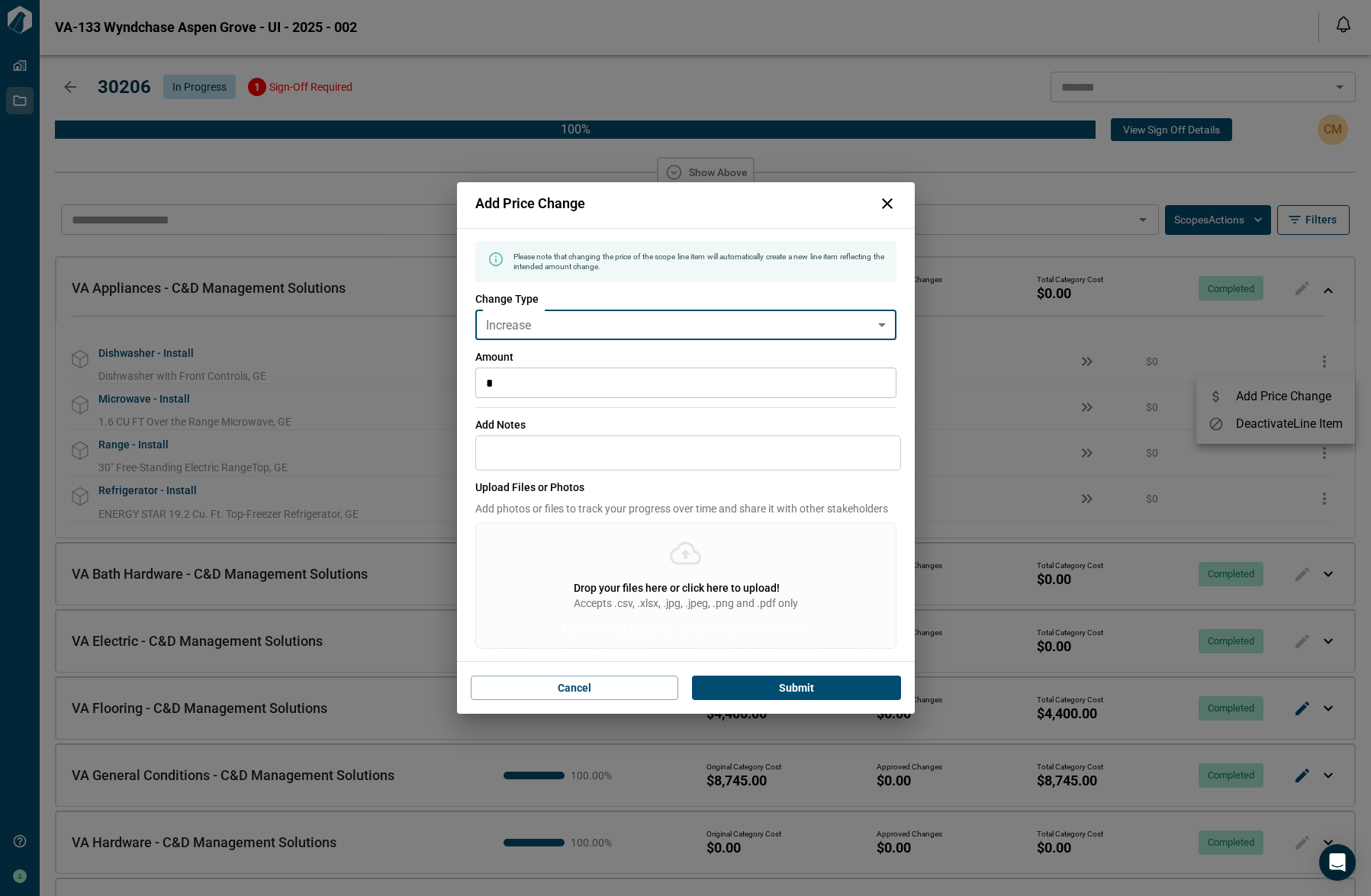 click on "Please note that changing the price of the scope line item will automatically create a new line item reflecting the intended amount change. Change Type Increase ******** Change Type Amount * ​ Add Notes * Upload Files or Photos Add photos or files to track your progress over time and share it with other stakeholders Drop your files here or click here to upload! Accepts .csv, .xlsx, .jpg, .jpeg, .png and .pdf only Upload only  .jpg .png .jpeg .csv .pdf .xlsx  Files*" at bounding box center [686, 445] 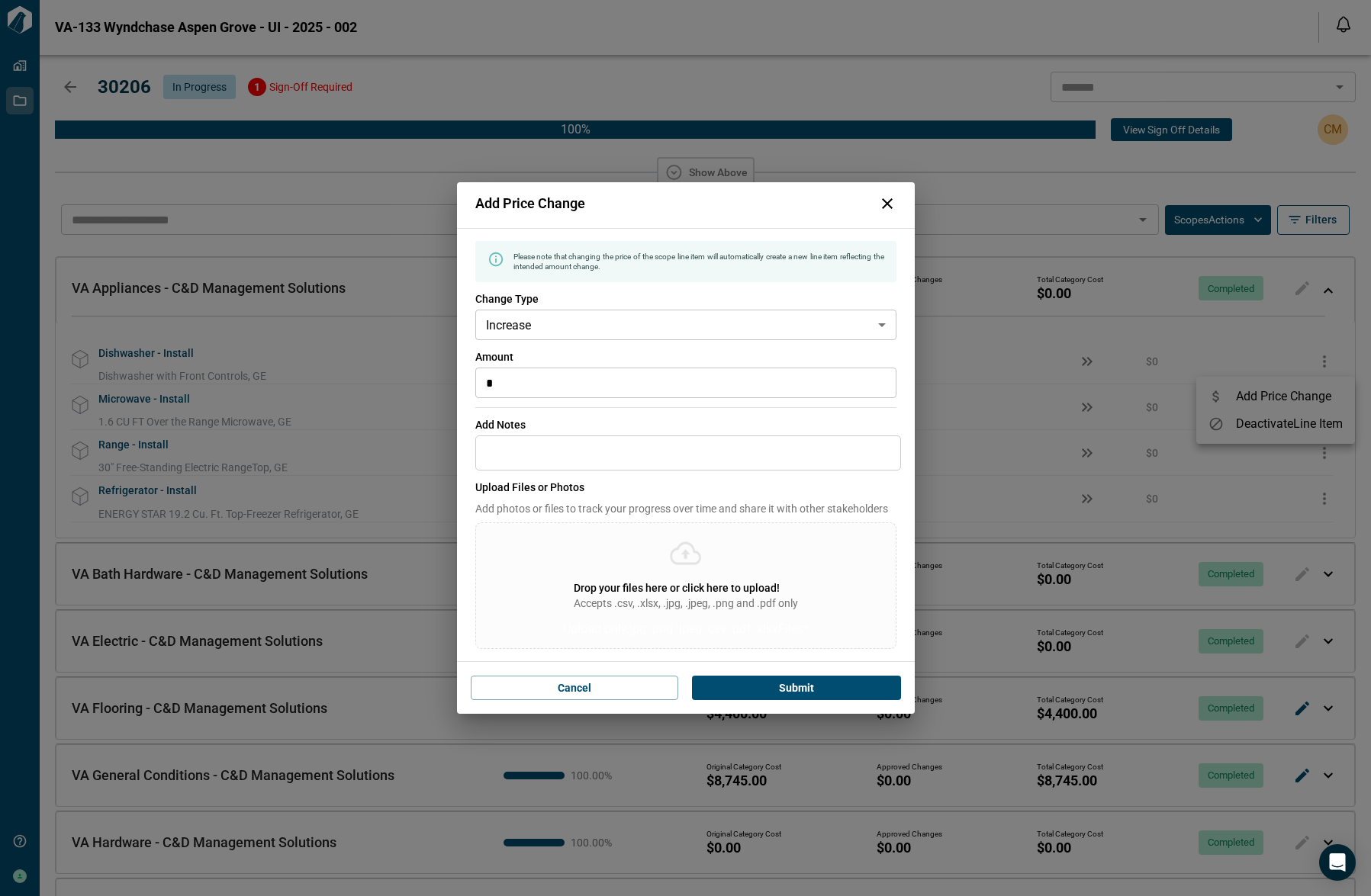 click on "*" at bounding box center [686, 383] 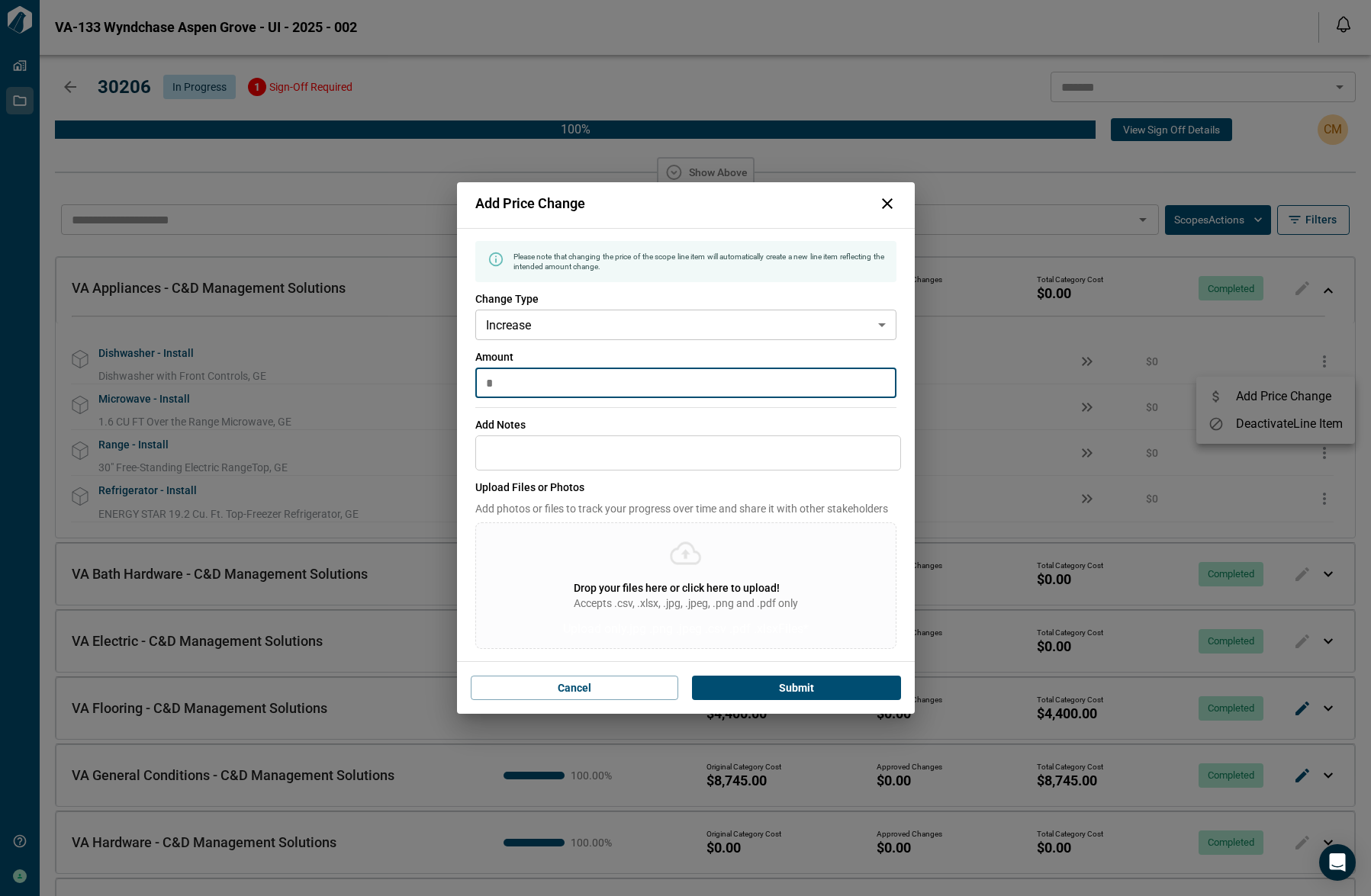 type on "*" 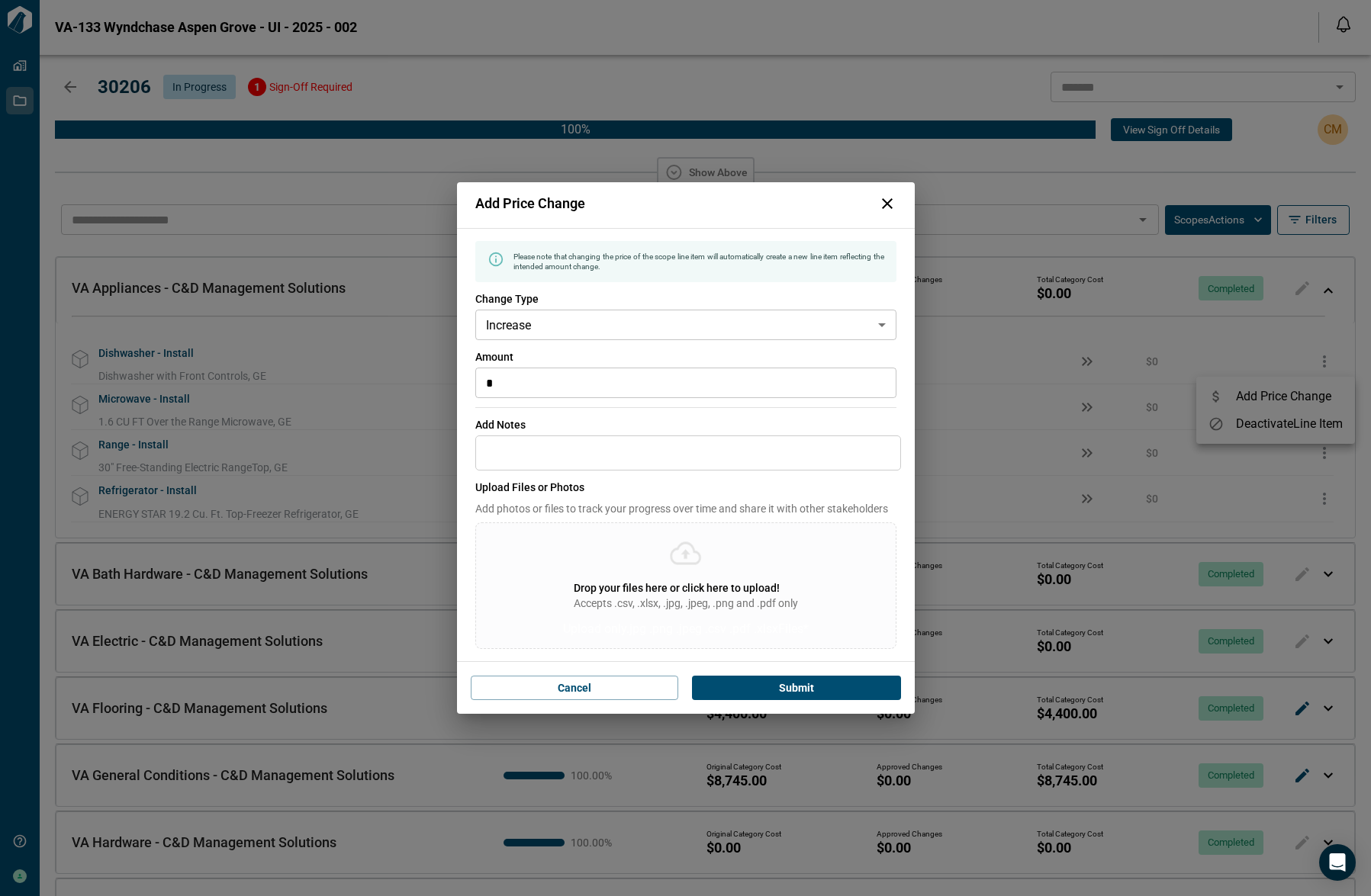 type on "*" 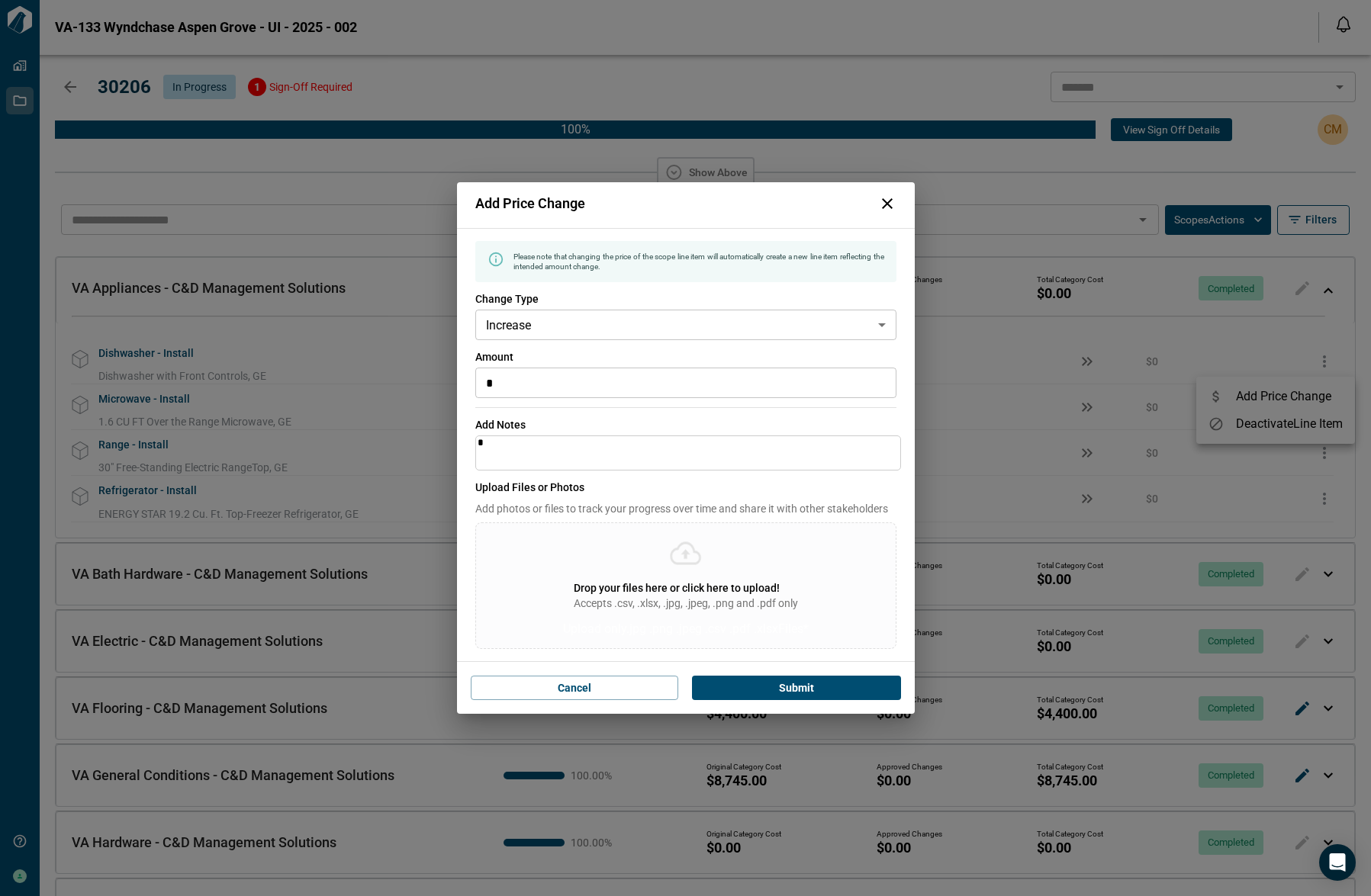 type on "**" 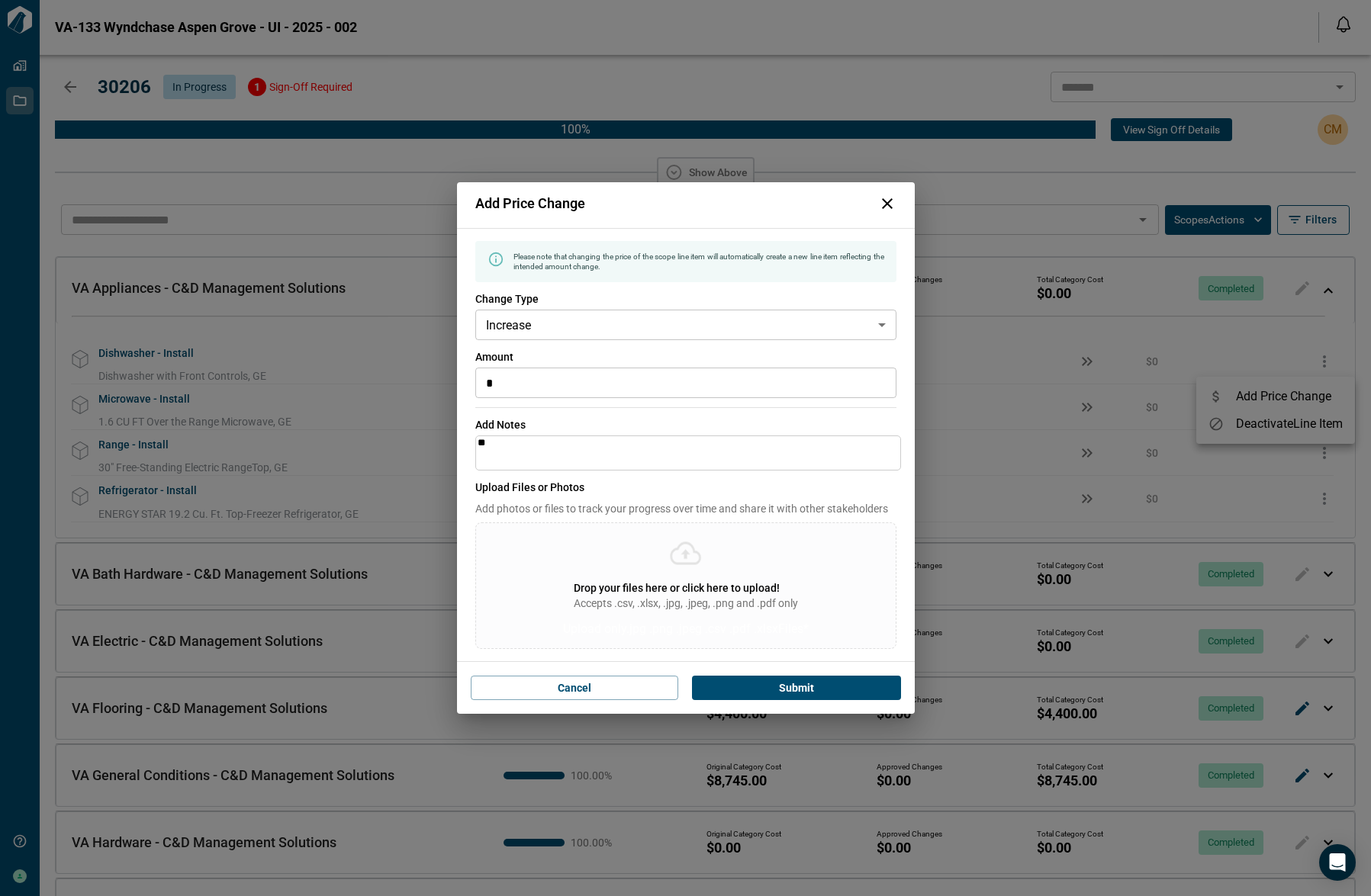 type on "*" 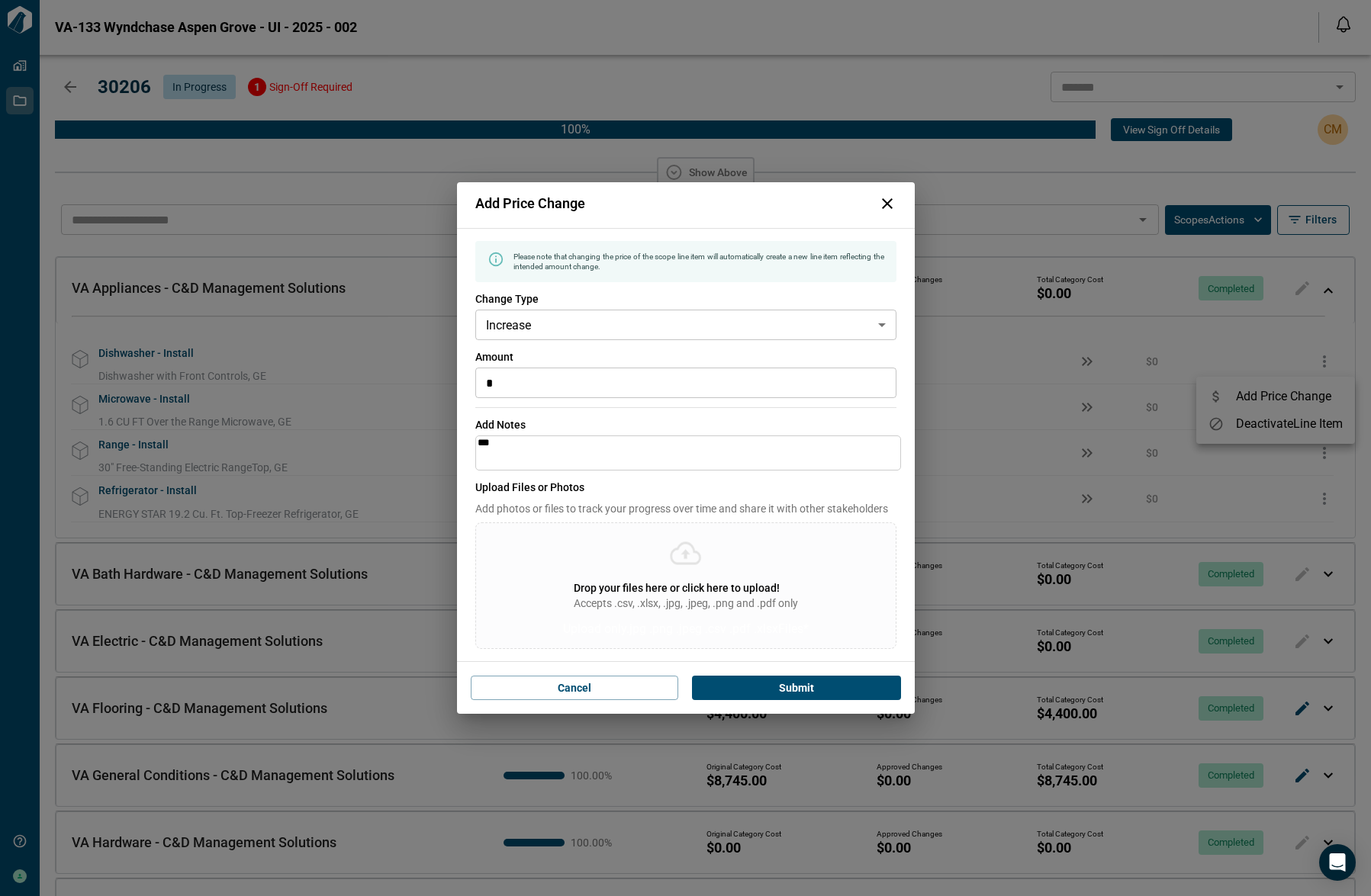 type on "****" 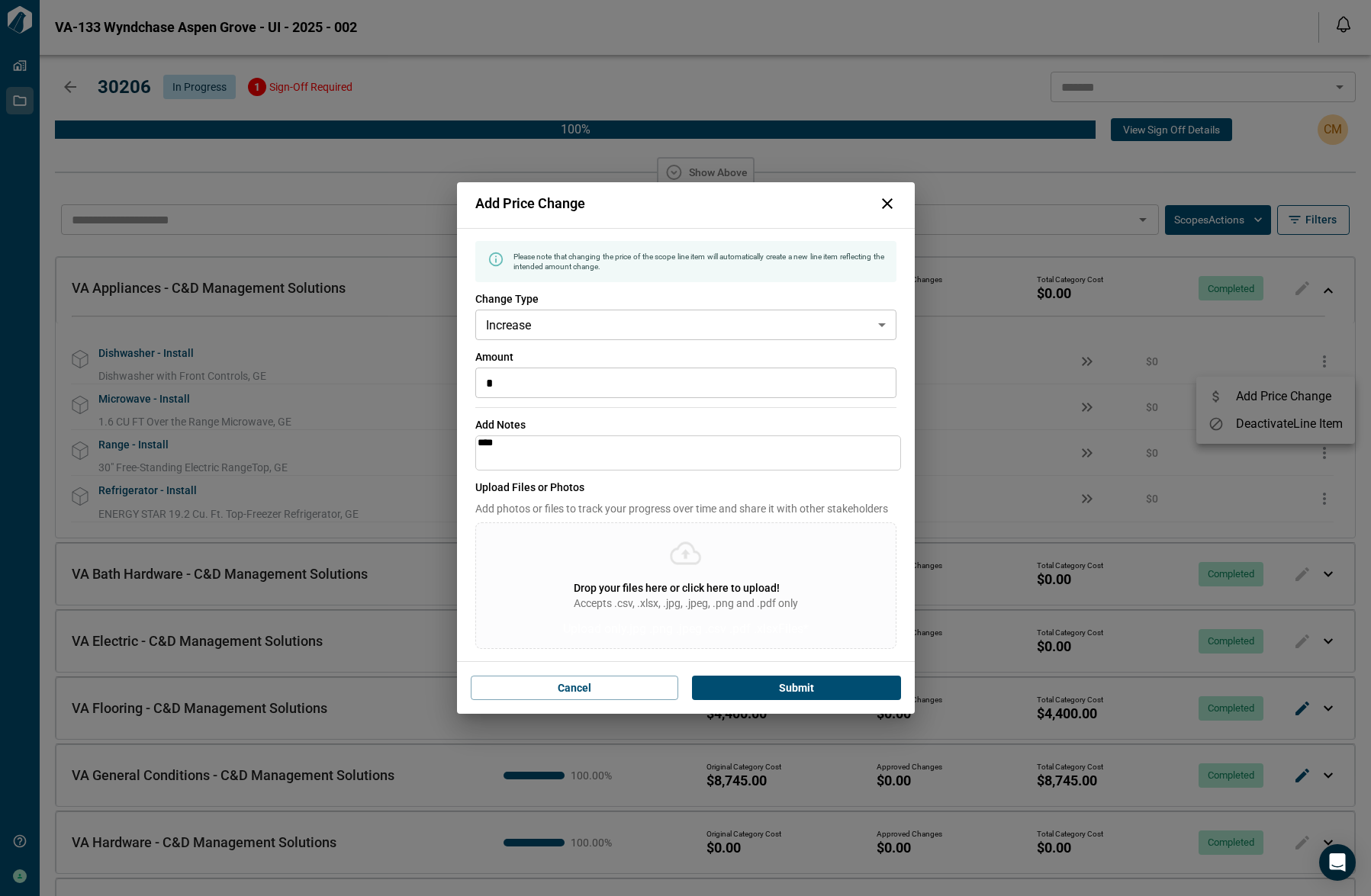 type on "****" 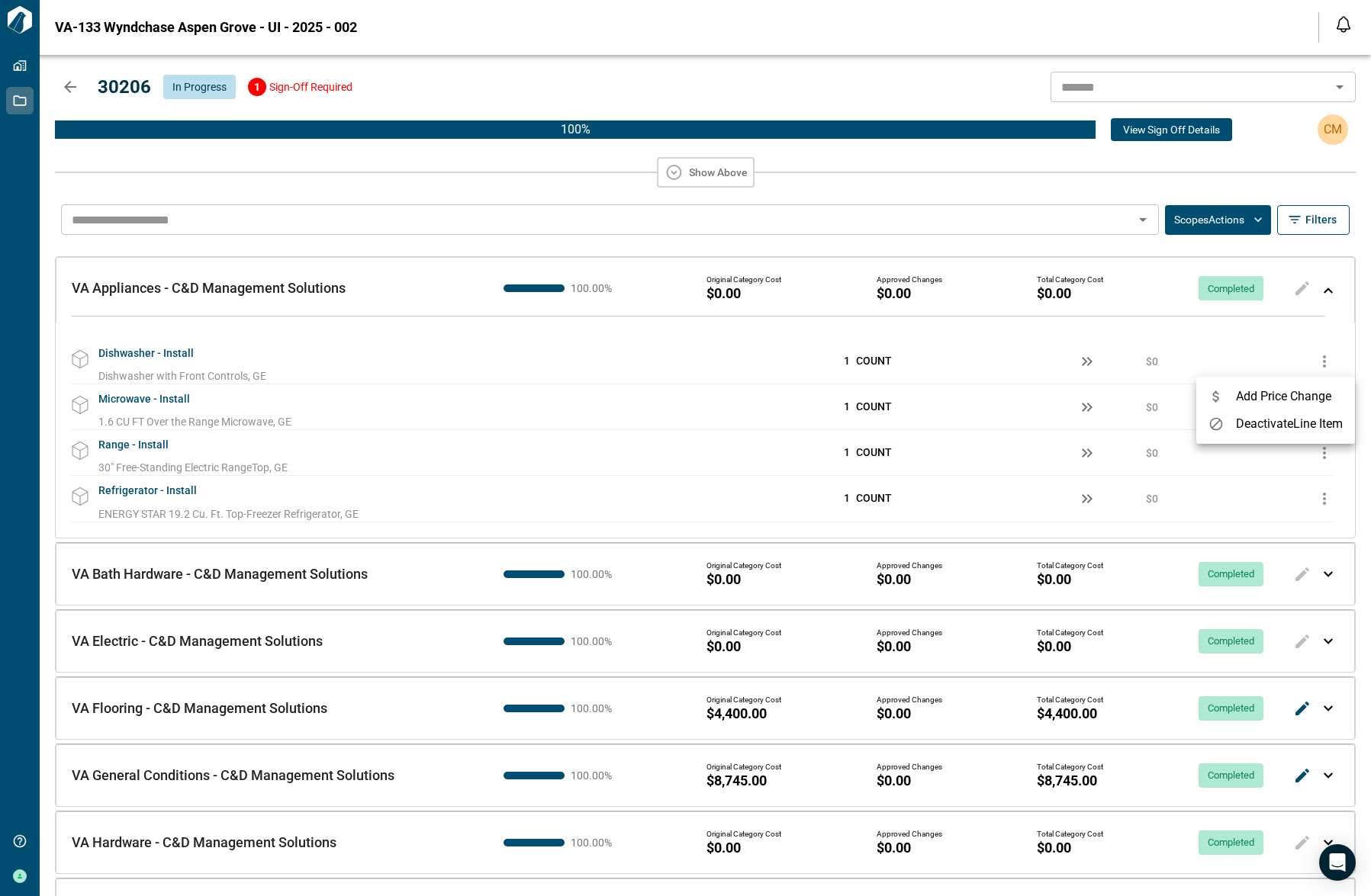 click at bounding box center [685, 448] 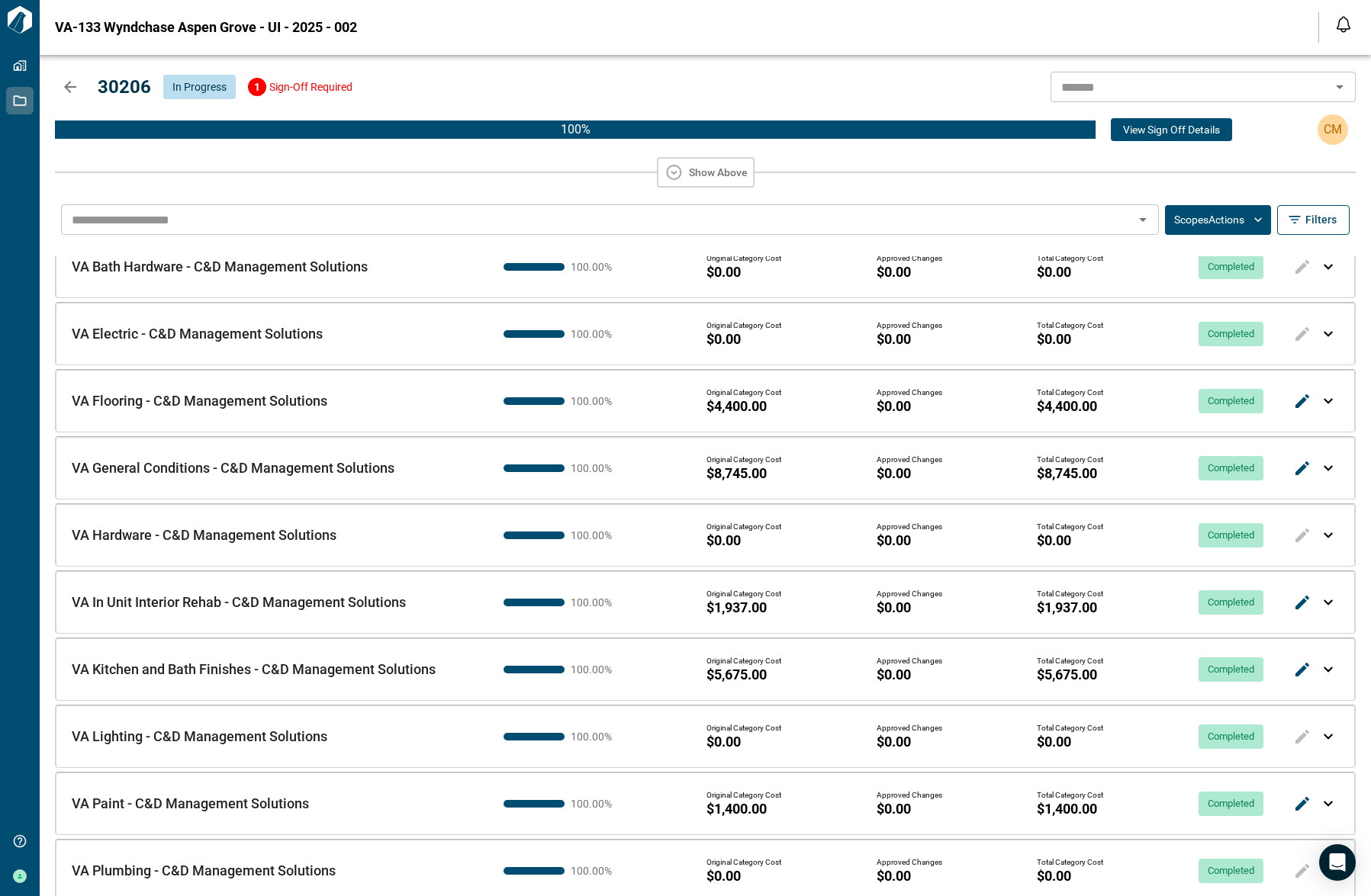 scroll, scrollTop: 317, scrollLeft: 0, axis: vertical 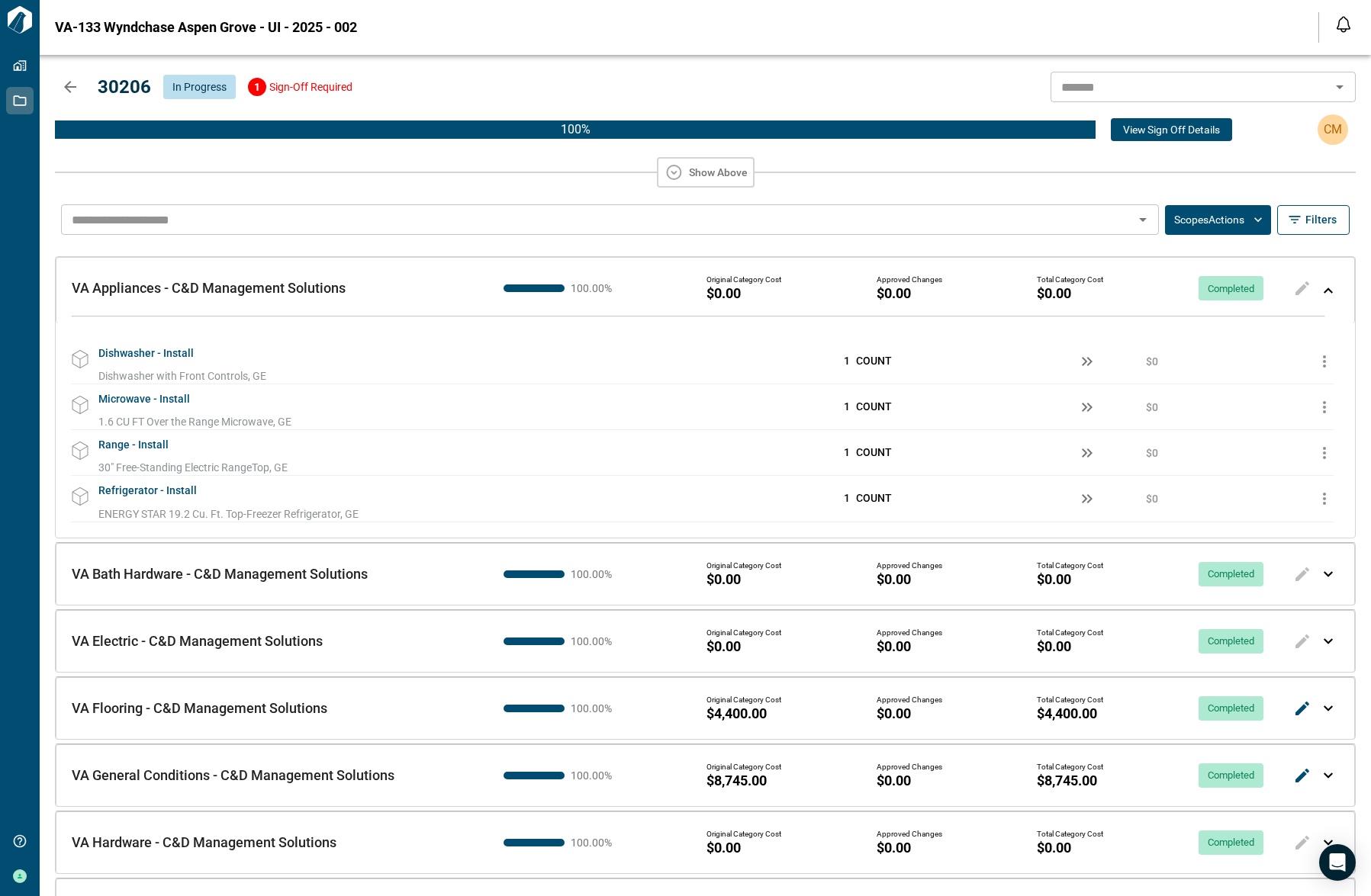 click at bounding box center [1302, 288] 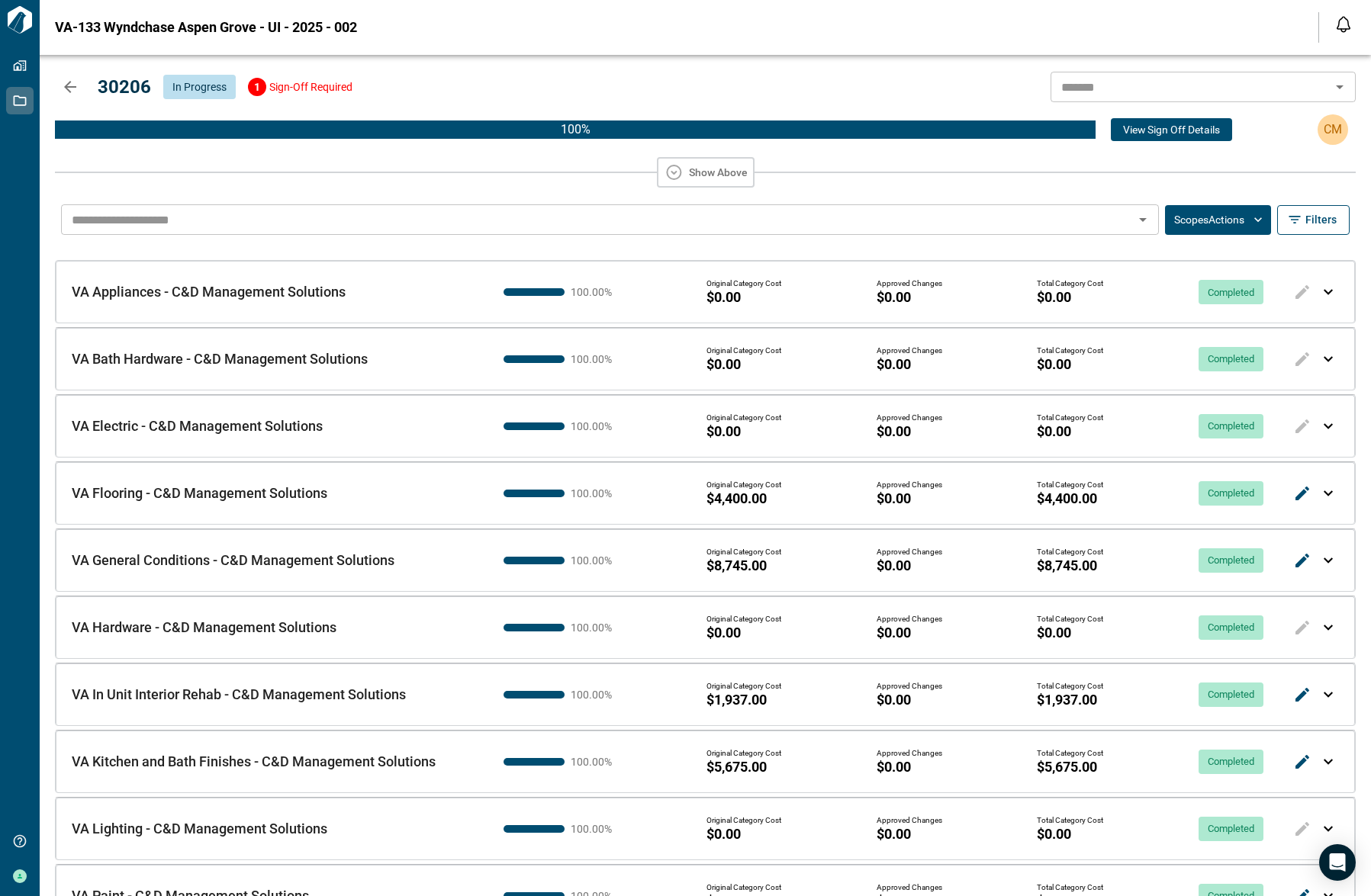 click at bounding box center (1302, 291) 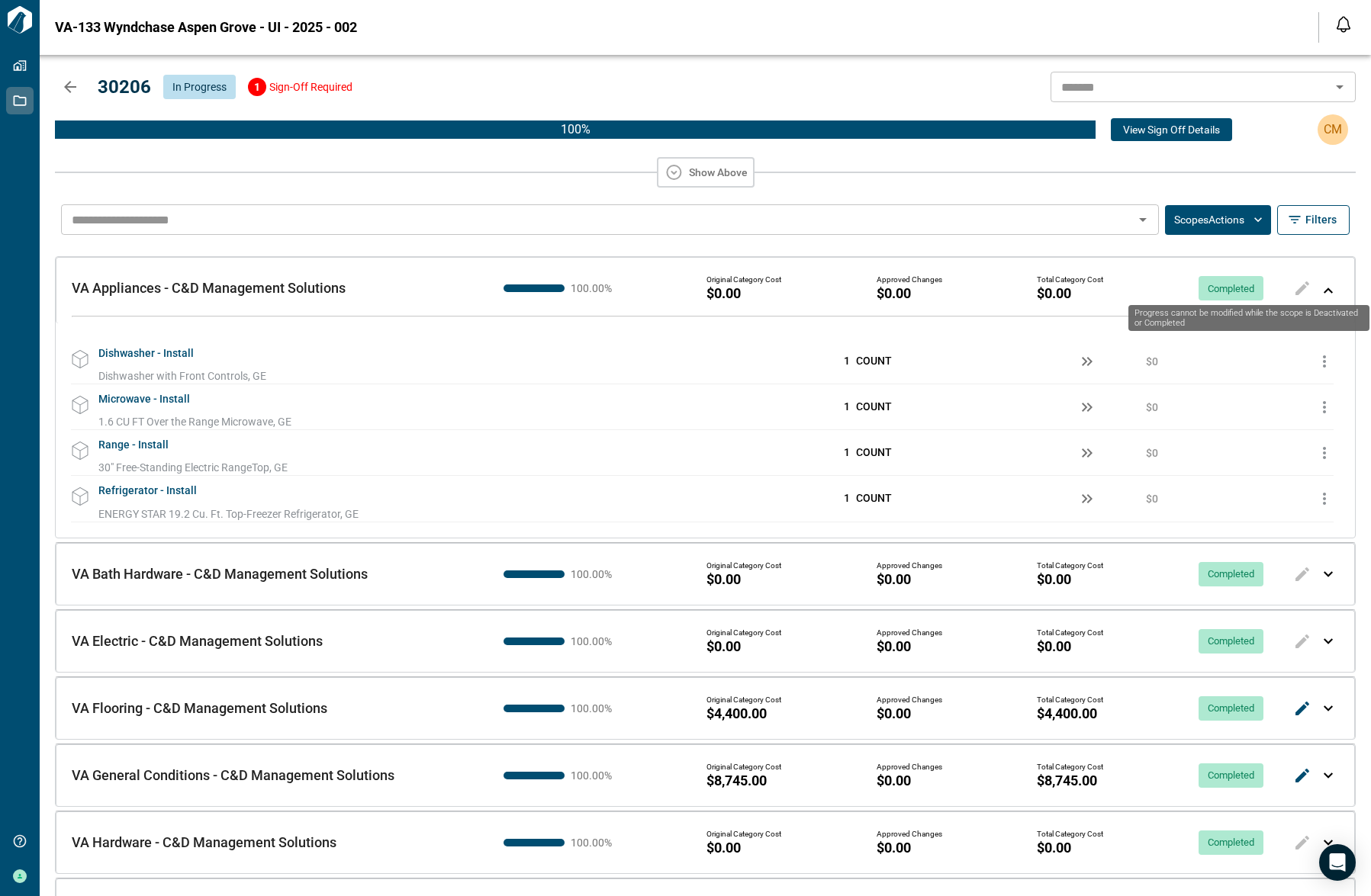 click at bounding box center [1302, 287] 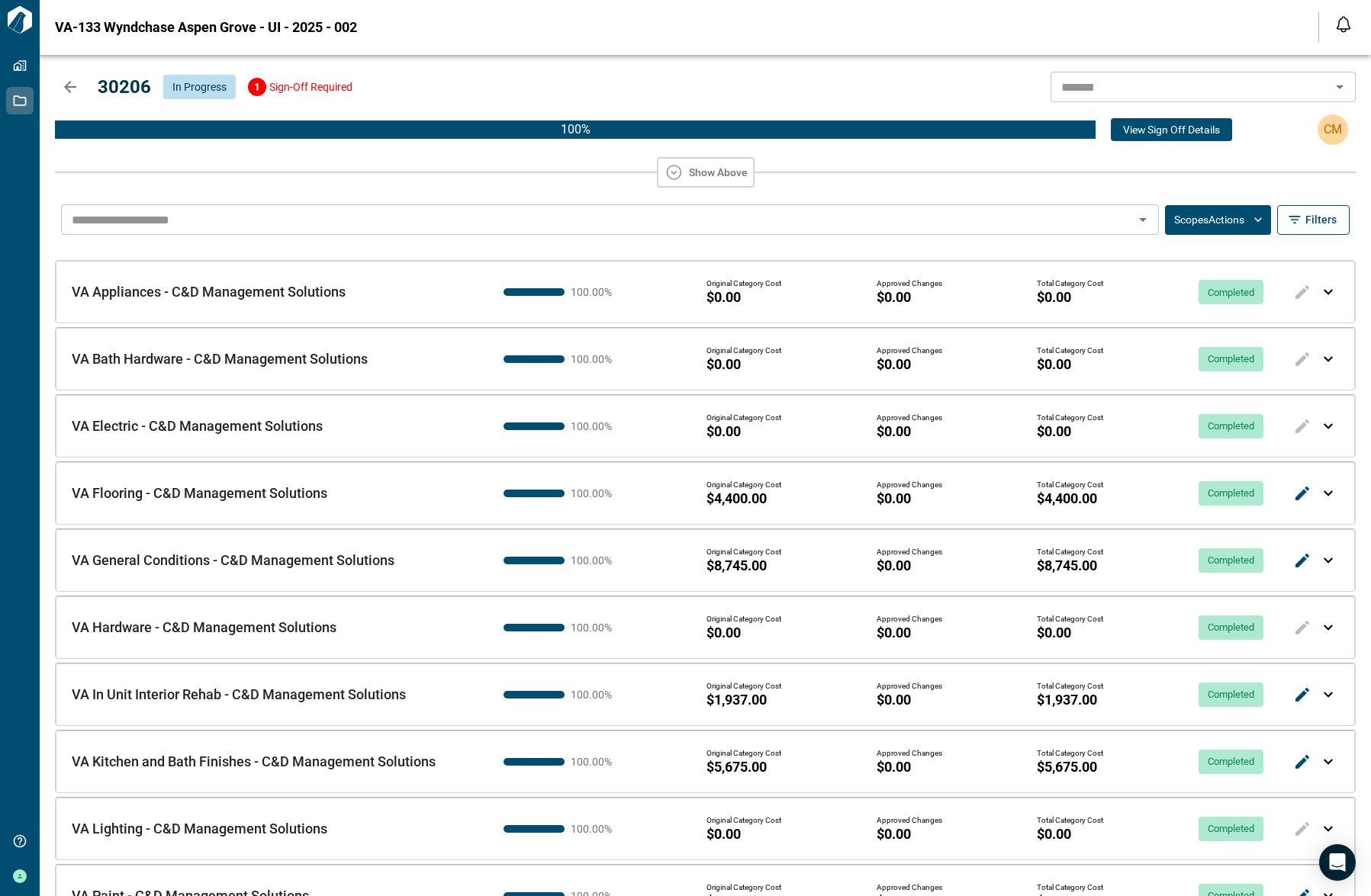 click on "VA Appliances - C&D Management Solutions VA Appliances - C&D Management Solutions 100.00 % Original Category Cost $0.00 Approved Changes $0.00 Total Category Cost $0.00 Completed" at bounding box center (705, 291) 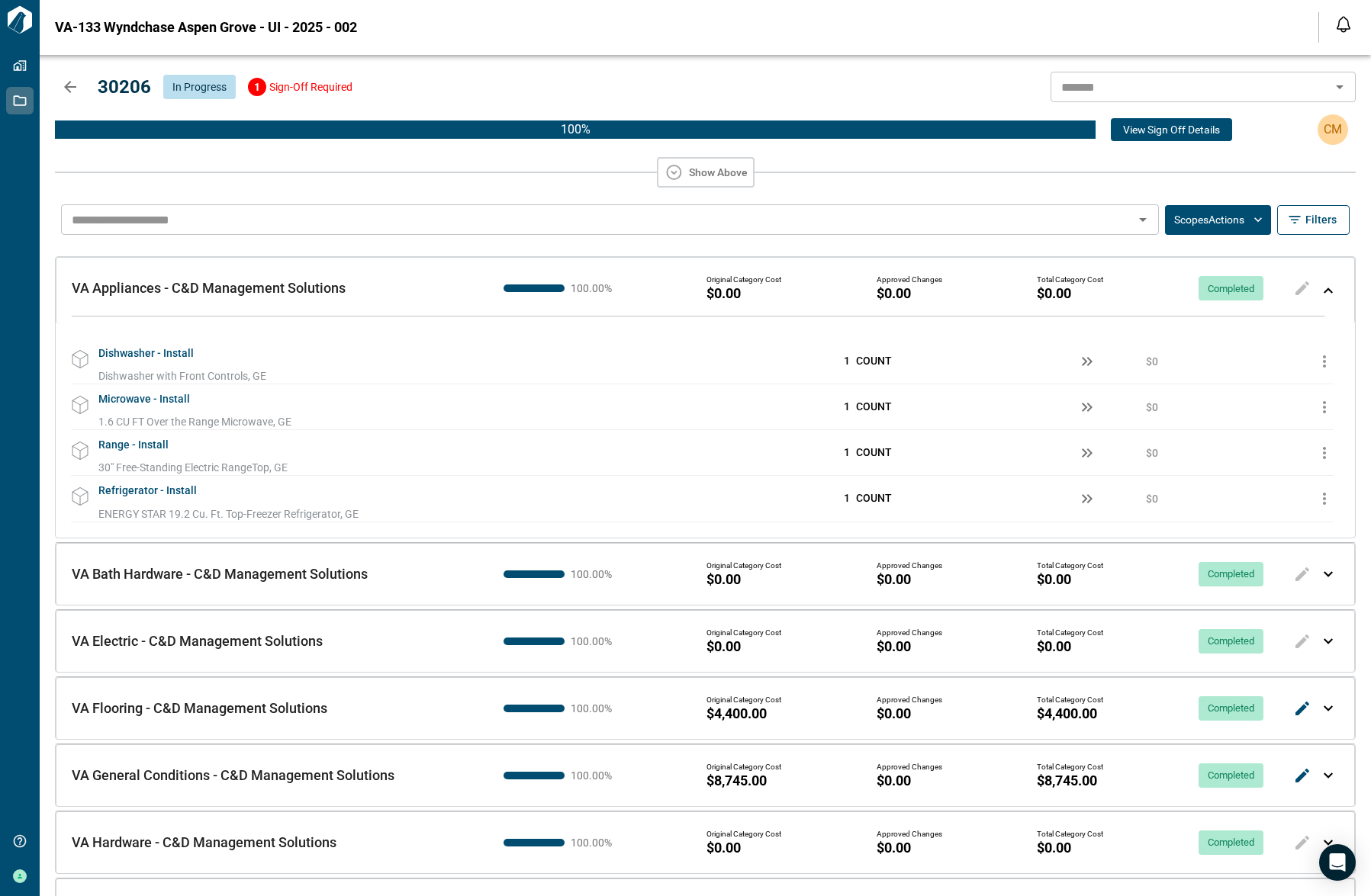 click at bounding box center [1328, 291] 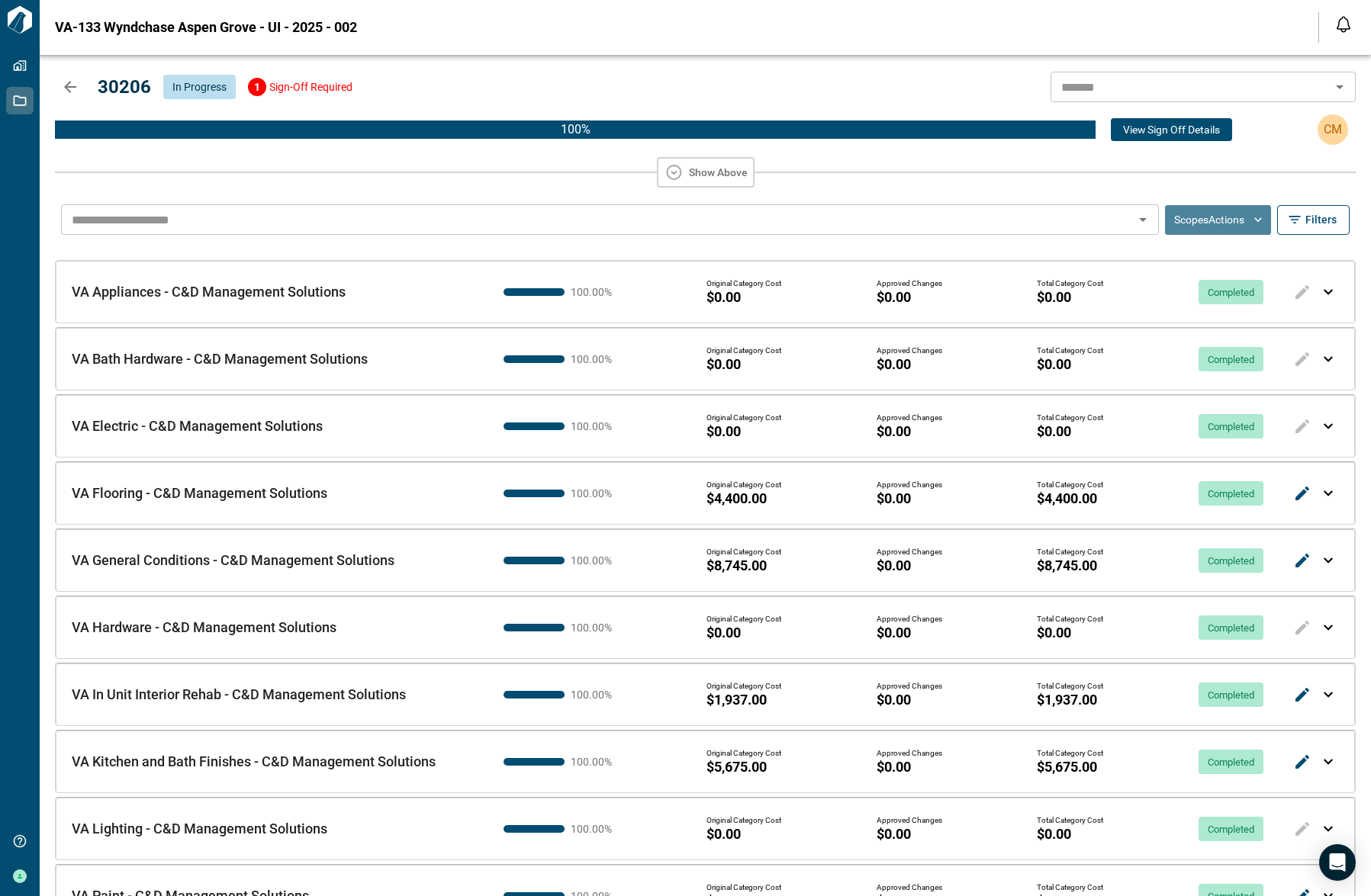 click 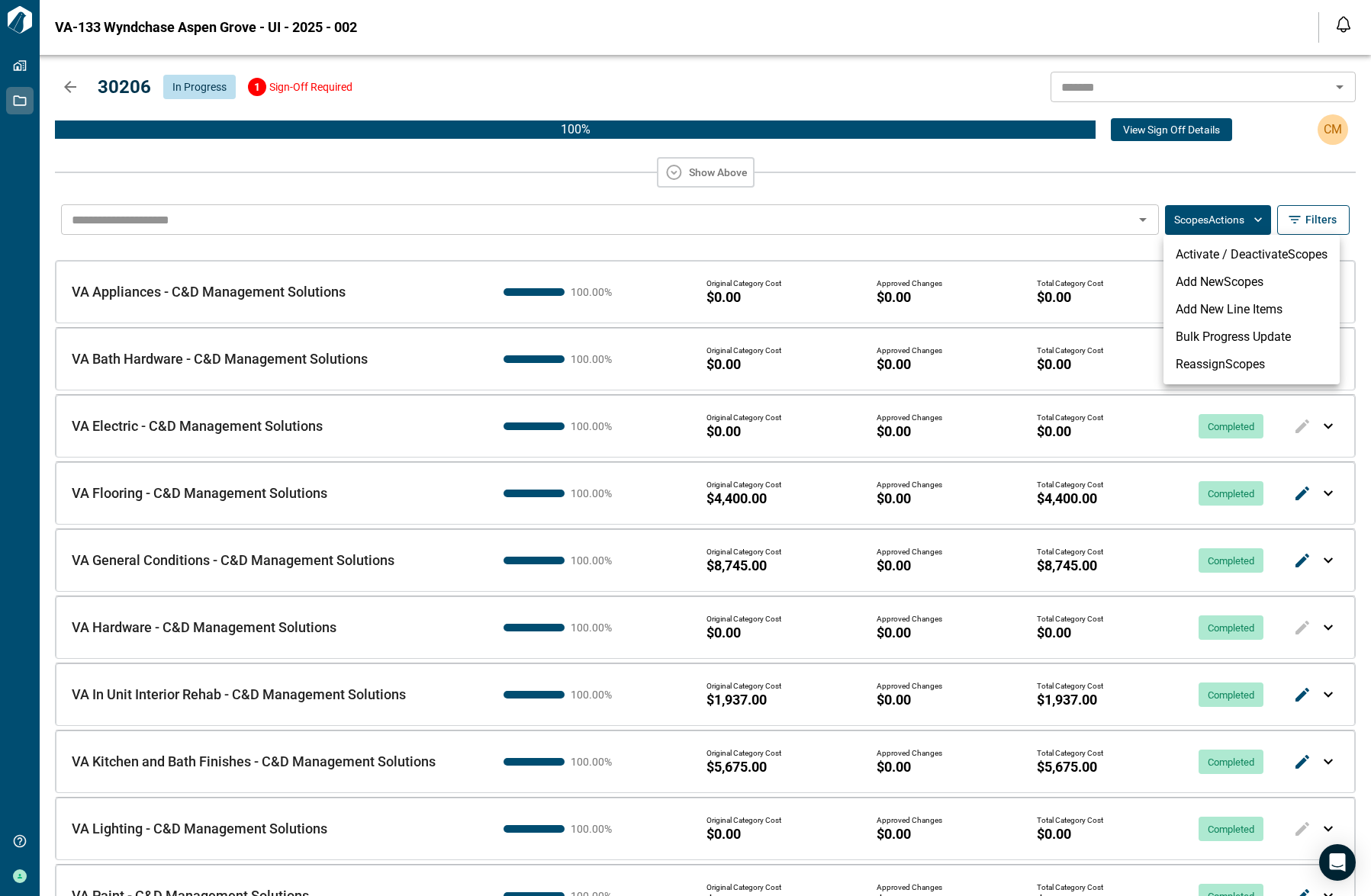 click on "Activate / Deactivate  Scopes" at bounding box center (1251, 255) 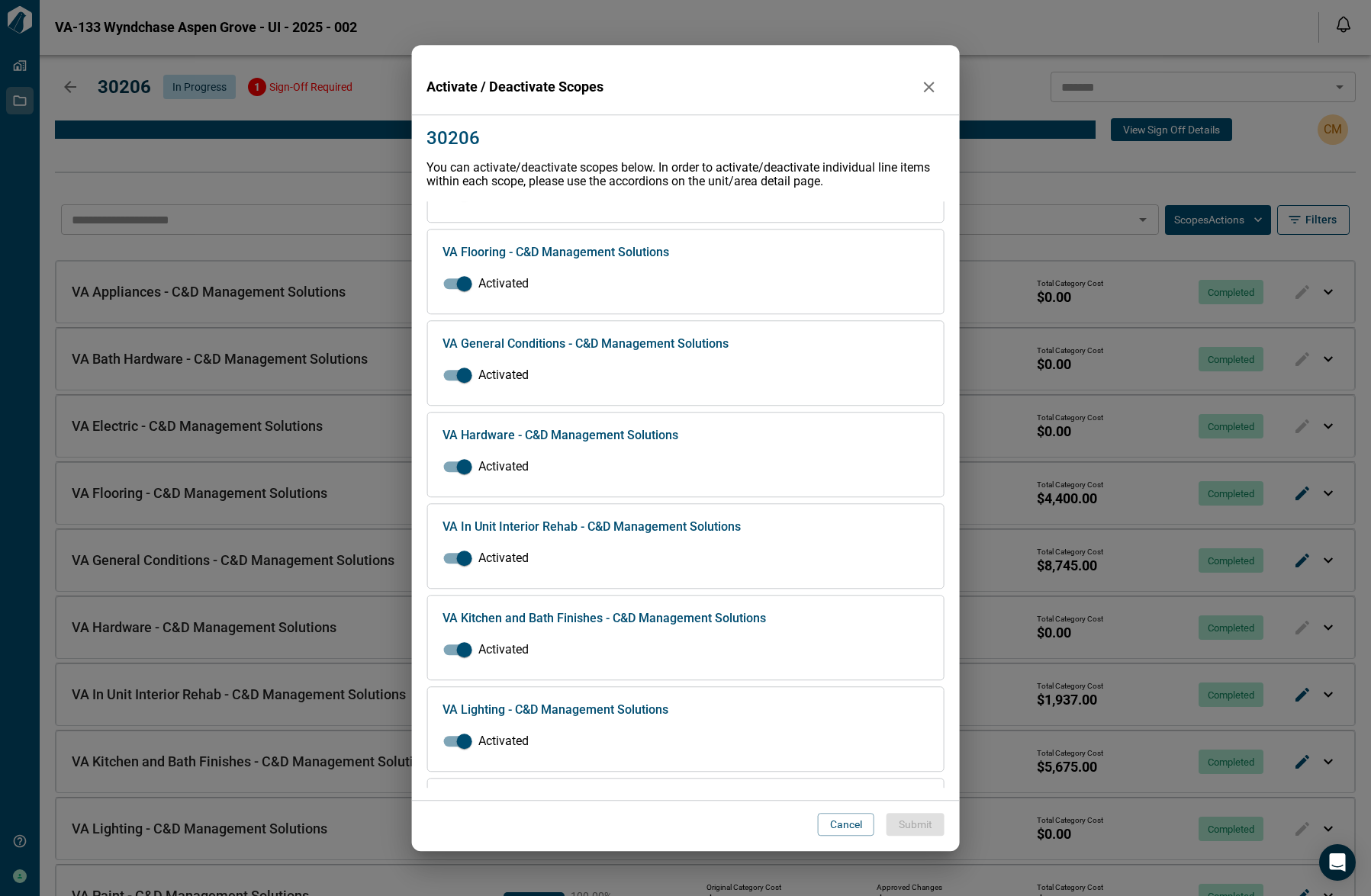 scroll, scrollTop: 414, scrollLeft: 0, axis: vertical 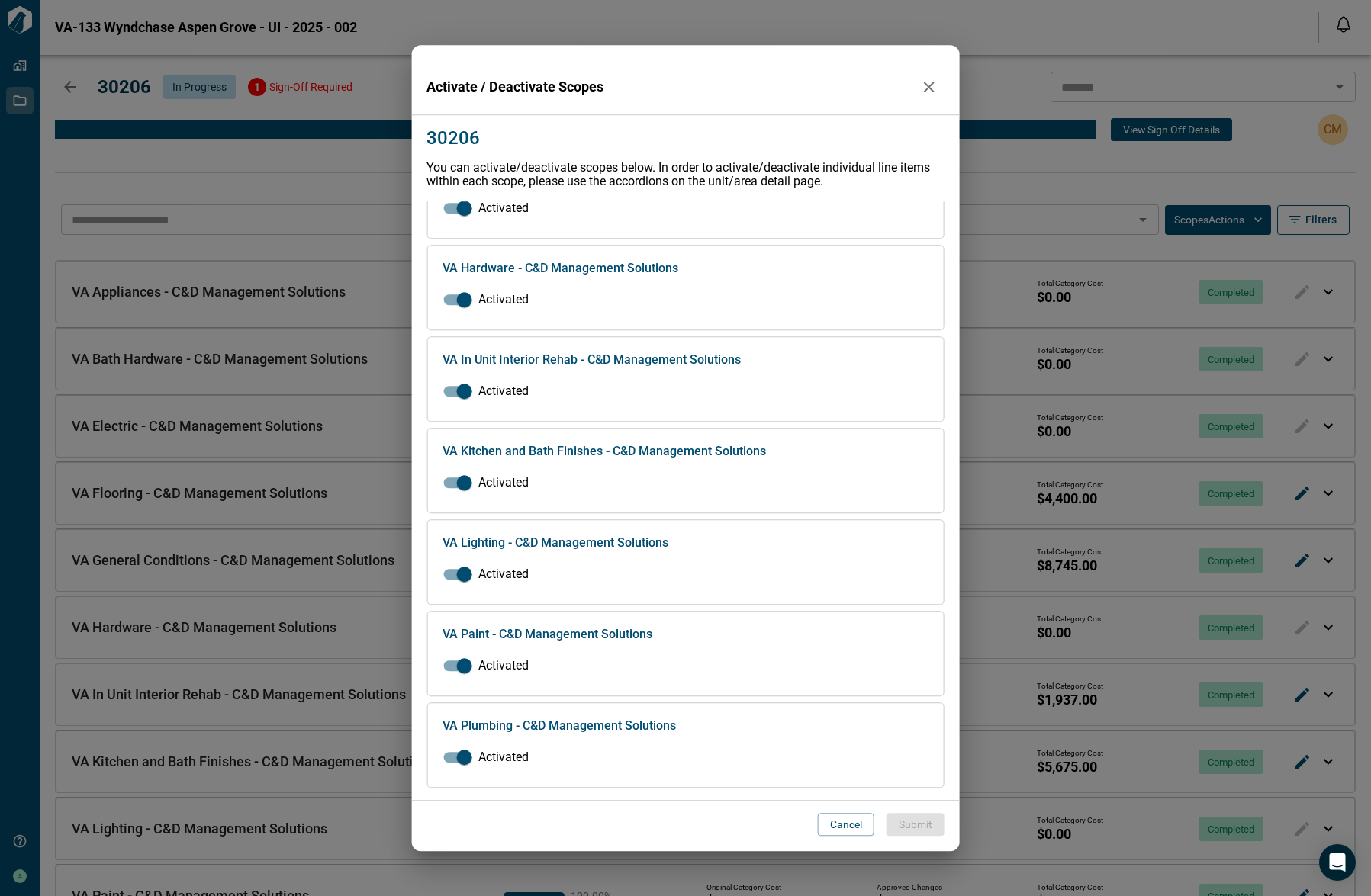 click 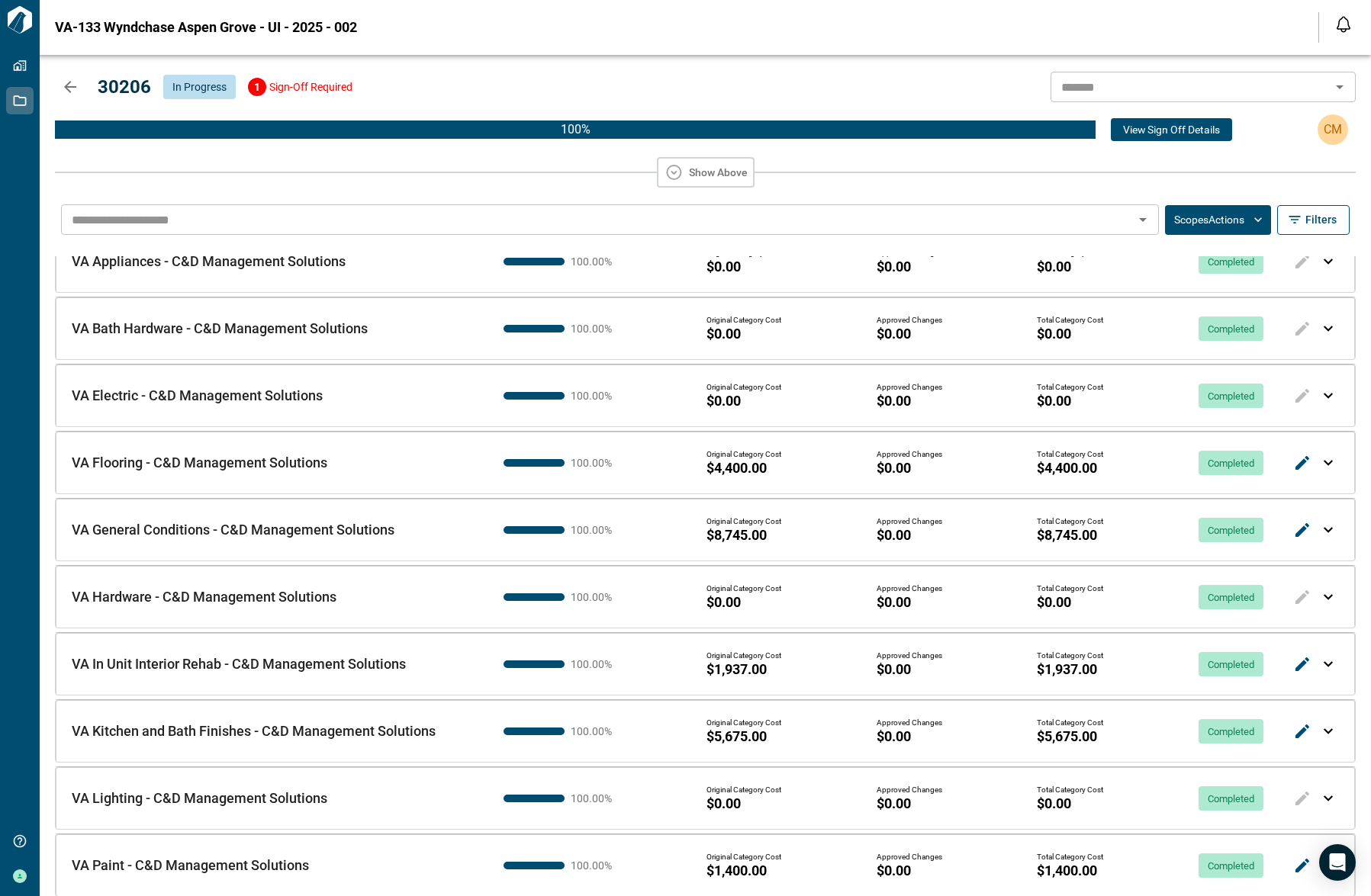 scroll, scrollTop: 0, scrollLeft: 0, axis: both 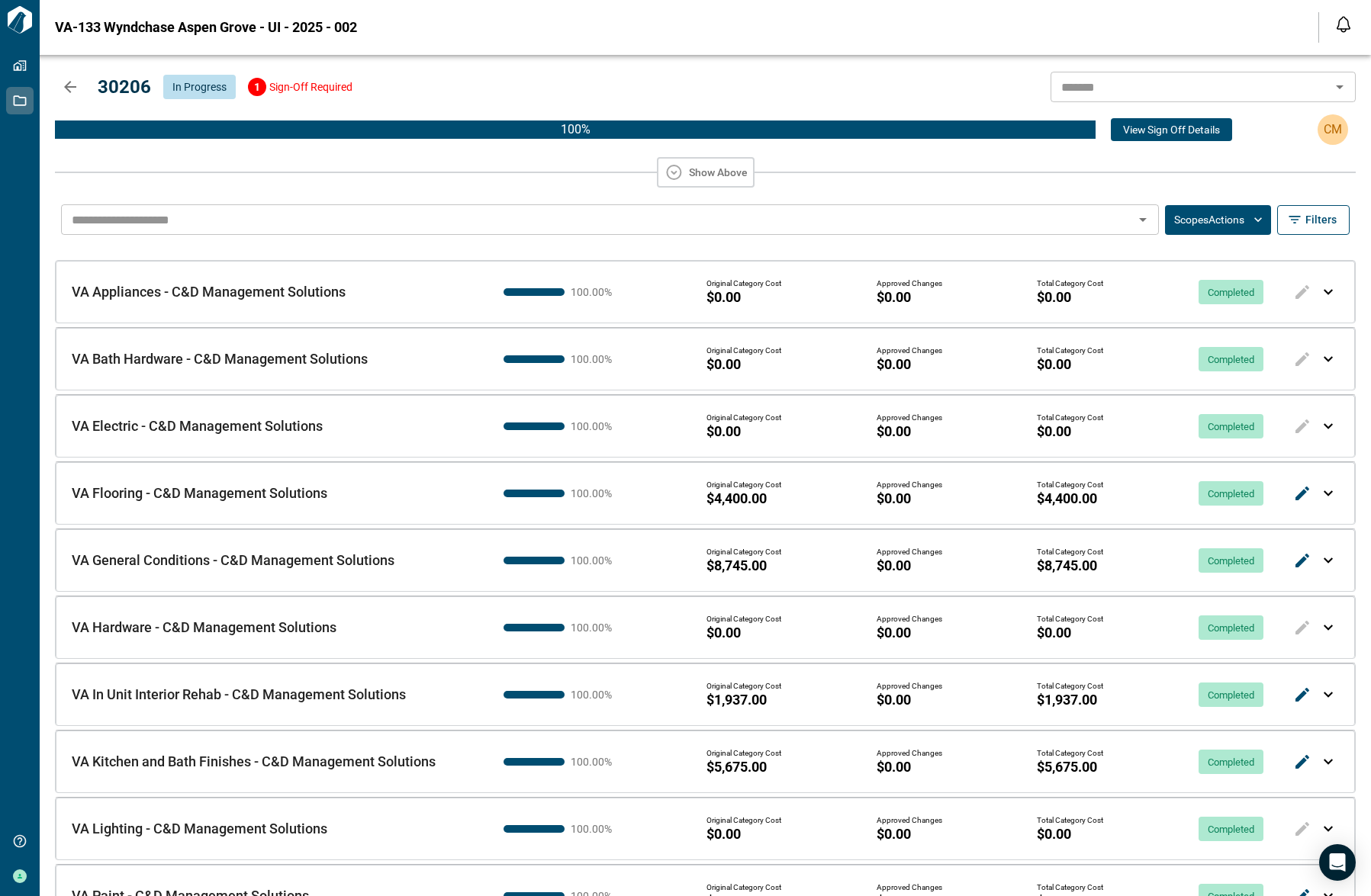 click at bounding box center [1328, 493] 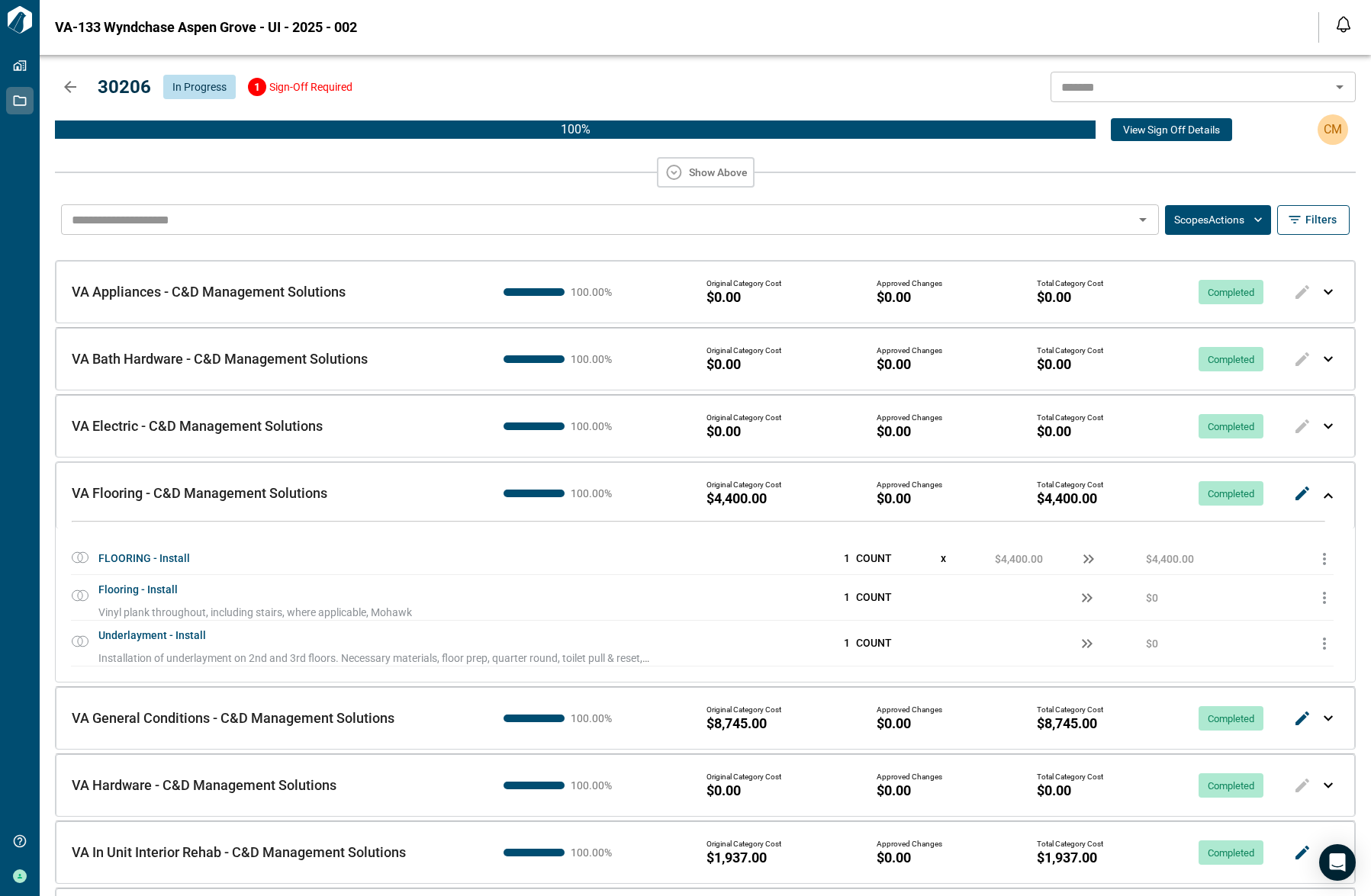 click at bounding box center [1328, 496] 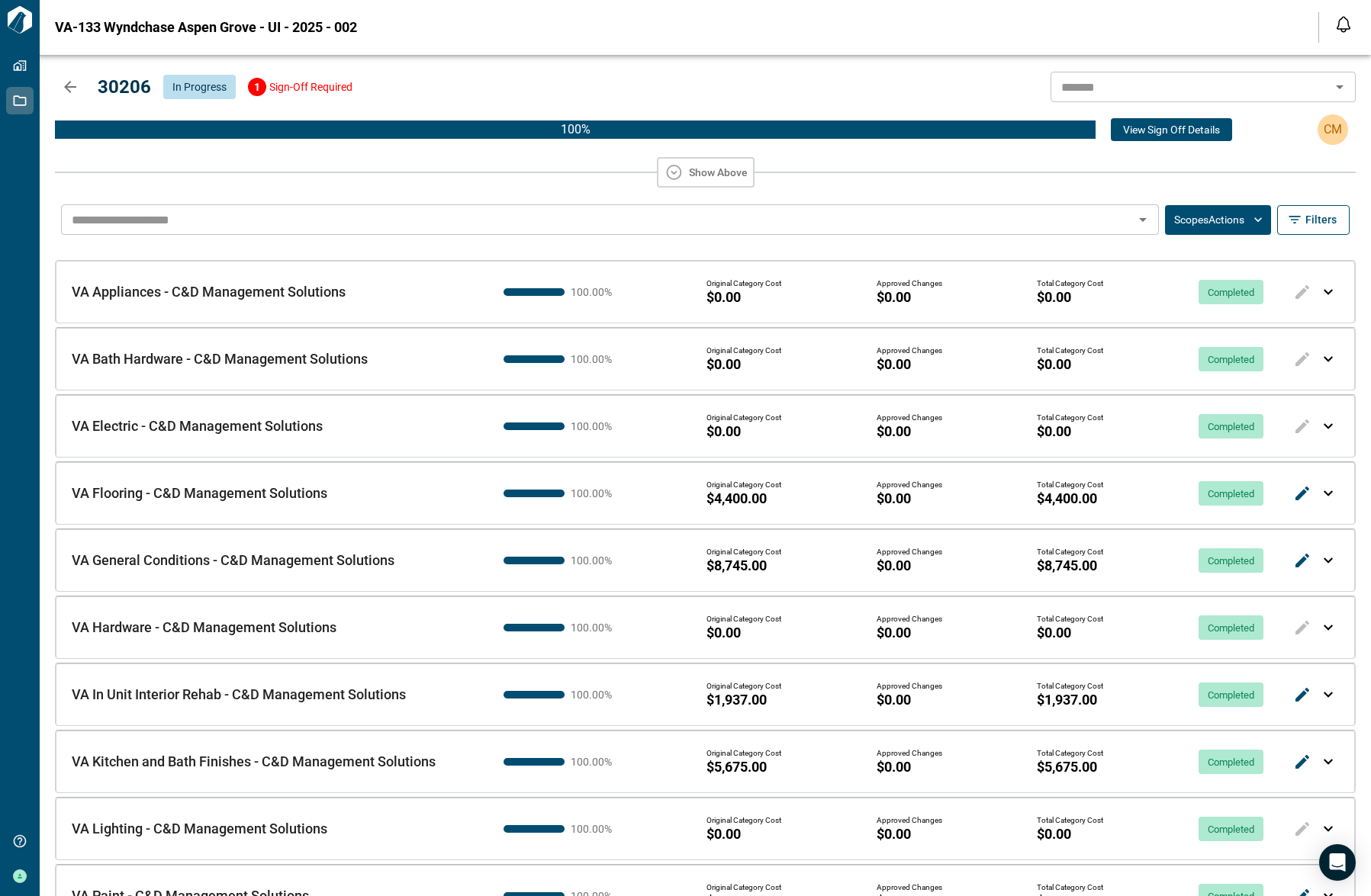 click at bounding box center [1328, 493] 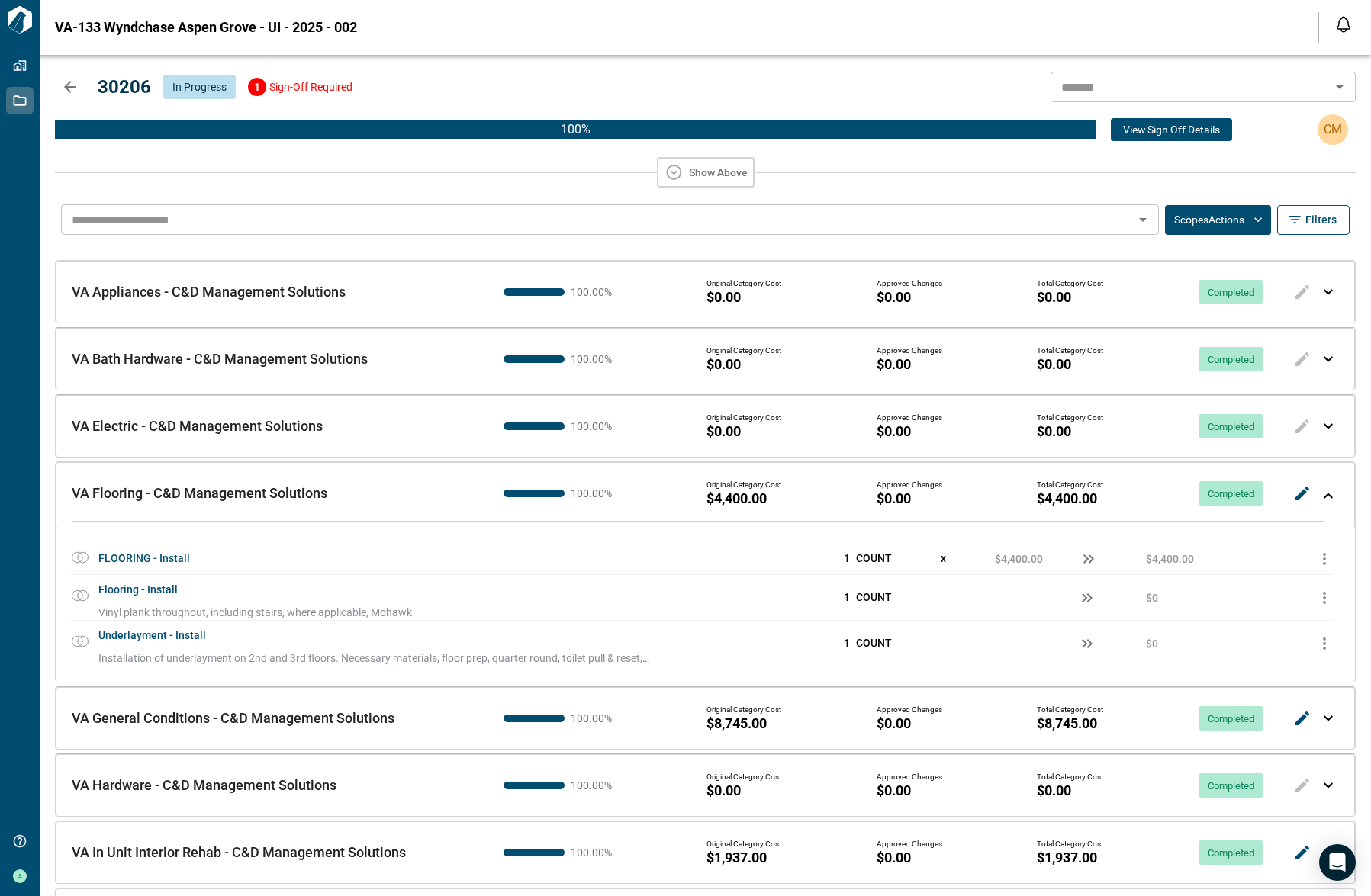 click at bounding box center (1328, 496) 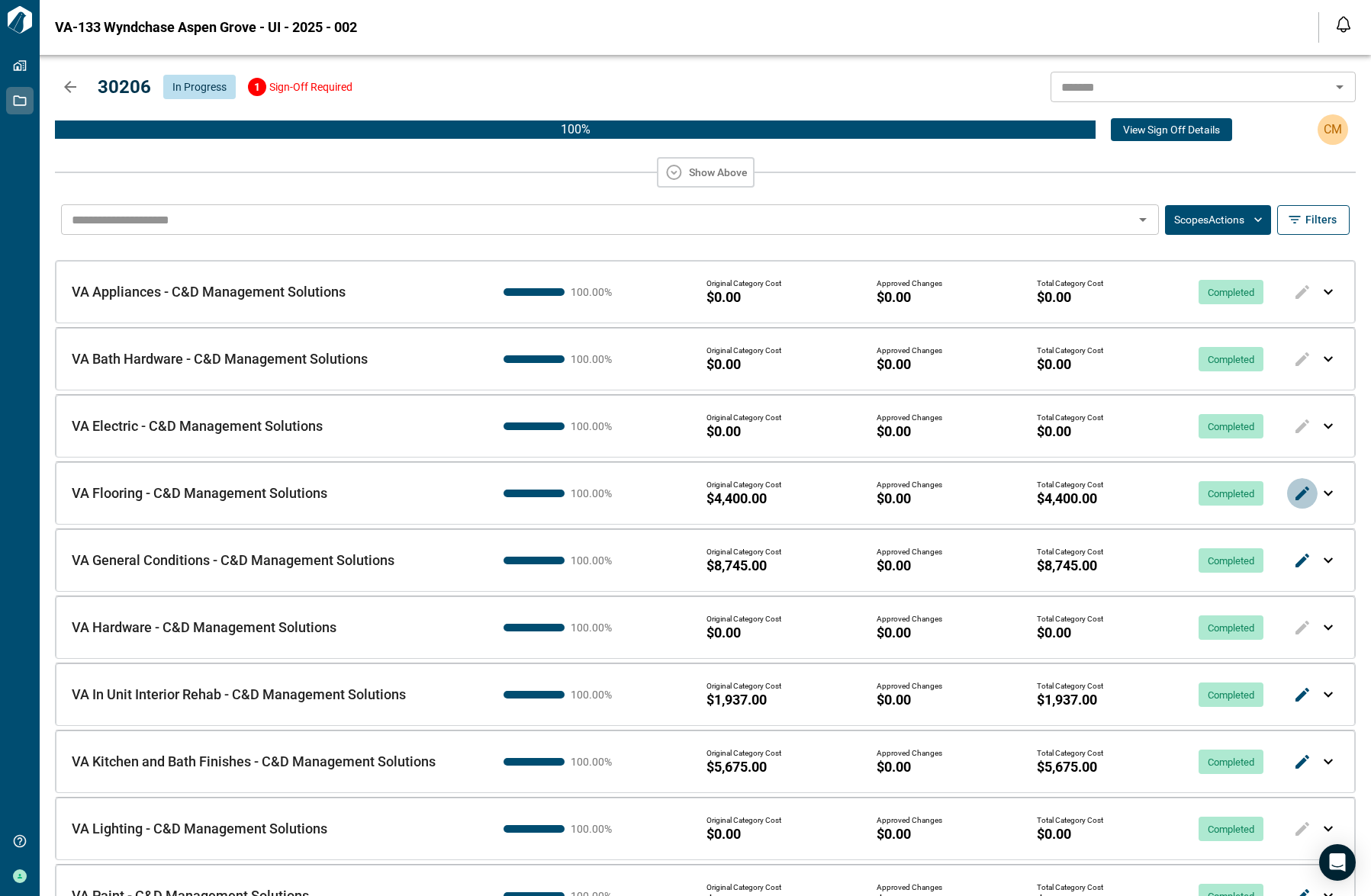 click 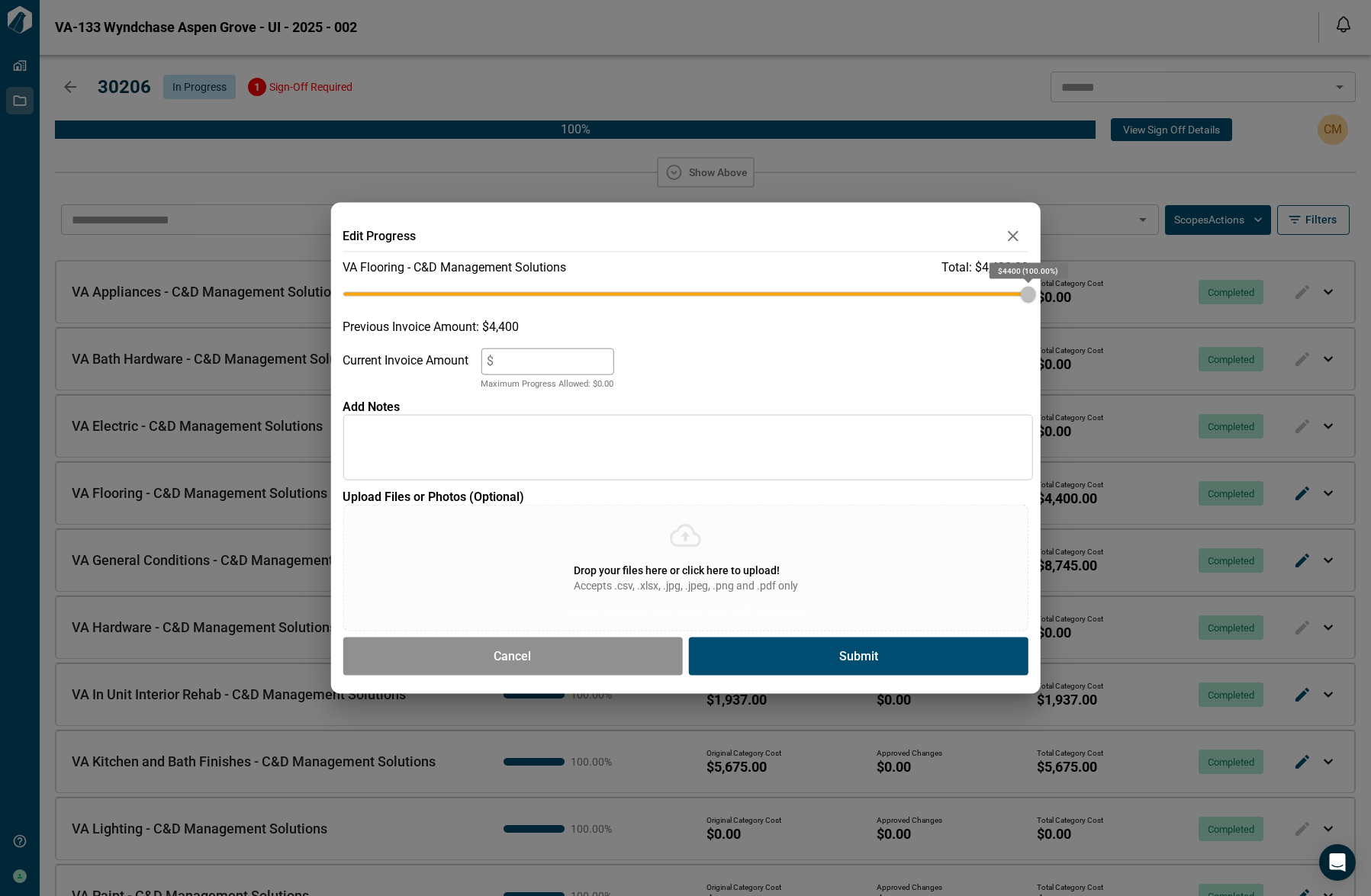 drag, startPoint x: 1019, startPoint y: 294, endPoint x: 786, endPoint y: 293, distance: 233.00215 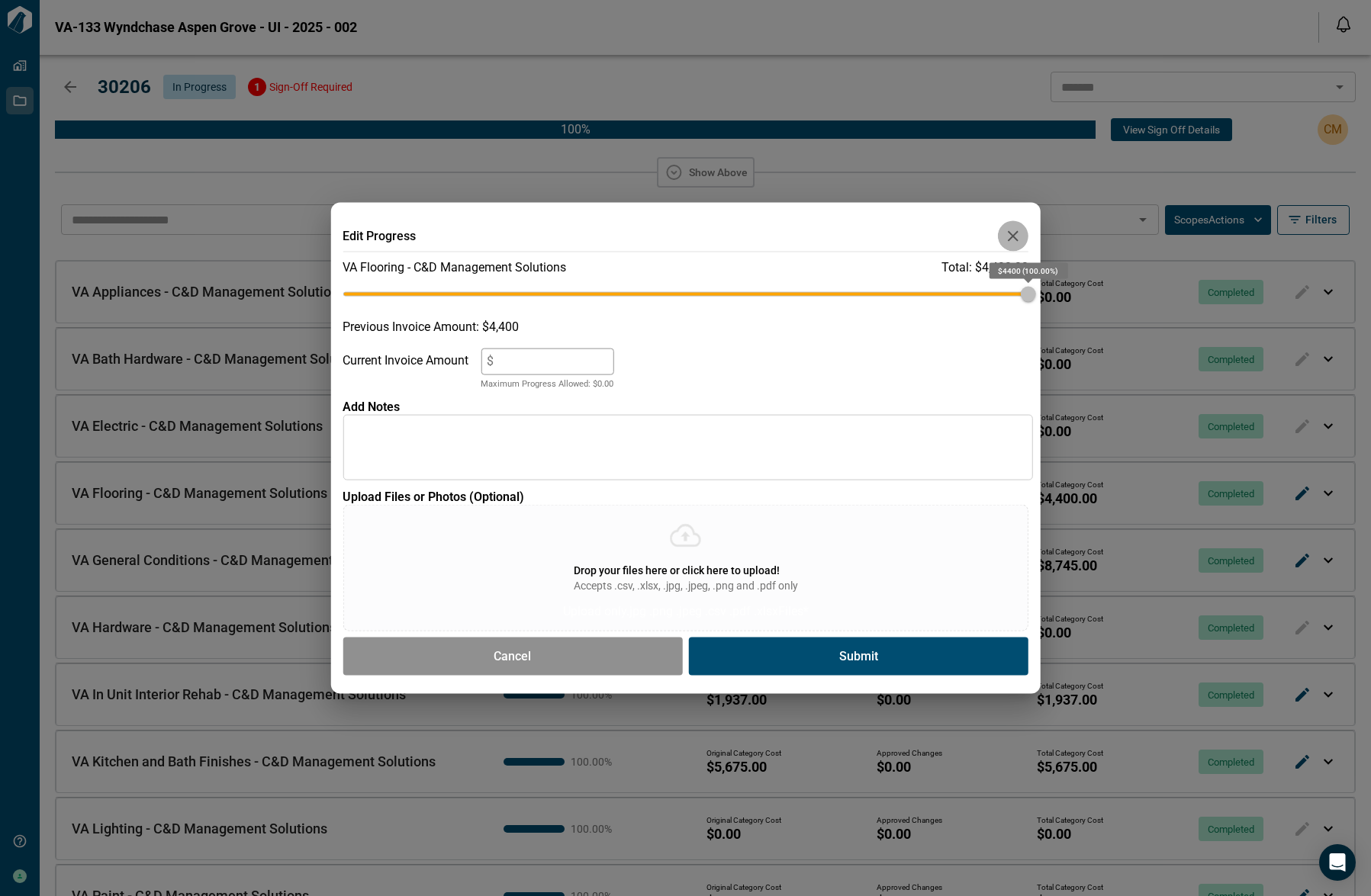 click 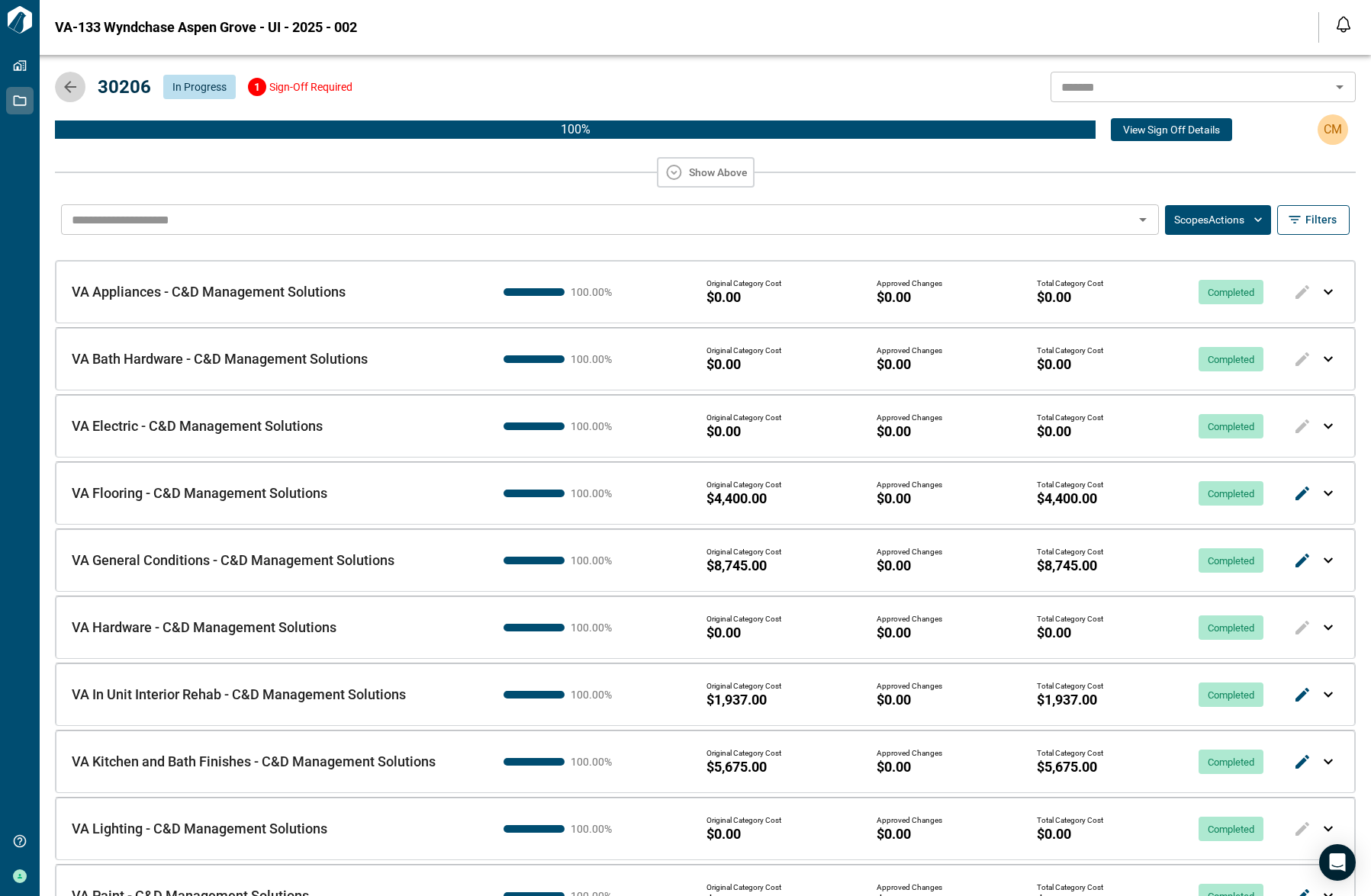 click 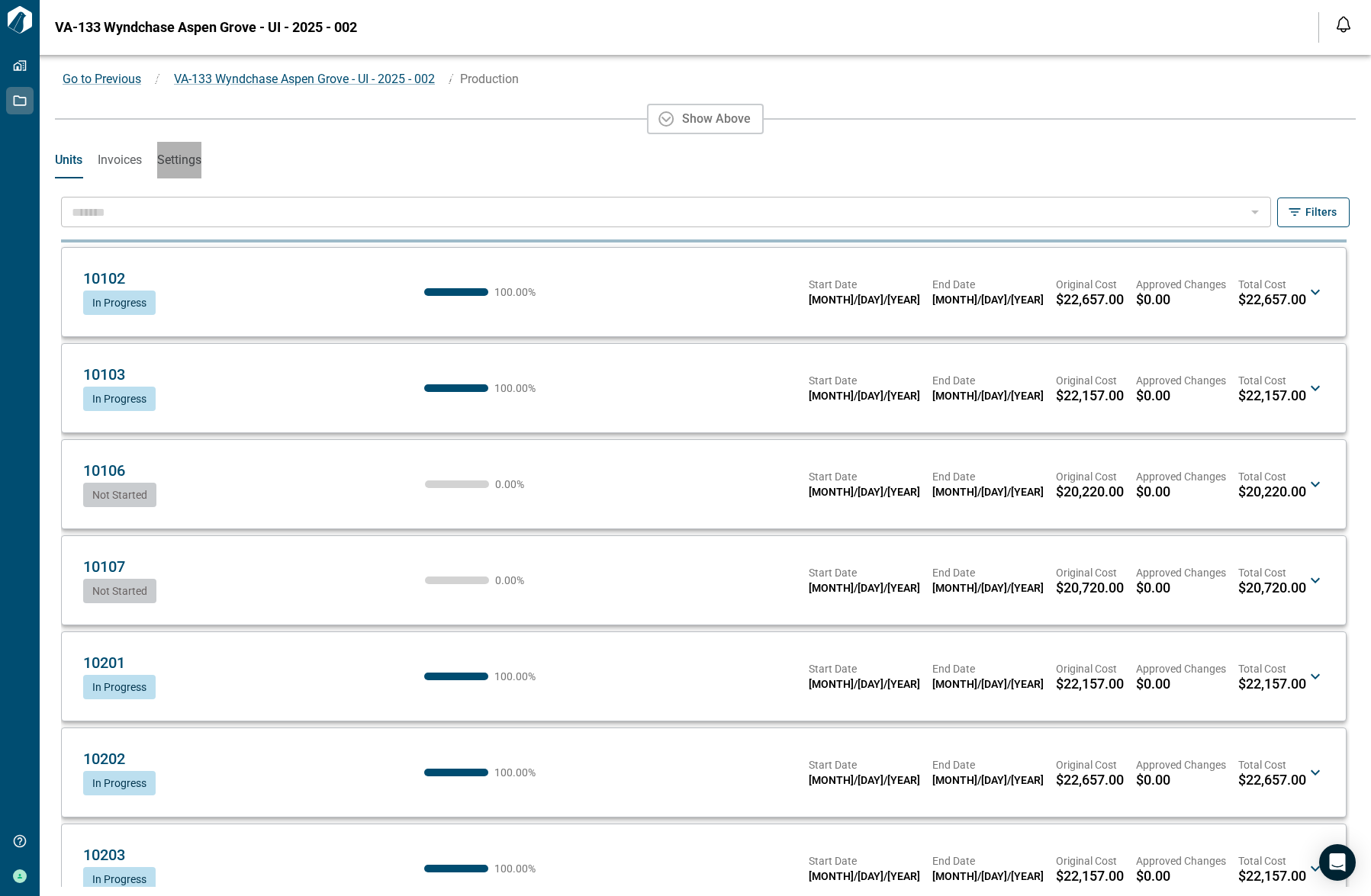 click on "Settings" at bounding box center [179, 160] 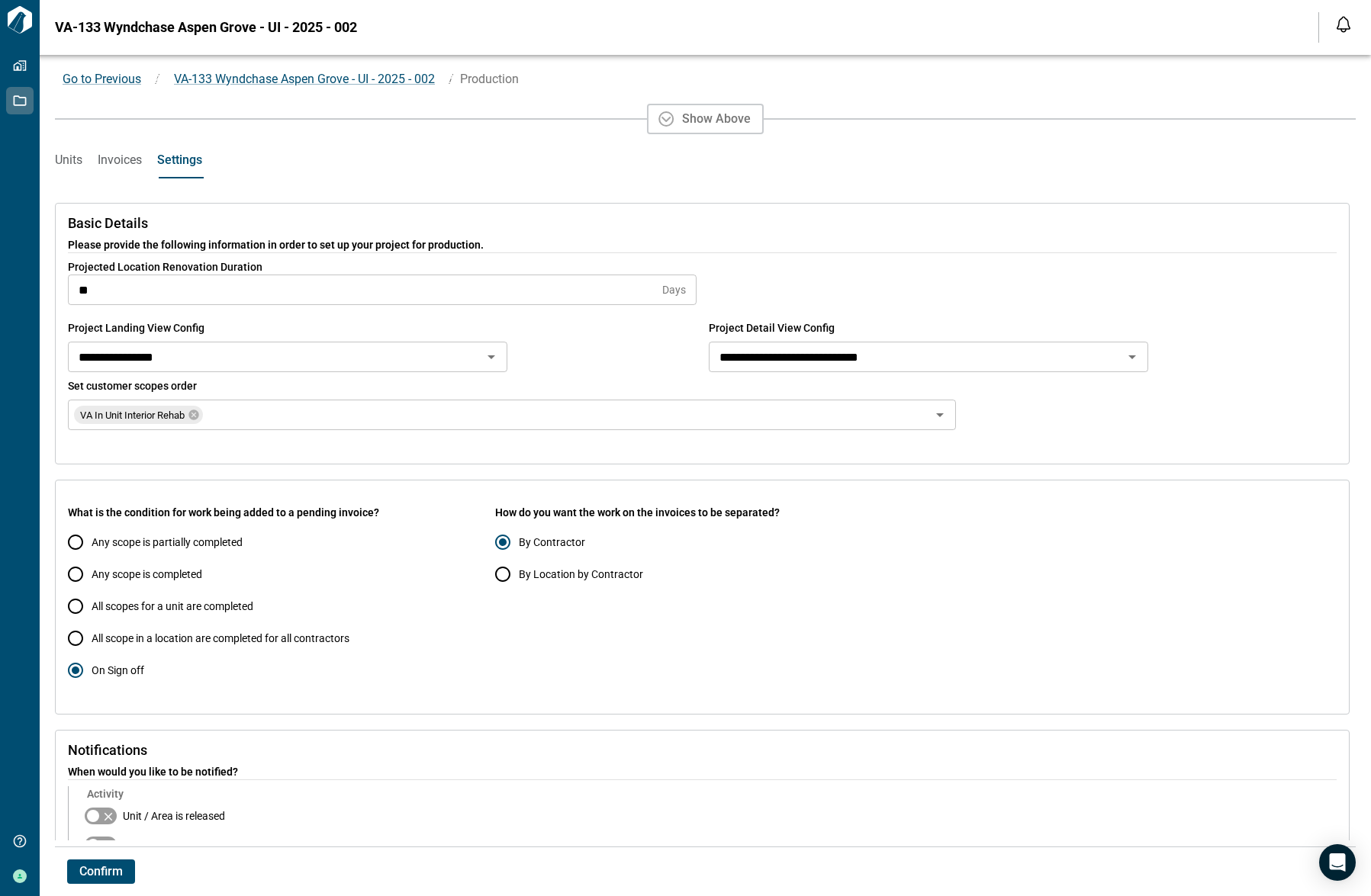 click on "Any scope is partially completed" at bounding box center [267, 542] 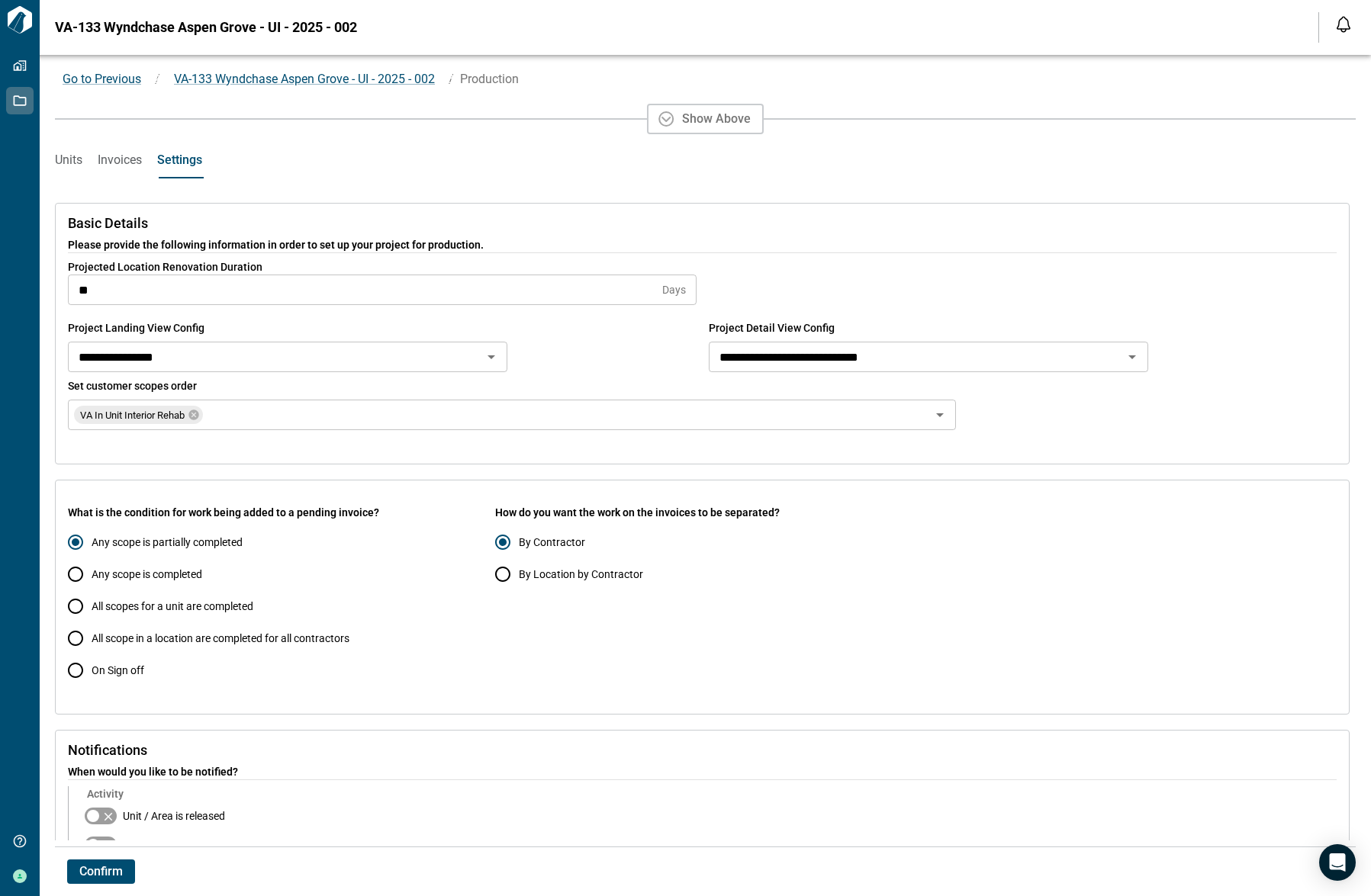click on "Confirm" at bounding box center (101, 872) 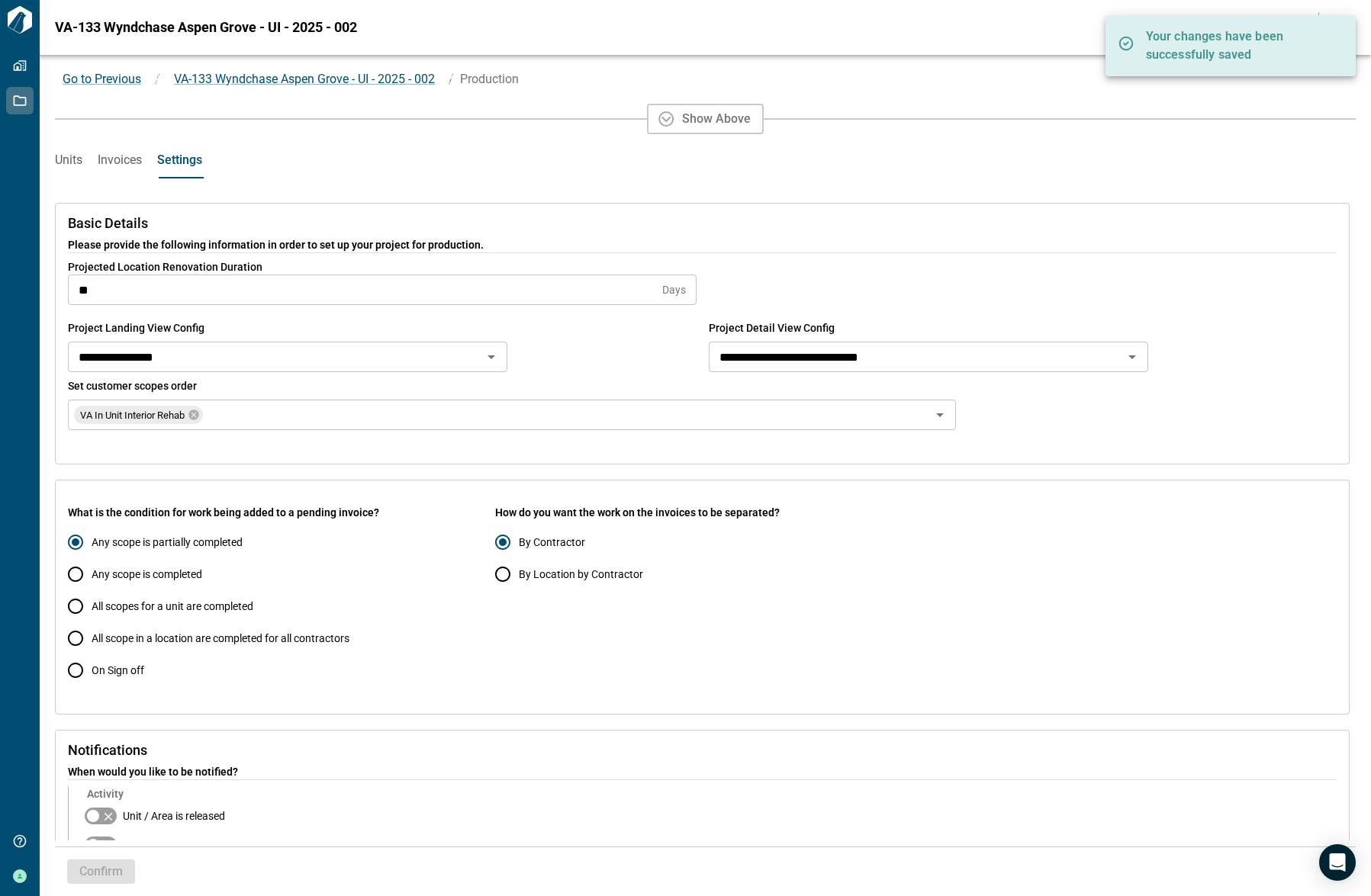 click on "Units" at bounding box center [69, 160] 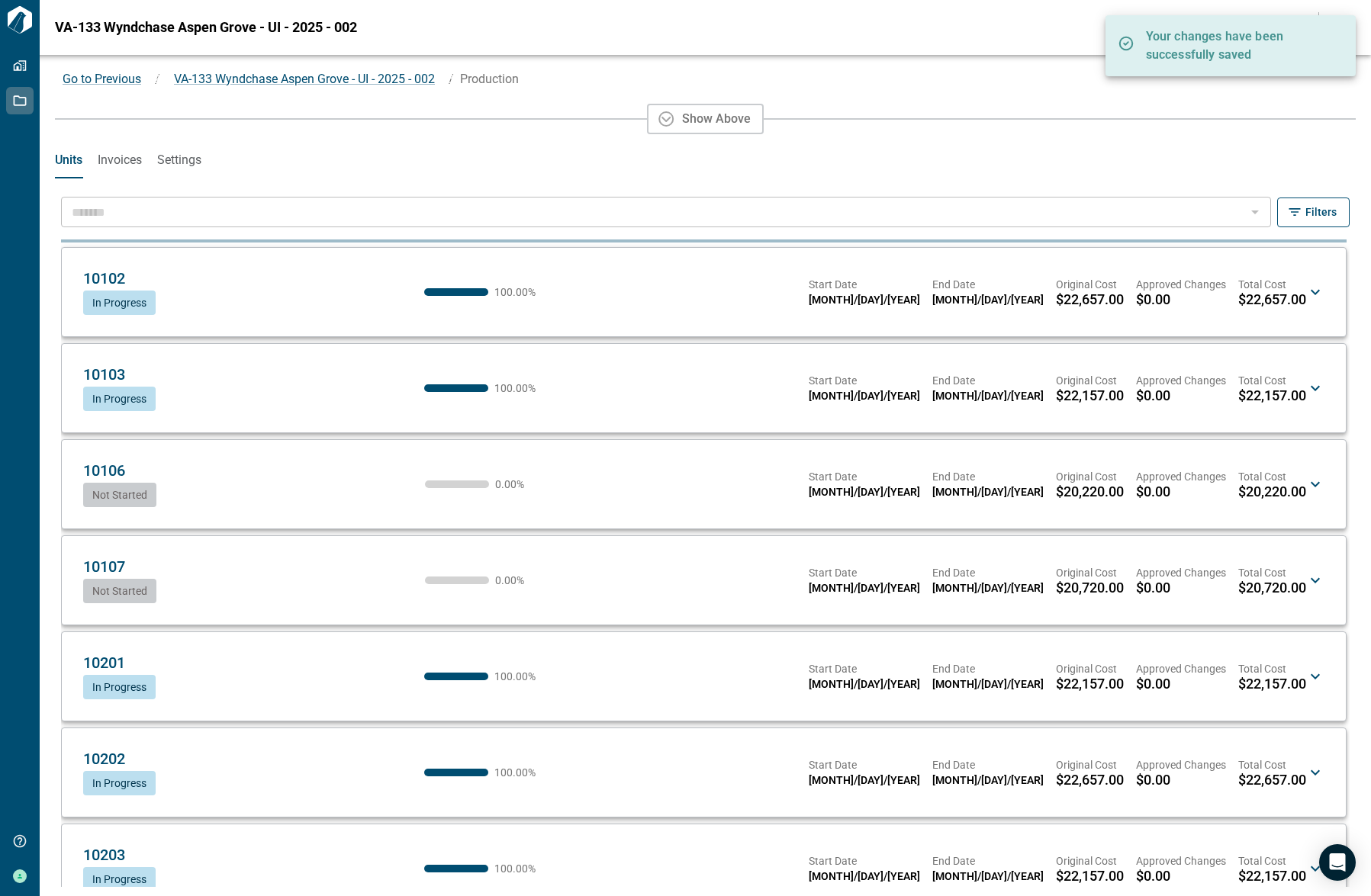 click on "Invoices" at bounding box center [120, 160] 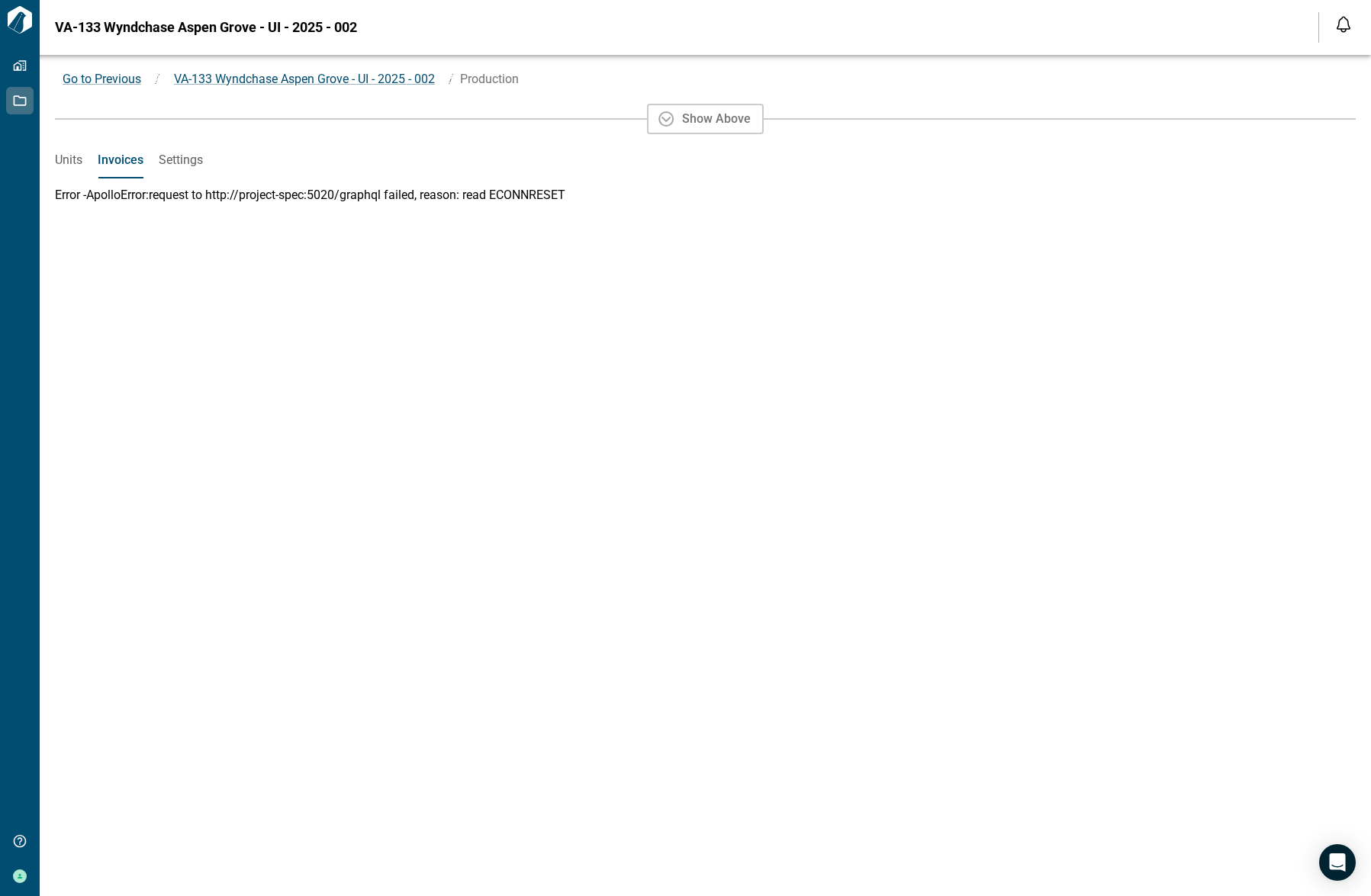 click on "Settings" at bounding box center (181, 160) 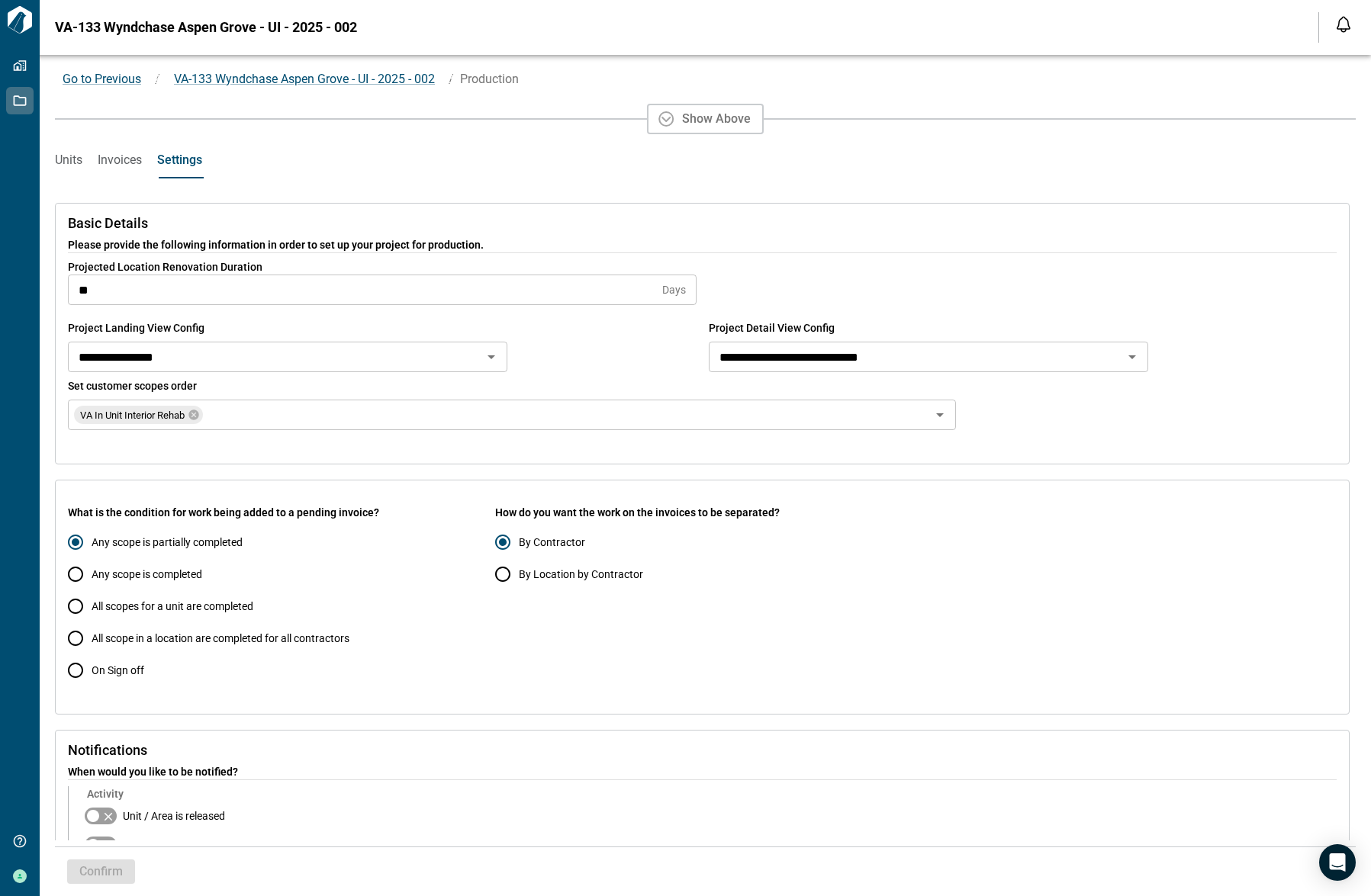 click on "Invoices" at bounding box center (120, 160) 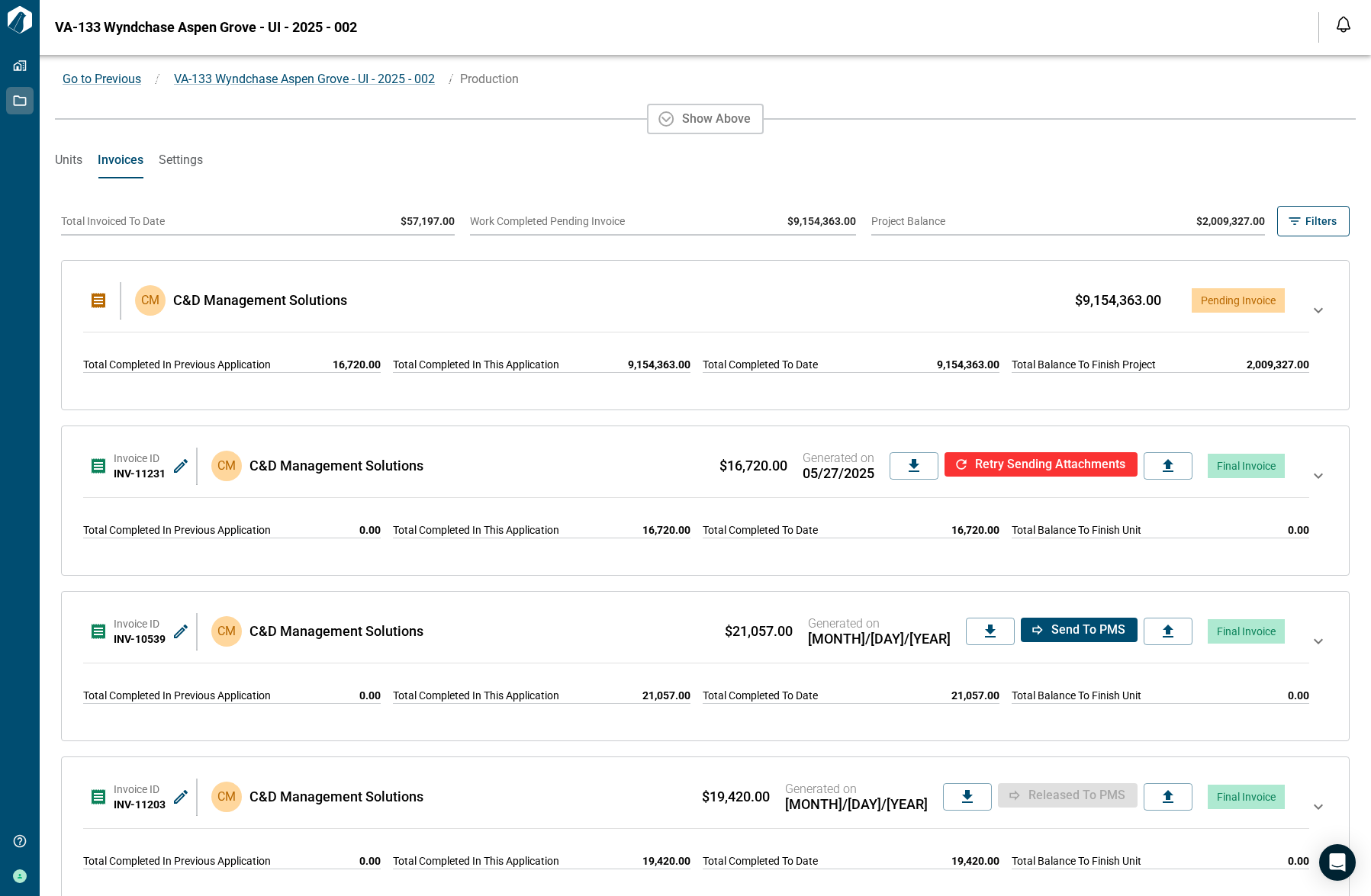 drag, startPoint x: 566, startPoint y: 295, endPoint x: 47, endPoint y: 263, distance: 519.98558 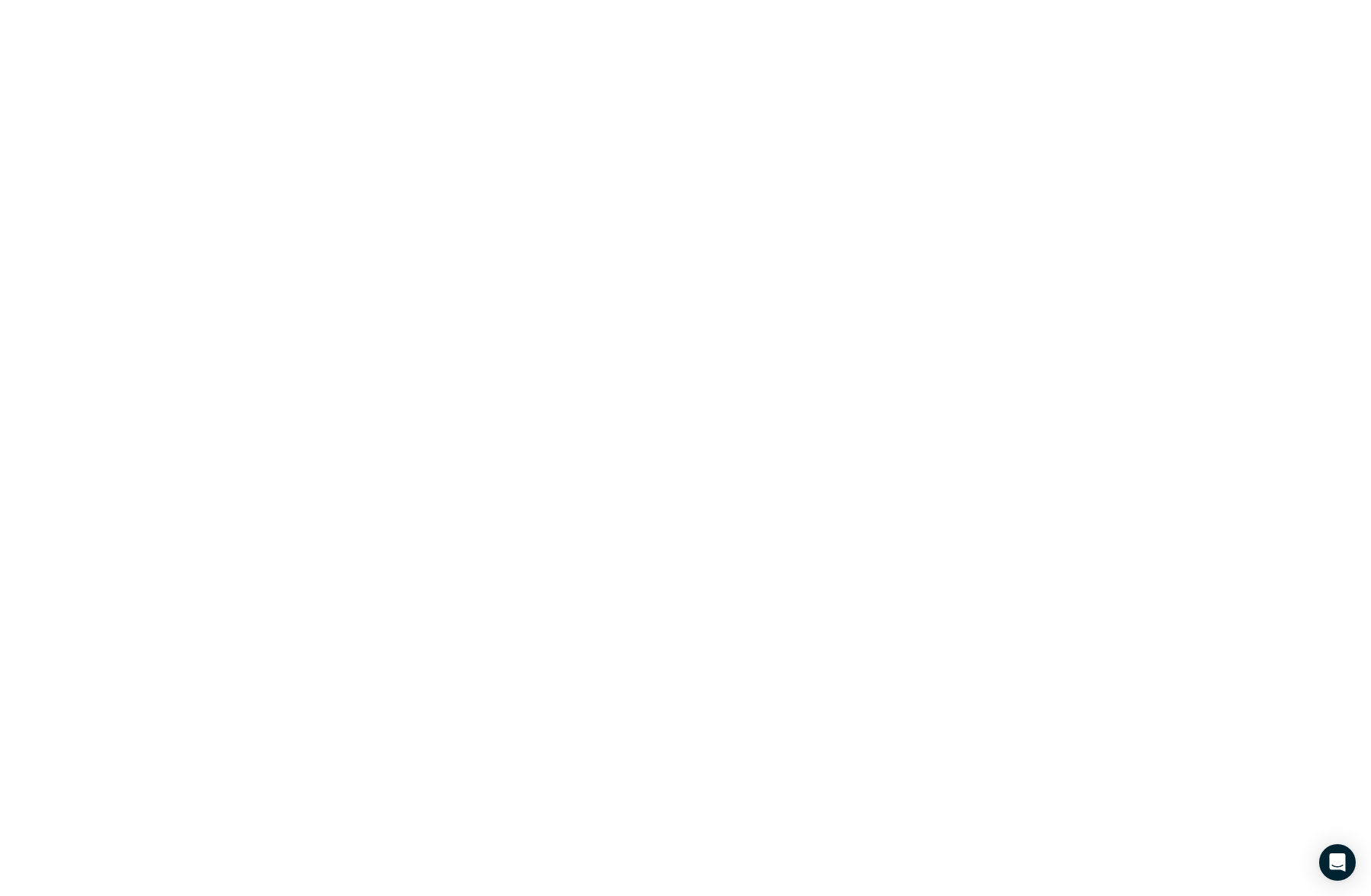 scroll, scrollTop: 0, scrollLeft: 0, axis: both 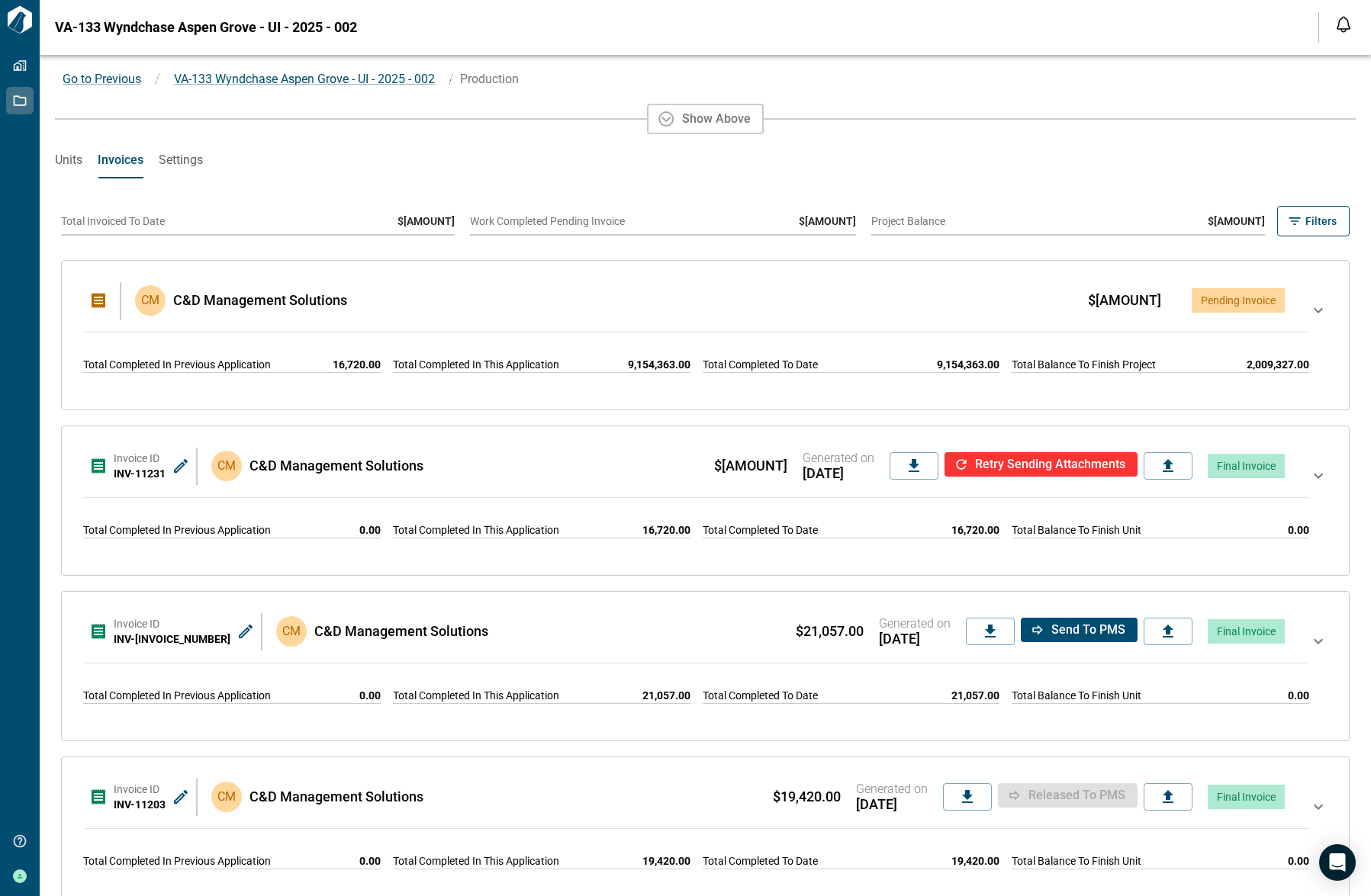 click on "Units" at bounding box center [69, 160] 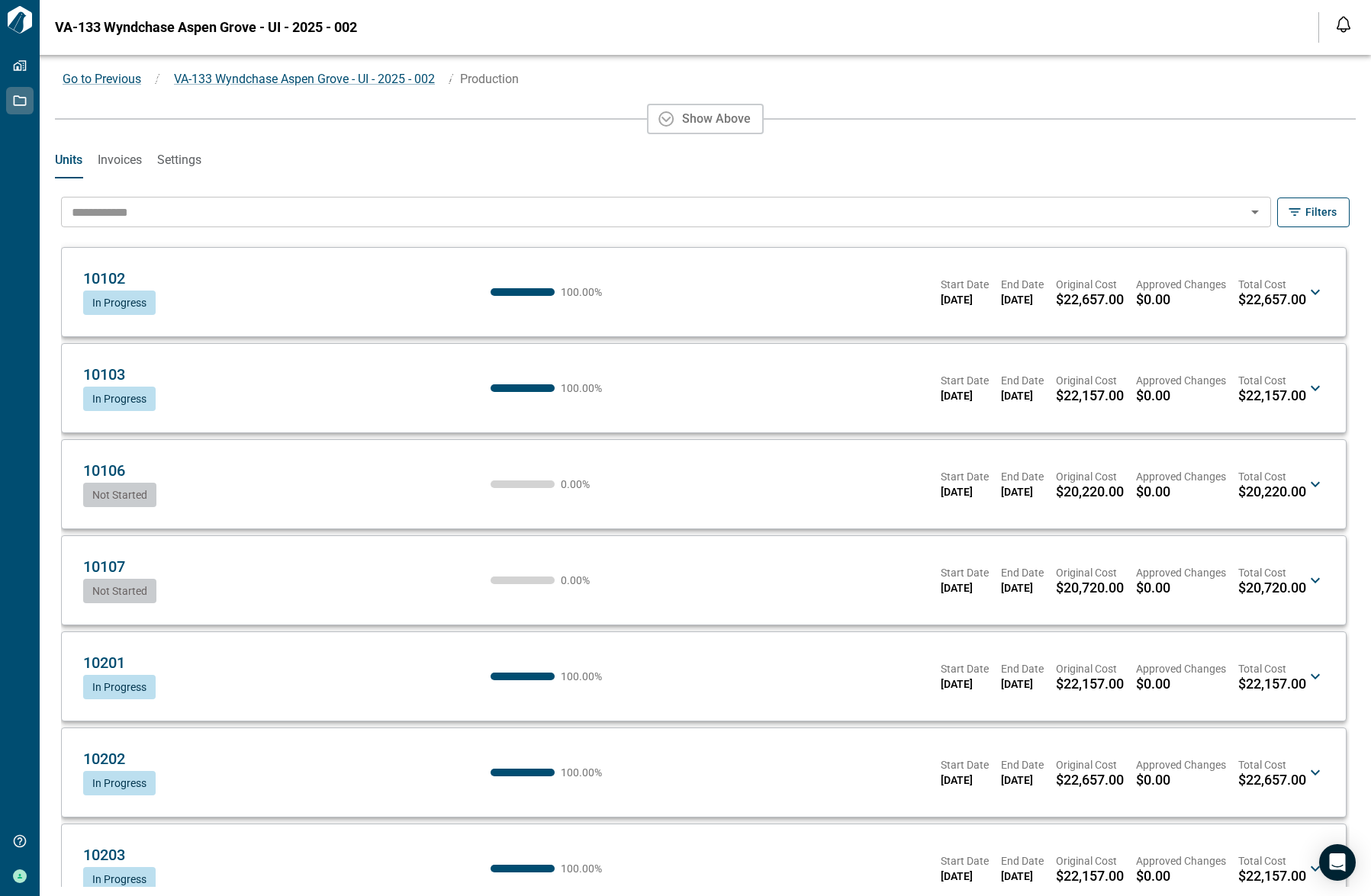 click on "Settings" at bounding box center [179, 160] 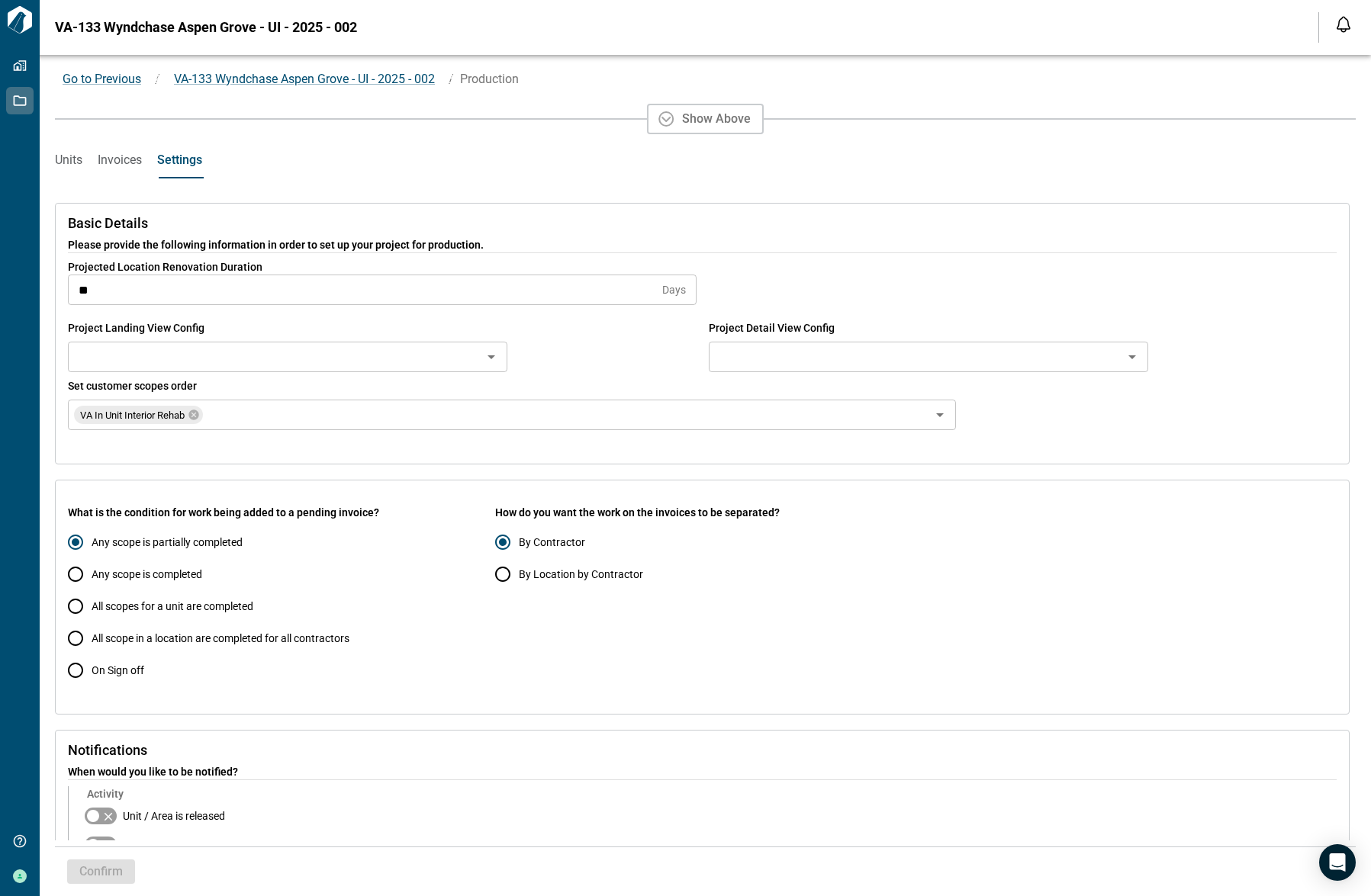 type on "**********" 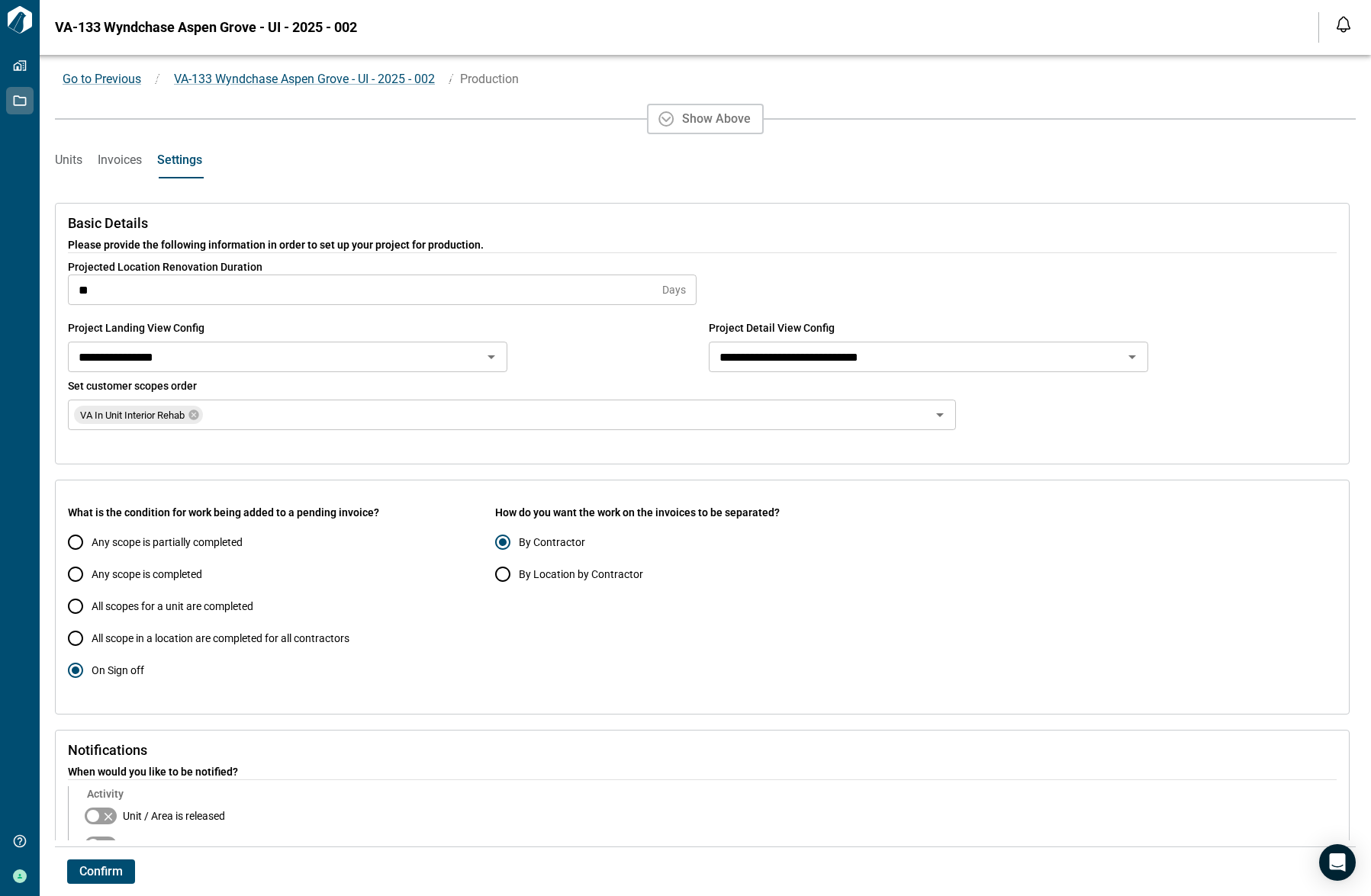 click on "Confirm" at bounding box center (101, 872) 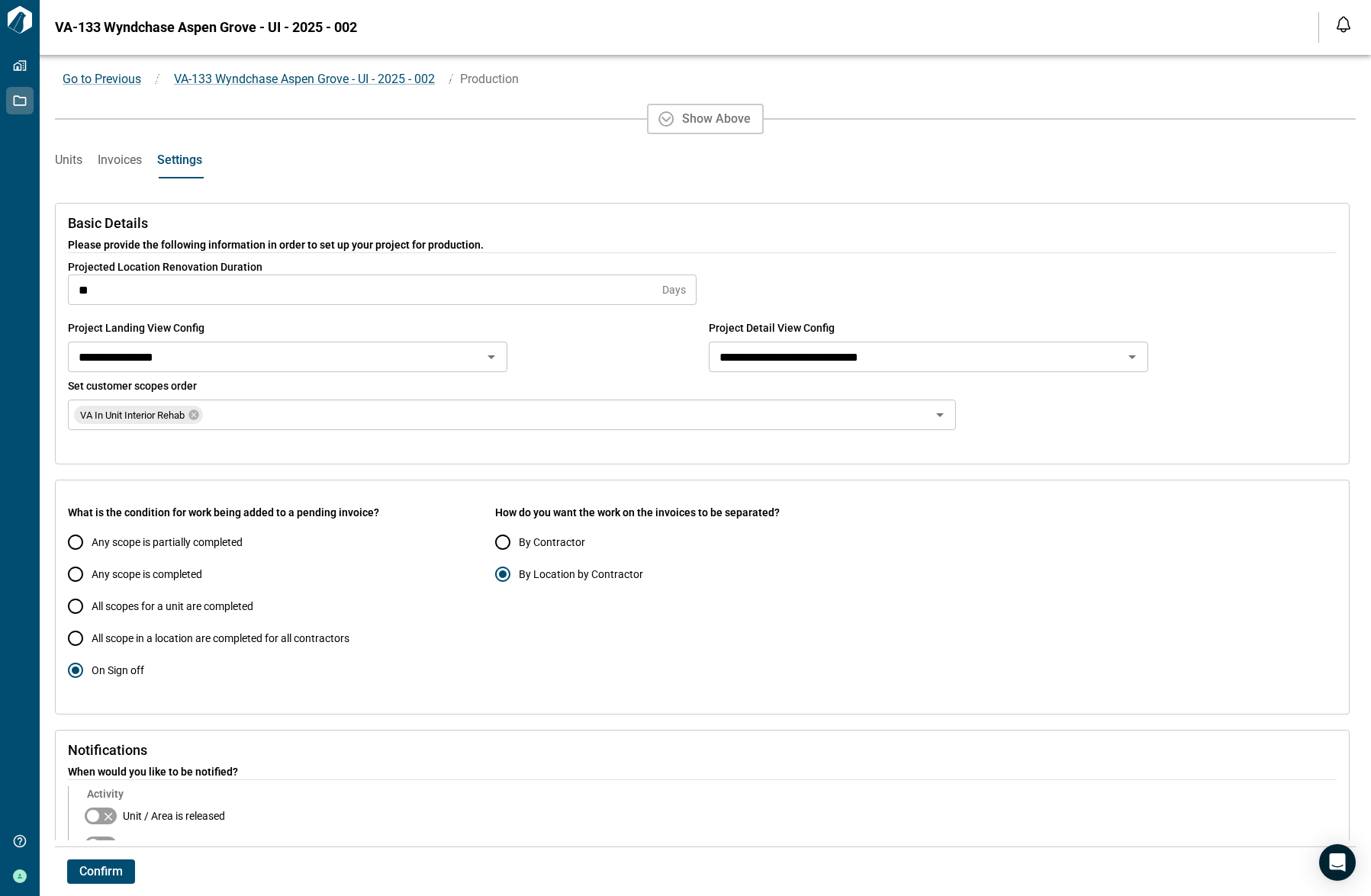 click on "Confirm" at bounding box center (101, 872) 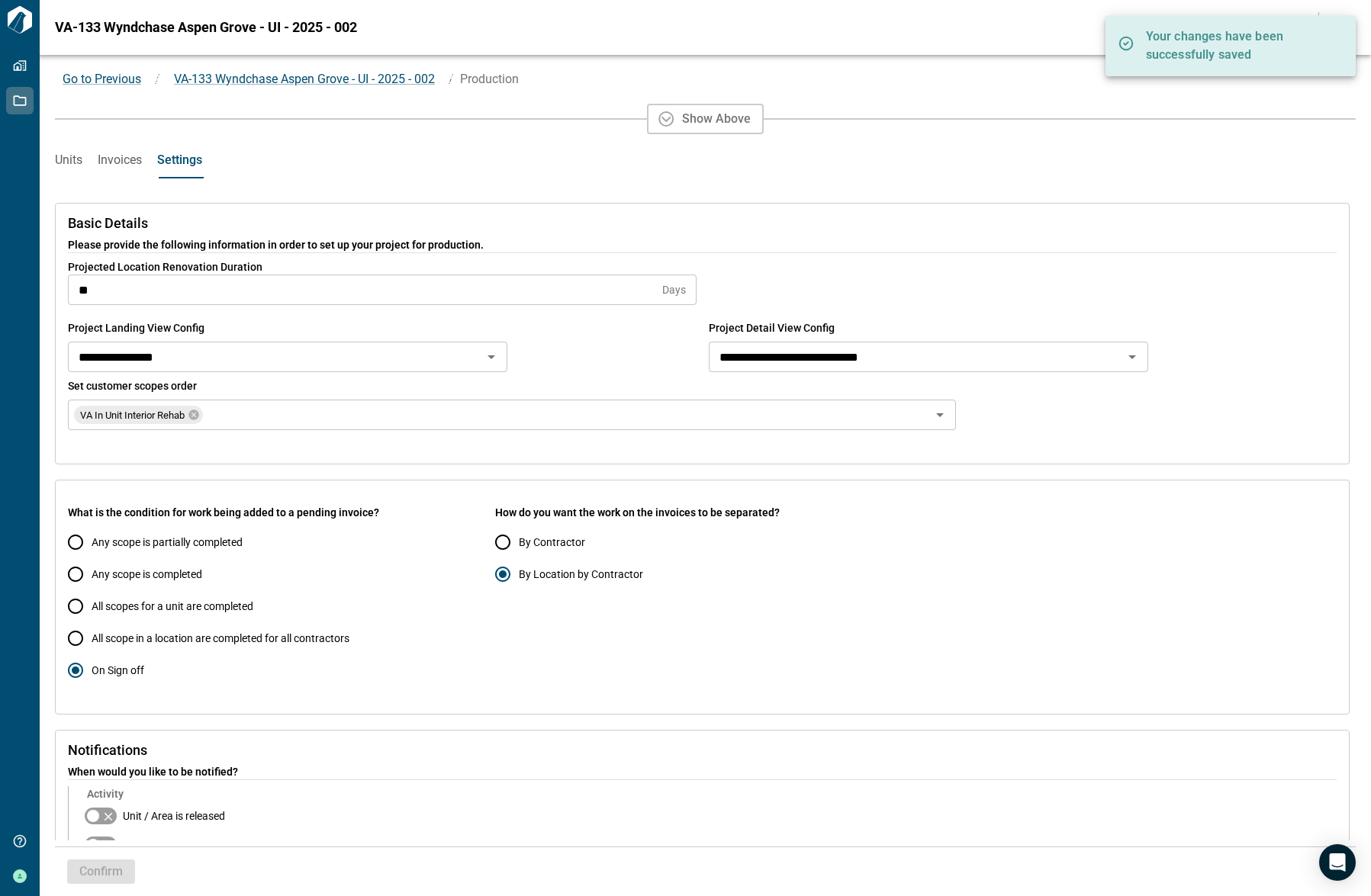 click on "Units Invoices Settings" at bounding box center [705, 160] 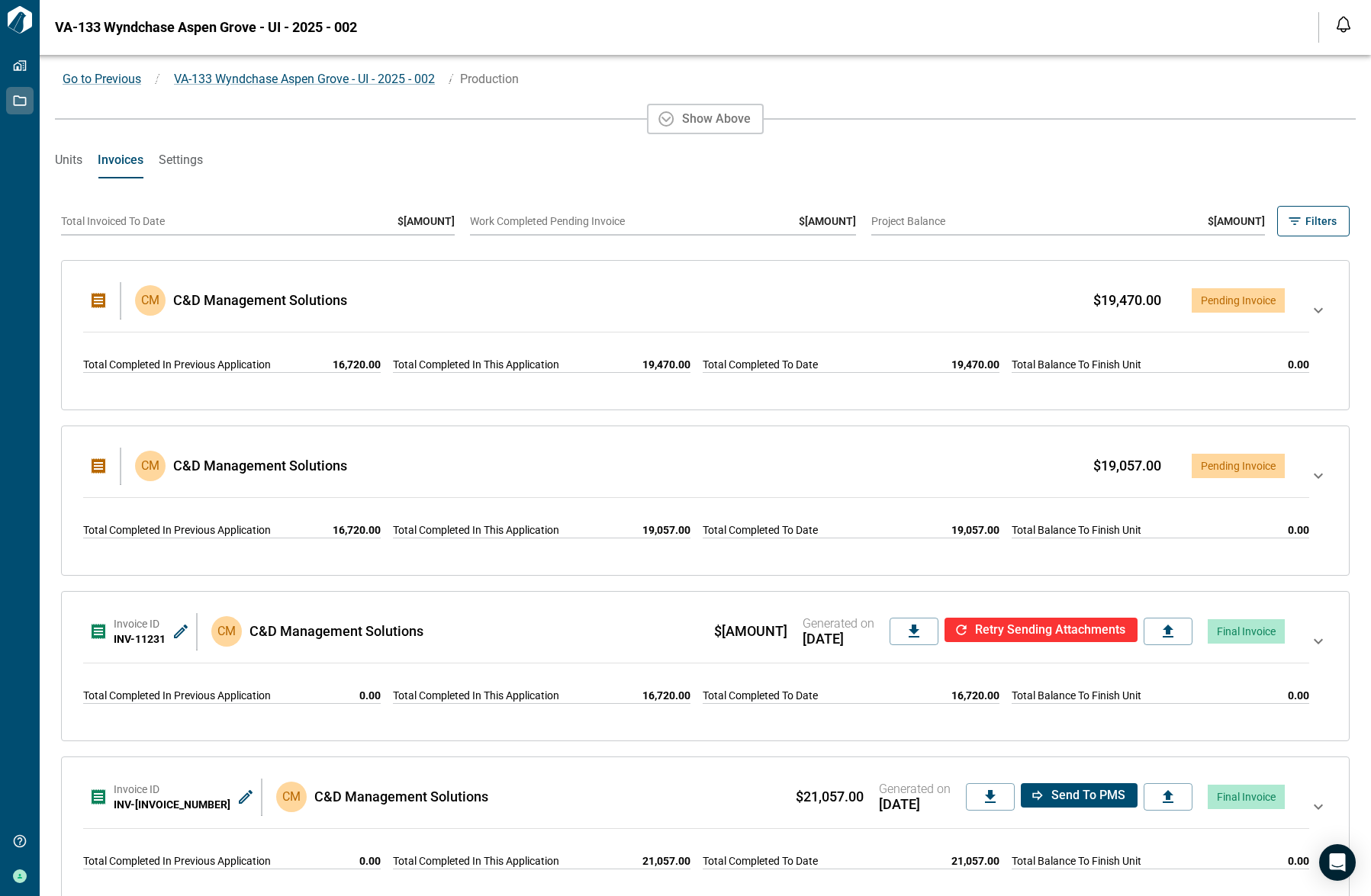 click on "CM C&D Management Solutions $19,470.00 Pending Invoice Total Completed In Previous Application 16,720.00 Total Completed In This Application 19,470.00 Total Completed To Date 19,470.00 Total Balance To Finish Unit 0.00" at bounding box center (705, 335) 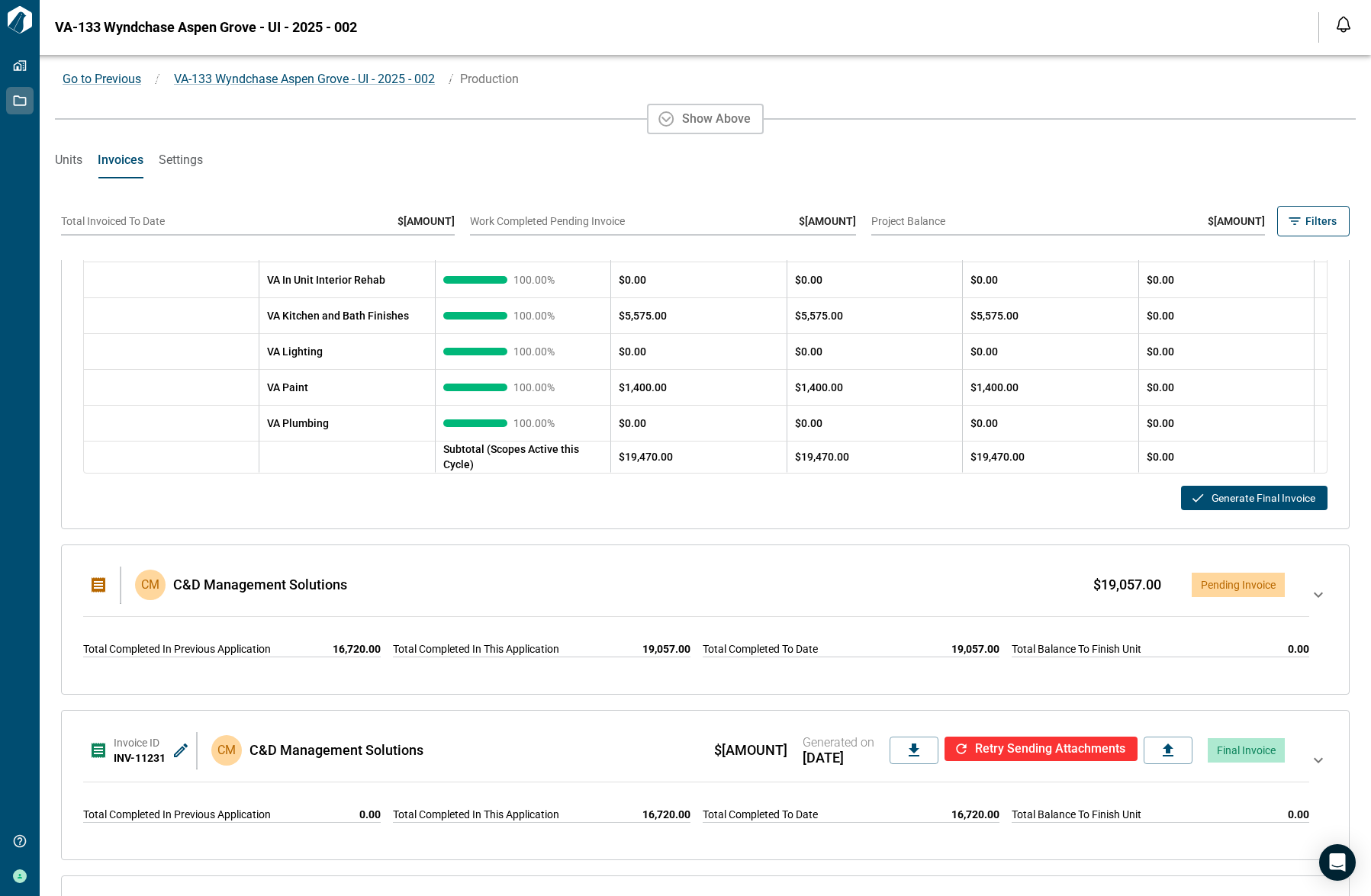 scroll, scrollTop: 537, scrollLeft: 0, axis: vertical 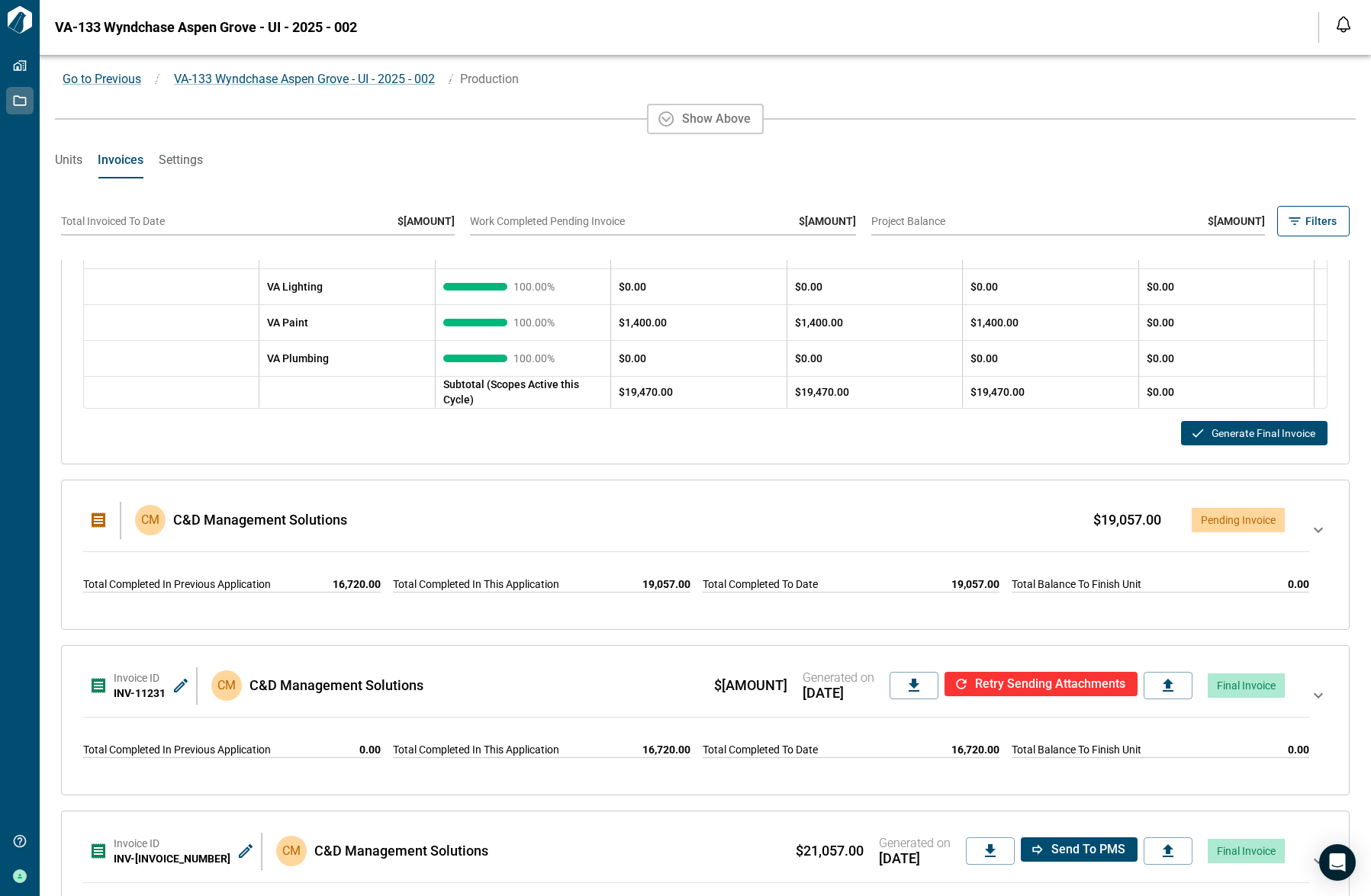 click on "$19,057.00 Pending Invoice" at bounding box center [819, 520] 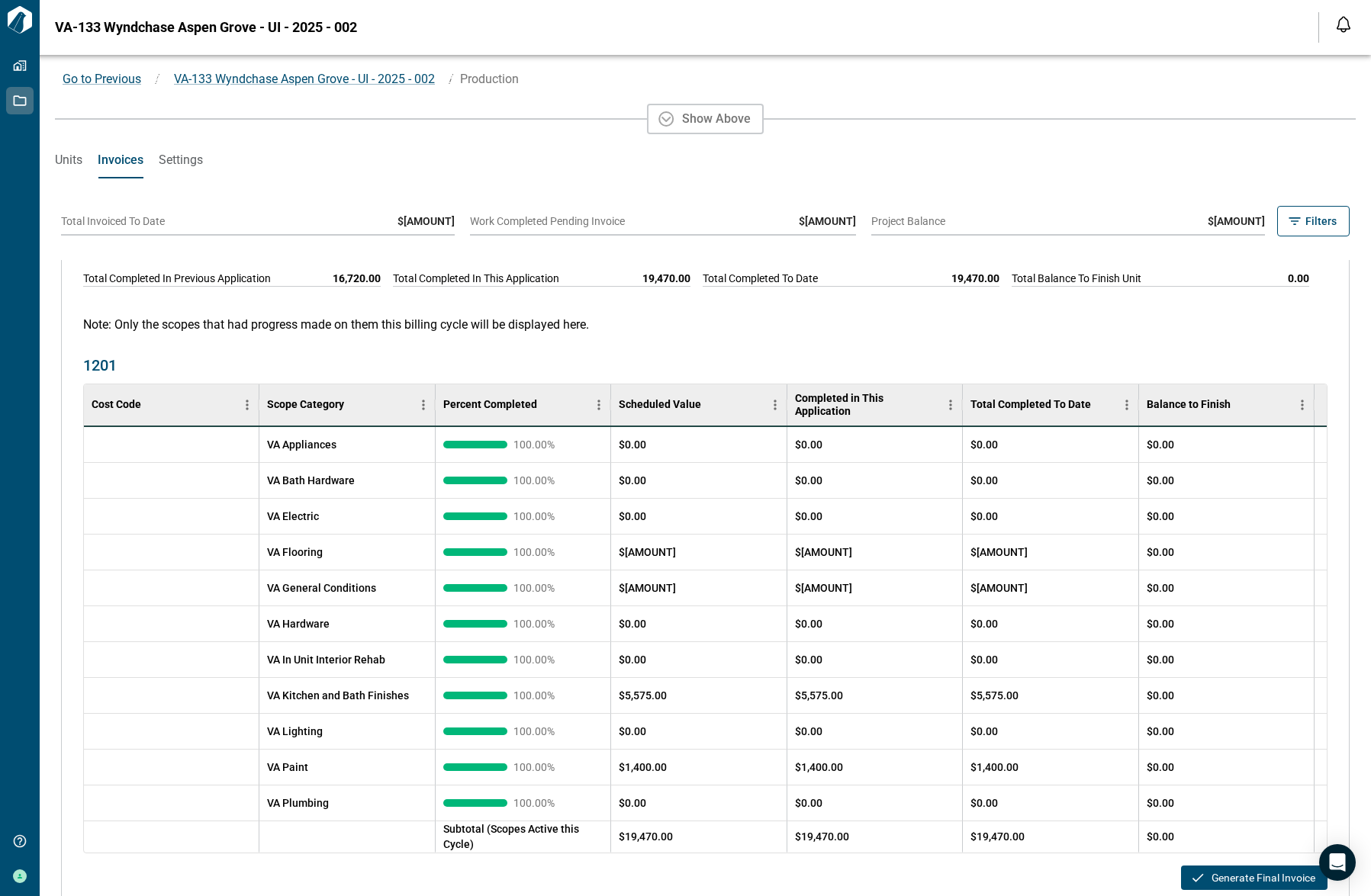 scroll, scrollTop: 0, scrollLeft: 0, axis: both 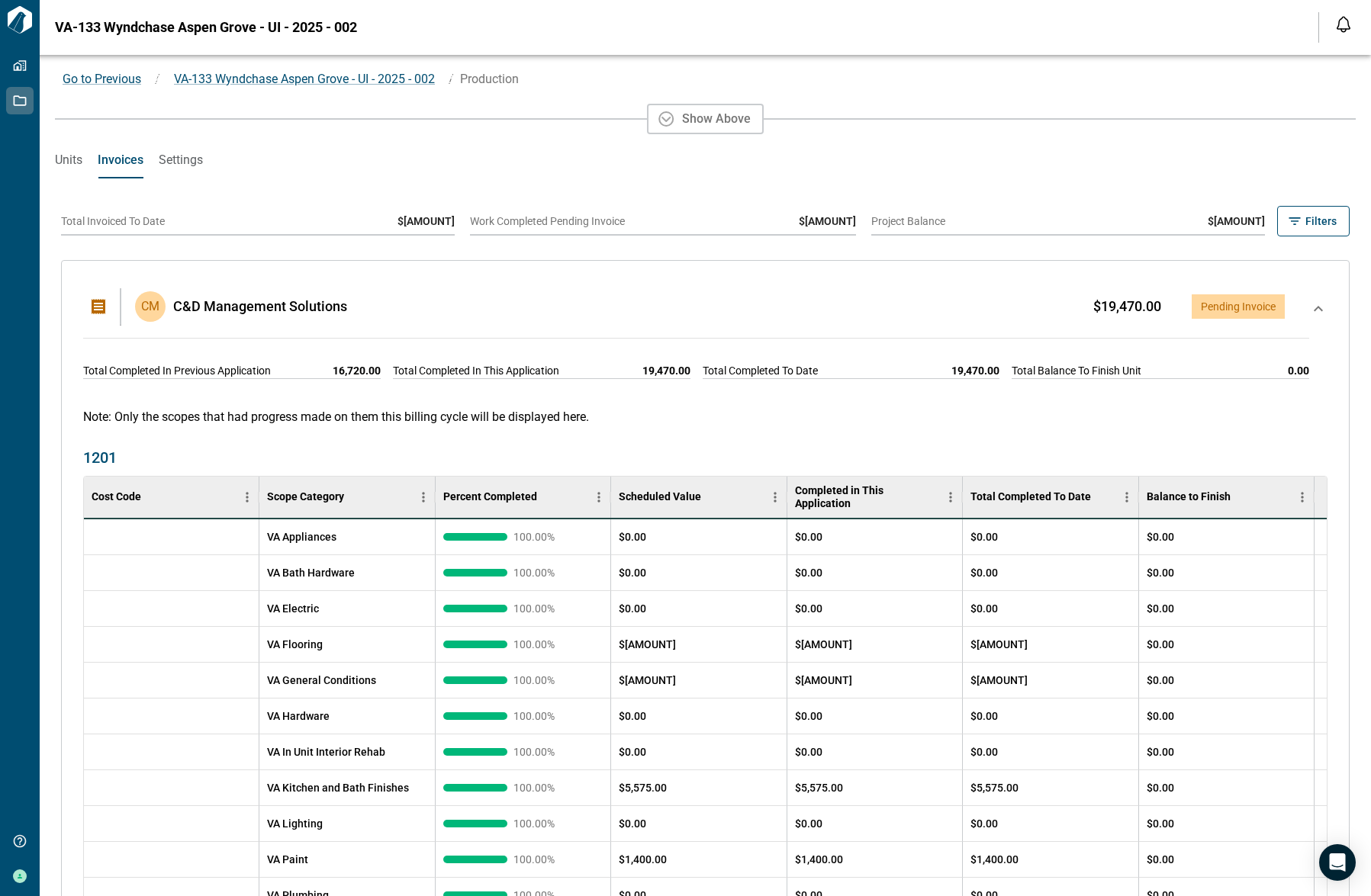 click on "Units Invoices Settings" at bounding box center [705, 160] 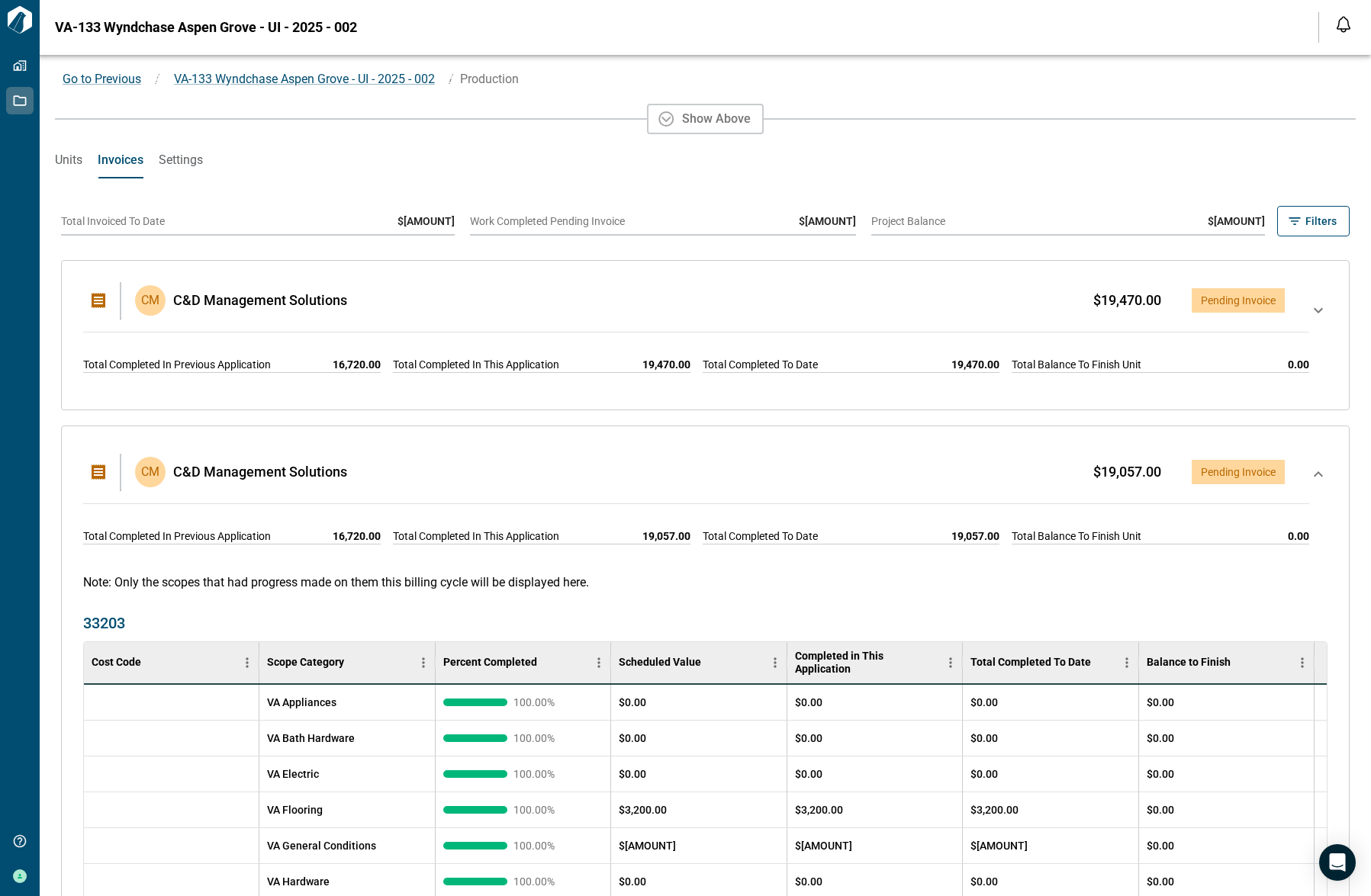 click on "CM C&D Management Solutions $19,057.00 Pending Invoice" at bounding box center (684, 472) 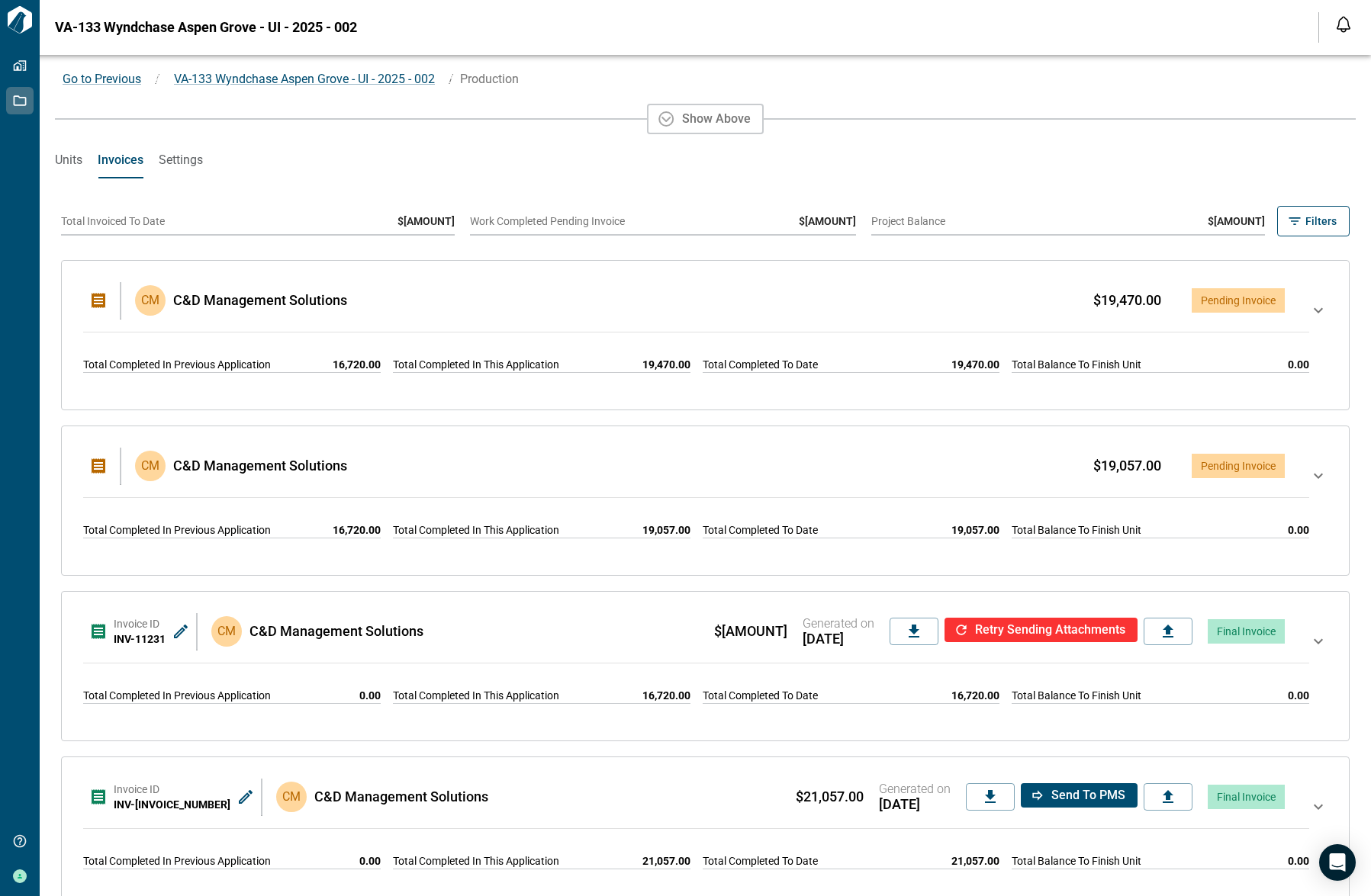 click on "CM C&D Management Solutions $19,057.00 Pending Invoice" at bounding box center (684, 466) 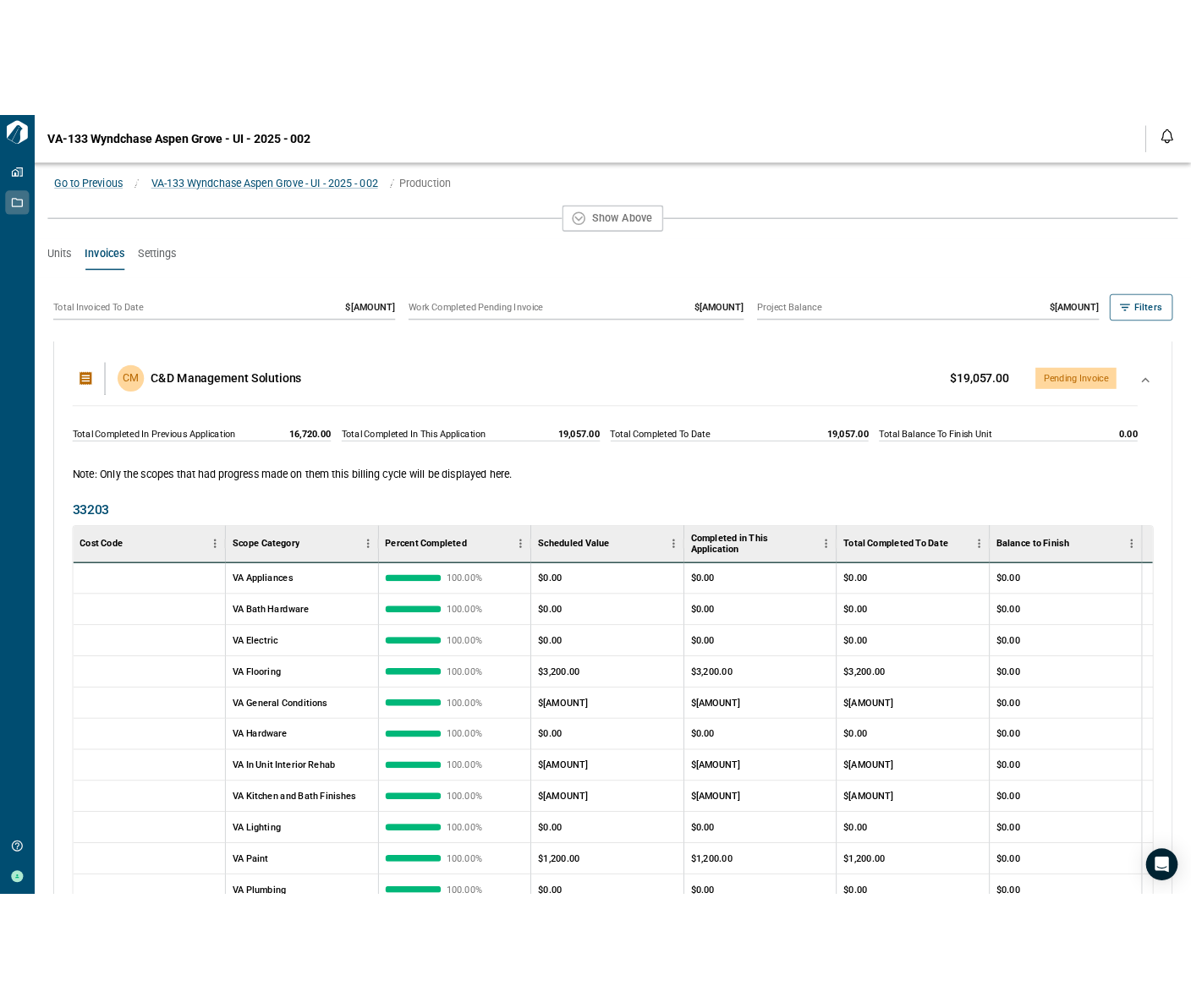 scroll, scrollTop: 0, scrollLeft: 0, axis: both 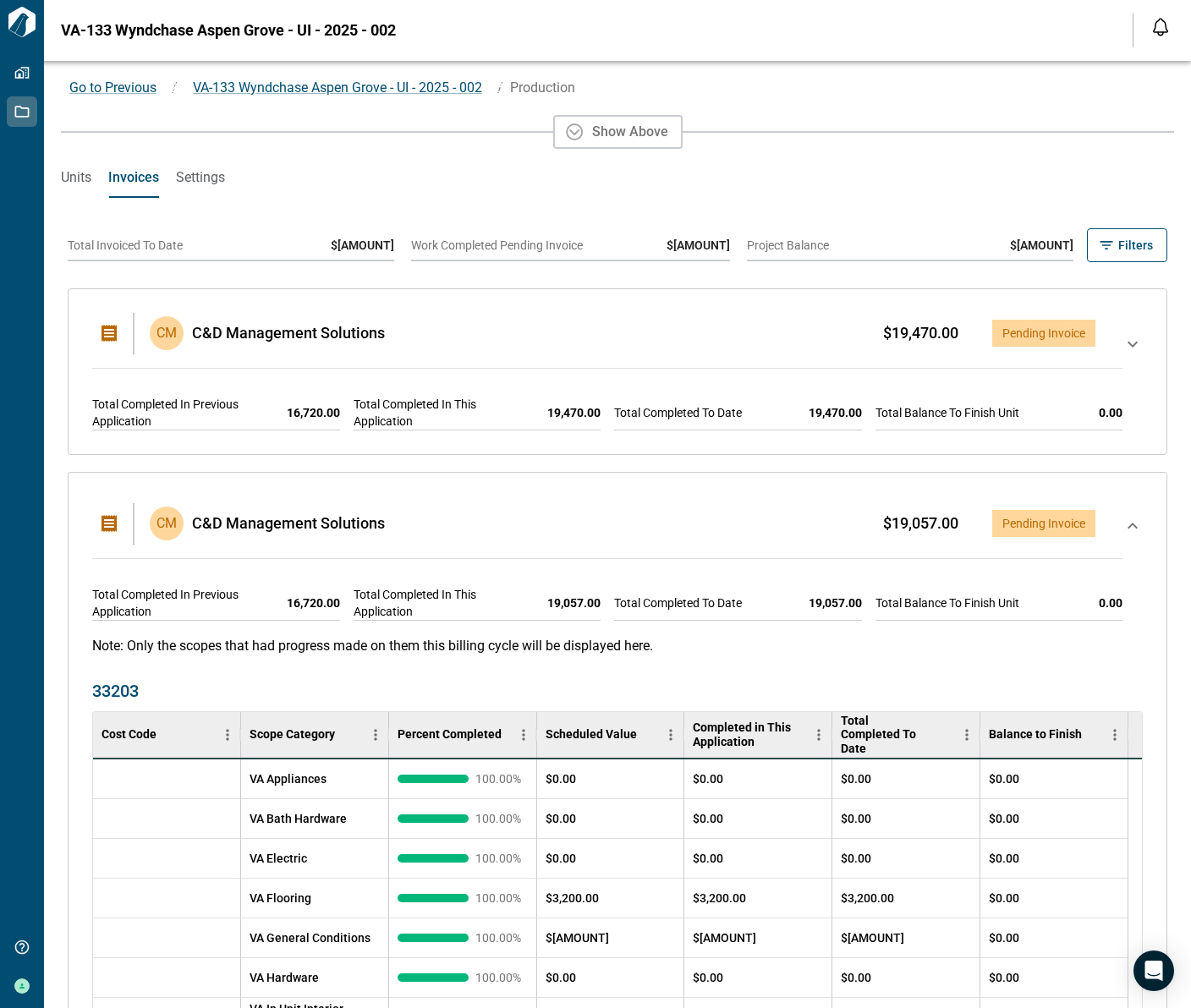 click on "CM C&D Management Solutions $19,470.00 Pending Invoice" at bounding box center [594, 333] 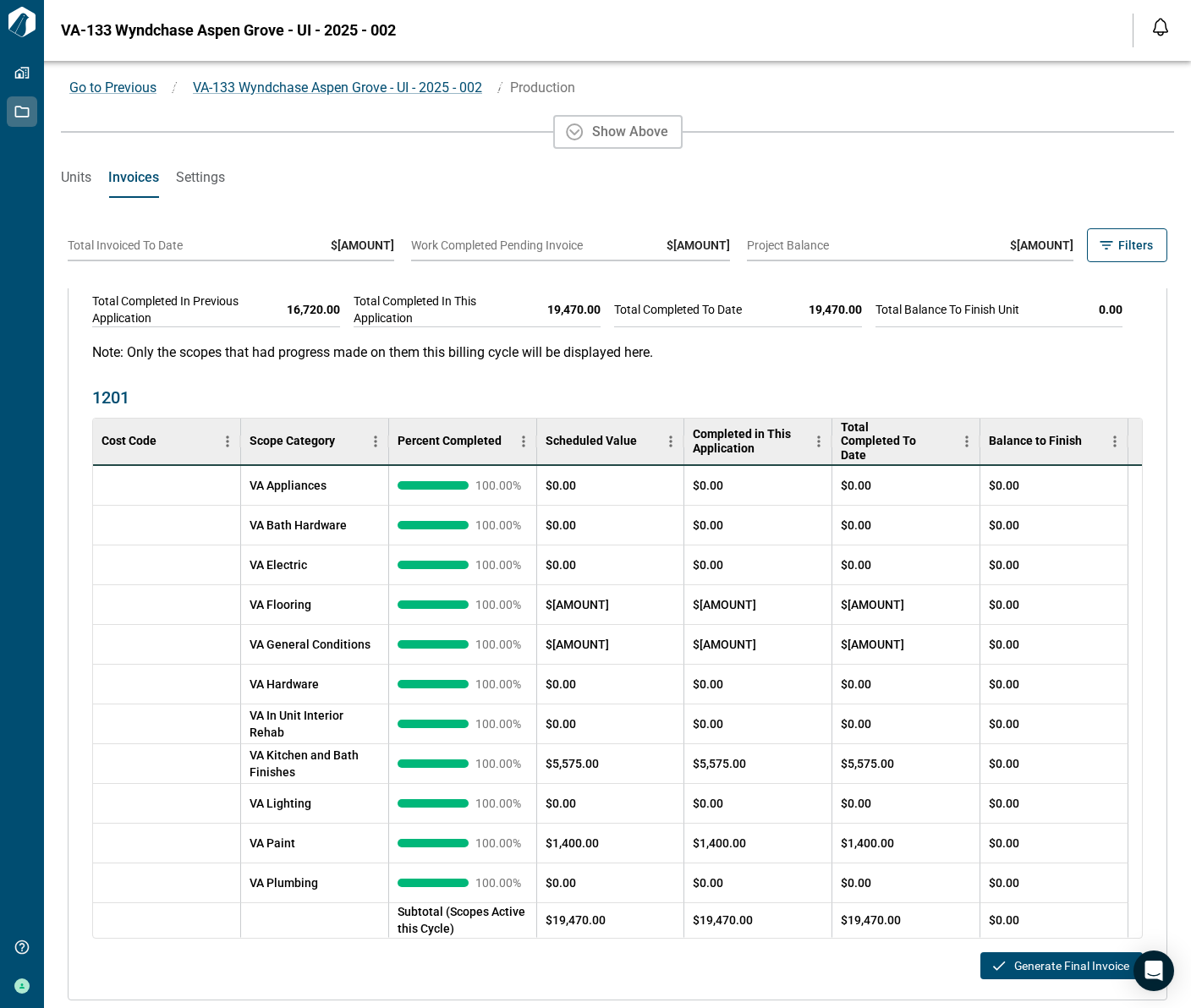 scroll, scrollTop: 84, scrollLeft: 0, axis: vertical 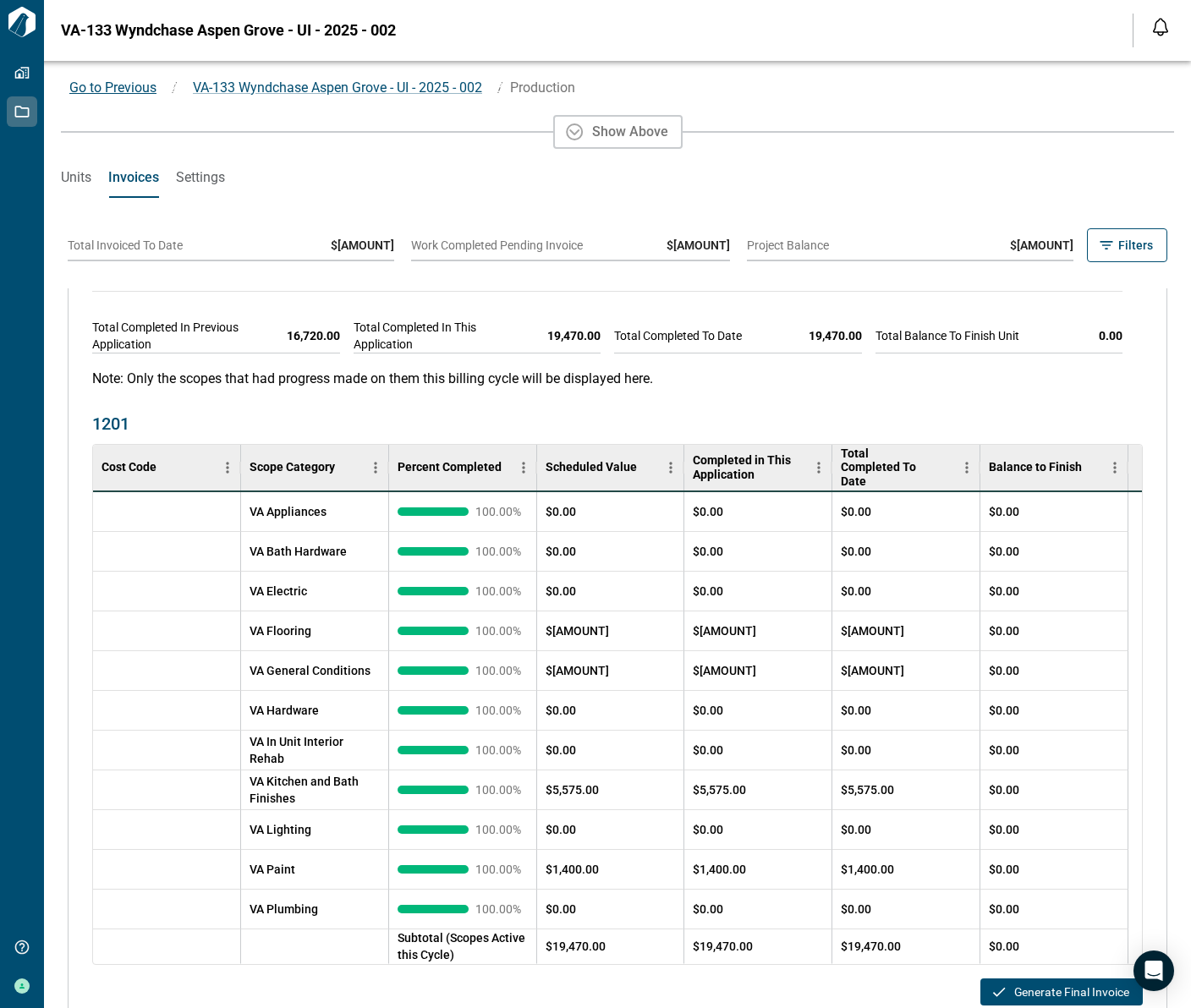 click on "Go to Previous" at bounding box center (113, 87) 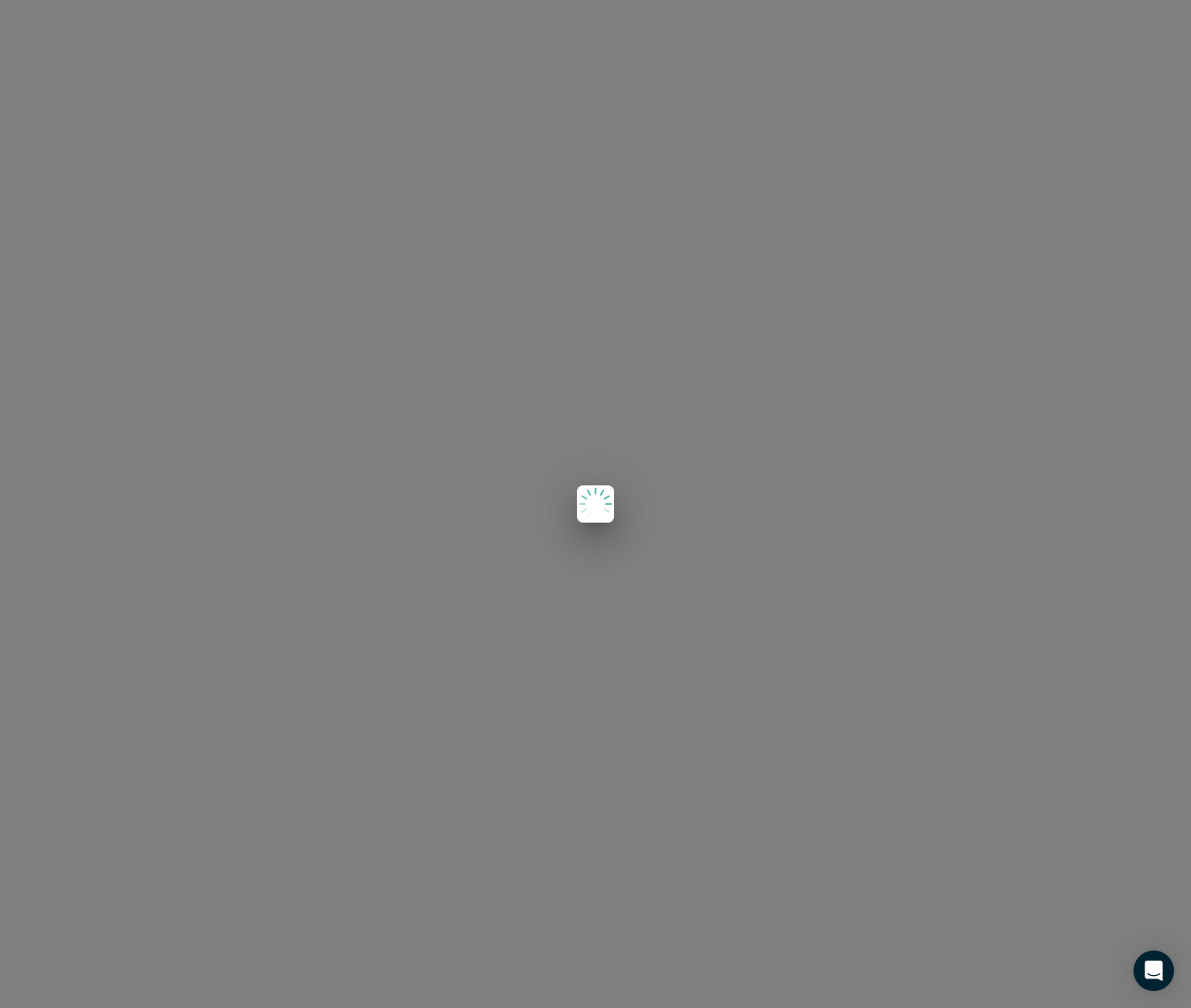 scroll, scrollTop: 0, scrollLeft: 0, axis: both 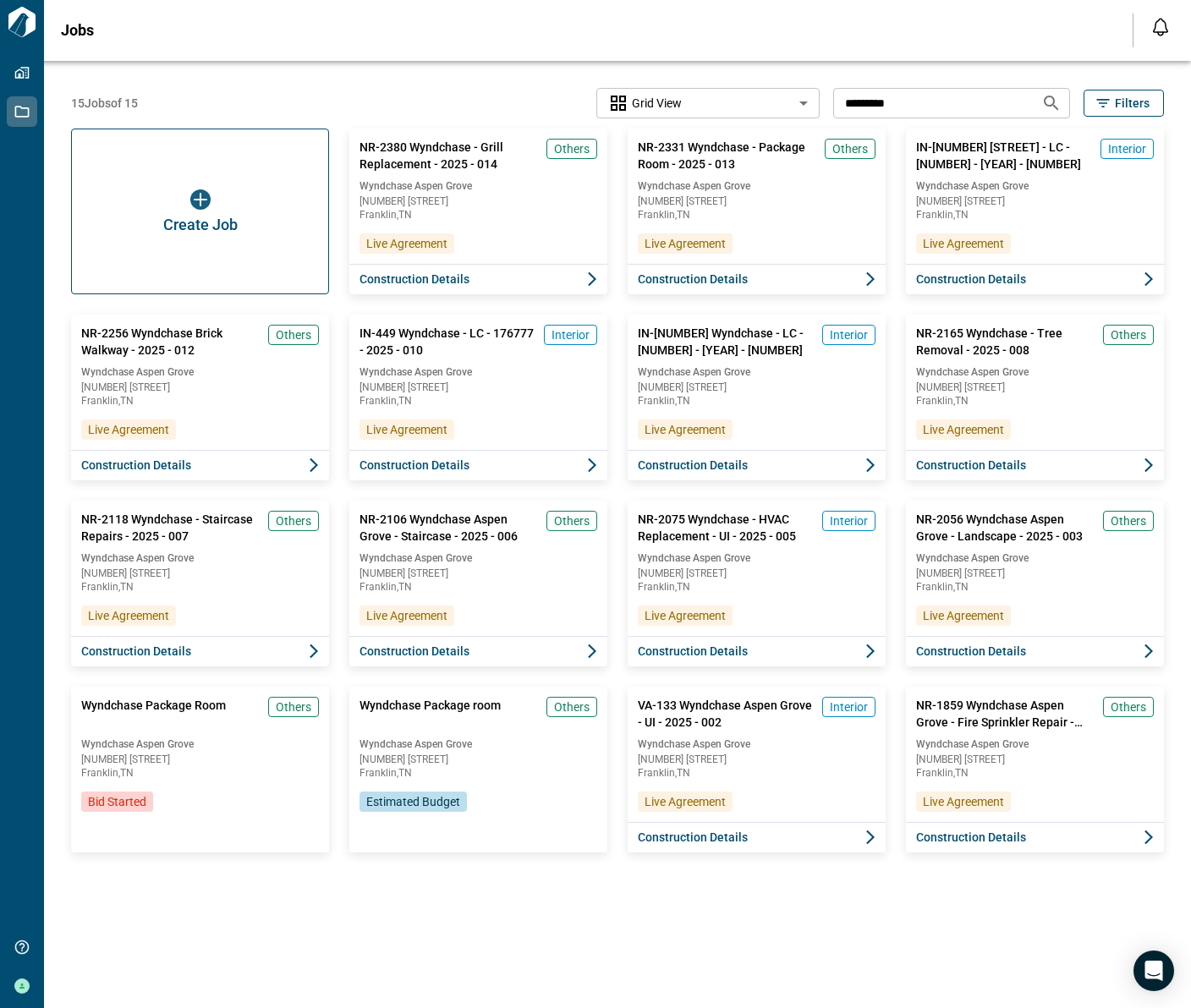 click on "*********" at bounding box center (930, 102) 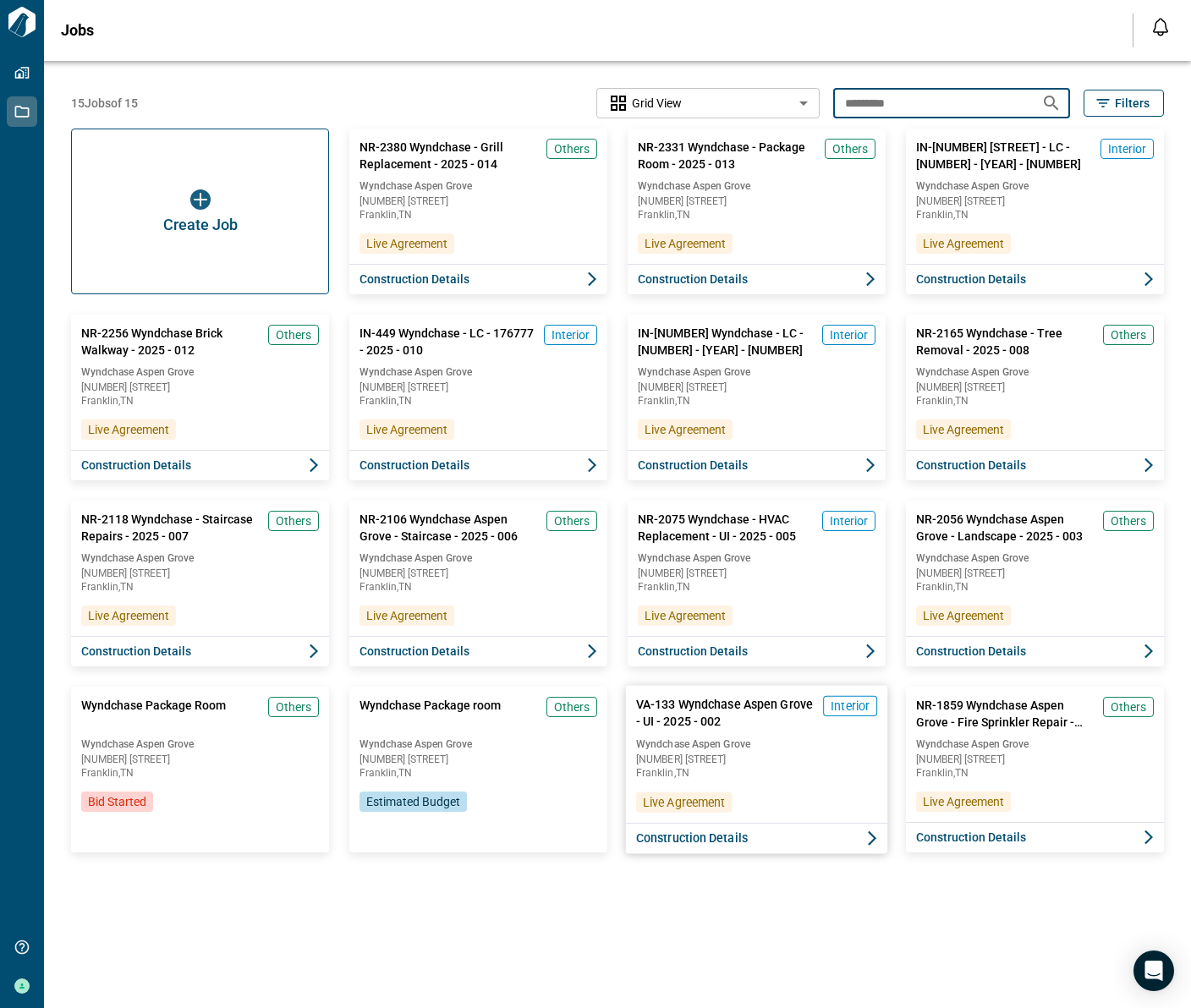 click on "Construction Details" at bounding box center [692, 838] 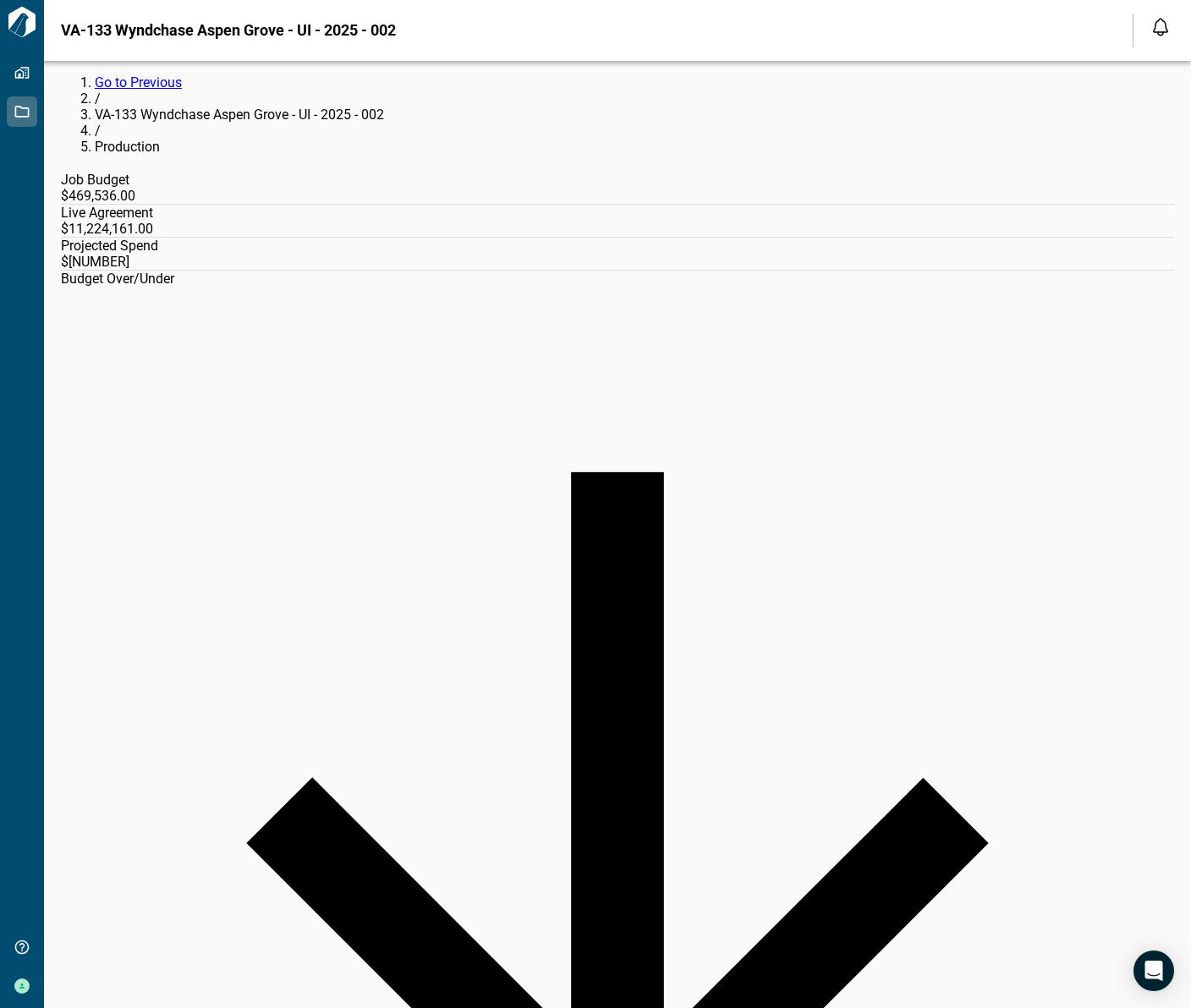click on "Filters" at bounding box center (94, 1779) 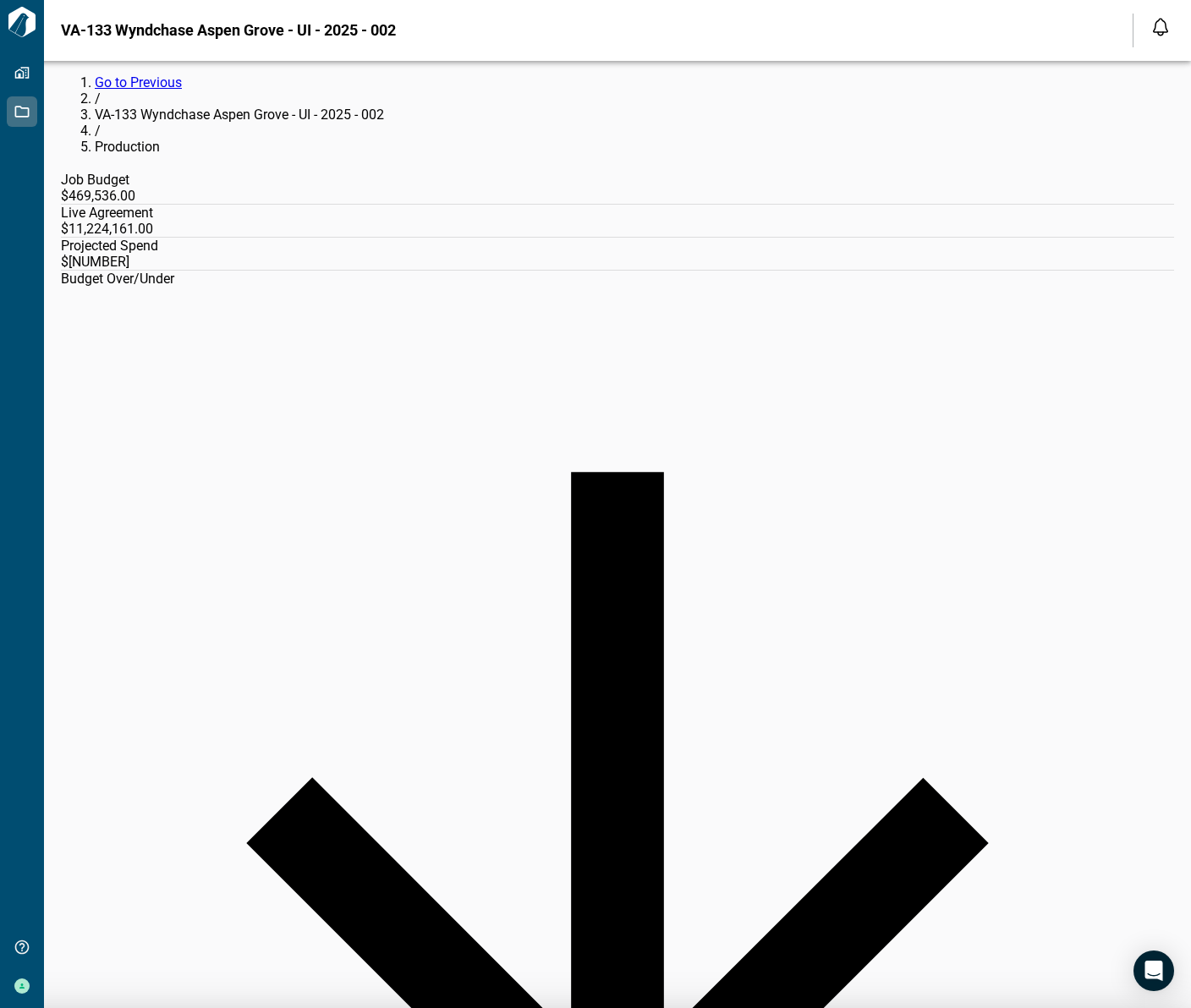 click 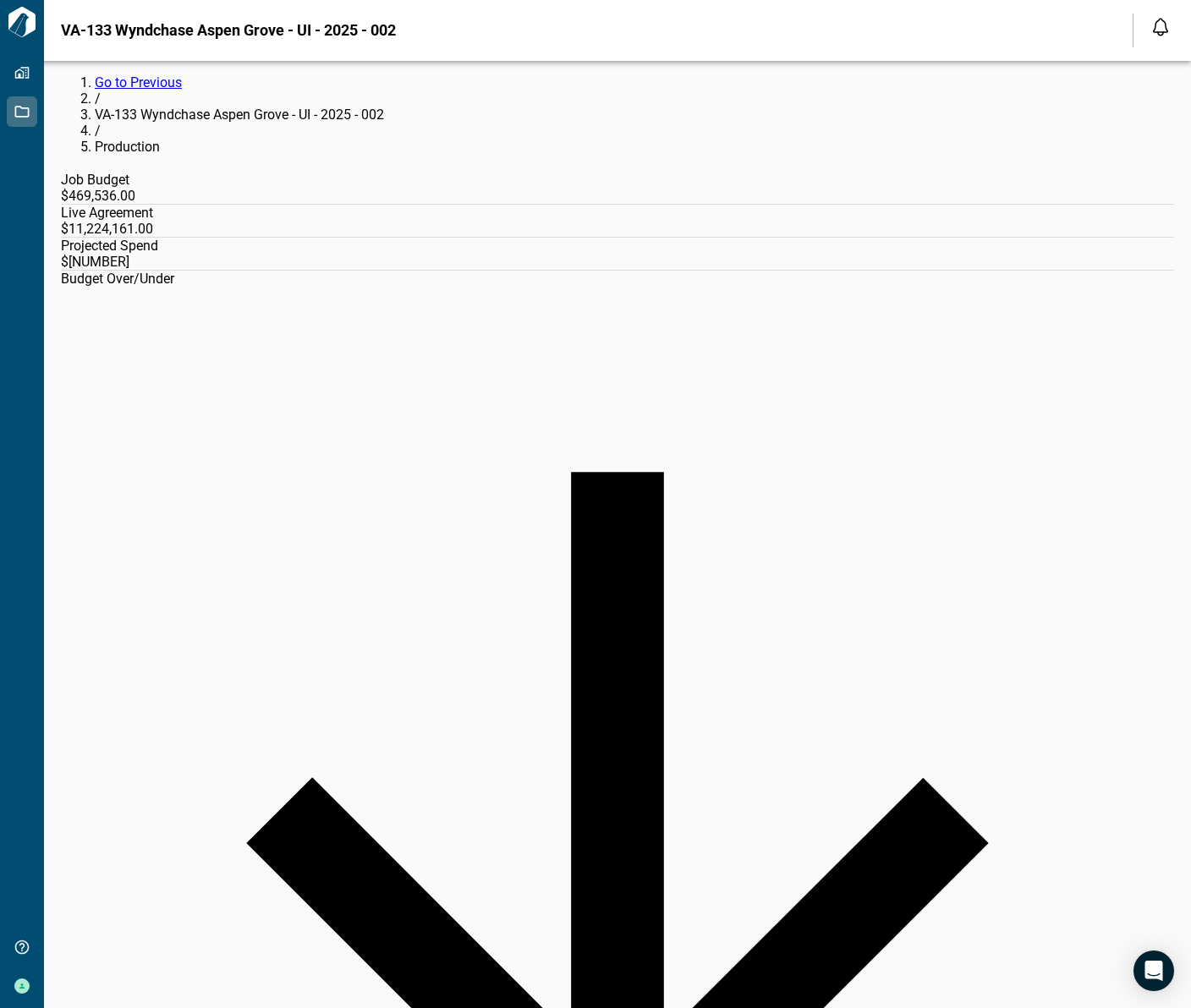 click at bounding box center (612, 1750) 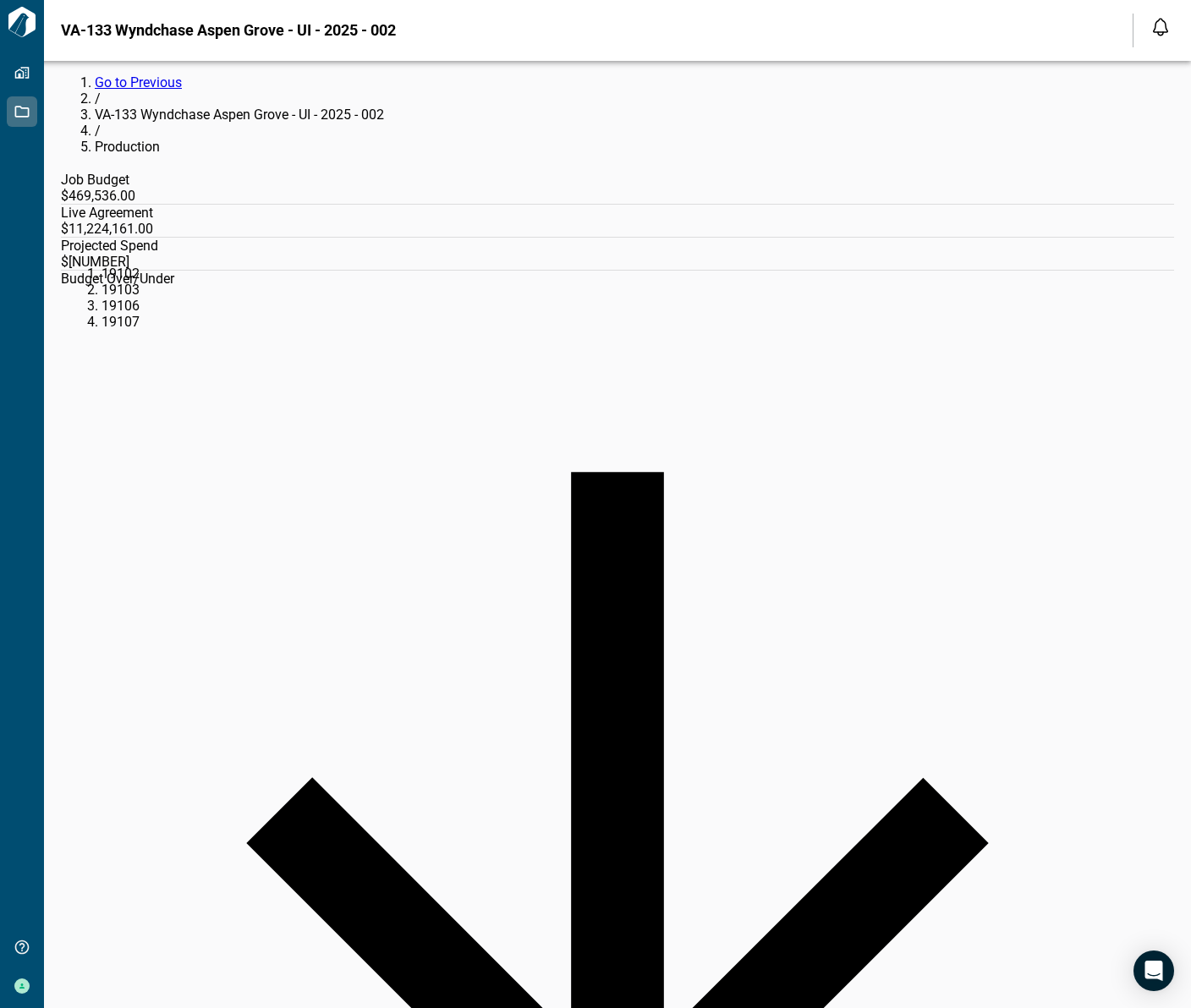 click on "****" at bounding box center [612, 1750] 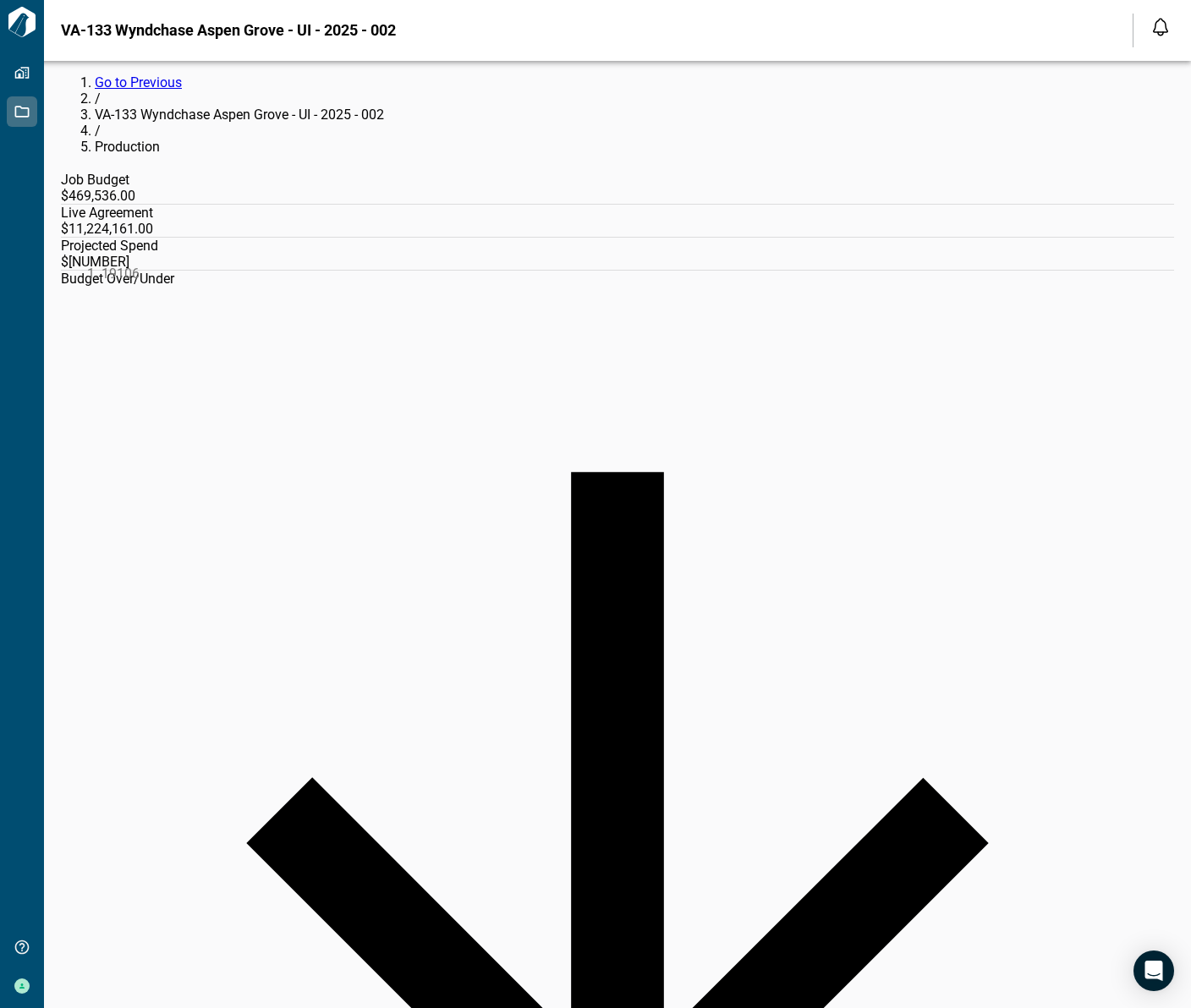 click on "19106" at bounding box center [591, 273] 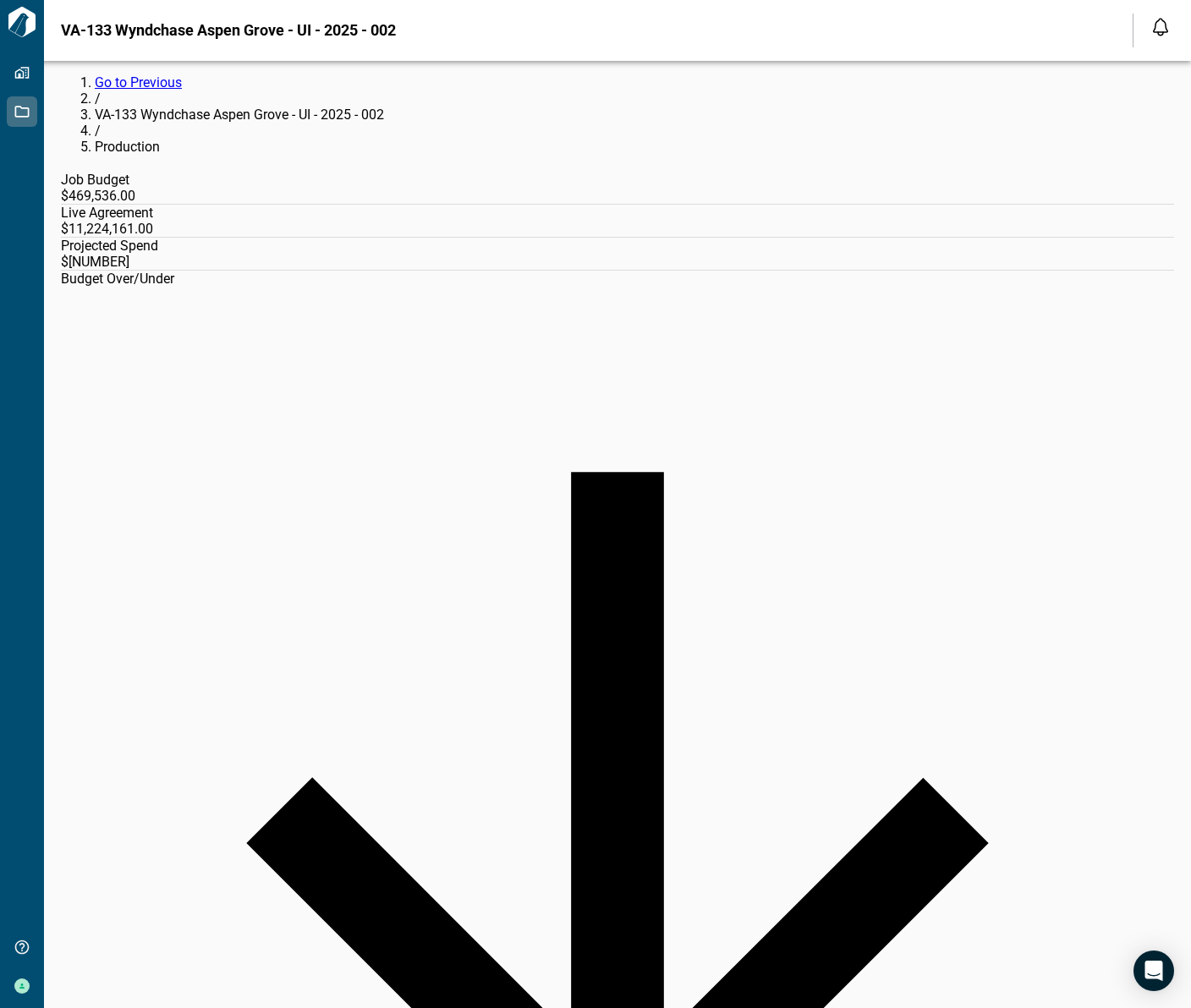 type on "*****" 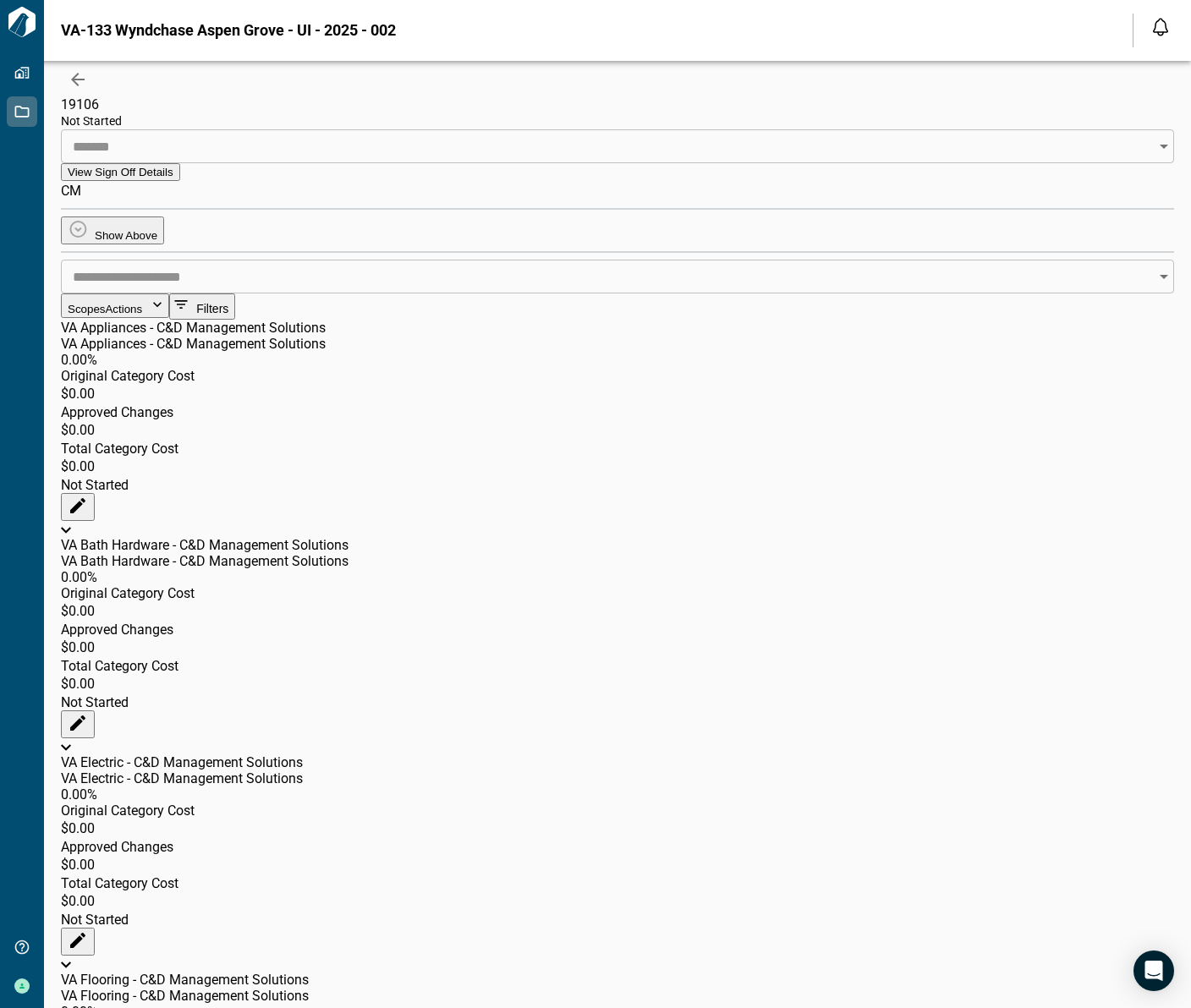 click on "Scopes  Actions" at bounding box center (115, 305) 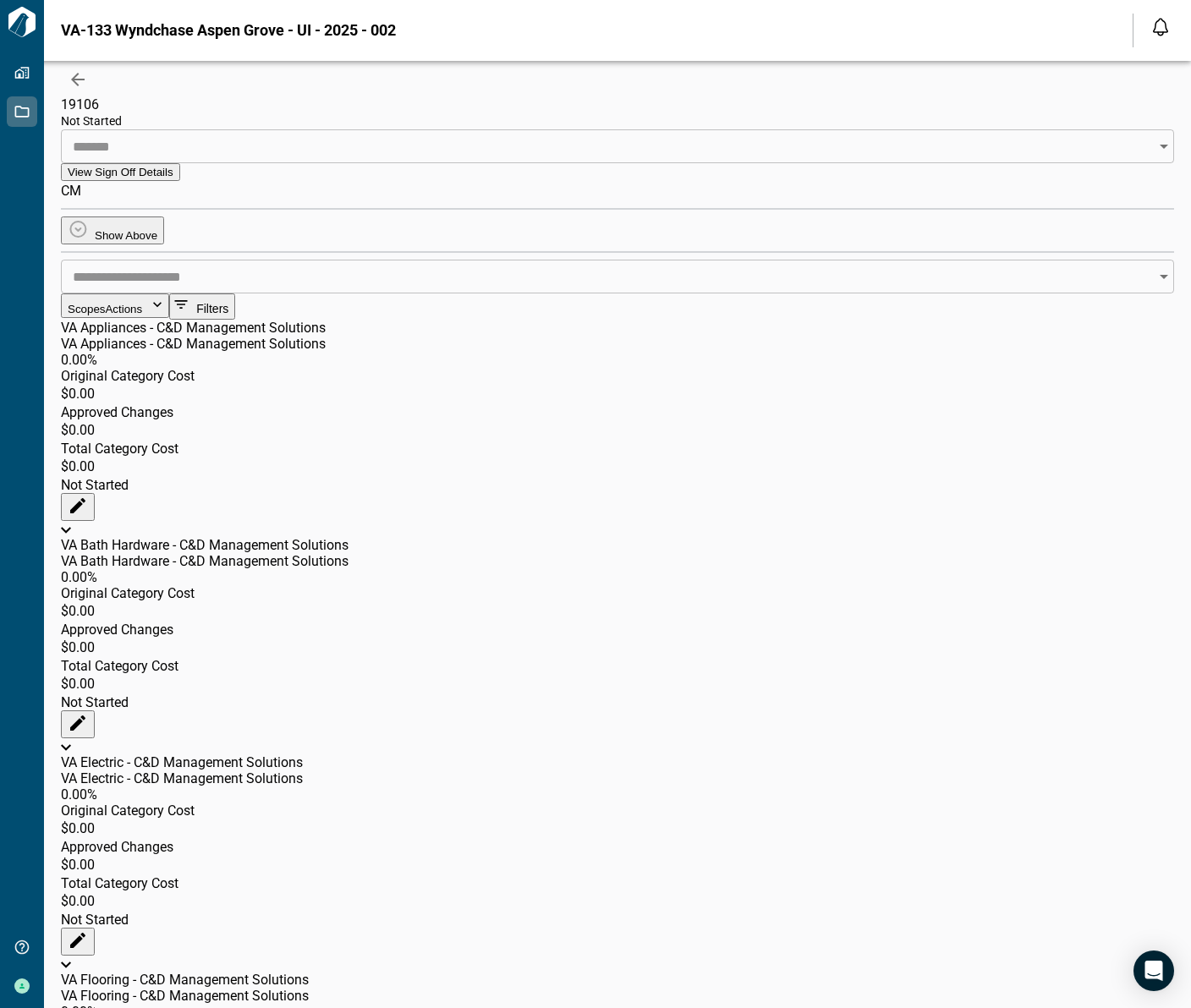 click on "Bulk Progress Update" at bounding box center [612, 1077] 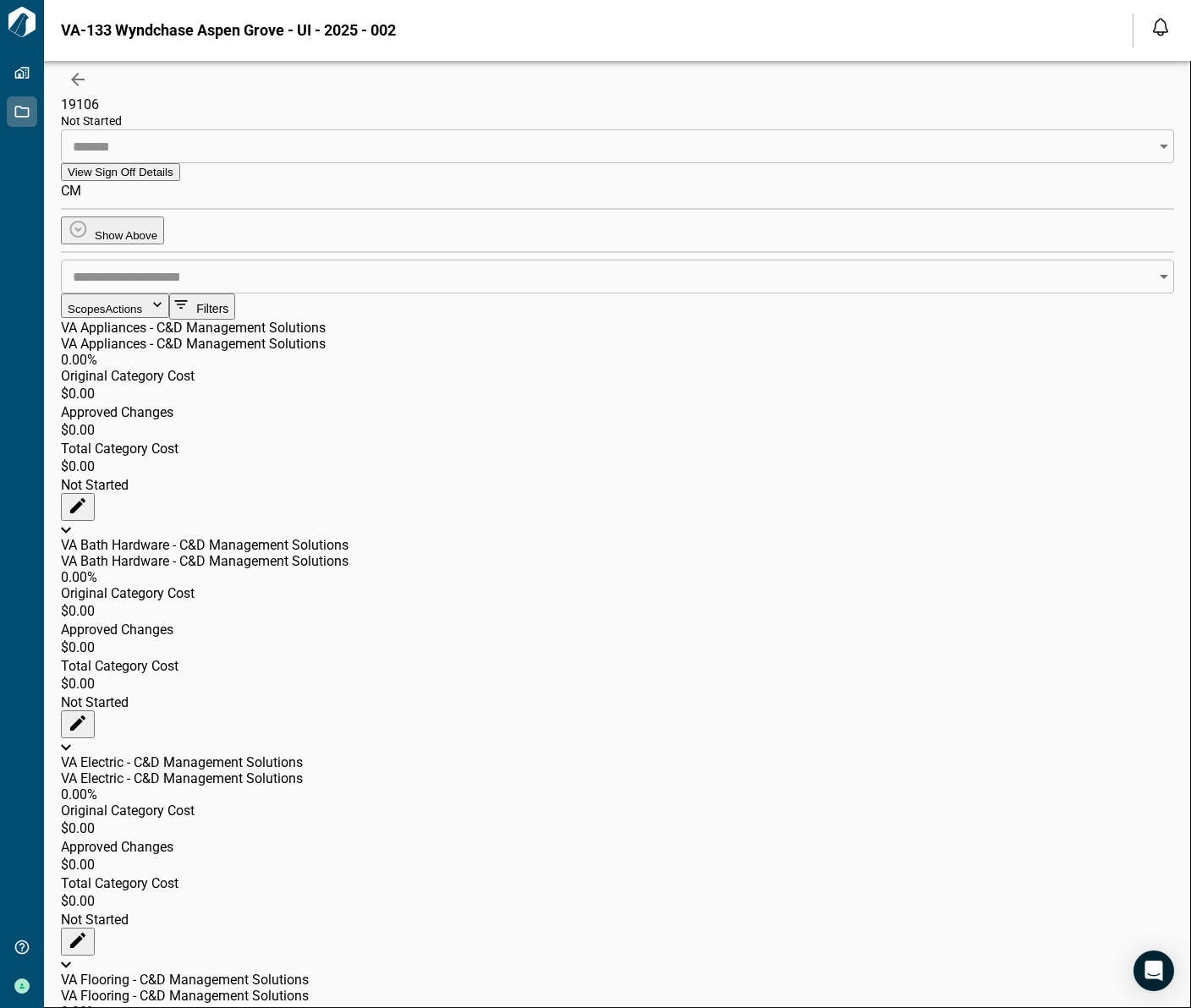 scroll, scrollTop: 0, scrollLeft: 0, axis: both 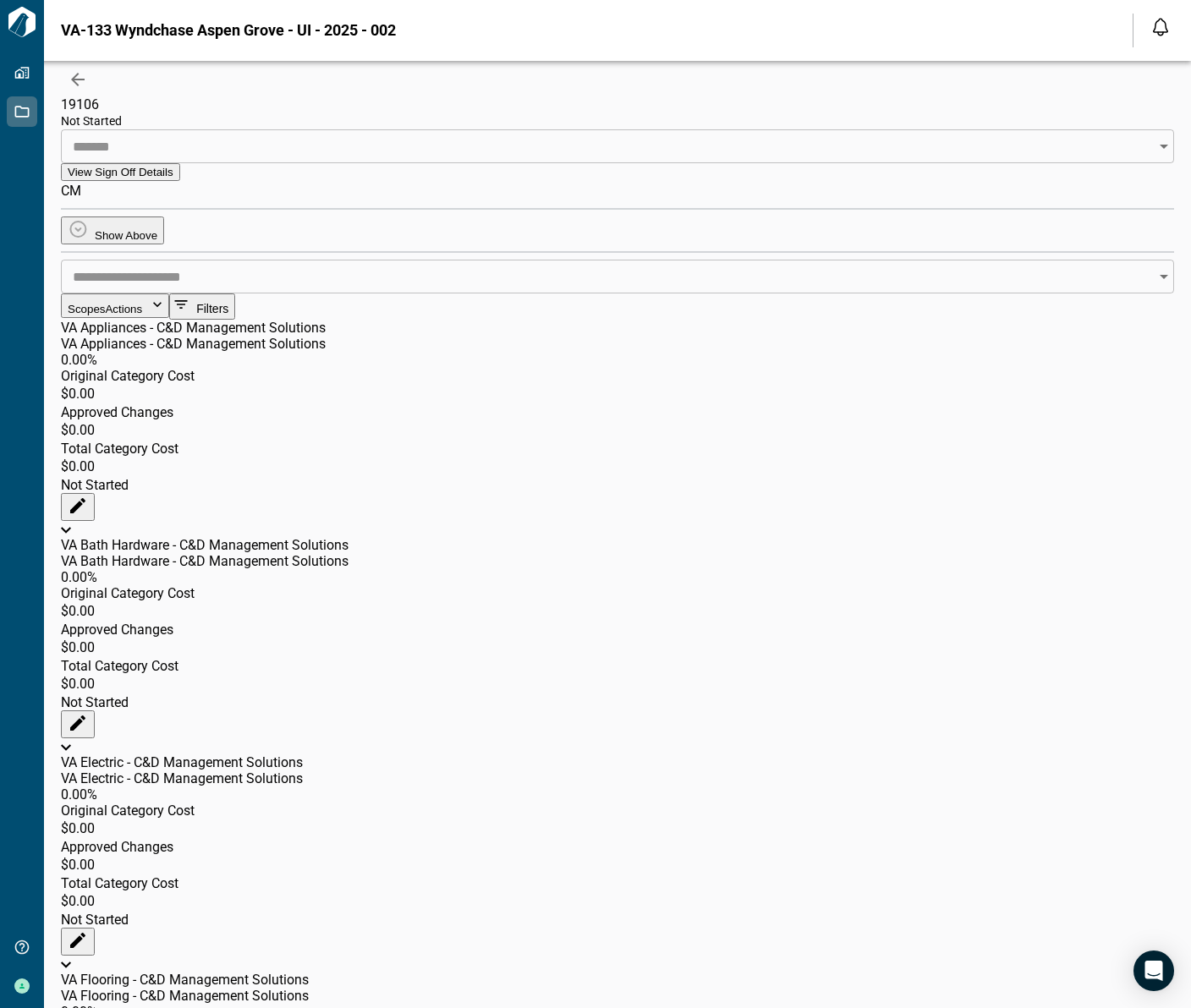 click 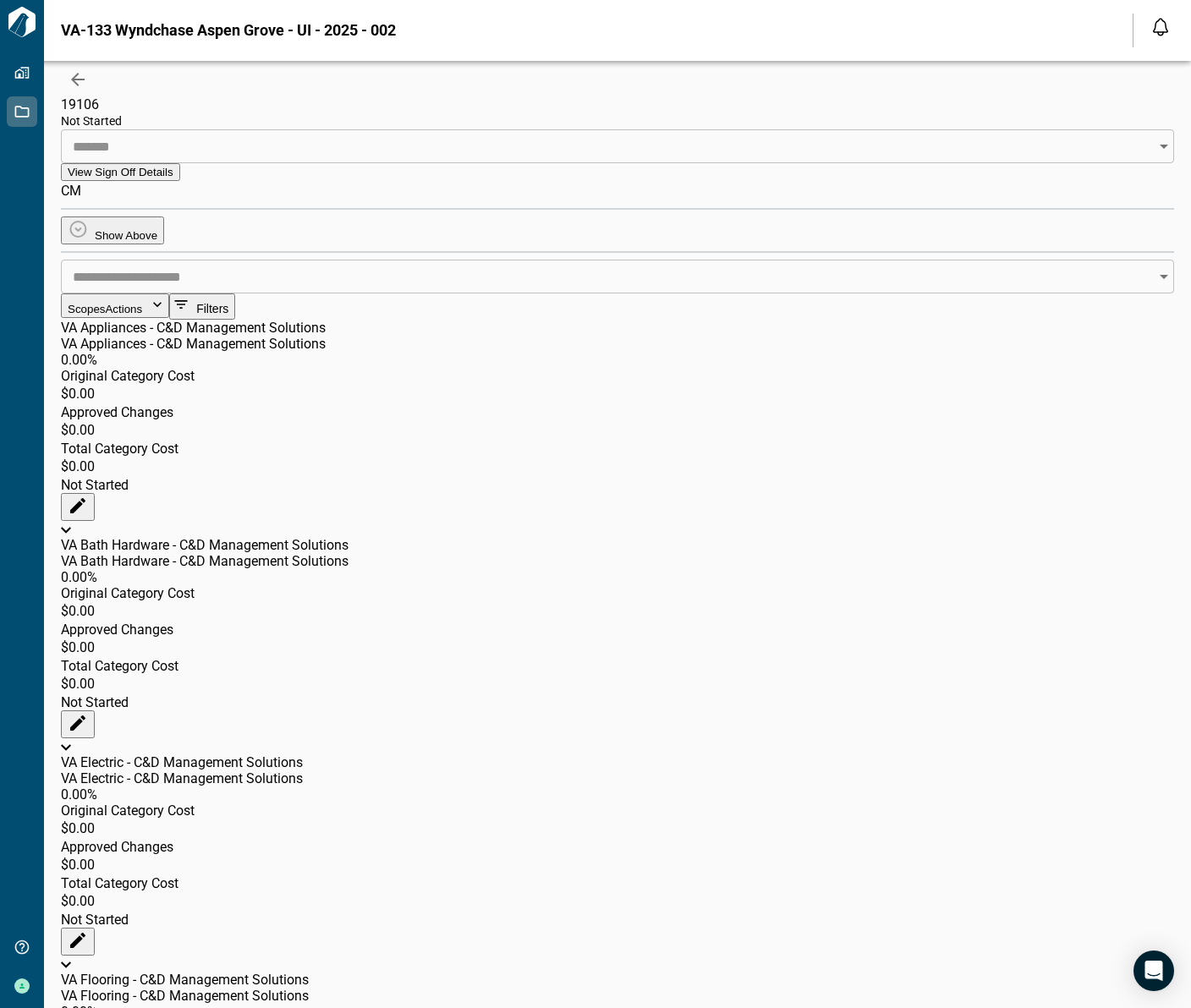 click on "Bulk Progress Update" at bounding box center [612, 1077] 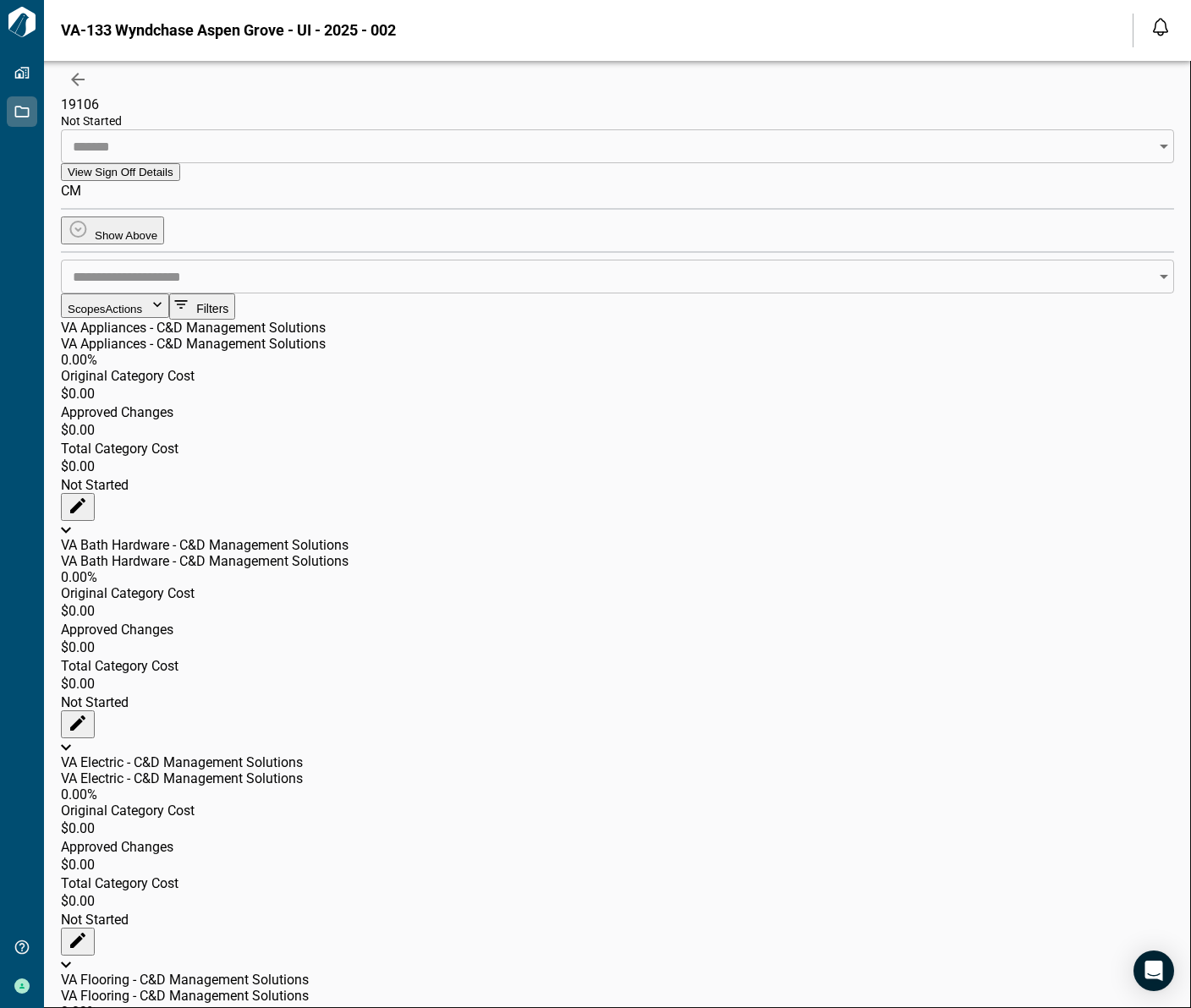 click 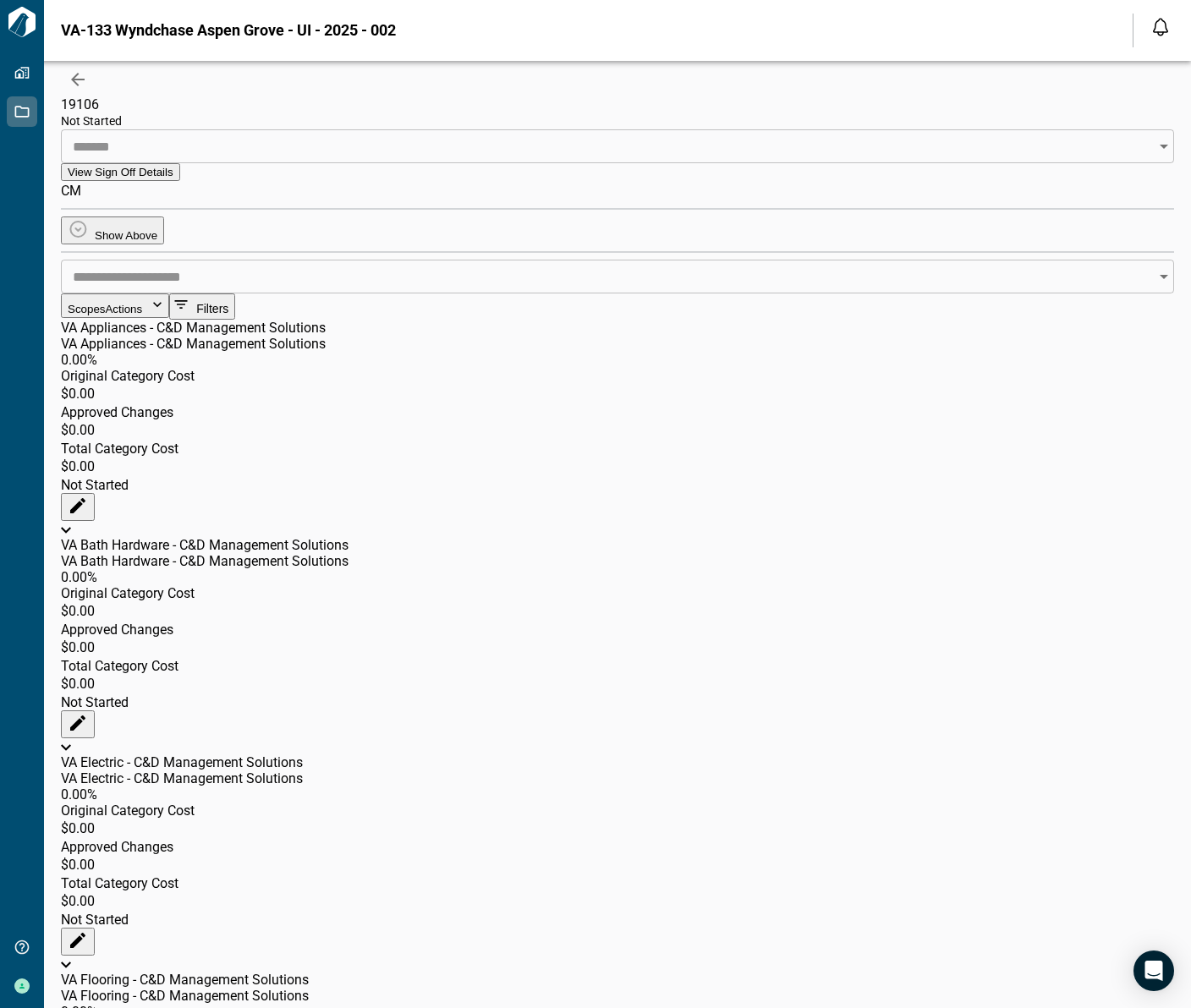 click on "Scopes  Actions" at bounding box center [115, 305] 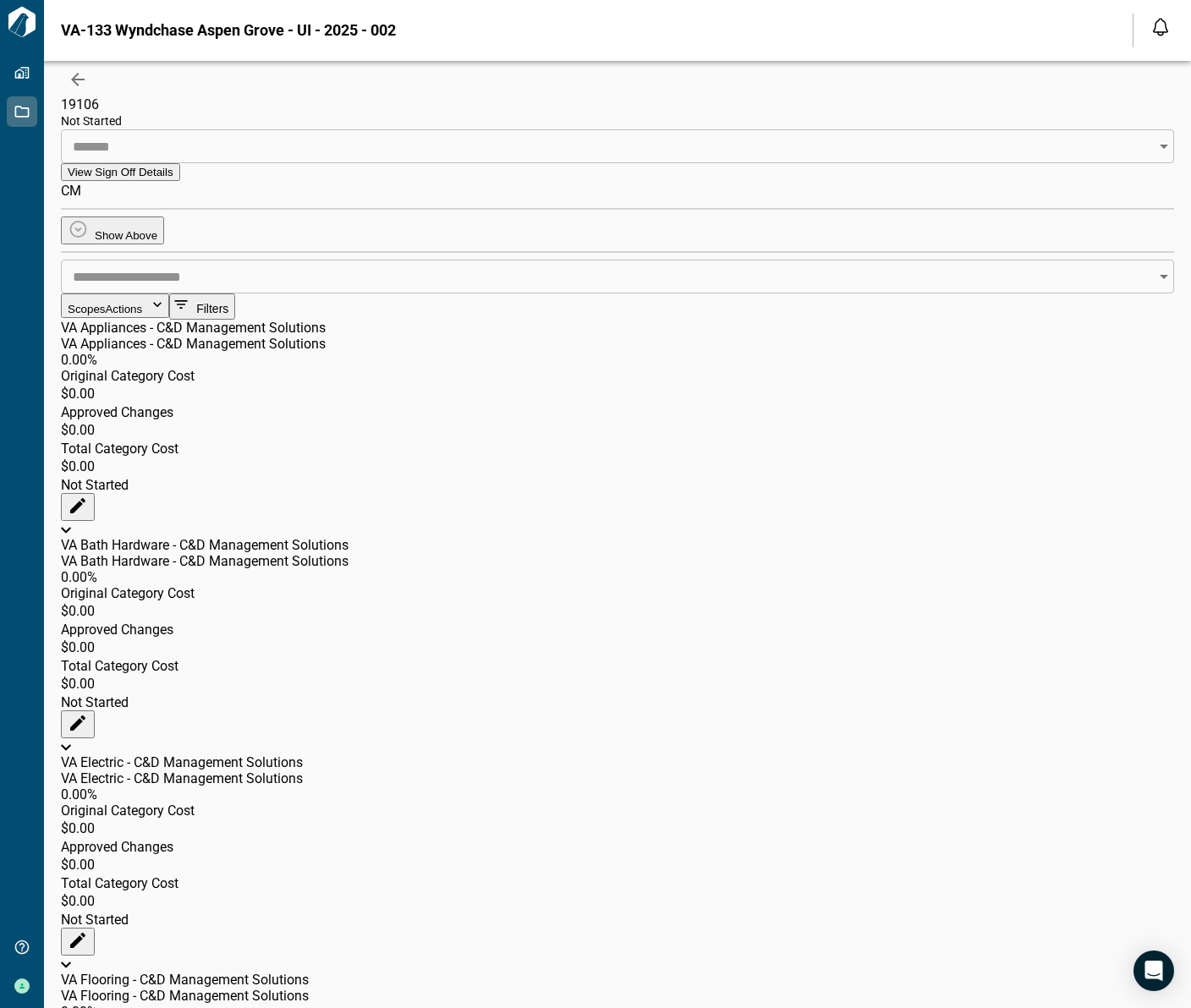 click on "Bulk Progress Update" at bounding box center [612, 1077] 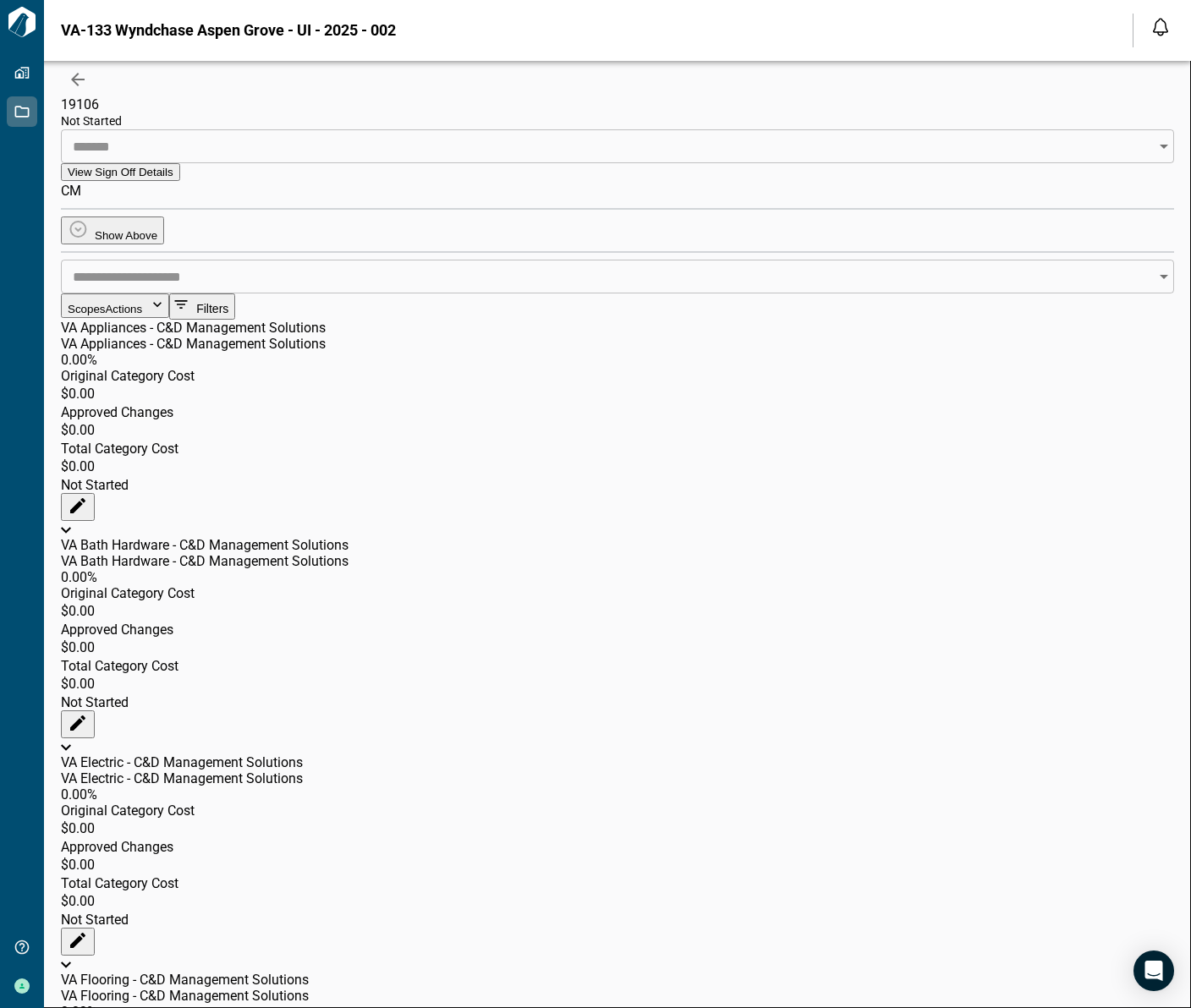 click 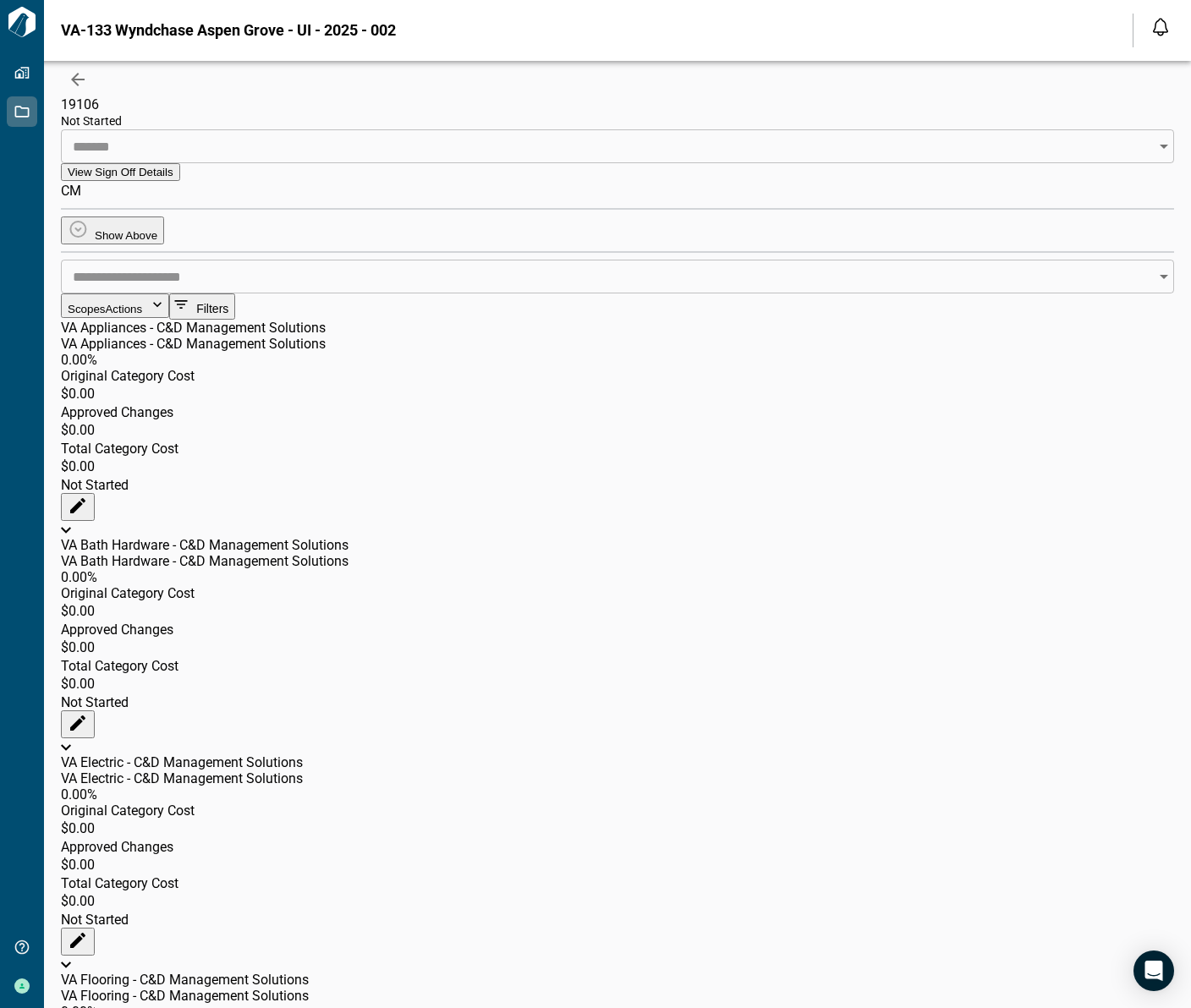 click at bounding box center [66, 1182] 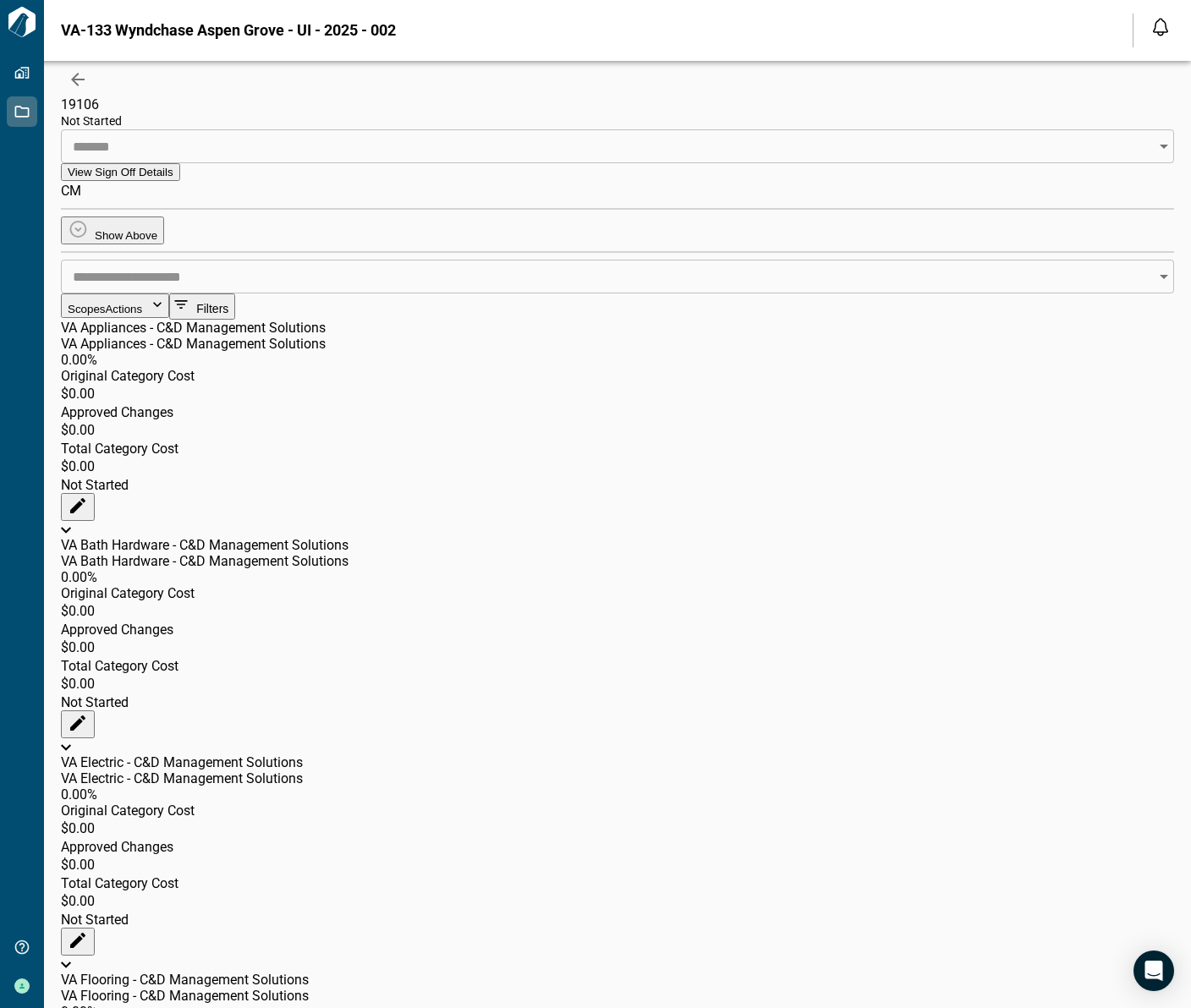 drag, startPoint x: 299, startPoint y: 322, endPoint x: 904, endPoint y: 338, distance: 605.2115 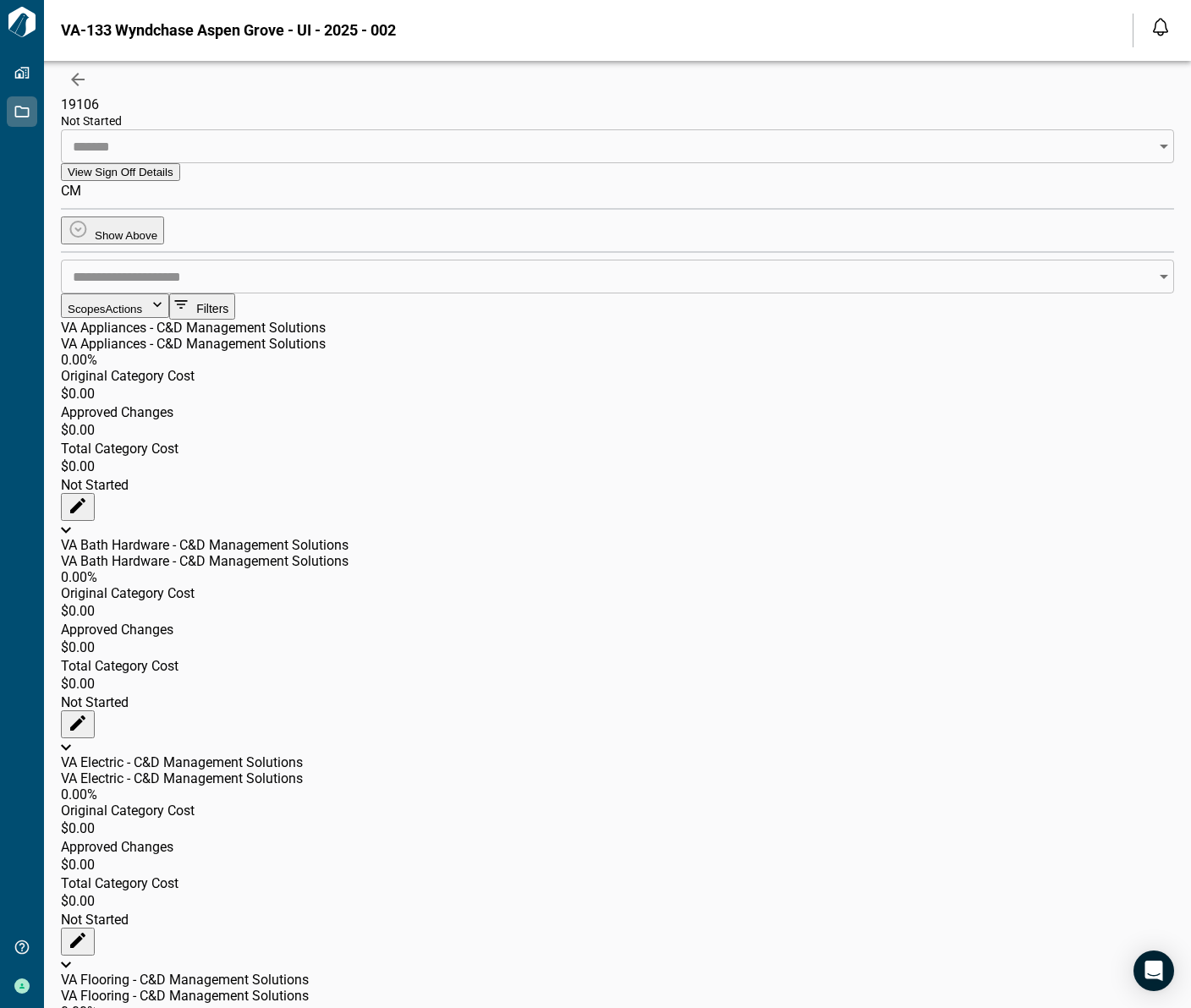 scroll, scrollTop: 99, scrollLeft: 0, axis: vertical 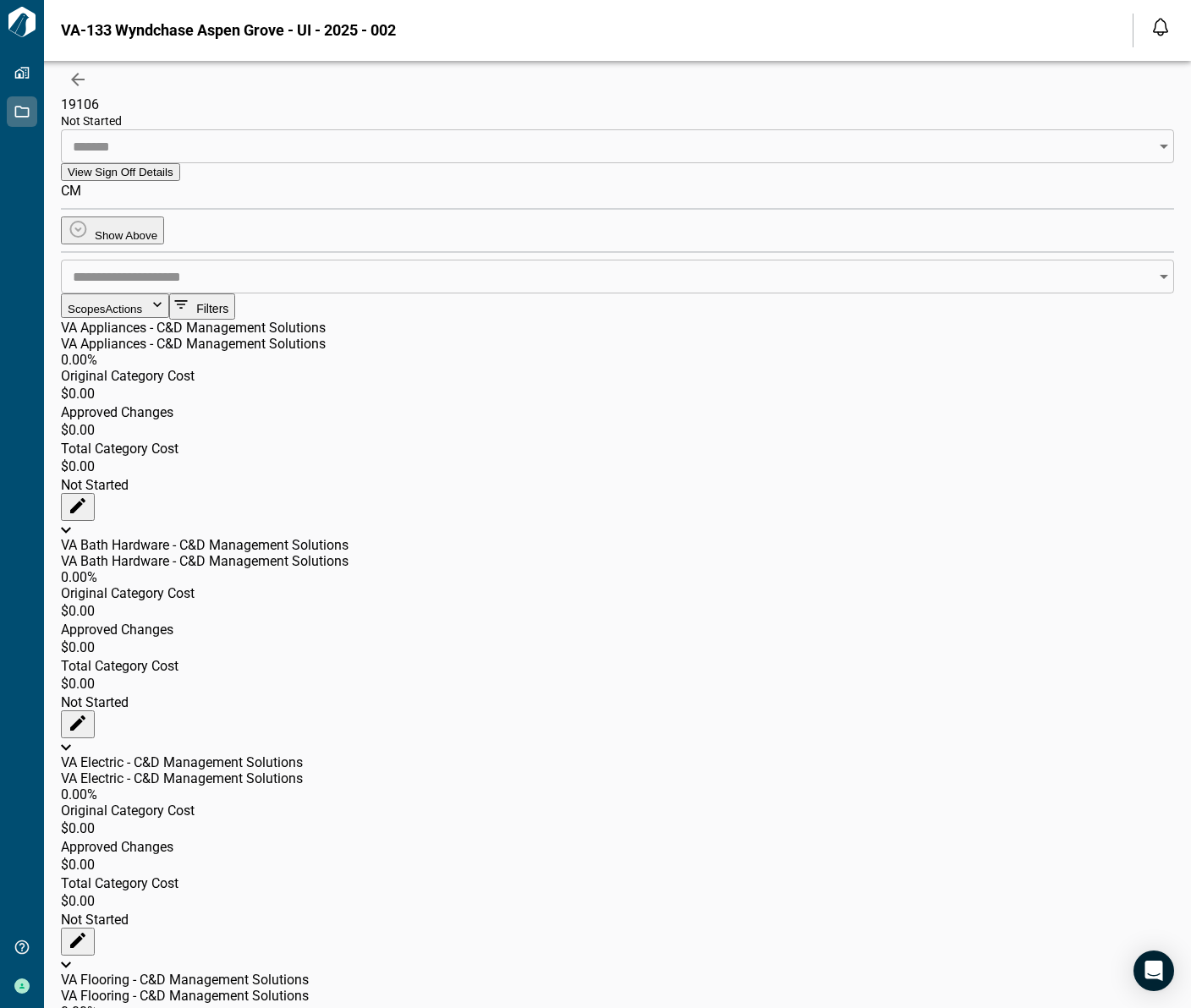 click 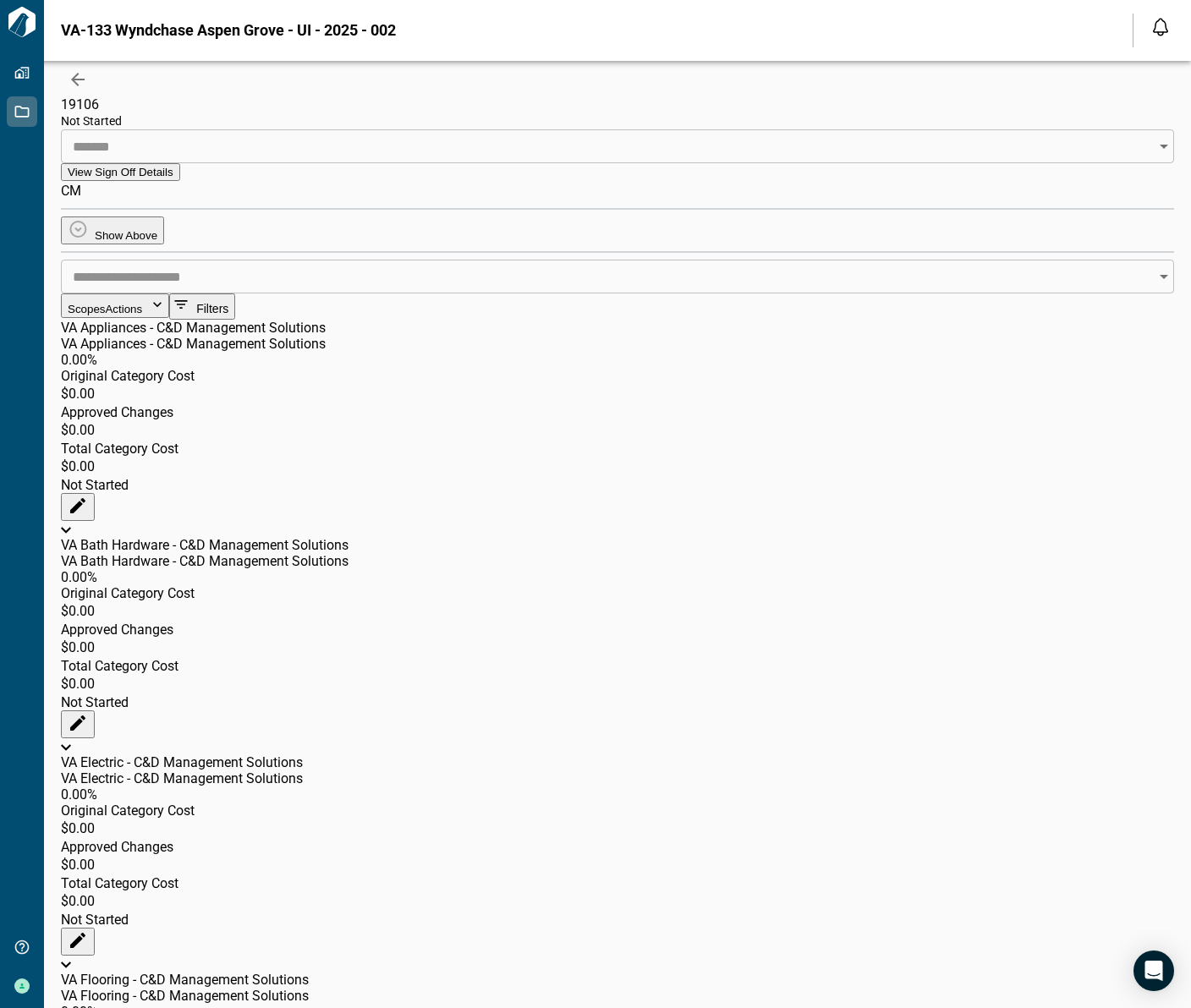 click 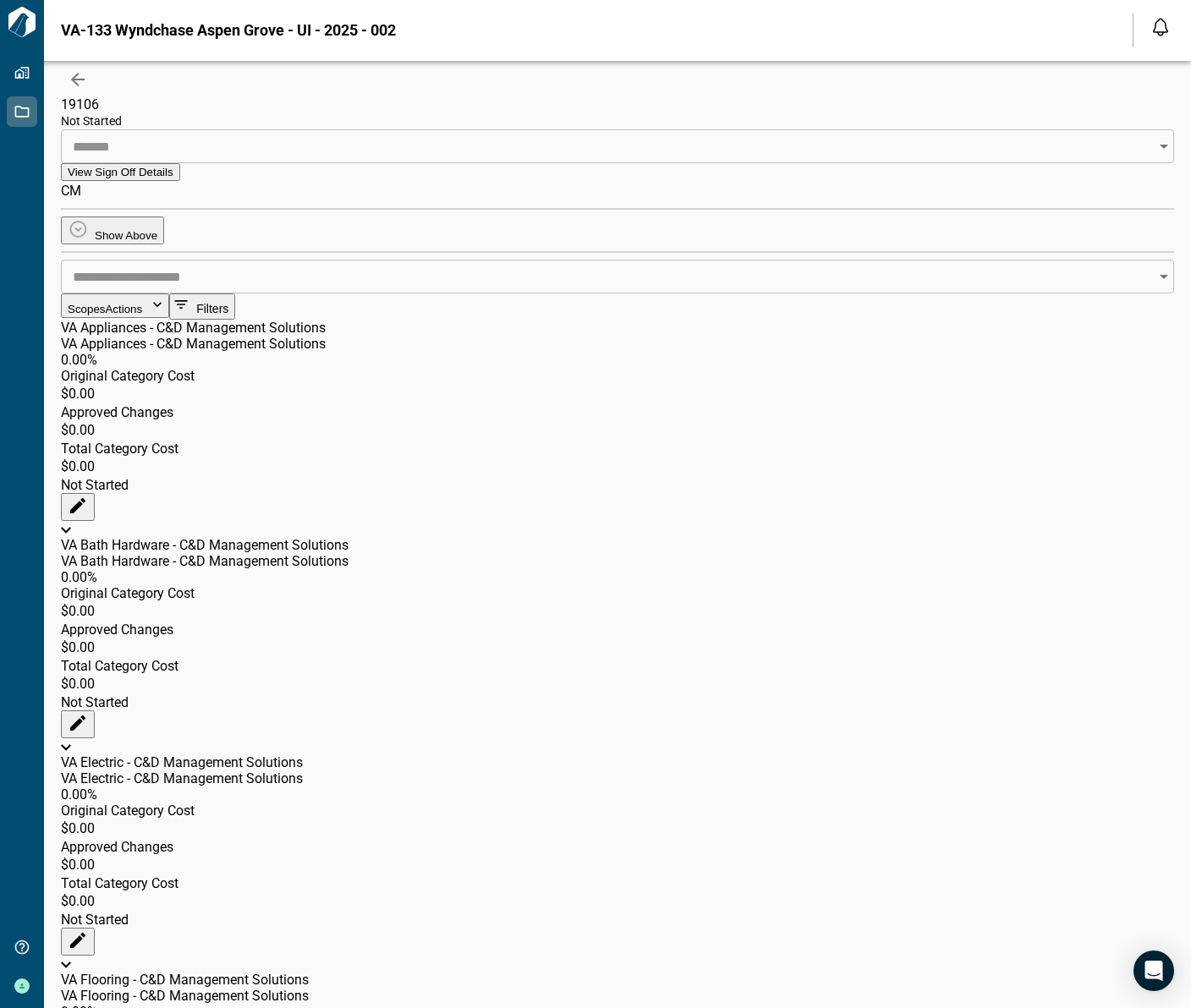 click on "Add Price Change" at bounding box center [86, 1049] 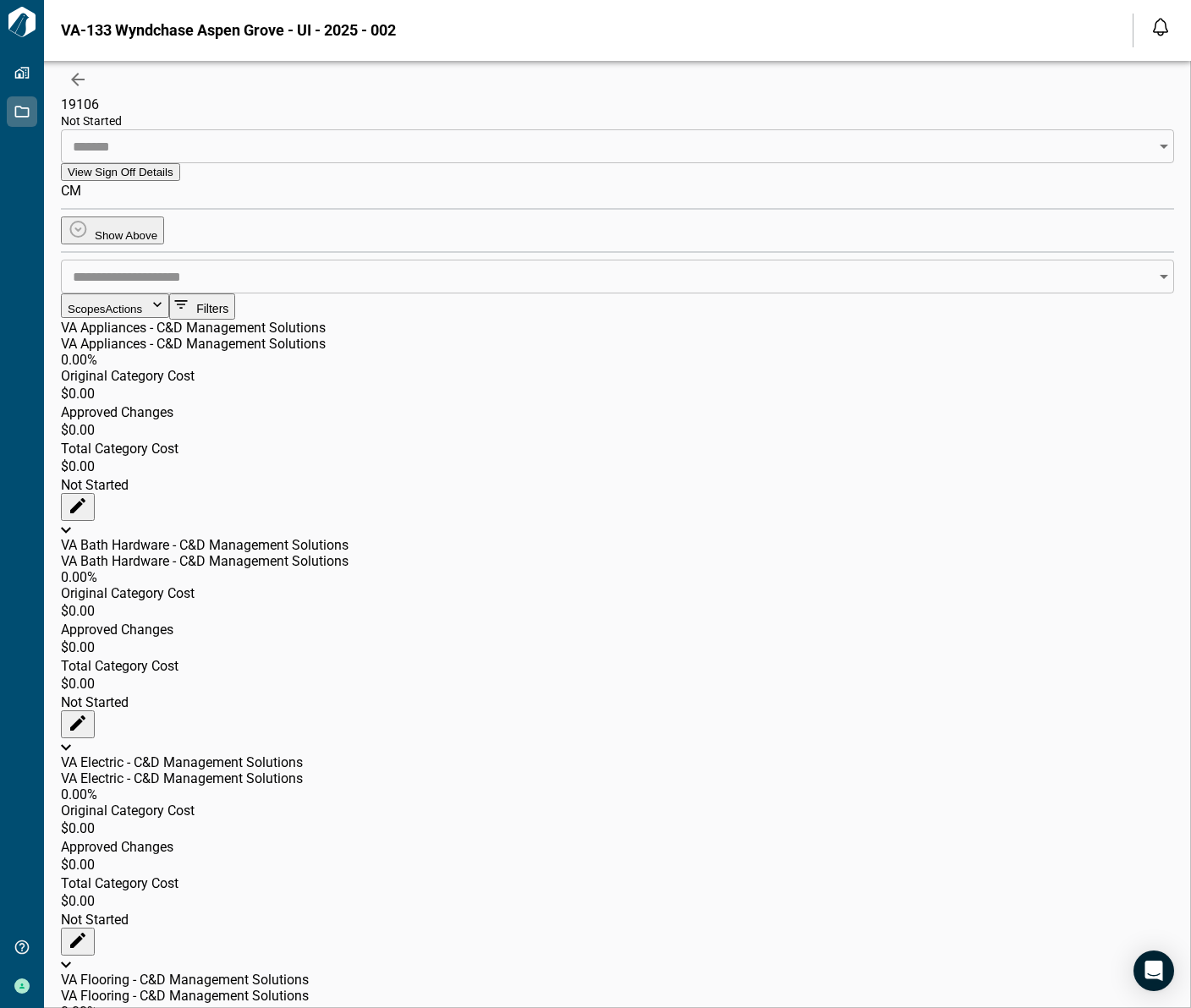 click on "Tailorbird Inc Properties Jobs Get Help Berkshire Support VA-133 Wyndchase Aspen Grove - UI - 2025 - 002 Notifications *** ****** **** Mark all as read No notifications yet We'll let you know when we've got something new for you. Powered by Knock 19106 Not Started ​ View Sign Off Details CM Show Above ​ Scopes  Actions Filters VA Appliances - C&D Management Solutions VA Appliances - C&D Management Solutions 0.00 % Original Category Cost $0.00 Approved Changes $0.00 Total Category Cost $0.00 Not Started VA  Bath Hardware - C&D Management Solutions VA  Bath Hardware - C&D Management Solutions 0.00 % Original Category Cost $0.00 Approved Changes $0.00 Total Category Cost $0.00 Not Started VA Electric - C&D Management Solutions VA Electric - C&D Management Solutions 0.00 % Original Category Cost $0.00 Approved Changes $0.00 Total Category Cost $0.00 Not Started VA Flooring - C&D Management Solutions VA Flooring - C&D Management Solutions 0.00 % Original Category Cost $2,800.00 Approved Changes $0.00 $2,800.00" at bounding box center [596, 1635] 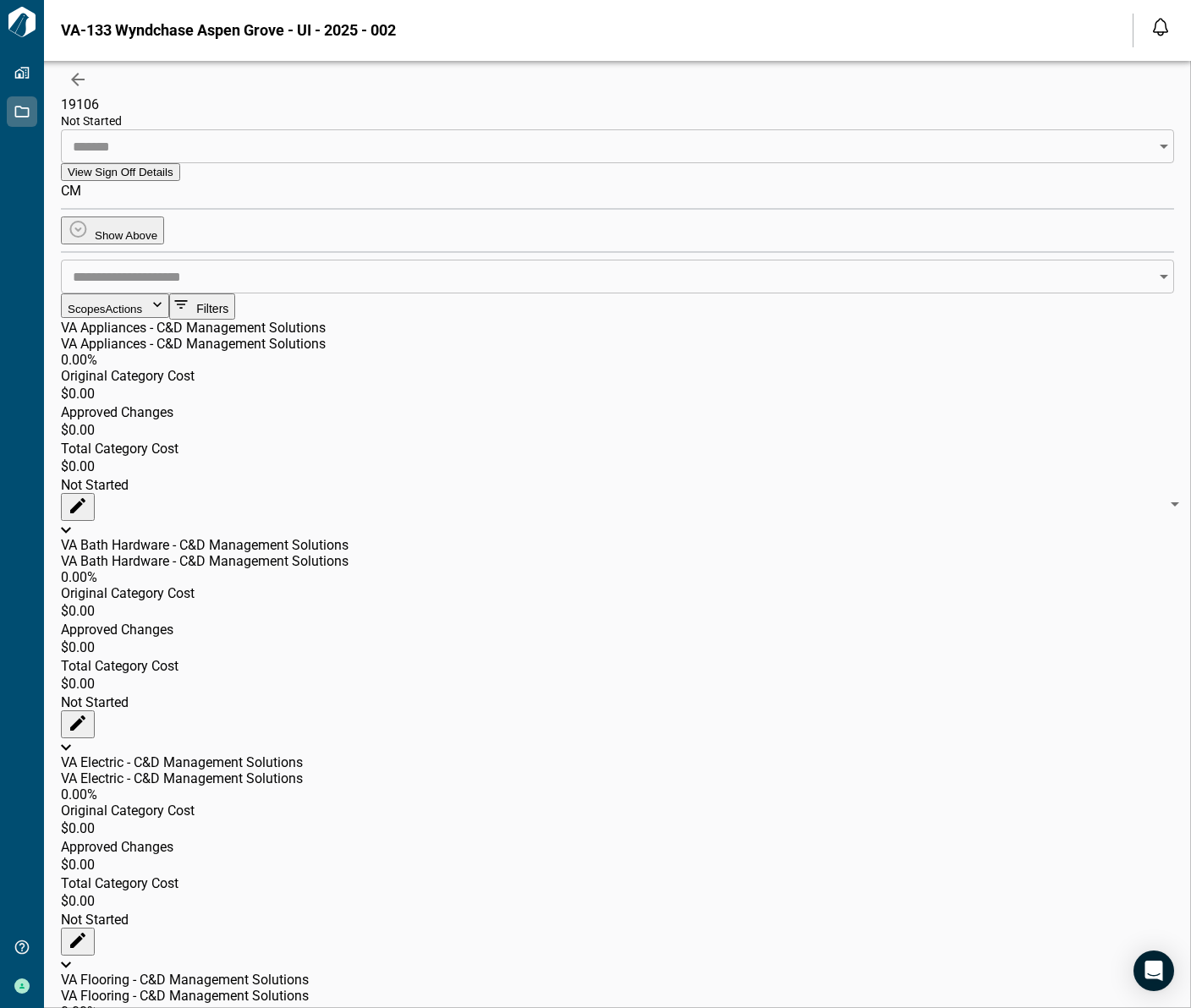 click on "*" at bounding box center (607, 2186) 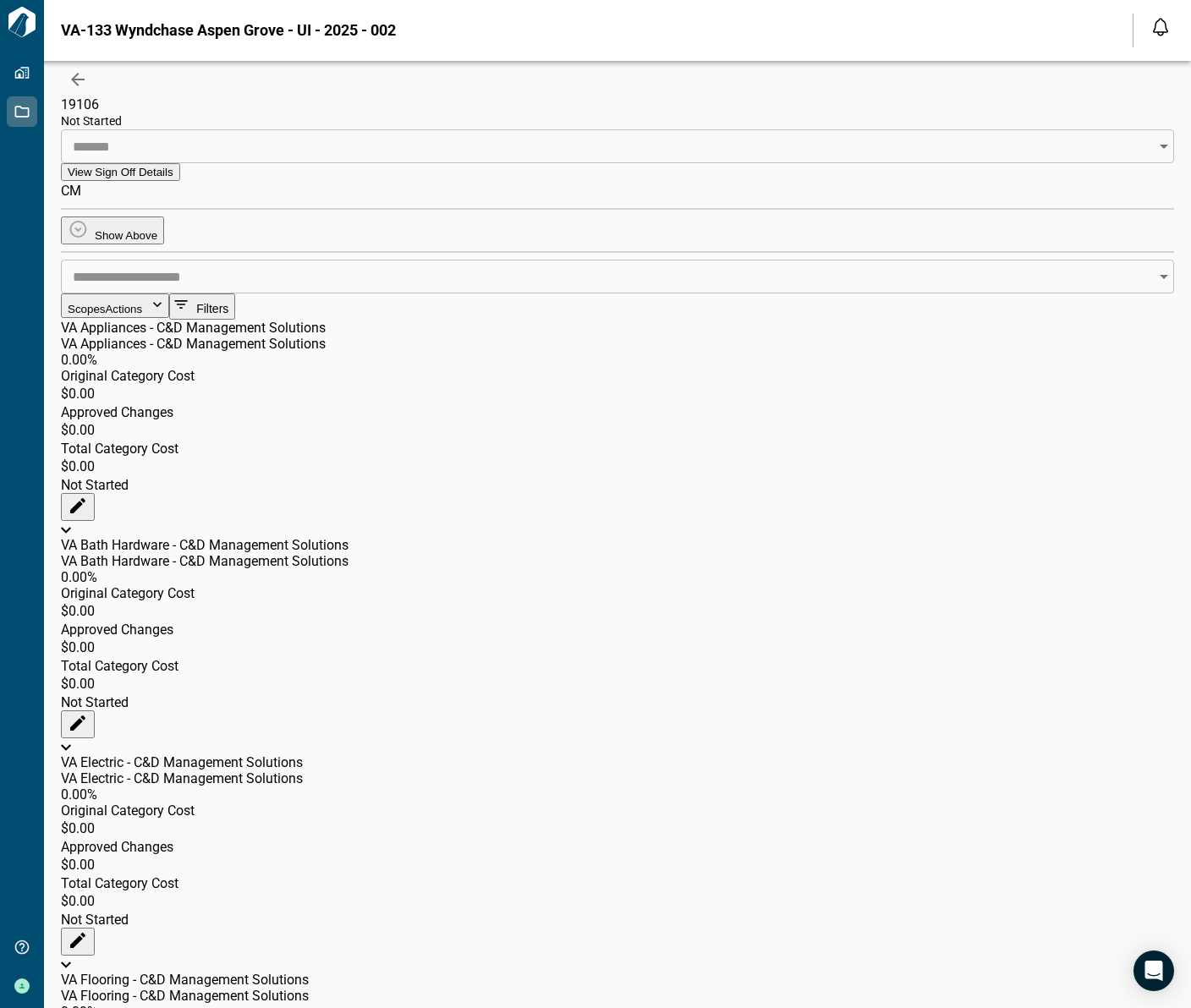 click 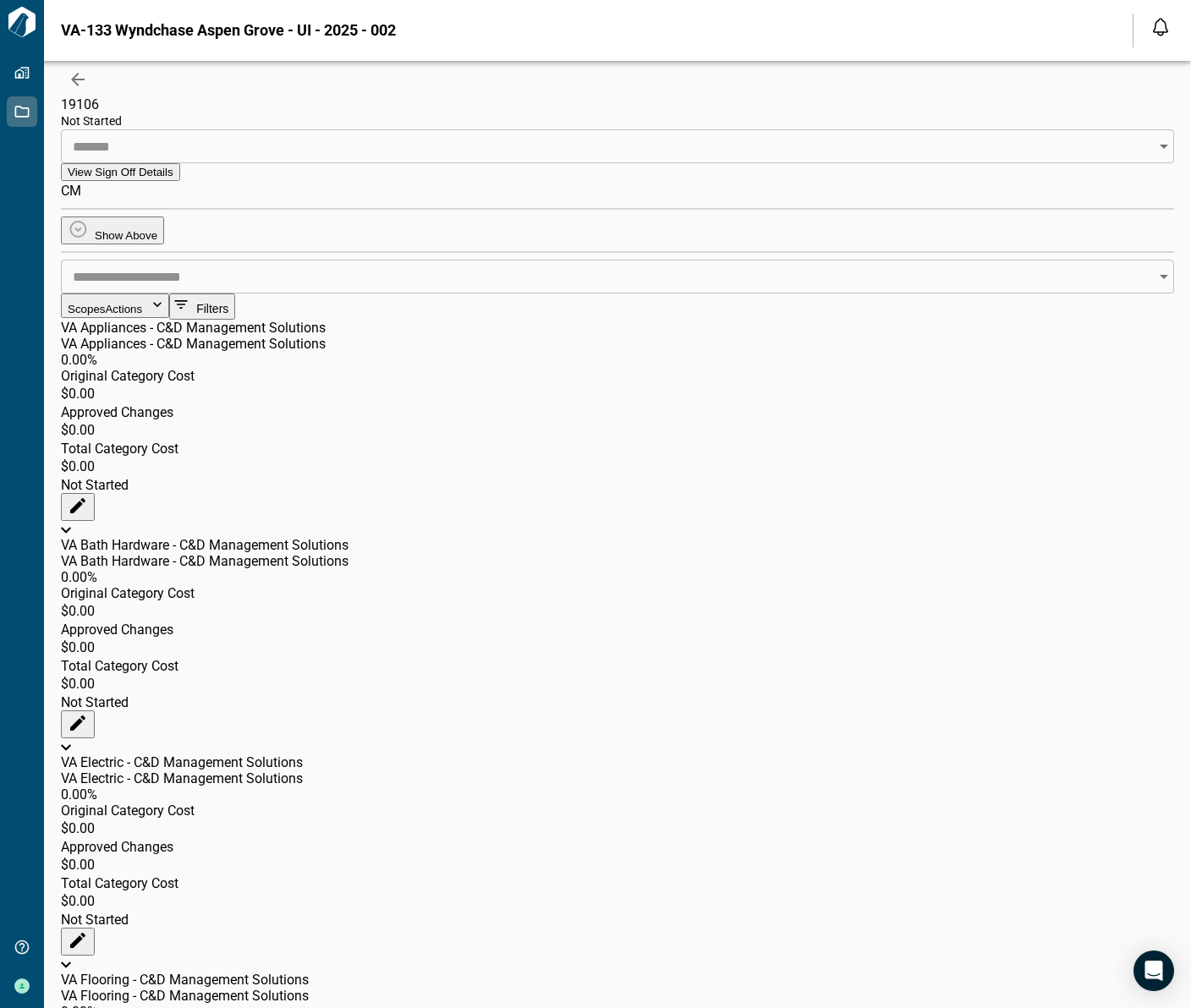 click on "Details" at bounding box center (596, 1261) 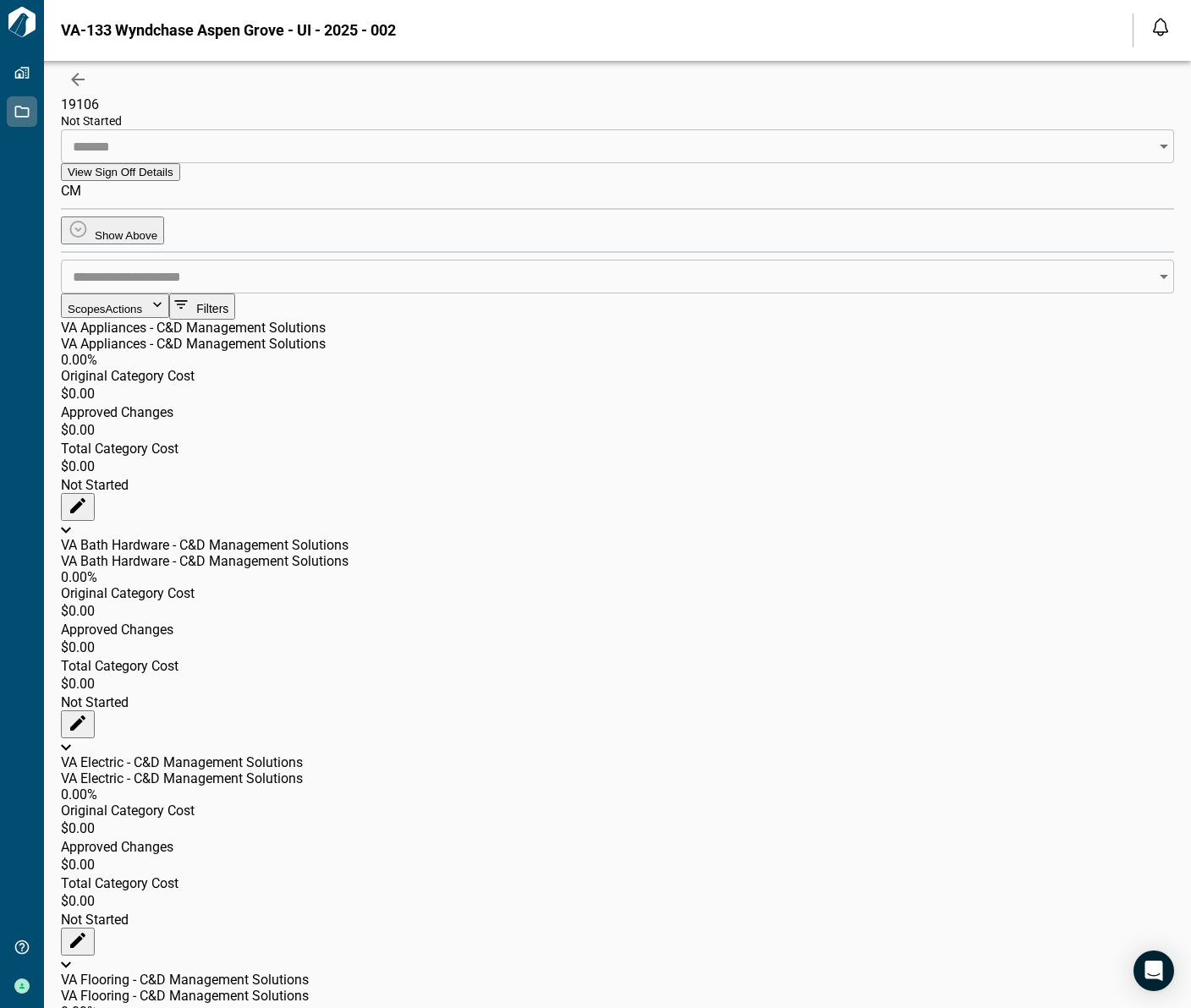click at bounding box center (78, 79) 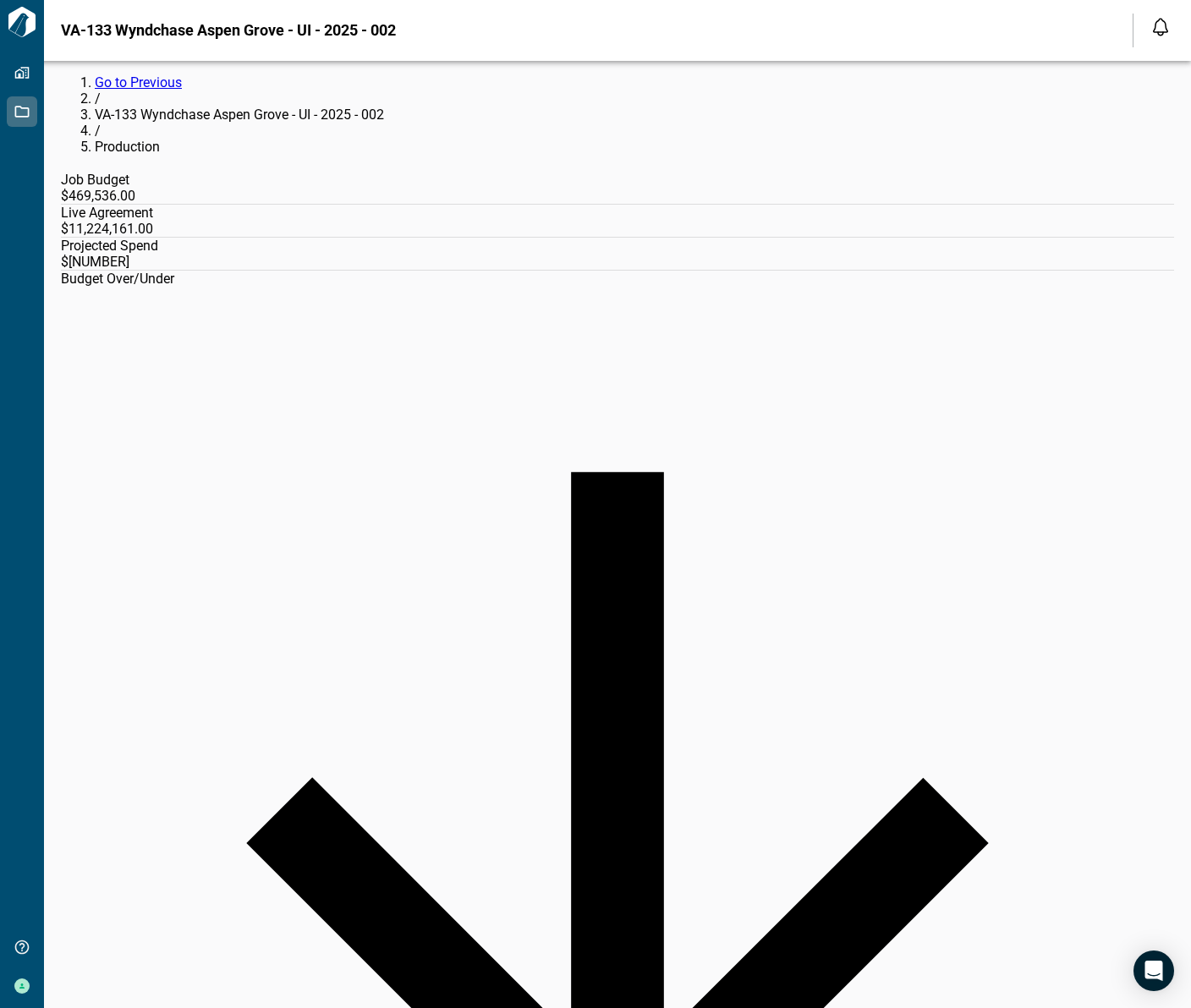 click at bounding box center [612, 1750] 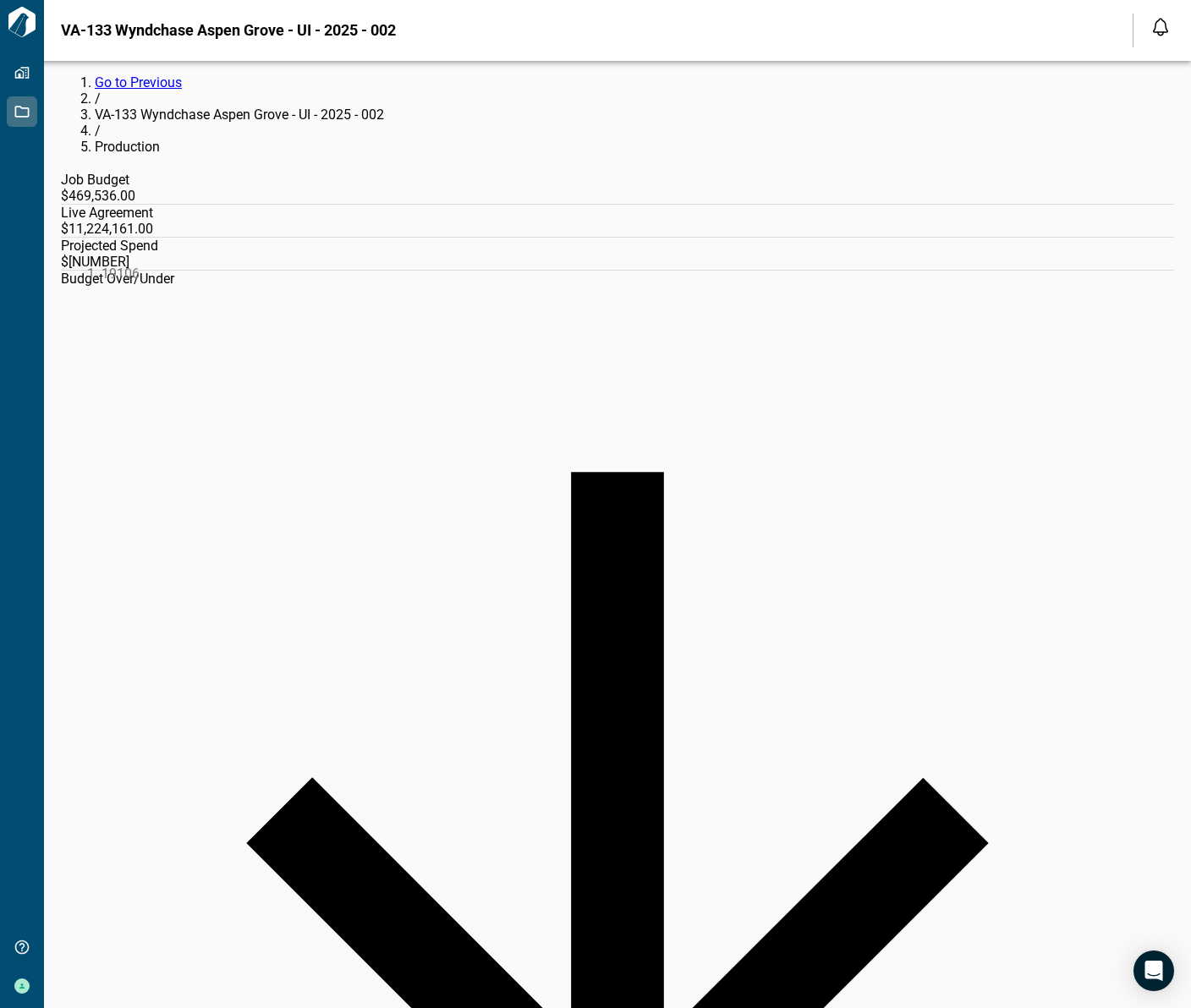 click on "19106" at bounding box center [591, 273] 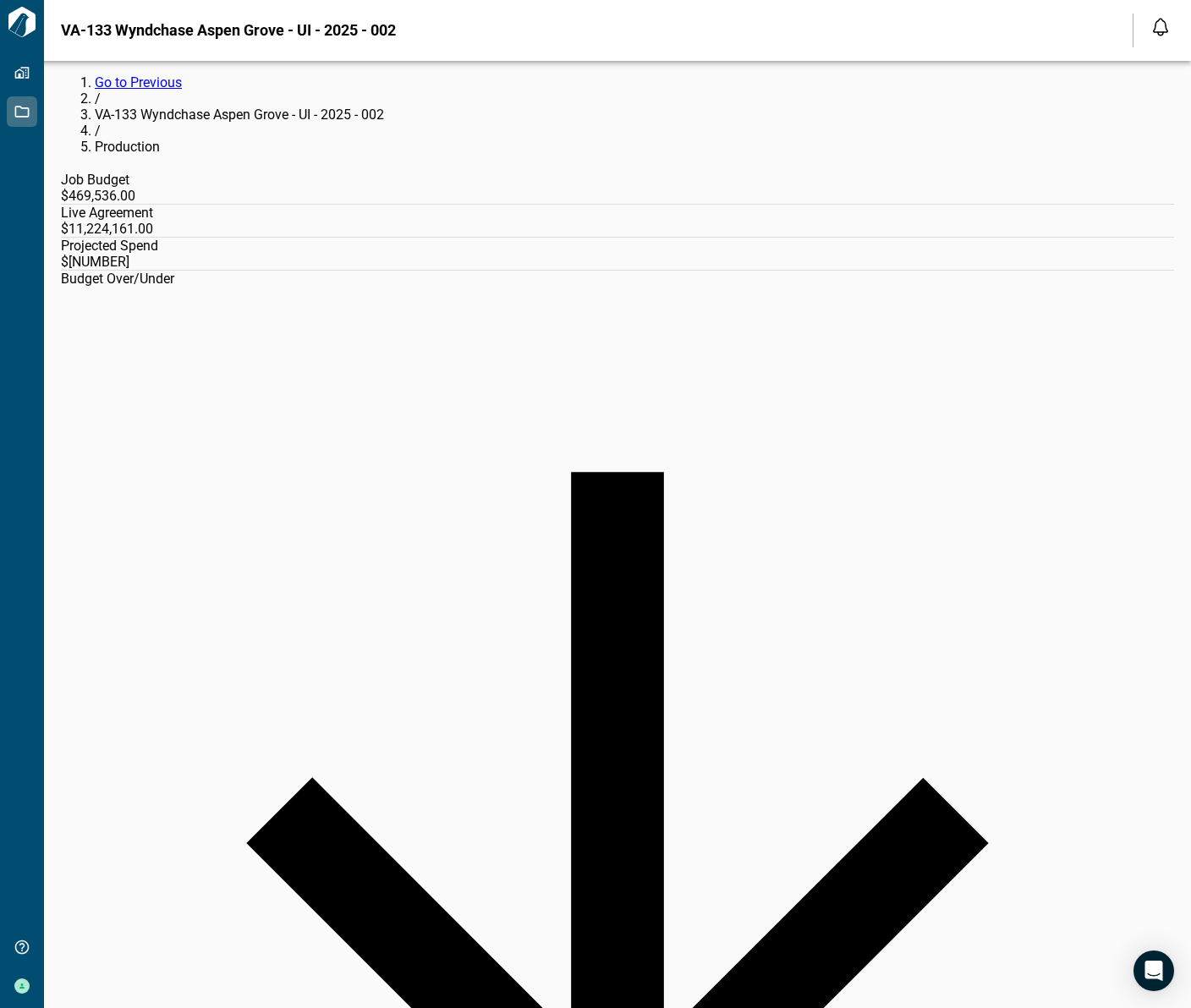 type on "*****" 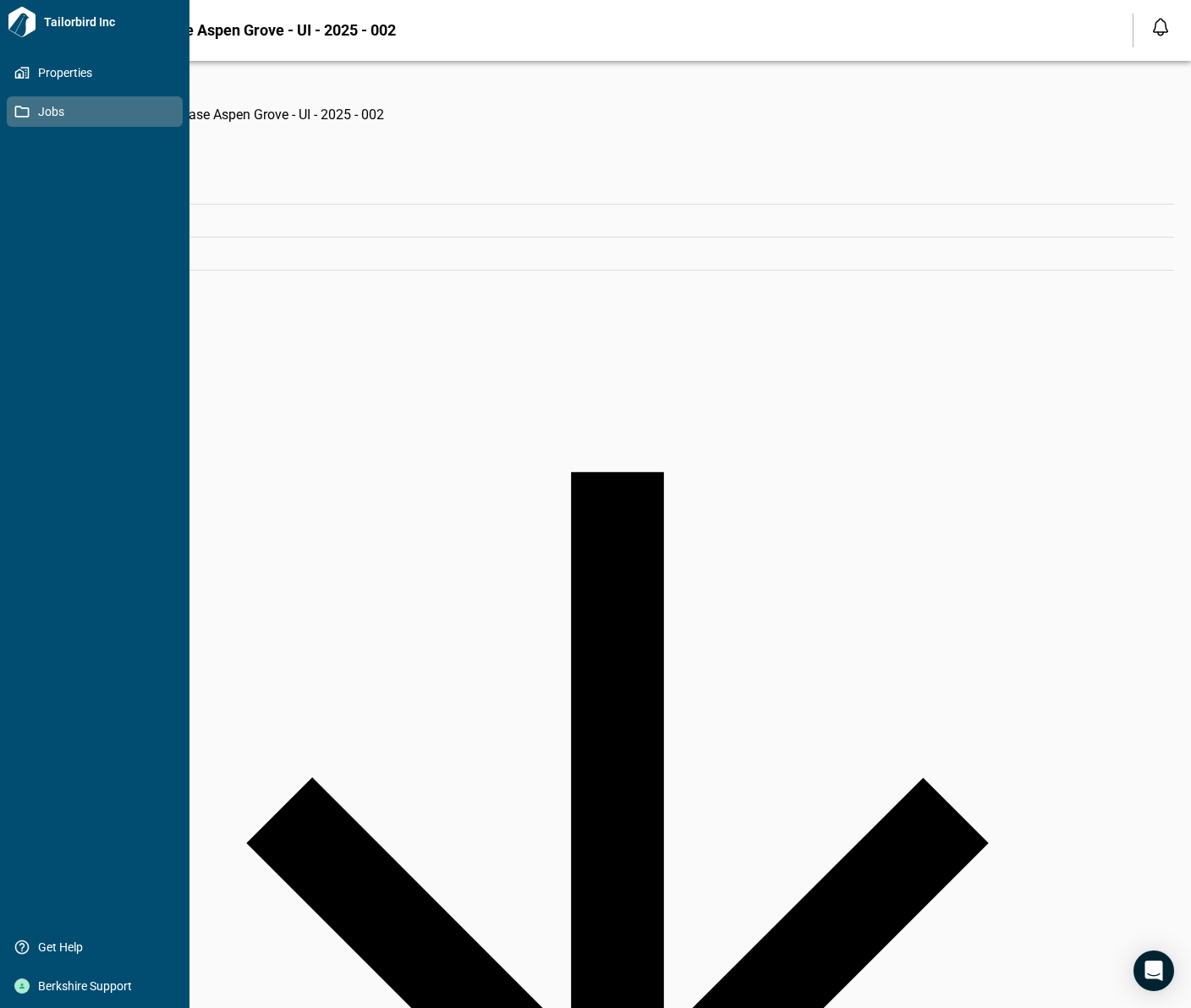 click 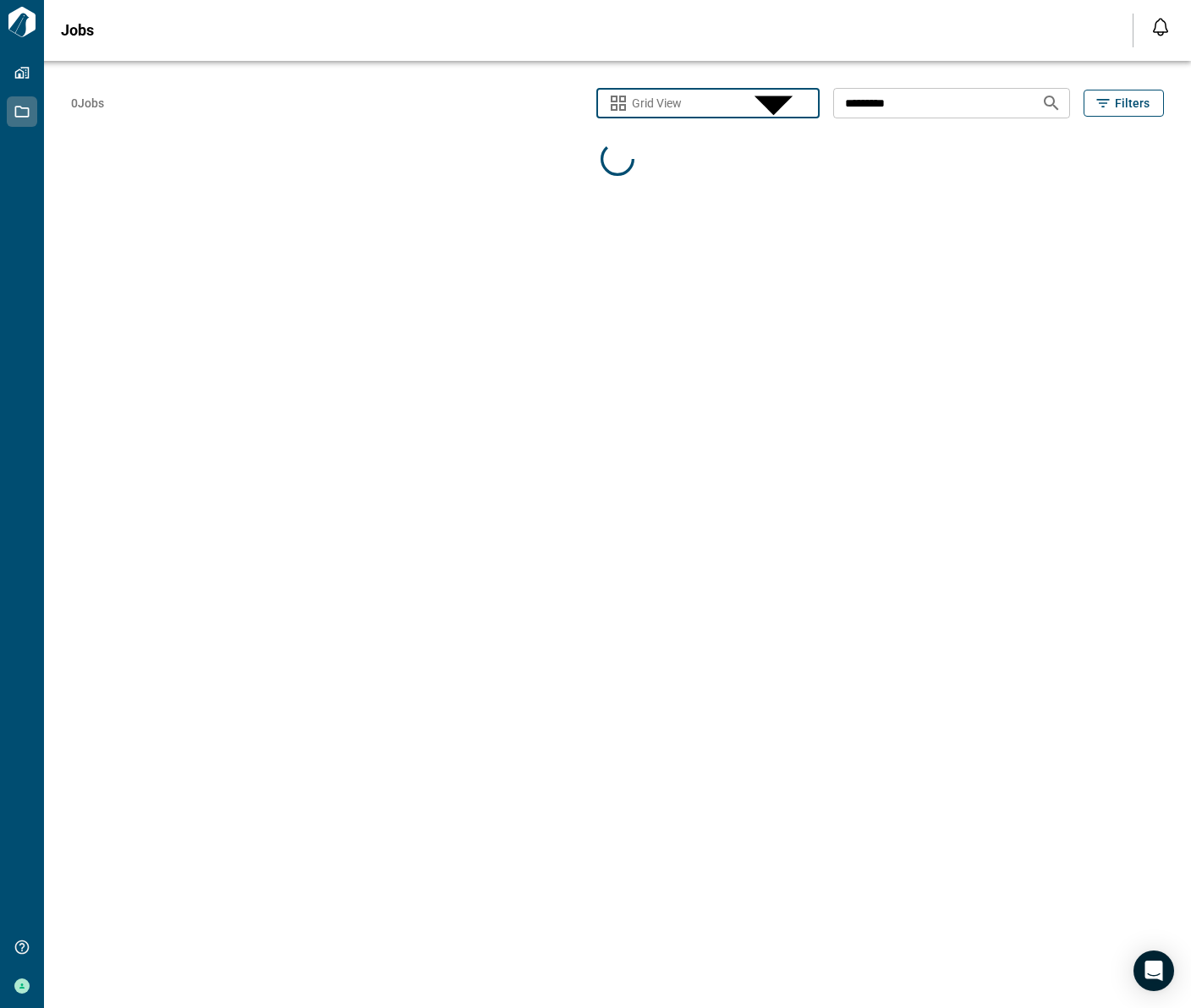 click on "Tailorbird Inc Properties Jobs Get Help Berkshire Support Jobs Notifications *** ****** **** Mark all as read No notifications yet We'll let you know when we've got something new for you. Powered by Knock 0  Jobs Grid View ********* ​ ********* ​ Filters Data provided by: × Data attribution
Filter jobs Search ​ Accounting View Grid View Kanban View List View" at bounding box center [596, 551] 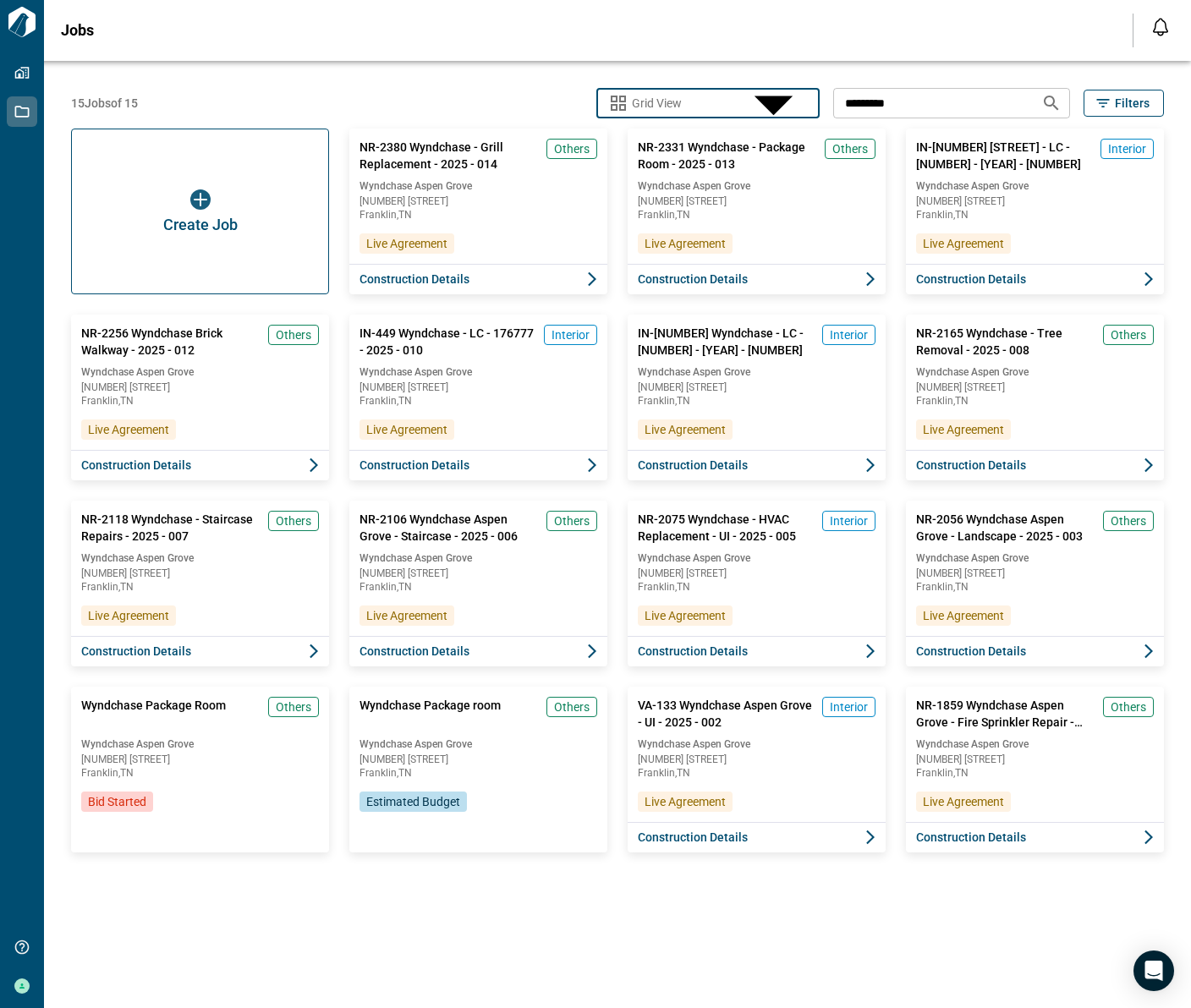 click on "List View" at bounding box center [612, 1093] 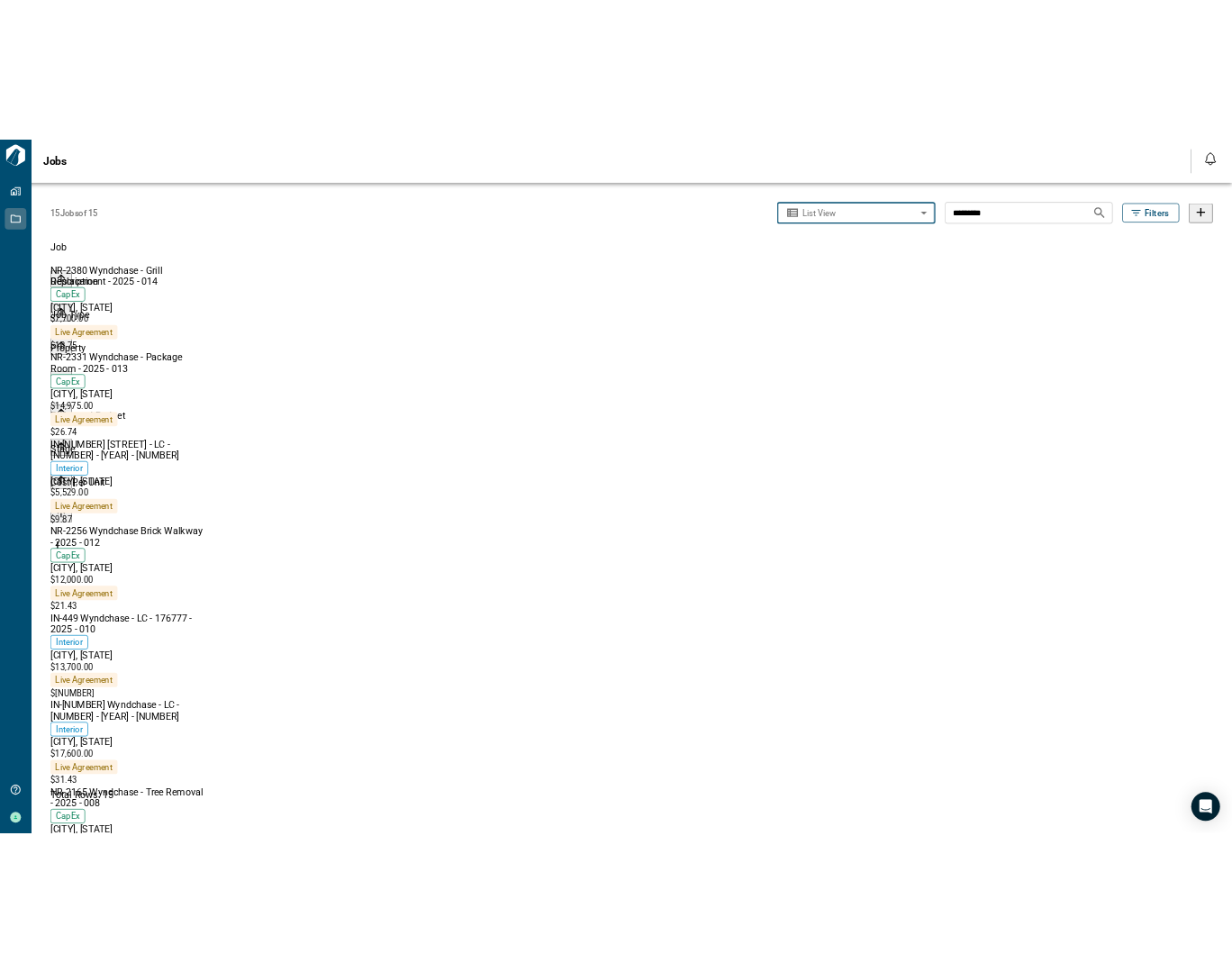 scroll, scrollTop: 107, scrollLeft: 0, axis: vertical 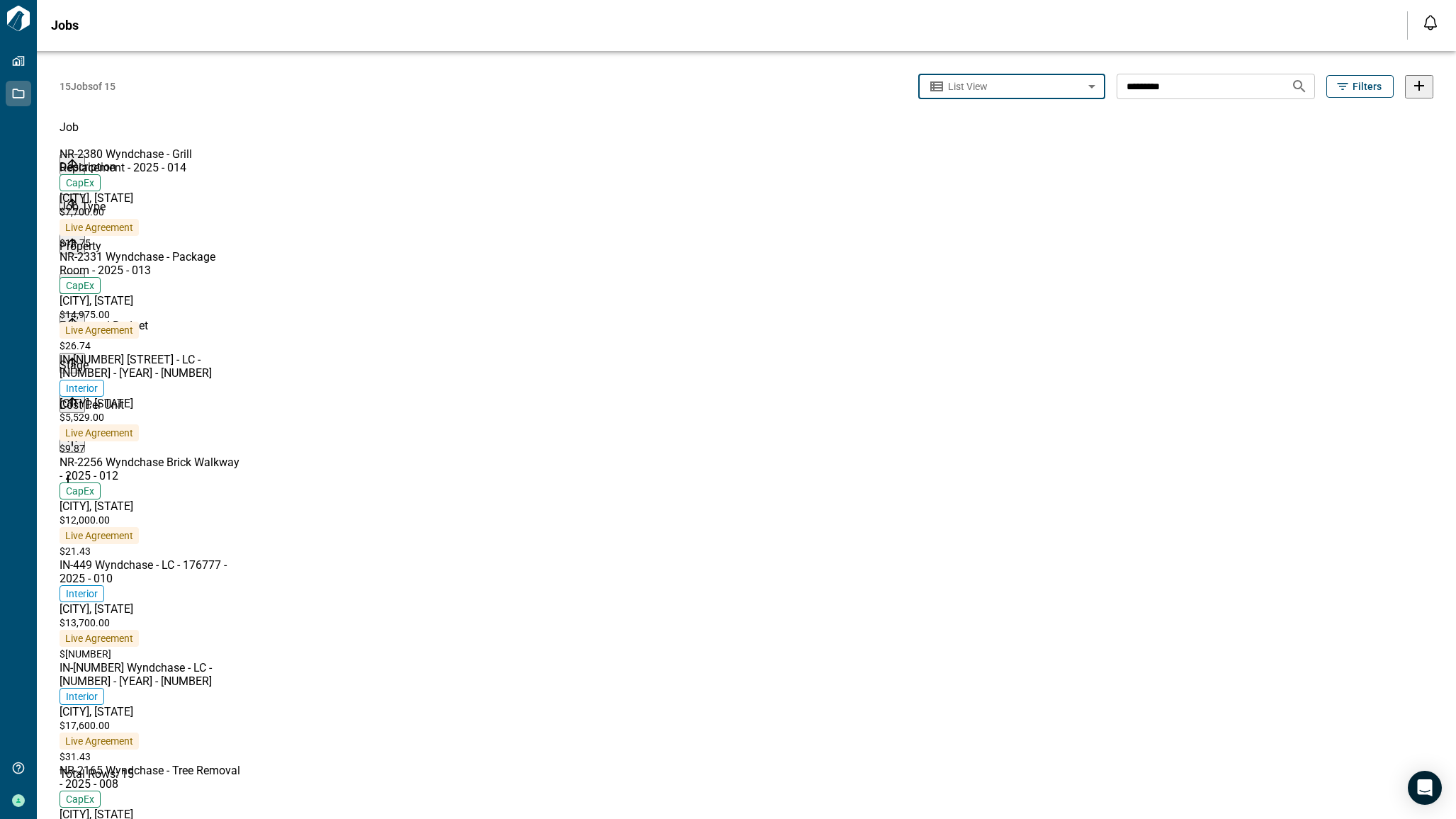 click on "*********" at bounding box center (1198, 86) 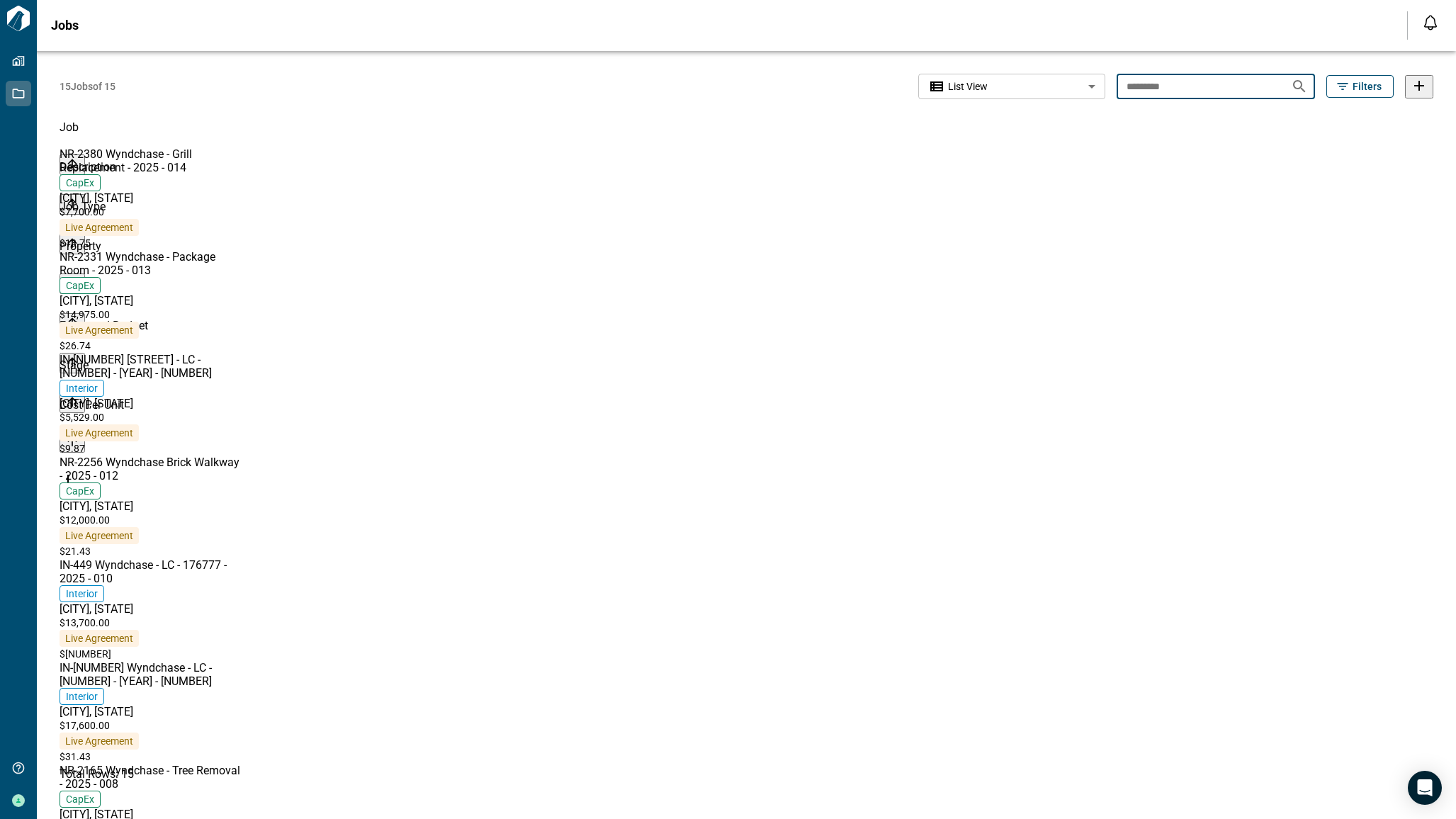 click on "*********" at bounding box center [1198, 86] 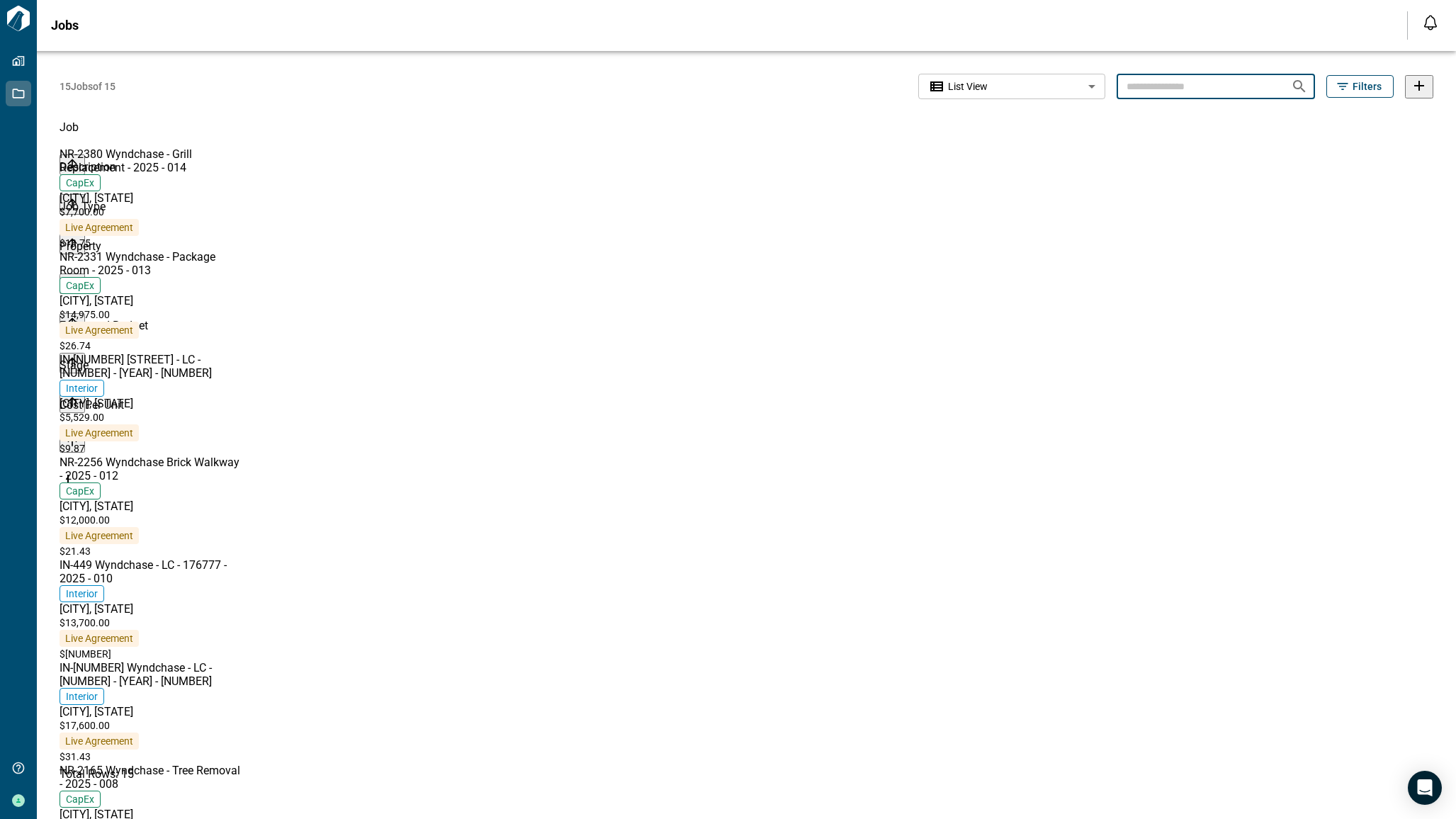 type 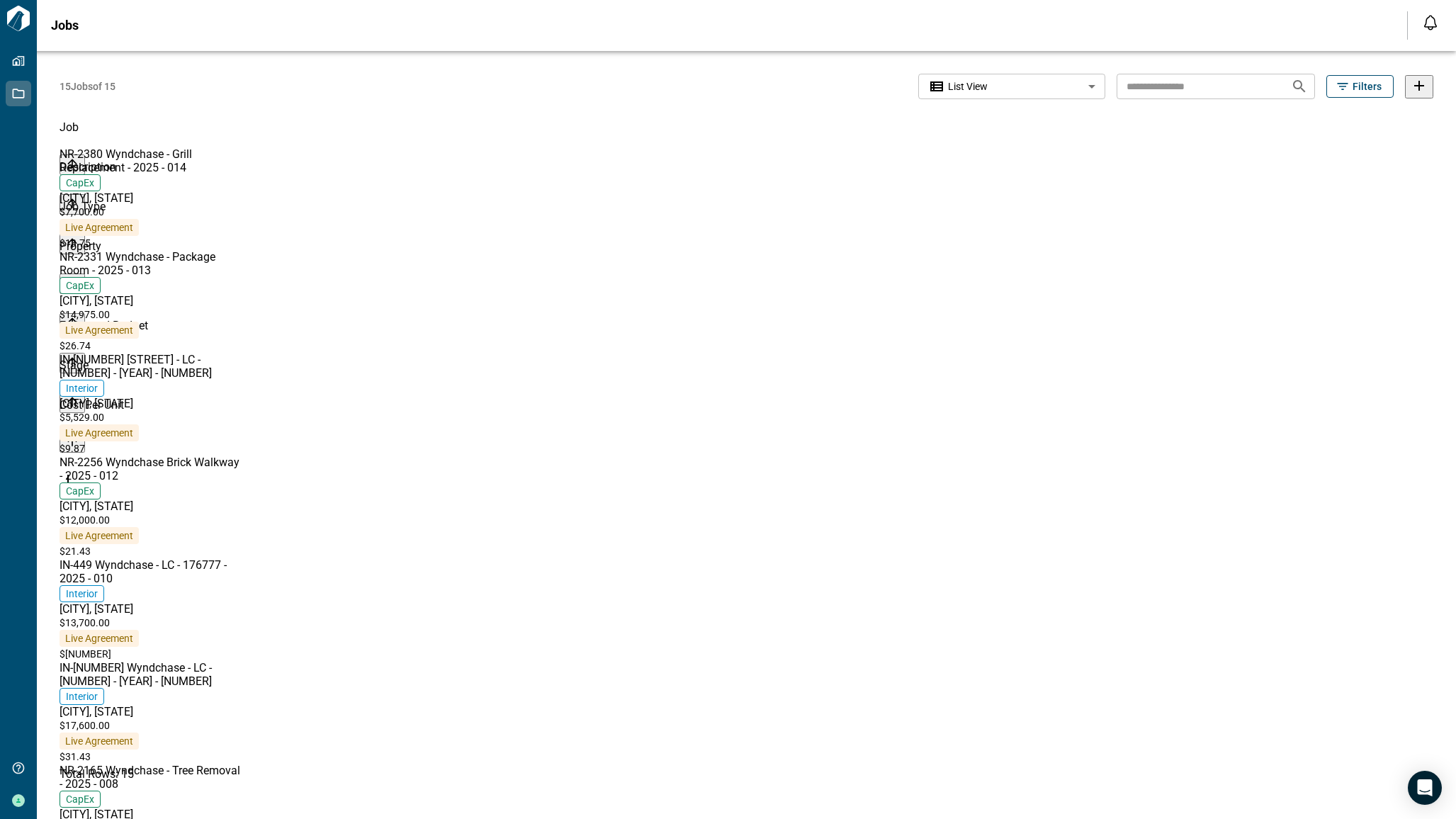 click on "Filters" at bounding box center [1367, 86] 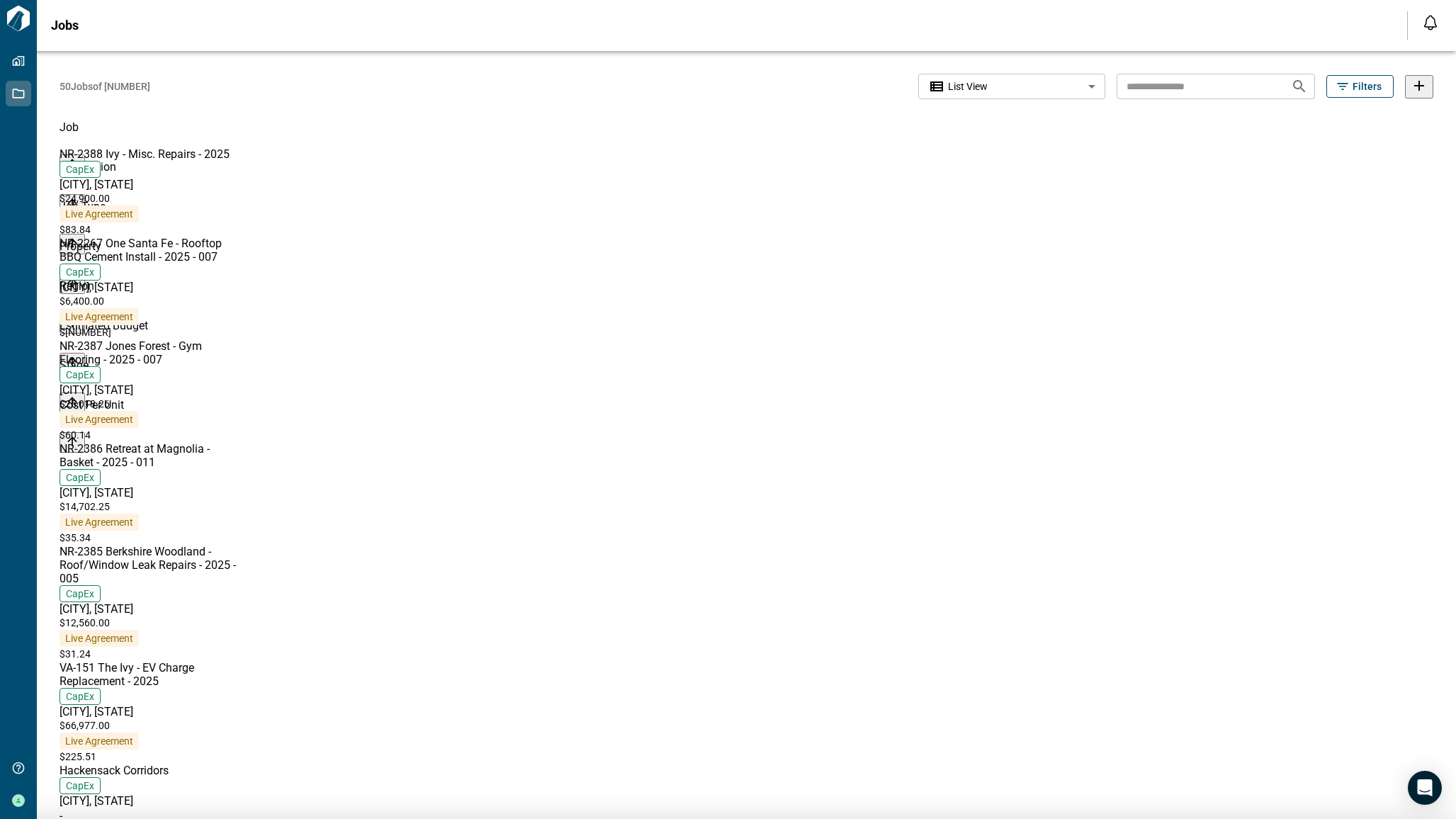 click on "Job Type" at bounding box center [728, 973] 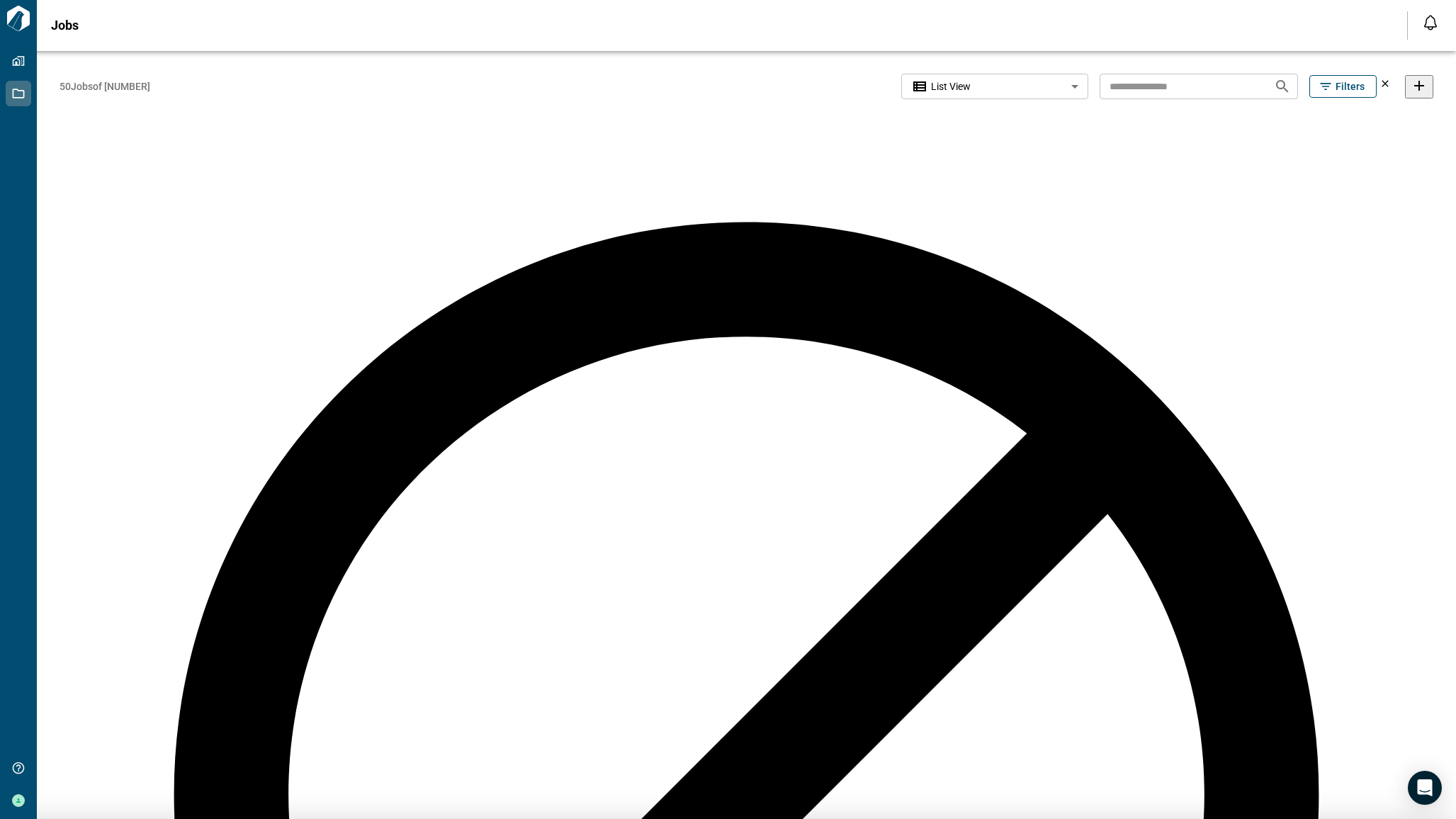 click at bounding box center (728, 410) 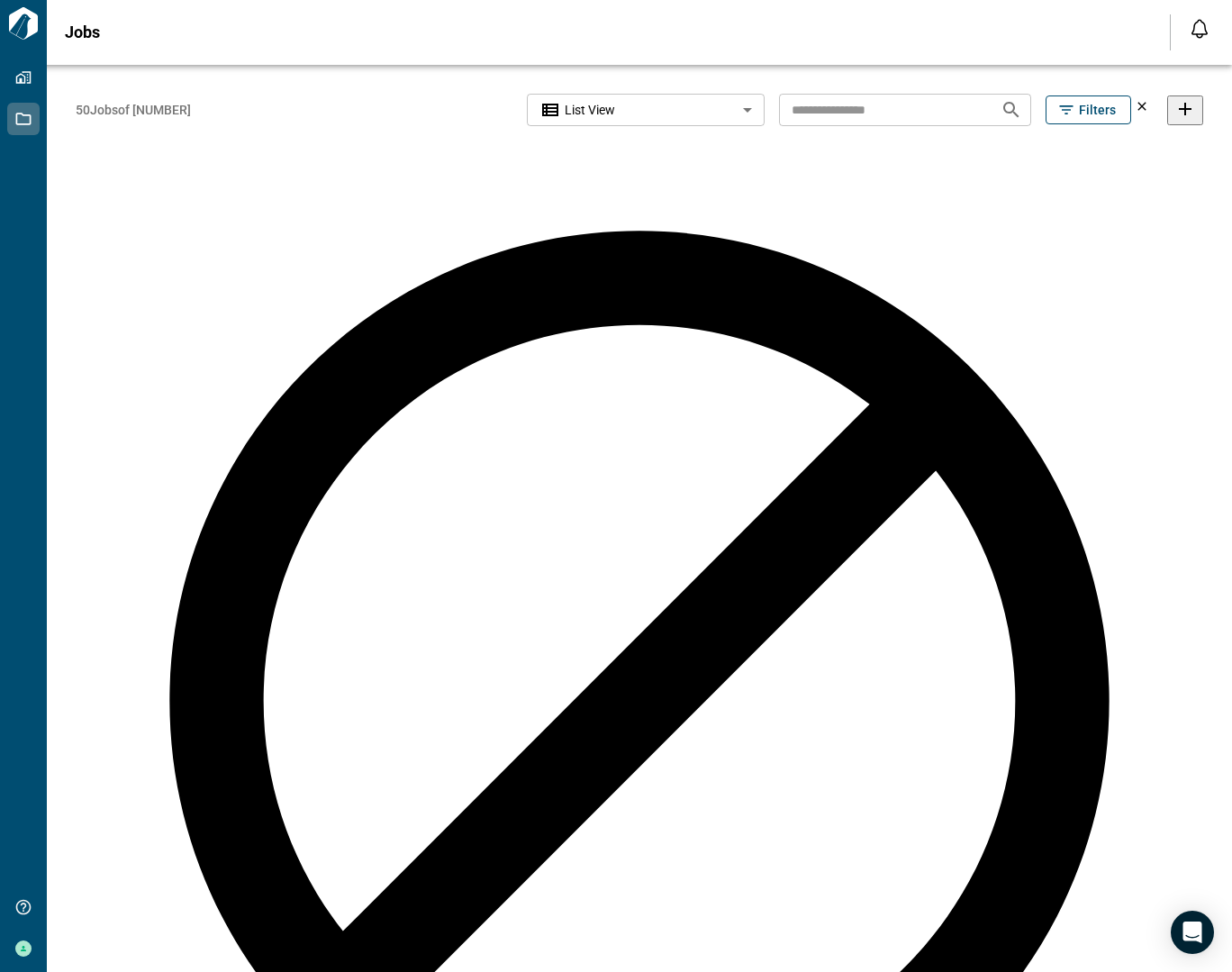 type 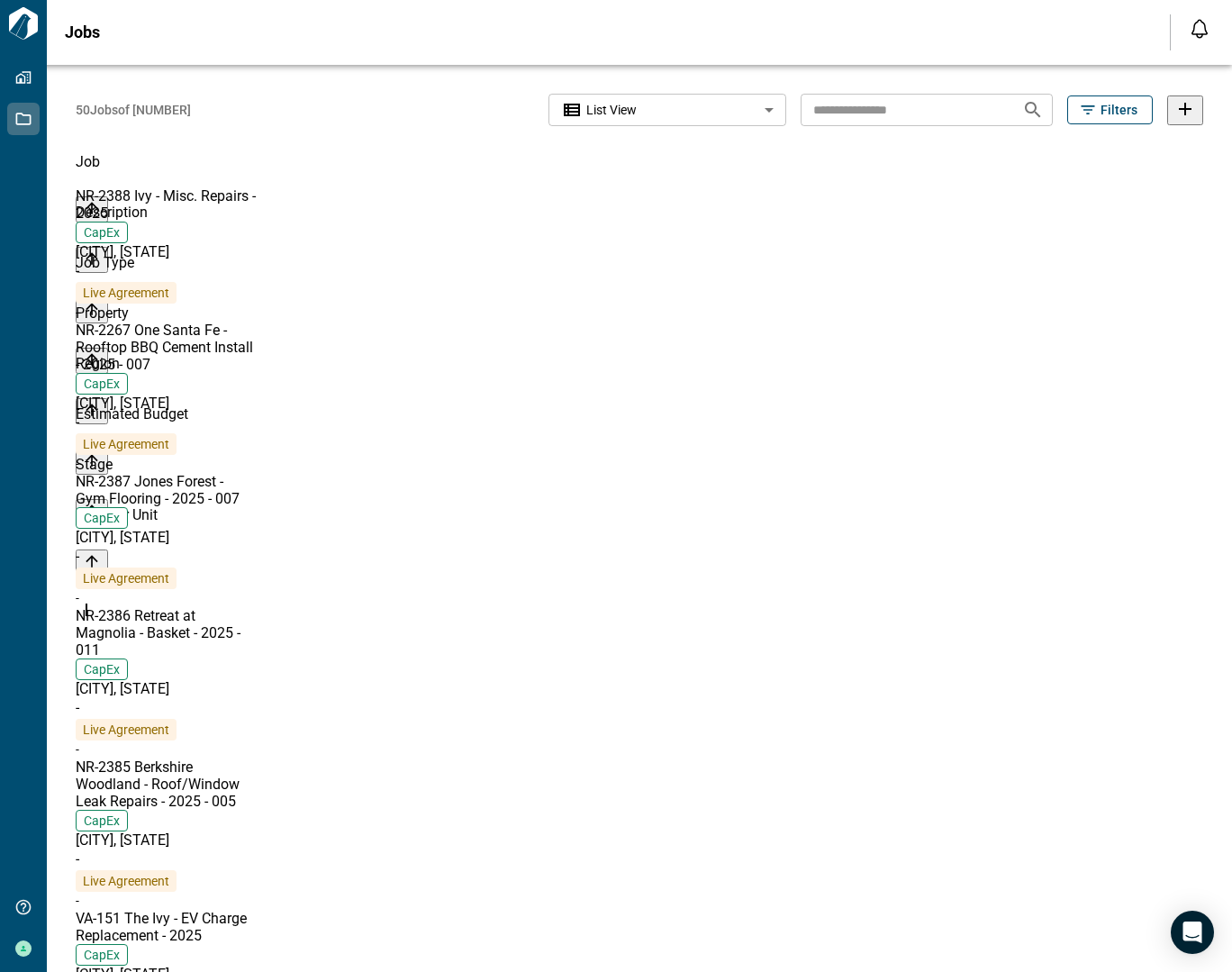 scroll, scrollTop: 0, scrollLeft: 0, axis: both 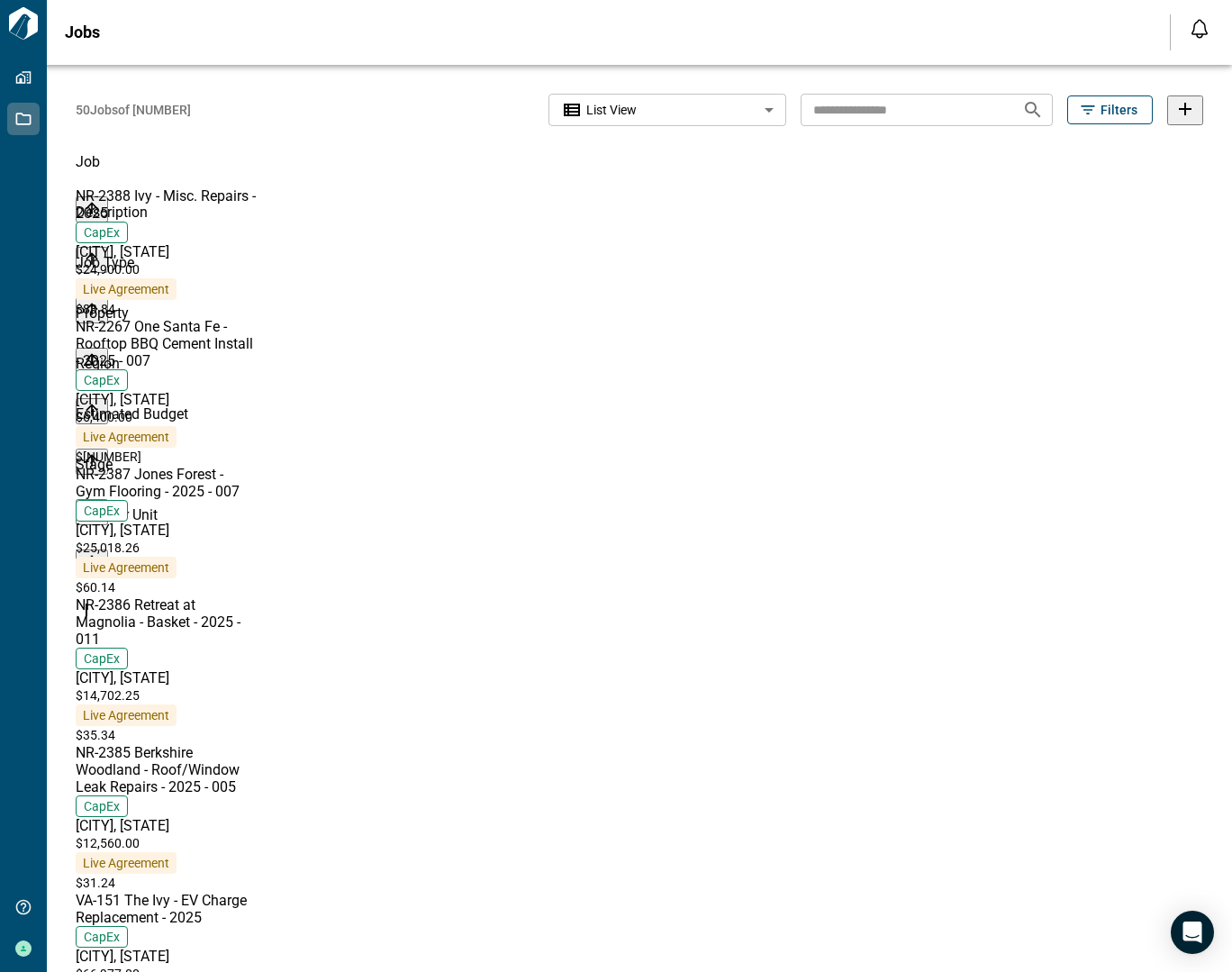click on "Filters" at bounding box center [1119, 110] 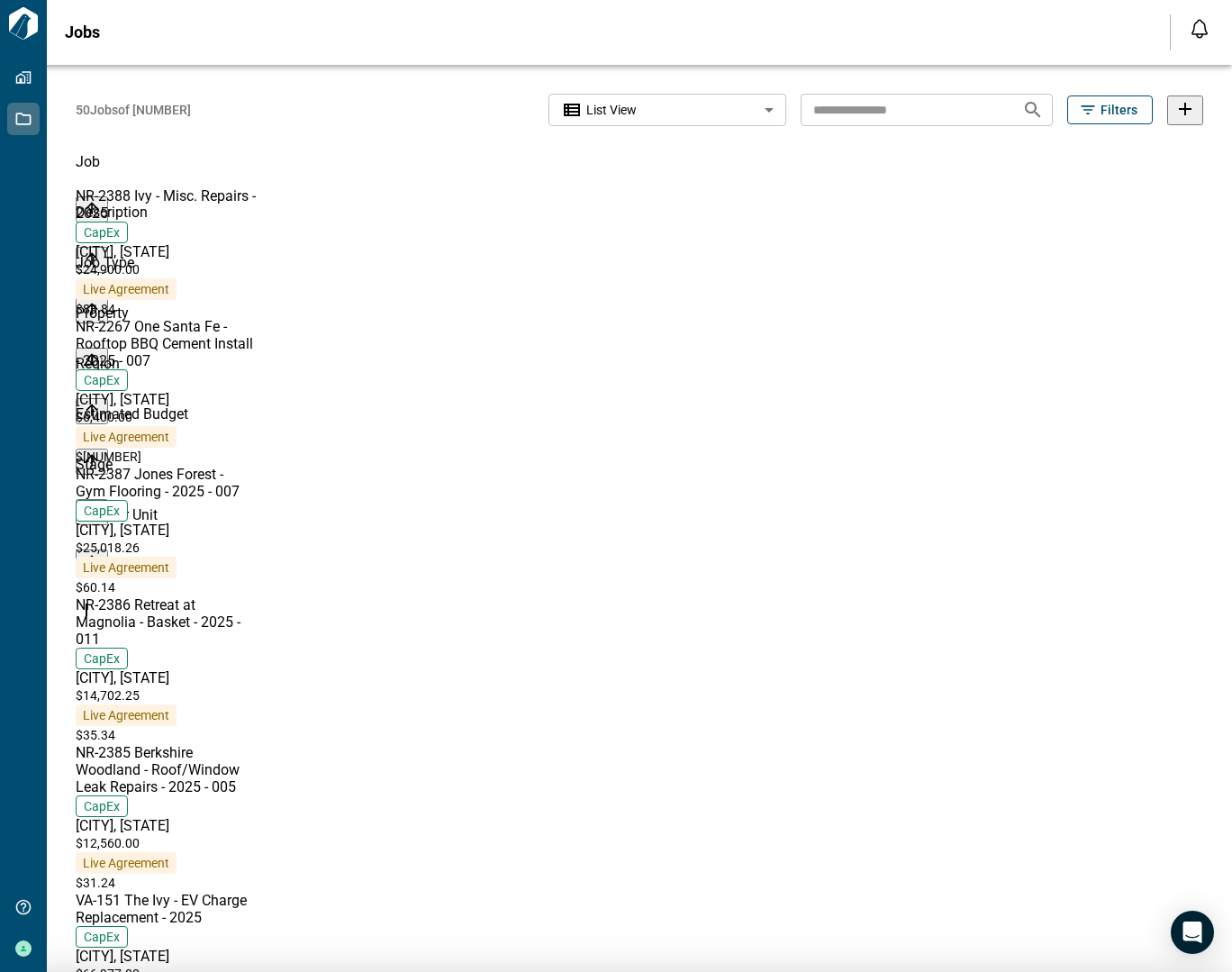 click on "Job Type" at bounding box center (616, 1167) 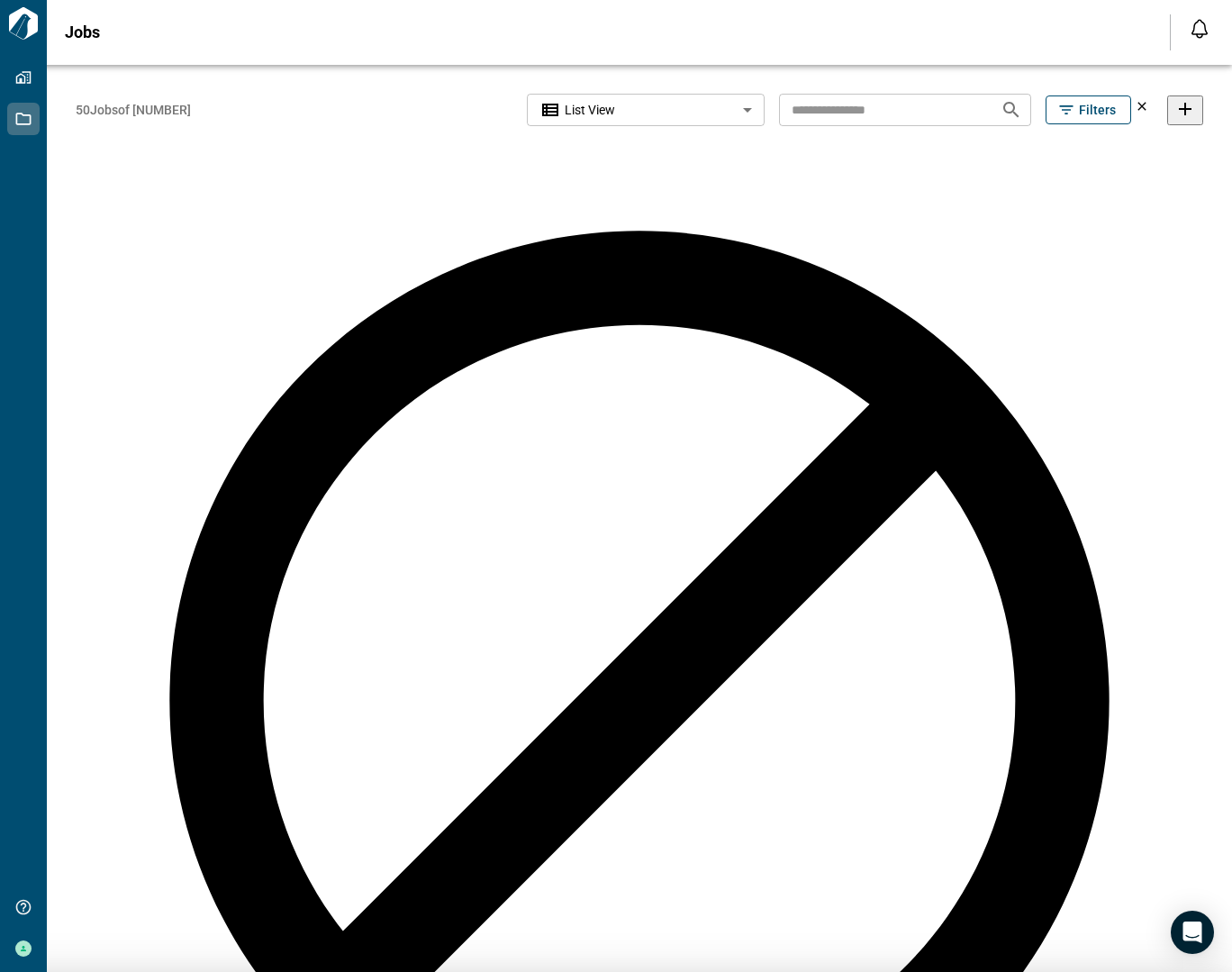 click 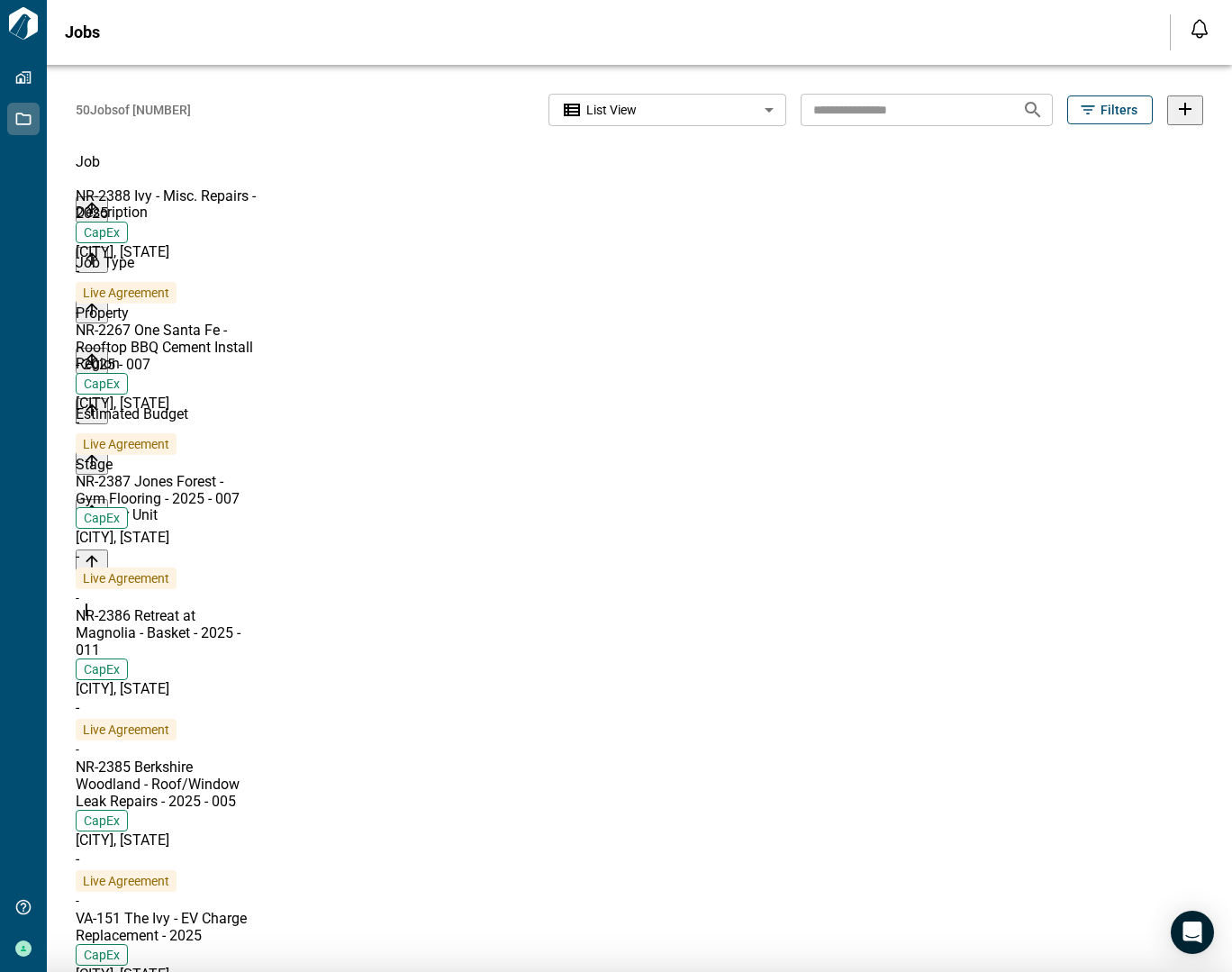 click 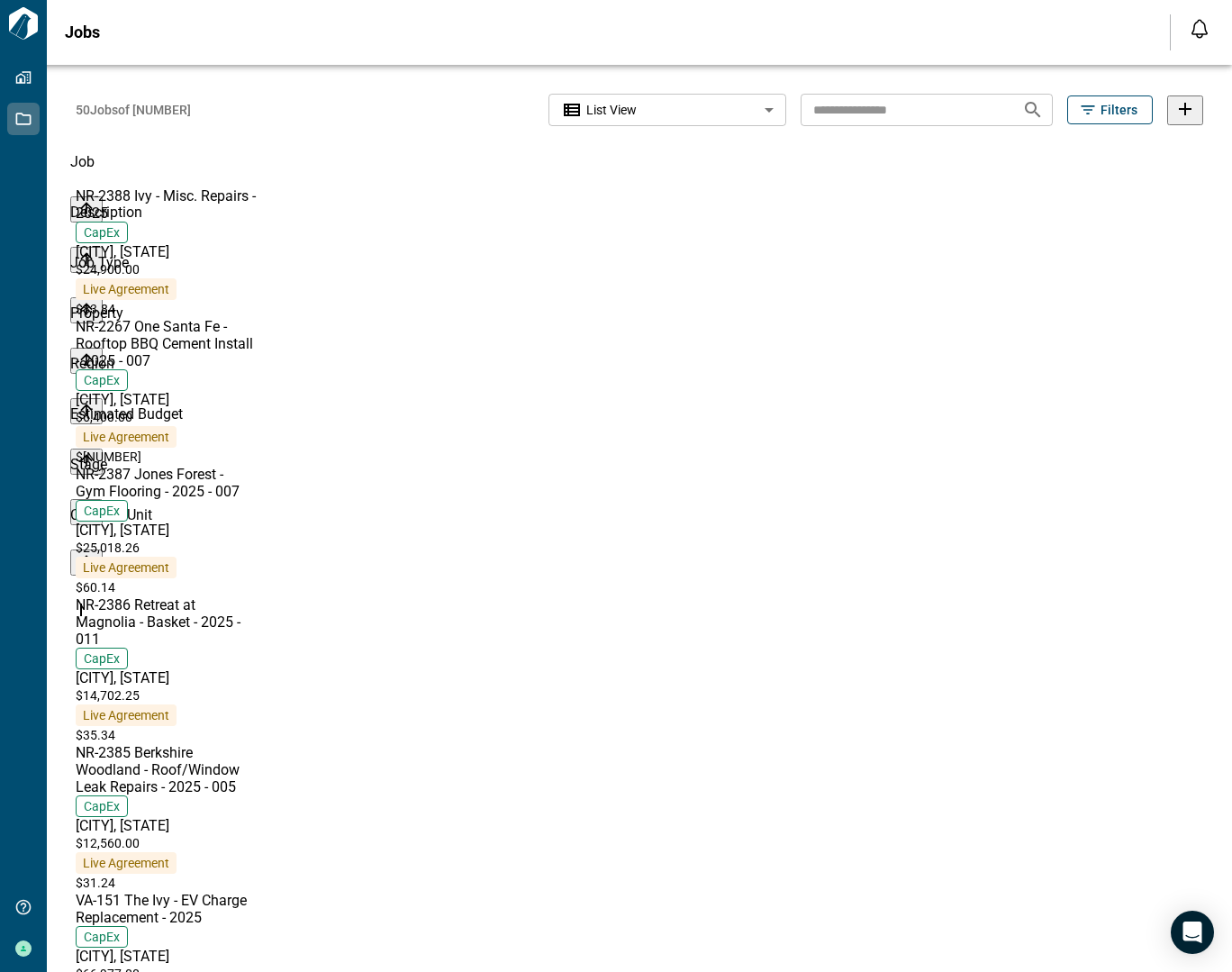 scroll, scrollTop: 0, scrollLeft: 0, axis: both 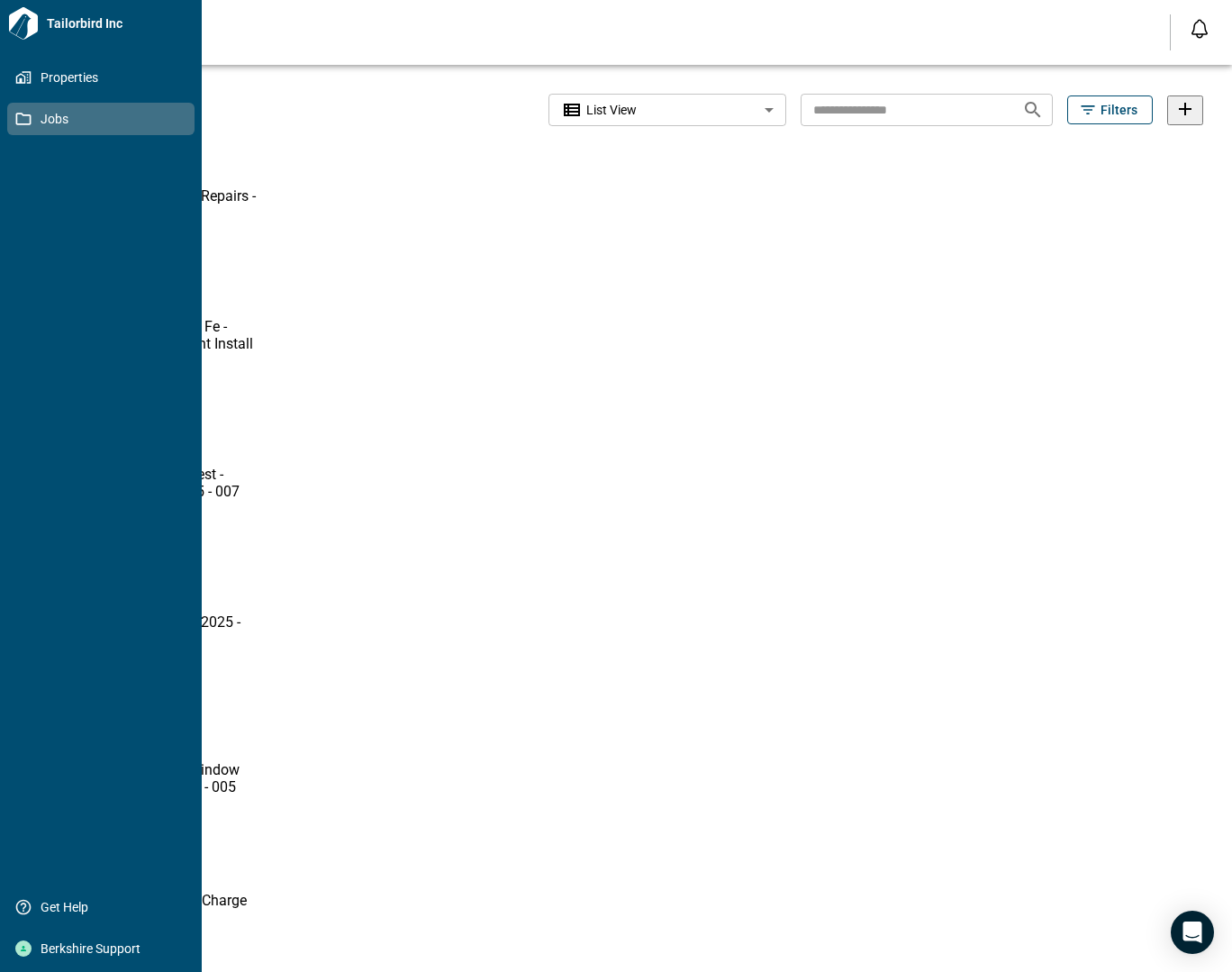 click on "Jobs" at bounding box center [104, 119] 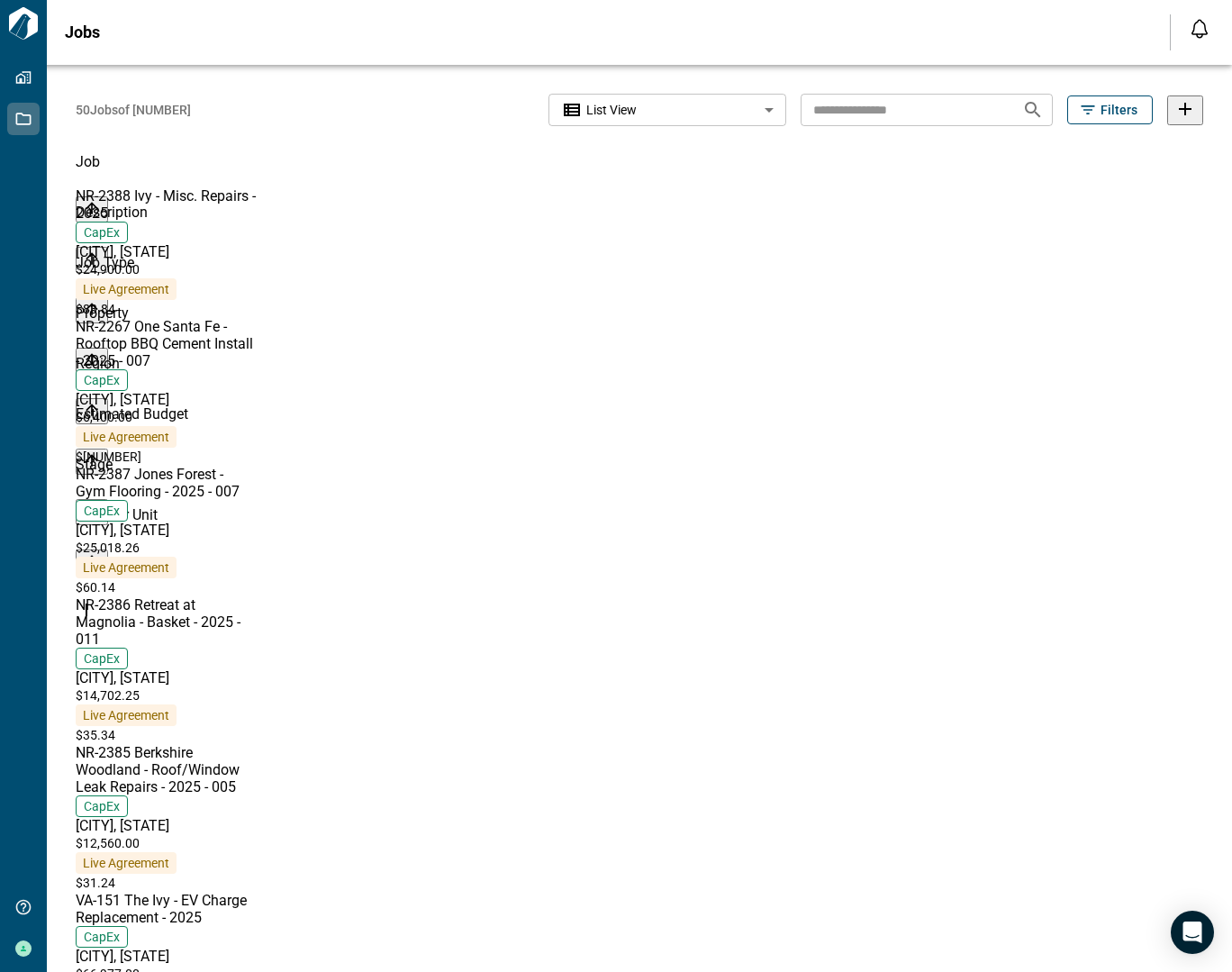 click on "50  Jobs  of 635 List View ********* ​" at bounding box center (430, 110) 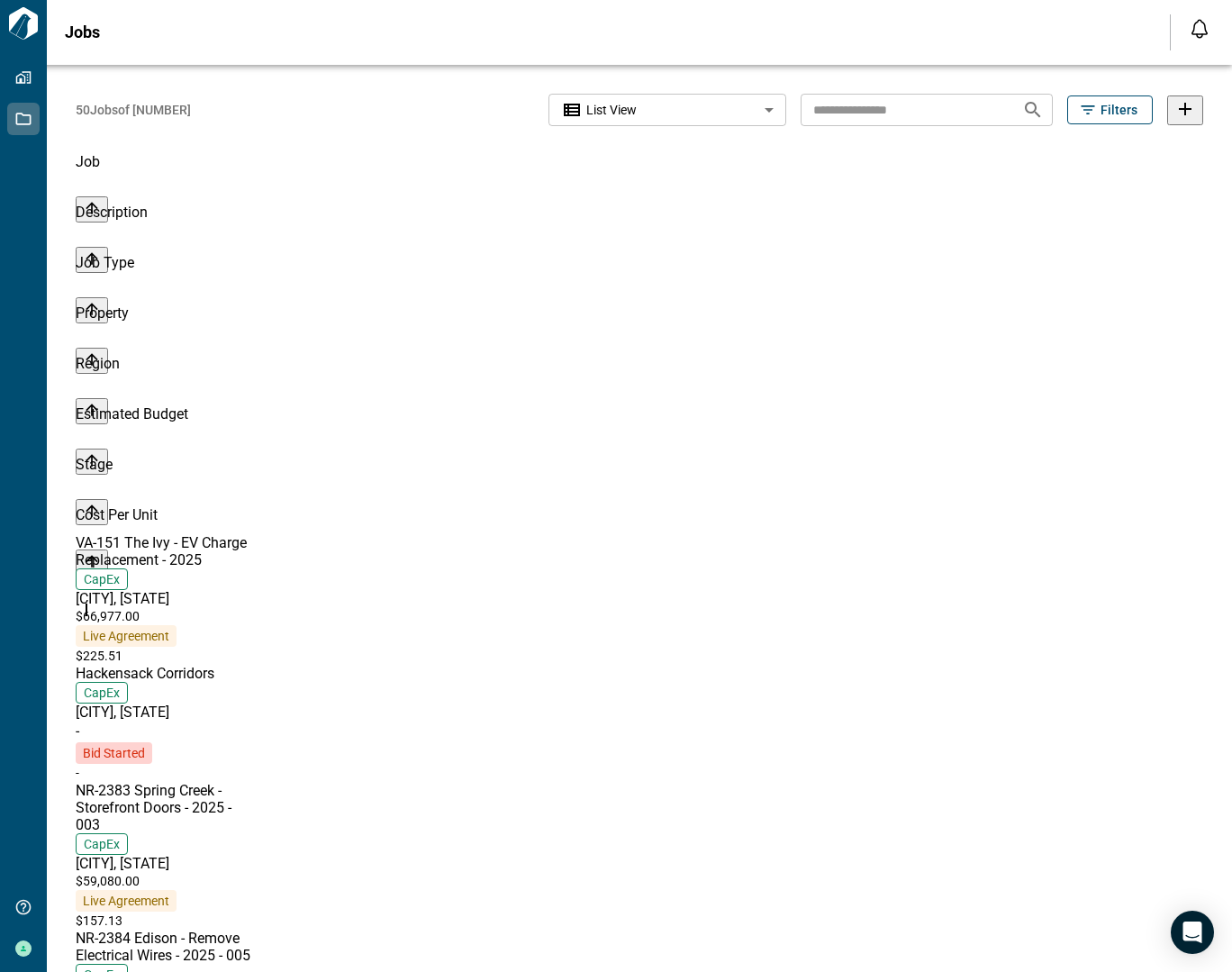 scroll, scrollTop: 0, scrollLeft: 0, axis: both 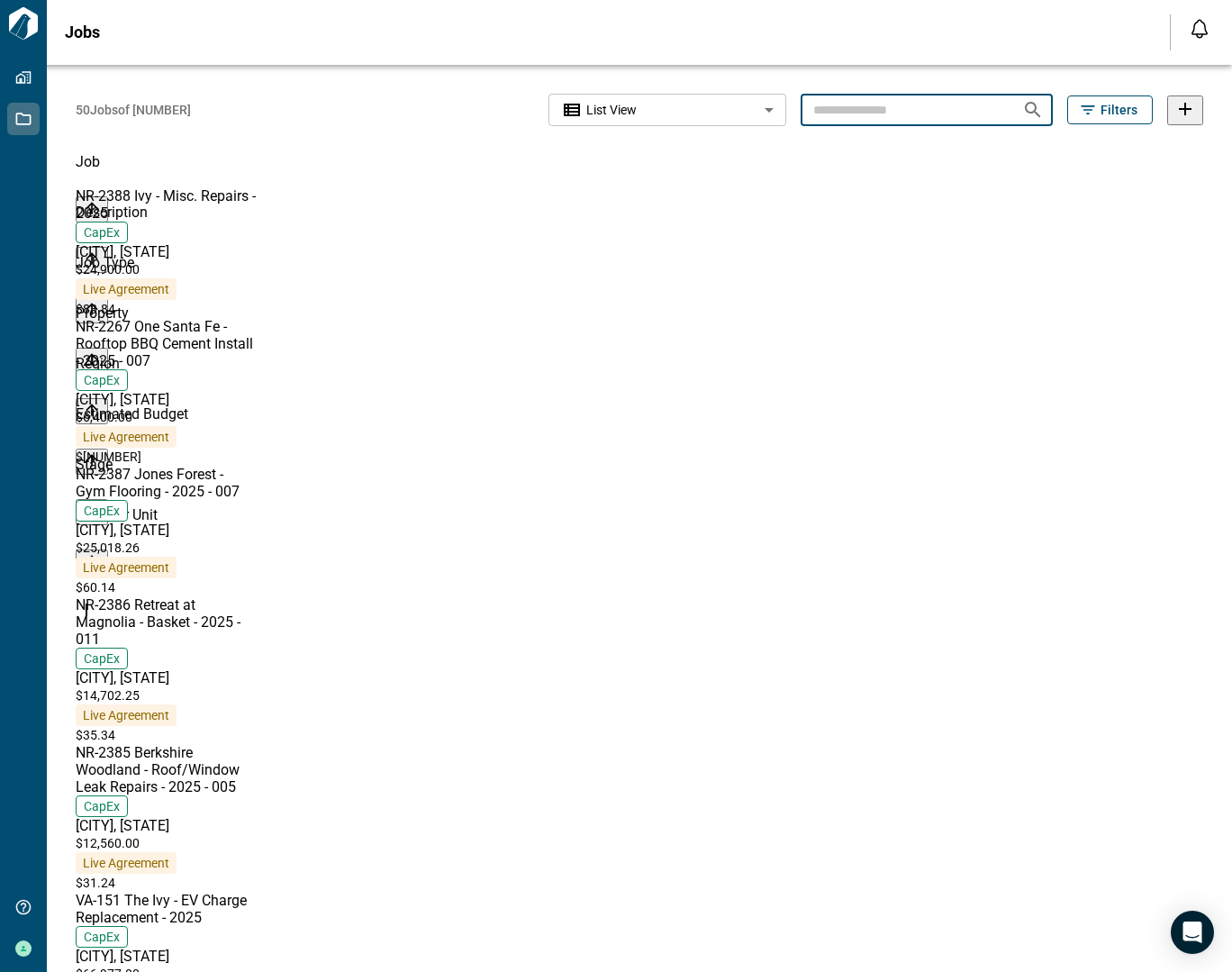 click at bounding box center (904, 109) 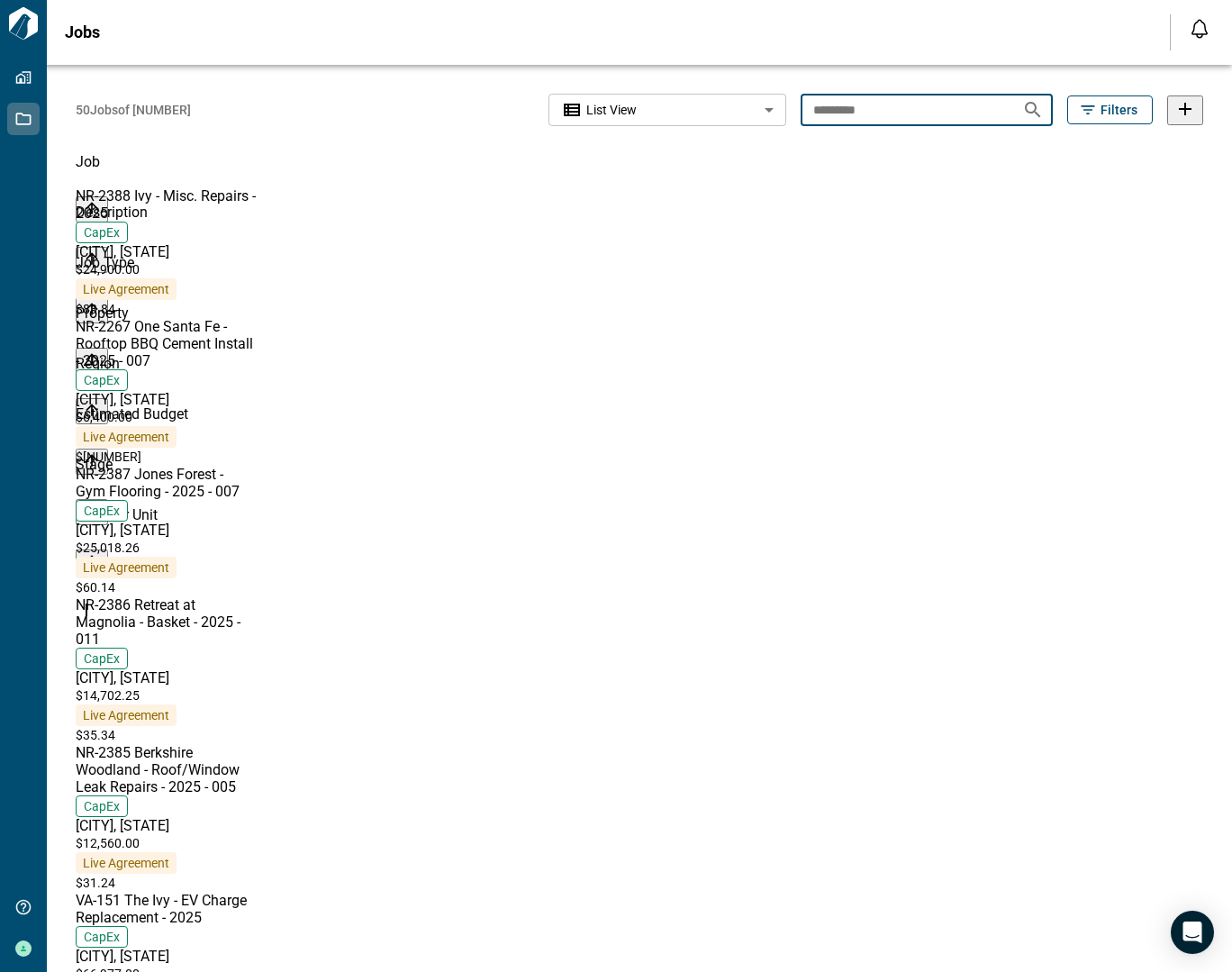 type on "*********" 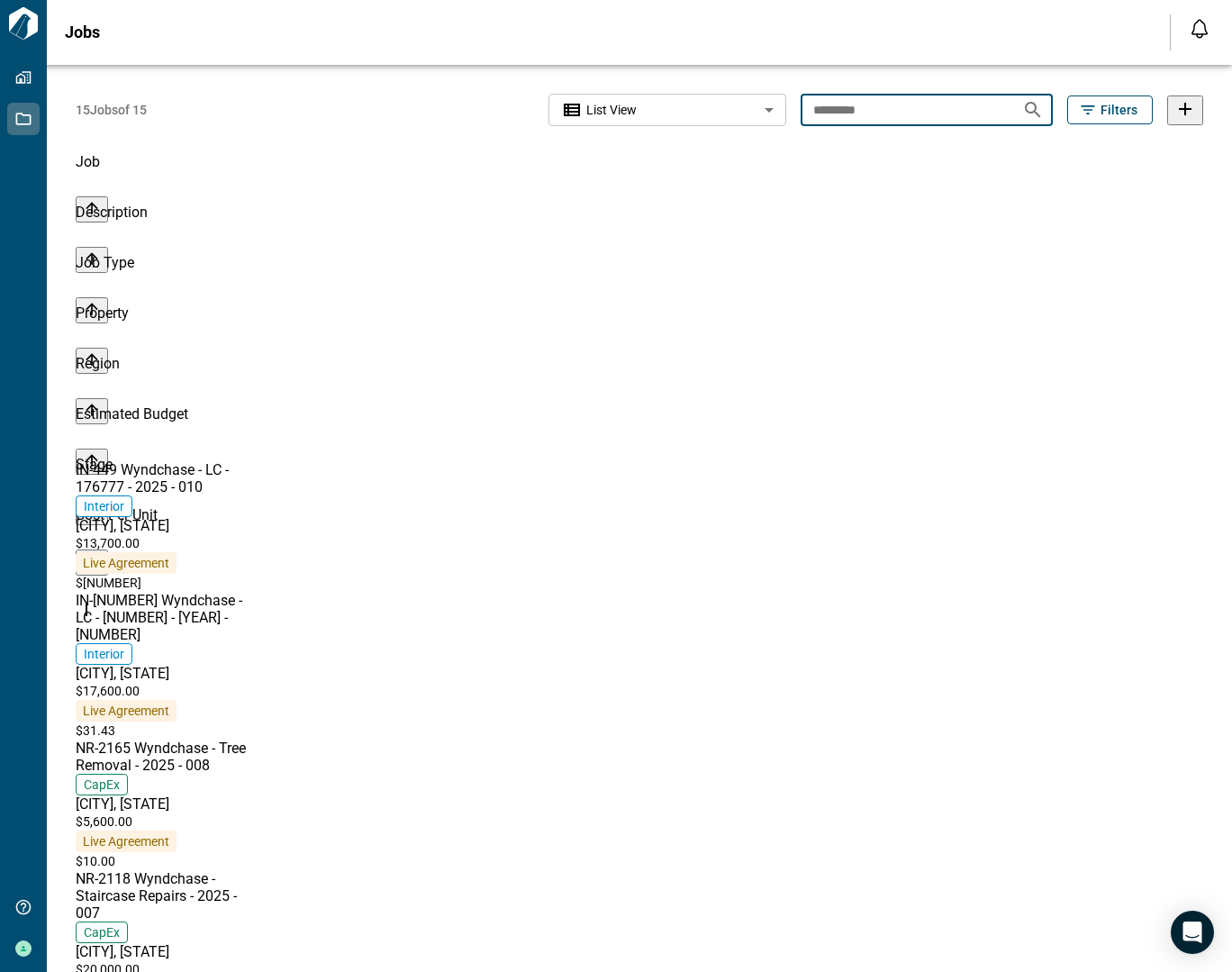 scroll, scrollTop: 408, scrollLeft: 0, axis: vertical 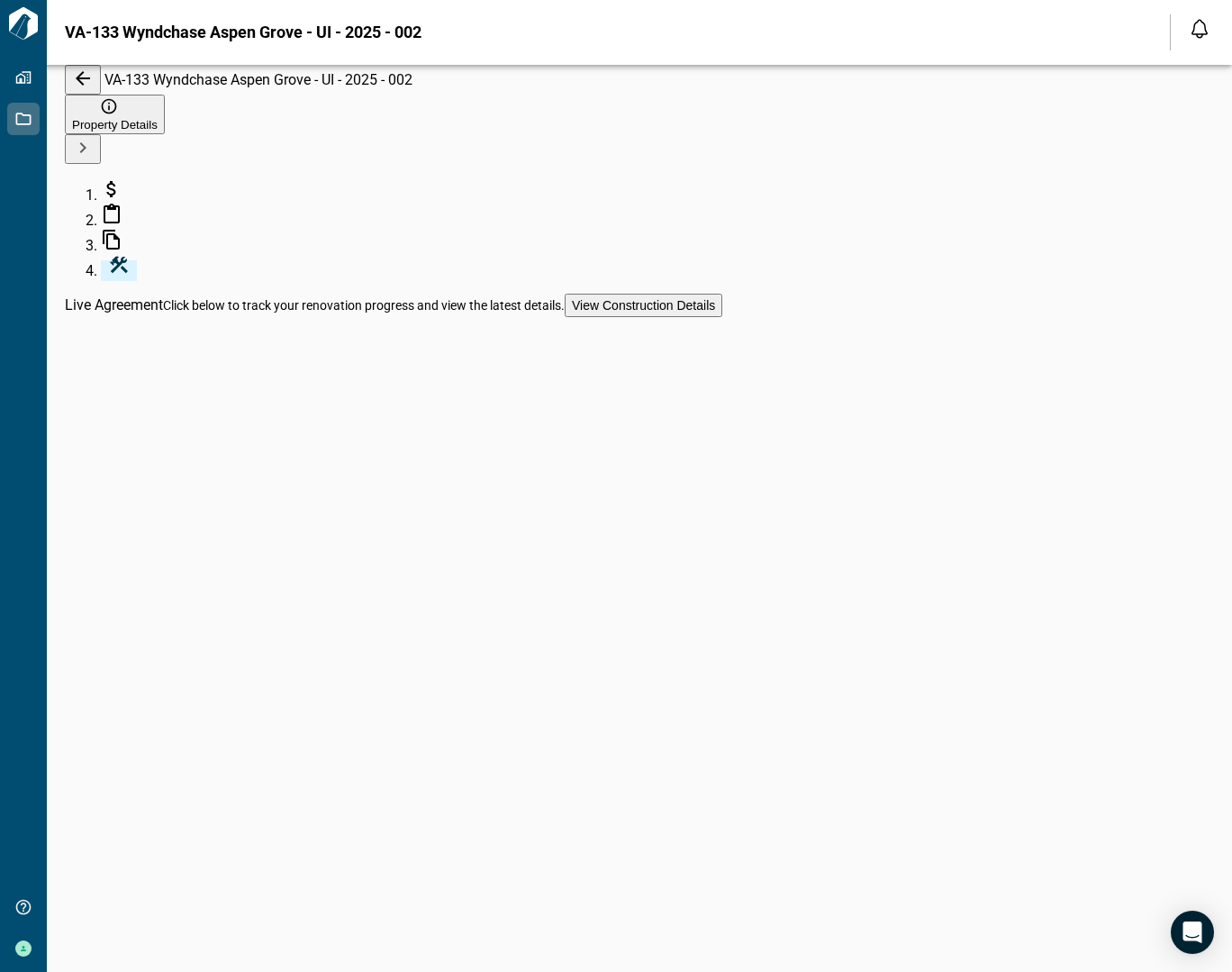 click on "View Construction Details" at bounding box center [643, 305] 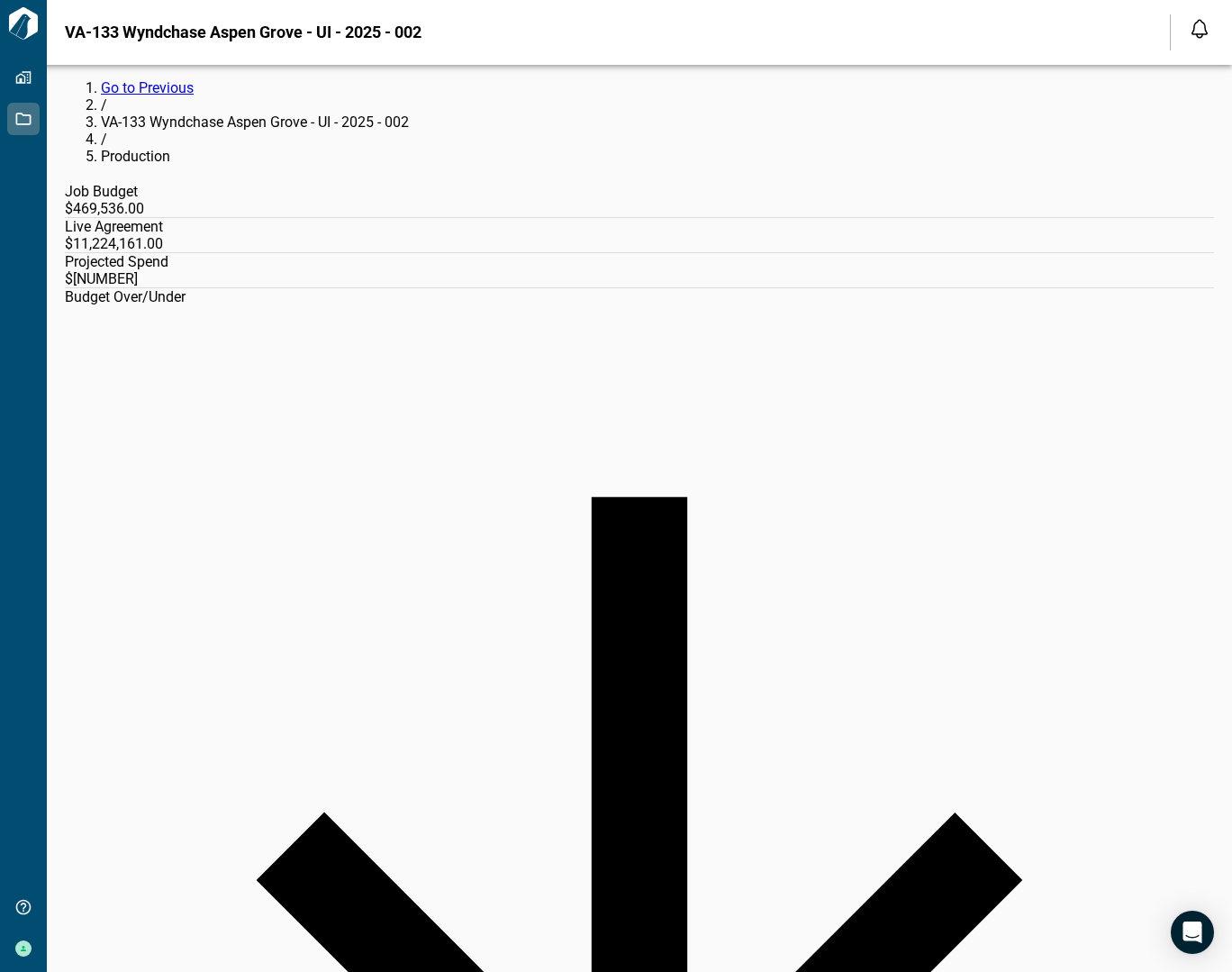 click on "10103 CM In Progress 100.00 % Start Date 03/28/2025 End Date 07/04/2025 Original Cost $22,157.00 Approved Changes $0.00 Total Cost $22,157.00 CM" at bounding box center (639, 2267) 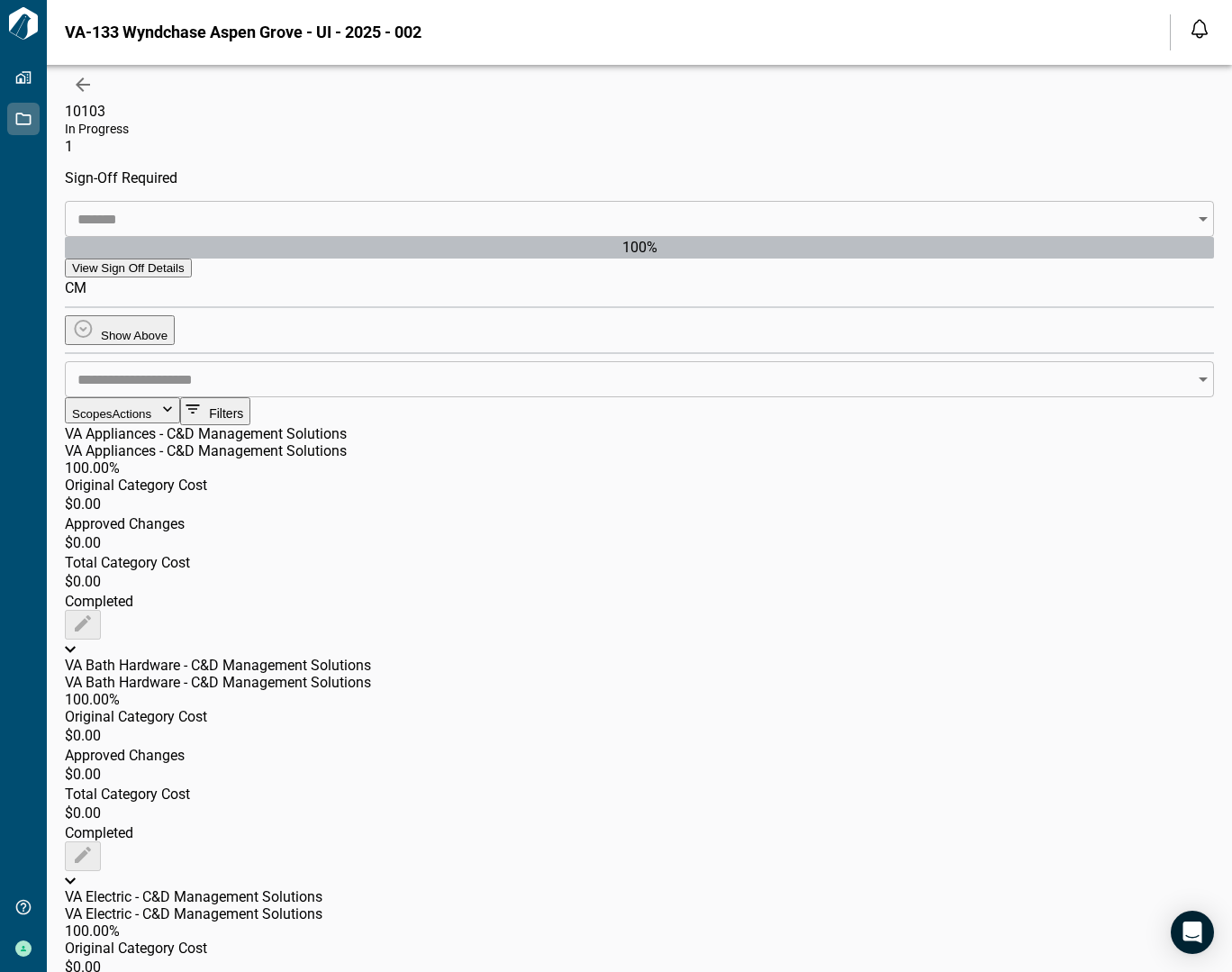 scroll, scrollTop: 0, scrollLeft: 0, axis: both 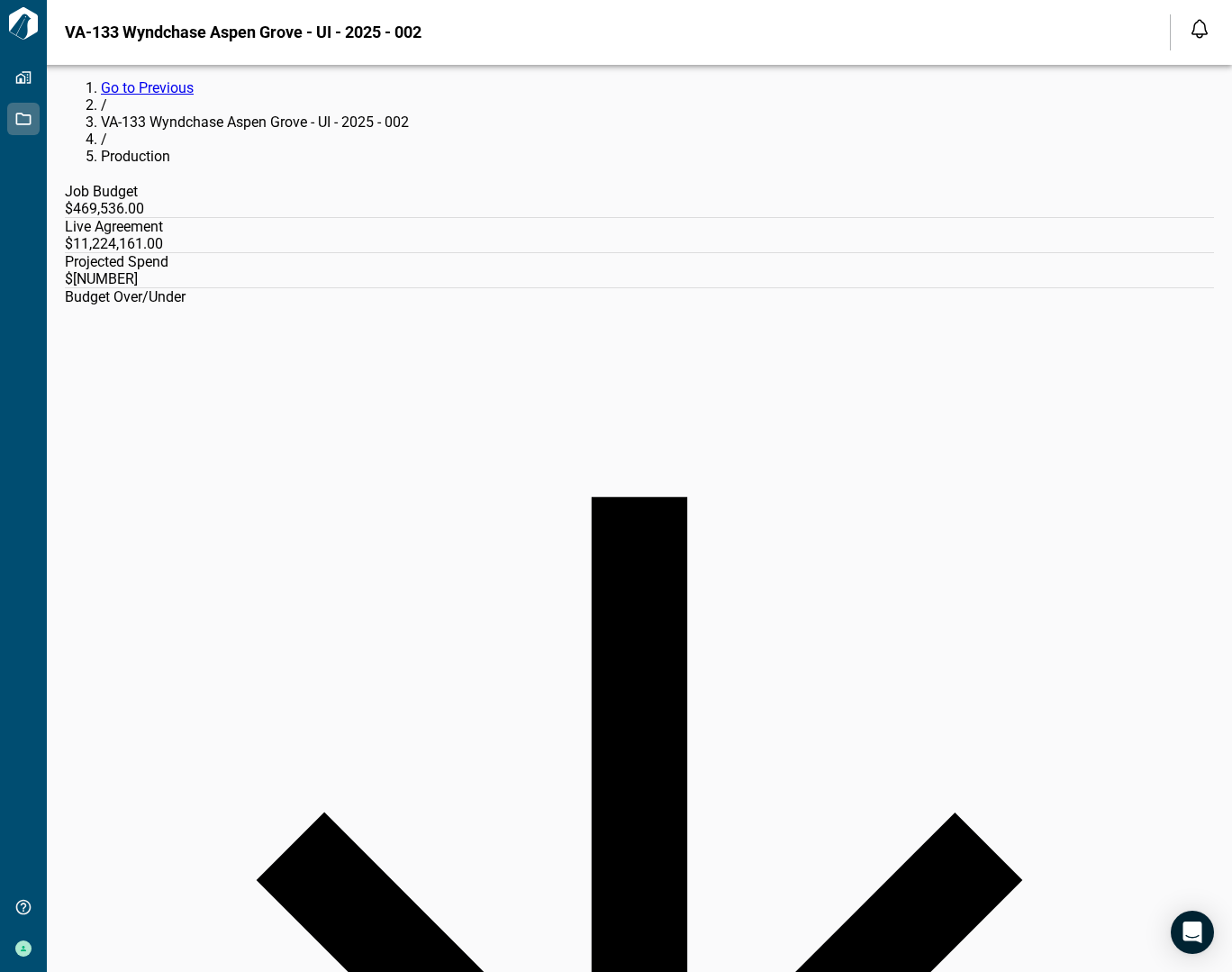 click on "Go to Previous" at bounding box center [657, 87] 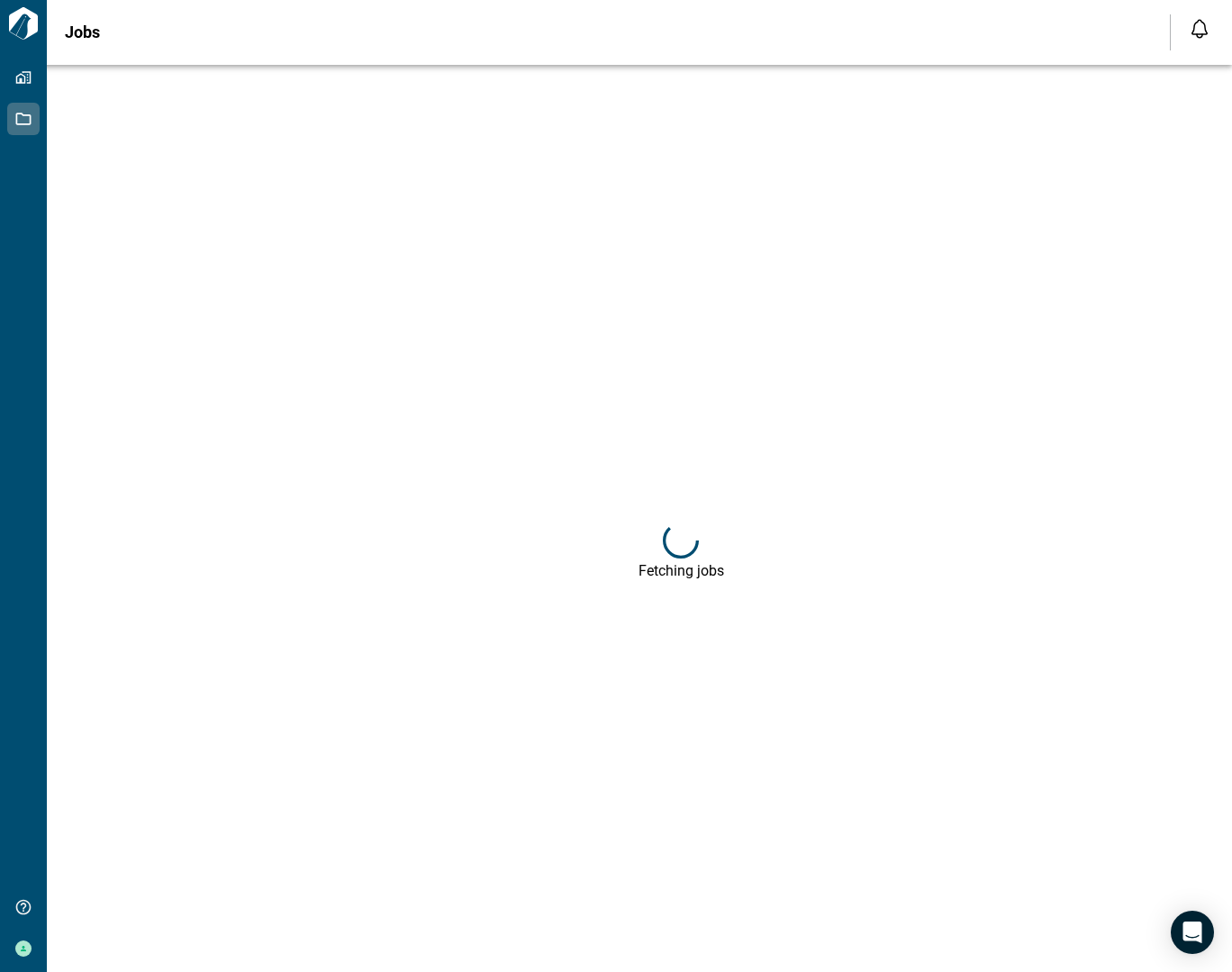 scroll, scrollTop: 0, scrollLeft: 0, axis: both 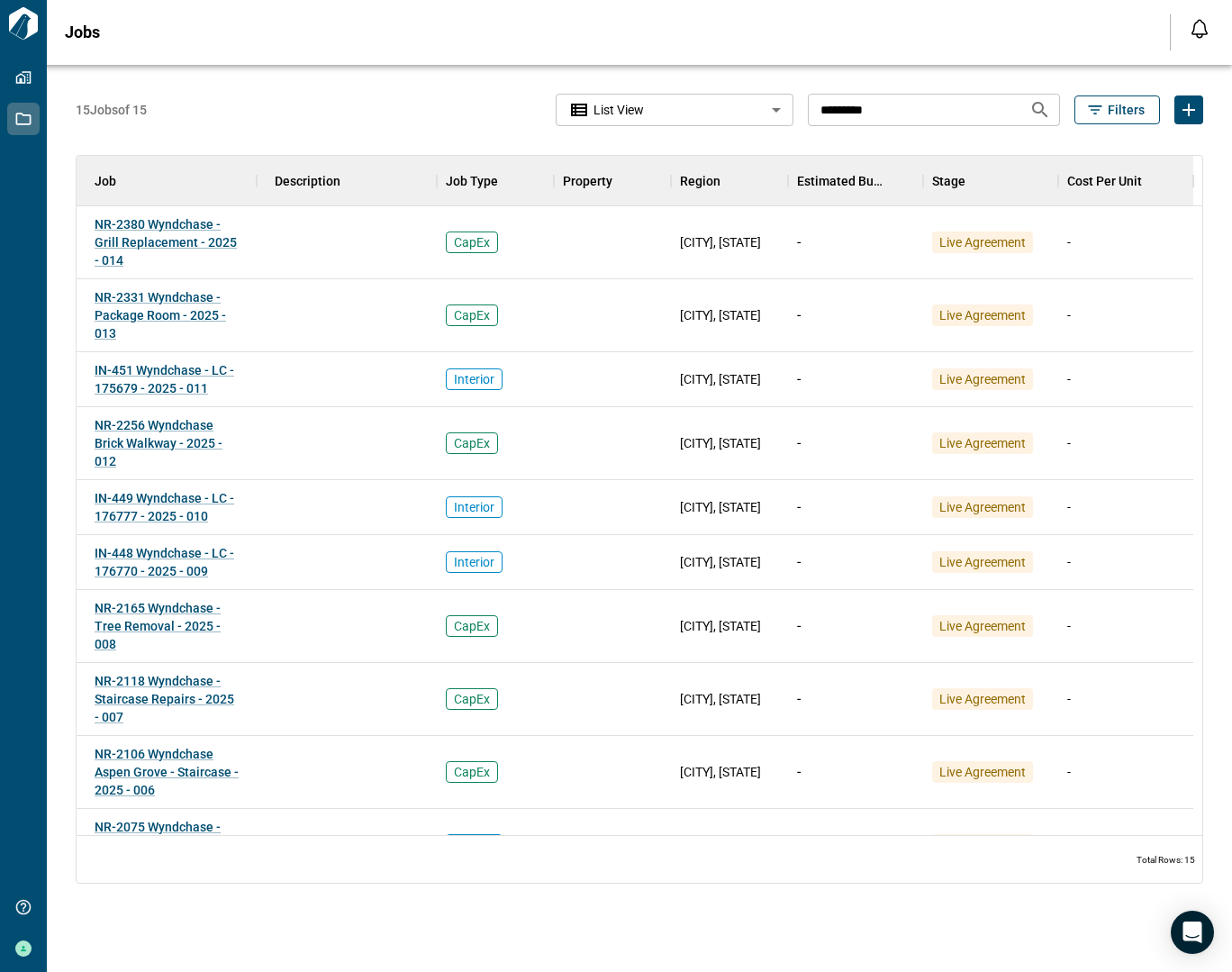 click on "*********" at bounding box center [911, 109] 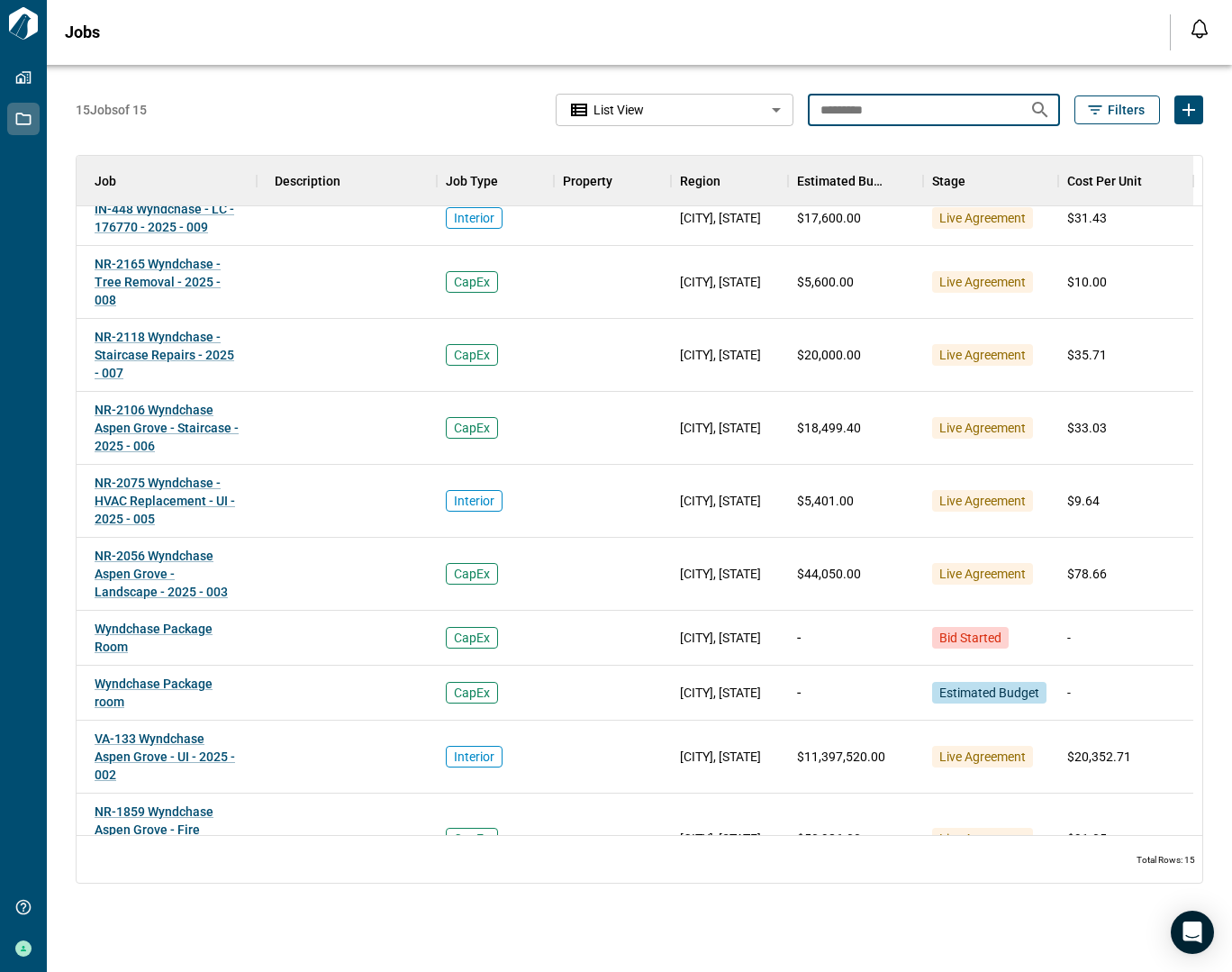 scroll, scrollTop: 408, scrollLeft: 0, axis: vertical 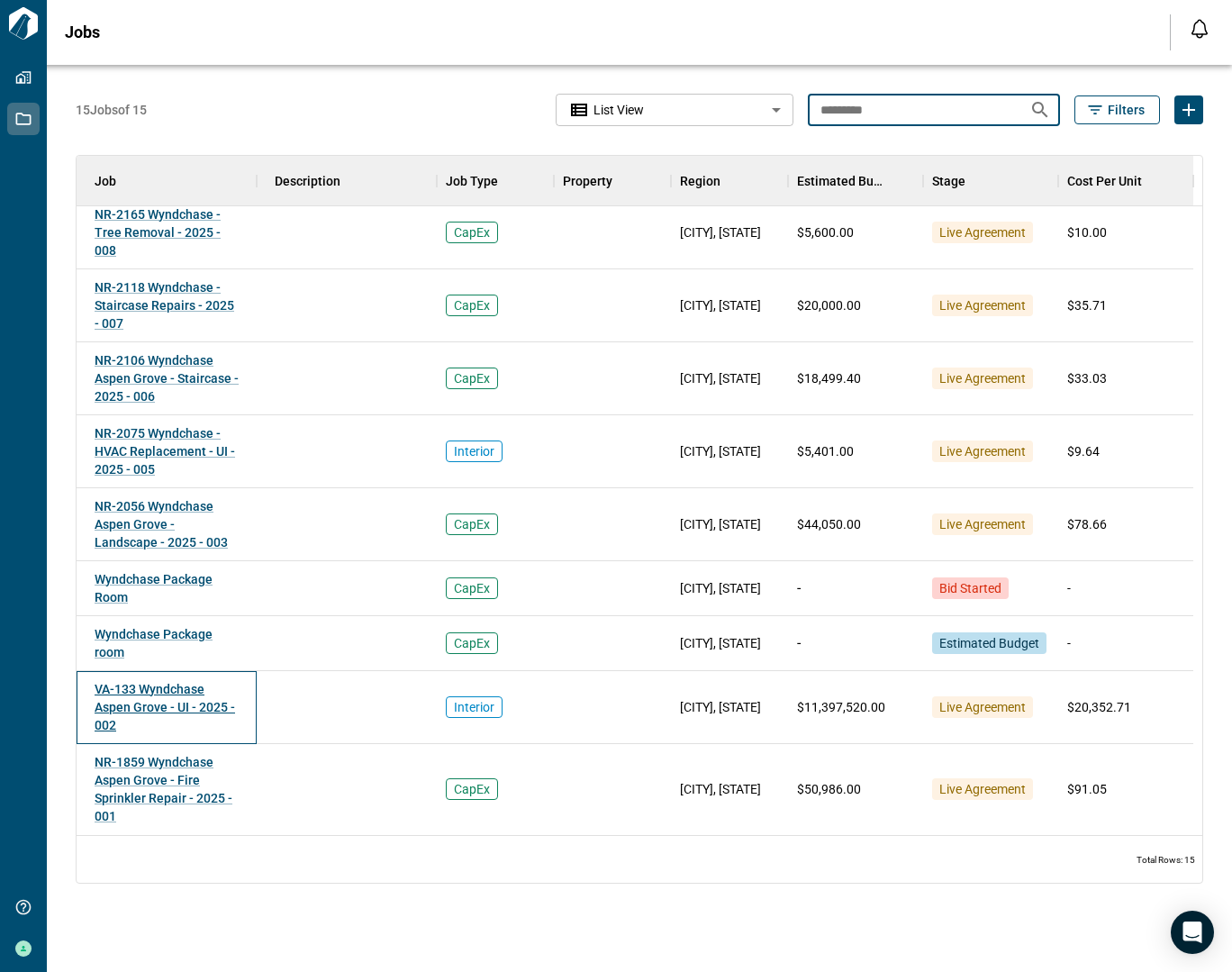 click on "VA-133 Wyndchase Aspen Grove - UI - 2025 - 002" at bounding box center (165, 707) 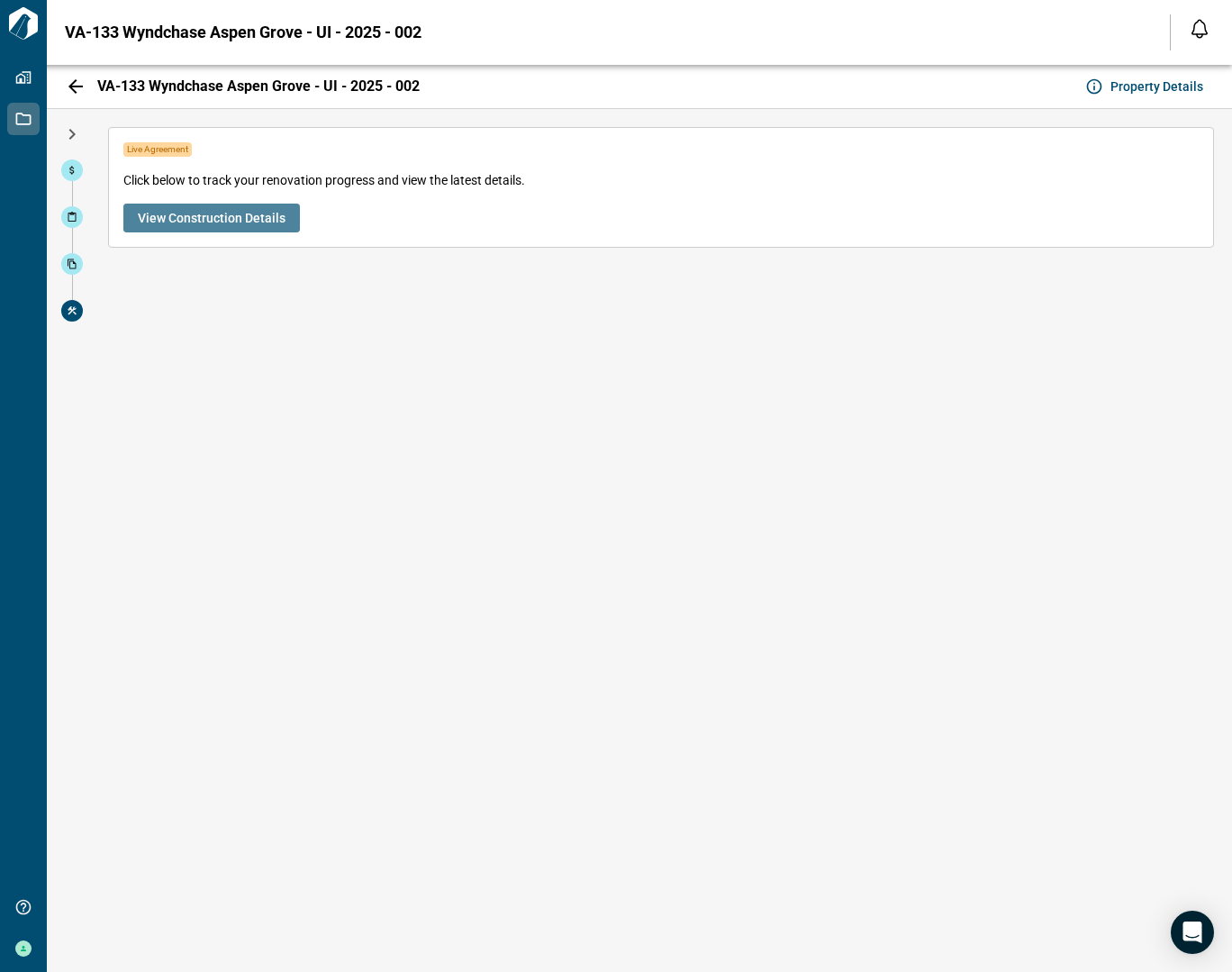 click on "View Construction Details" at bounding box center [212, 218] 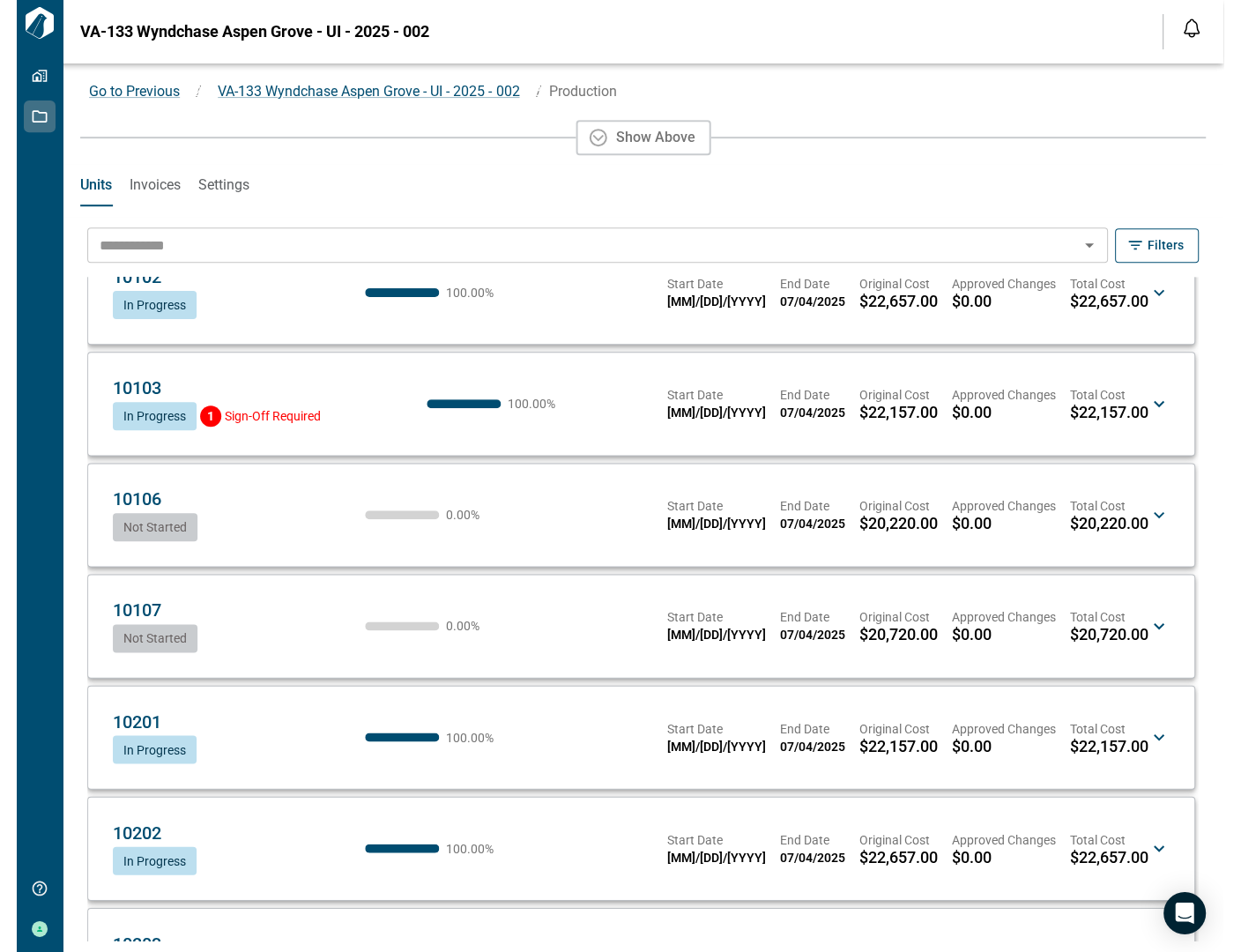 scroll, scrollTop: 0, scrollLeft: 0, axis: both 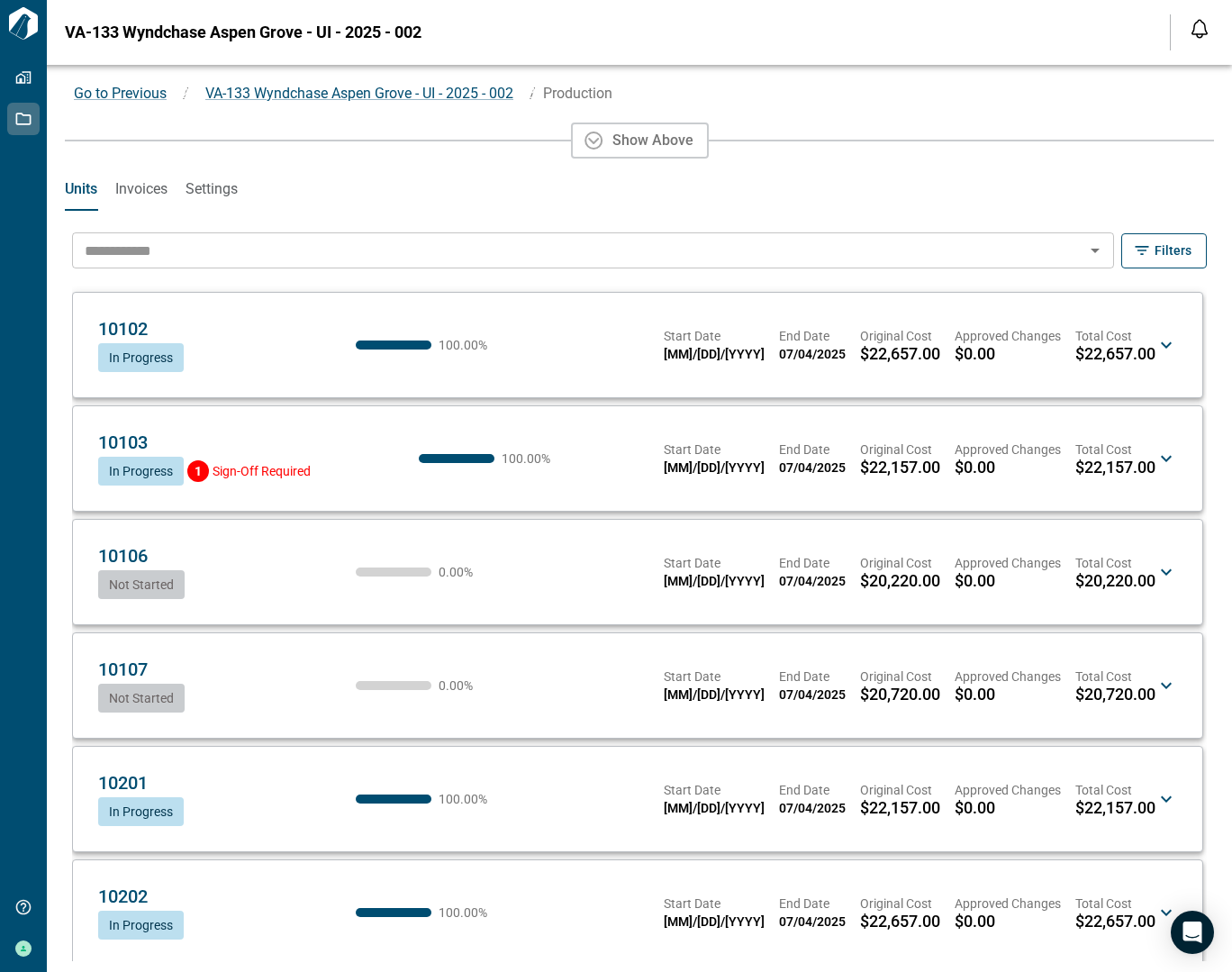 click at bounding box center (578, 250) 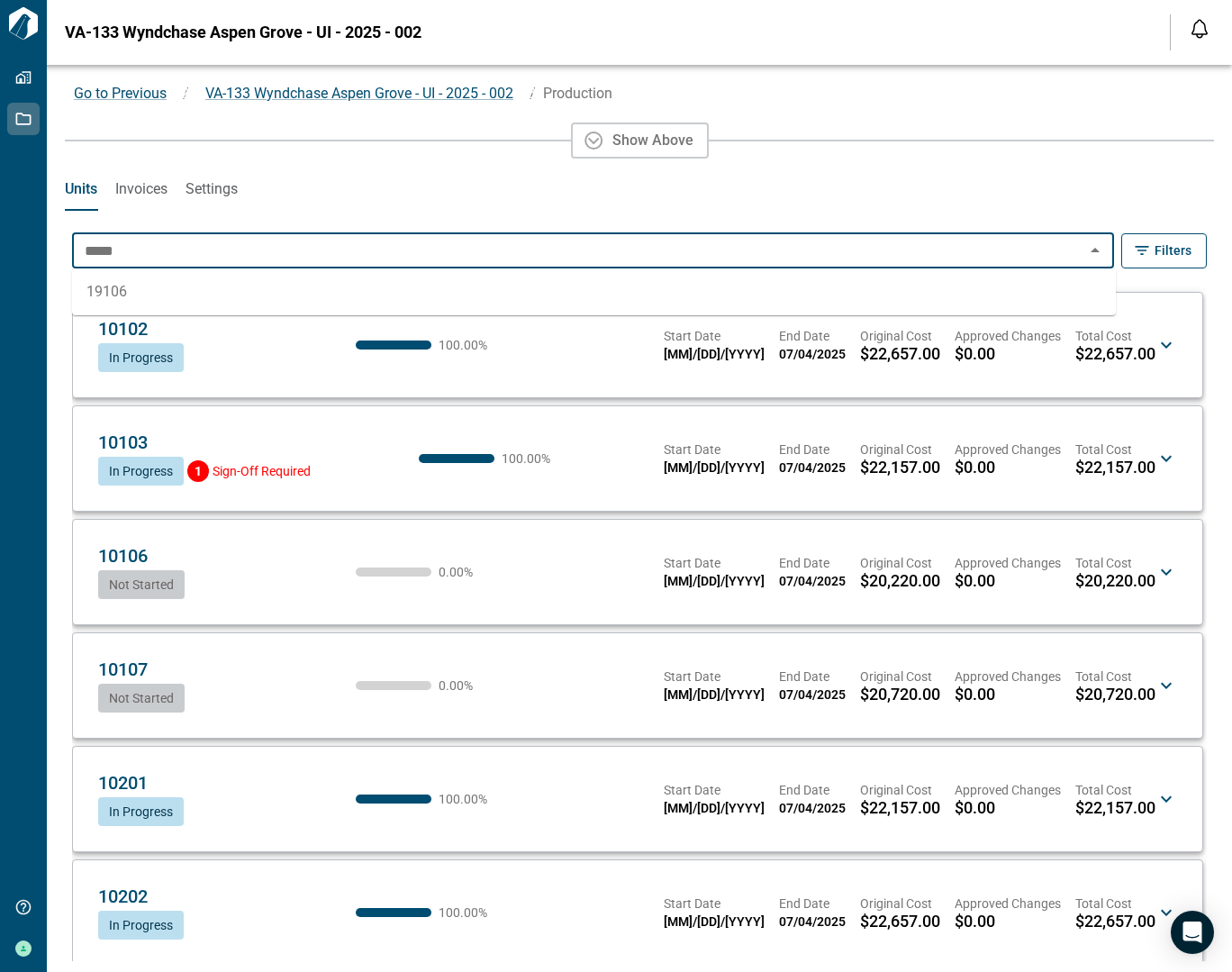 click on "19106" at bounding box center (593, 292) 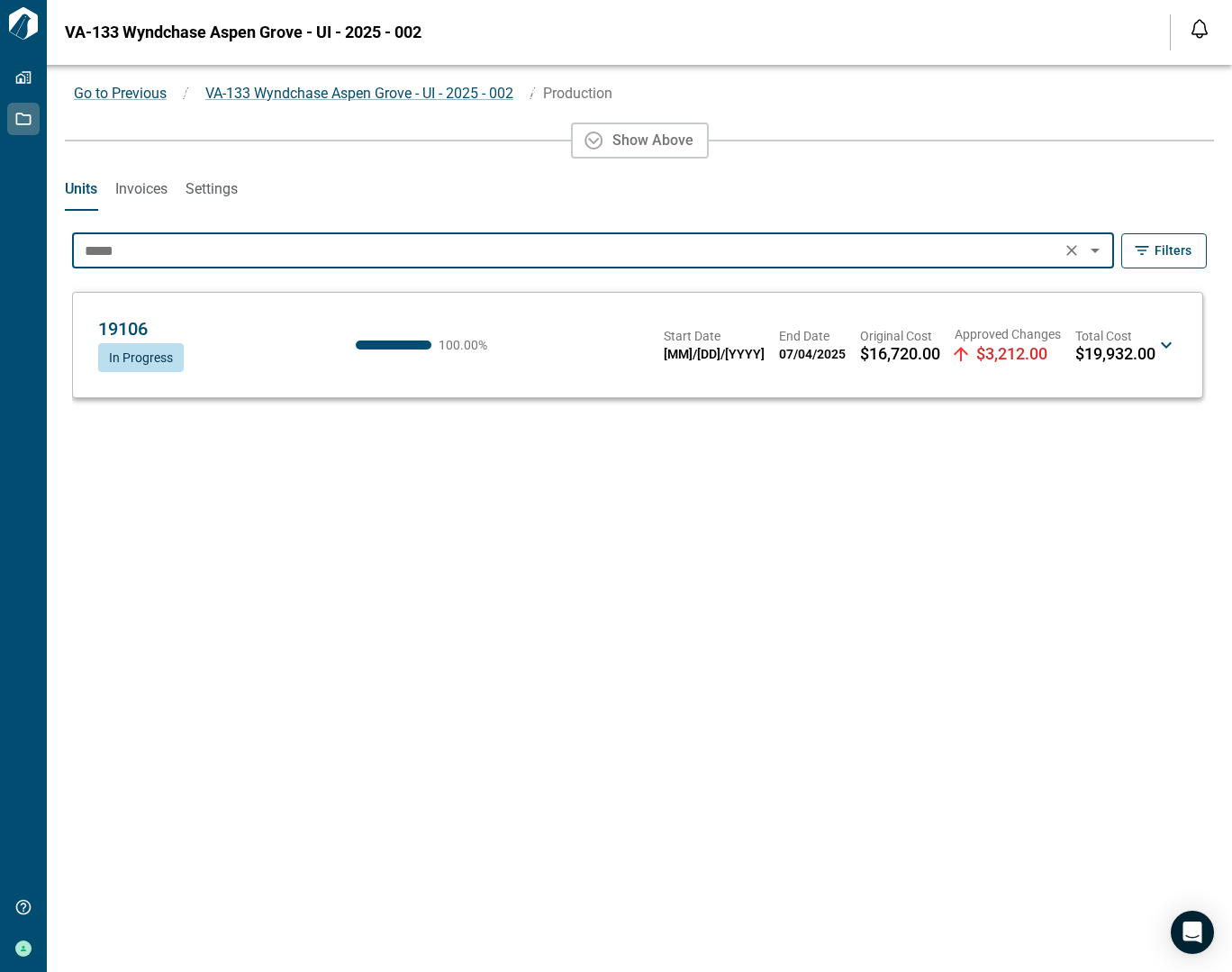 type on "*****" 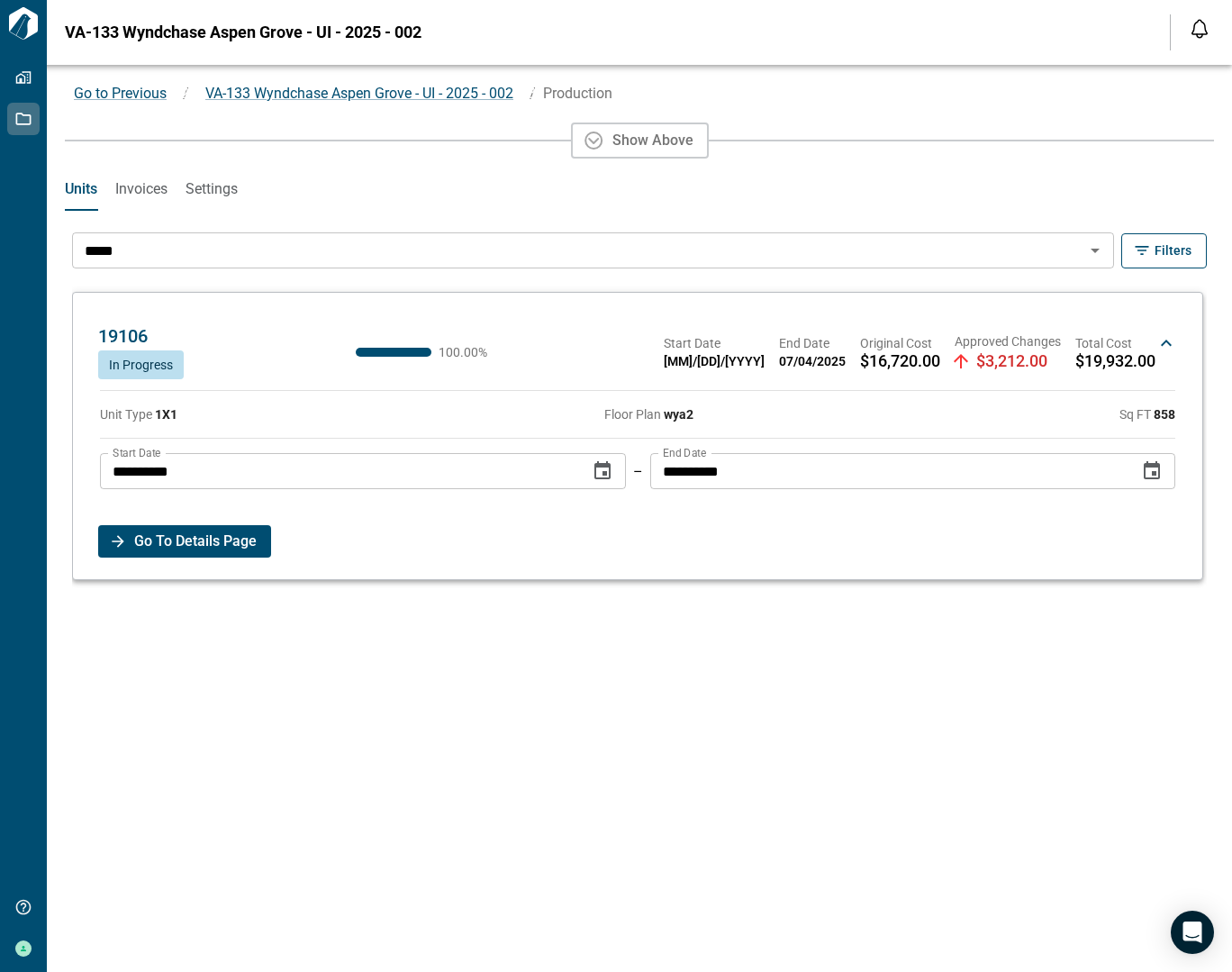 click on "Go To Details Page" at bounding box center [195, 541] 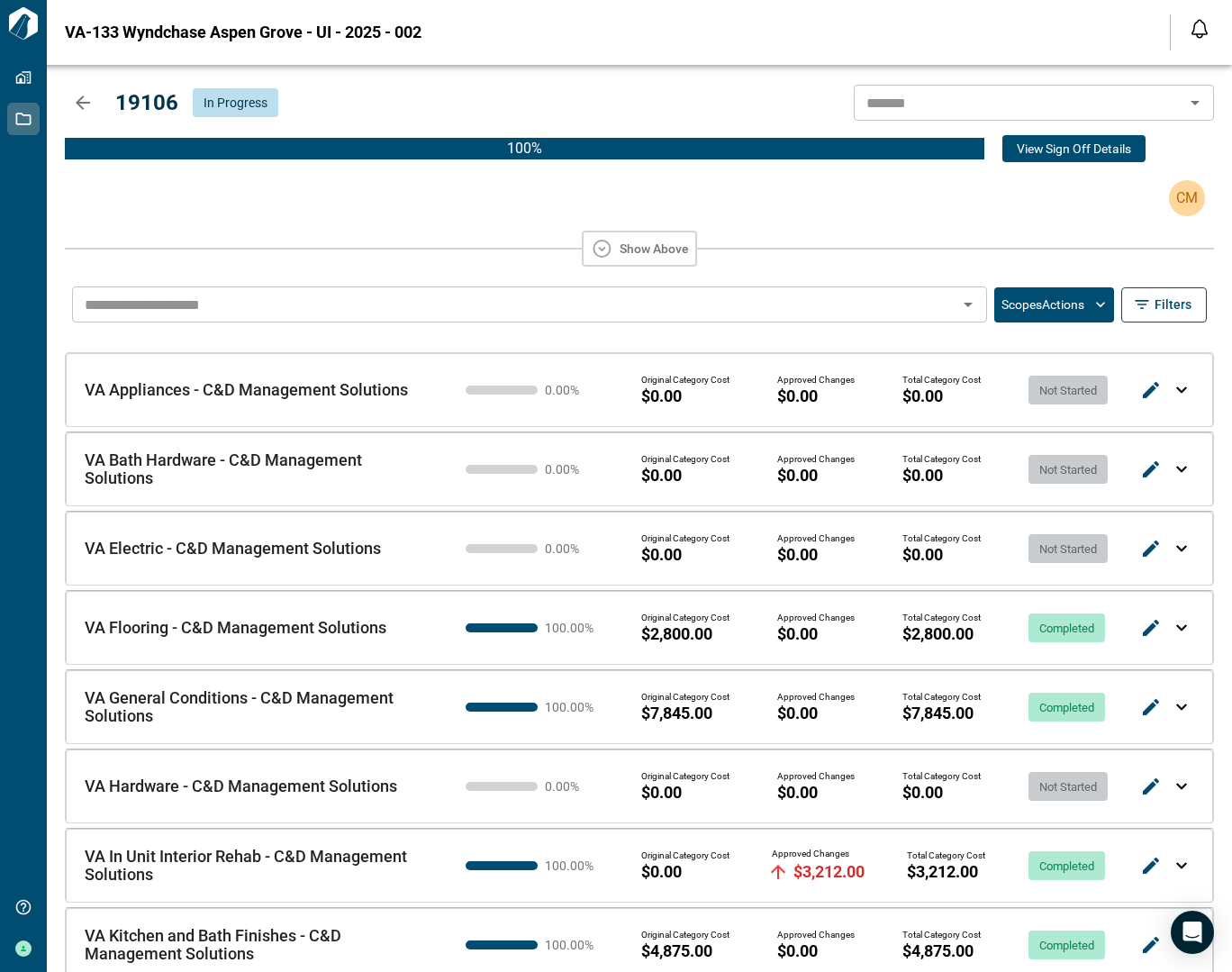 click at bounding box center (1182, 549) 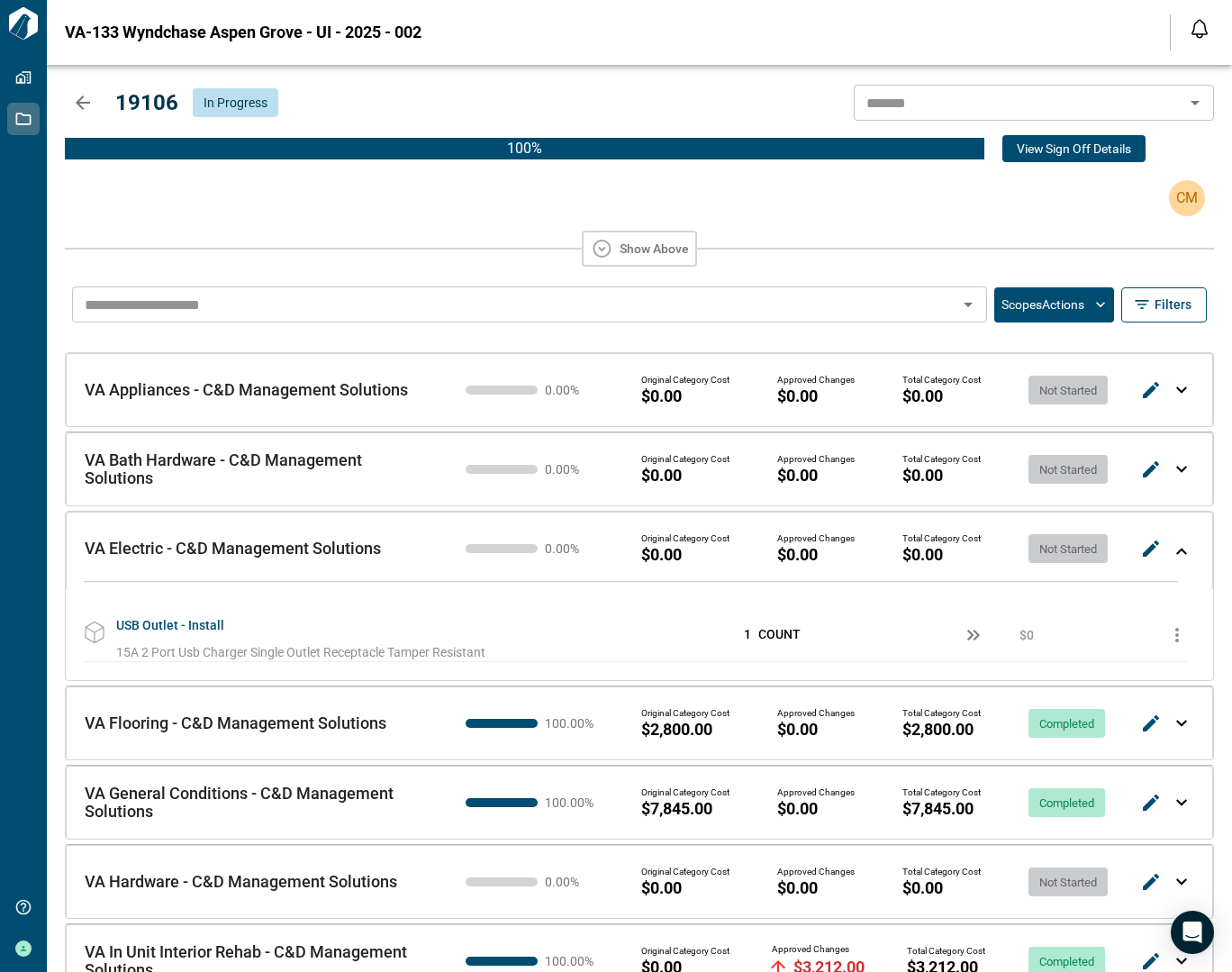 click at bounding box center (1182, 551) 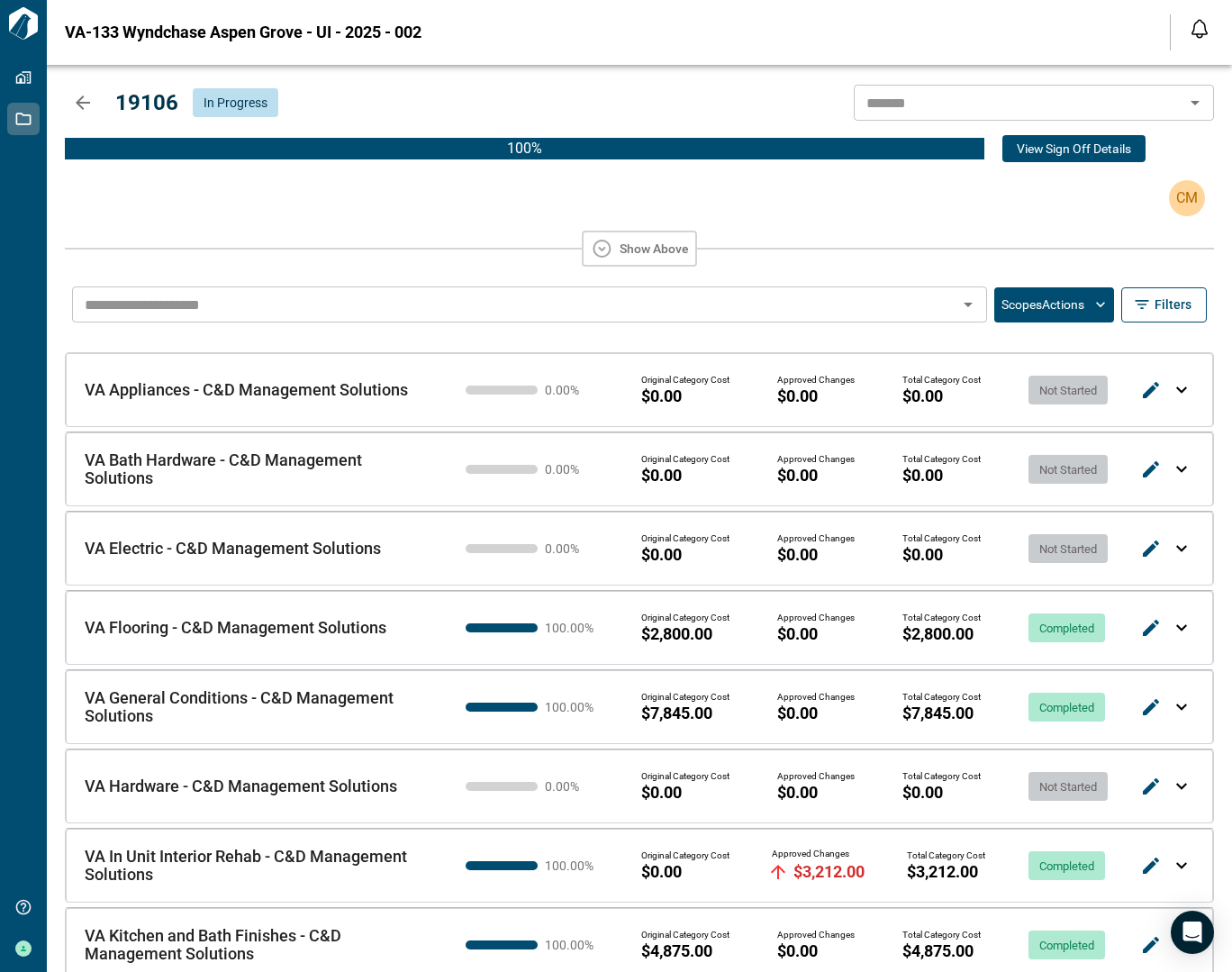 click 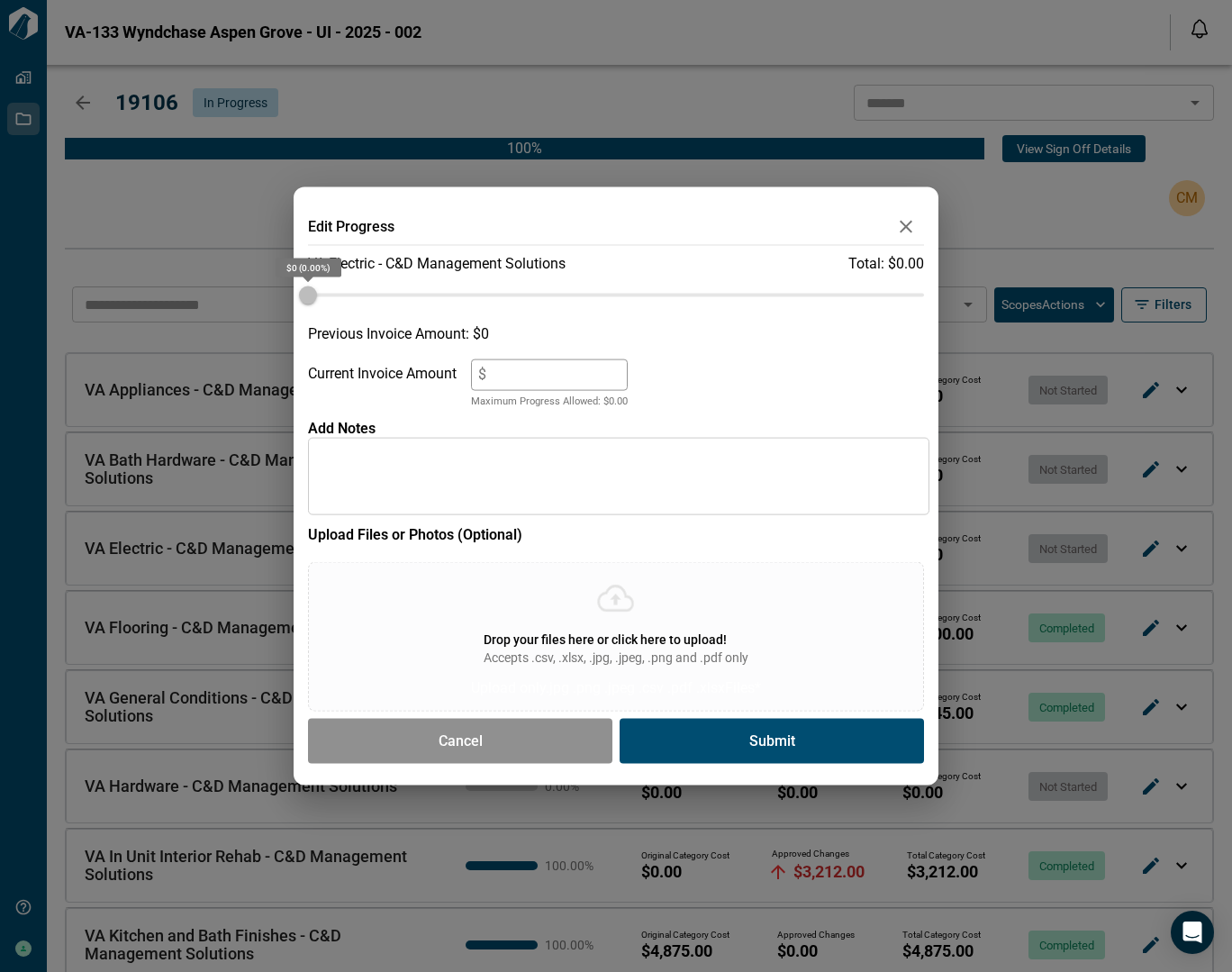 click on "$ * Maximum Progress Allowed: $ 0.00" at bounding box center [549, 384] 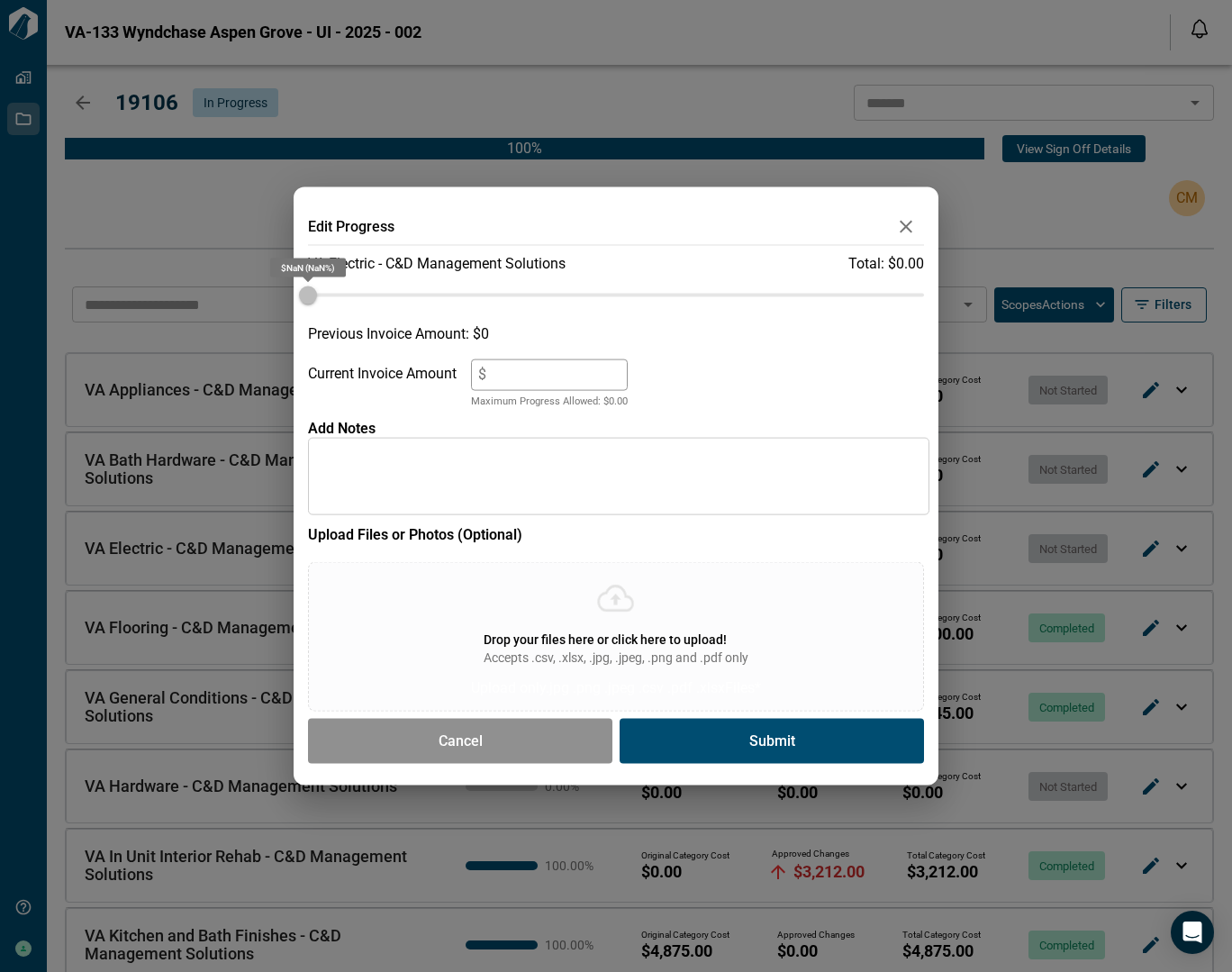 type on "*" 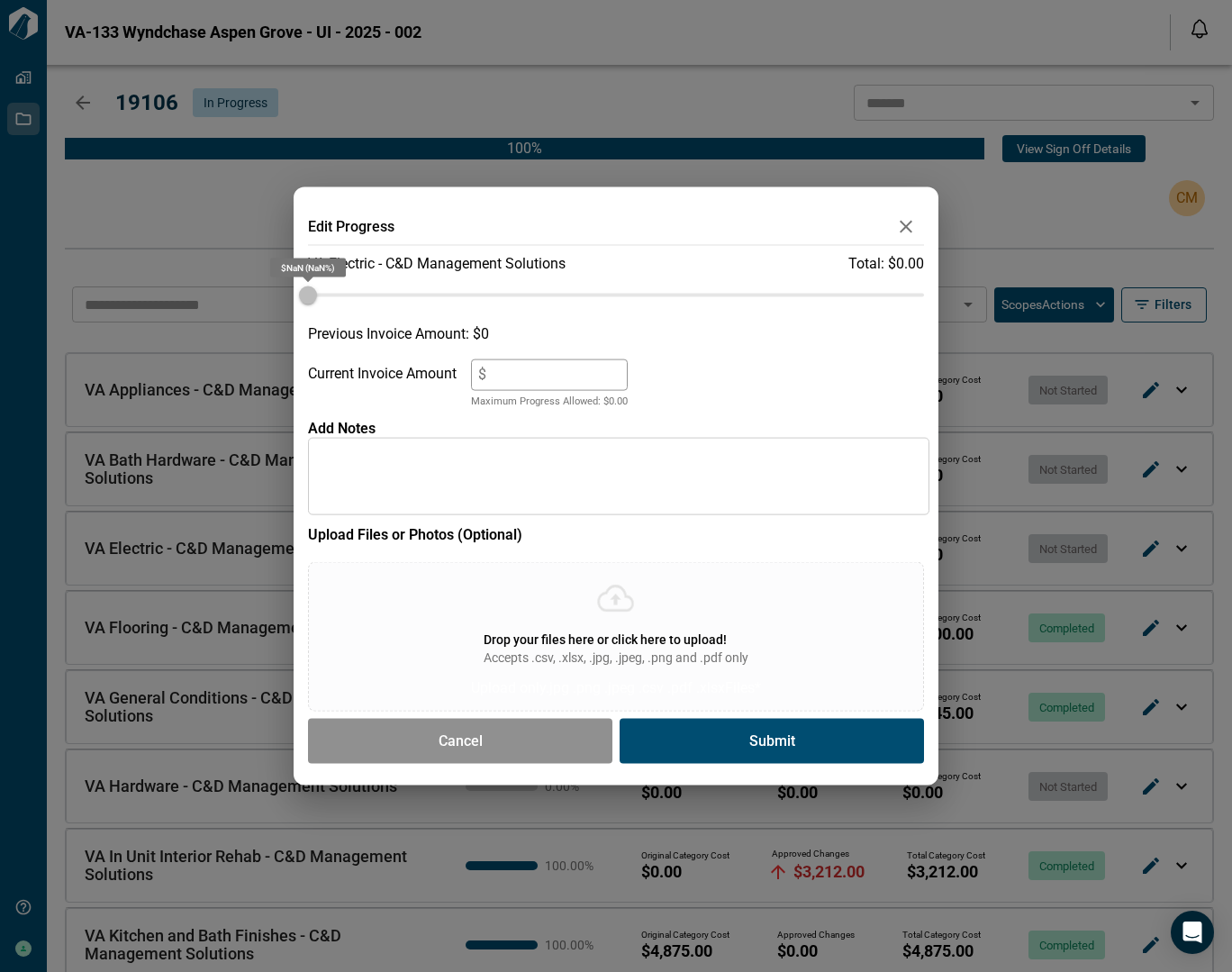 click at bounding box center (619, 477) 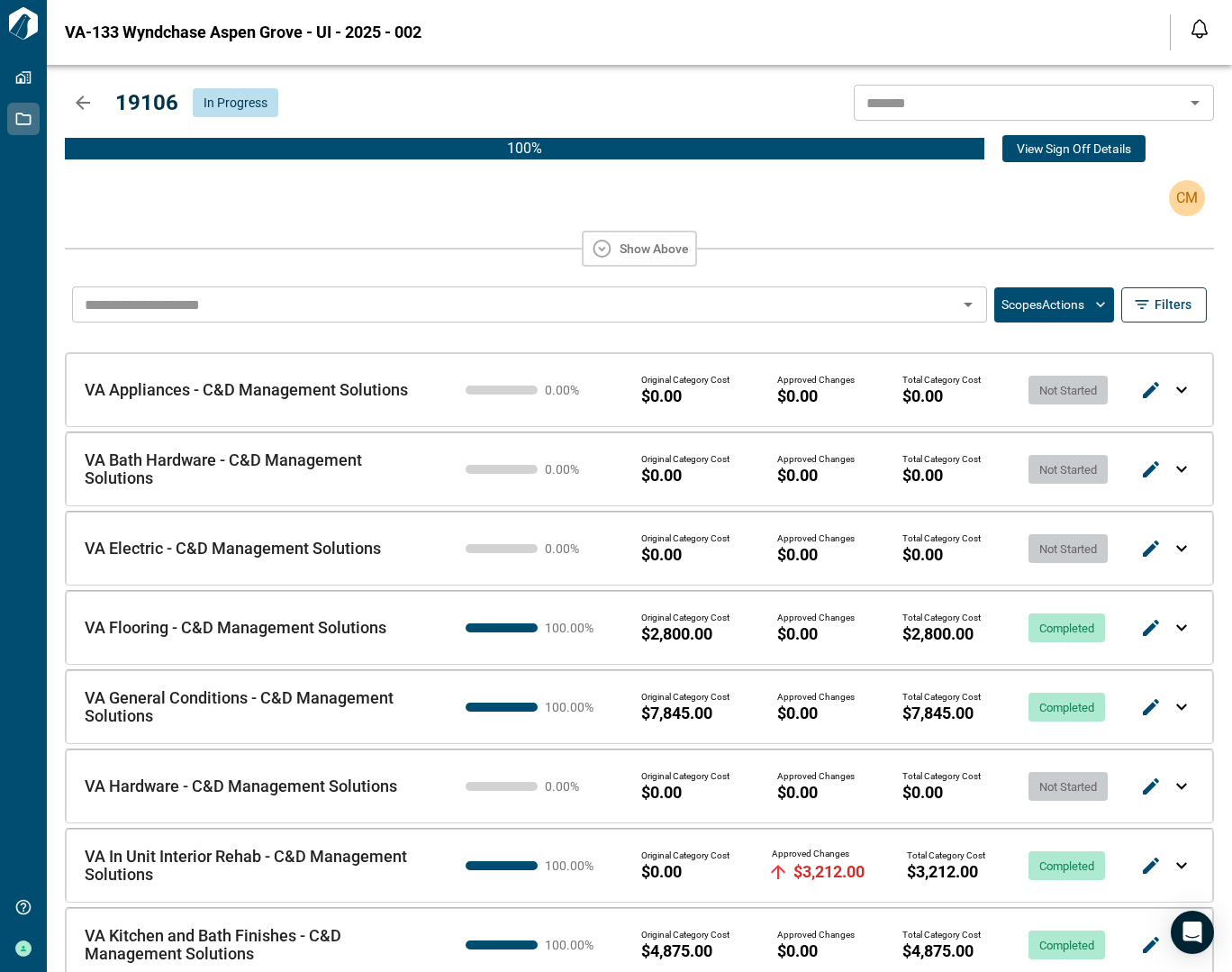 click at bounding box center (1182, 549) 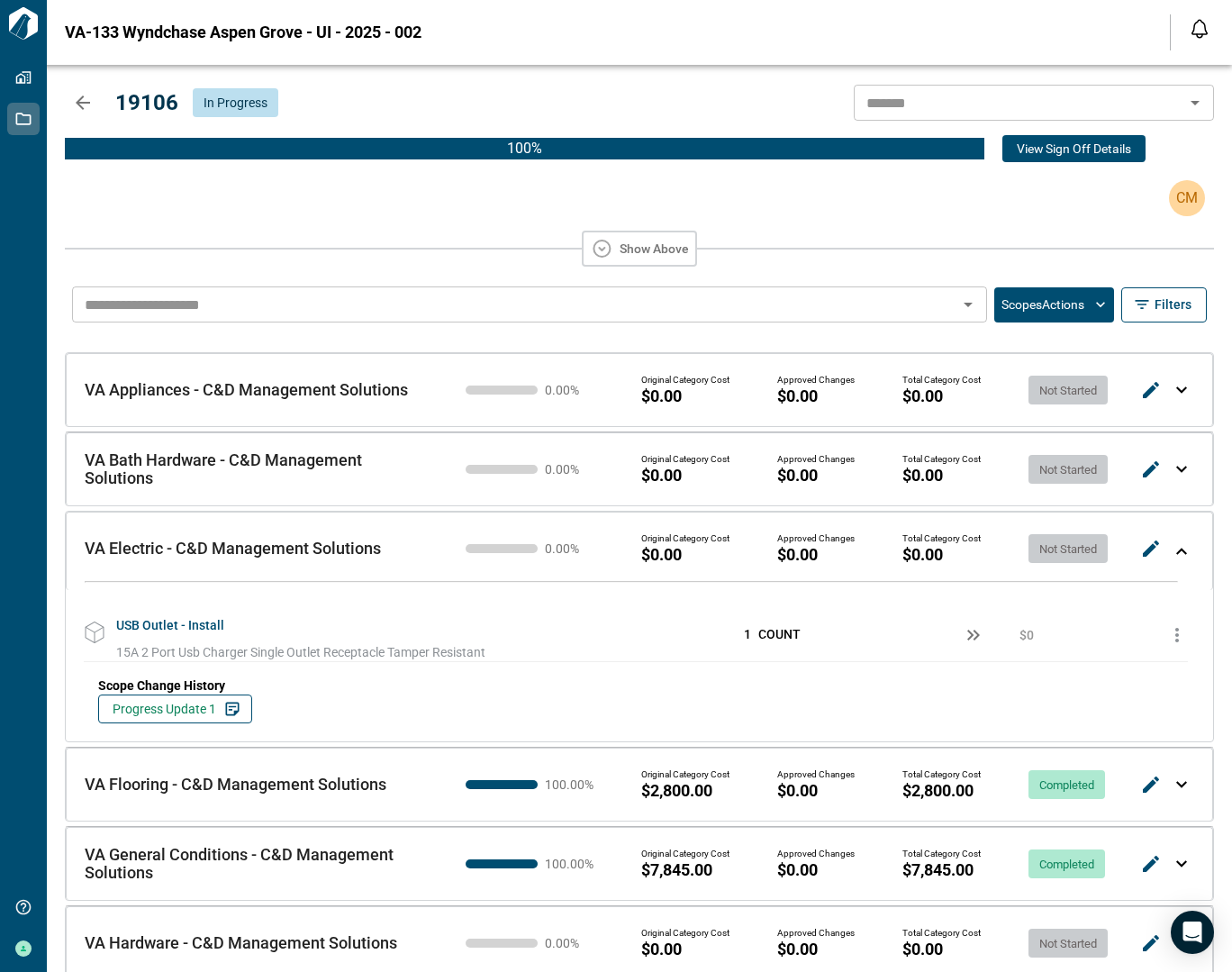 click on "Progress Update   1" at bounding box center [164, 709] 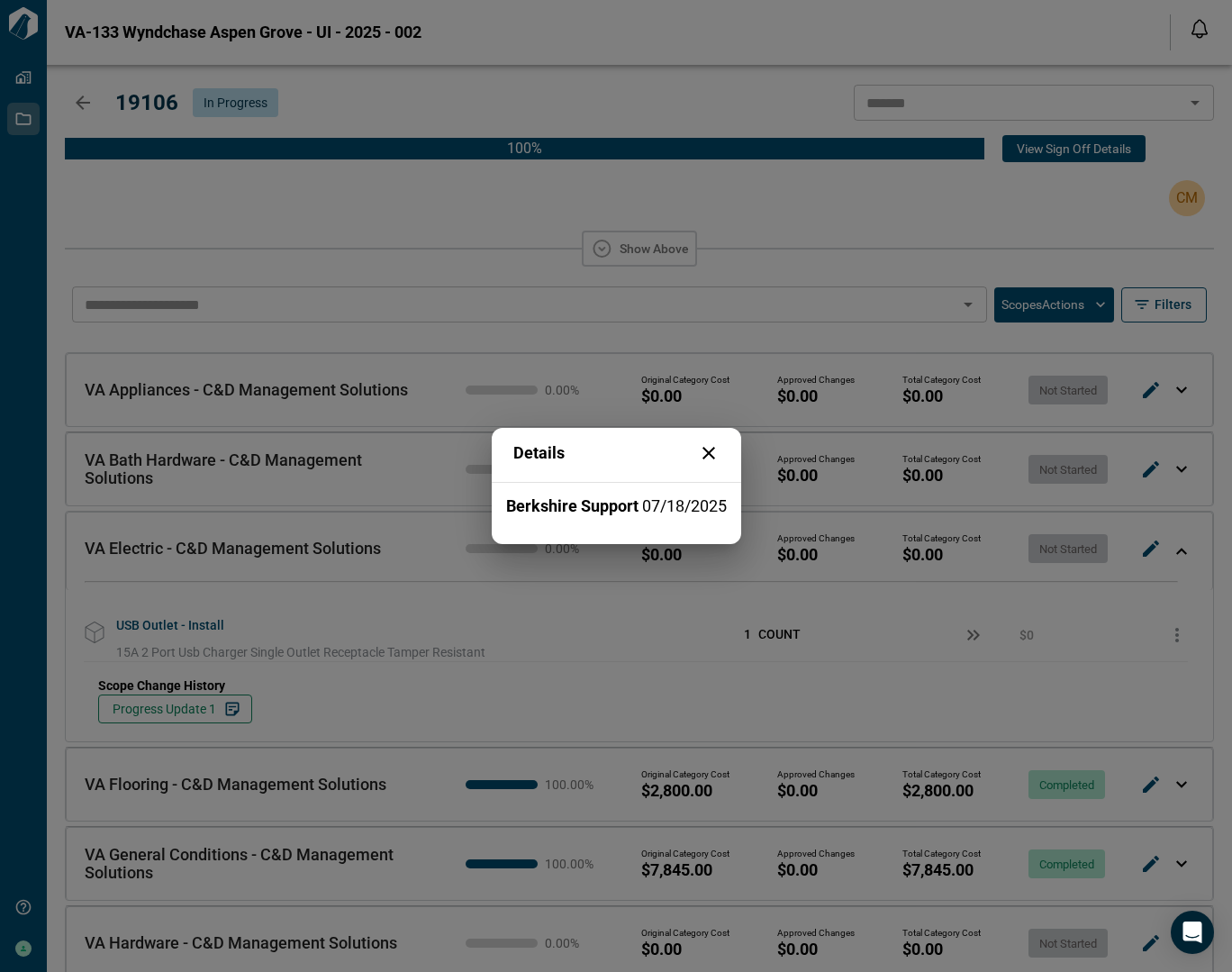 click 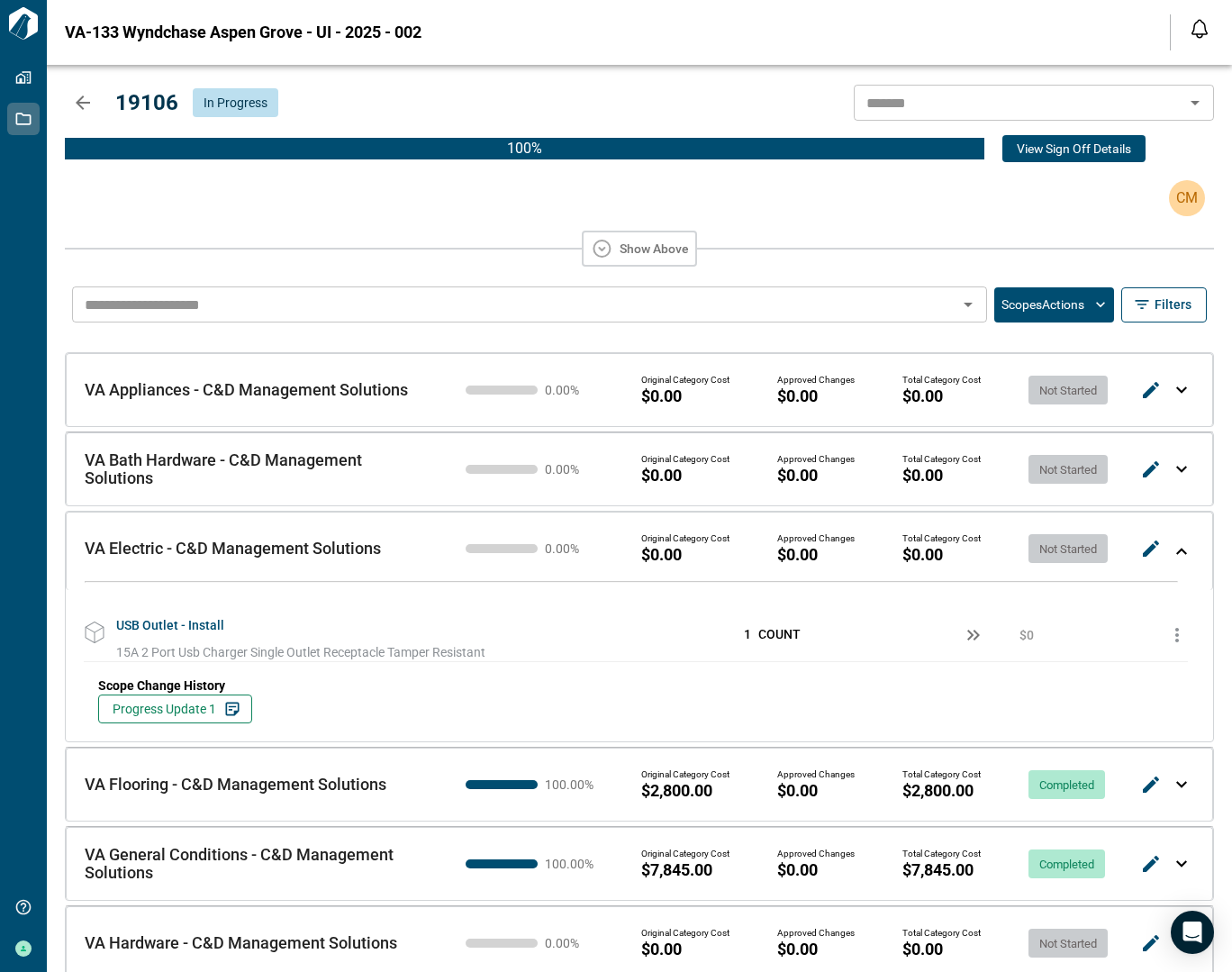 click on "VA Electric - C&D Management Solutions VA Electric - C&D Management Solutions 0.00 % Original Category Cost $0.00 Approved Changes $0.00 Total Category Cost $0.00 Not Started" at bounding box center [639, 550] 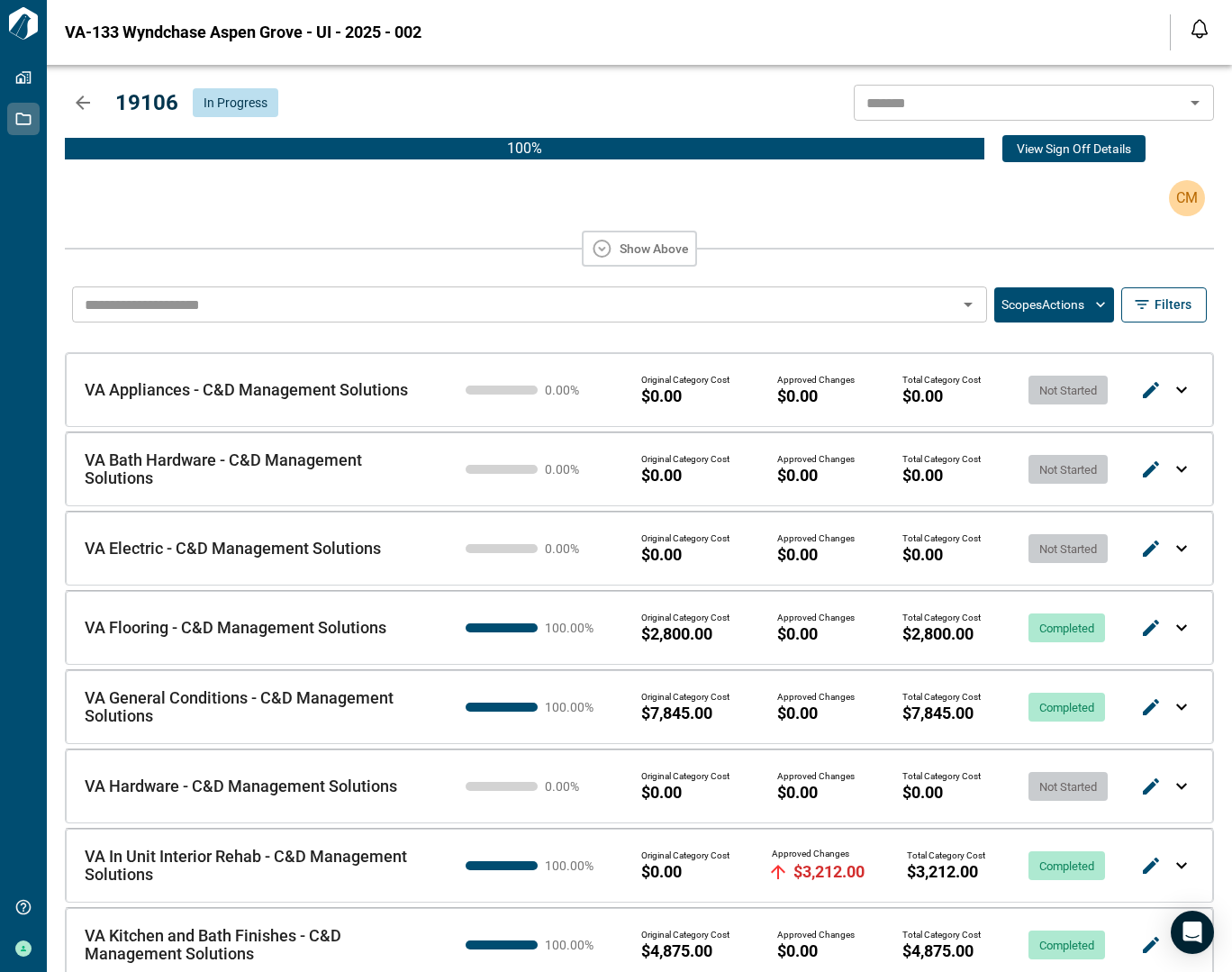 click at bounding box center [1182, 549] 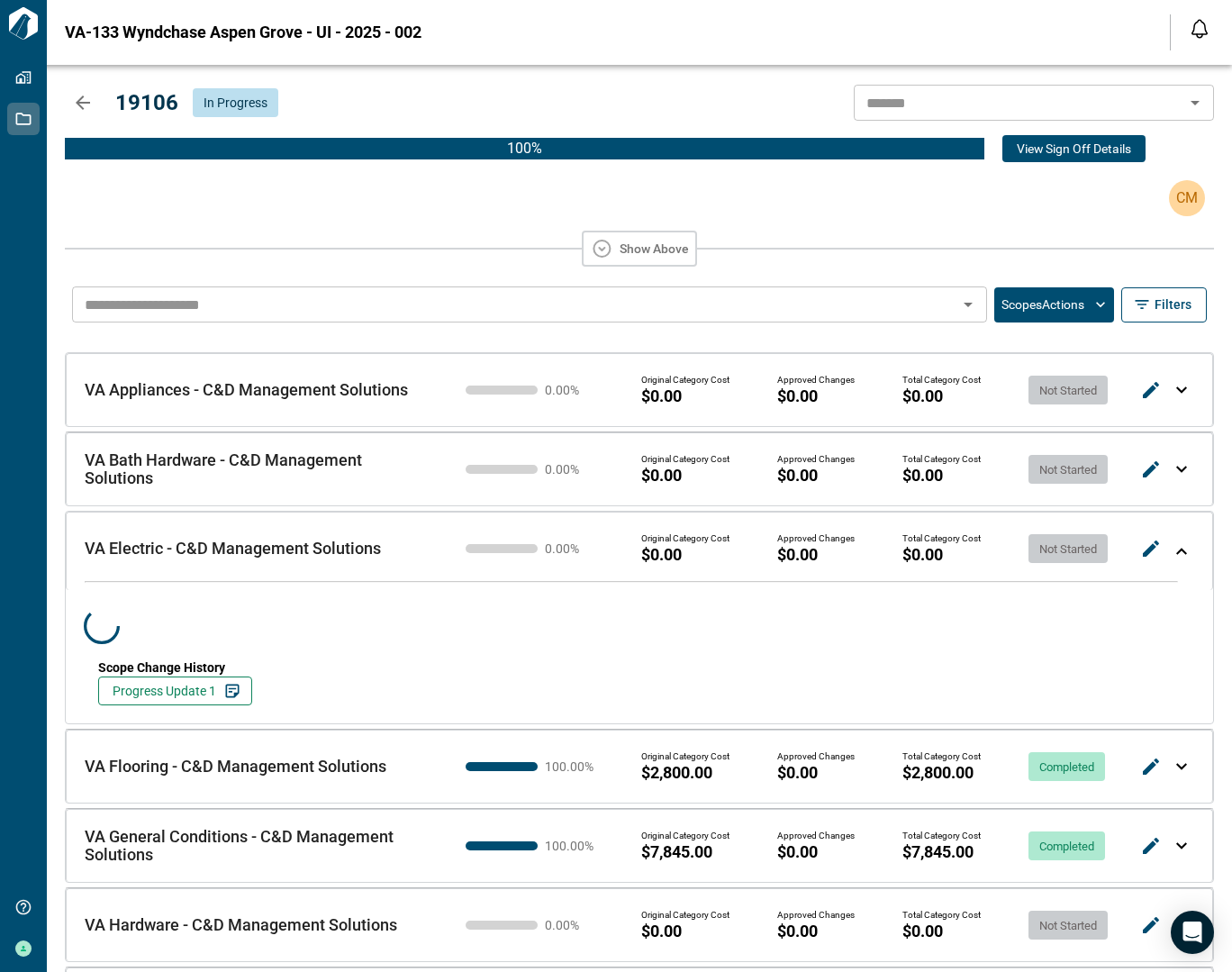 click 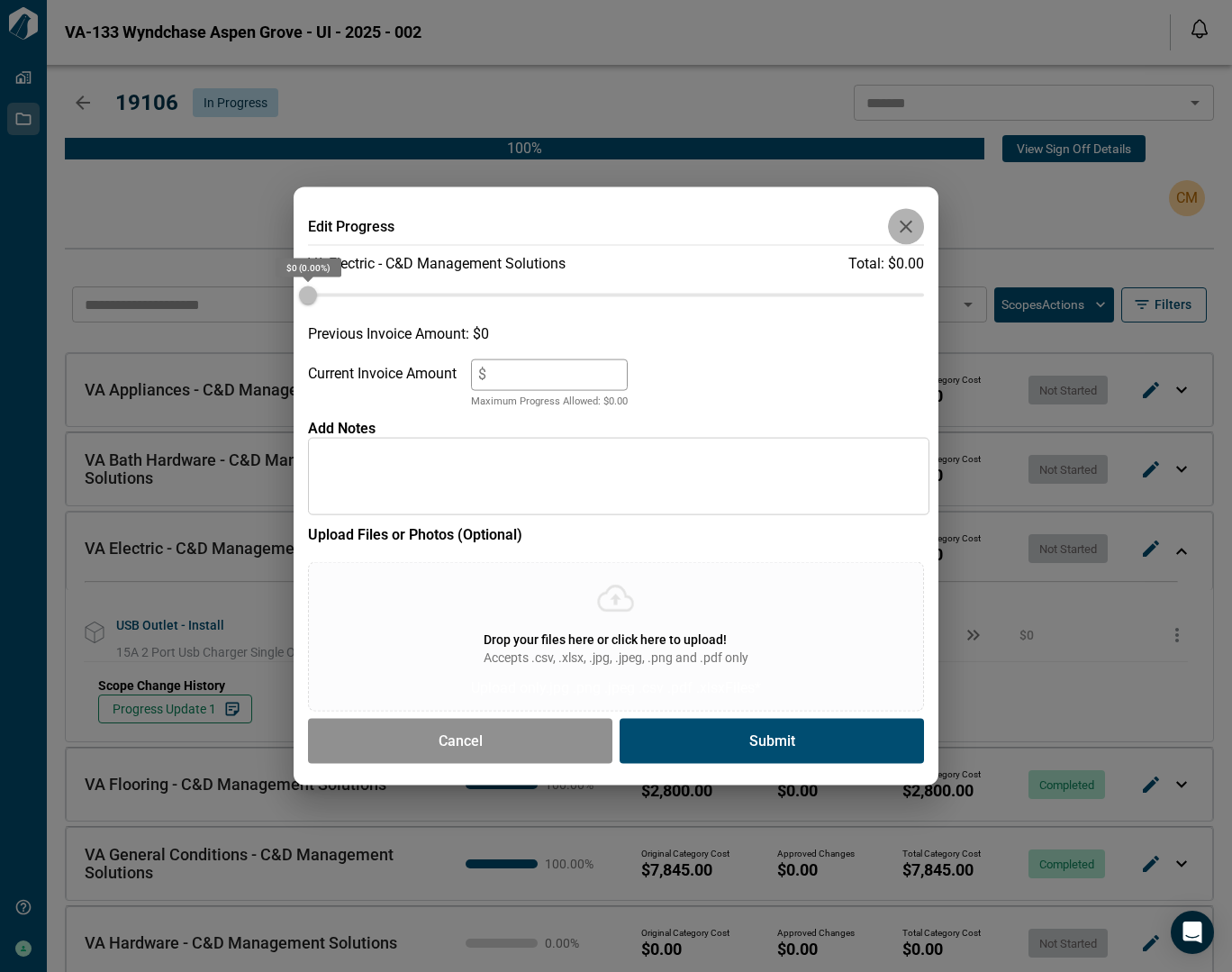 click 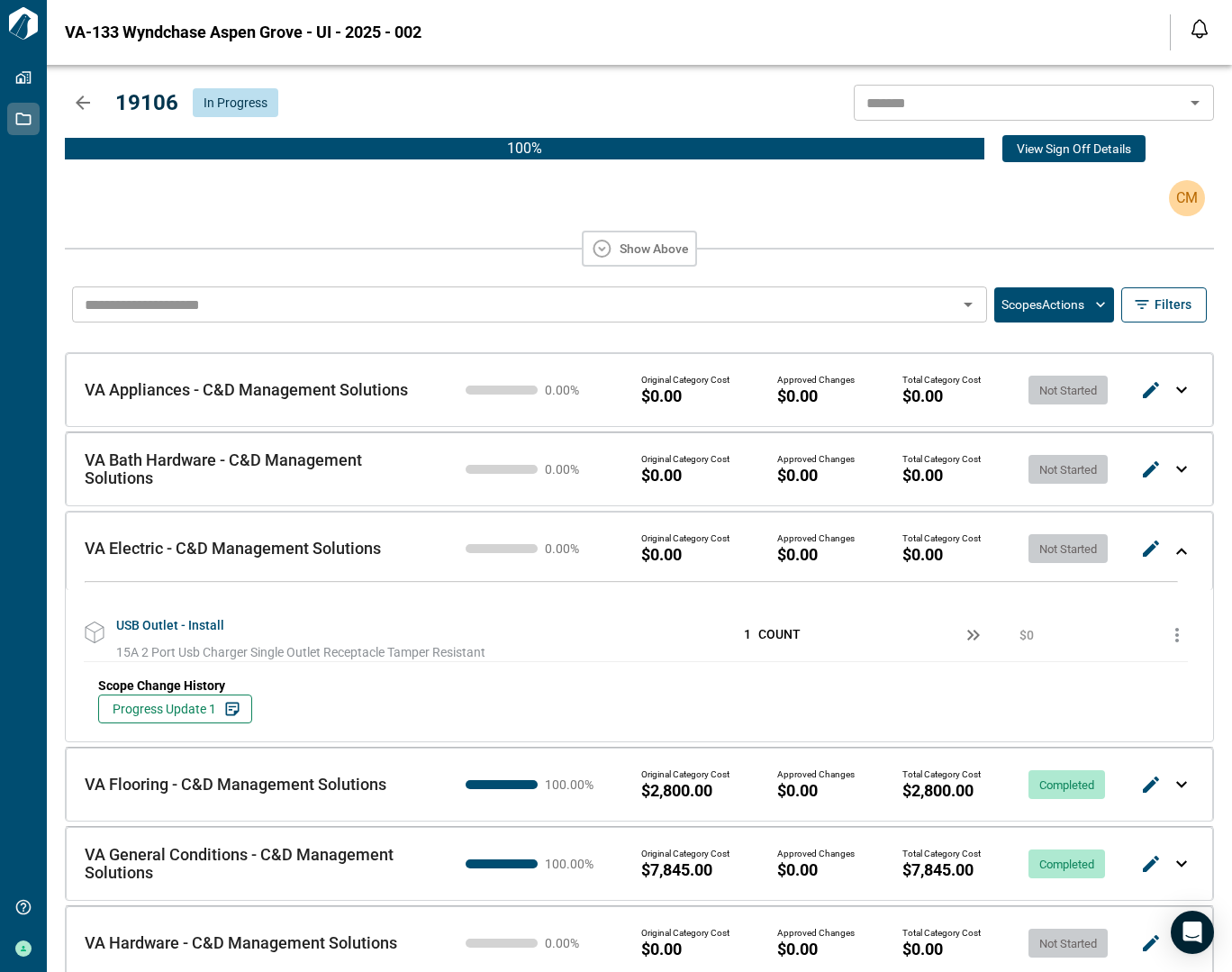 click 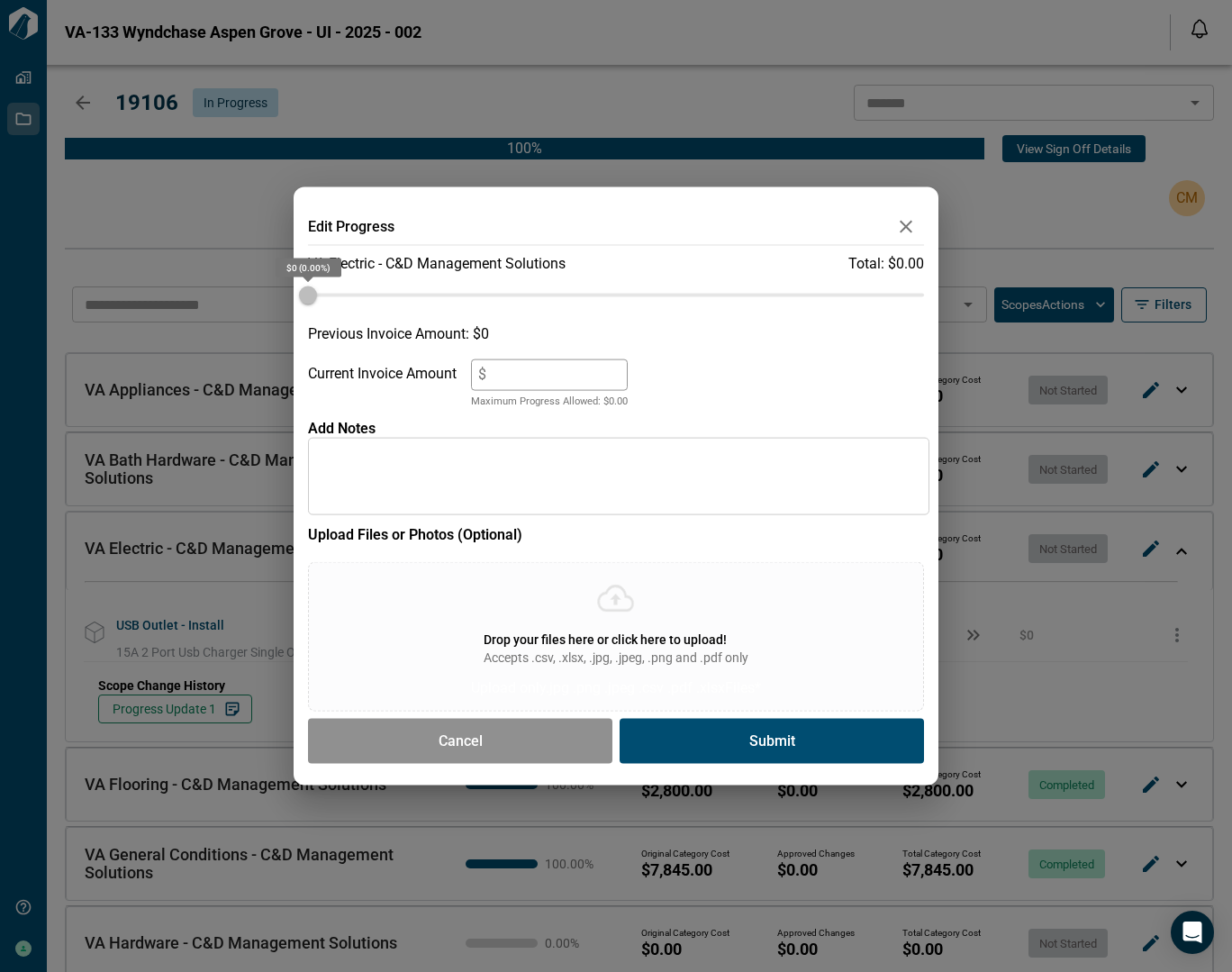 click 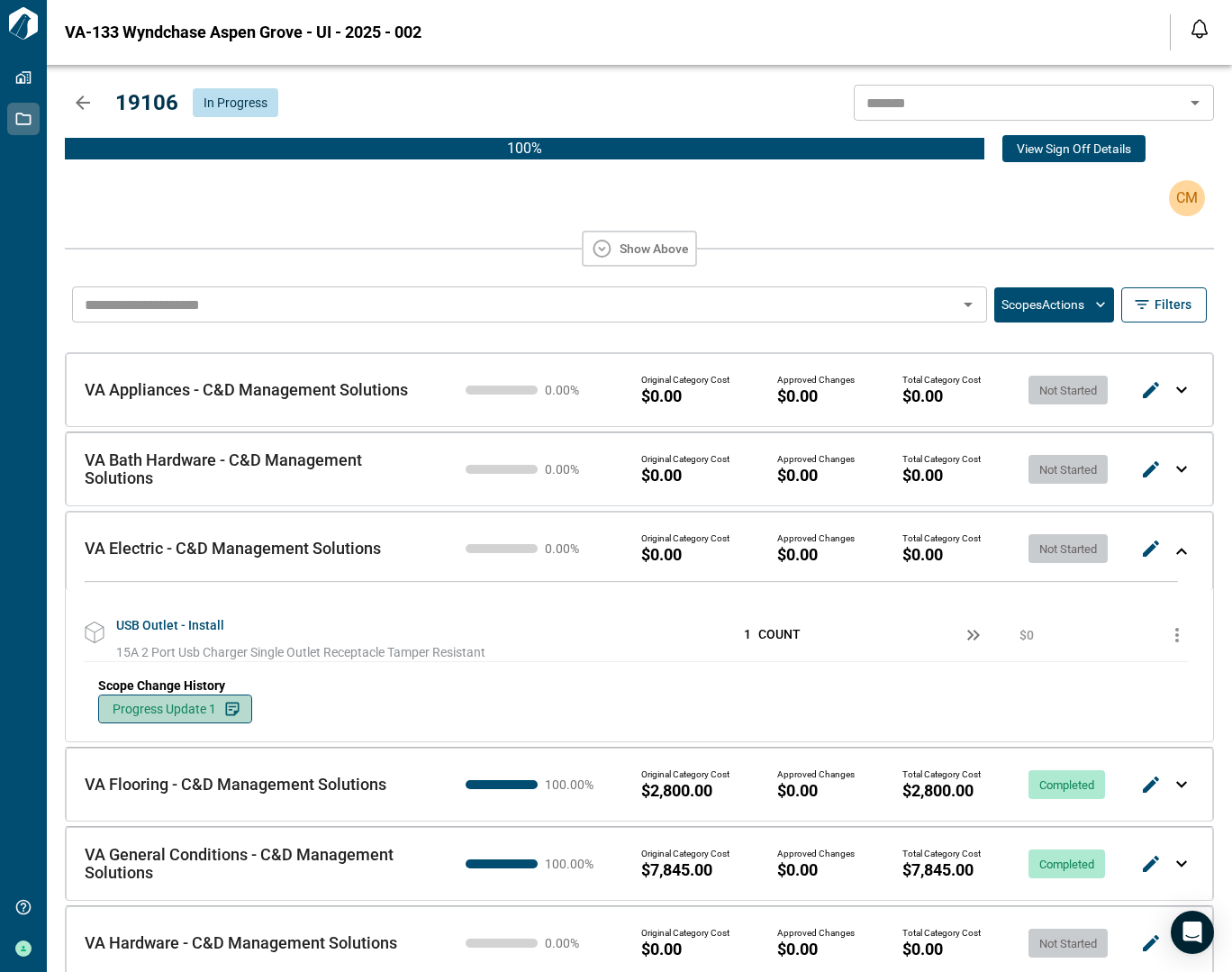 click on "Progress Update   1" at bounding box center (164, 709) 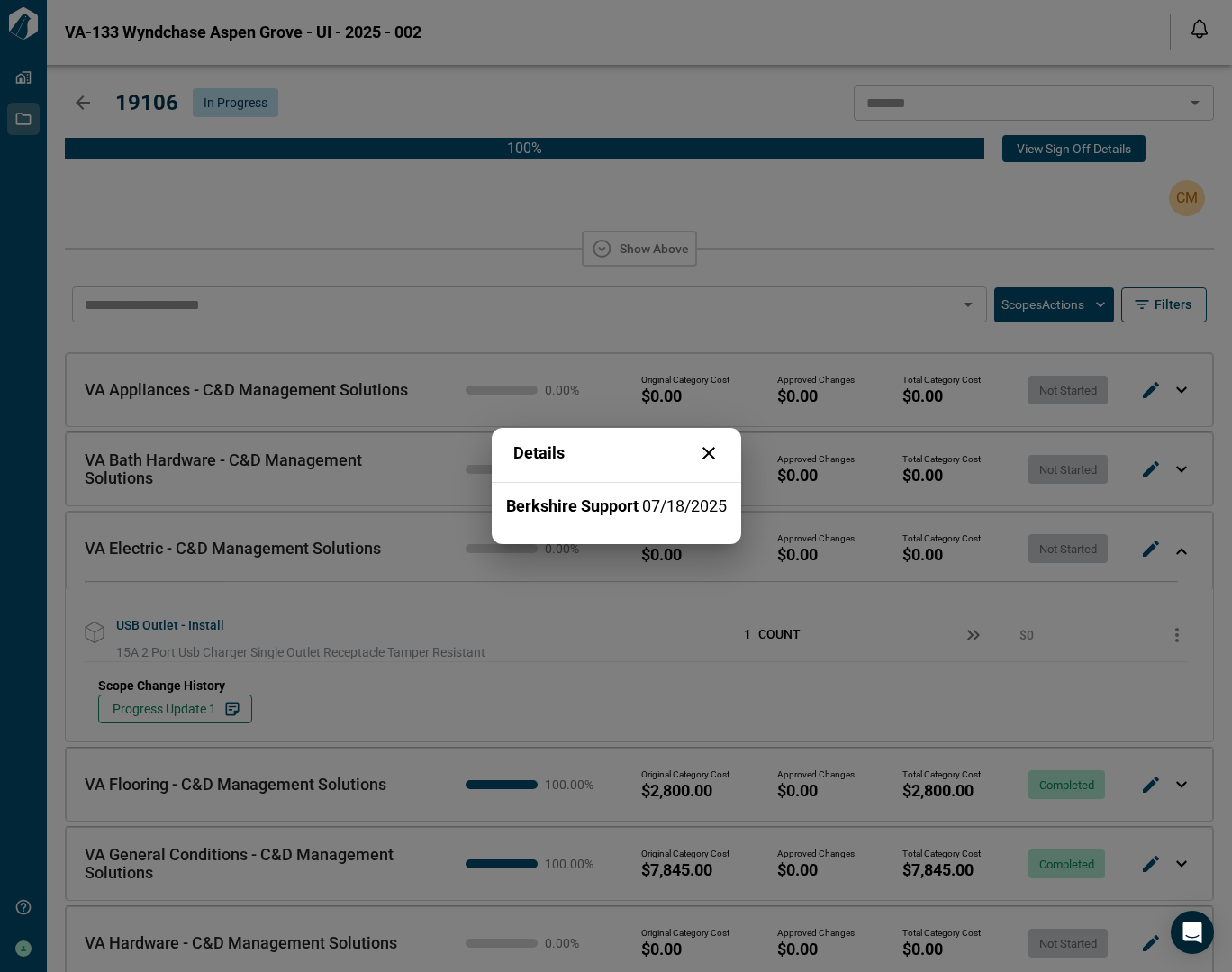 click 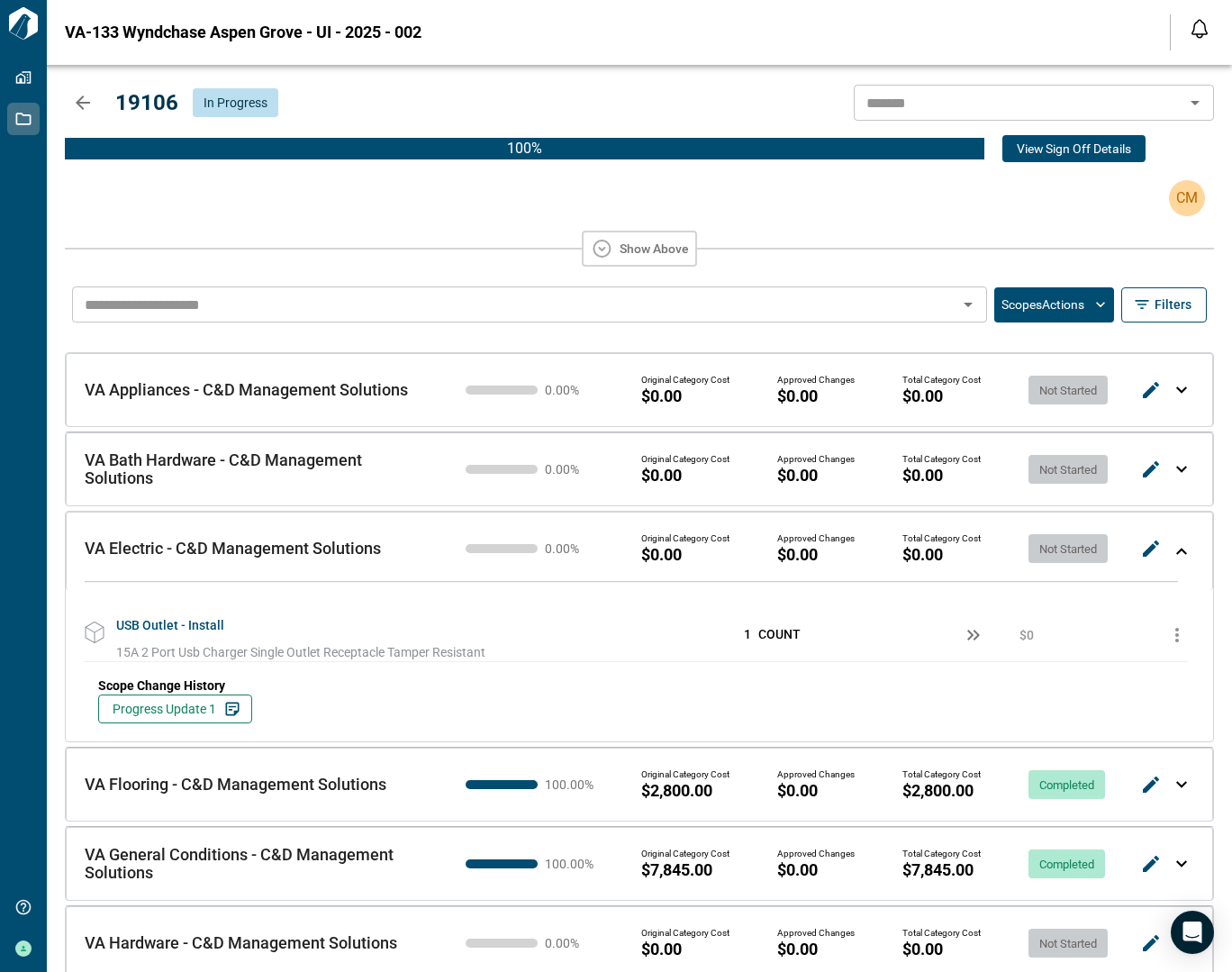 click at bounding box center (1182, 551) 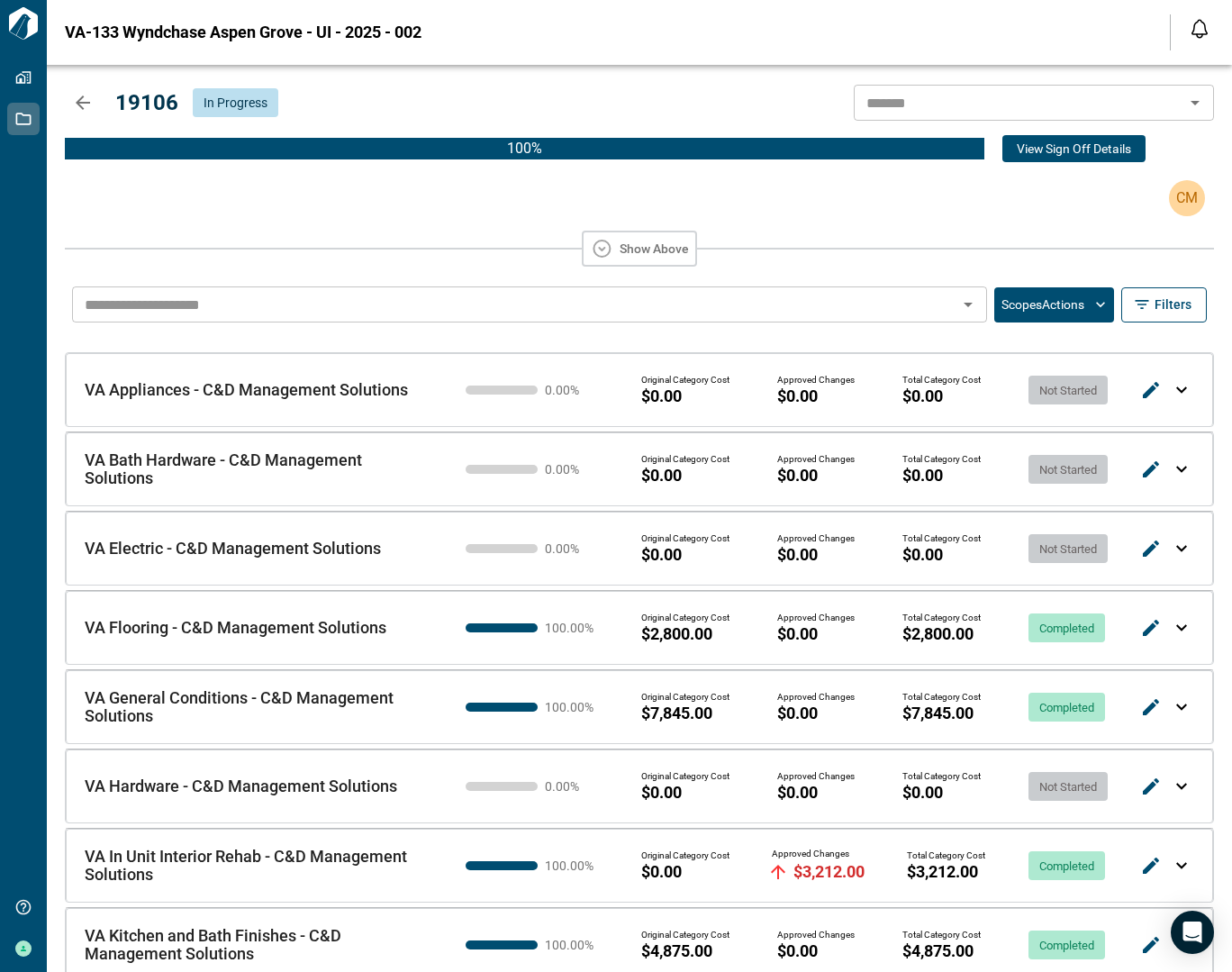 click on "VA Electric - C&D Management Solutions VA Electric - C&D Management Solutions 0.00 % Original Category Cost $0.00 Approved Changes $0.00 Total Category Cost $0.00 Not Started" at bounding box center (639, 548) 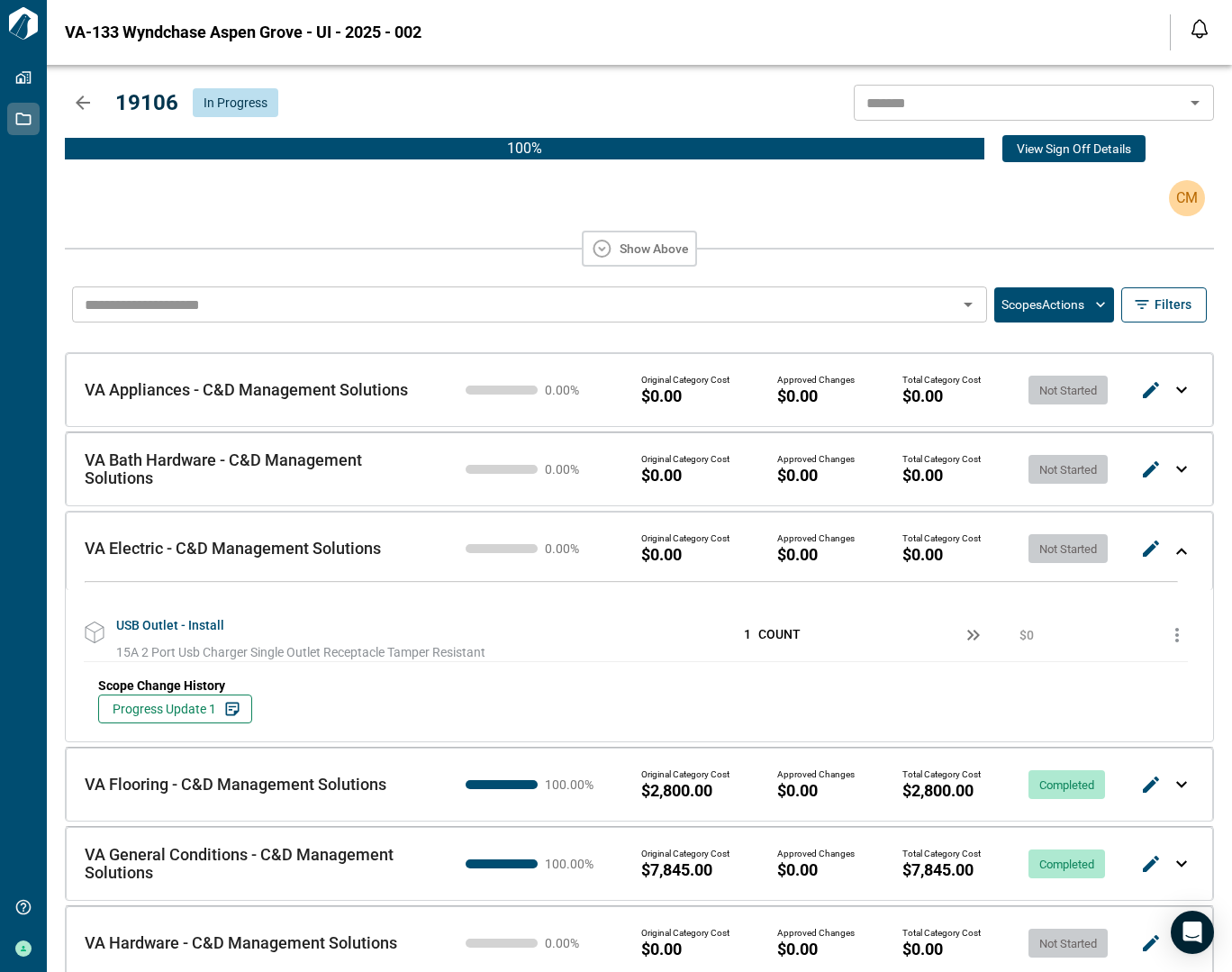 click 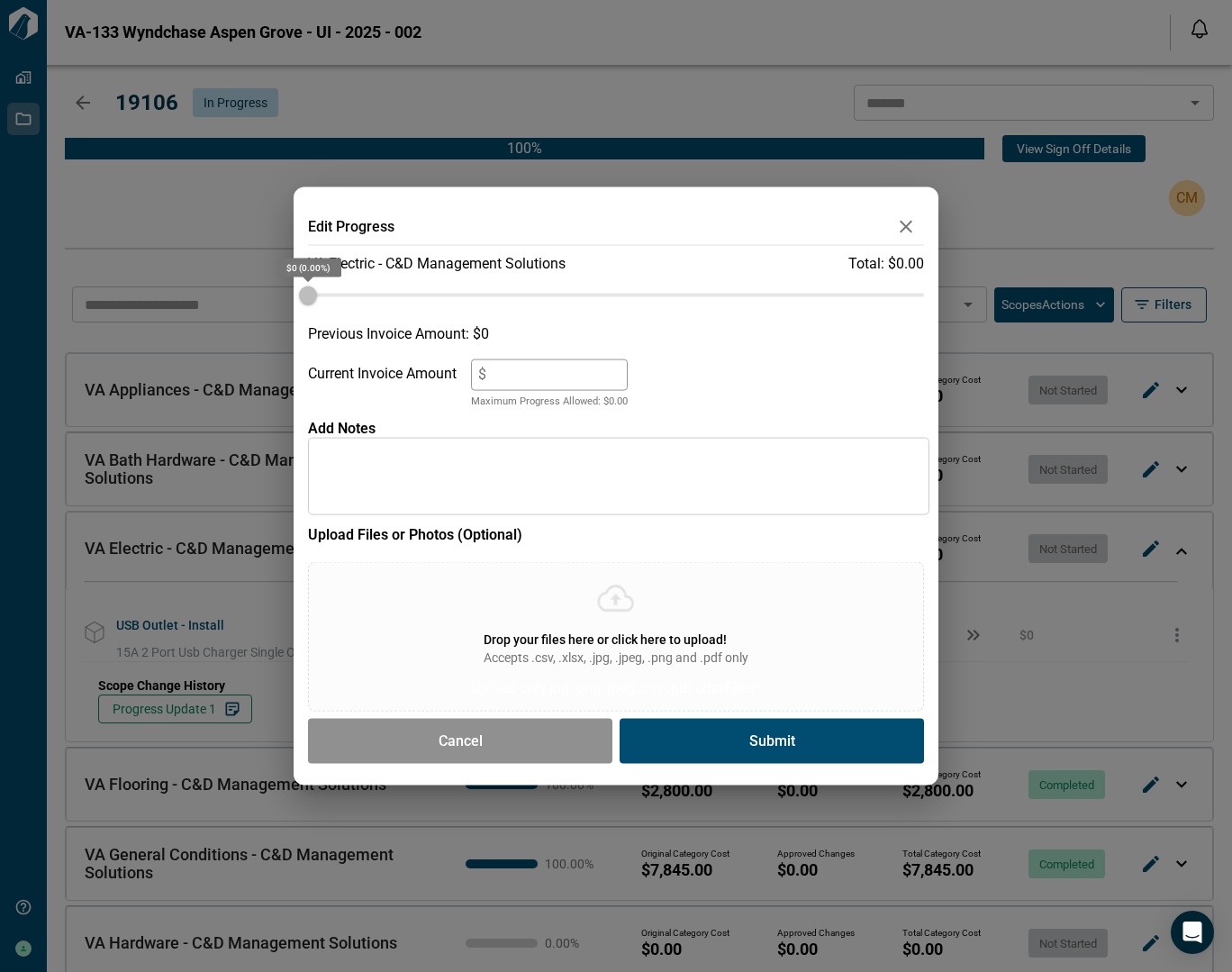drag, startPoint x: 309, startPoint y: 295, endPoint x: 675, endPoint y: 286, distance: 366.11064 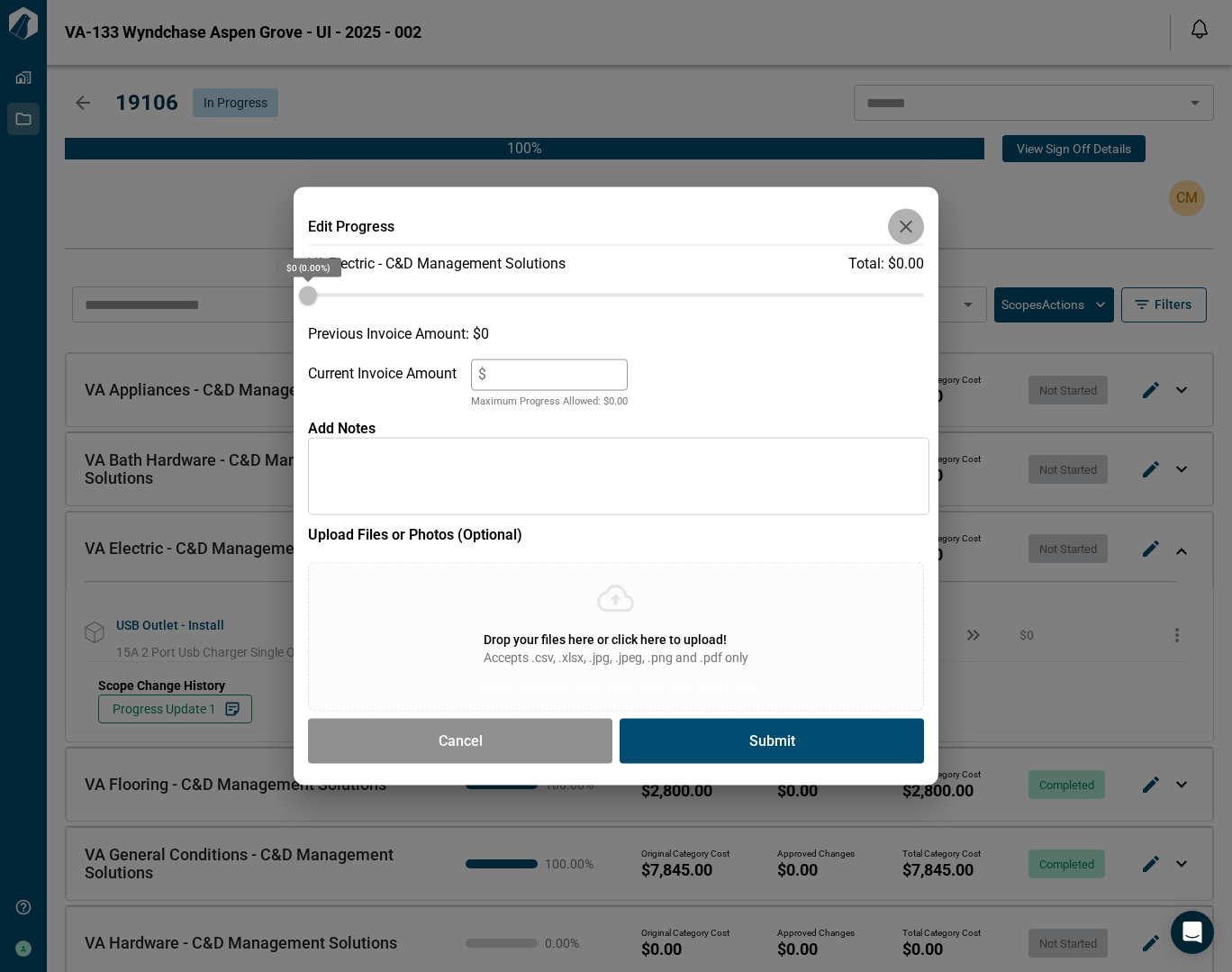 click at bounding box center [906, 226] 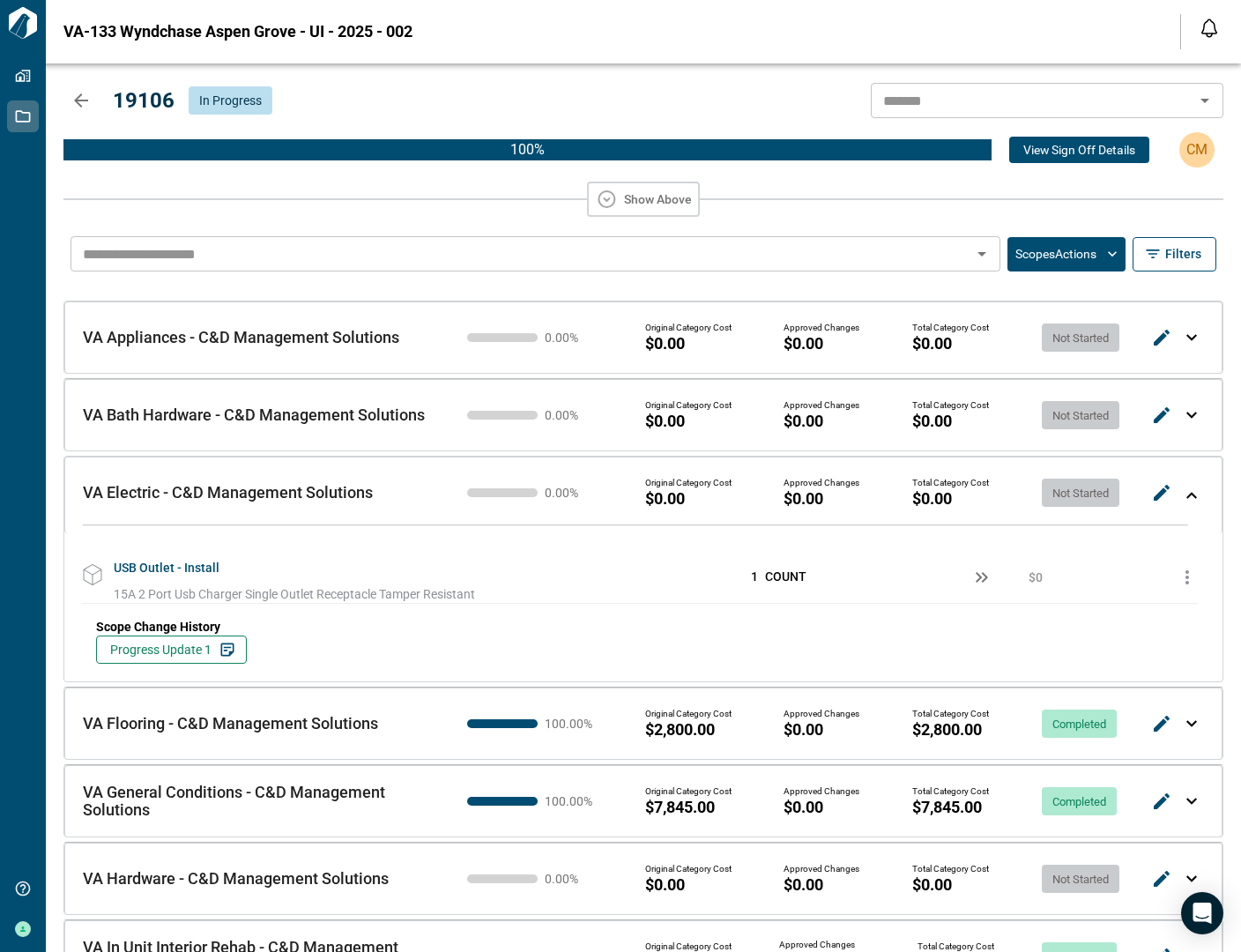 click at bounding box center [1192, 495] 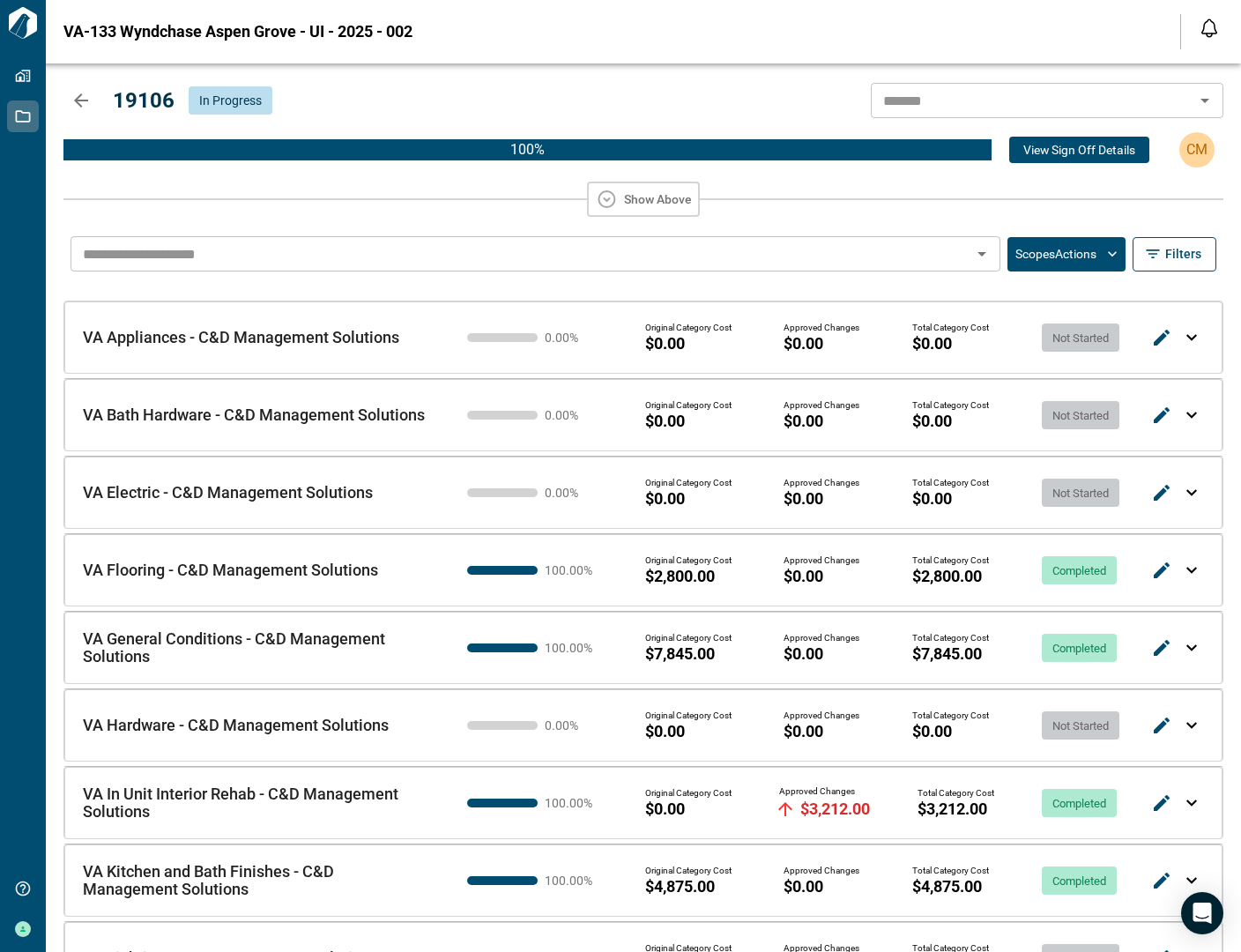 click on "VA Electric - C&D Management Solutions VA Electric - C&D Management Solutions 0.00 % Original Category Cost $0.00 Approved Changes $0.00 Total Category Cost $0.00 Not Started" at bounding box center [643, 492] 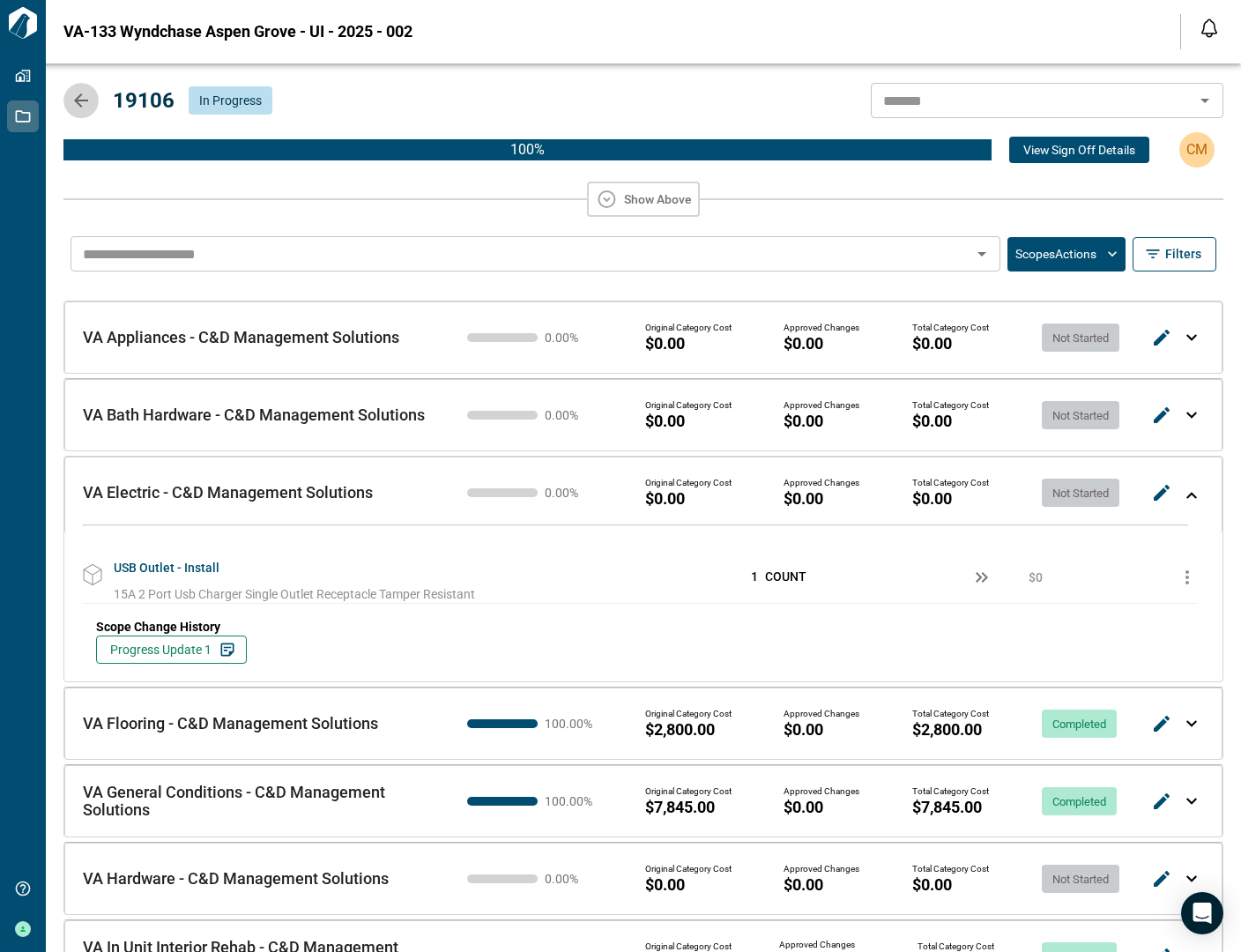 click 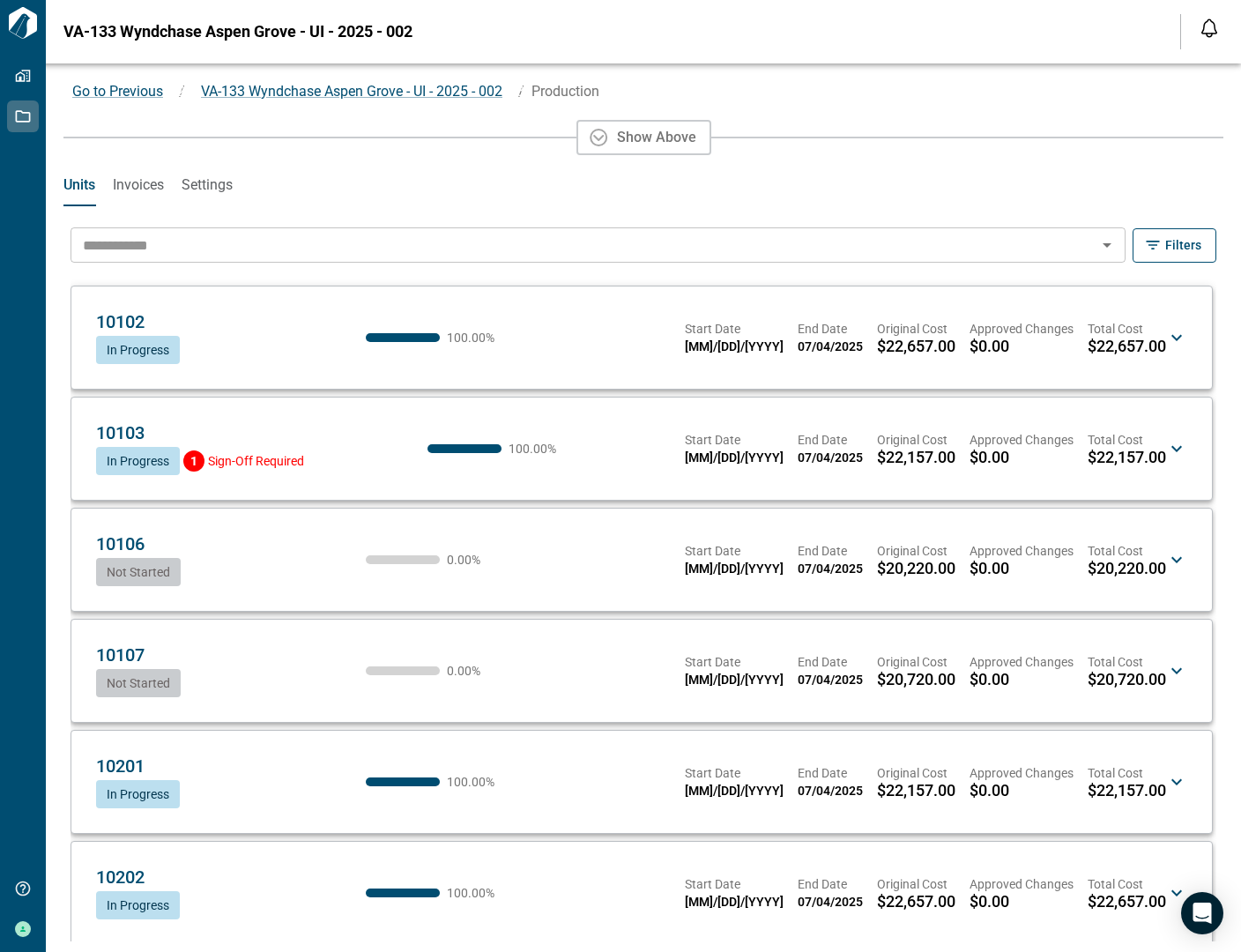 click on "10106 CM Not Started 0.00 % Start Date [MM]/[DD]/[YYYY] End Date [MM]/[DD]/[YYYY] Original Cost $20,220.00 Approved Changes $0.00 Total Cost $20,220.00 CM" at bounding box center (631, 560) 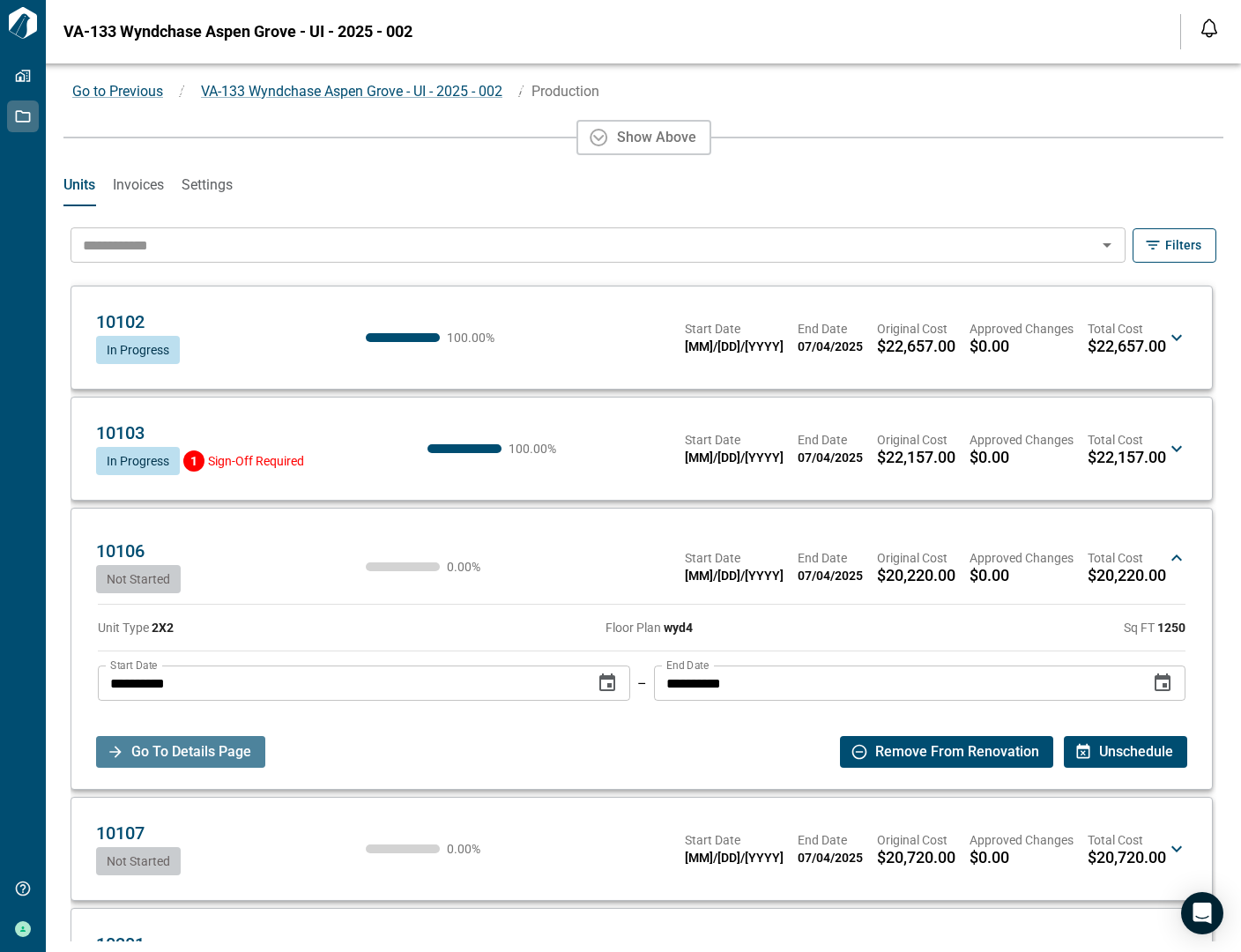 click on "Go To Details Page" at bounding box center (191, 752) 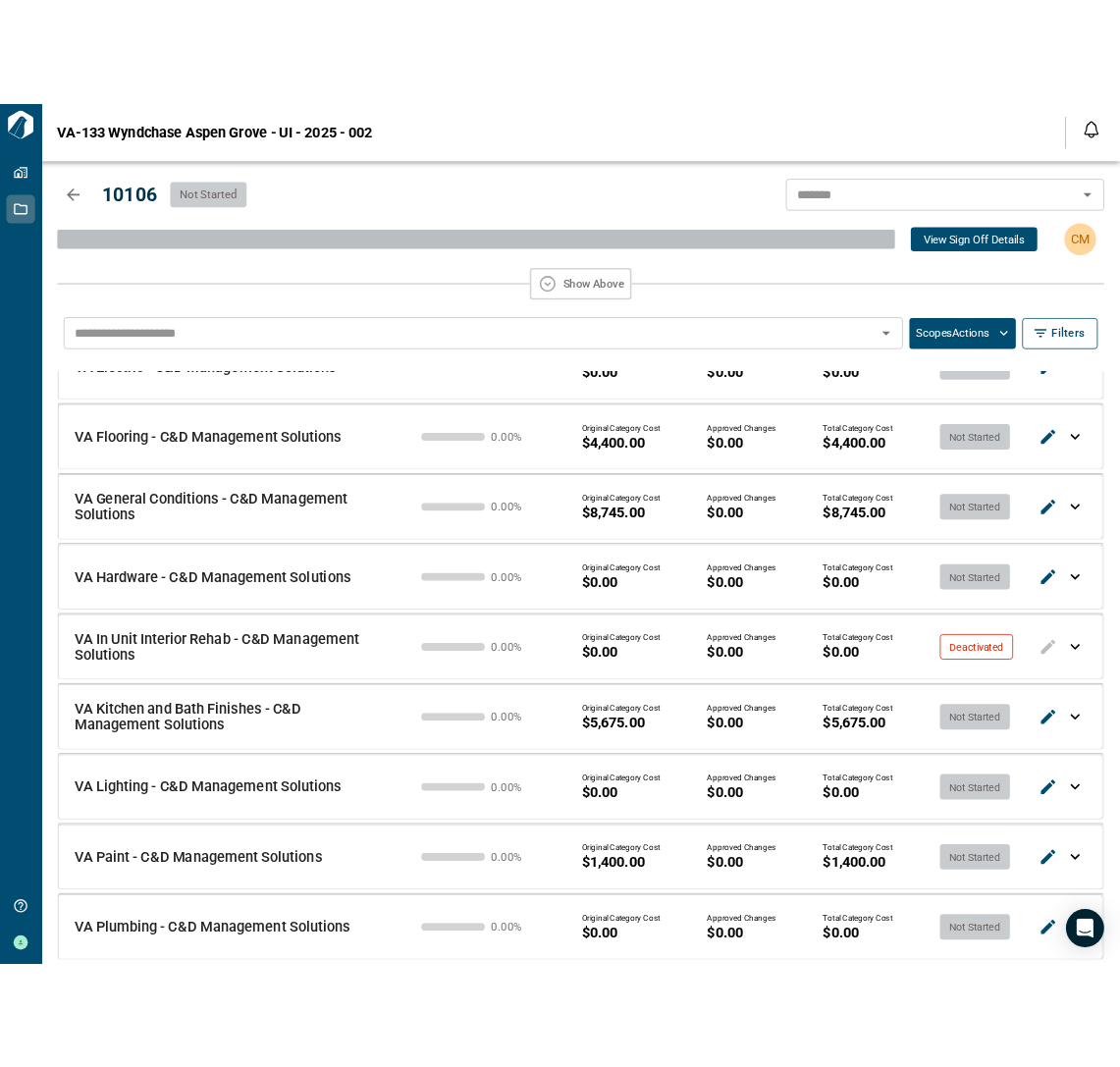 scroll, scrollTop: 0, scrollLeft: 0, axis: both 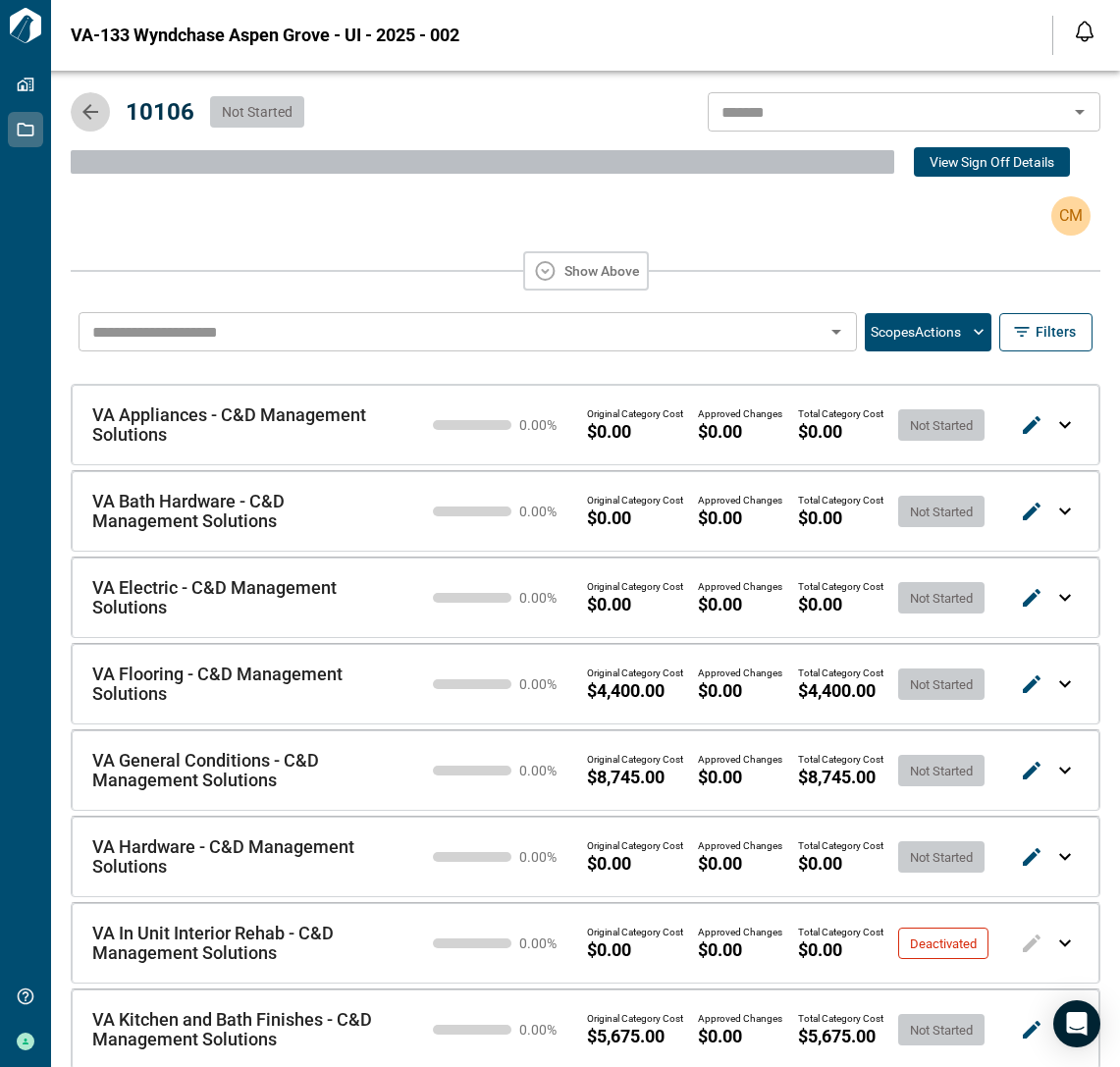click at bounding box center (90, 112) 